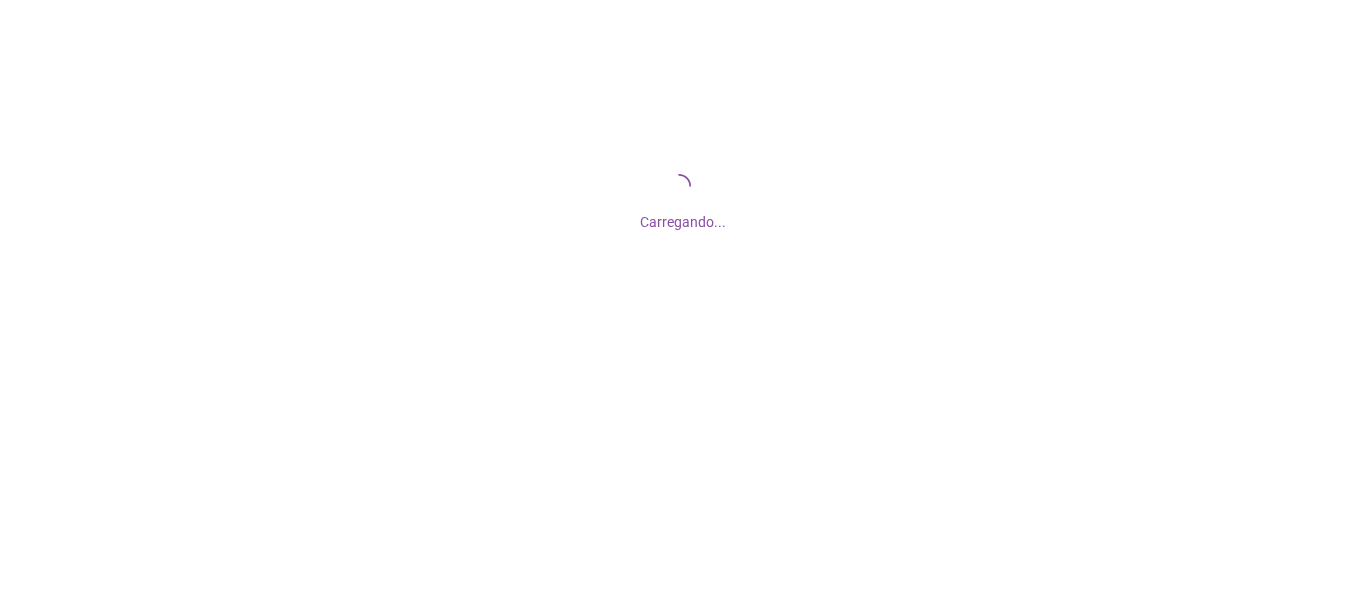 scroll, scrollTop: 0, scrollLeft: 0, axis: both 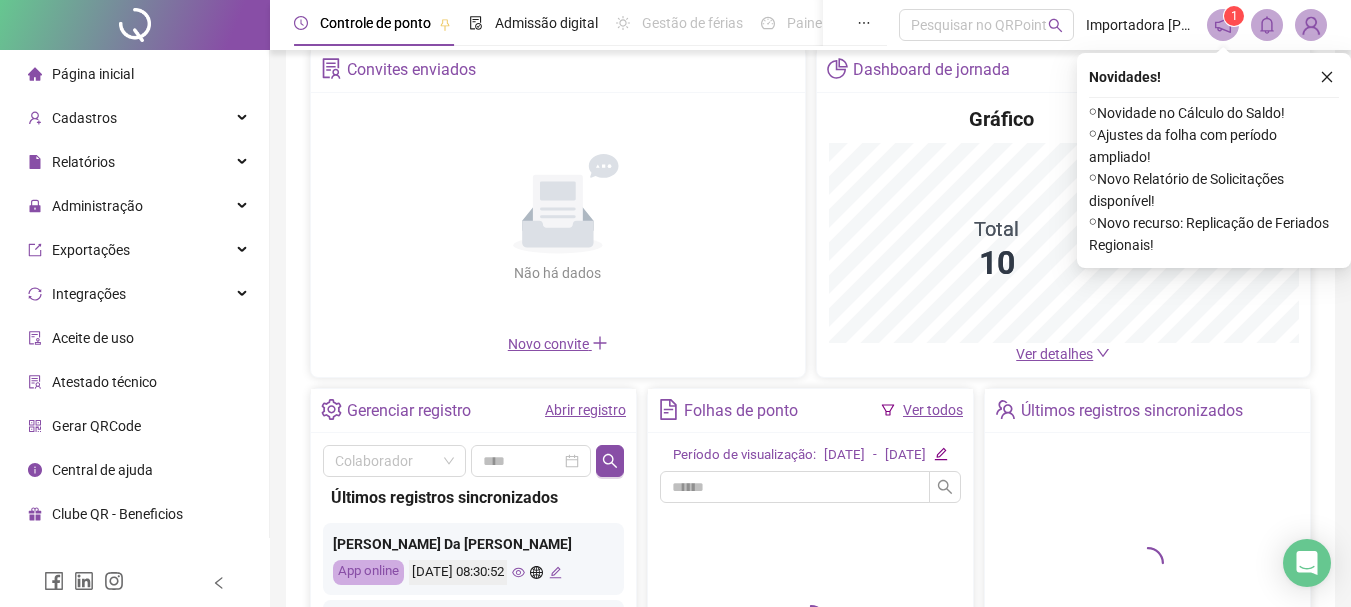 click on "Abrir registro" at bounding box center [585, 410] 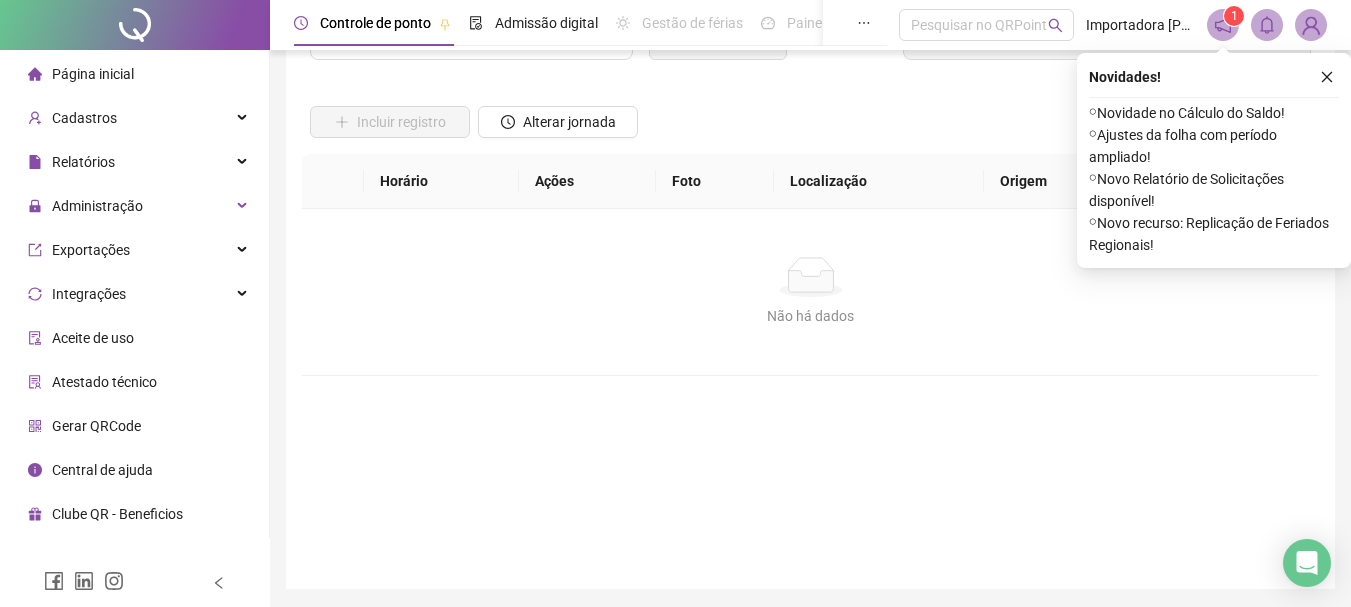 scroll, scrollTop: 0, scrollLeft: 0, axis: both 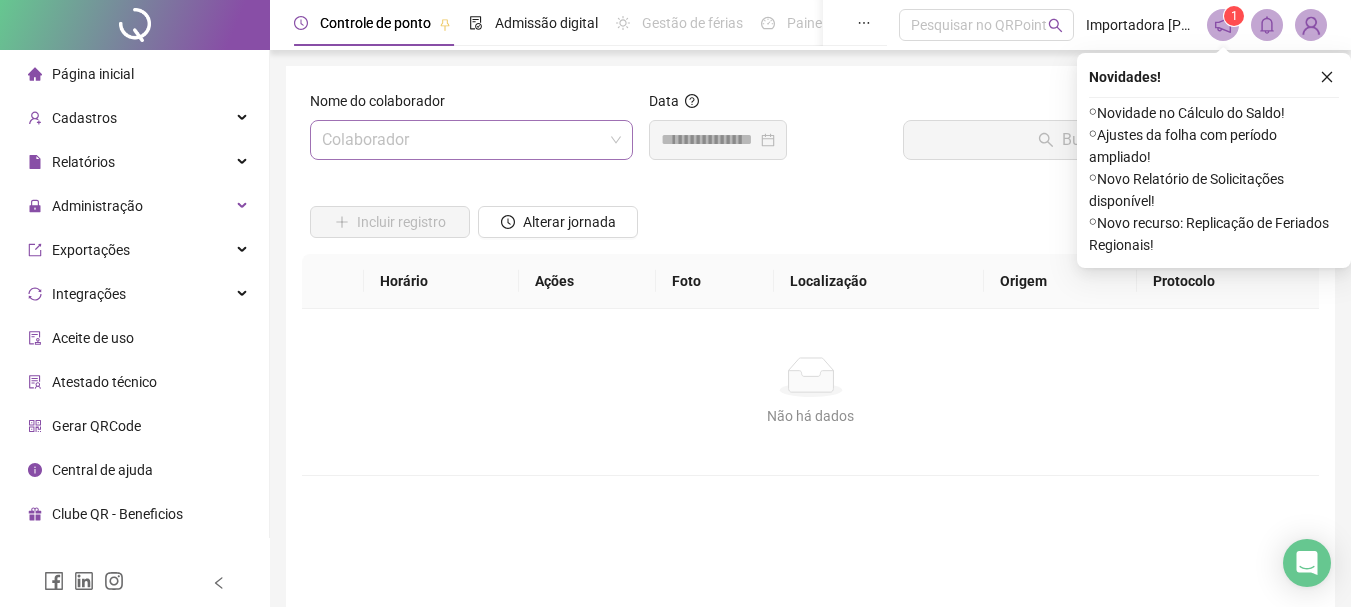click at bounding box center (465, 140) 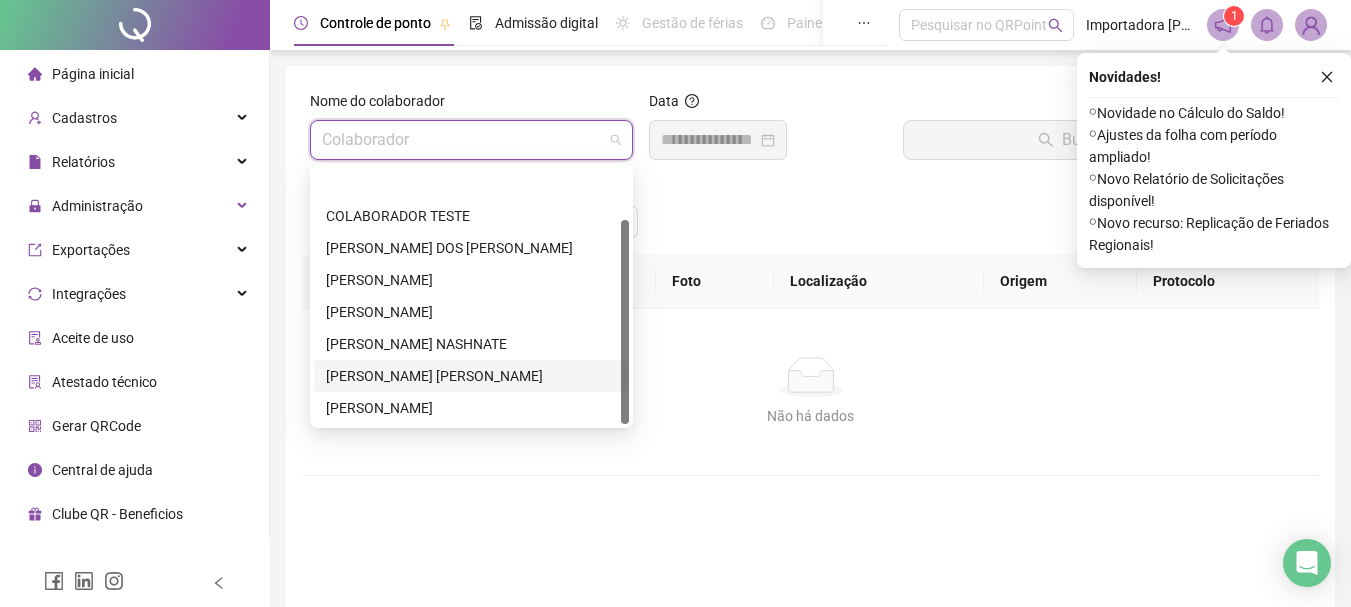scroll, scrollTop: 64, scrollLeft: 0, axis: vertical 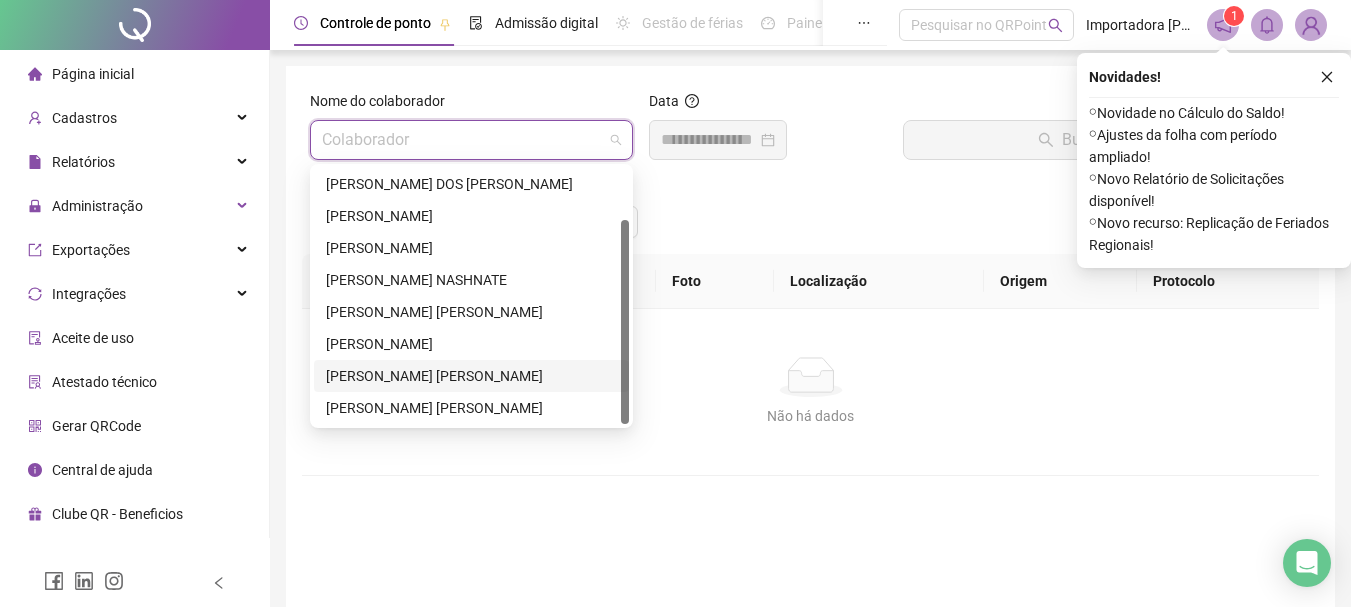 click on "[PERSON_NAME] [PERSON_NAME]" at bounding box center (471, 376) 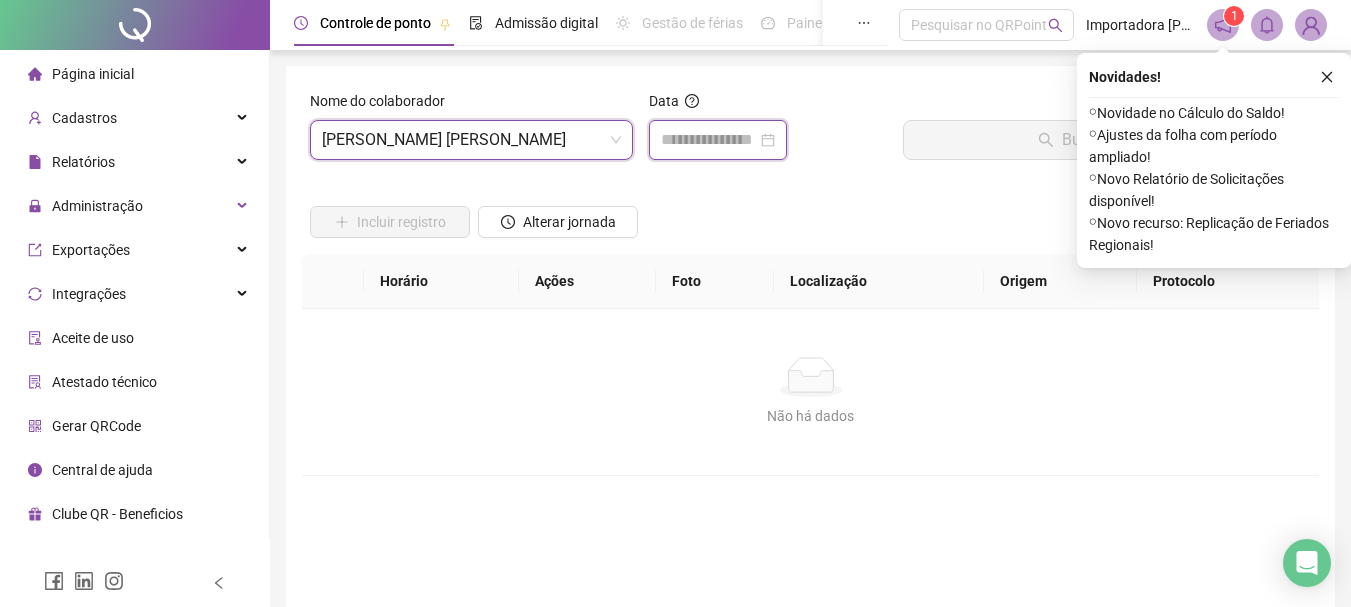 click at bounding box center [709, 140] 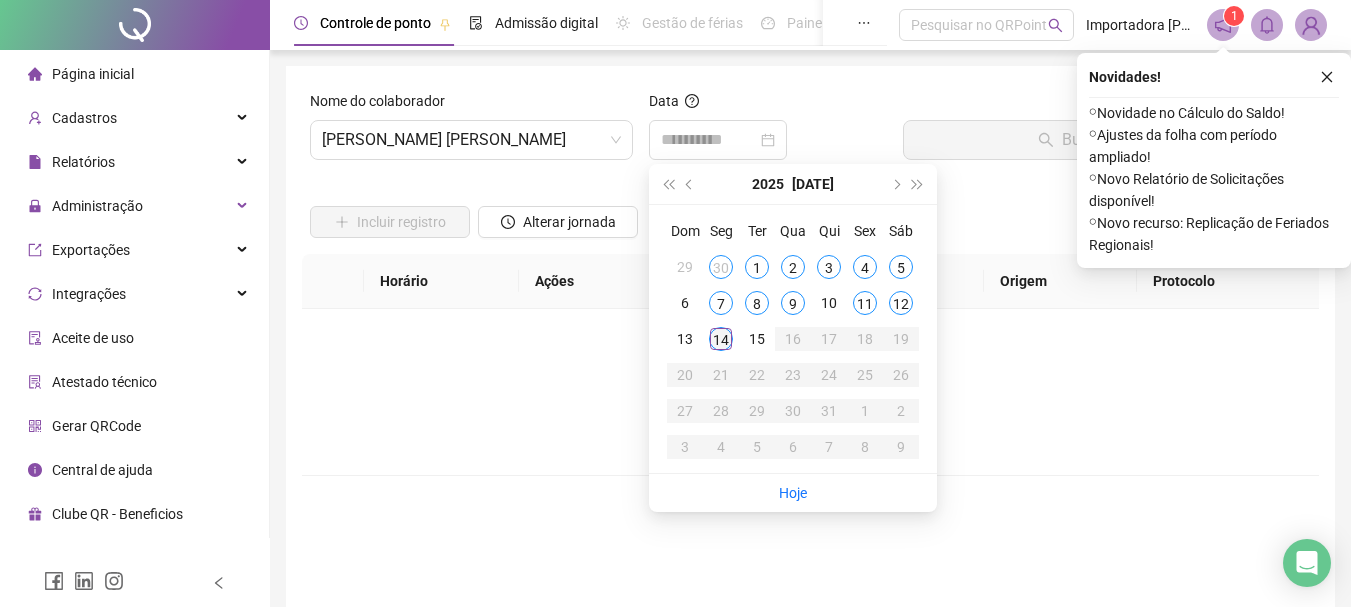 click on "14" at bounding box center [721, 339] 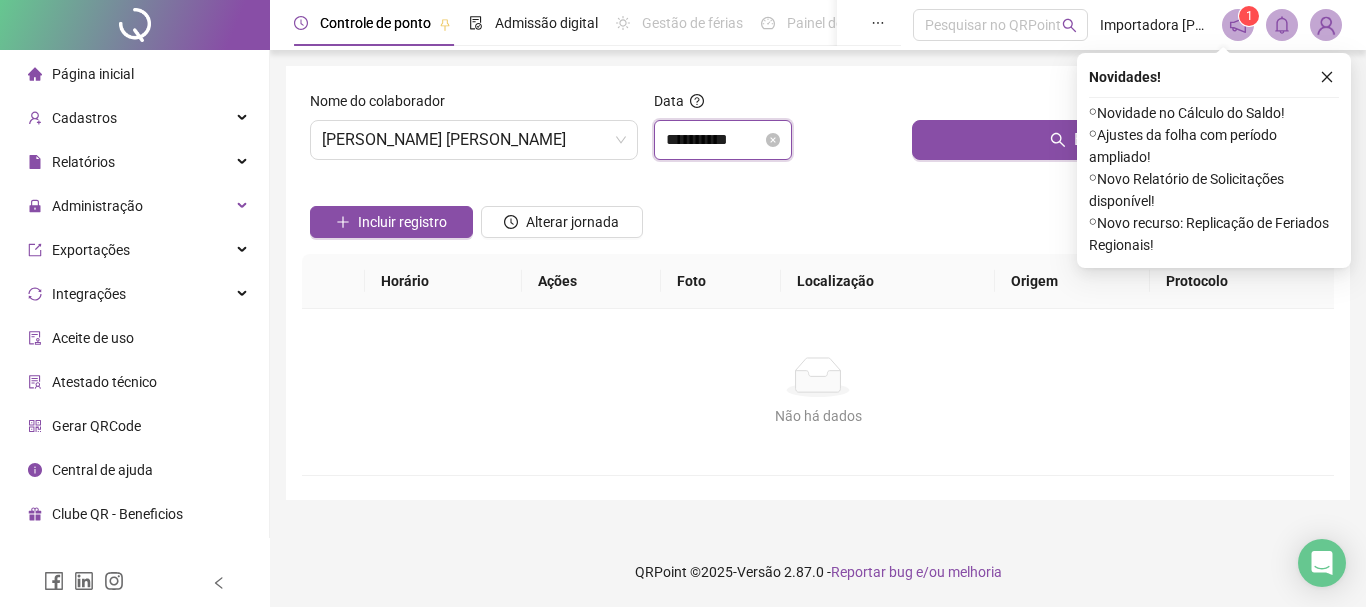 click on "**********" at bounding box center (714, 140) 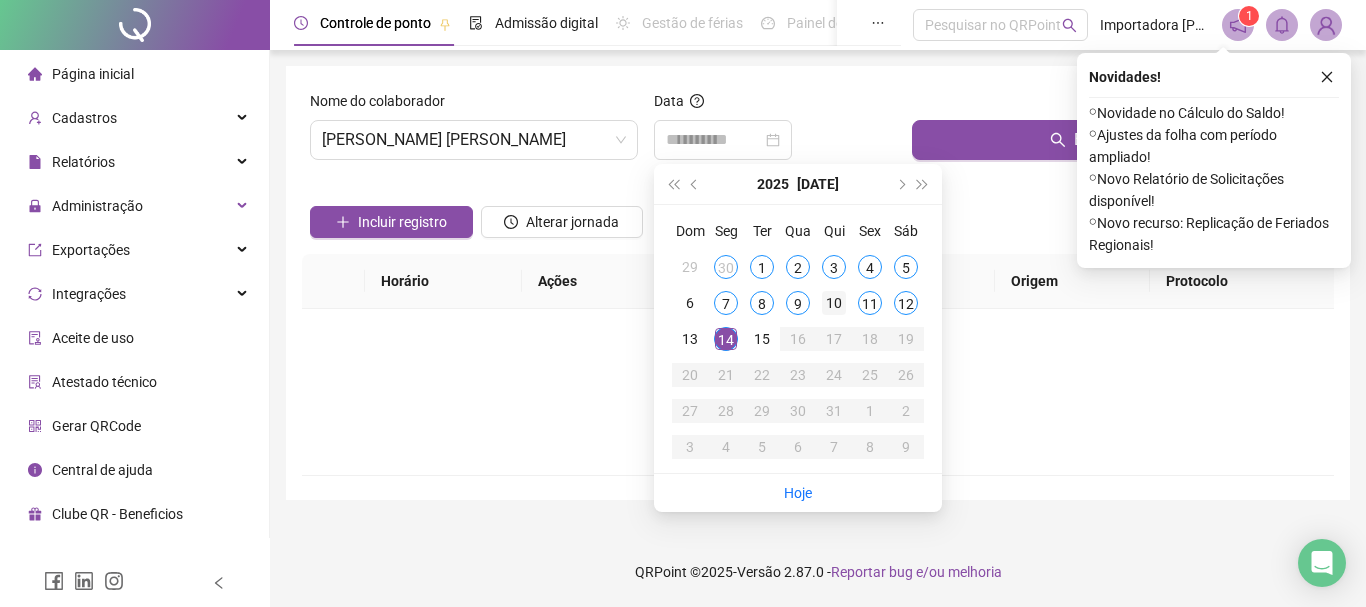 click on "10" at bounding box center [834, 303] 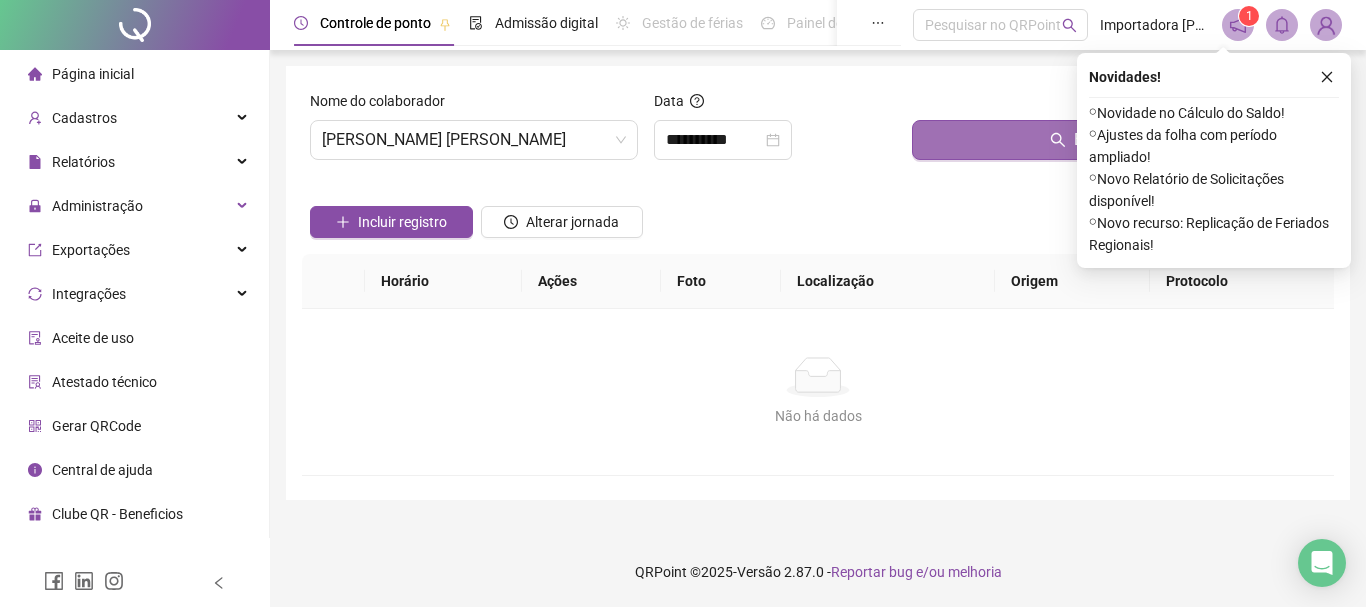 click on "Buscar registros" at bounding box center [1119, 140] 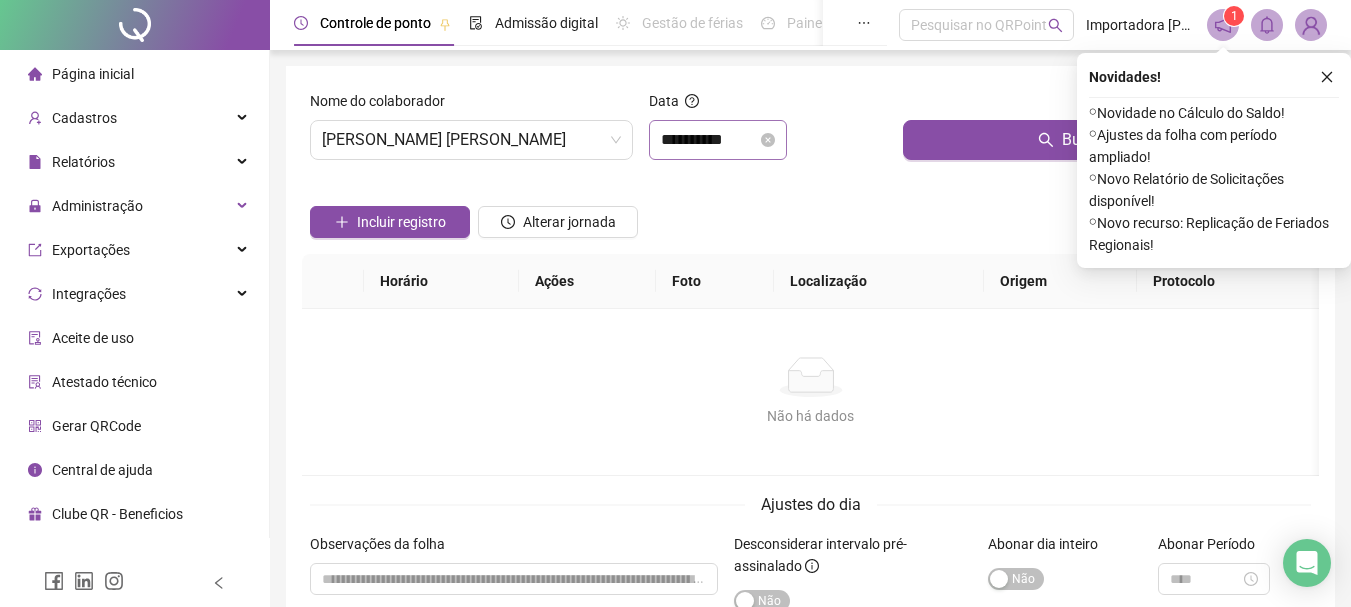 click on "**********" at bounding box center [718, 140] 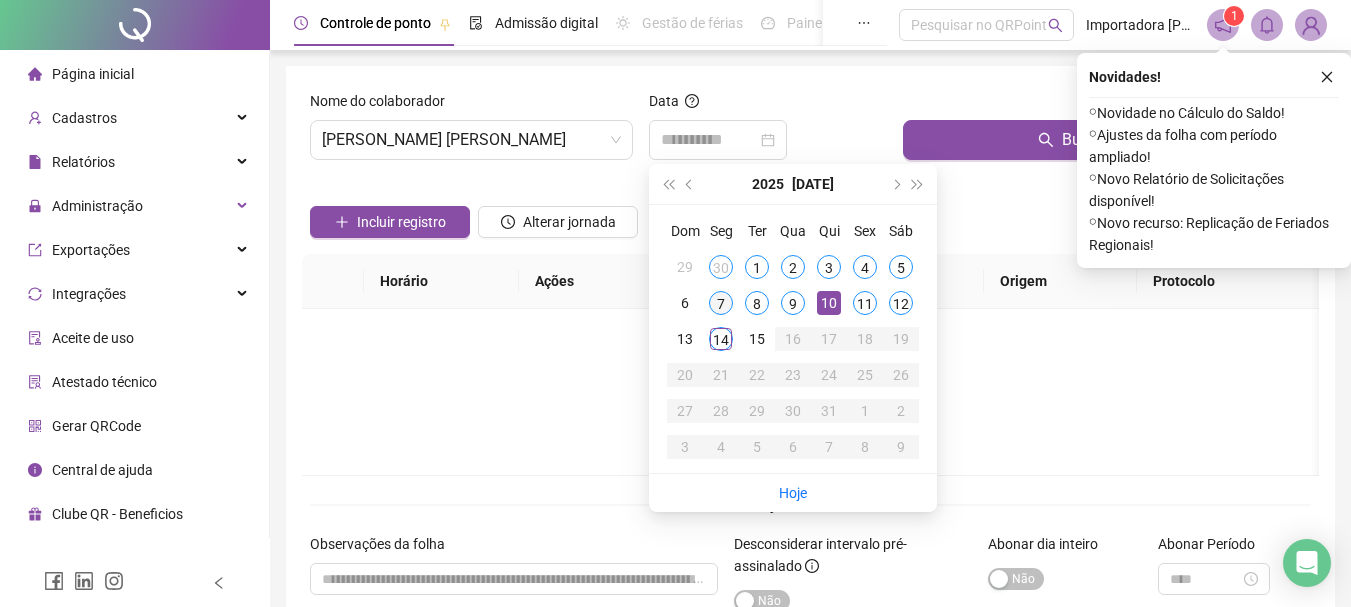 click on "7" at bounding box center (721, 303) 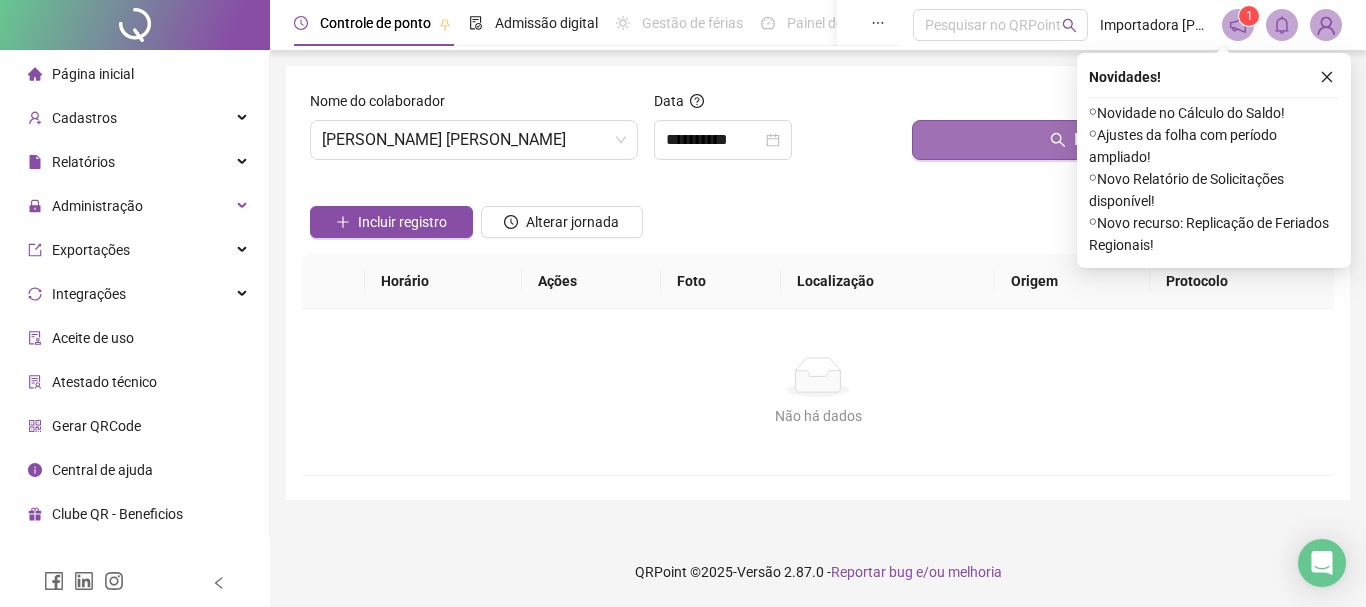 click on "Buscar registros" at bounding box center (1119, 140) 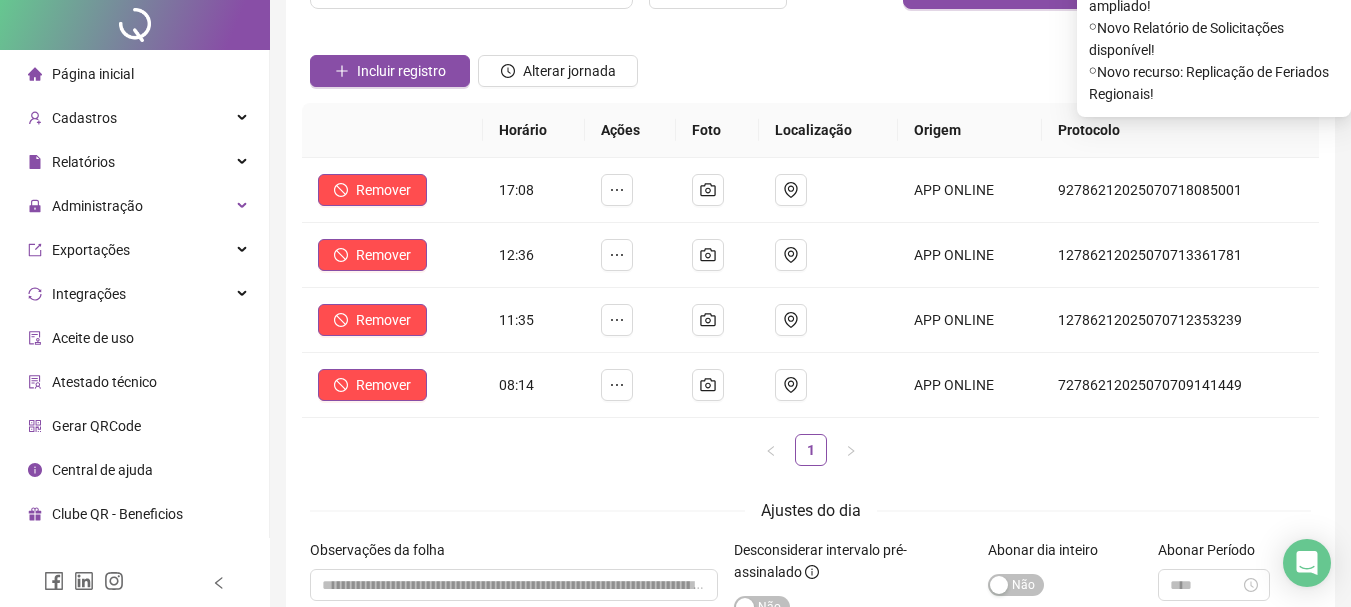 scroll, scrollTop: 0, scrollLeft: 0, axis: both 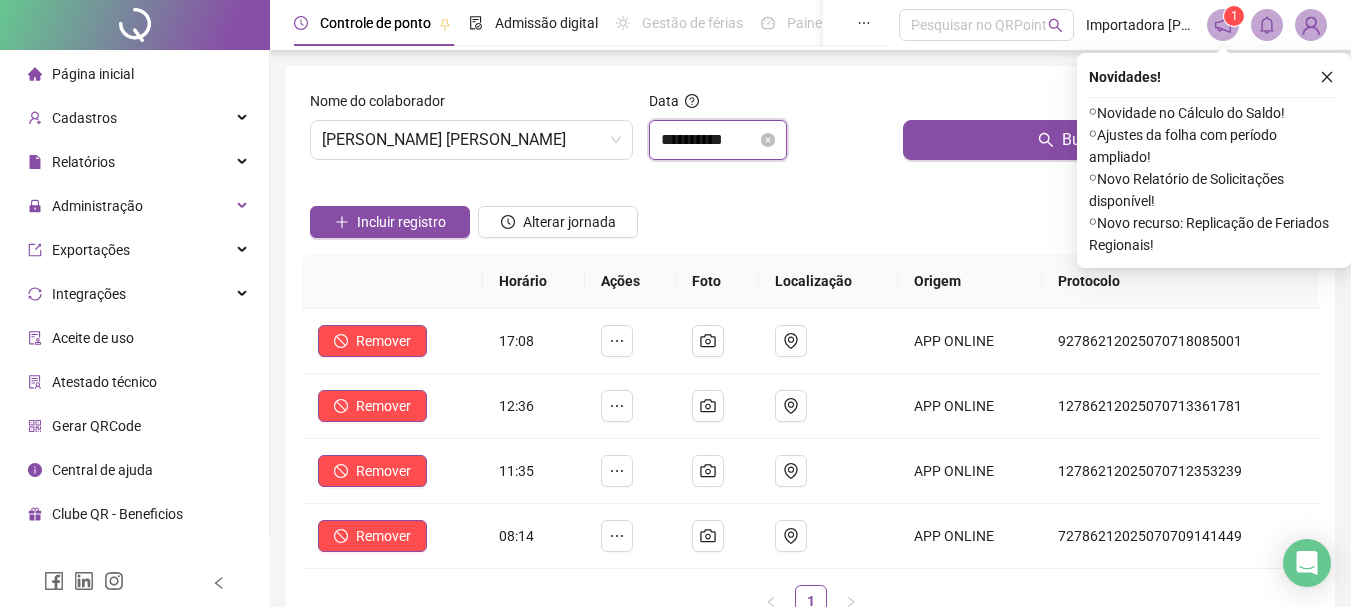 click on "**********" at bounding box center [709, 140] 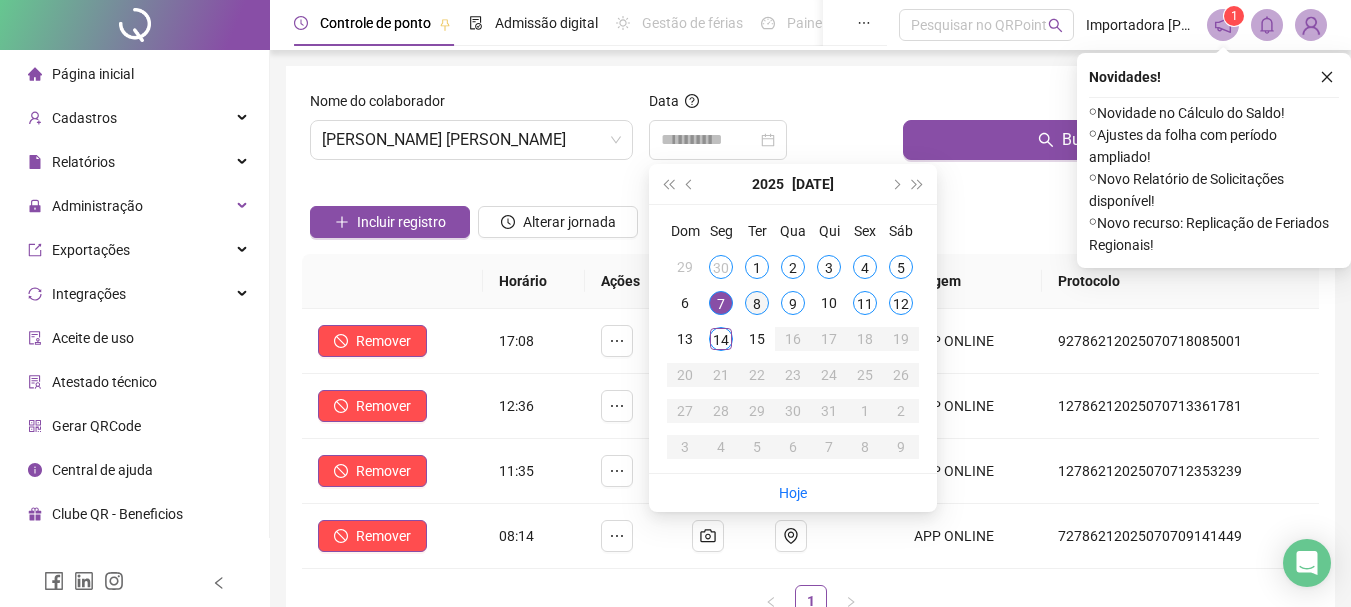 click on "8" at bounding box center (757, 303) 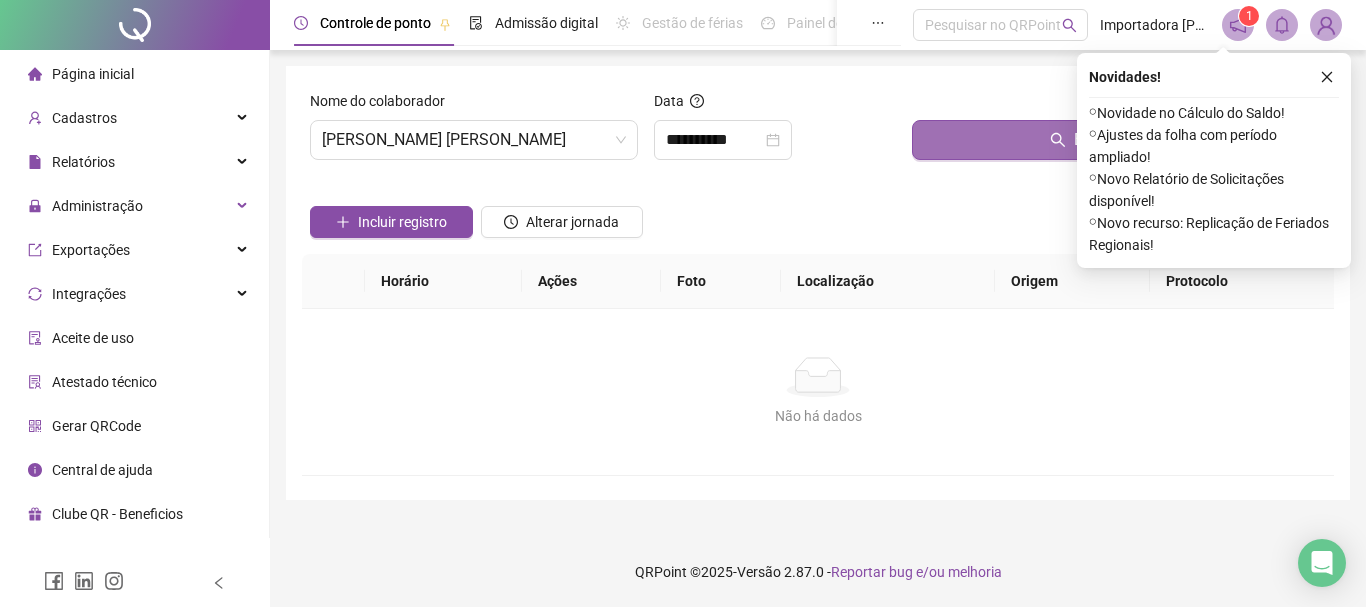 click on "Buscar registros" at bounding box center [1119, 140] 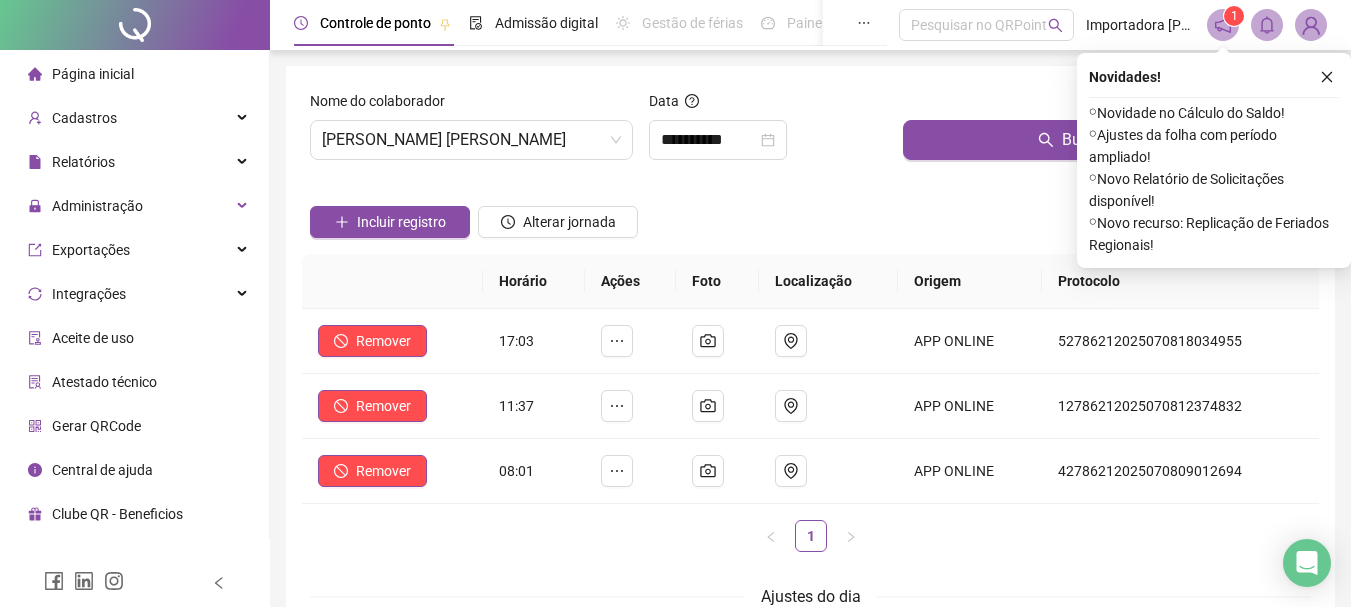 scroll, scrollTop: 100, scrollLeft: 0, axis: vertical 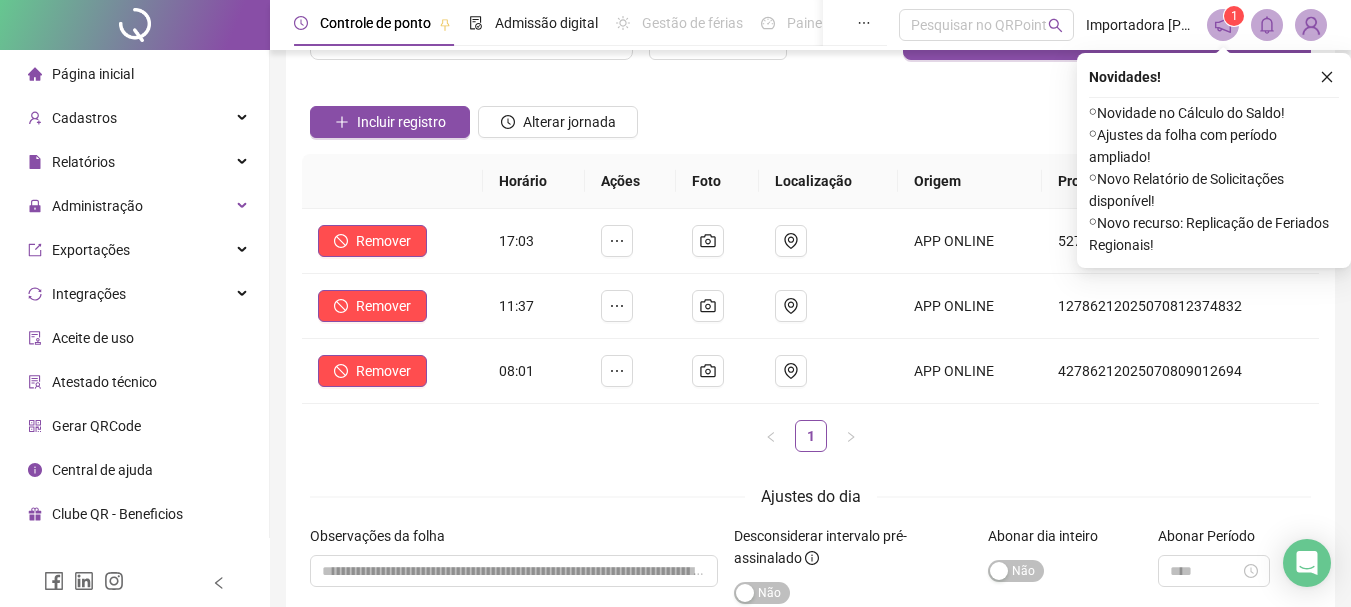 click on "Incluir registro   Alterar jornada" at bounding box center (810, 115) 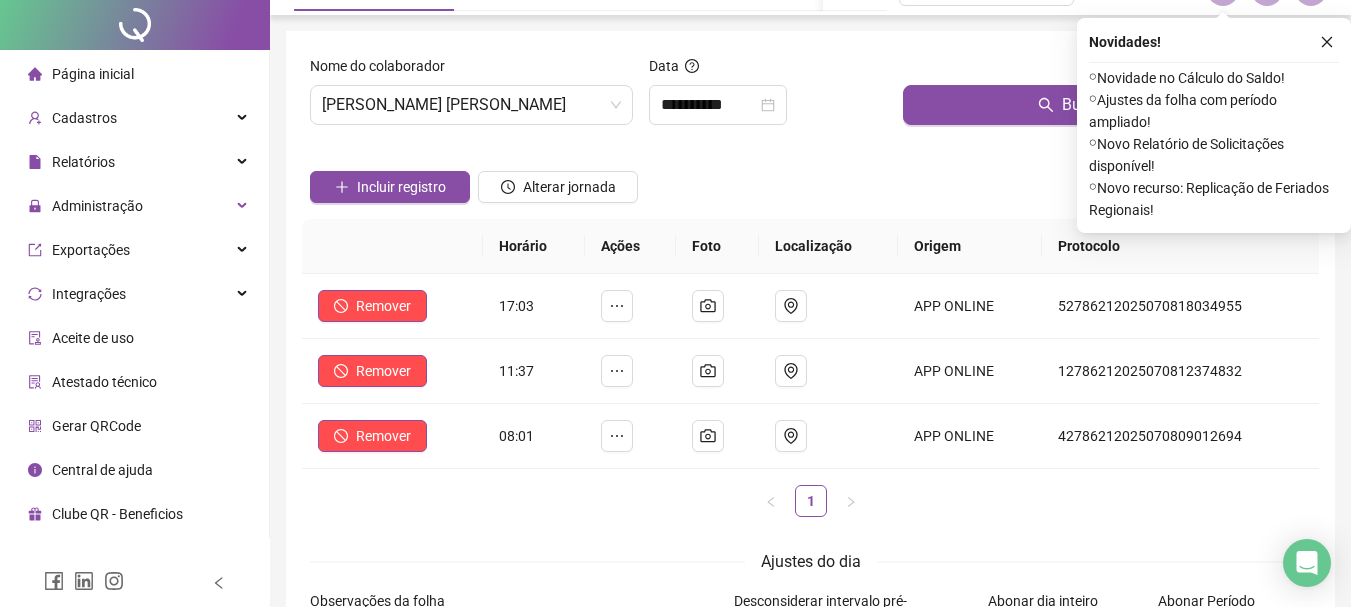 scroll, scrollTop: 0, scrollLeft: 0, axis: both 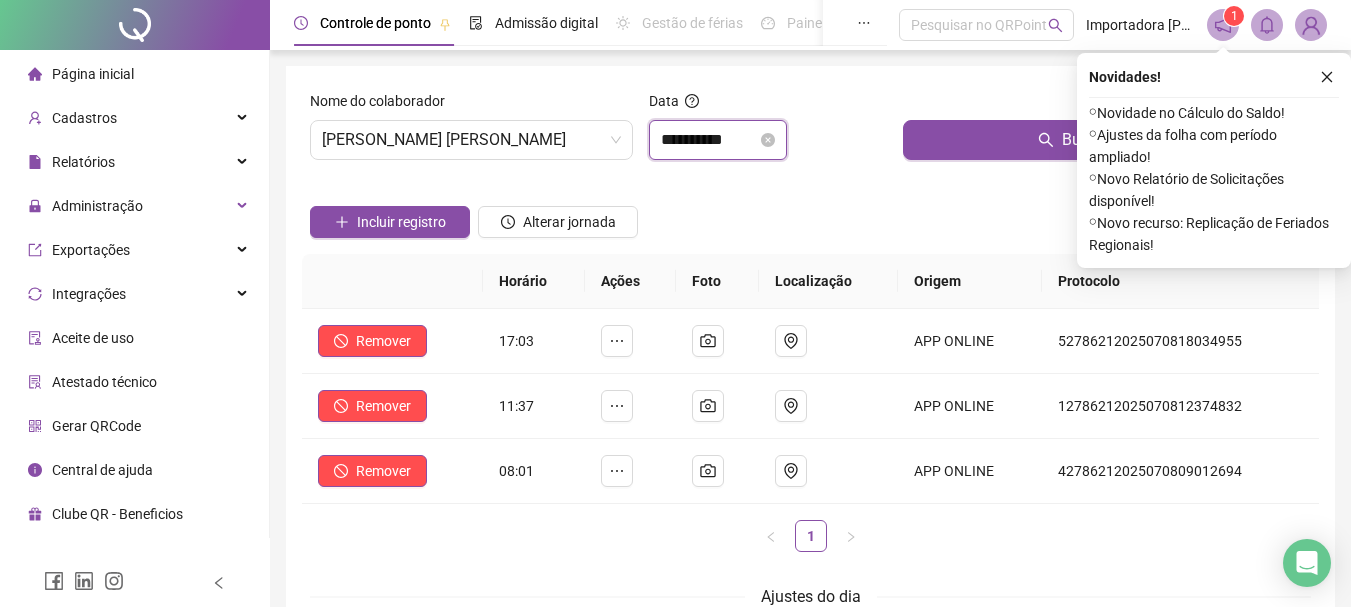 click on "**********" at bounding box center [709, 140] 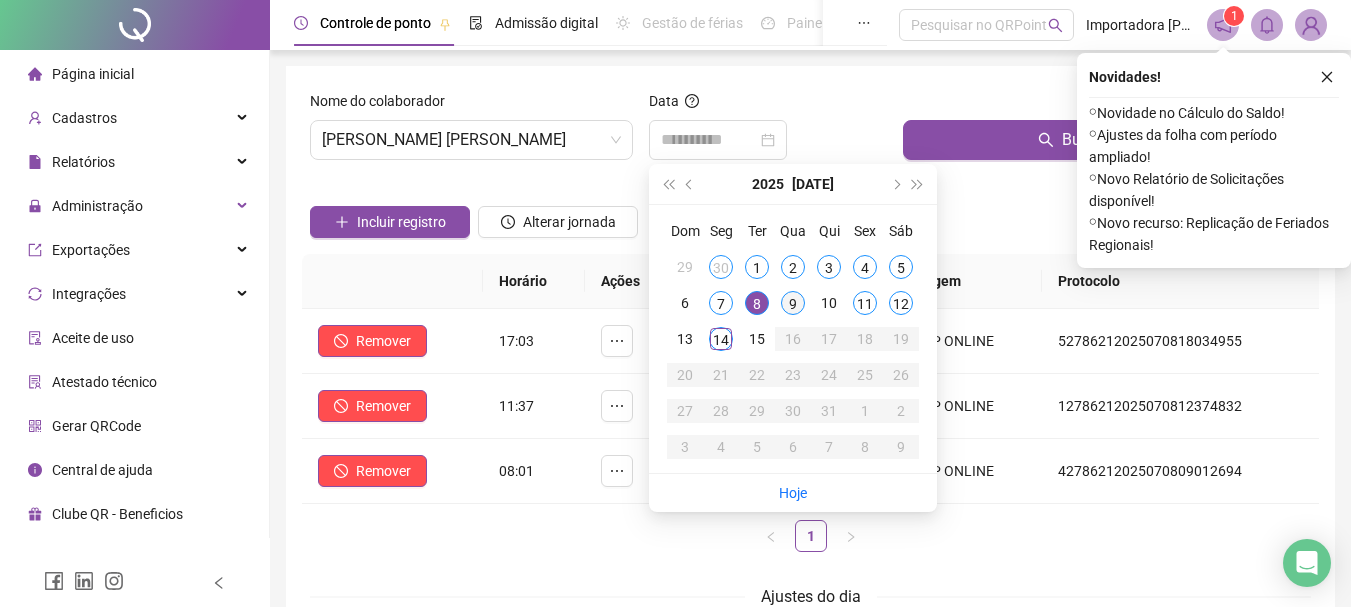 click on "9" at bounding box center (793, 303) 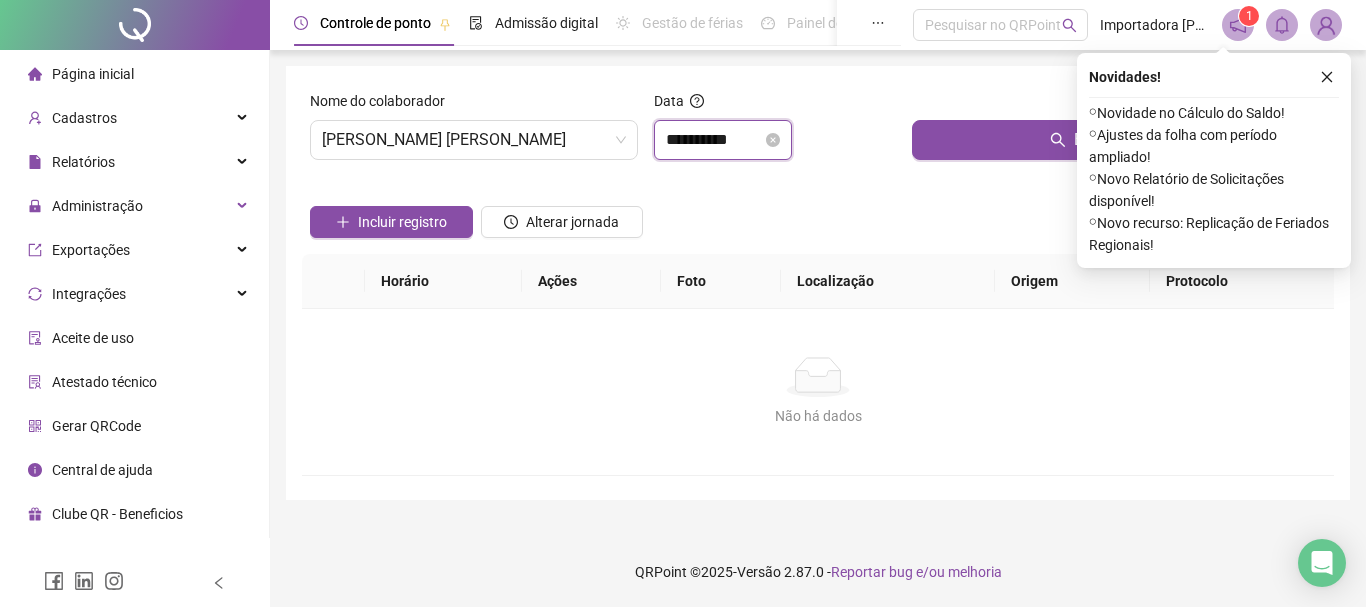 click on "**********" at bounding box center [714, 140] 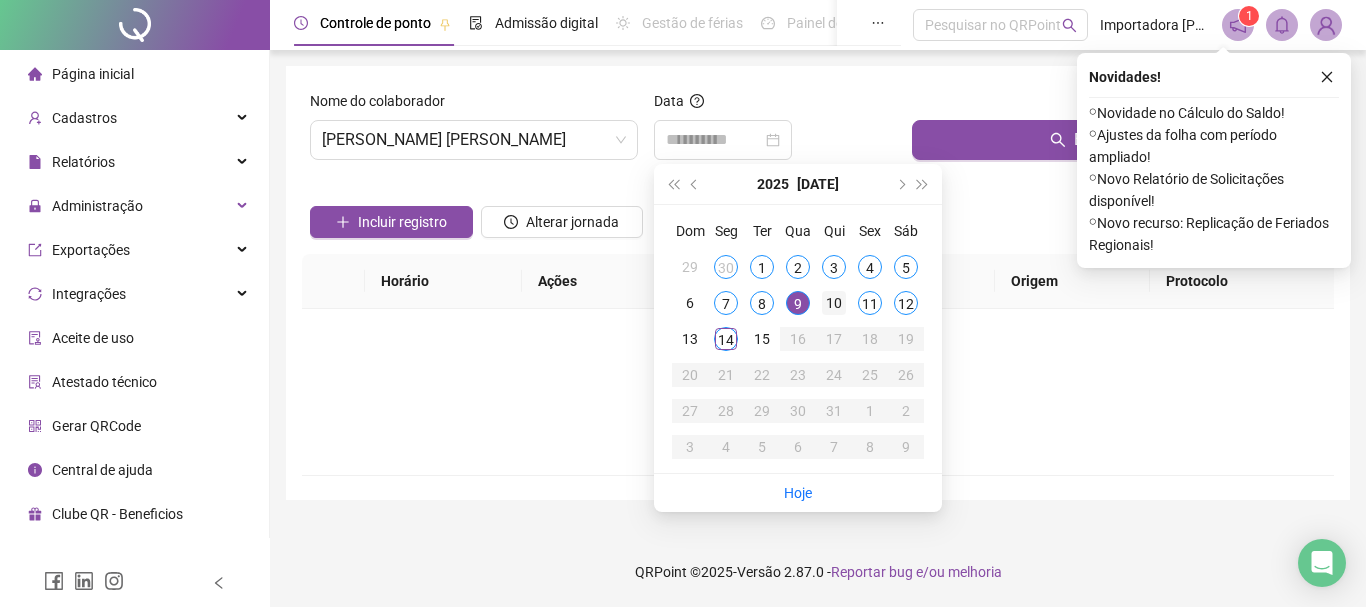 click on "10" at bounding box center [834, 303] 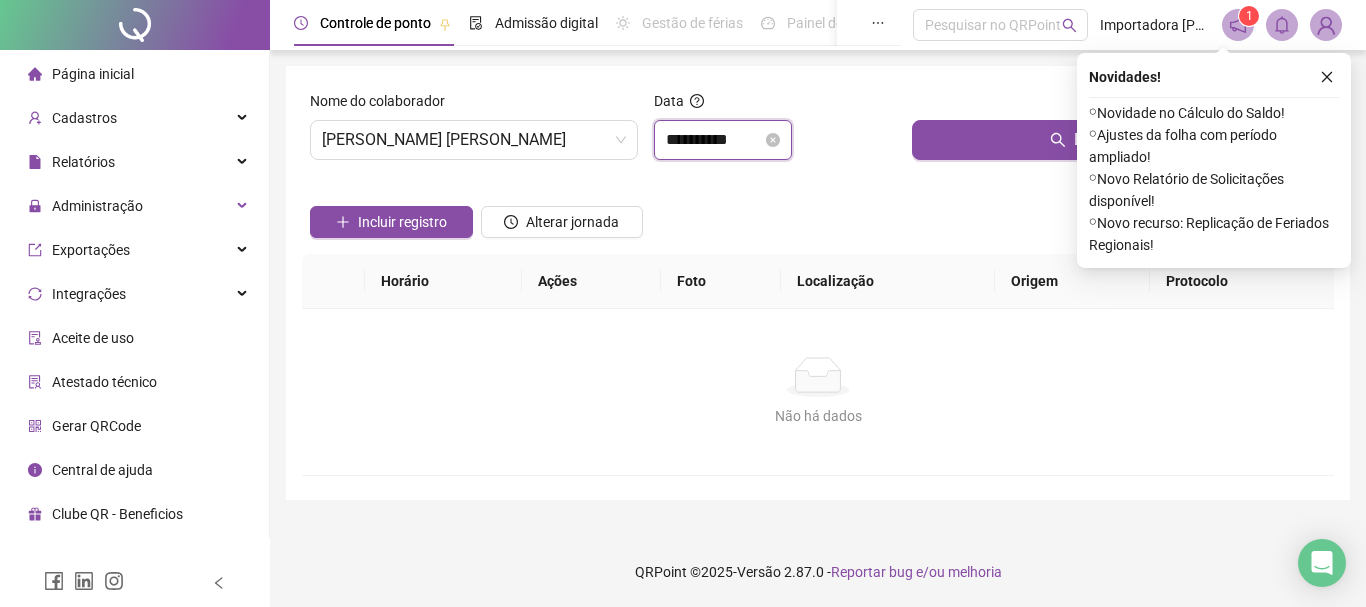 click on "**********" at bounding box center (714, 140) 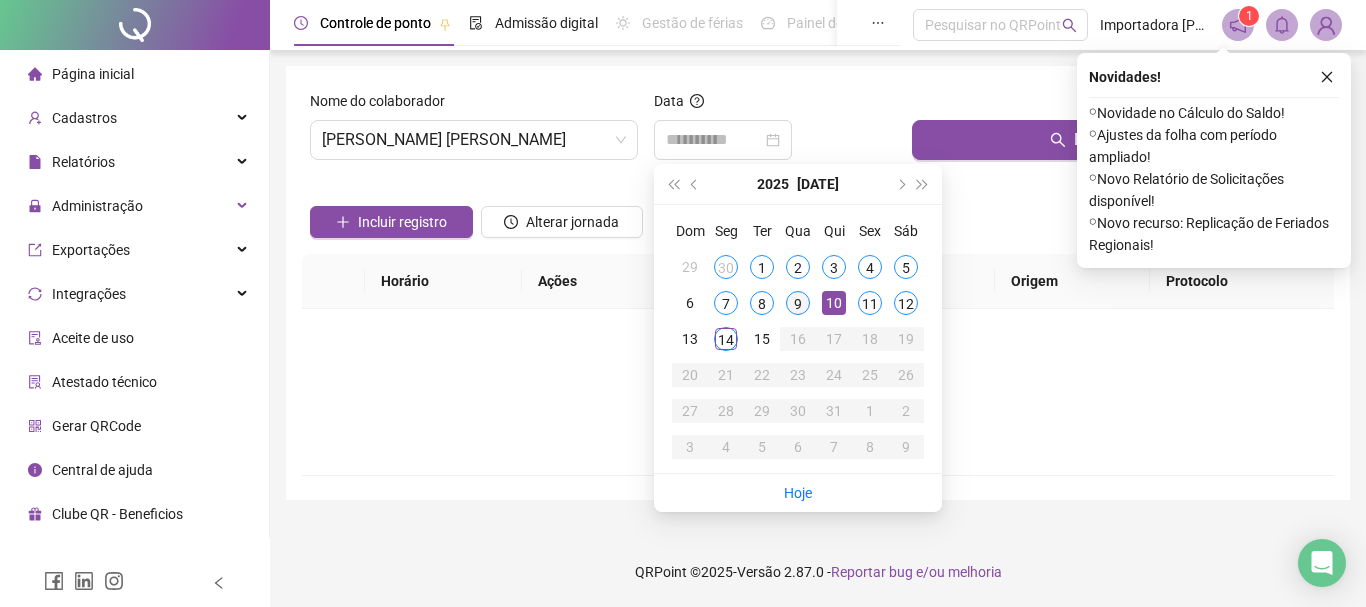 click on "9" at bounding box center [798, 303] 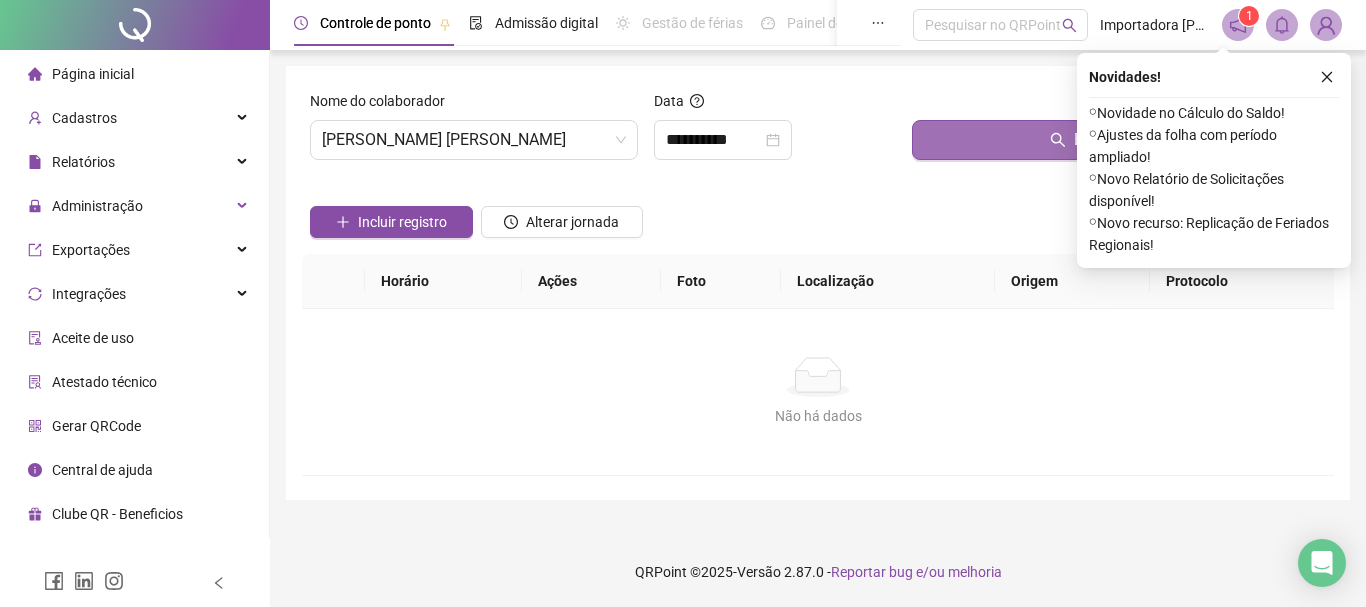 click on "Buscar registros" at bounding box center (1119, 140) 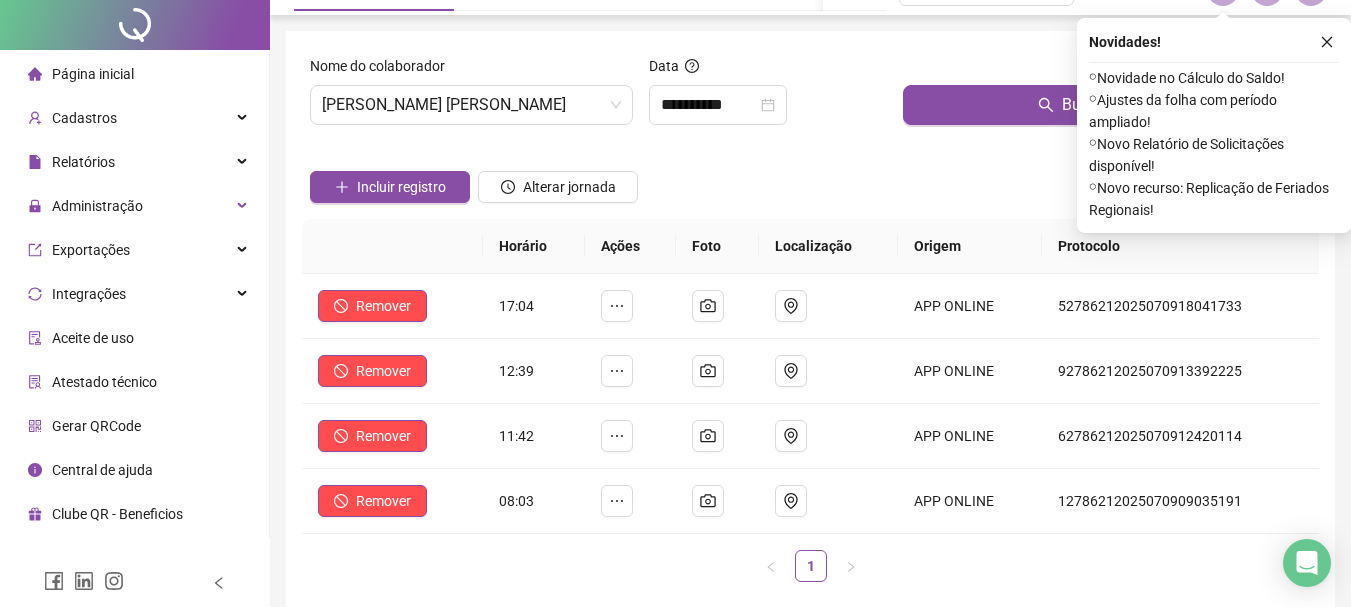 scroll, scrollTop: 0, scrollLeft: 0, axis: both 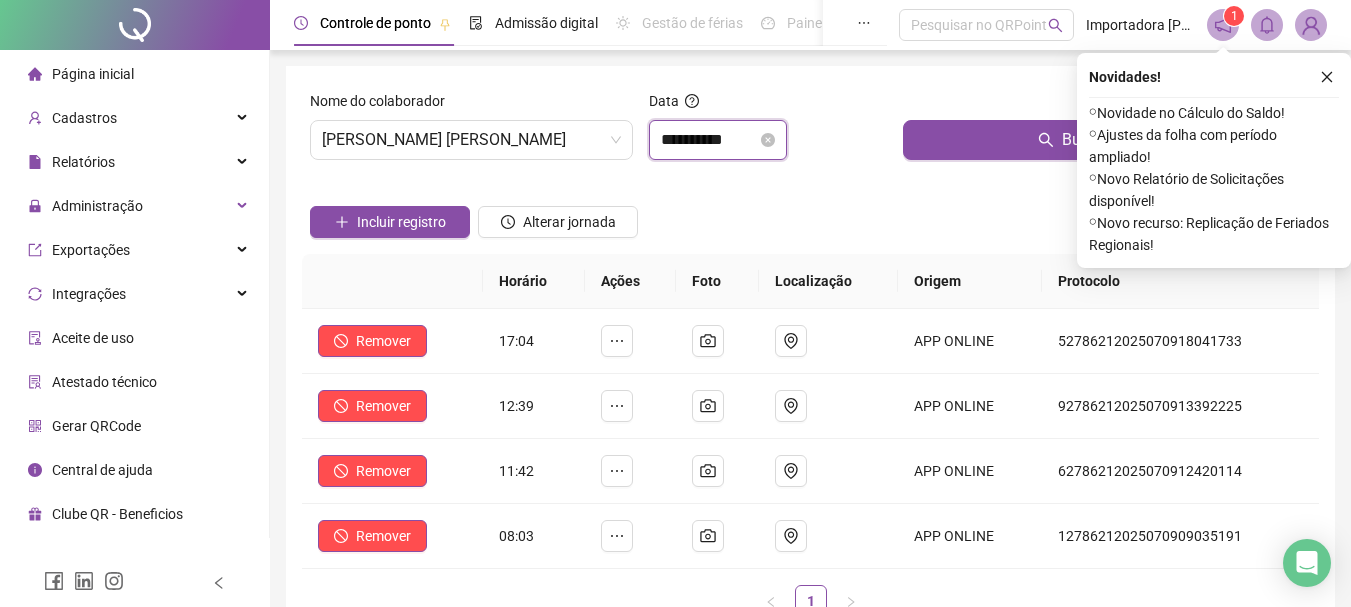 click on "**********" at bounding box center [709, 140] 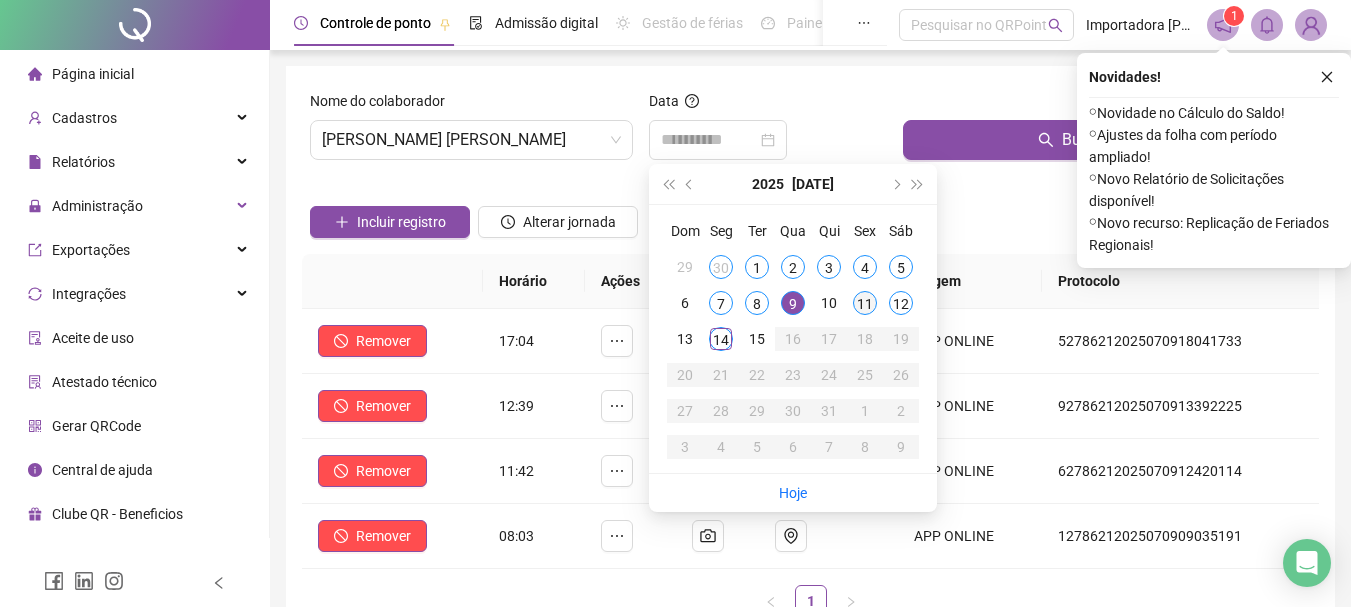 click on "11" at bounding box center (865, 303) 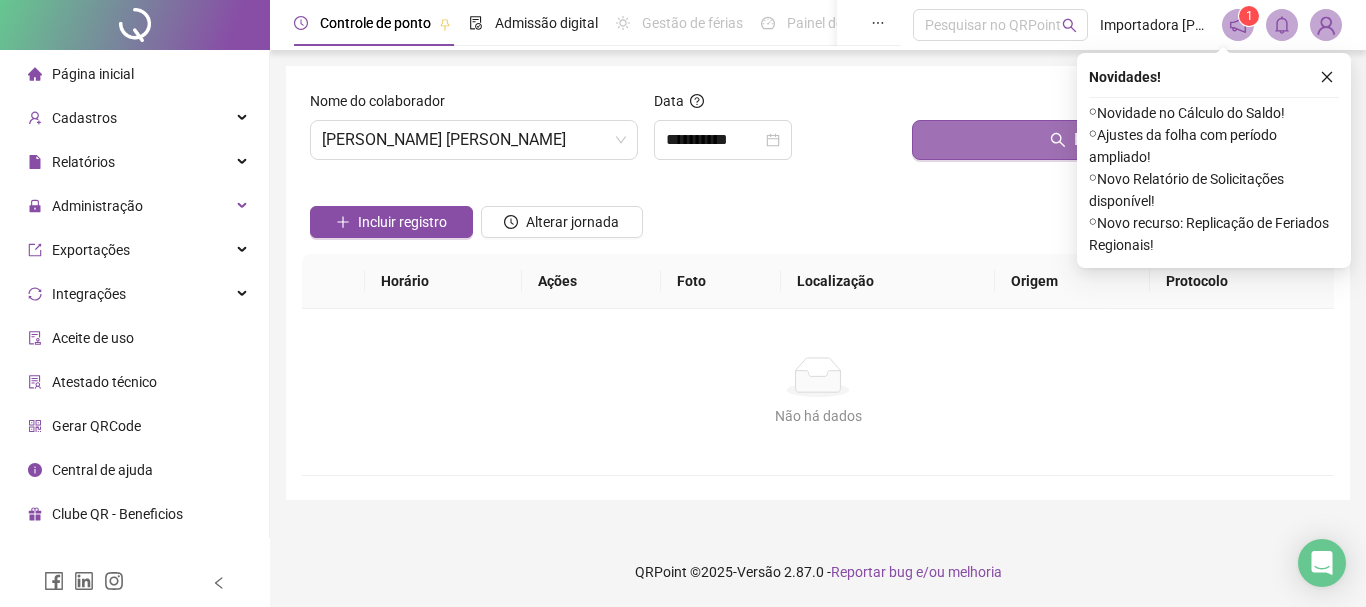 click on "Buscar registros" at bounding box center [1119, 140] 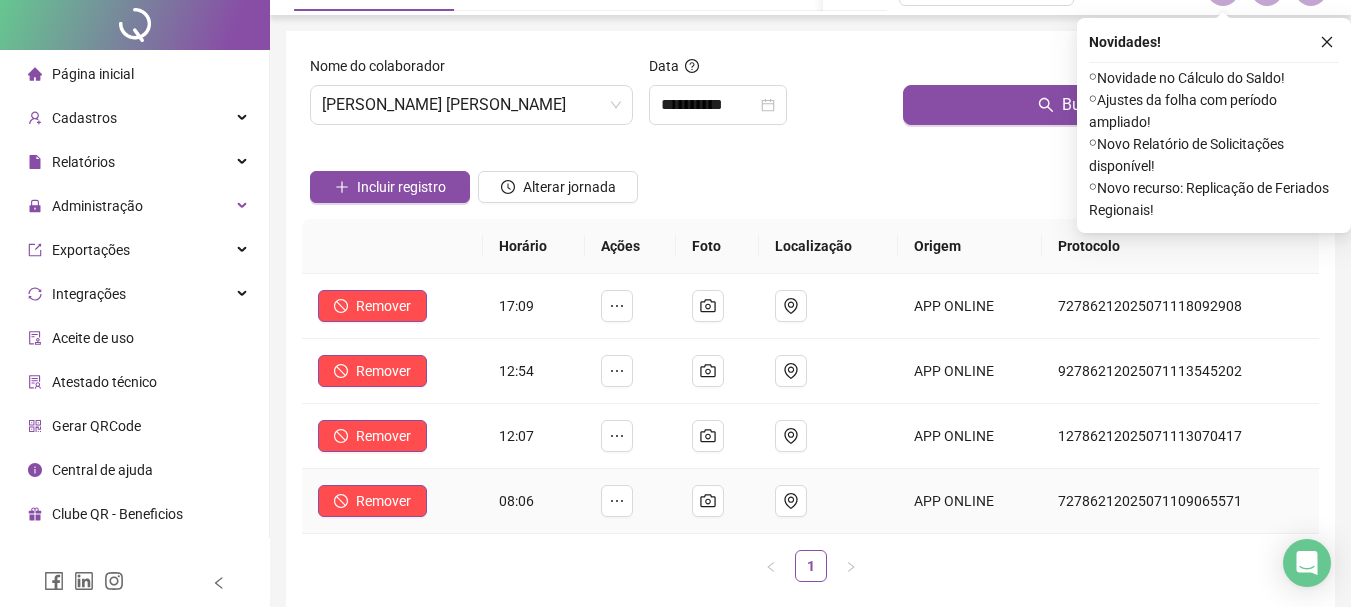 scroll, scrollTop: 0, scrollLeft: 0, axis: both 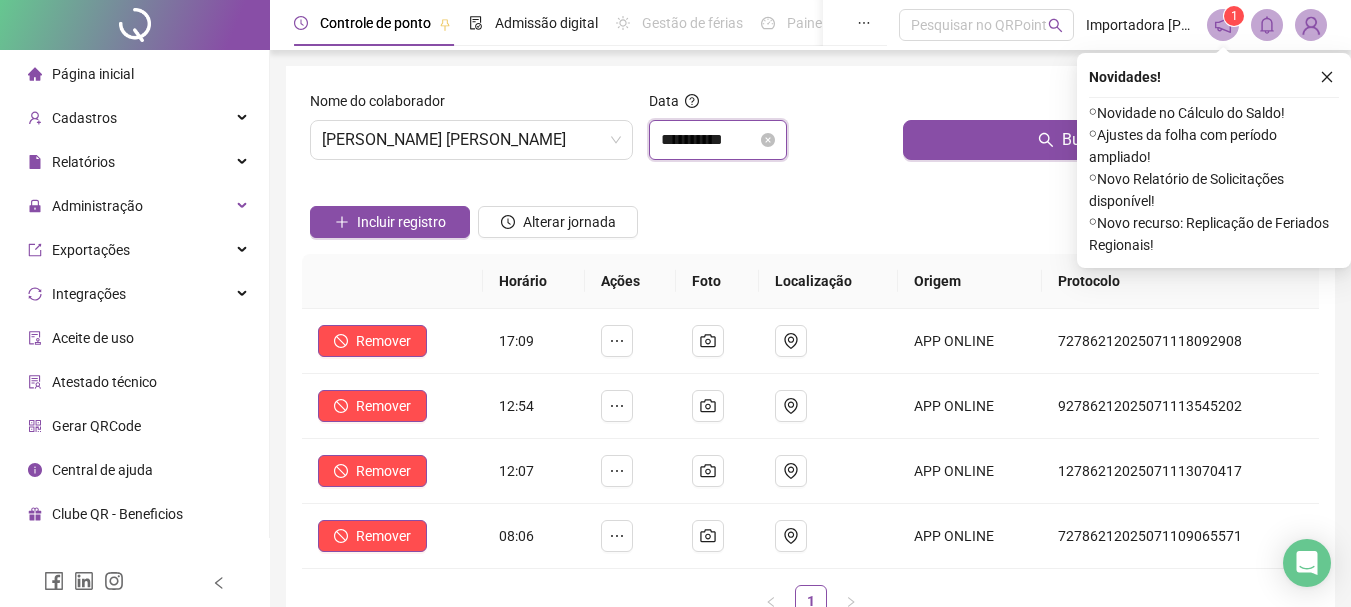 click on "**********" at bounding box center (709, 140) 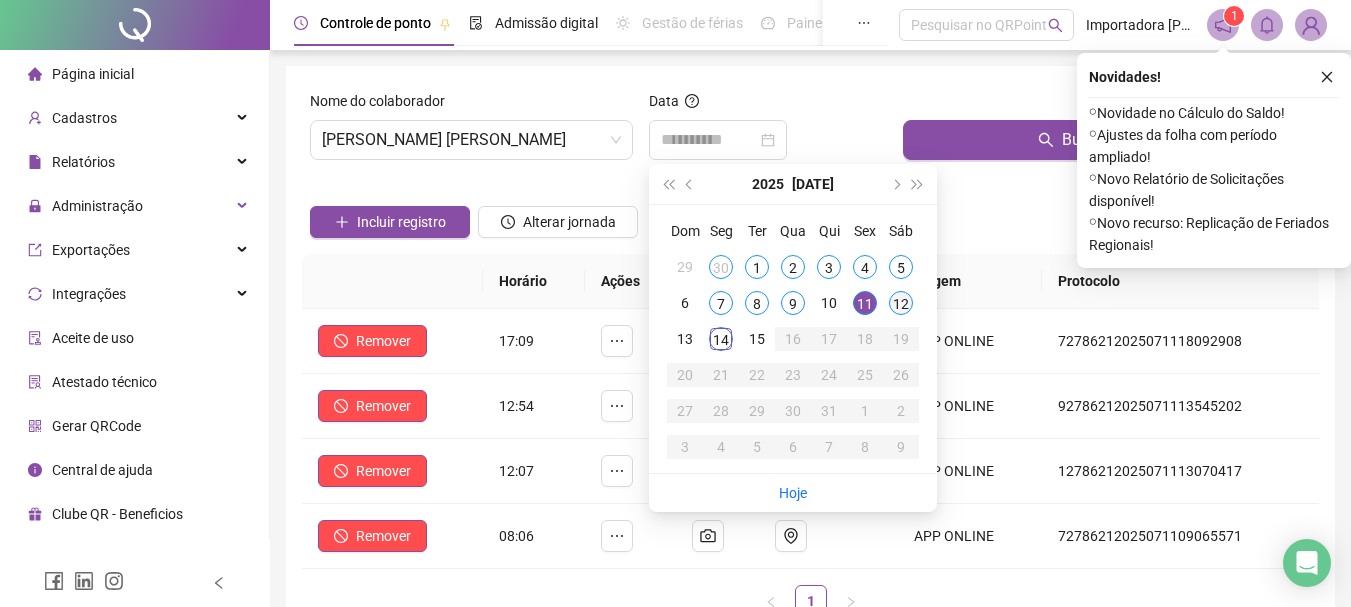 click on "12" at bounding box center [901, 303] 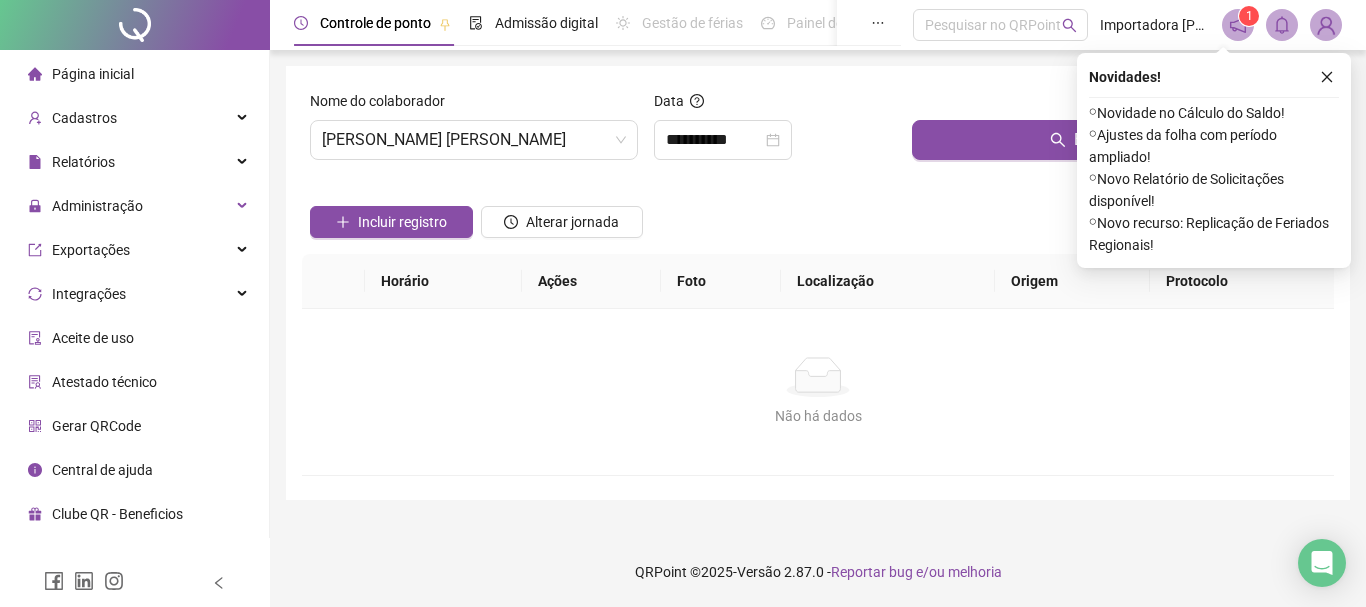 click at bounding box center (1119, 105) 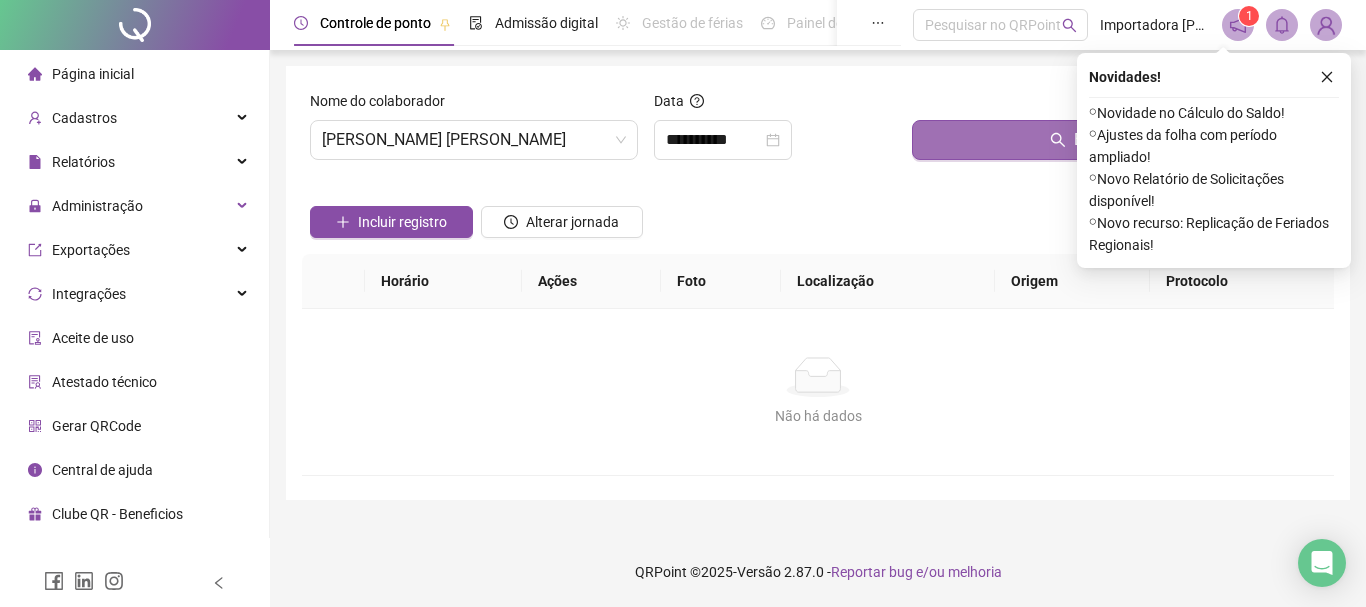 click on "Buscar registros" at bounding box center [1119, 140] 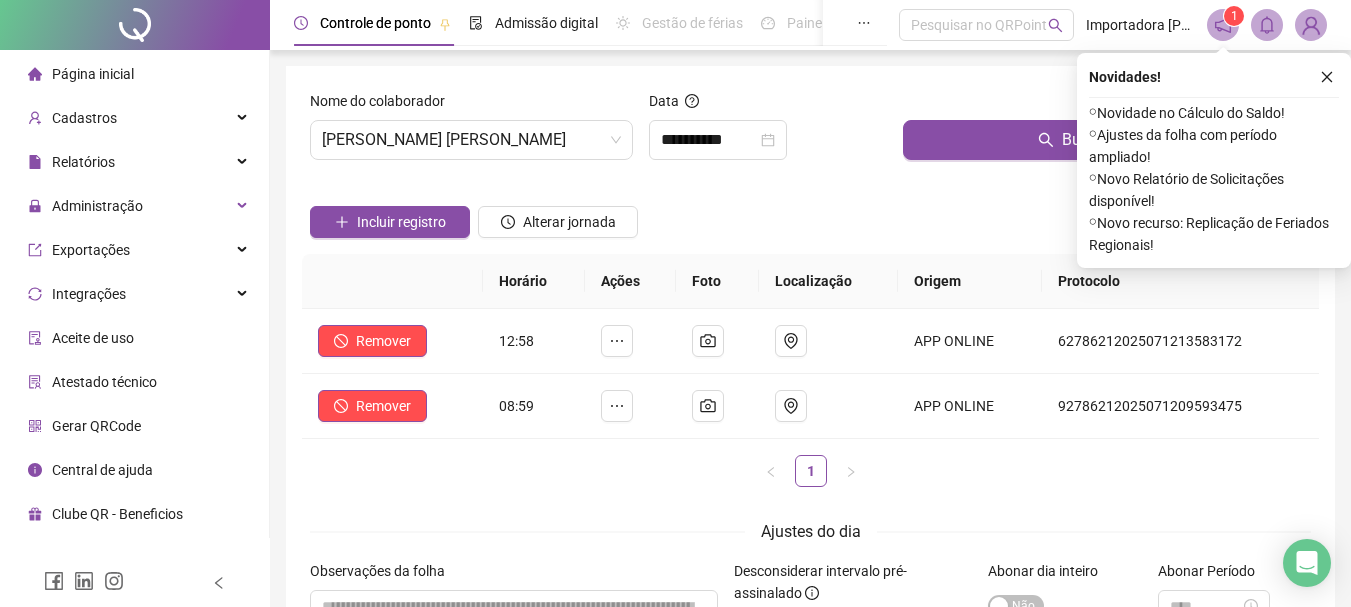 click on "**********" at bounding box center [768, 133] 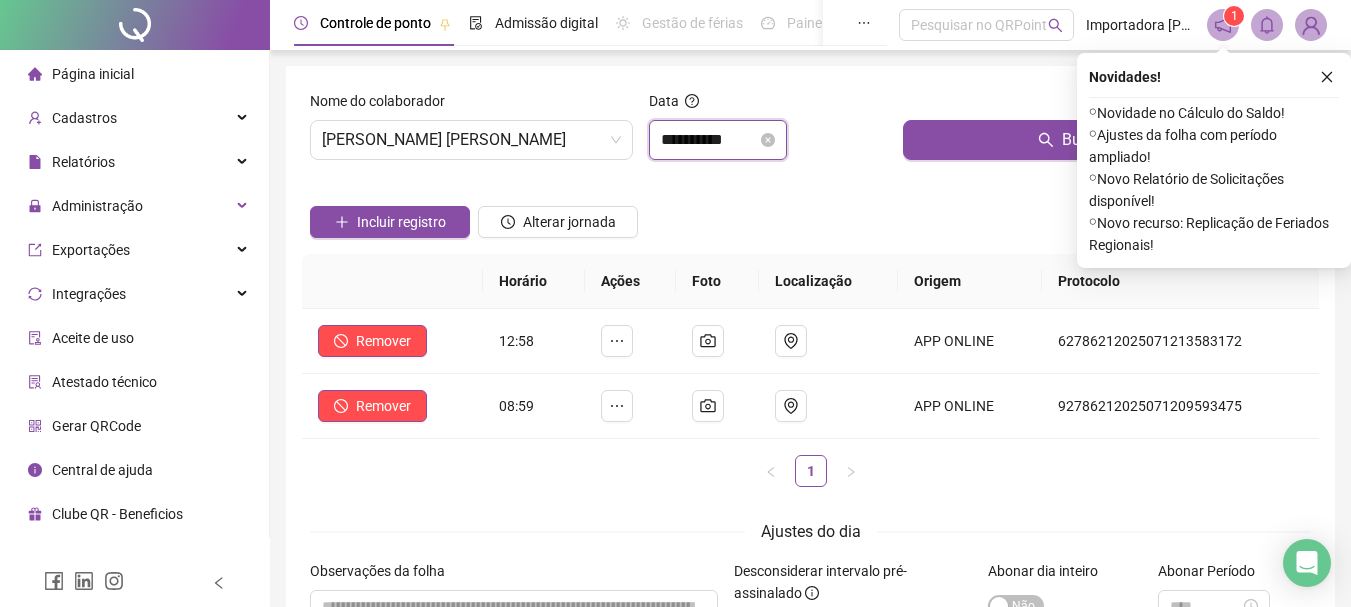 click on "**********" at bounding box center (709, 140) 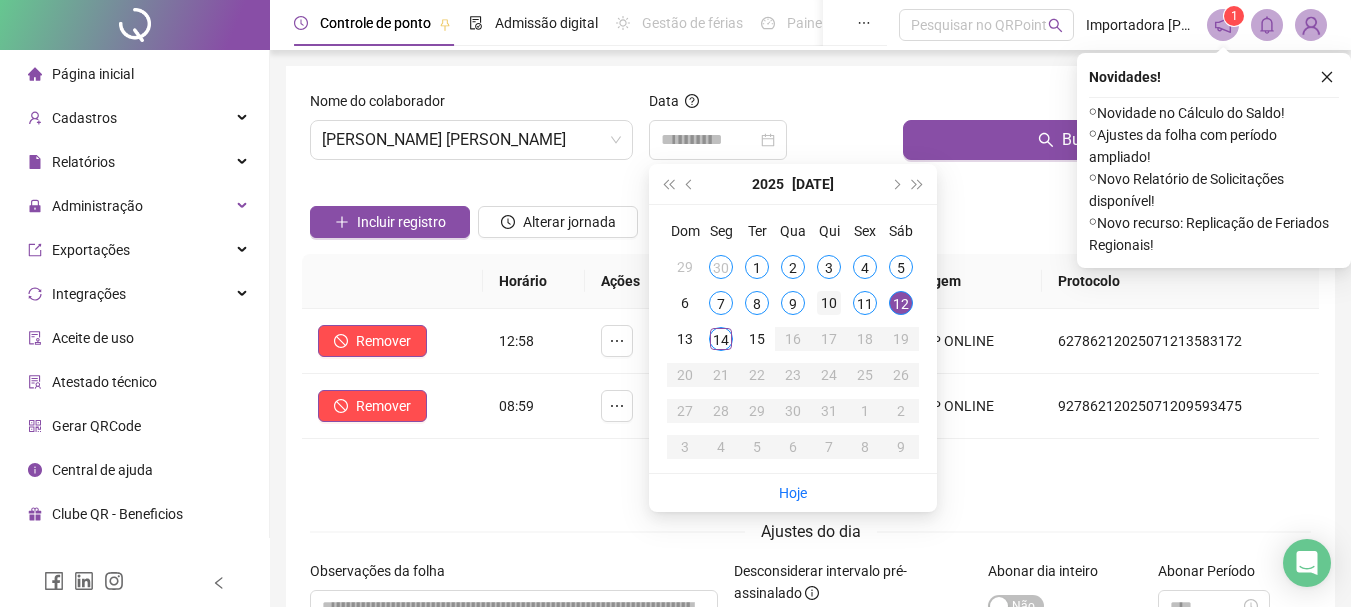 click on "10" at bounding box center (829, 303) 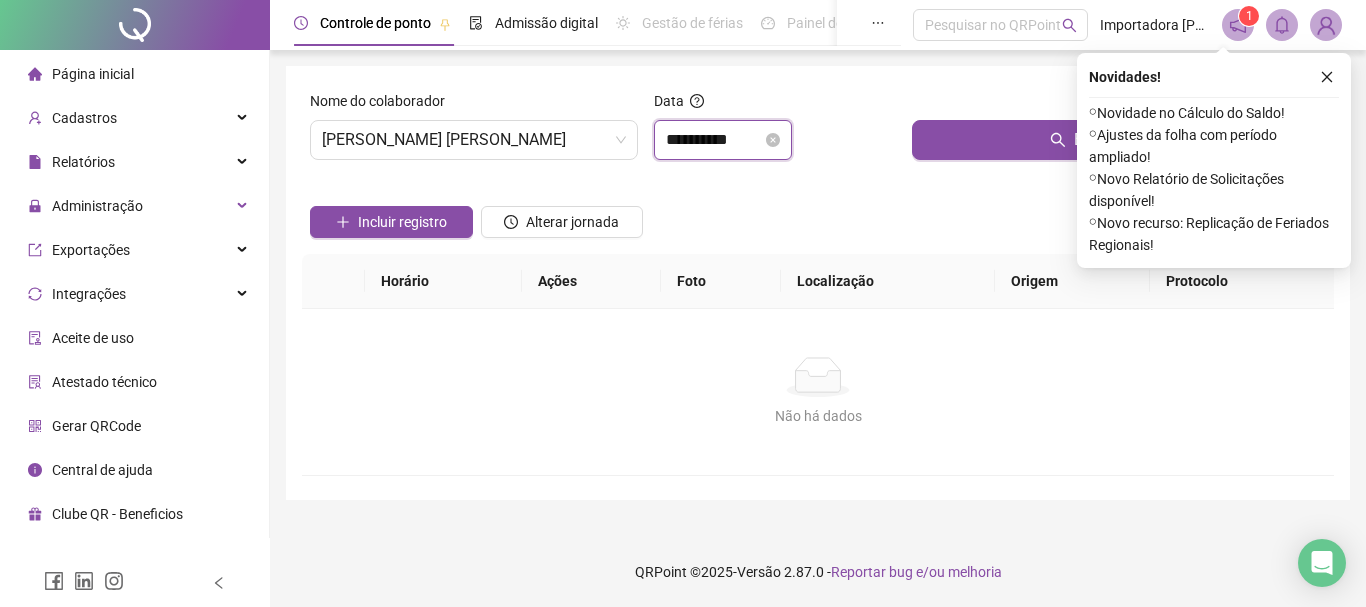click on "**********" at bounding box center (714, 140) 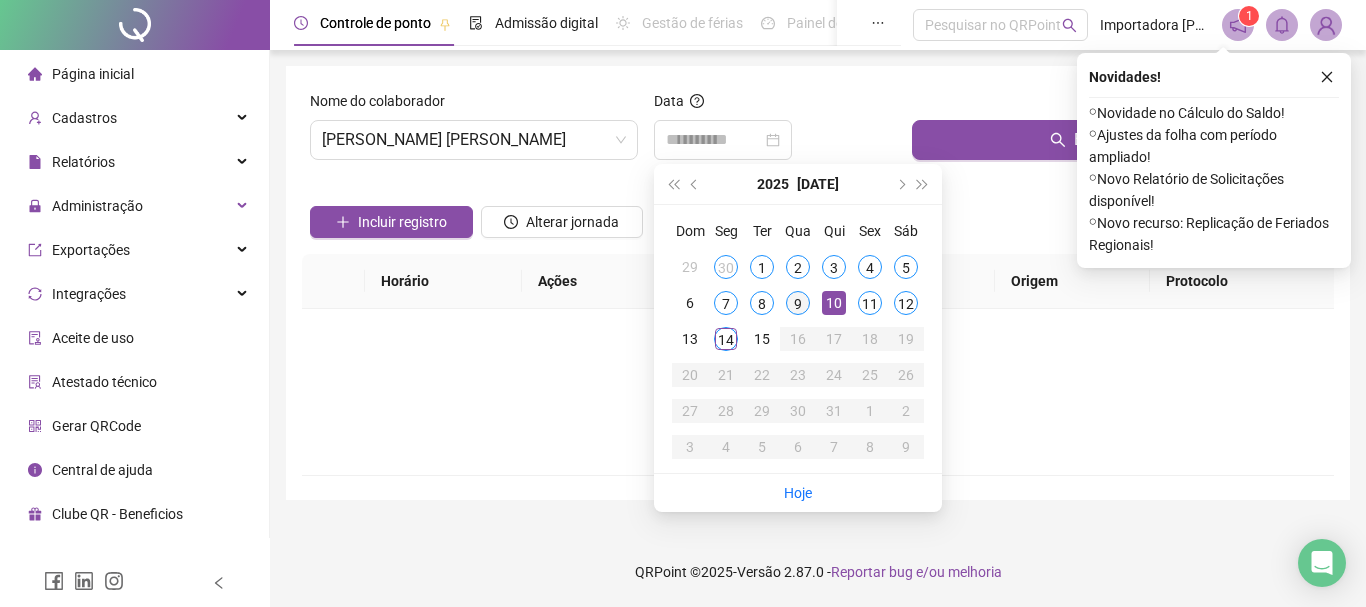 click on "9" at bounding box center [798, 303] 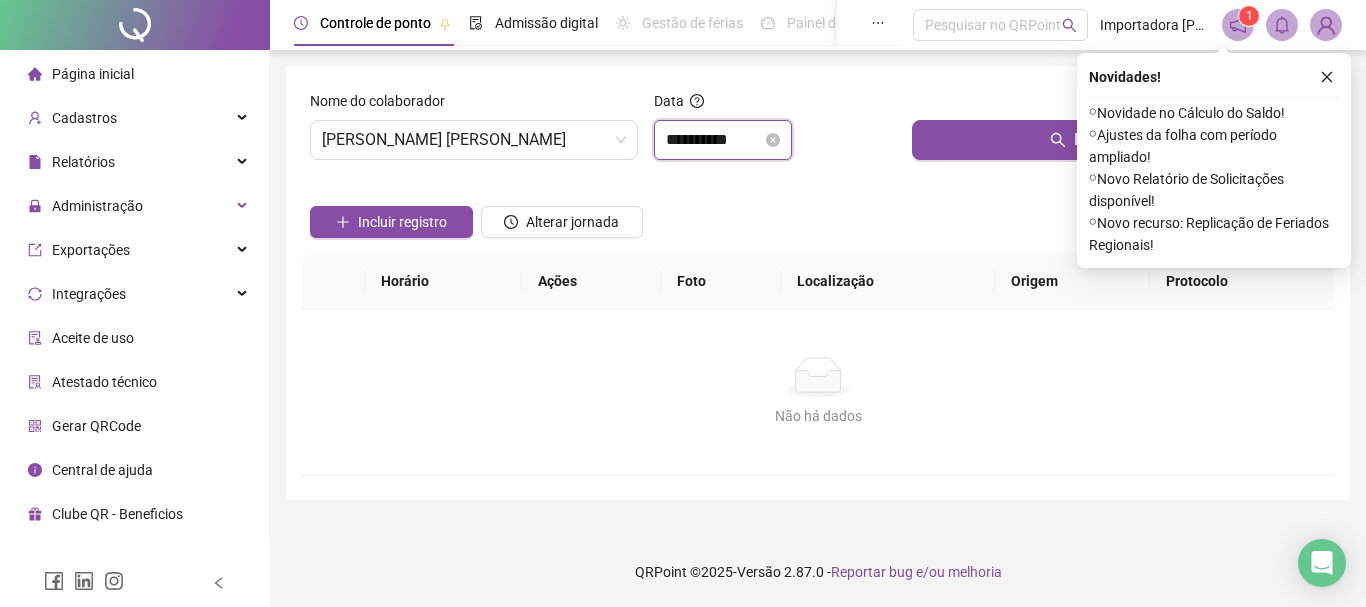 click on "**********" at bounding box center [714, 140] 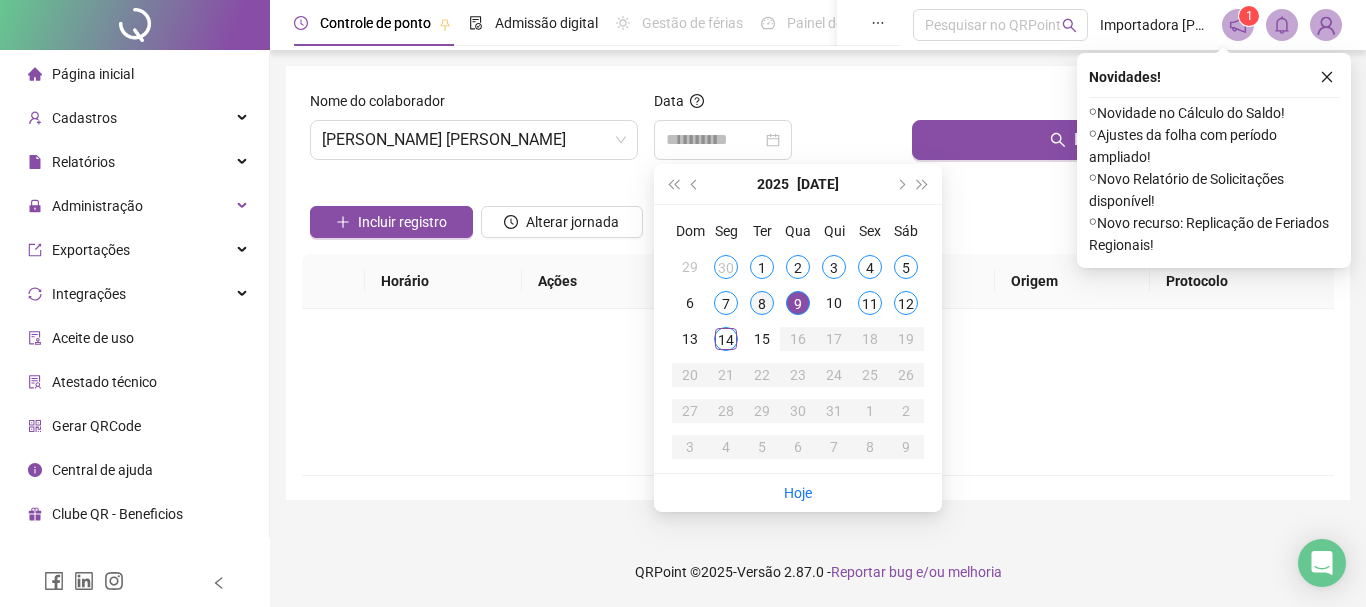 click on "8" at bounding box center (762, 303) 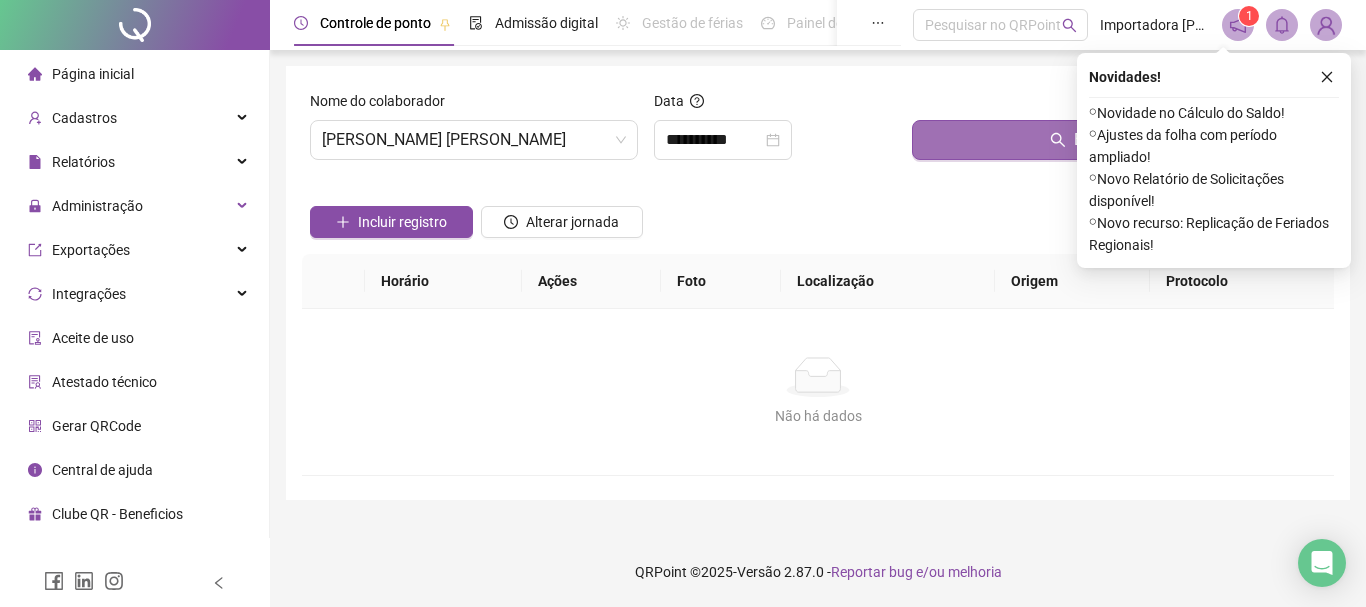 click on "Buscar registros" at bounding box center [1119, 140] 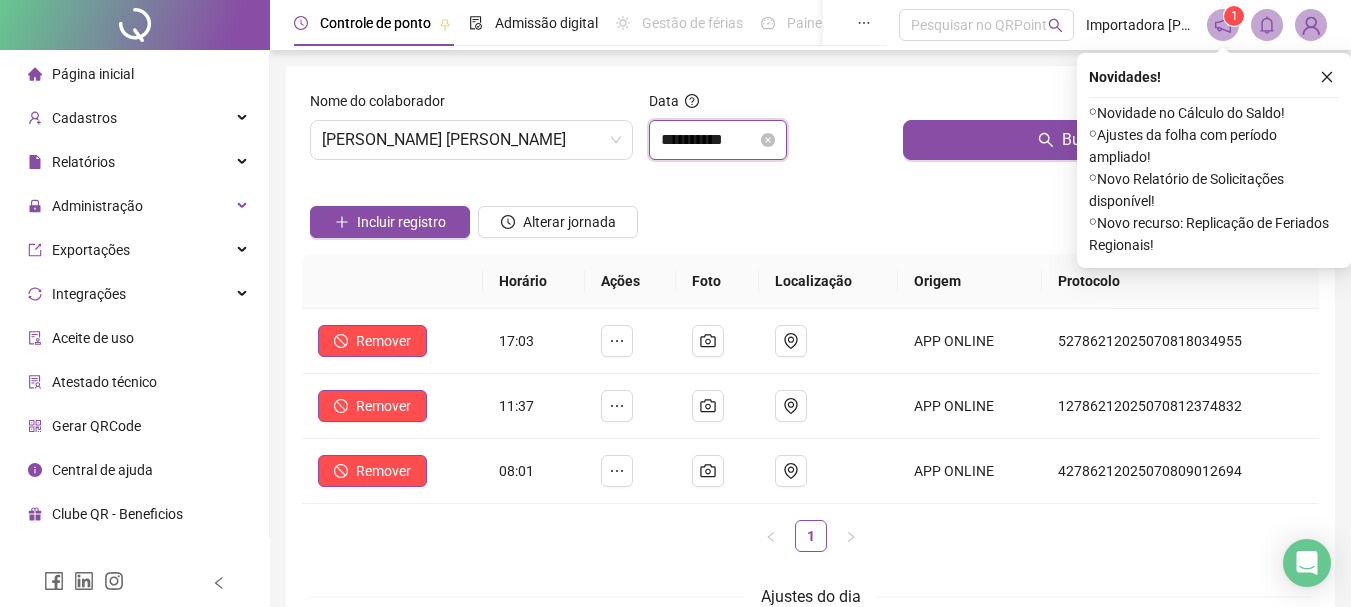 click on "**********" at bounding box center [709, 140] 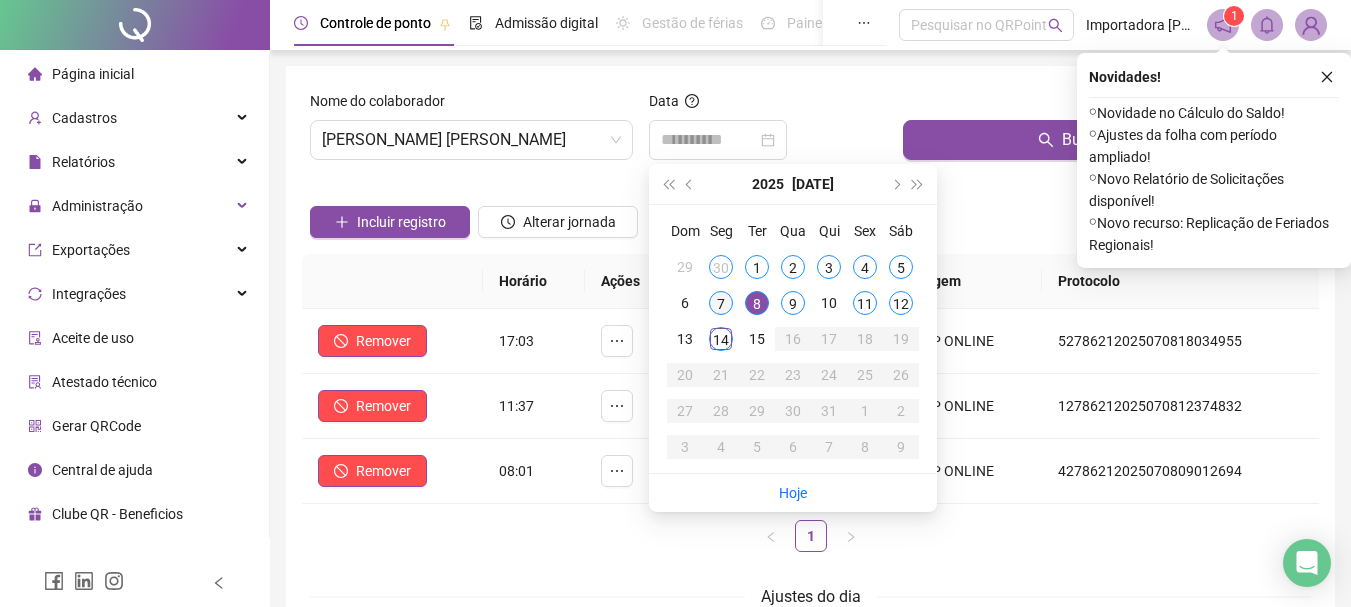 click on "7" at bounding box center [721, 303] 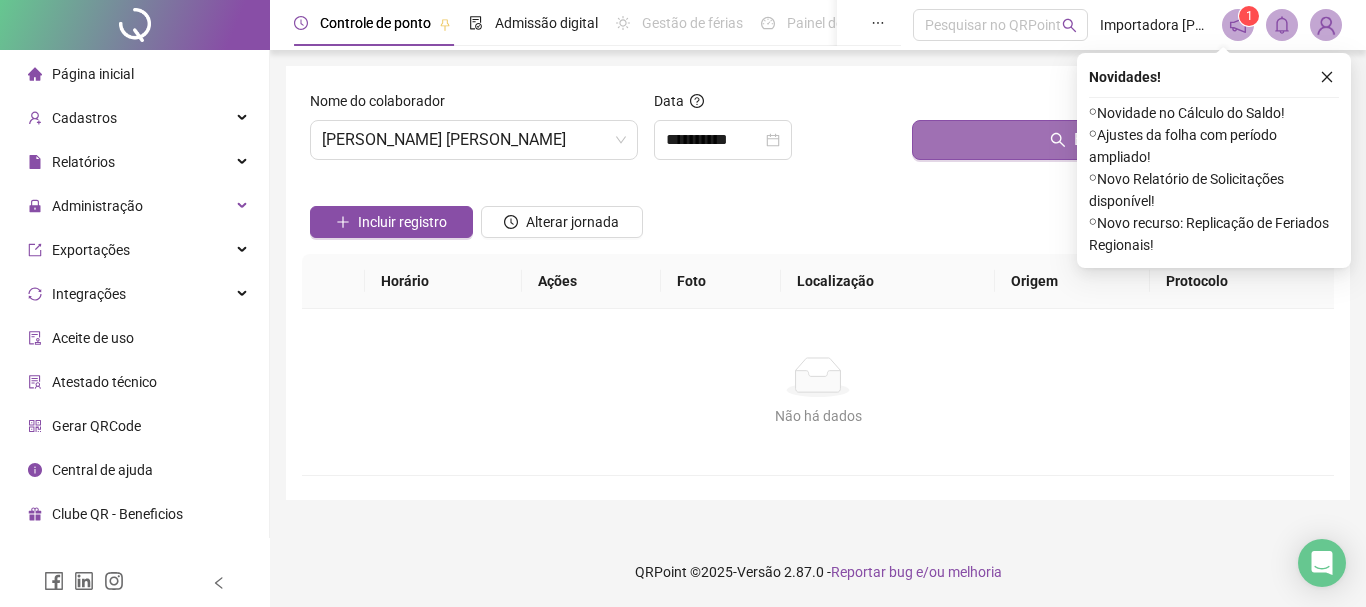 click on "Buscar registros" at bounding box center [1119, 140] 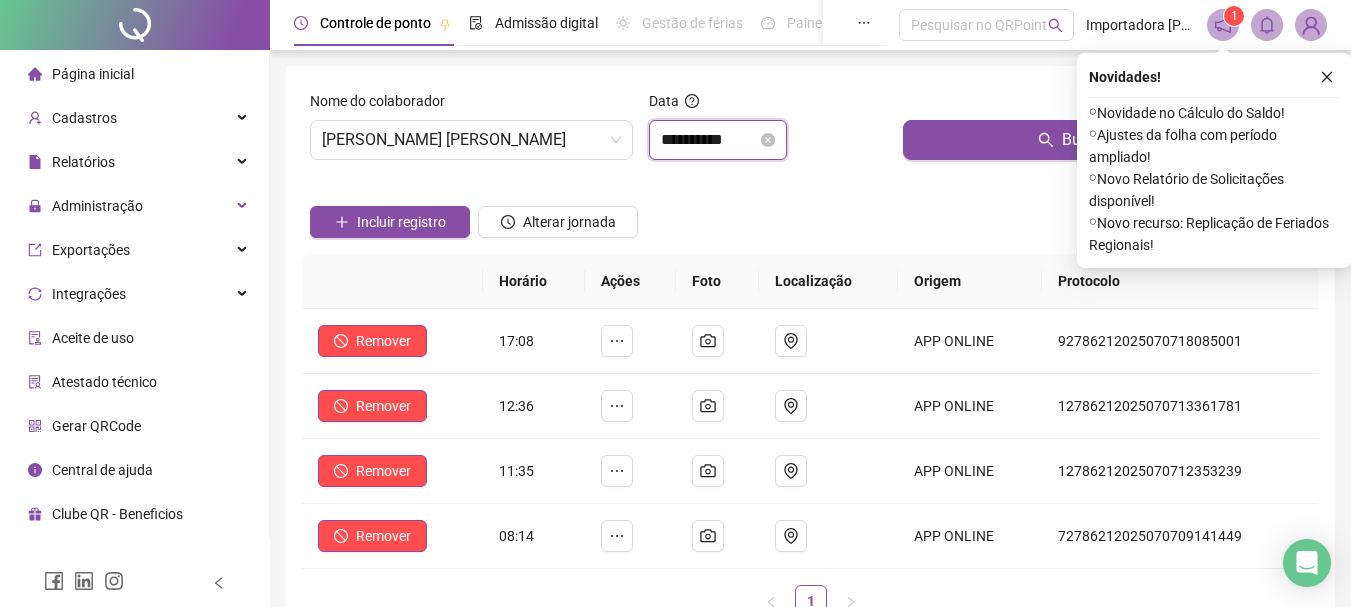 click on "**********" at bounding box center [709, 140] 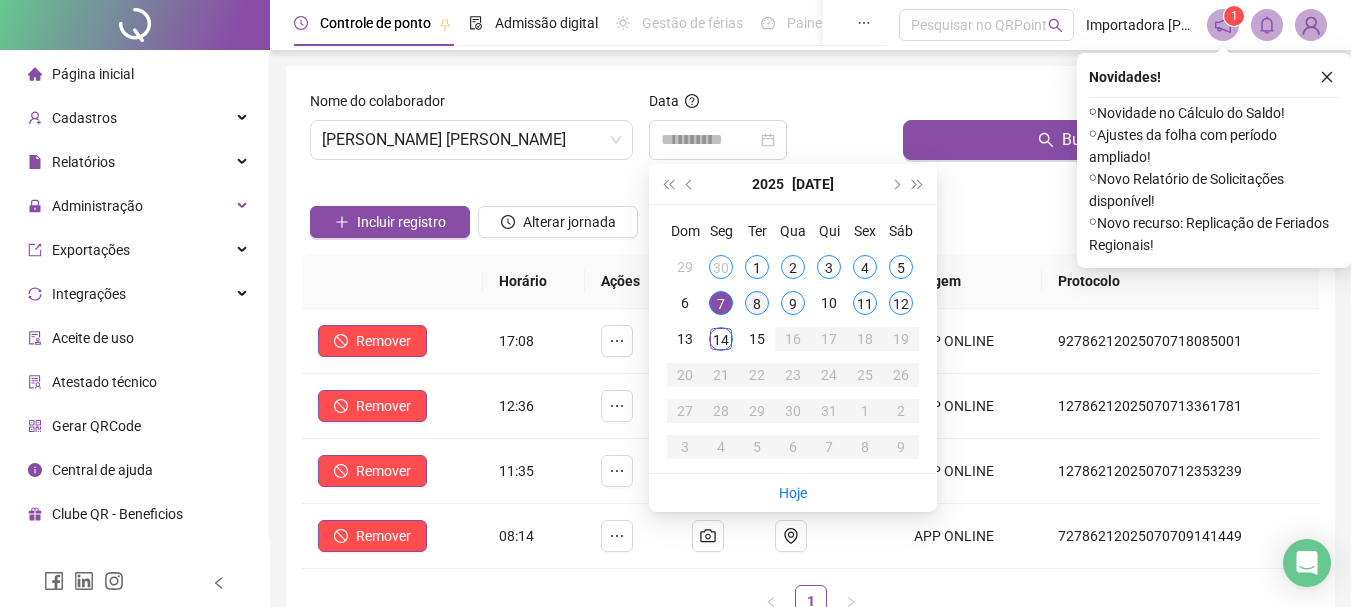 click on "8" at bounding box center [757, 303] 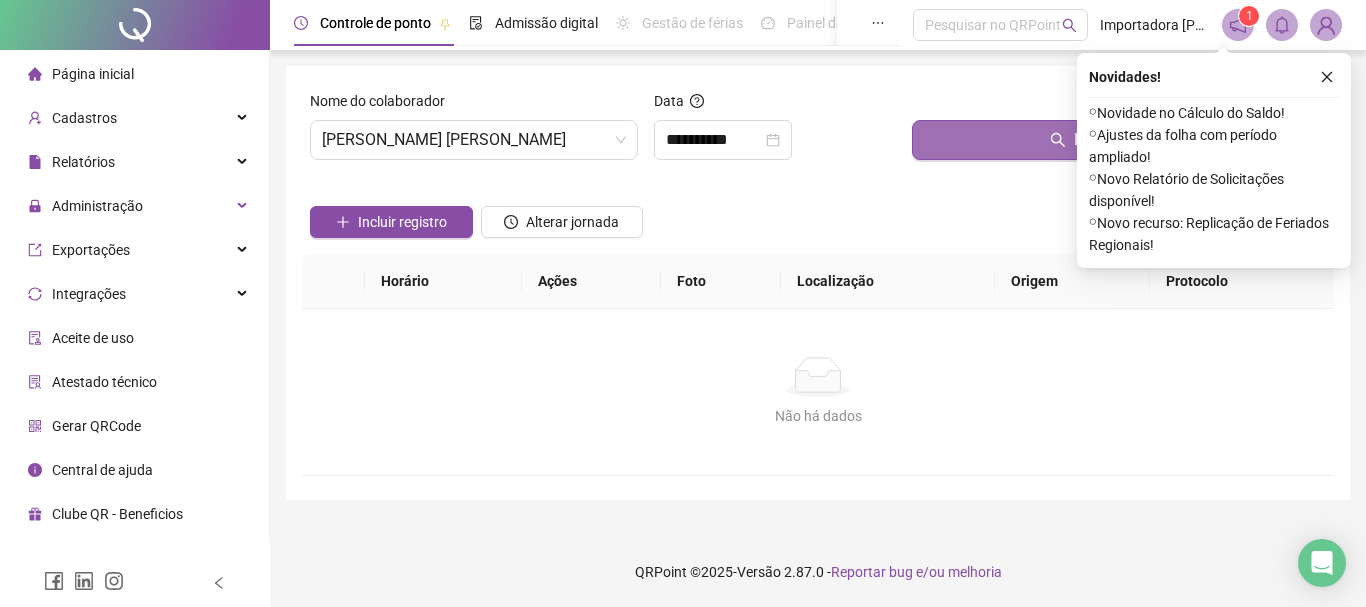 click on "Buscar registros" at bounding box center [1119, 140] 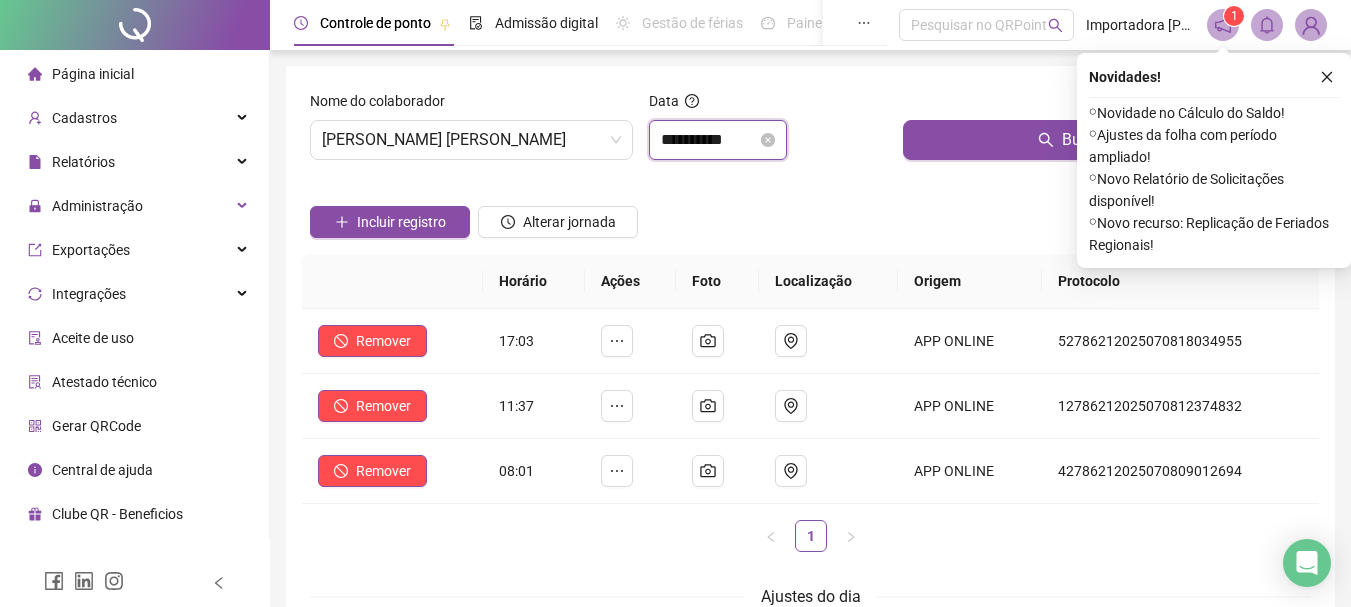 click on "**********" at bounding box center (709, 140) 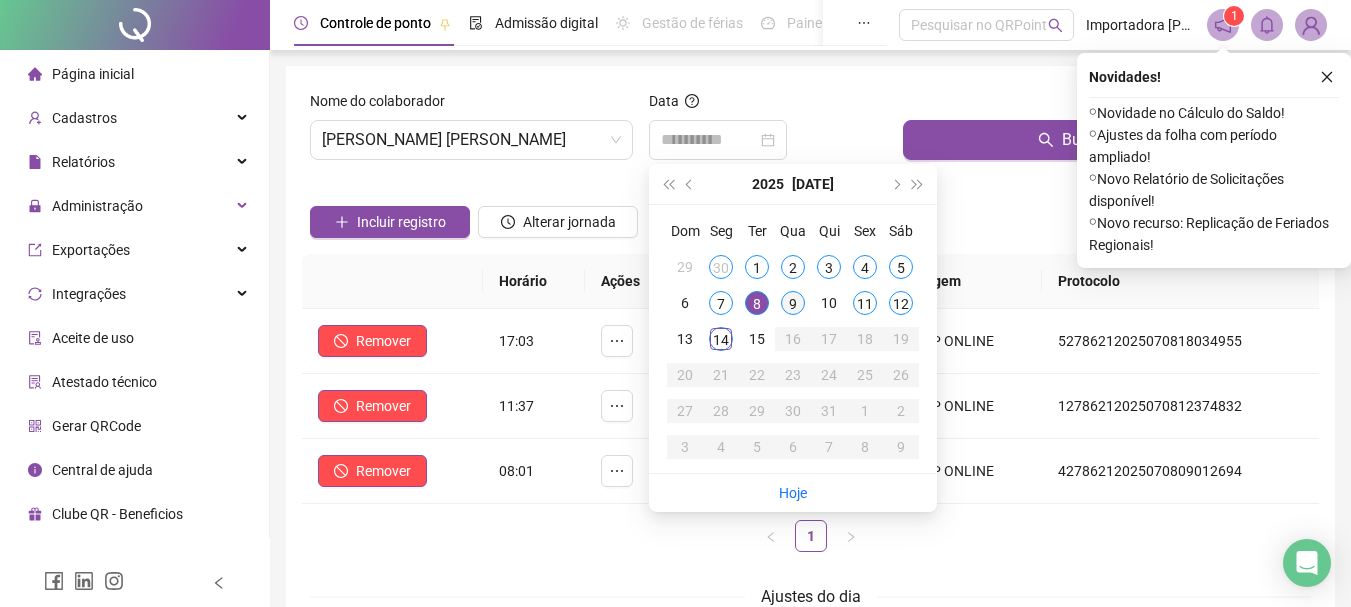 click on "9" at bounding box center (793, 303) 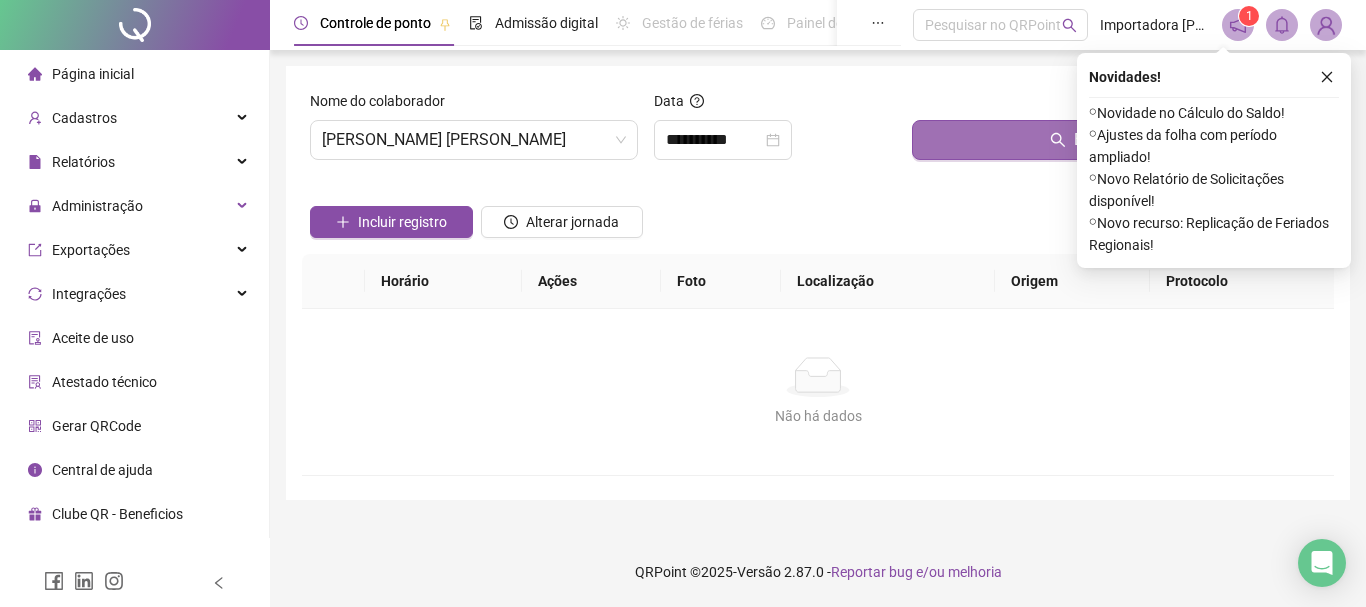 click on "Buscar registros" at bounding box center (1119, 140) 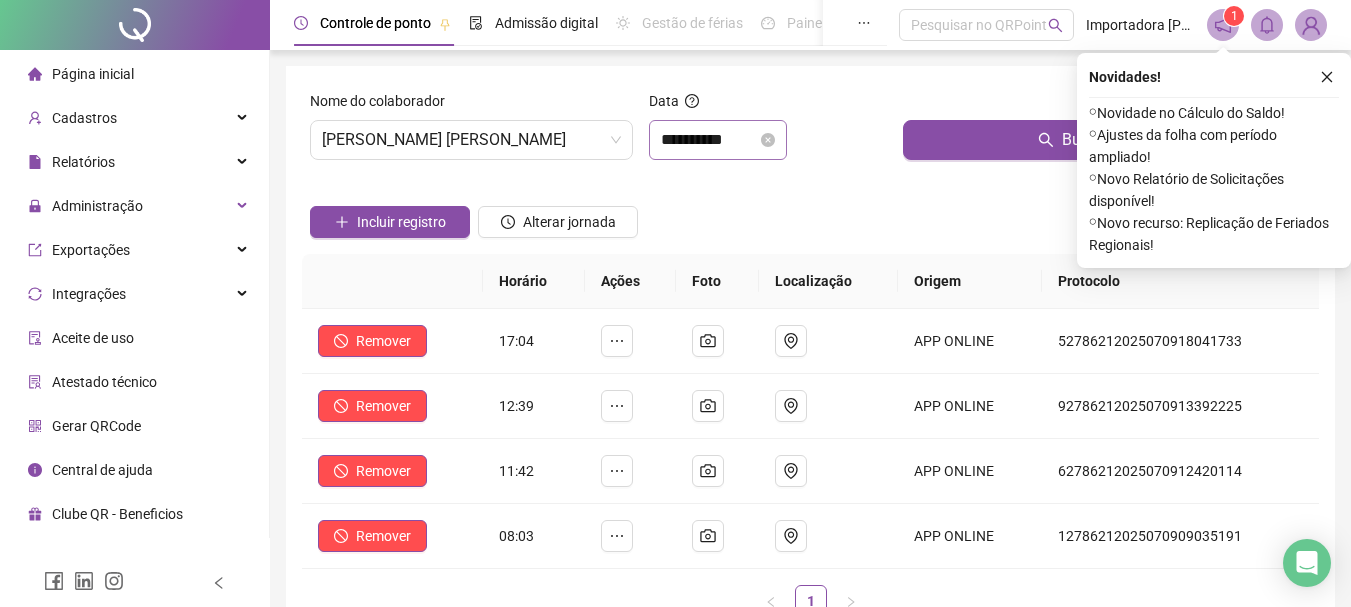 click on "**********" at bounding box center (718, 140) 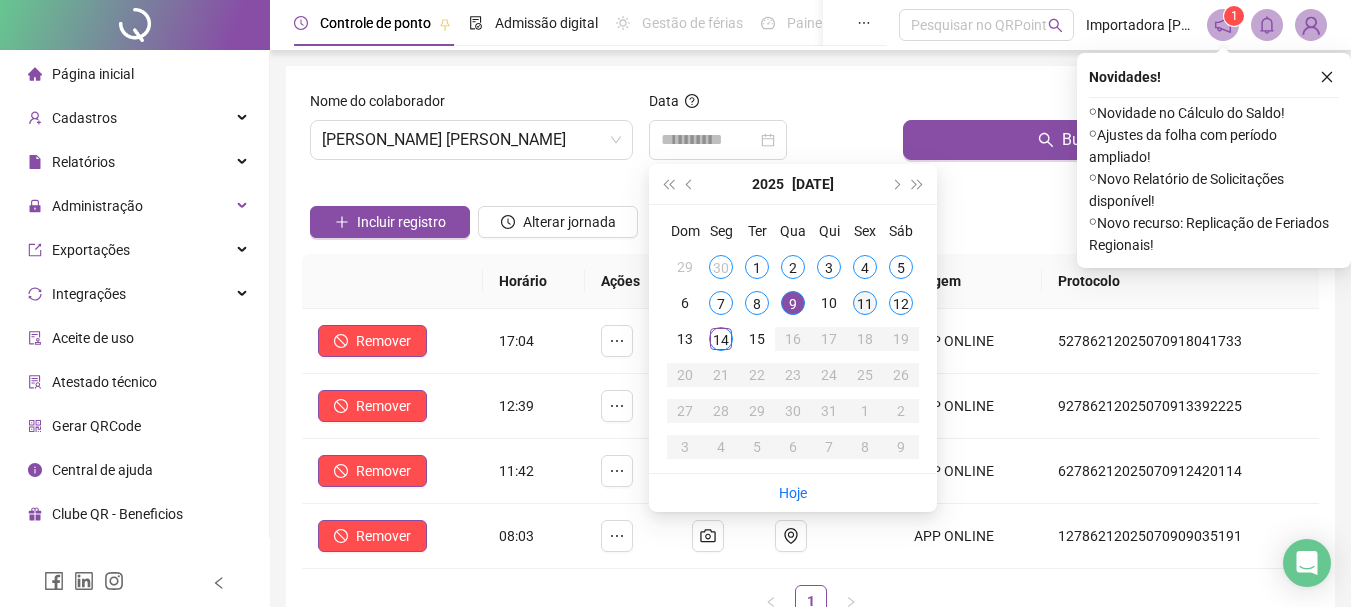 click on "11" at bounding box center (865, 303) 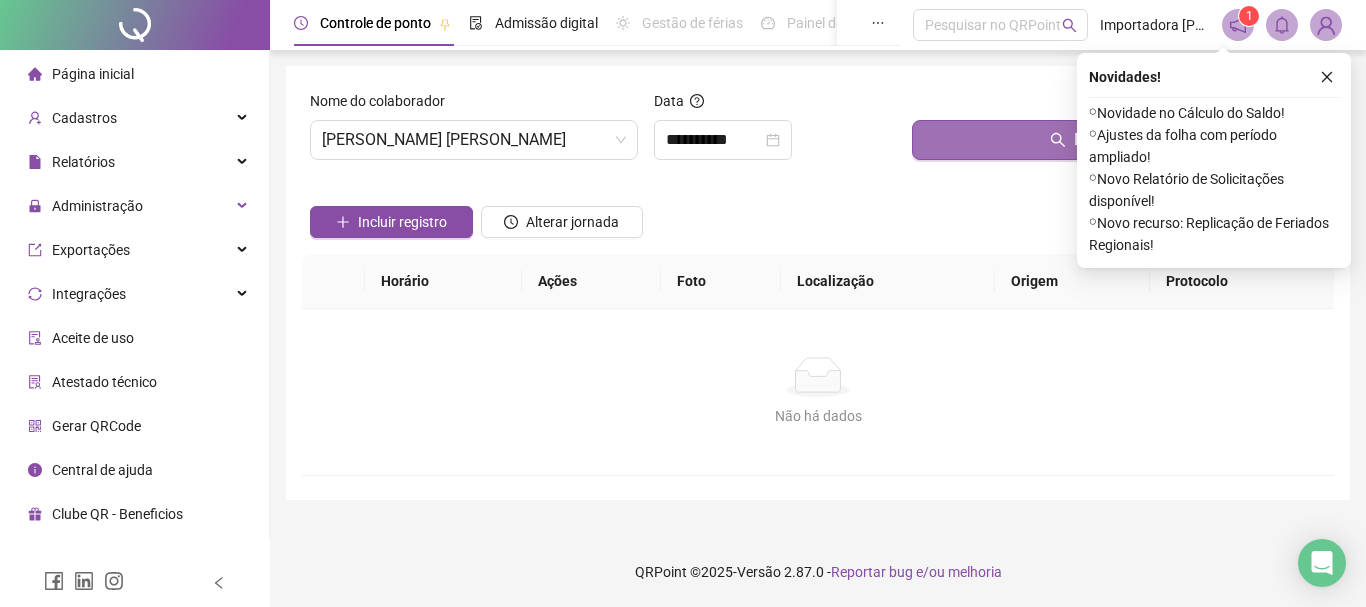 click on "Buscar registros" at bounding box center [1119, 140] 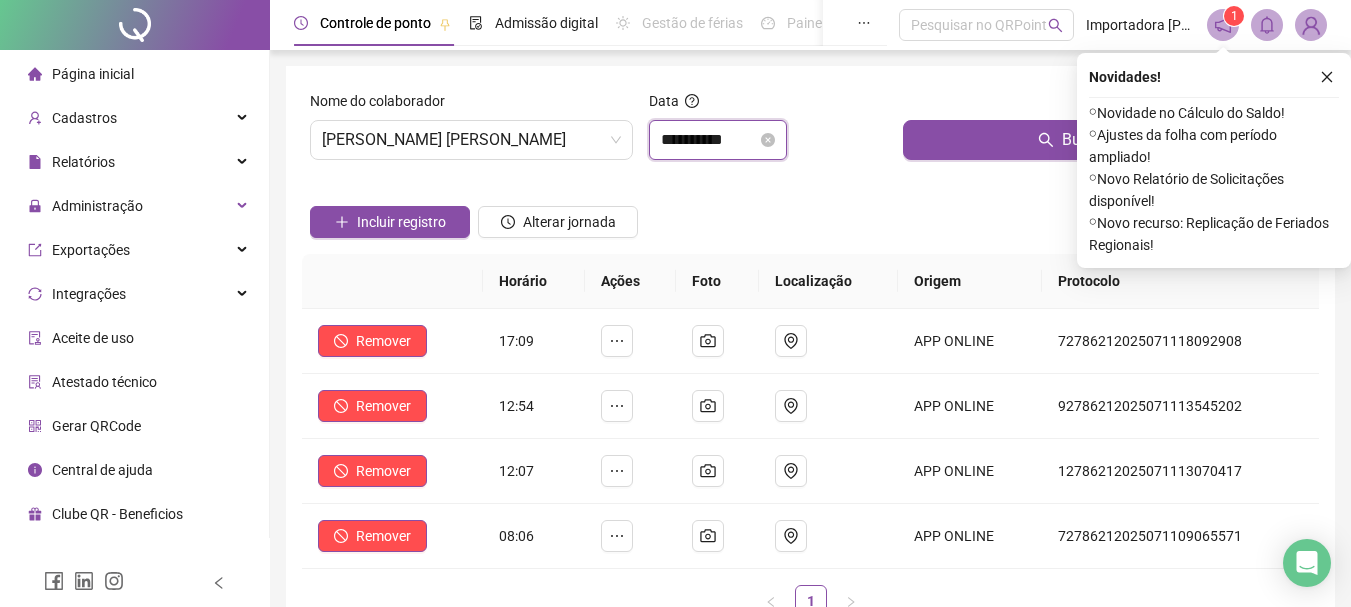 click on "**********" at bounding box center [709, 140] 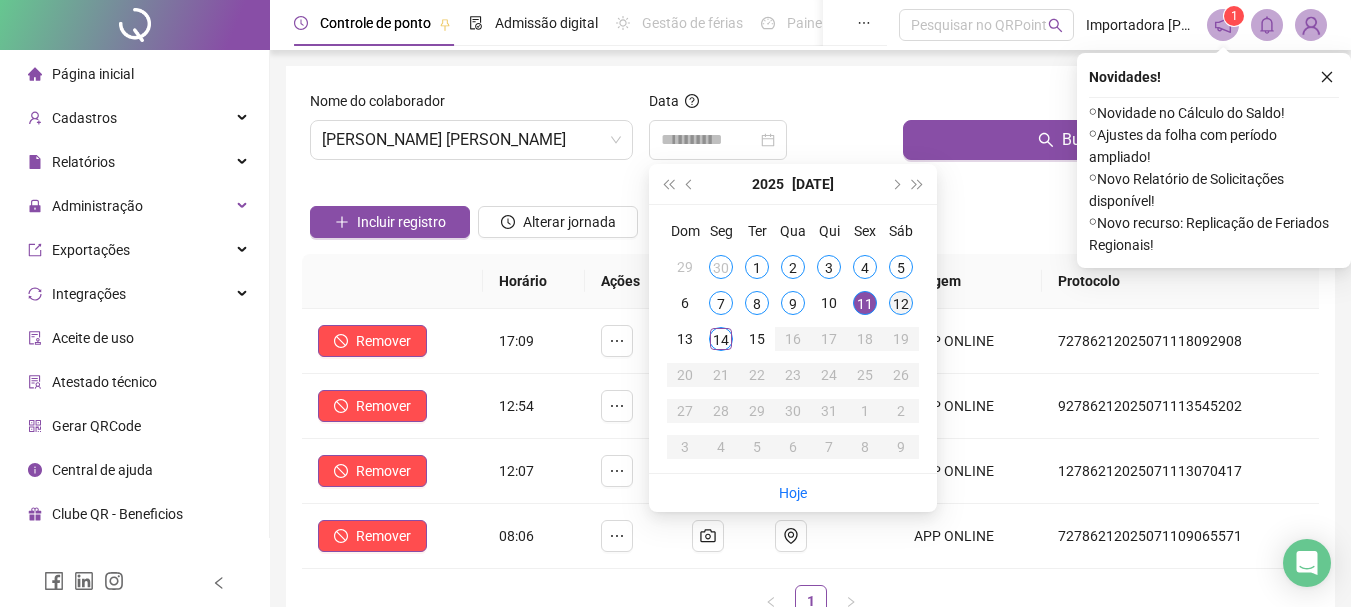 click on "12" at bounding box center (901, 303) 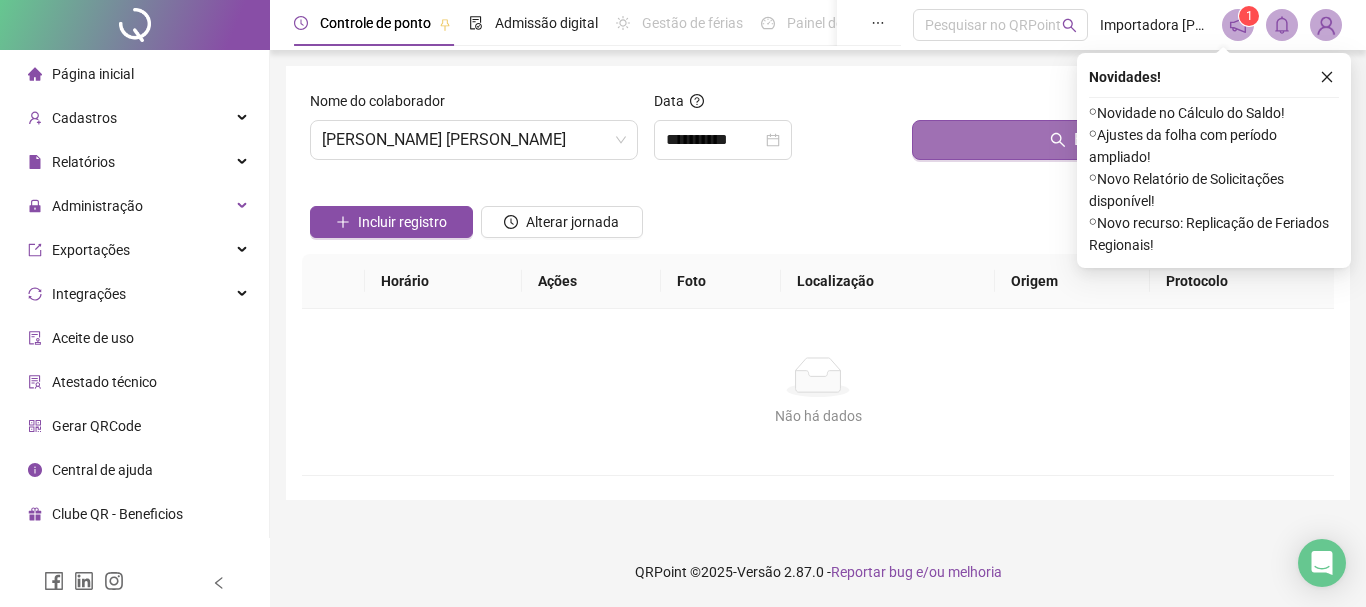 click on "Buscar registros" at bounding box center (1119, 140) 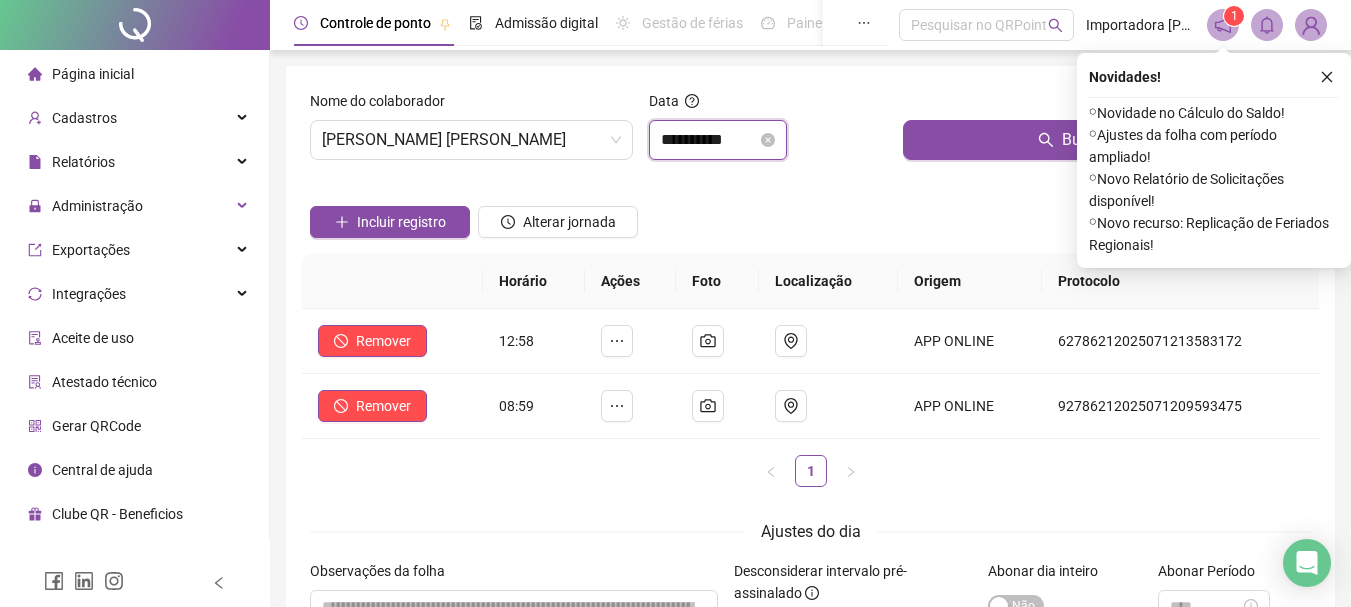 click on "**********" at bounding box center [709, 140] 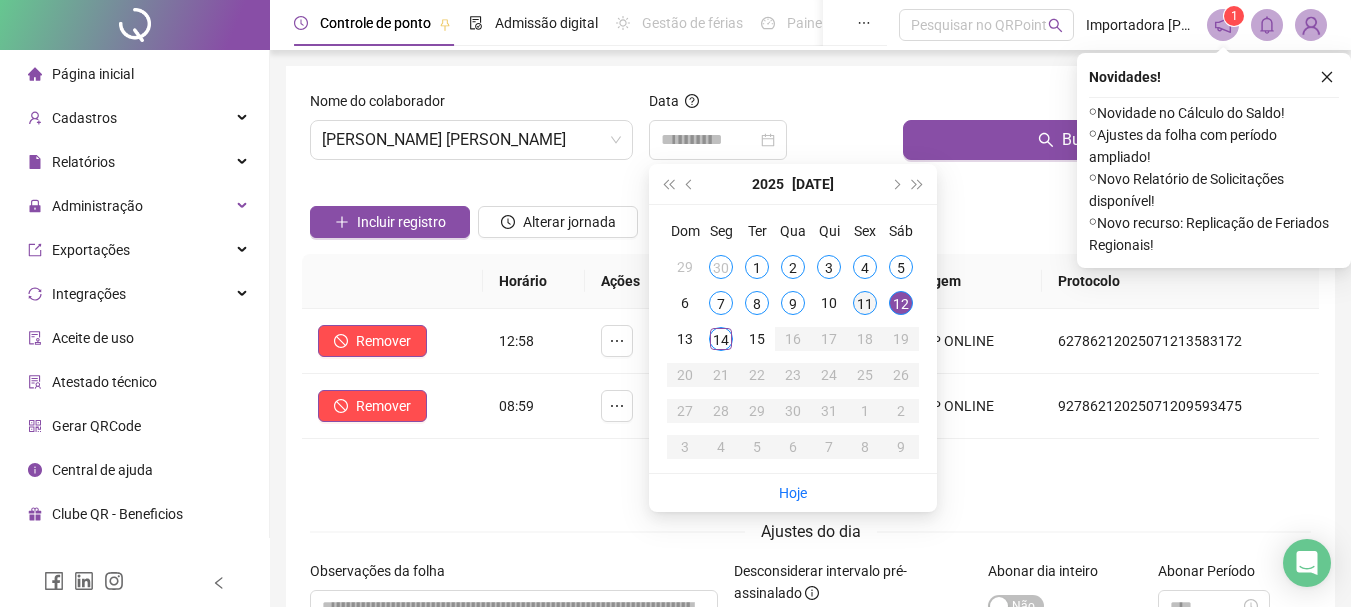 click on "11" at bounding box center [865, 303] 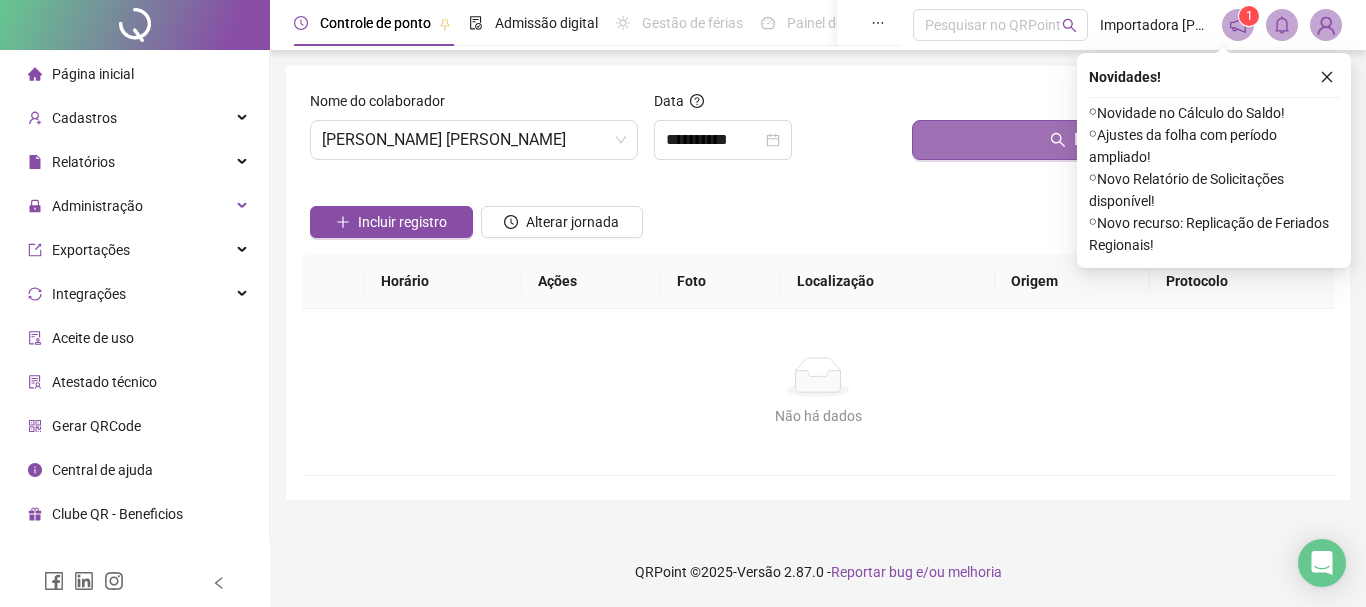 click on "Buscar registros" at bounding box center (1119, 140) 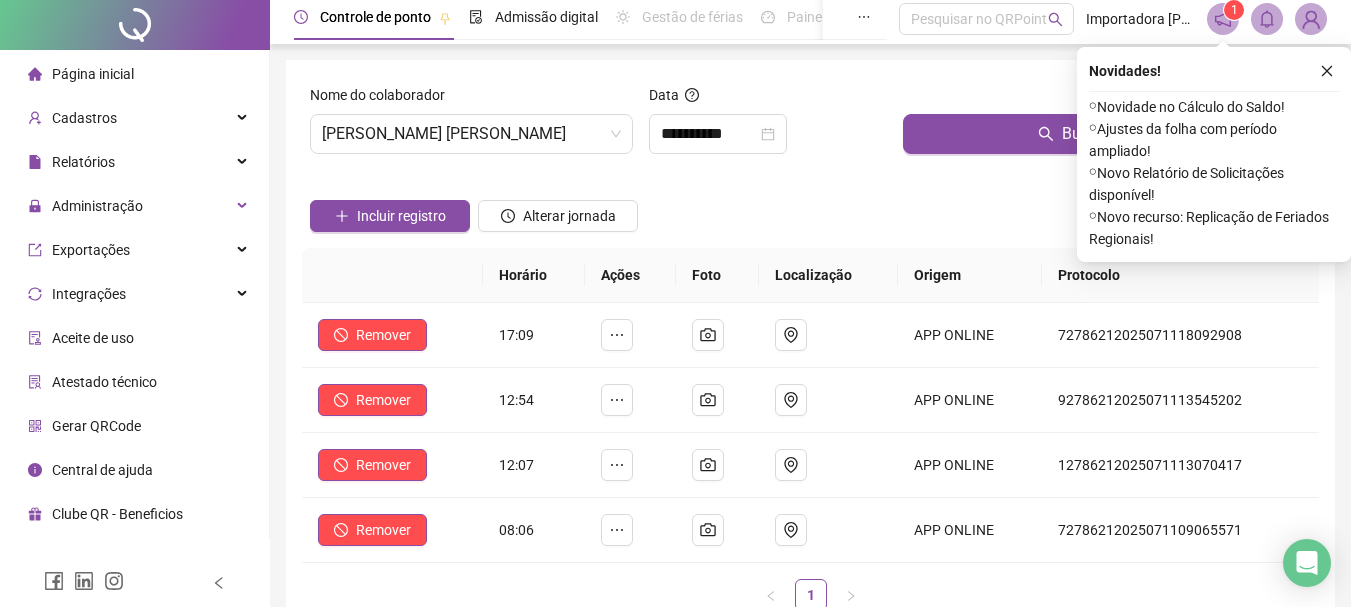 scroll, scrollTop: 0, scrollLeft: 0, axis: both 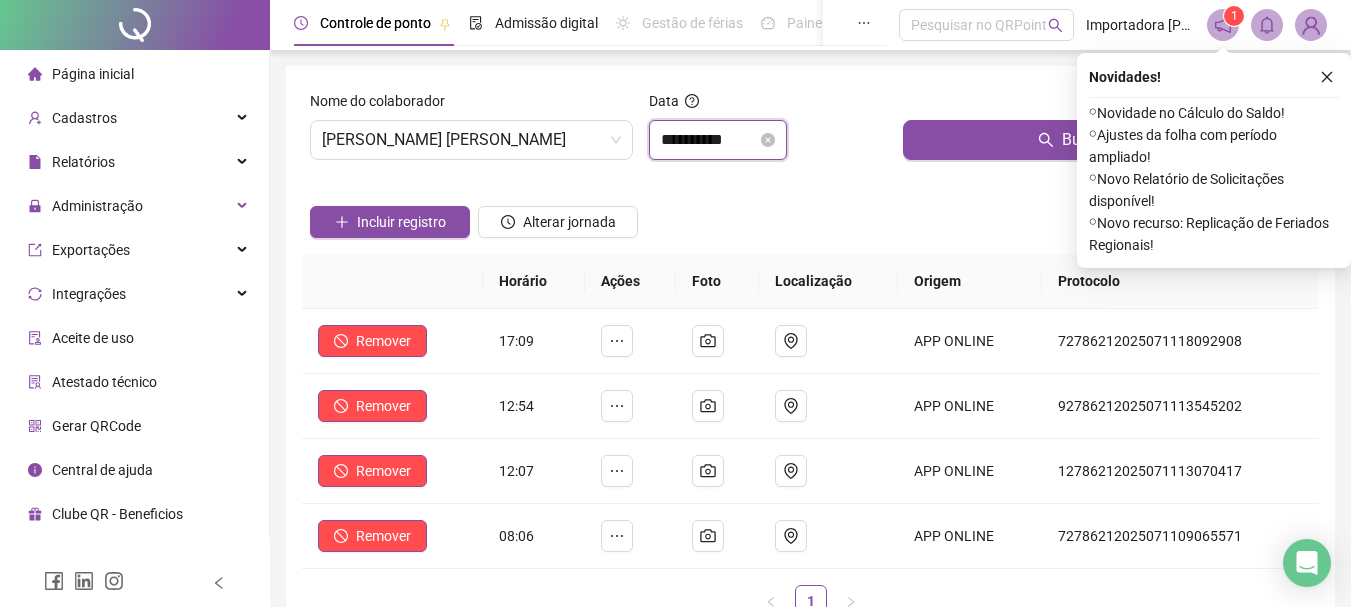 click on "**********" at bounding box center [709, 140] 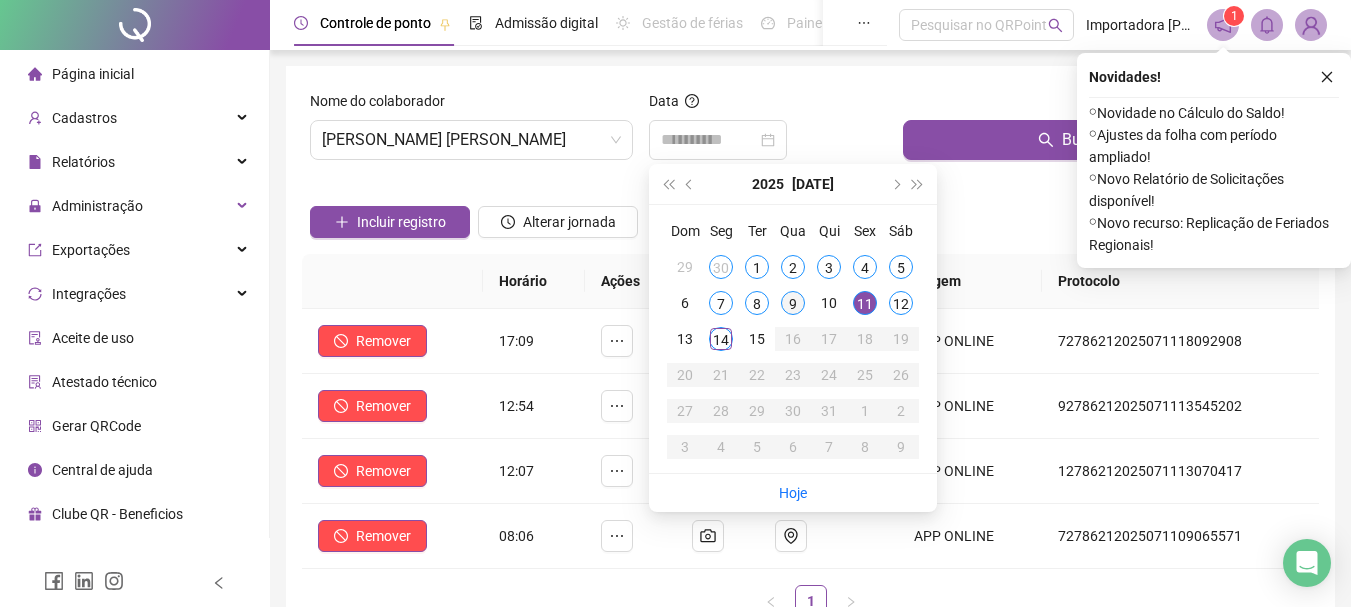 click on "9" at bounding box center (793, 303) 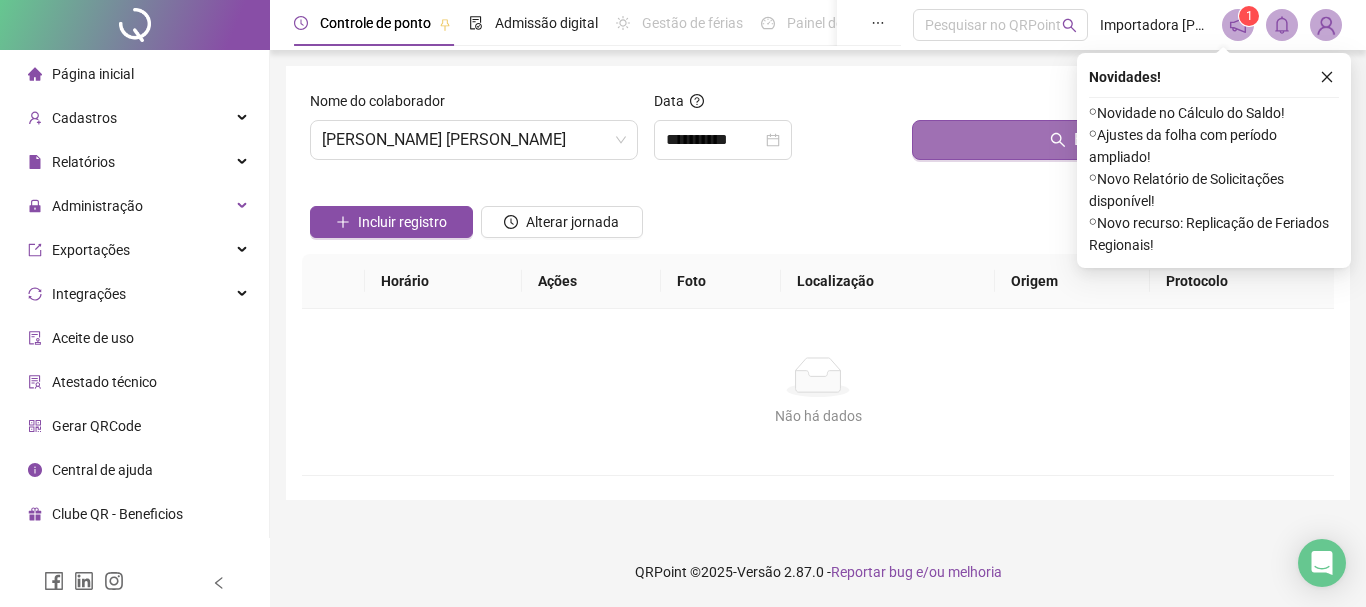 click on "Buscar registros" at bounding box center (1119, 140) 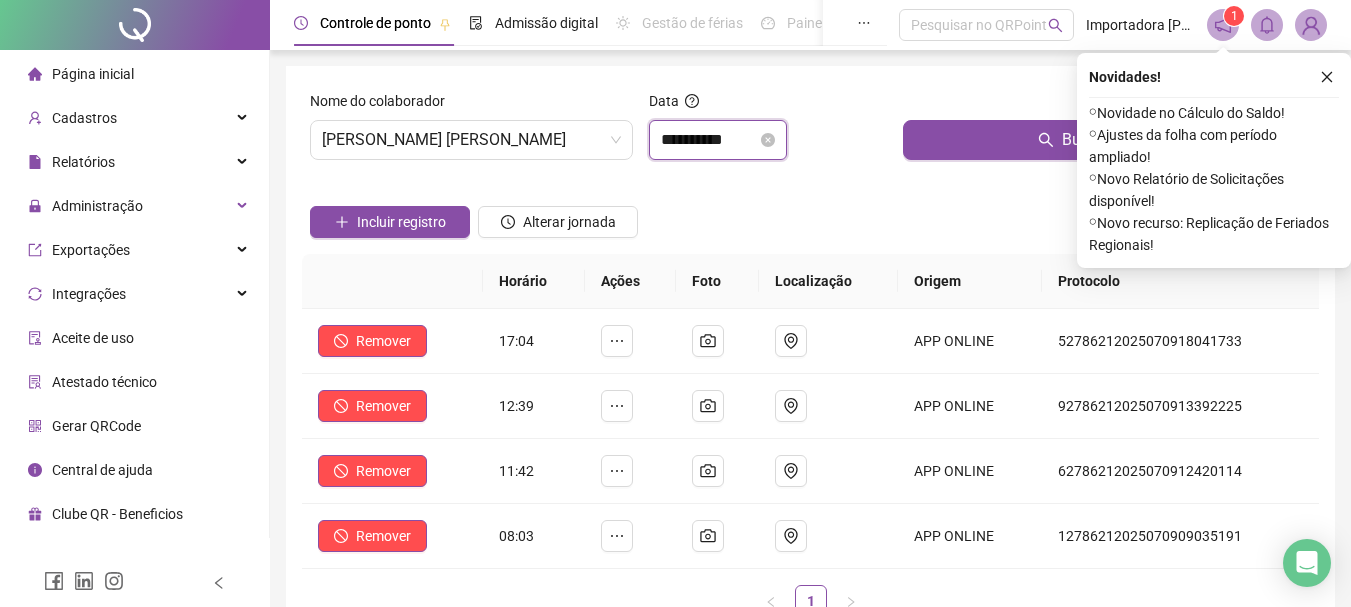 click on "**********" at bounding box center [709, 140] 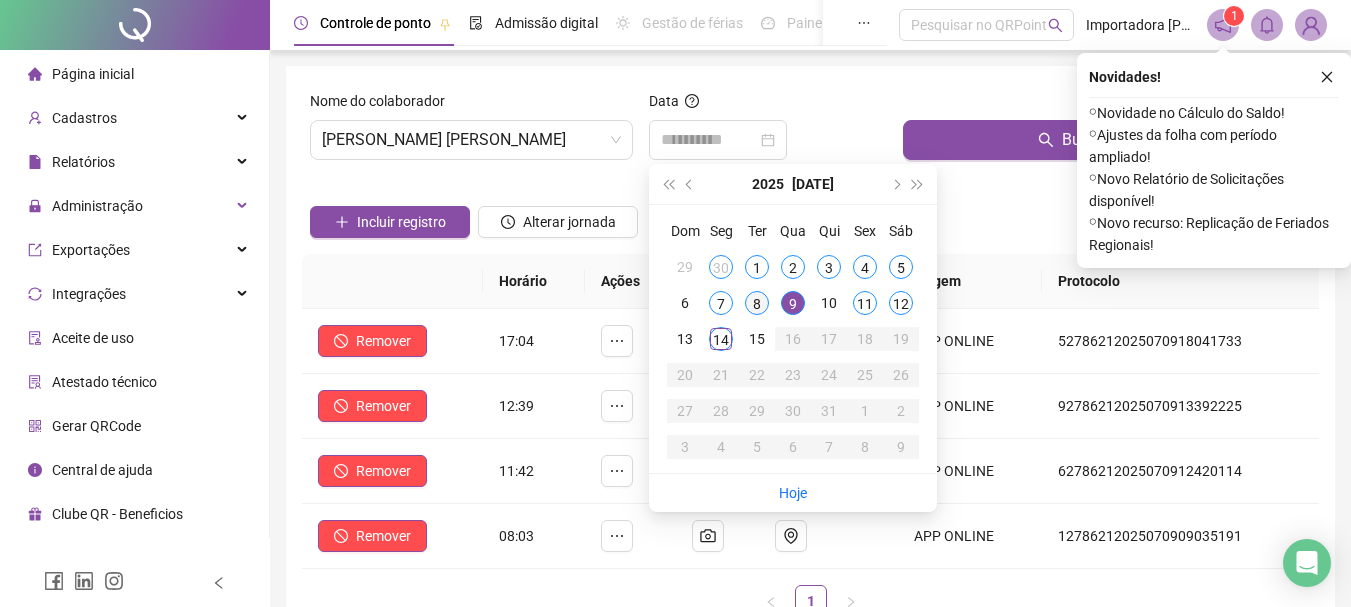 click on "8" at bounding box center (757, 303) 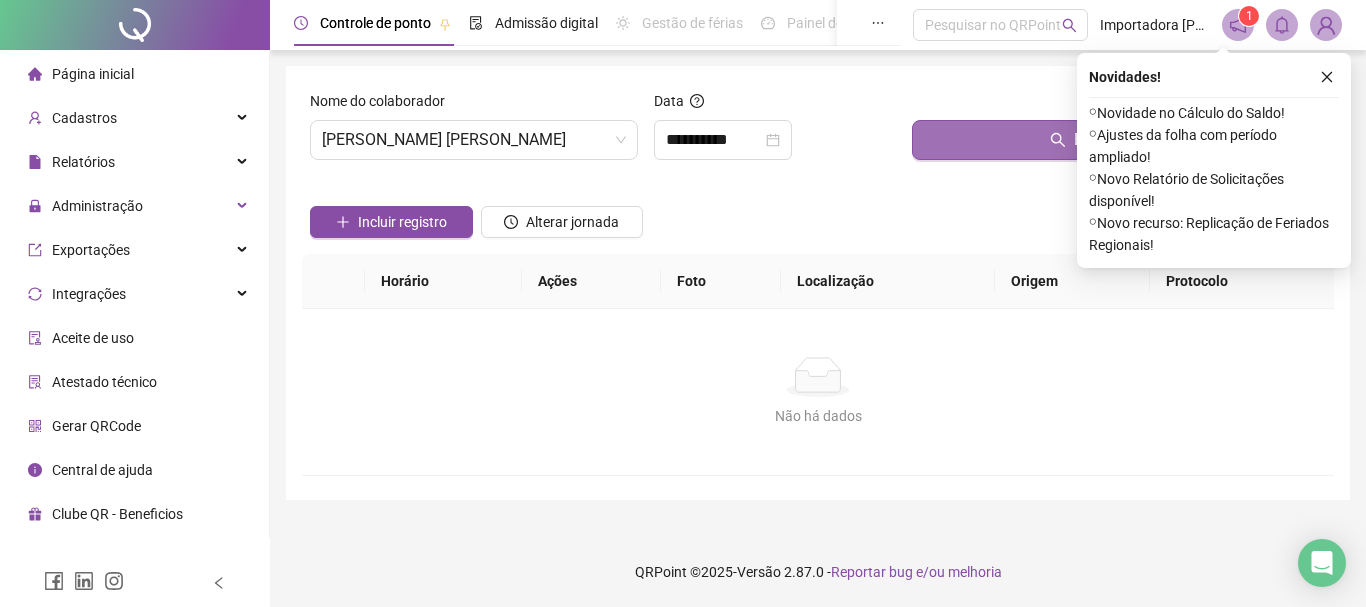 click on "Buscar registros" at bounding box center [1119, 140] 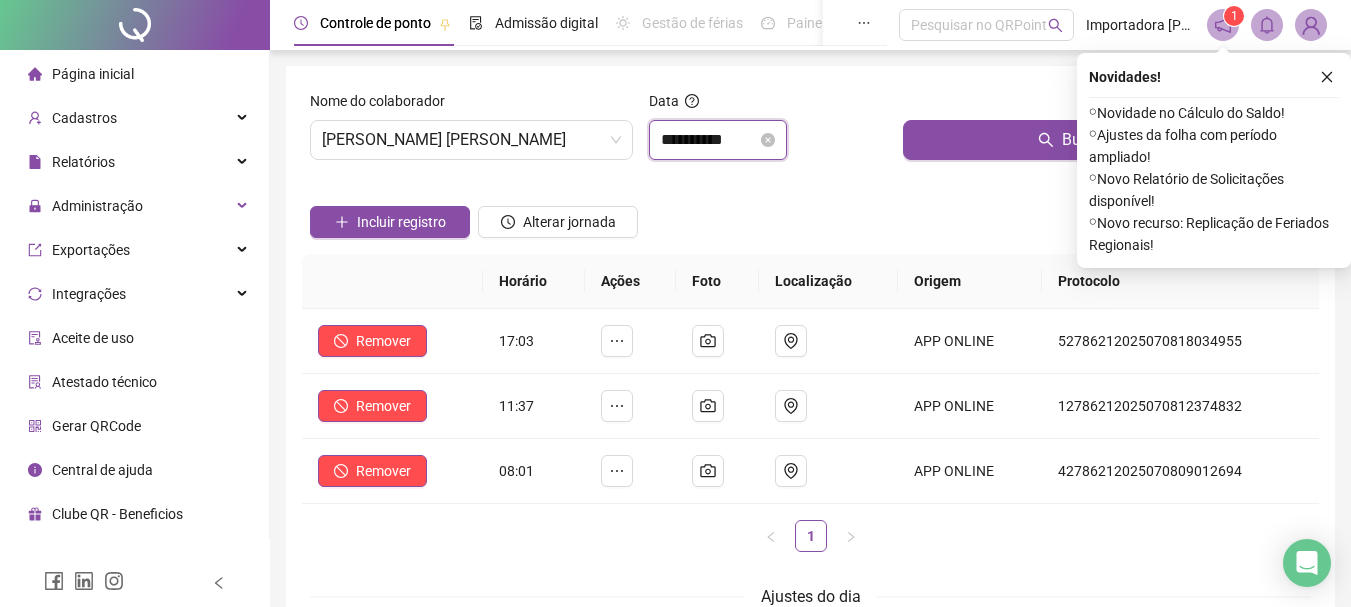 click on "**********" at bounding box center [709, 140] 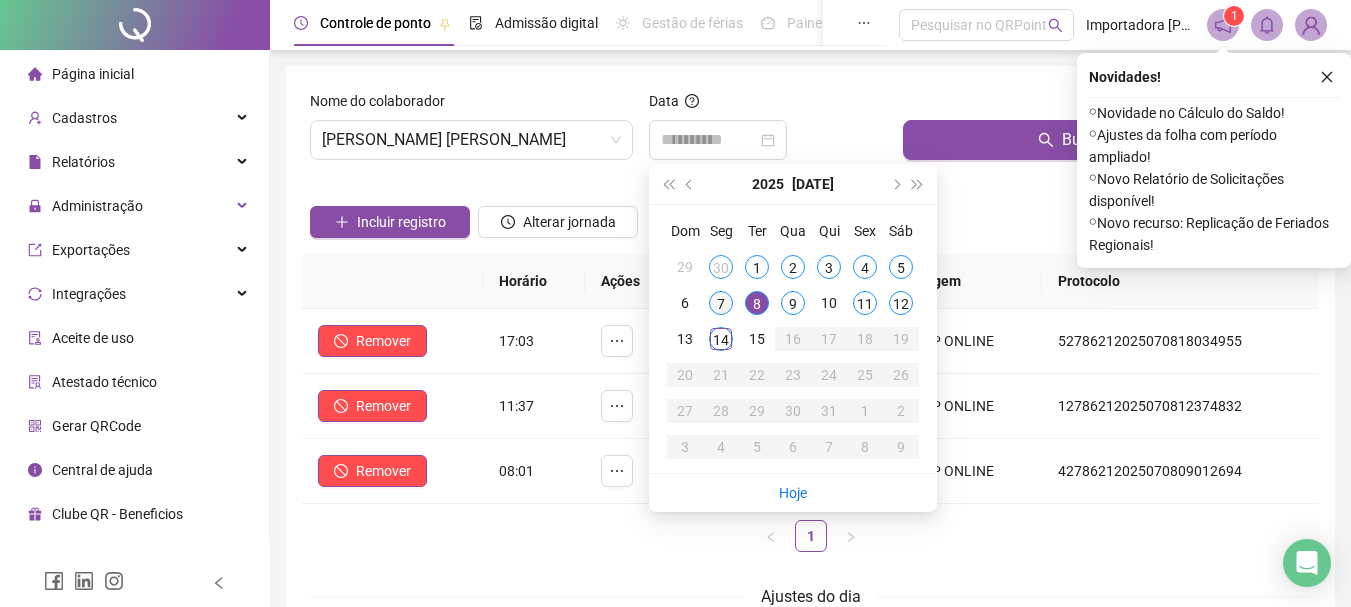 click on "7" at bounding box center [721, 303] 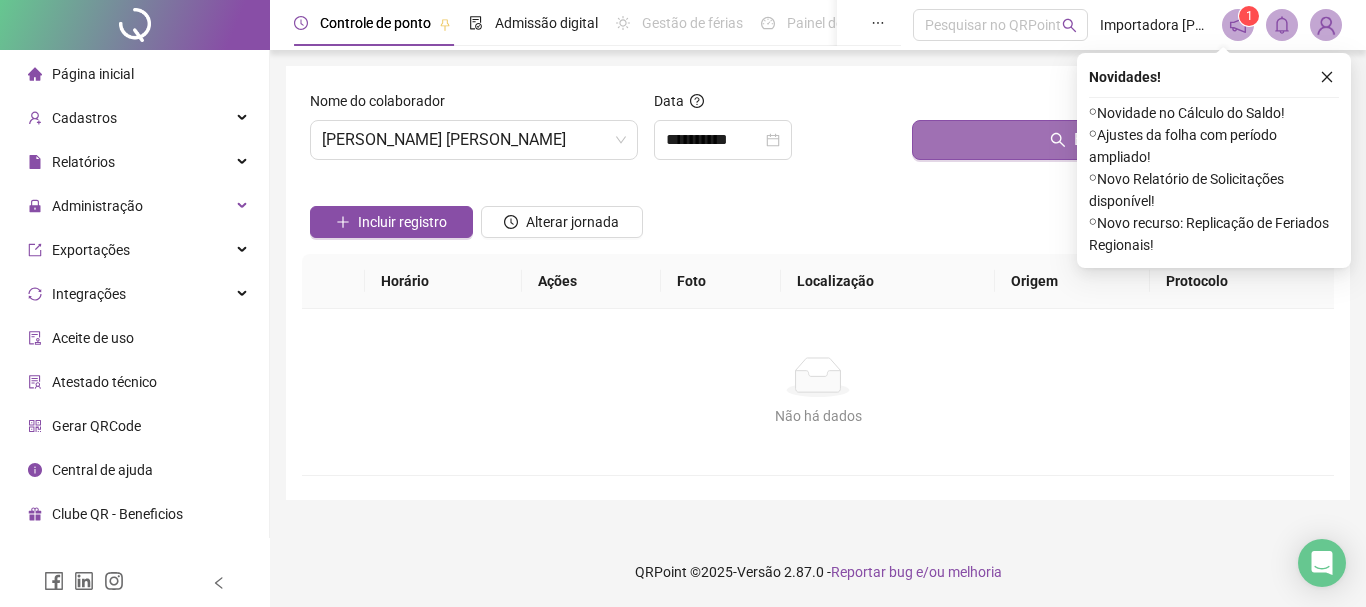 click on "Buscar registros" at bounding box center (1119, 140) 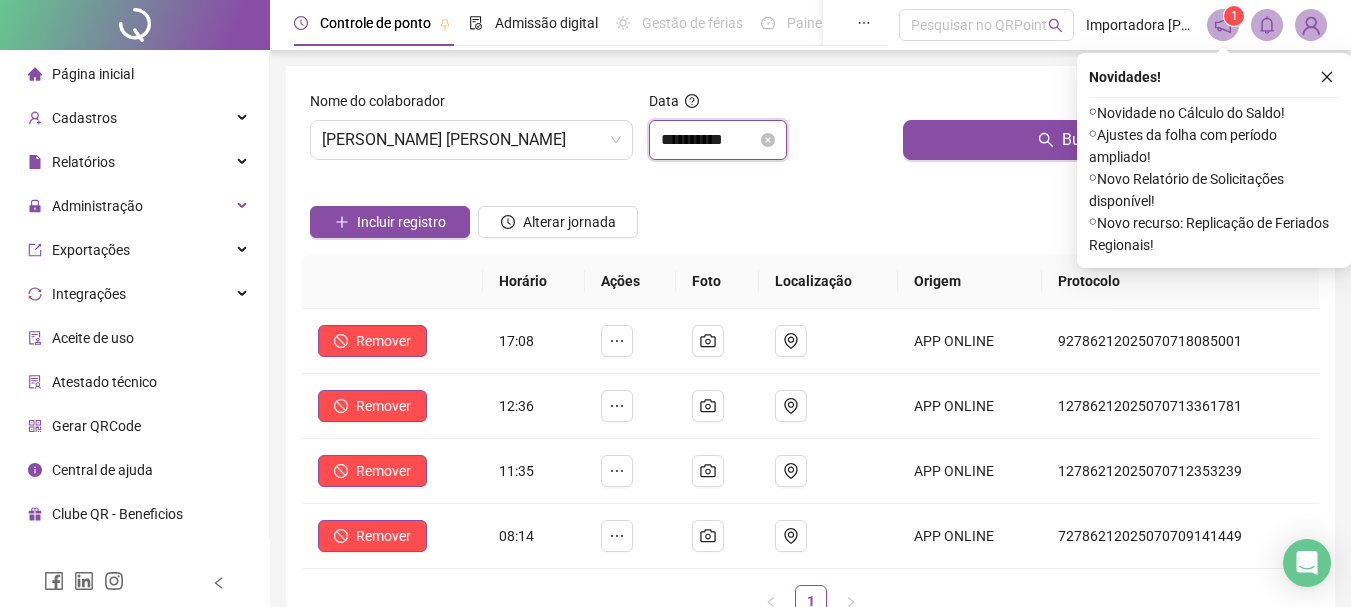 click on "**********" at bounding box center [709, 140] 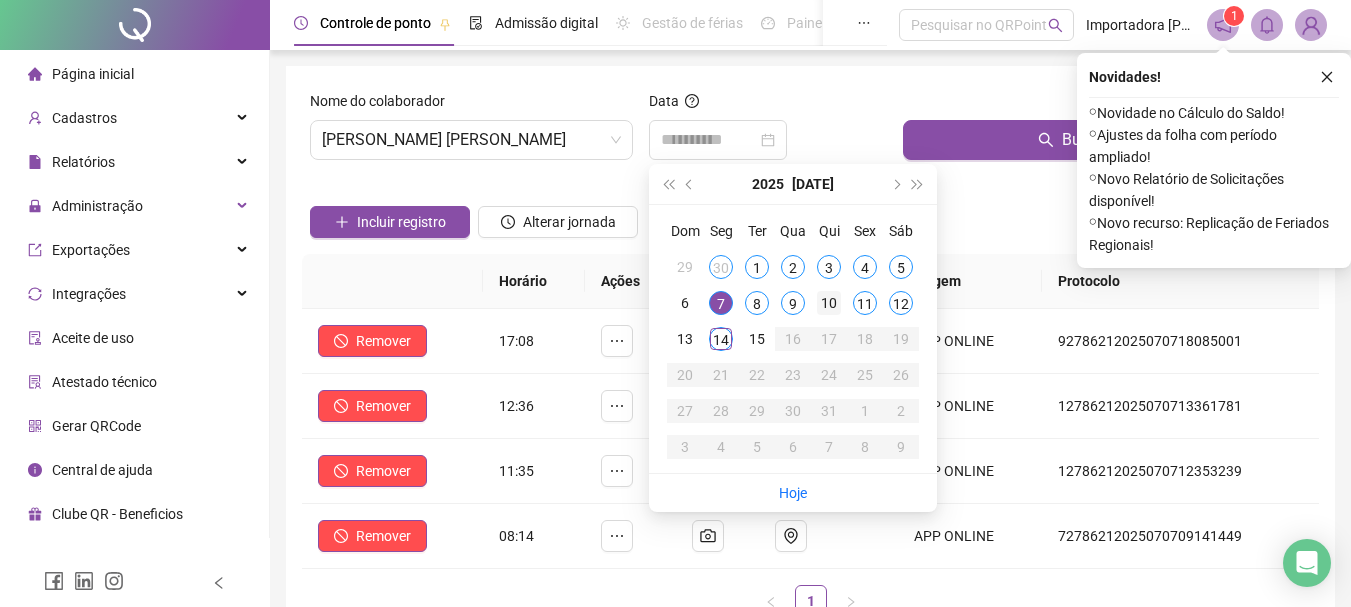 click on "10" at bounding box center (829, 303) 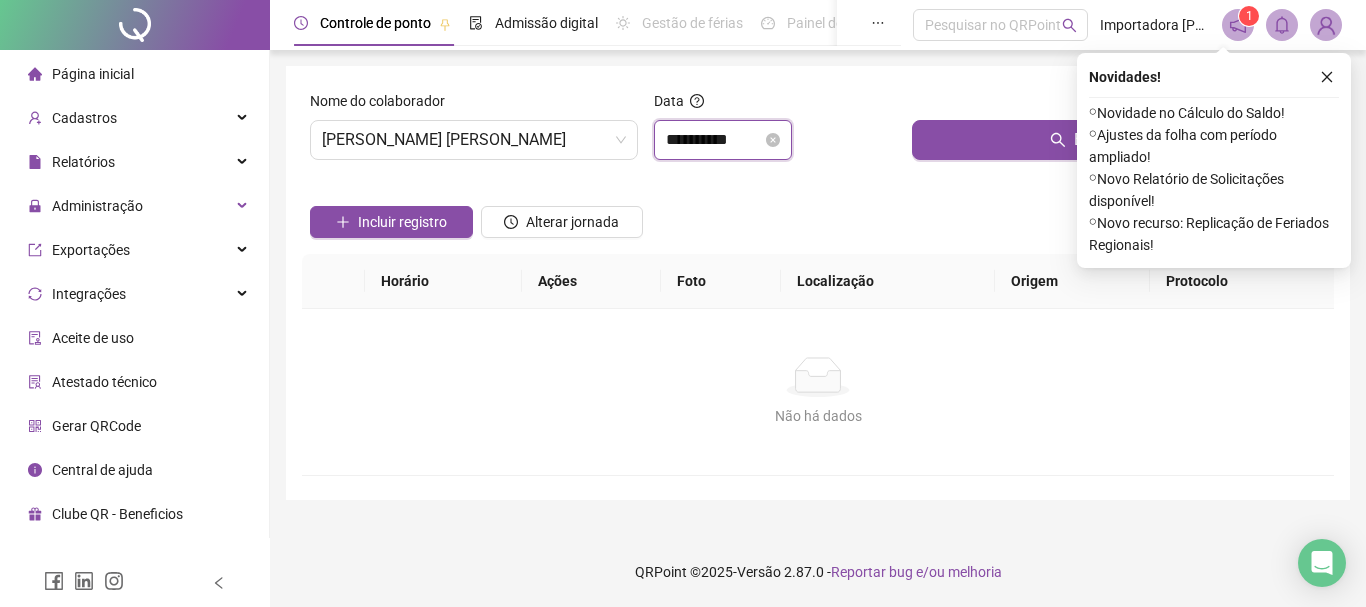 click on "**********" at bounding box center [714, 140] 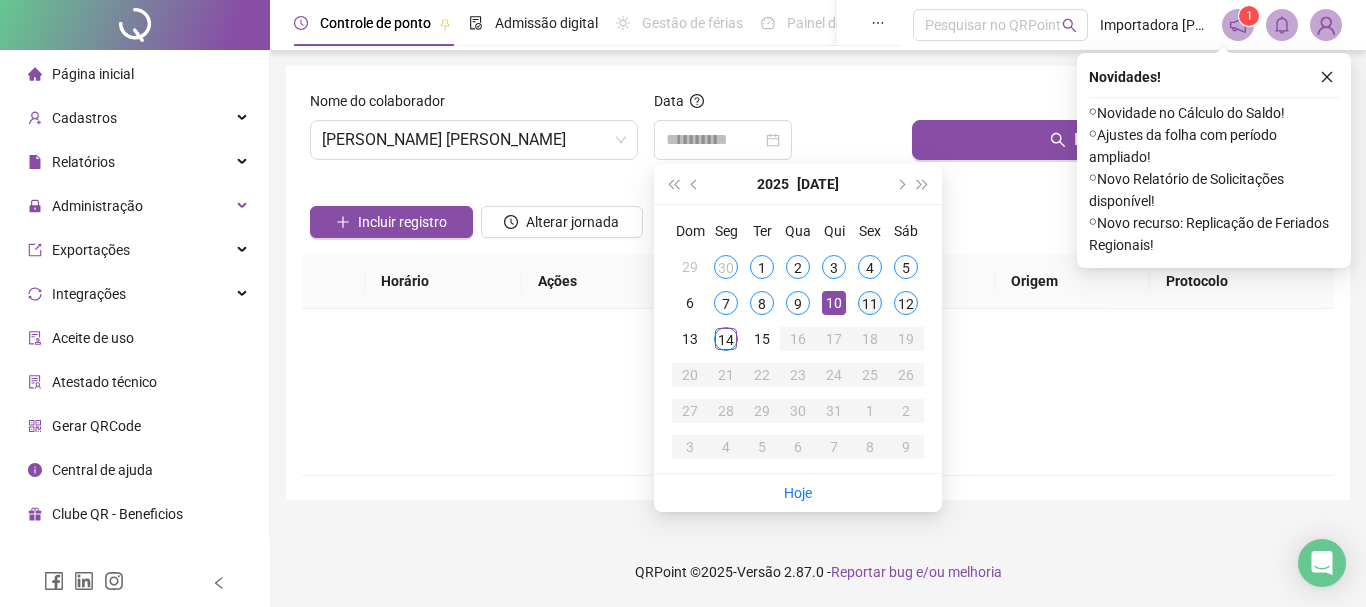 click on "11" at bounding box center (870, 303) 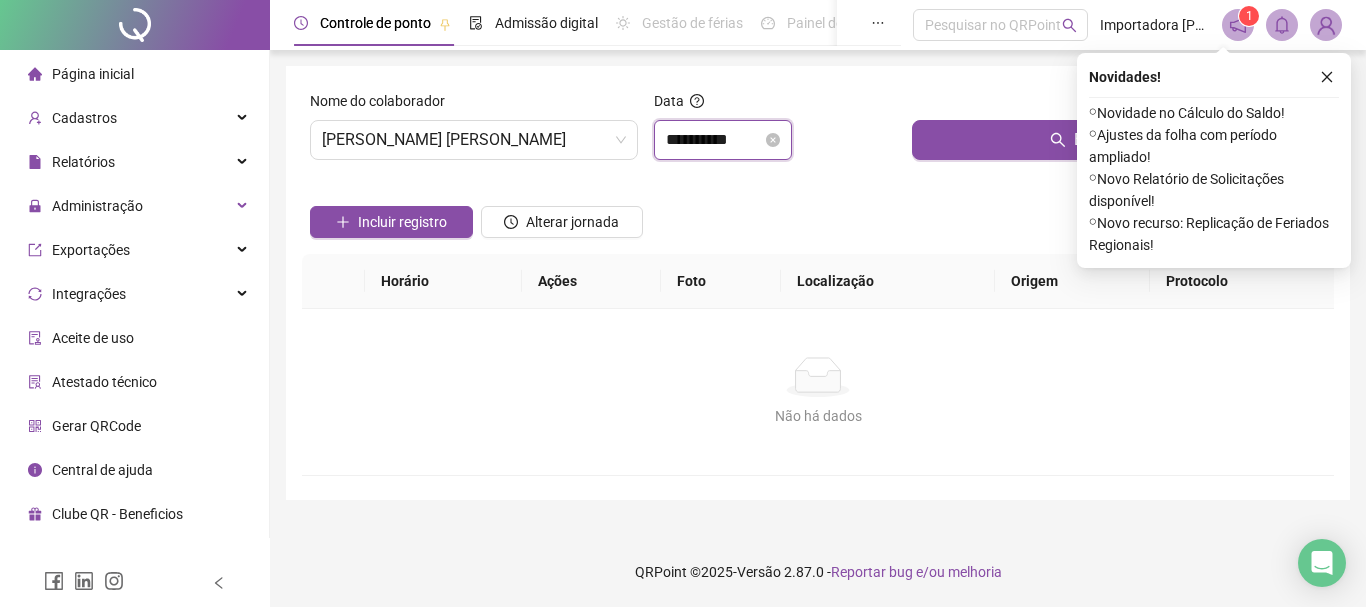 click on "**********" at bounding box center (714, 140) 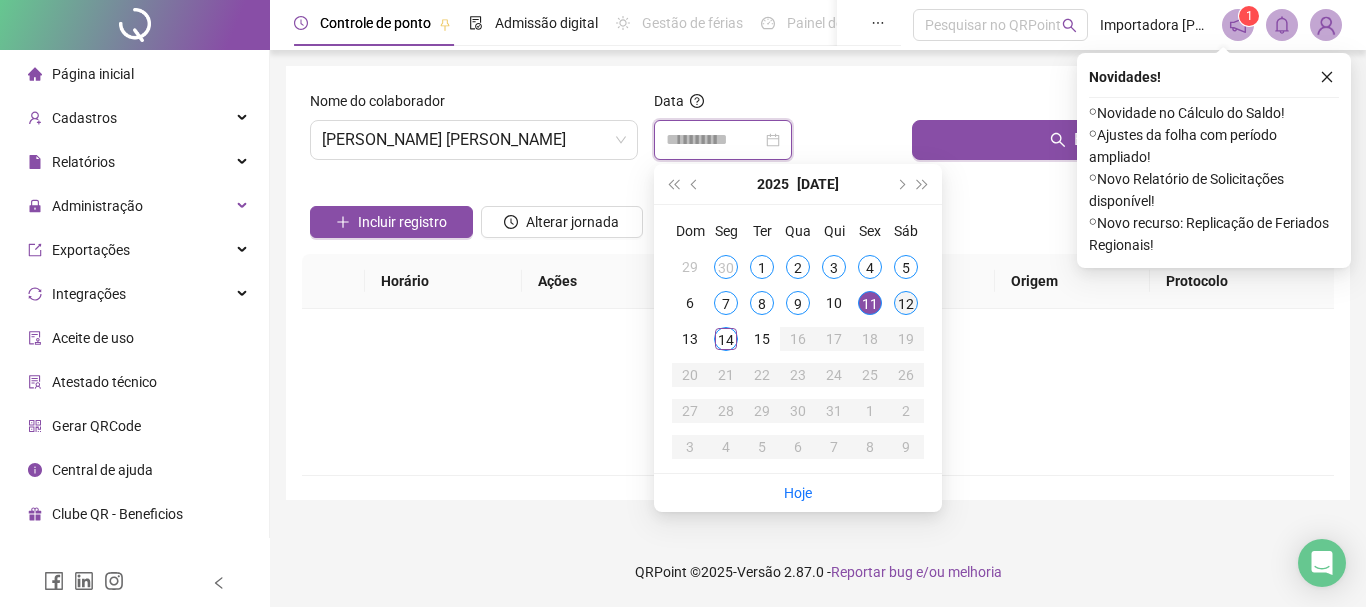 type on "**********" 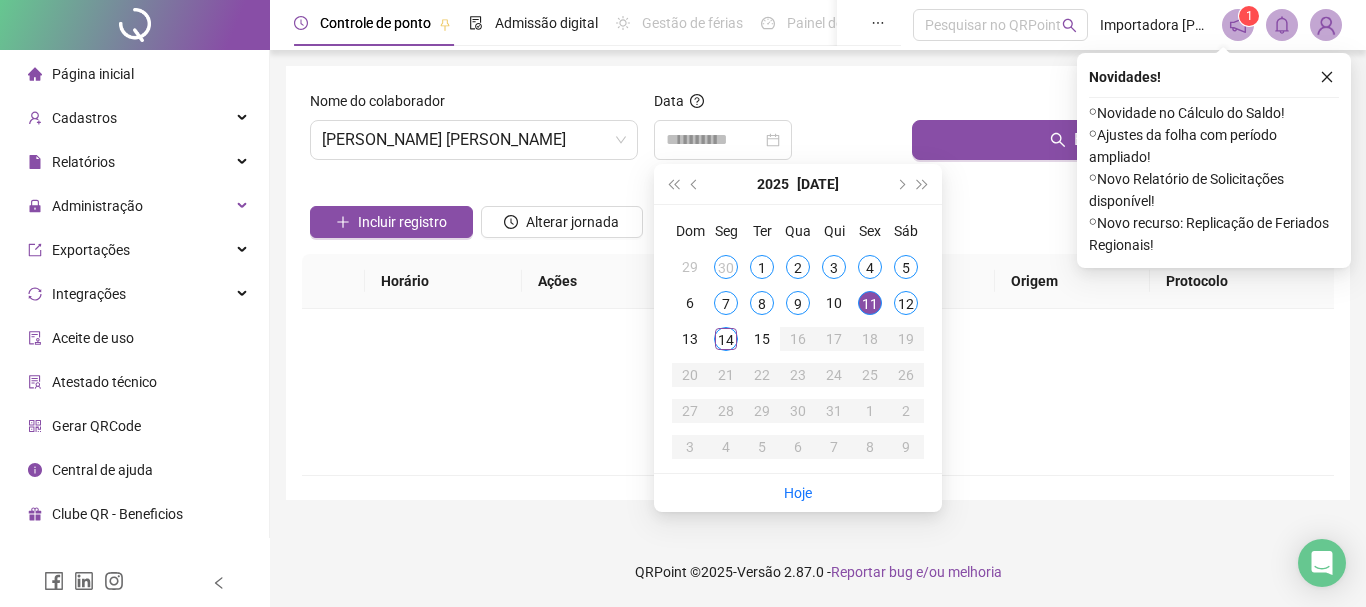 click on "12" at bounding box center (906, 303) 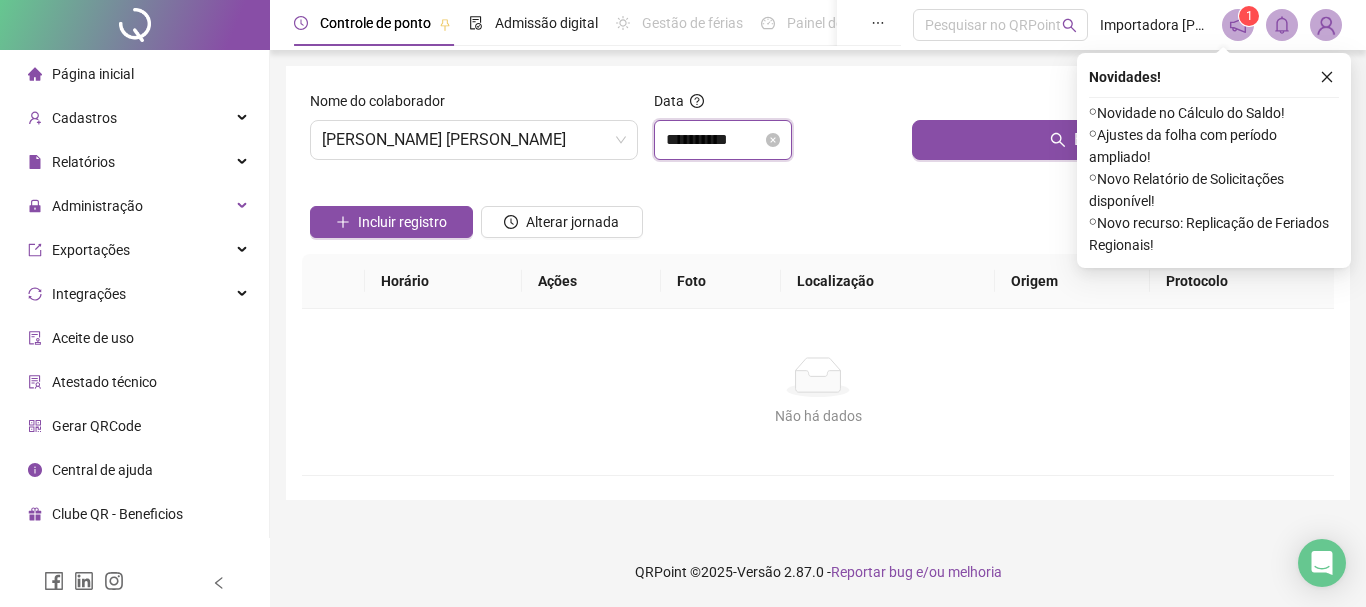 click on "**********" at bounding box center (714, 140) 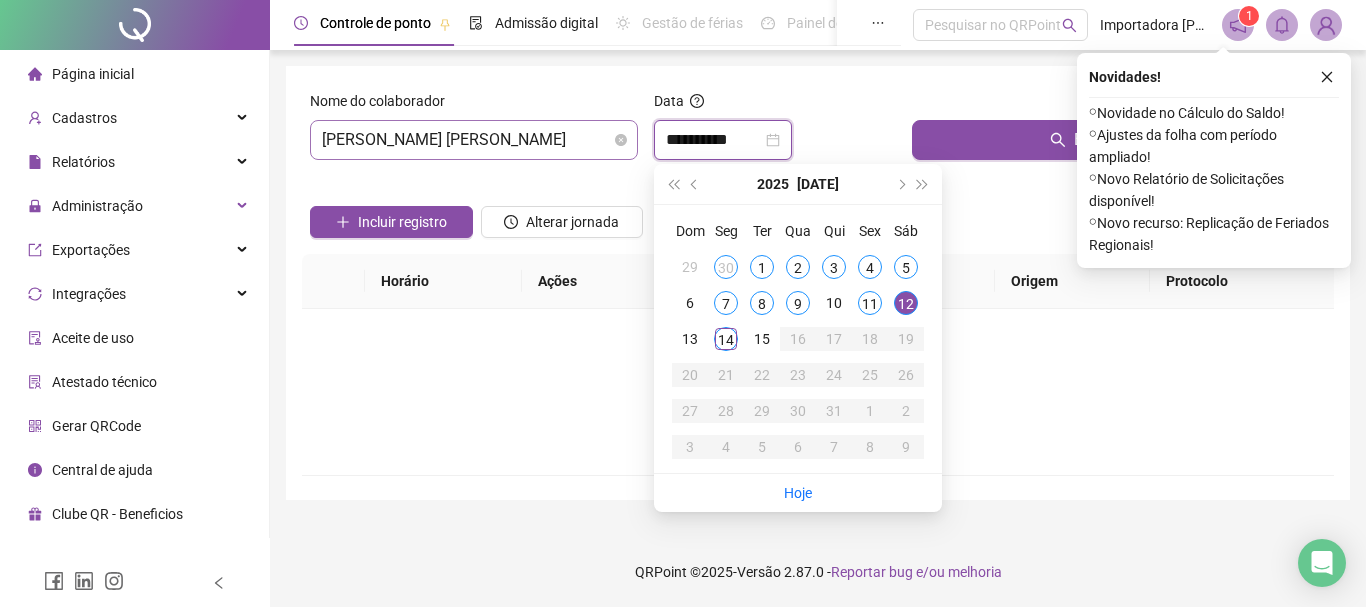 click on "[PERSON_NAME] [PERSON_NAME]" at bounding box center [474, 140] 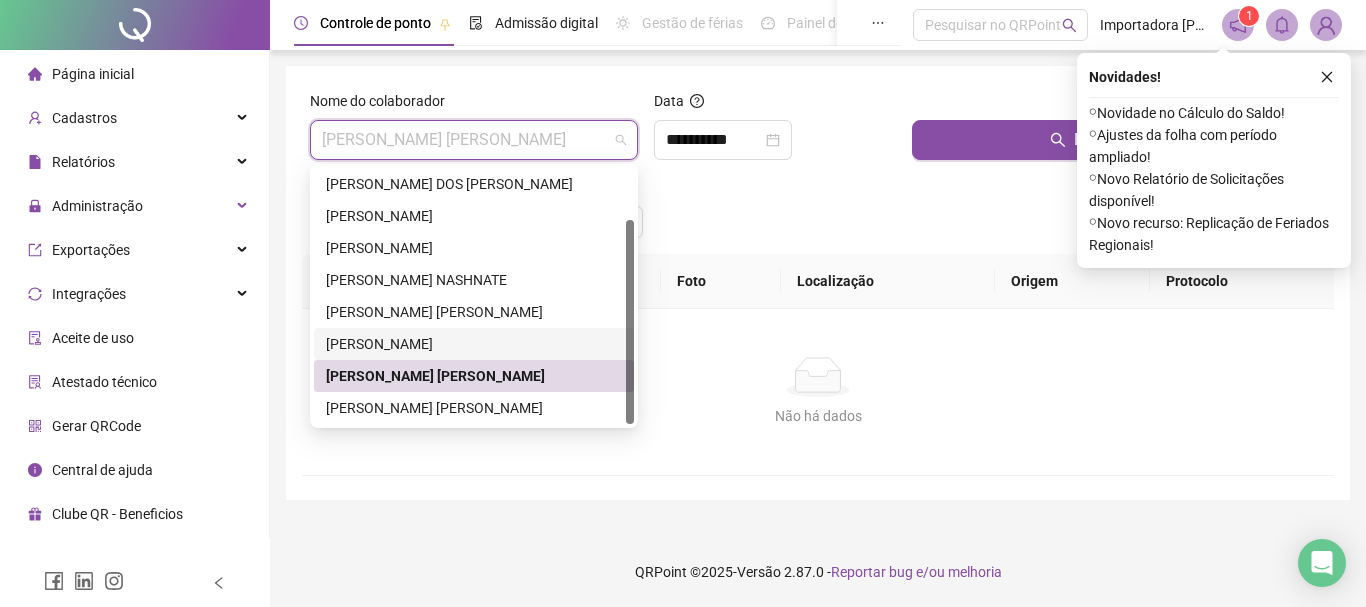 click on "[PERSON_NAME]" at bounding box center [474, 344] 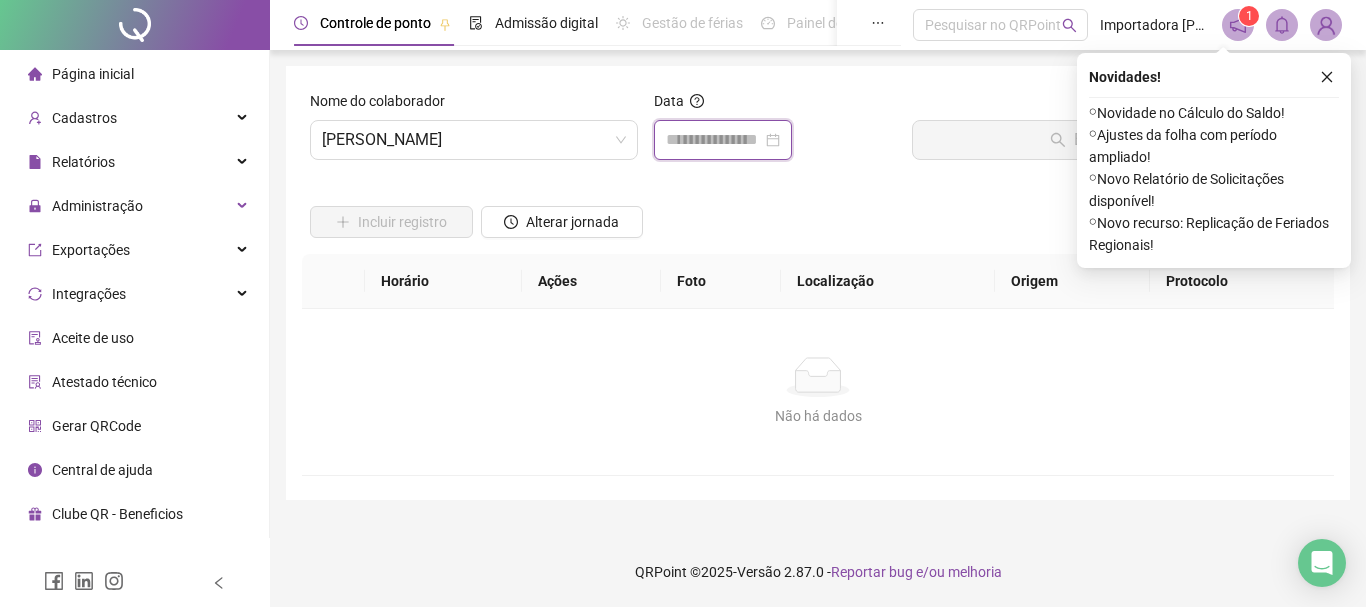 click at bounding box center (714, 140) 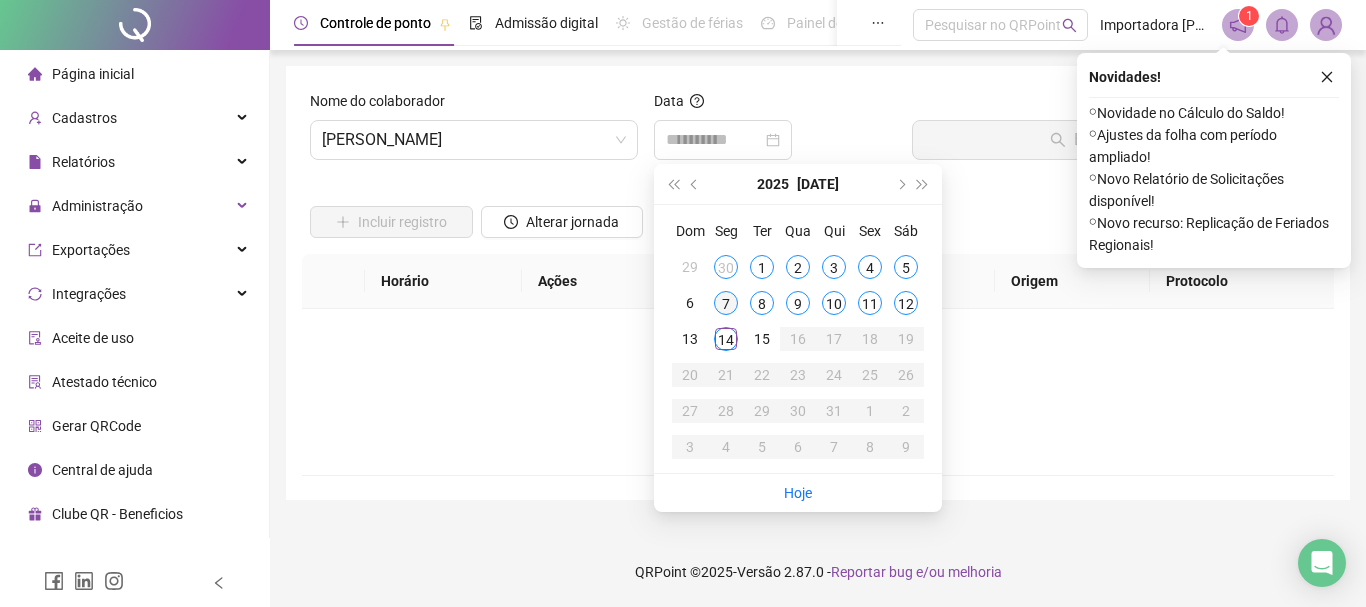 click on "7" at bounding box center (726, 303) 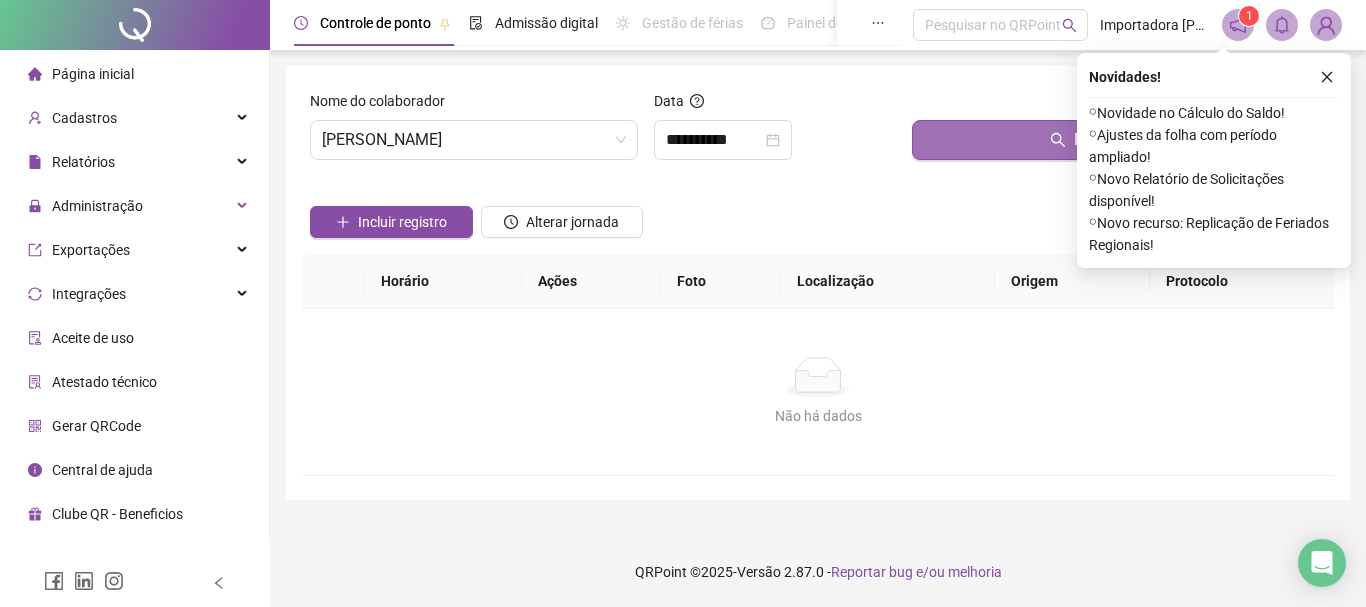click on "Buscar registros" at bounding box center (1119, 140) 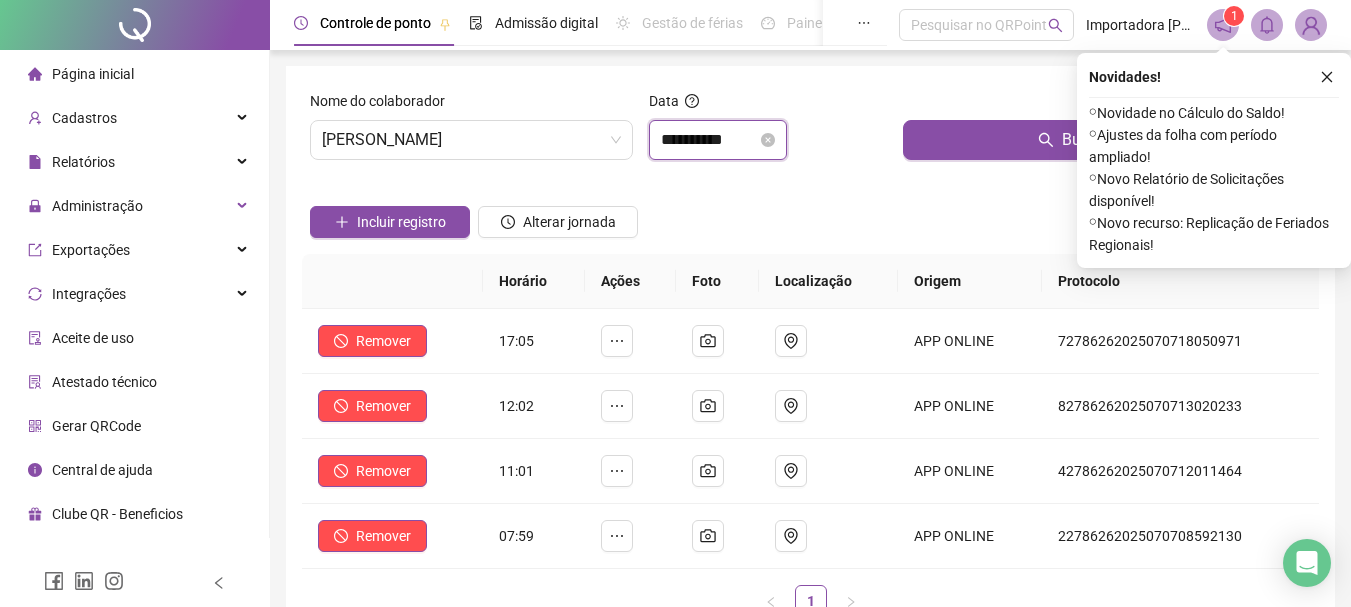 click on "**********" at bounding box center (709, 140) 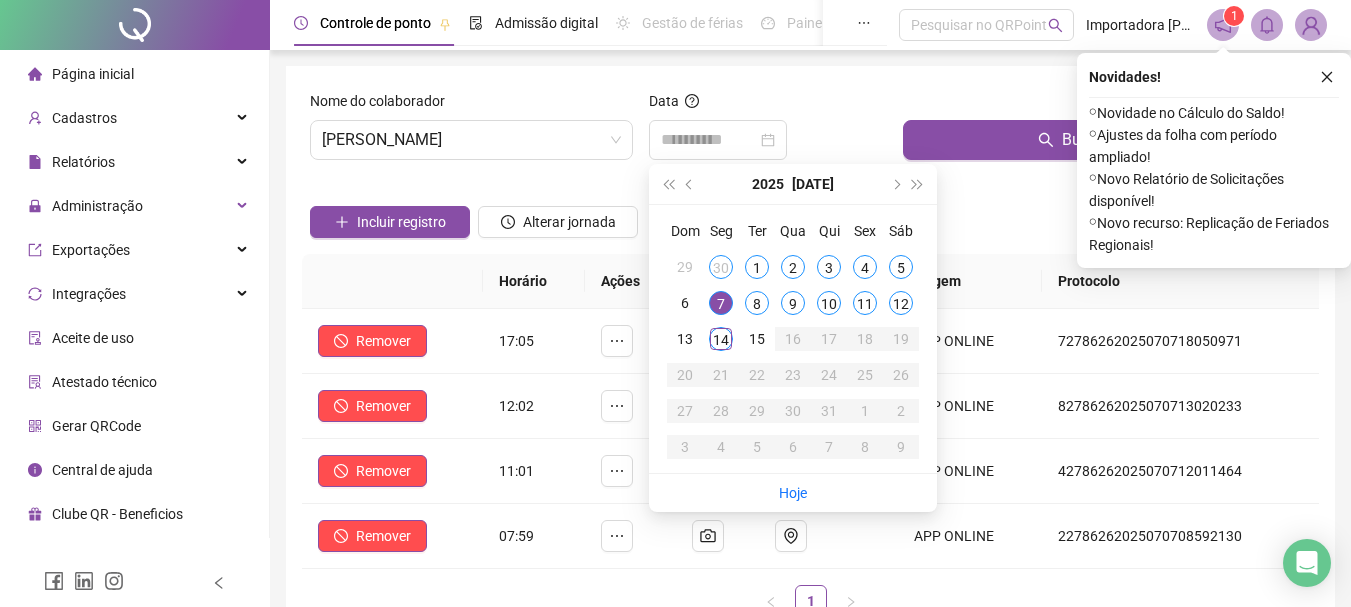 click on "8" at bounding box center [757, 303] 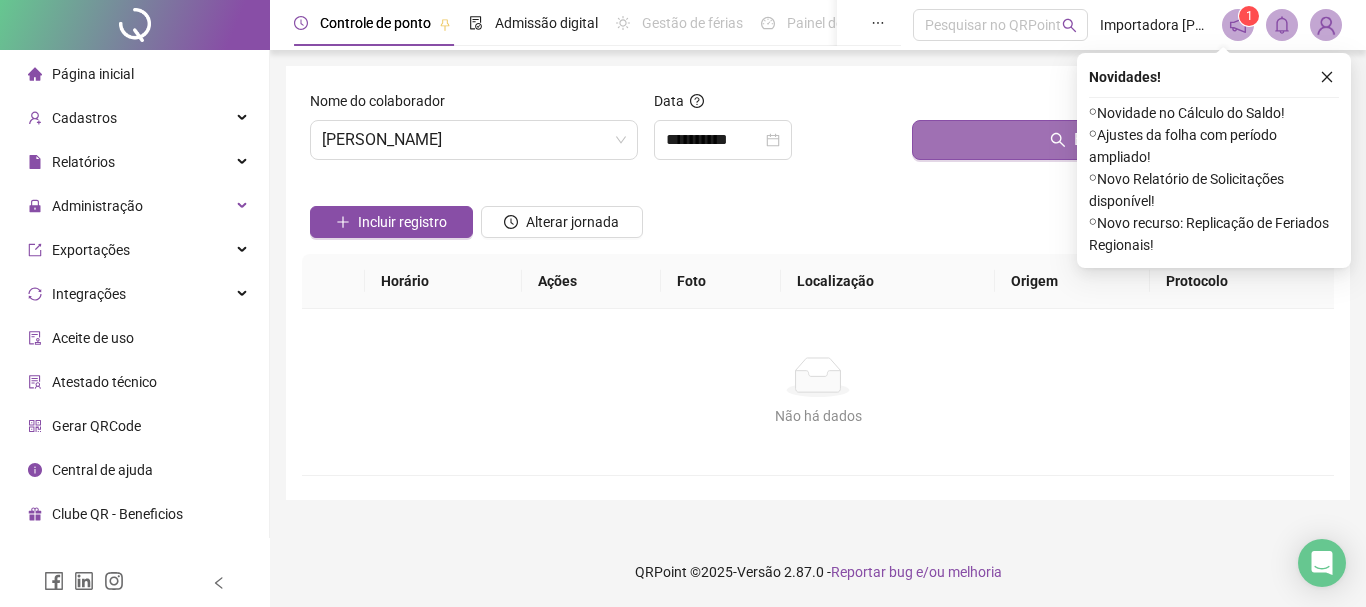 click on "Buscar registros" at bounding box center (1119, 140) 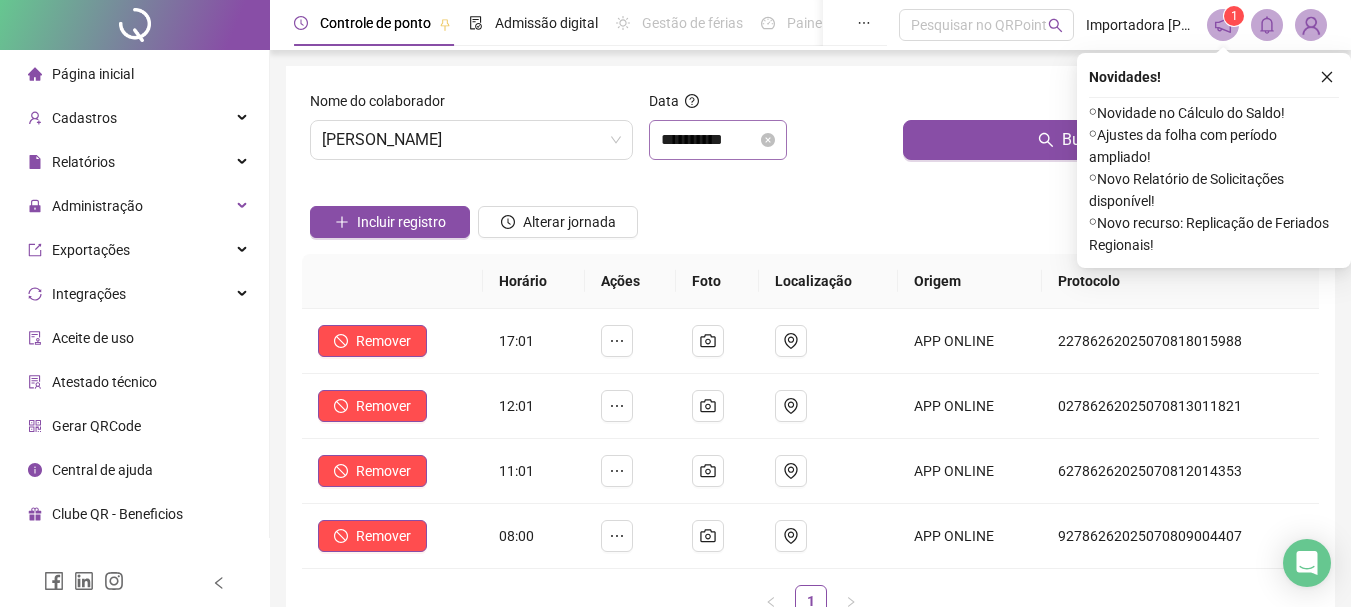 click on "**********" at bounding box center [718, 140] 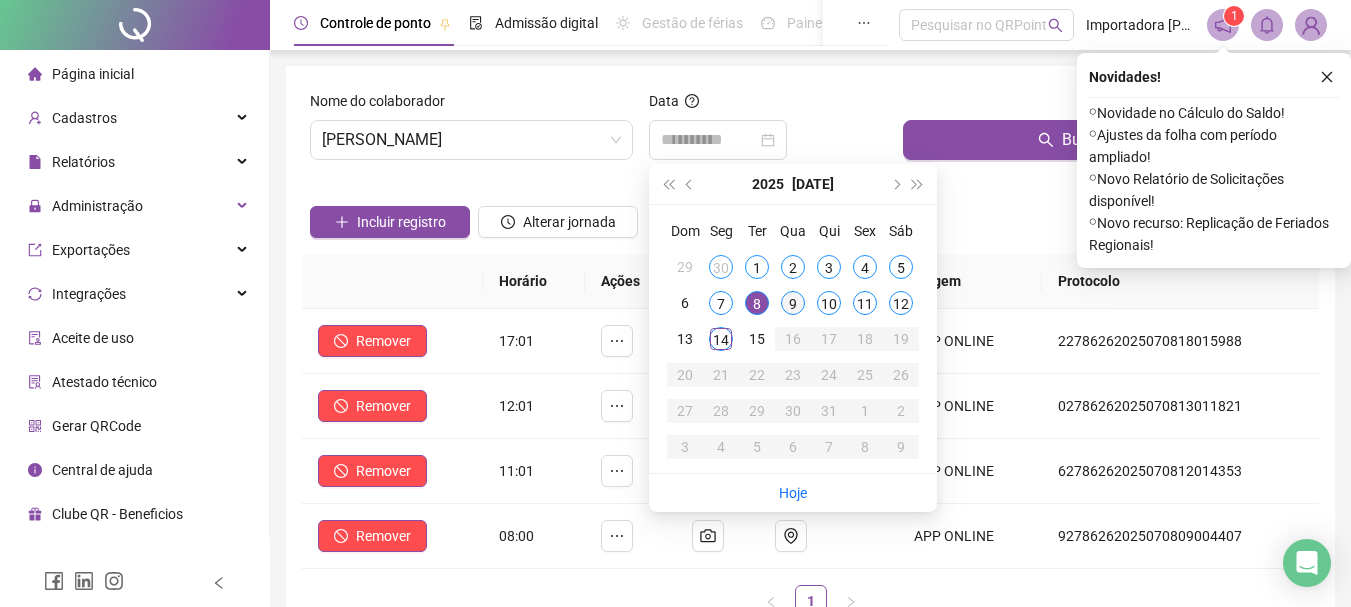 click on "9" at bounding box center [793, 303] 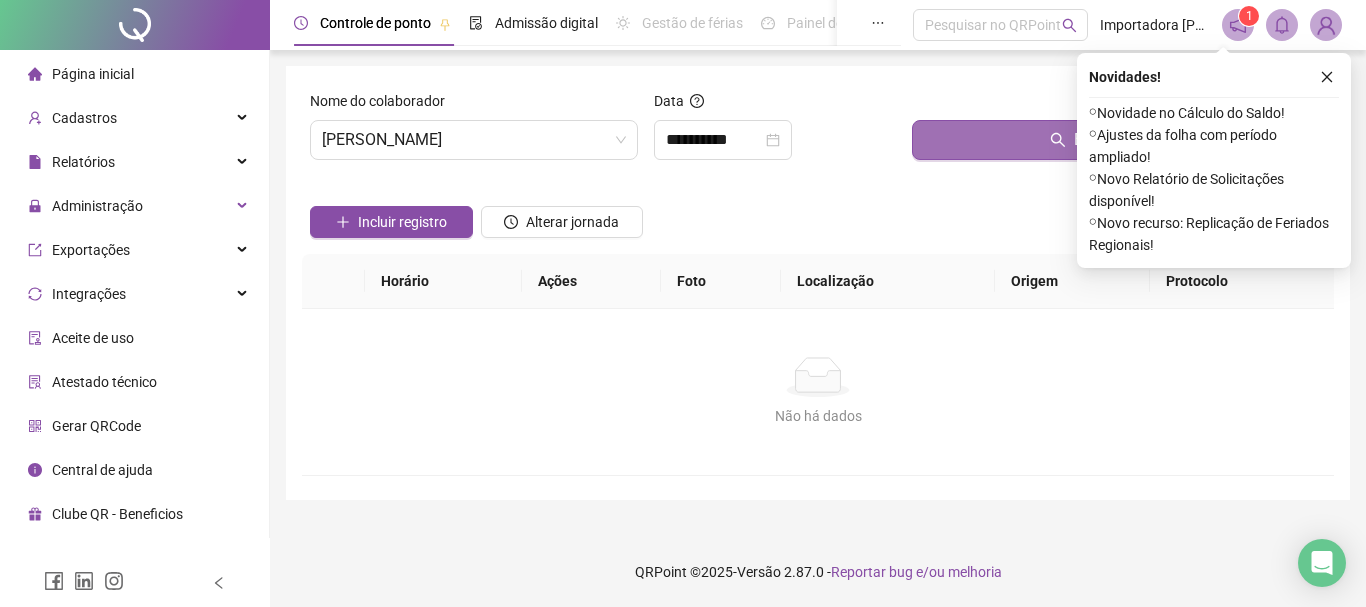 click on "Buscar registros" at bounding box center [1119, 140] 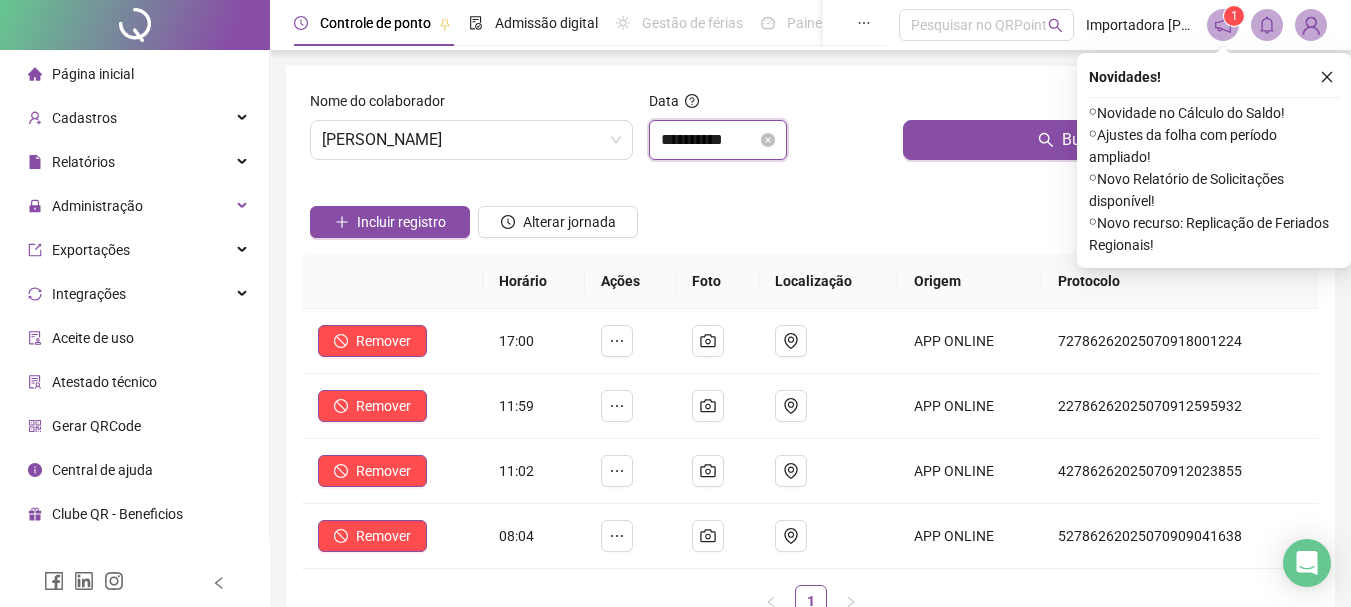 click on "**********" at bounding box center (709, 140) 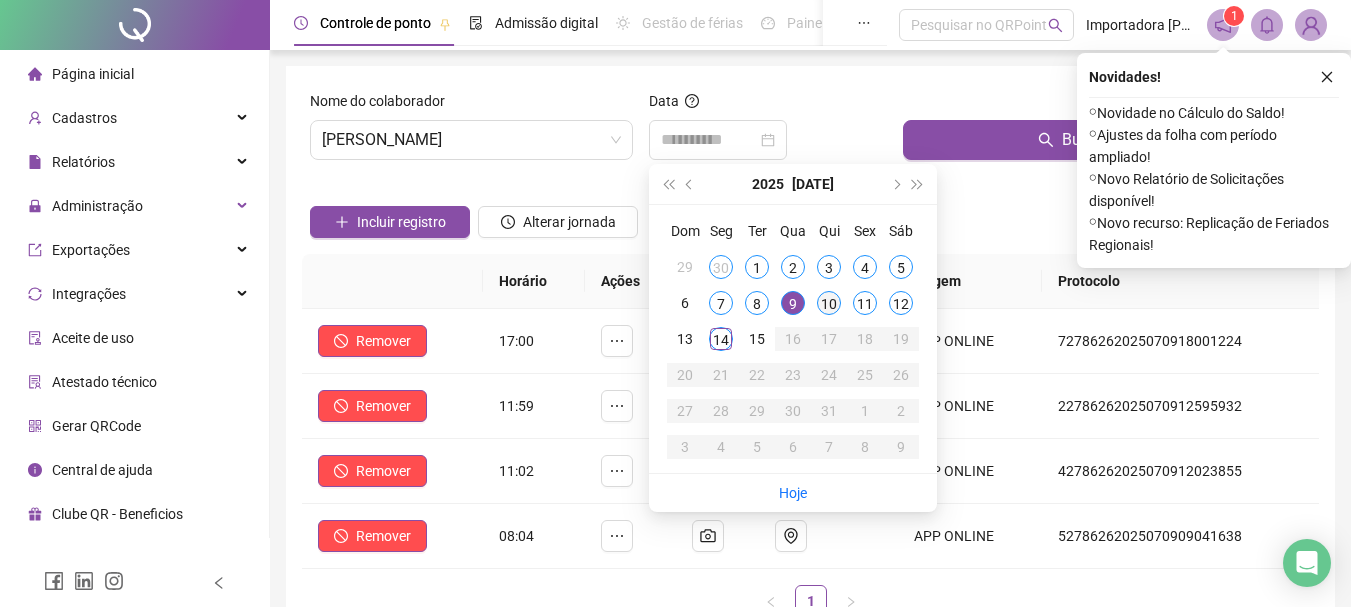 click on "10" at bounding box center (829, 303) 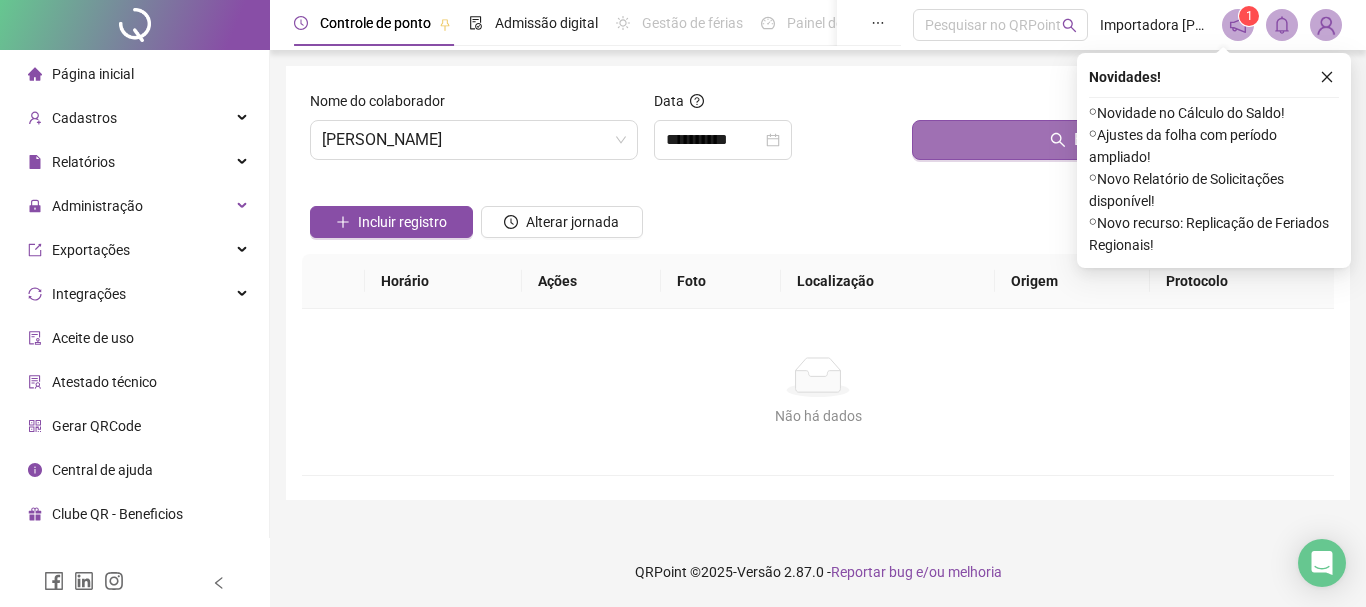 click on "Buscar registros" at bounding box center (1119, 140) 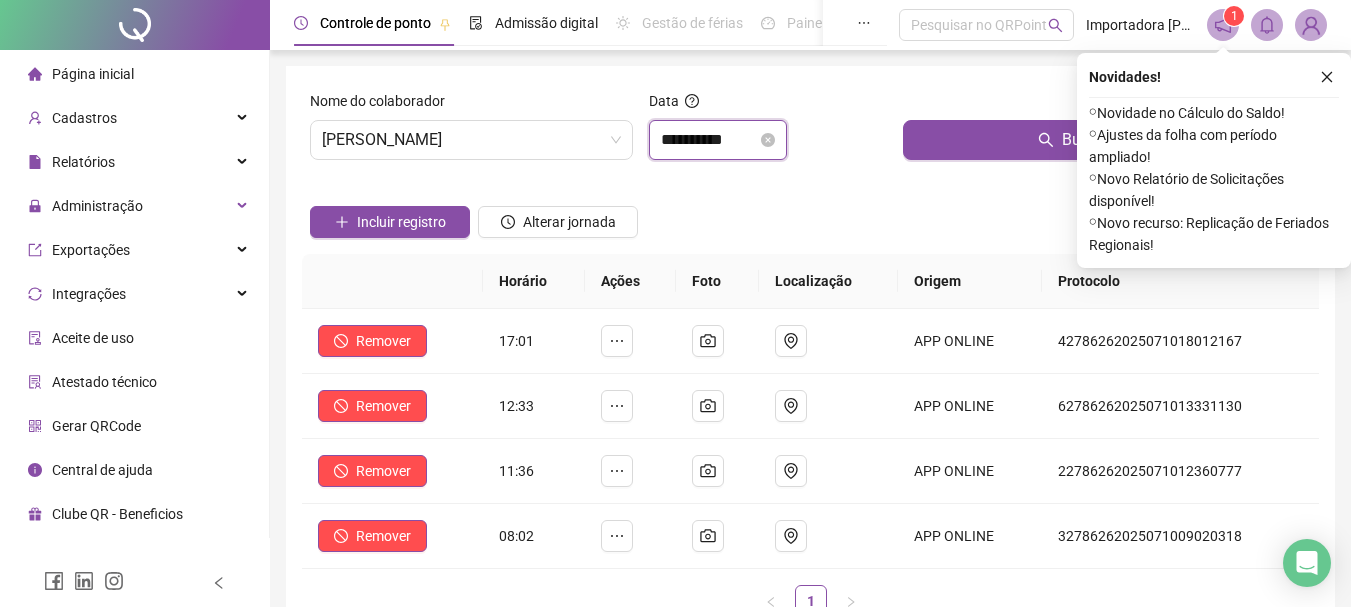 click on "**********" at bounding box center (709, 140) 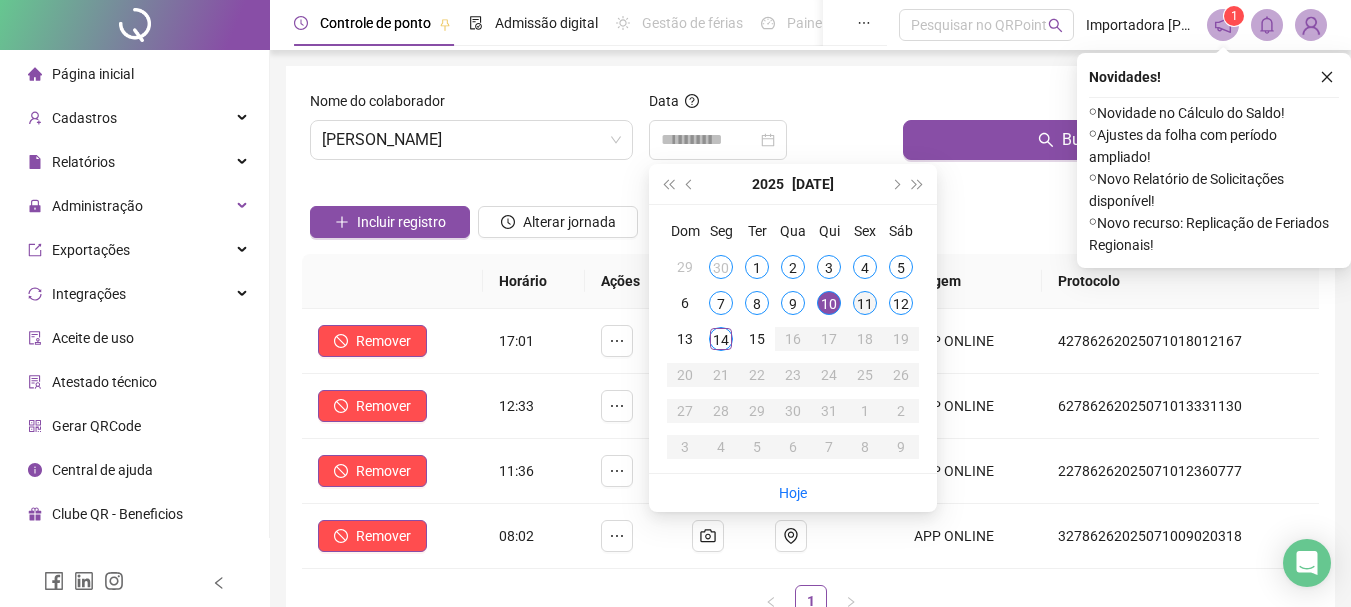 click on "11" at bounding box center (865, 303) 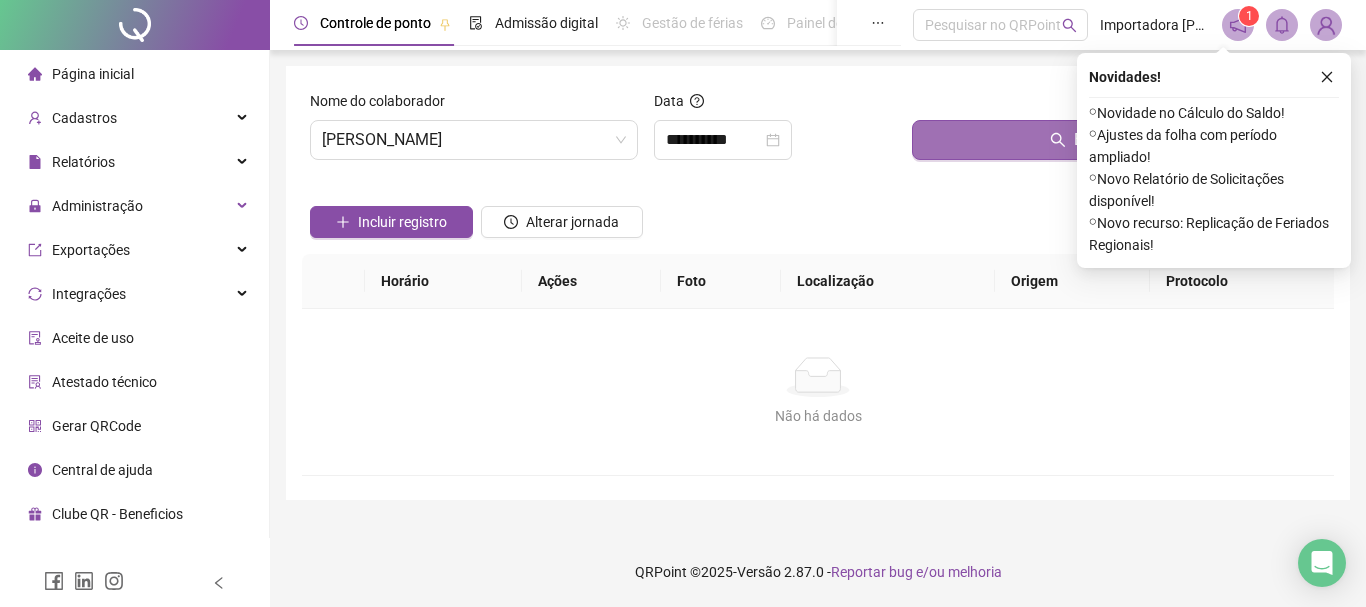 click on "Buscar registros" at bounding box center (1119, 140) 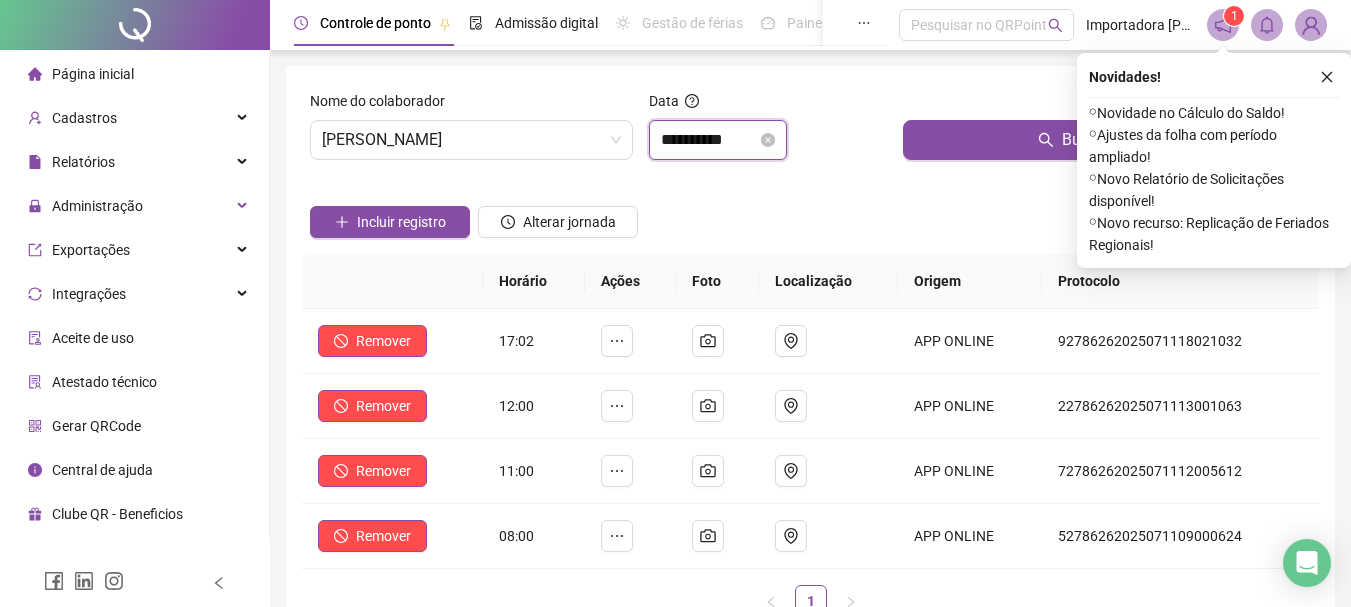 click on "**********" at bounding box center (709, 140) 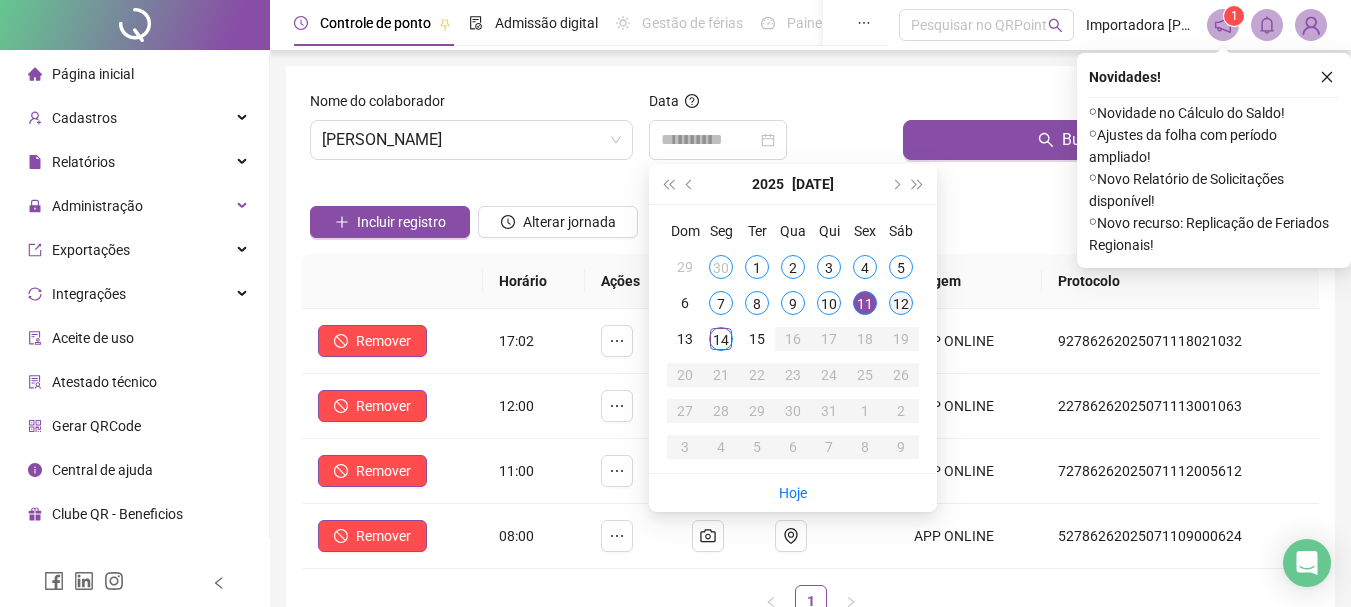 click on "12" at bounding box center [901, 303] 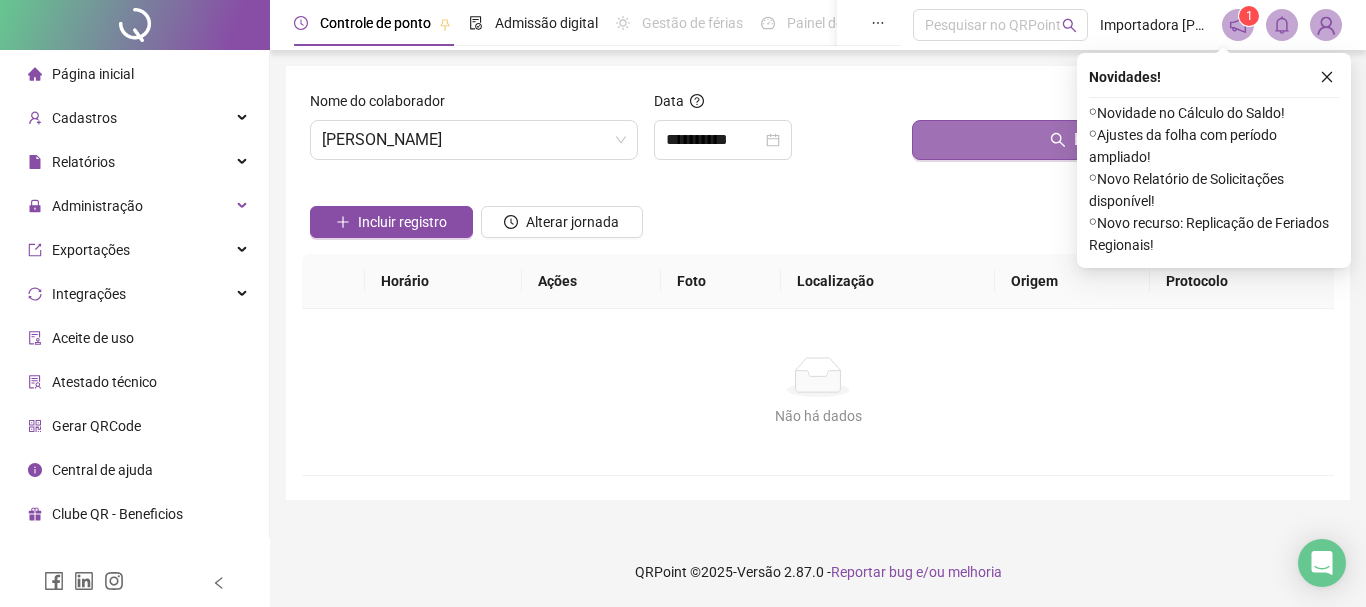 click on "Buscar registros" at bounding box center [1119, 140] 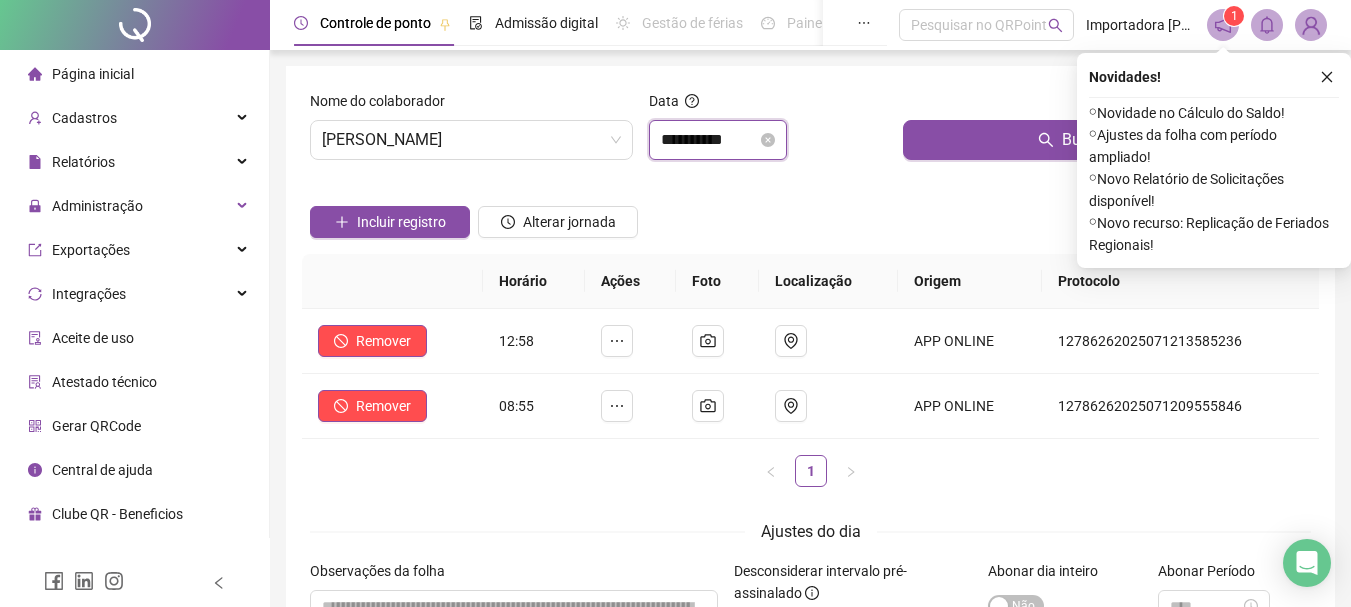 click on "**********" at bounding box center [709, 140] 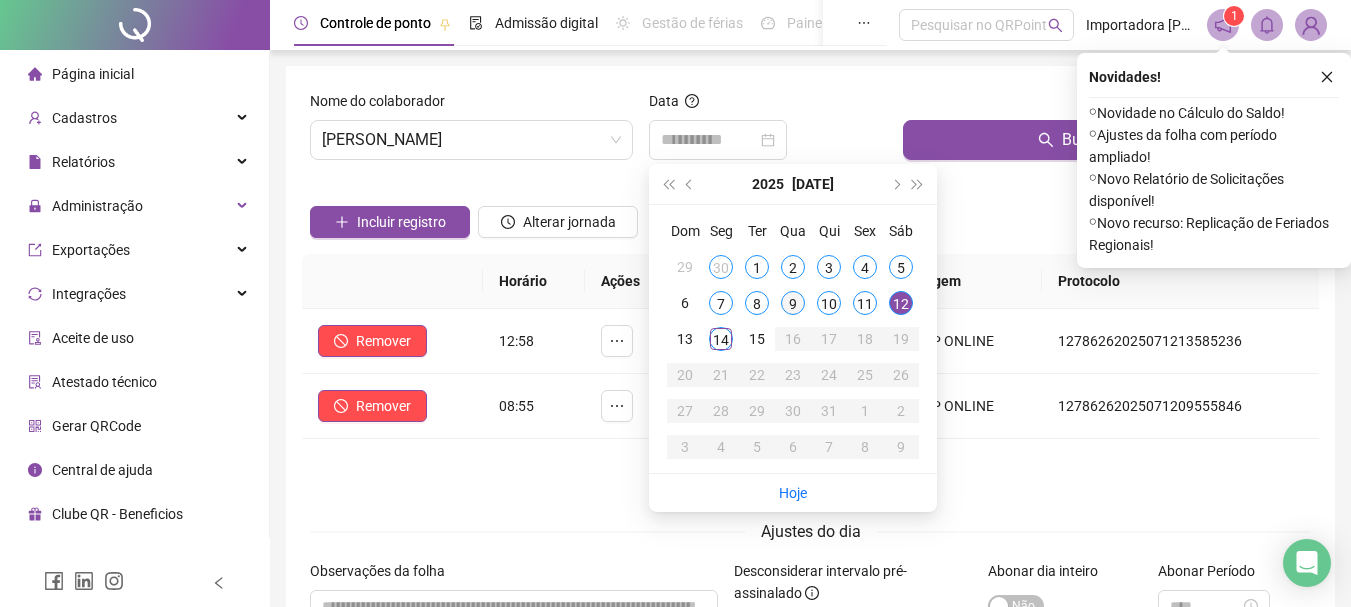 click on "9" at bounding box center (793, 303) 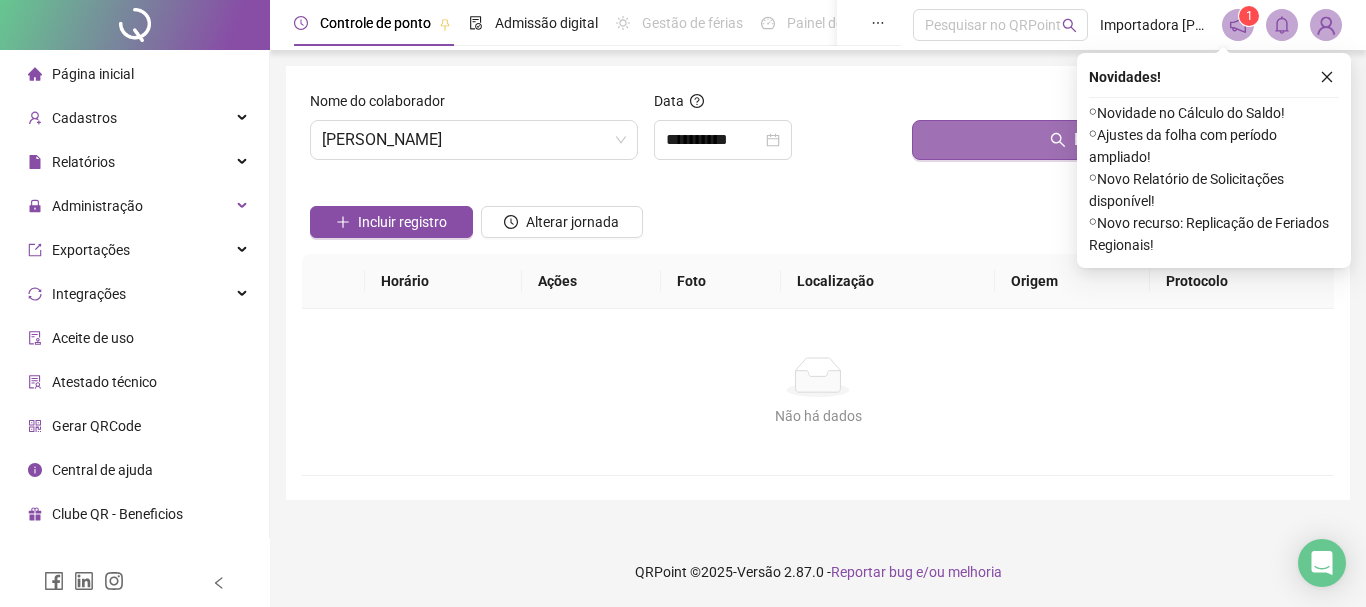 click on "Buscar registros" at bounding box center [1119, 140] 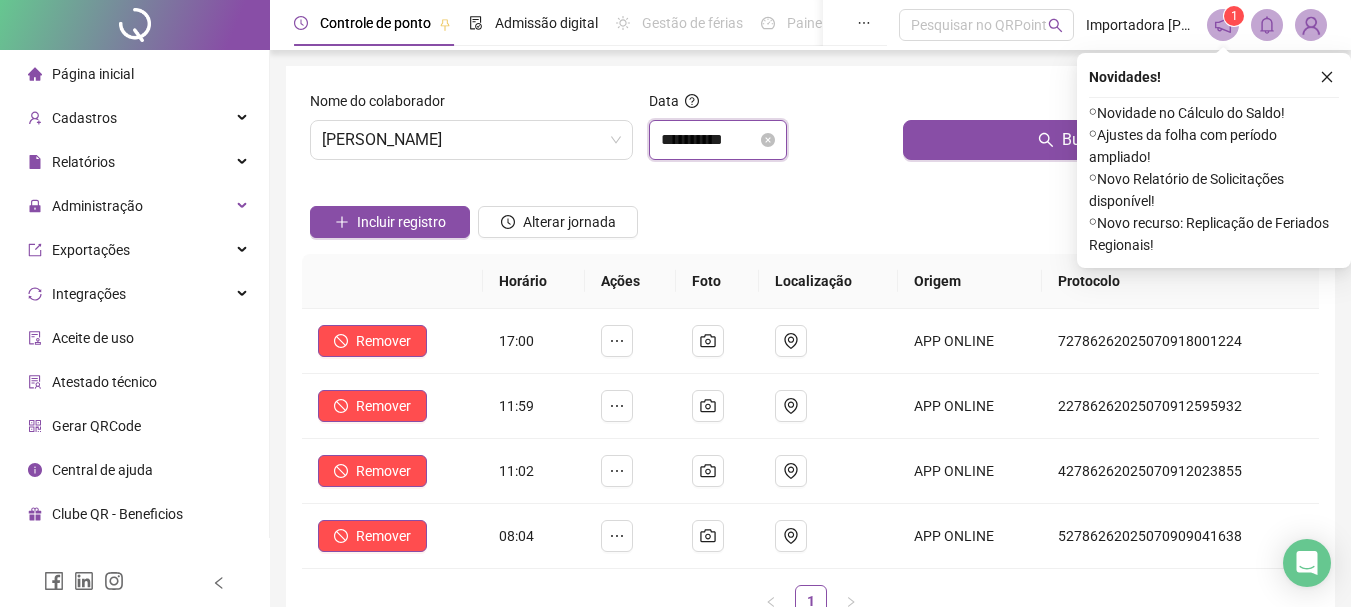 click on "**********" at bounding box center (709, 140) 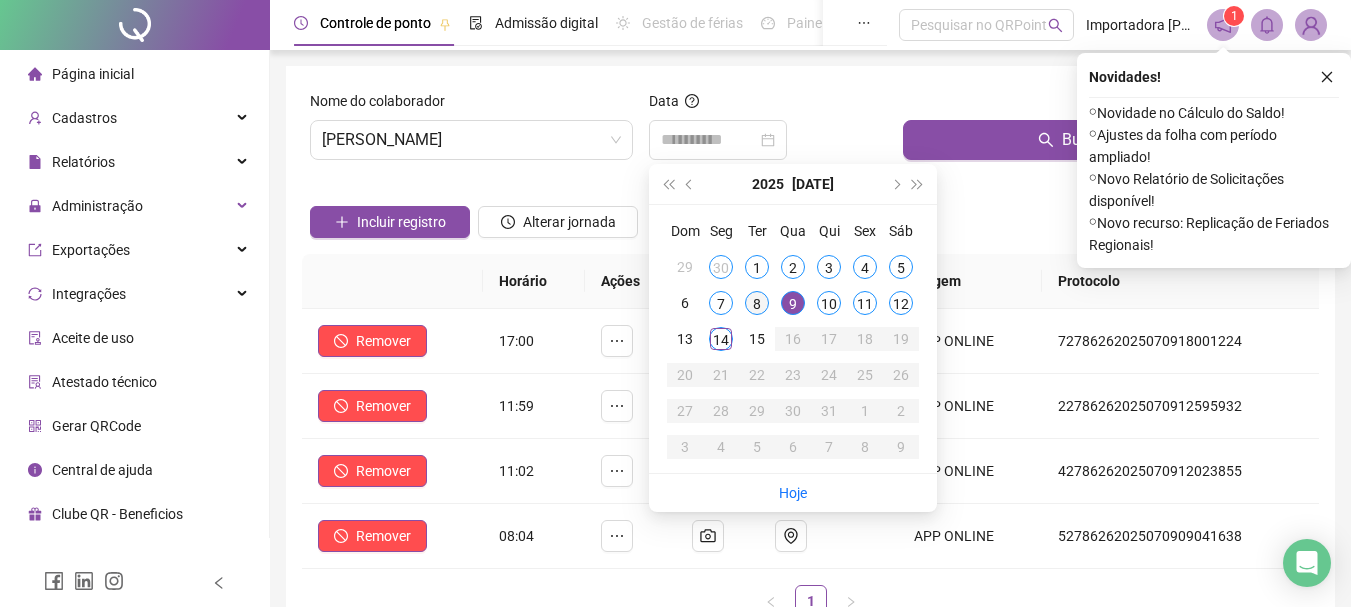 click on "8" at bounding box center (757, 303) 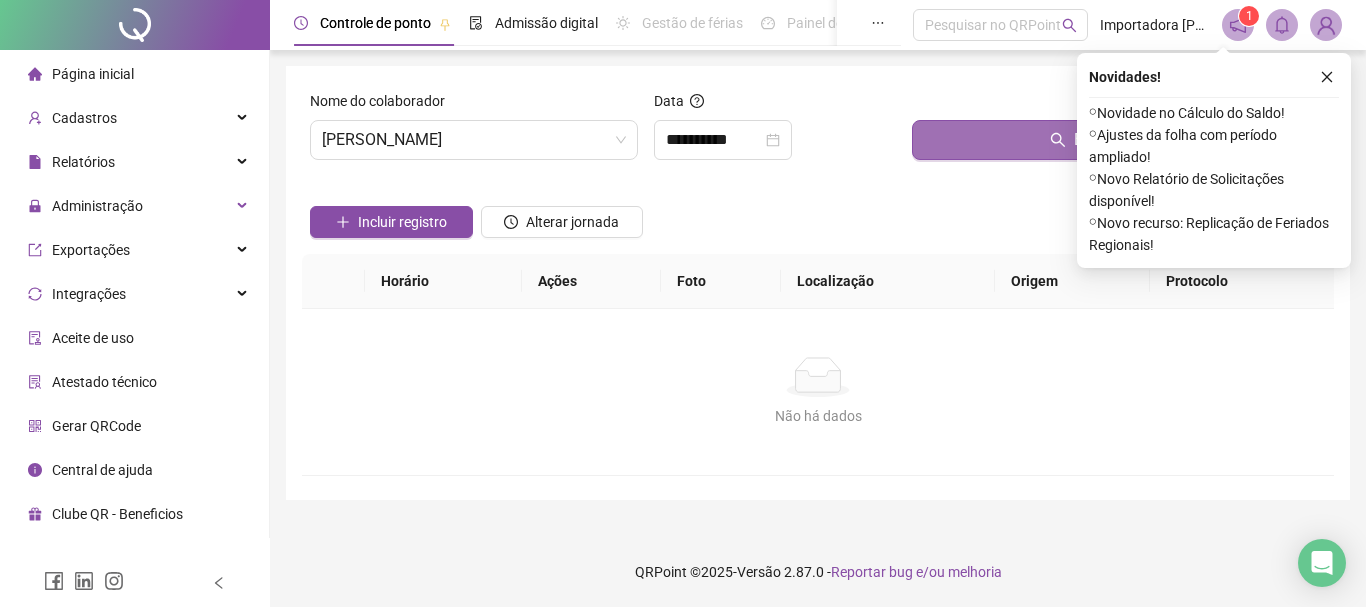 click on "Buscar registros" at bounding box center (1119, 140) 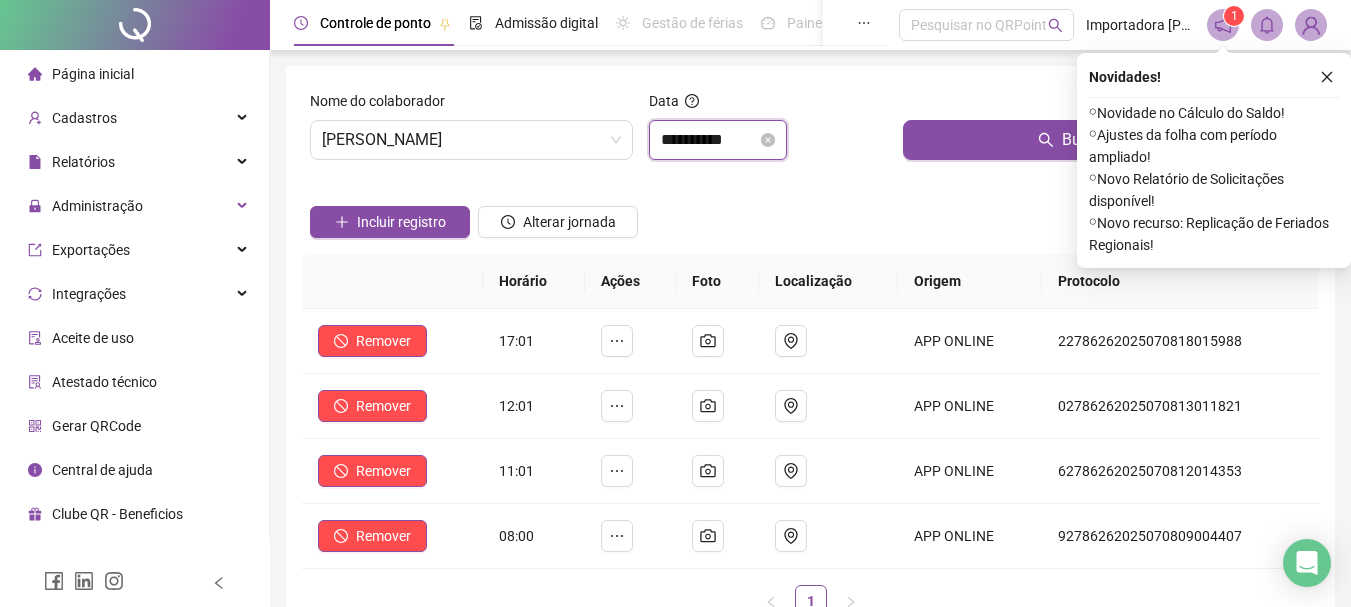 click on "**********" at bounding box center [709, 140] 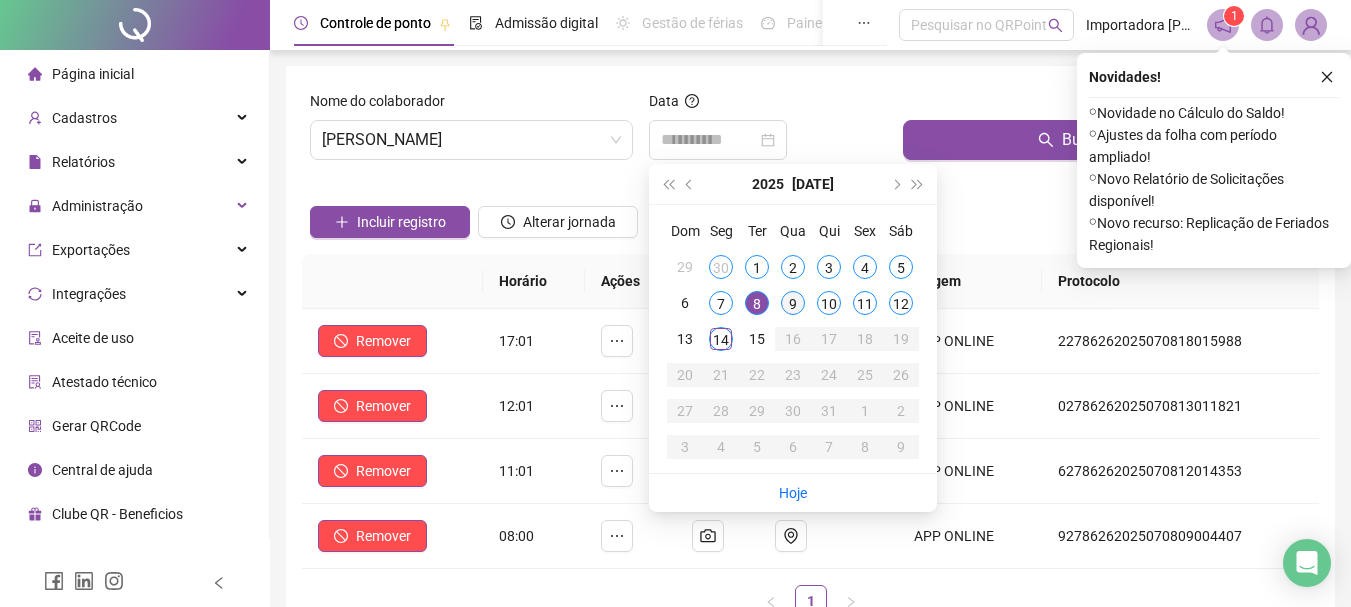 click on "9" at bounding box center (793, 303) 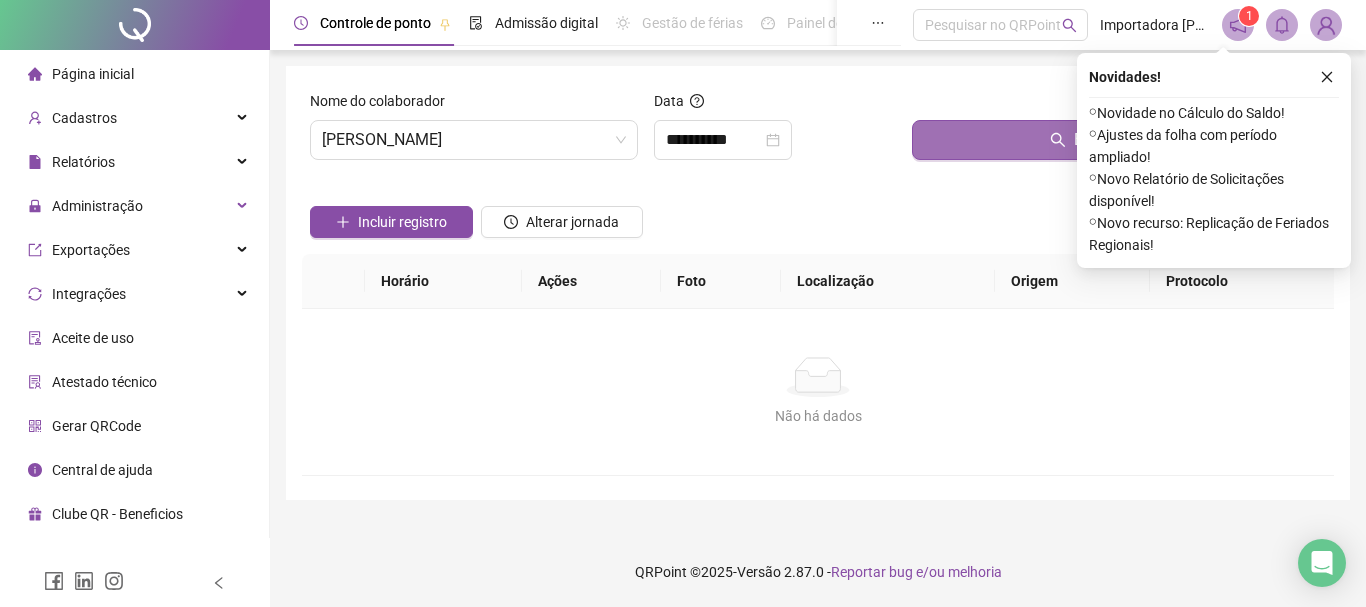 click on "Buscar registros" at bounding box center (1119, 140) 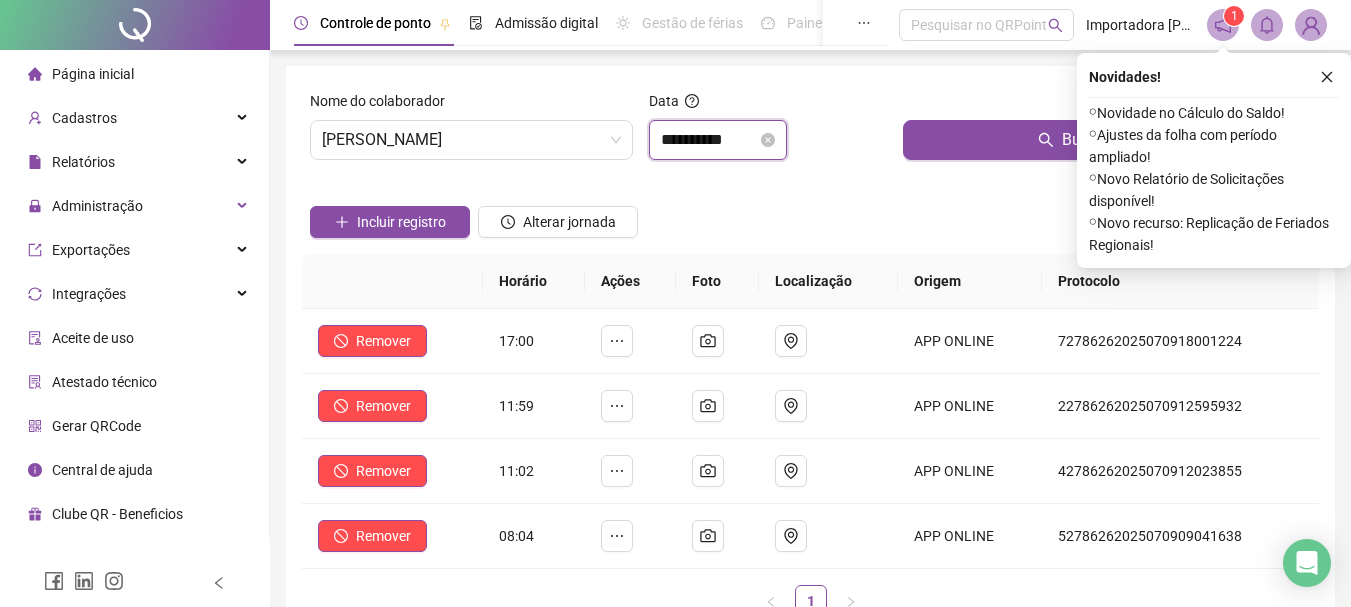 click on "**********" at bounding box center (709, 140) 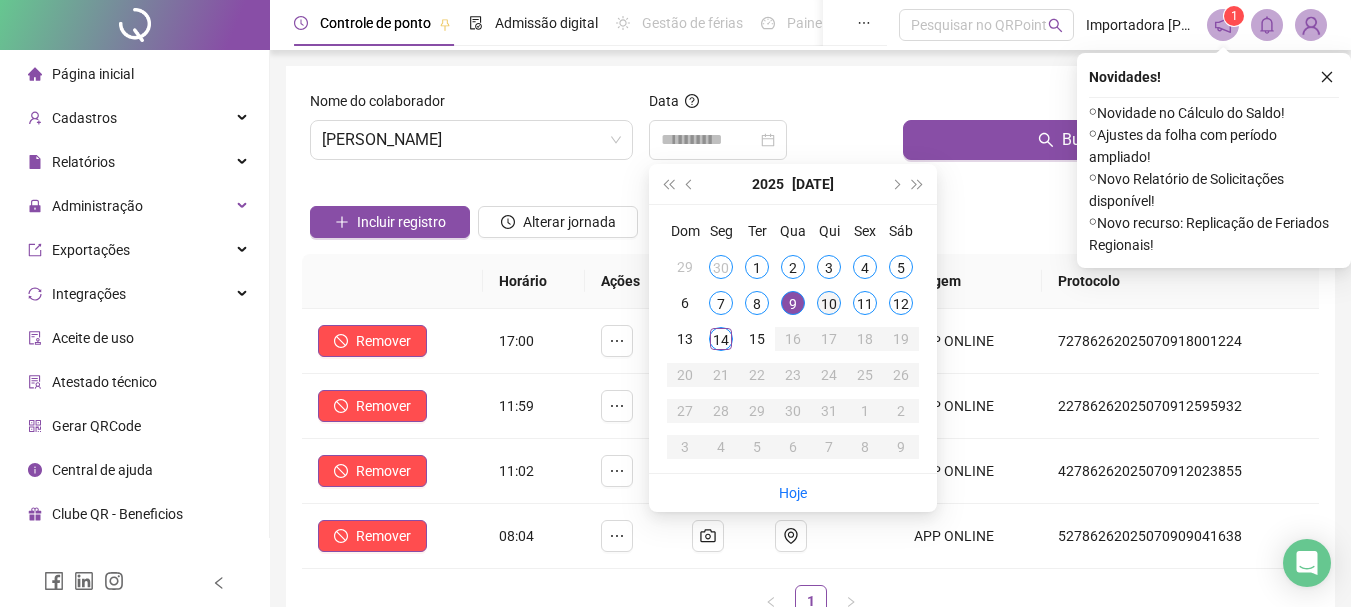 click on "10" at bounding box center (829, 303) 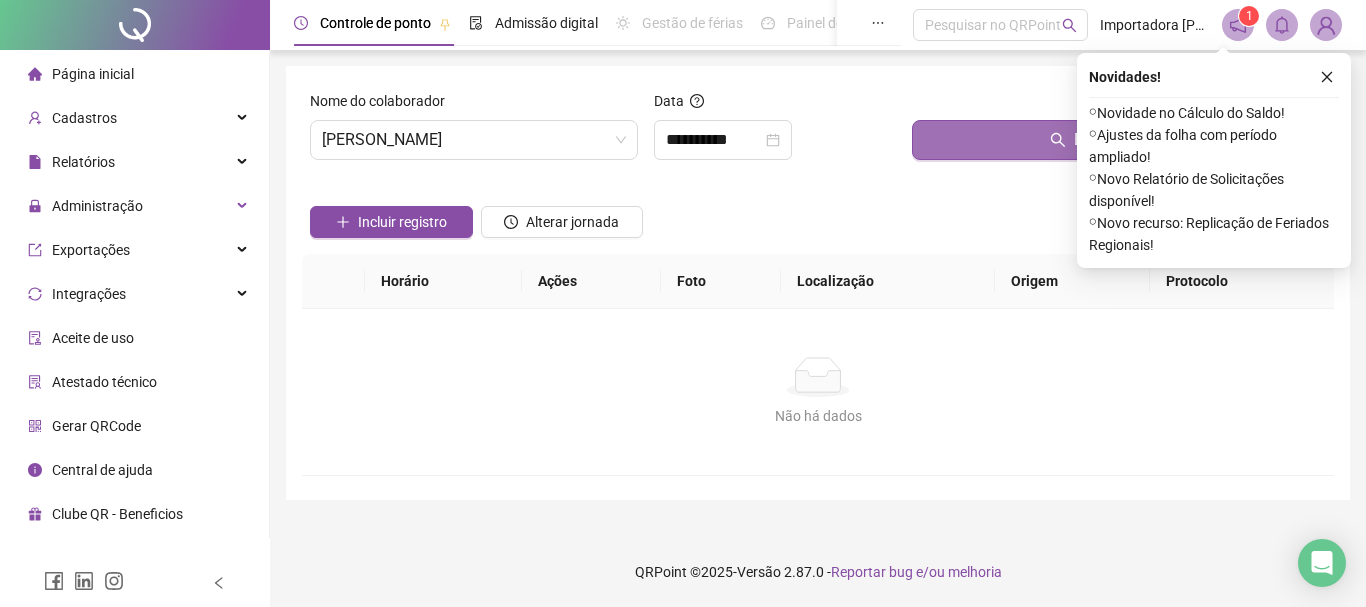 click on "Buscar registros" at bounding box center (1119, 140) 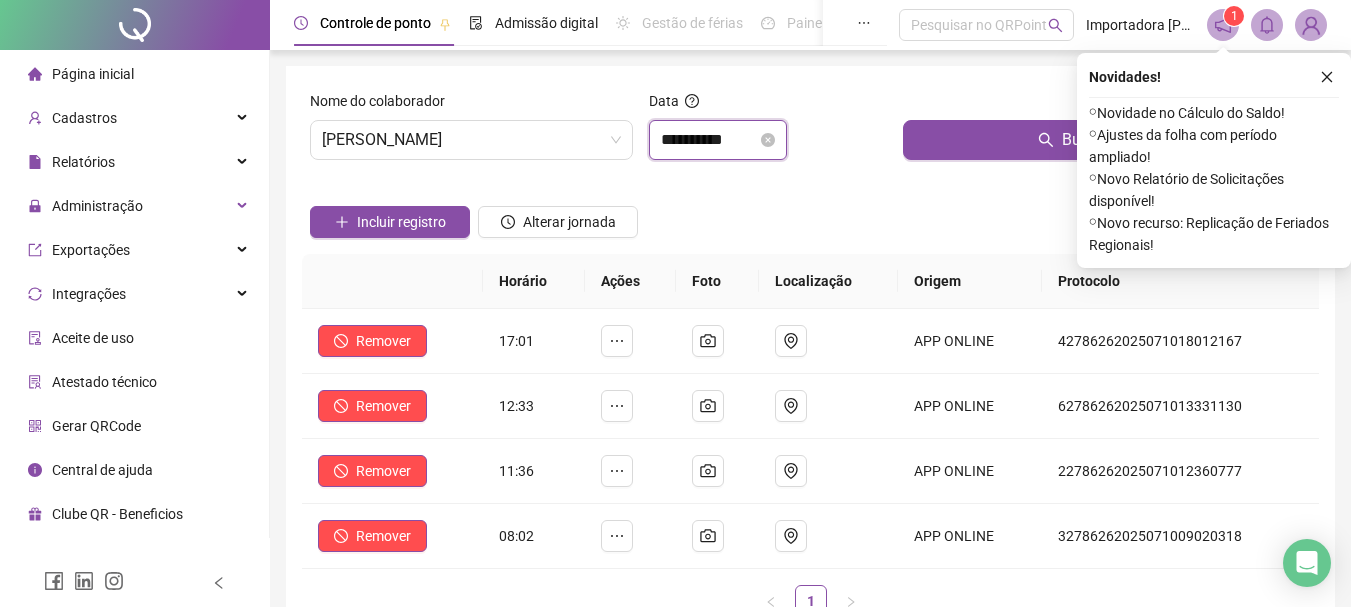 click on "**********" at bounding box center (709, 140) 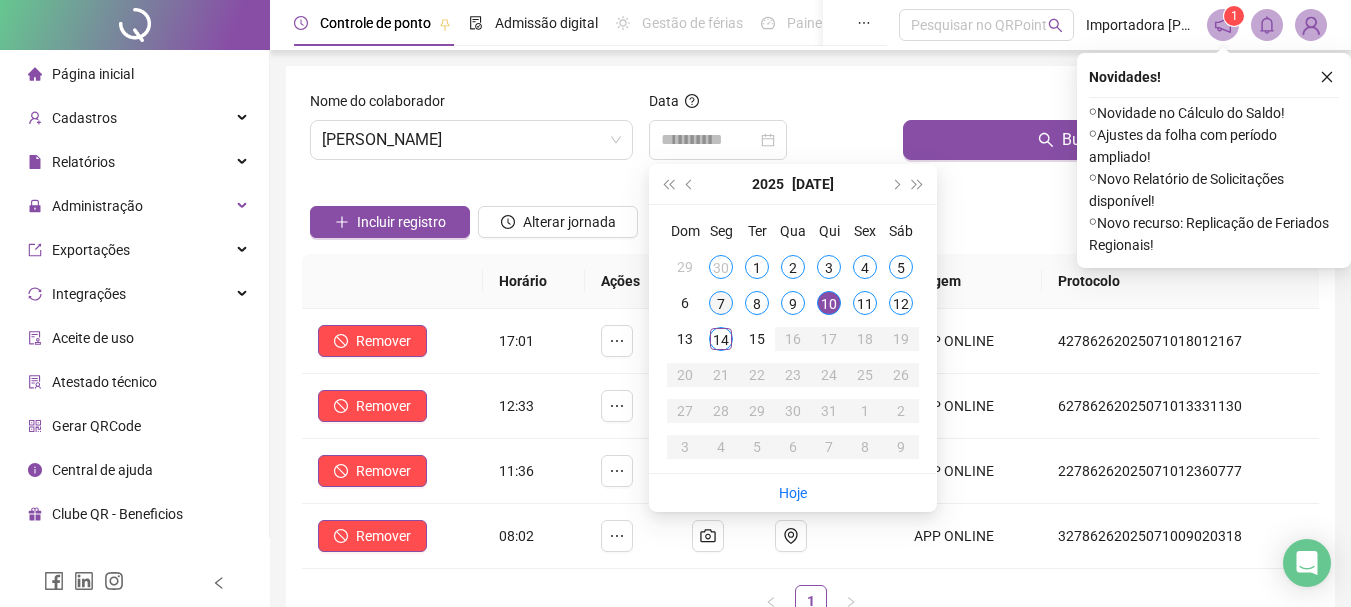 click on "7" at bounding box center [721, 303] 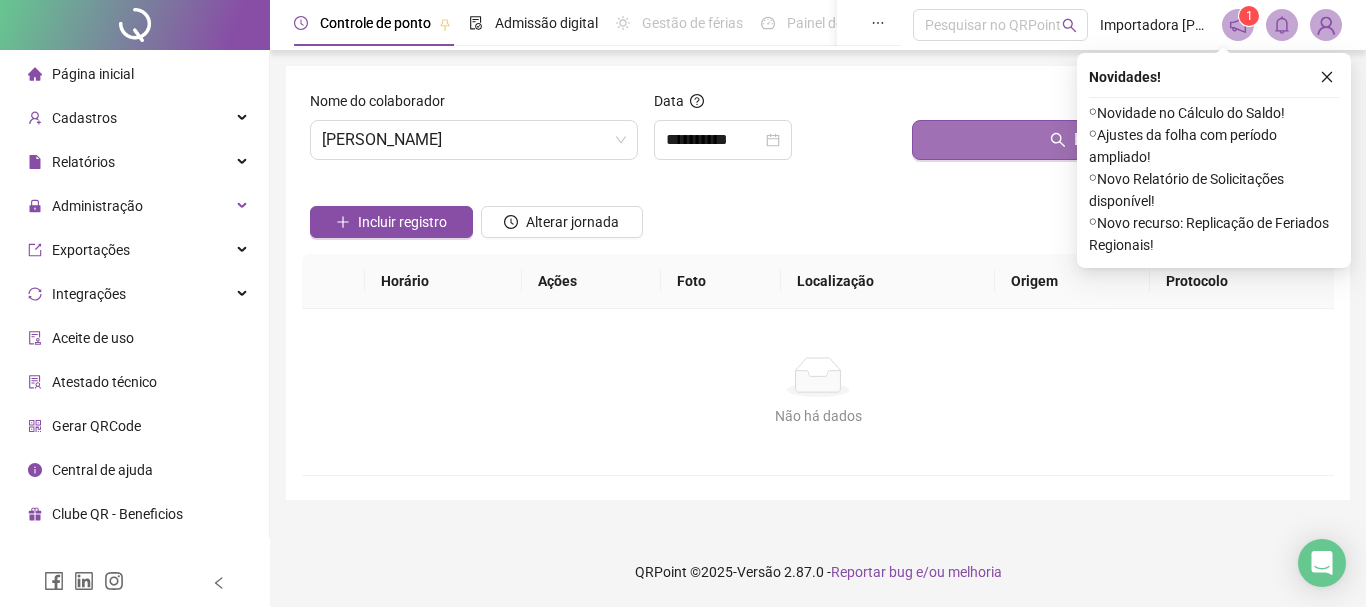 click on "Buscar registros" at bounding box center (1119, 140) 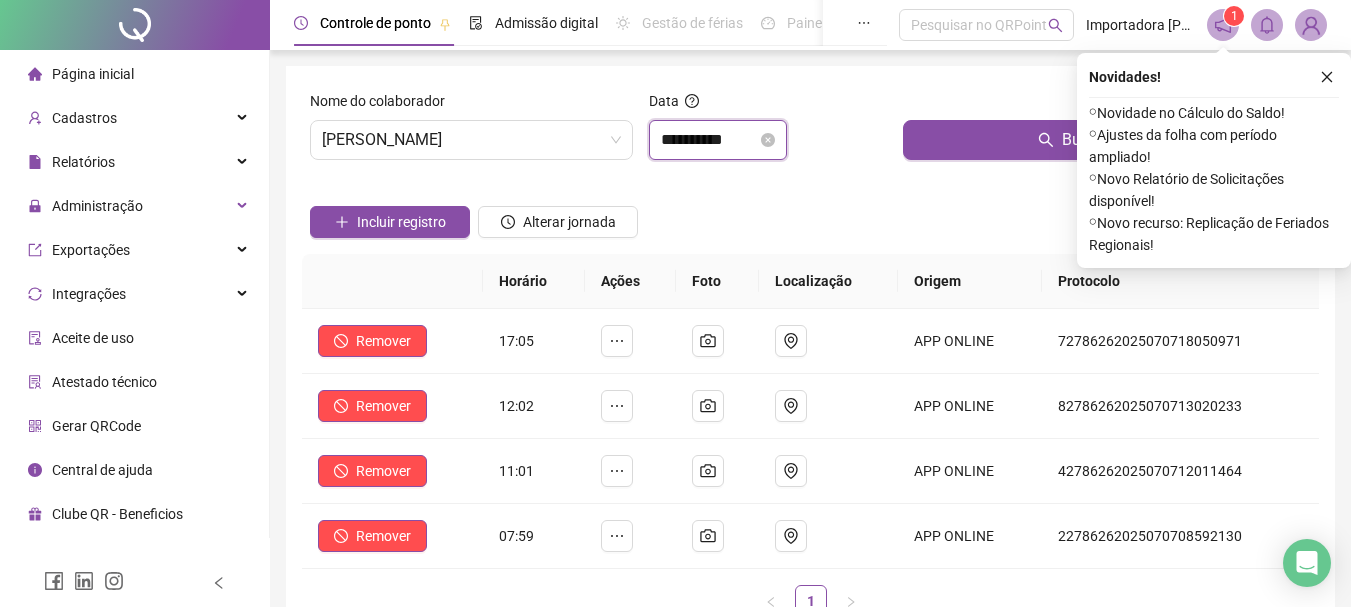 click on "**********" at bounding box center [709, 140] 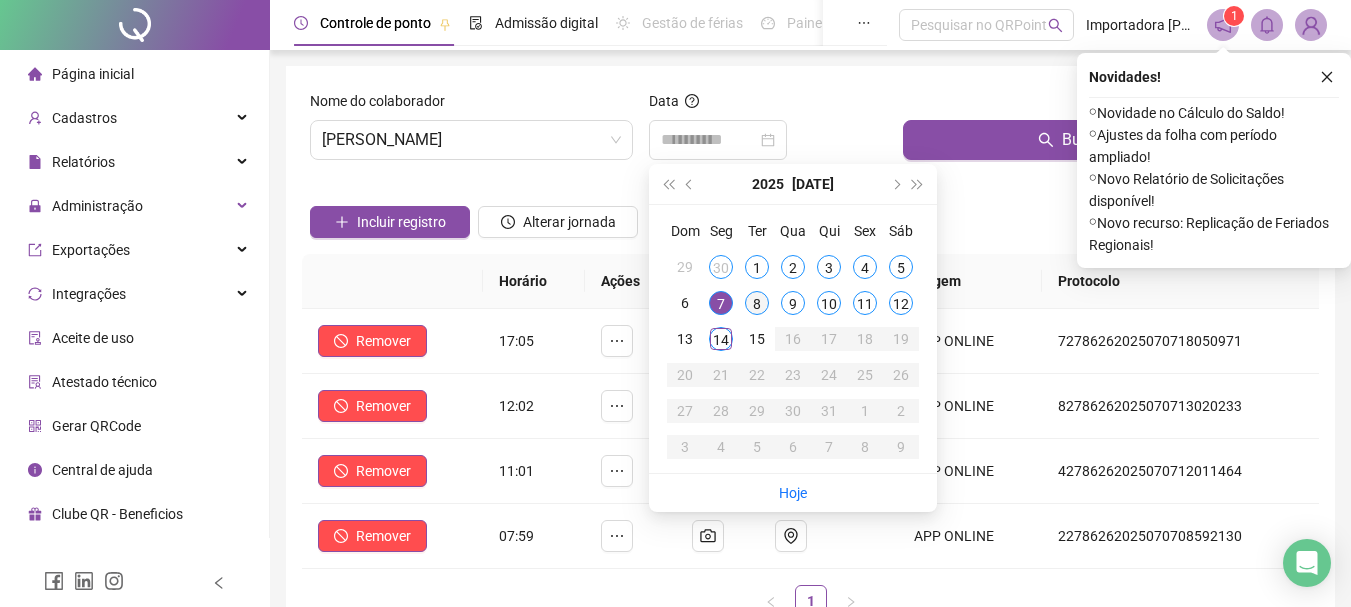 click on "8" at bounding box center [757, 303] 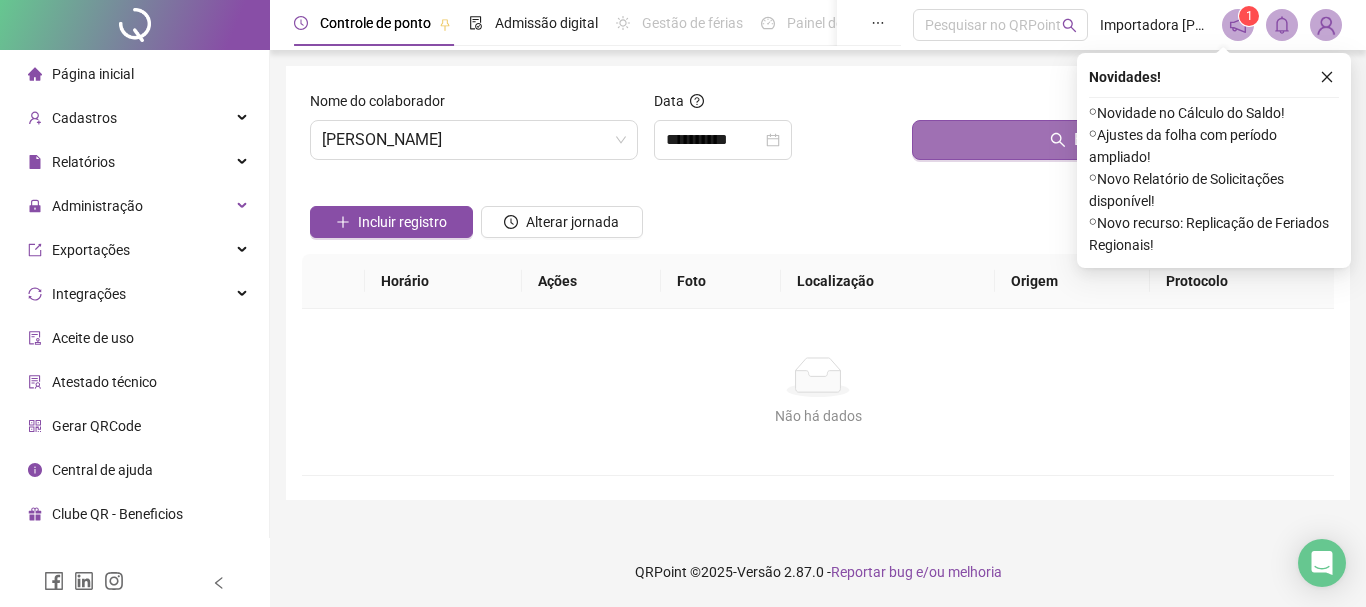 click on "Buscar registros" at bounding box center (1119, 140) 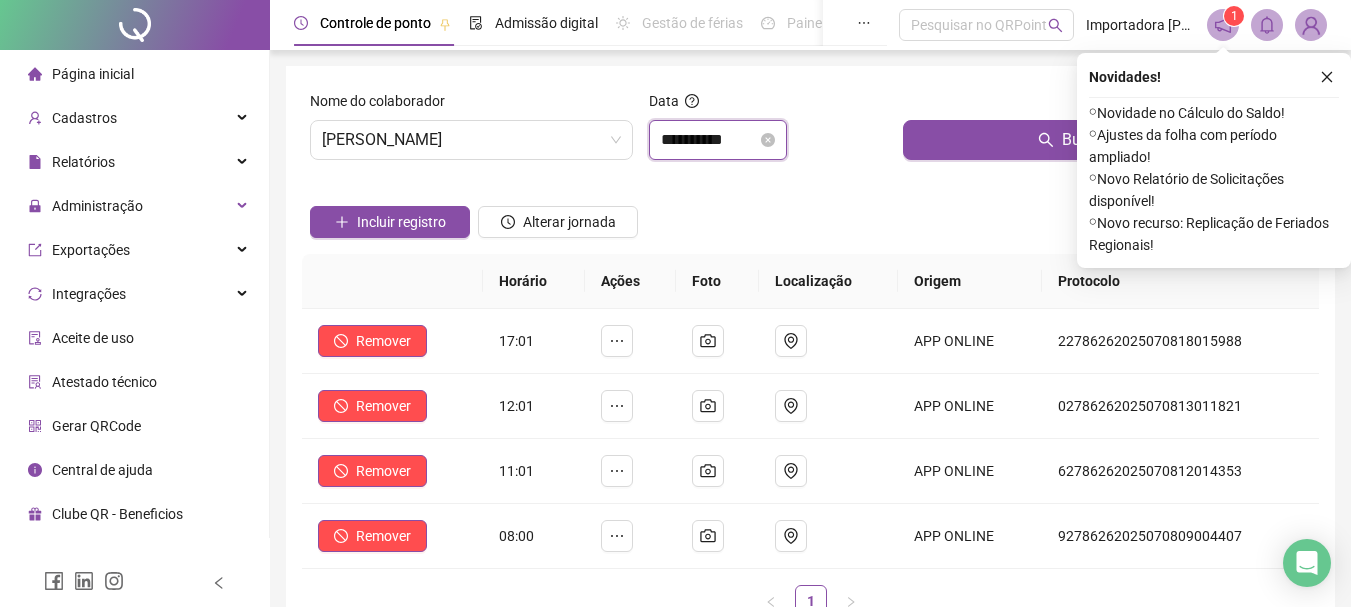 click on "**********" at bounding box center (709, 140) 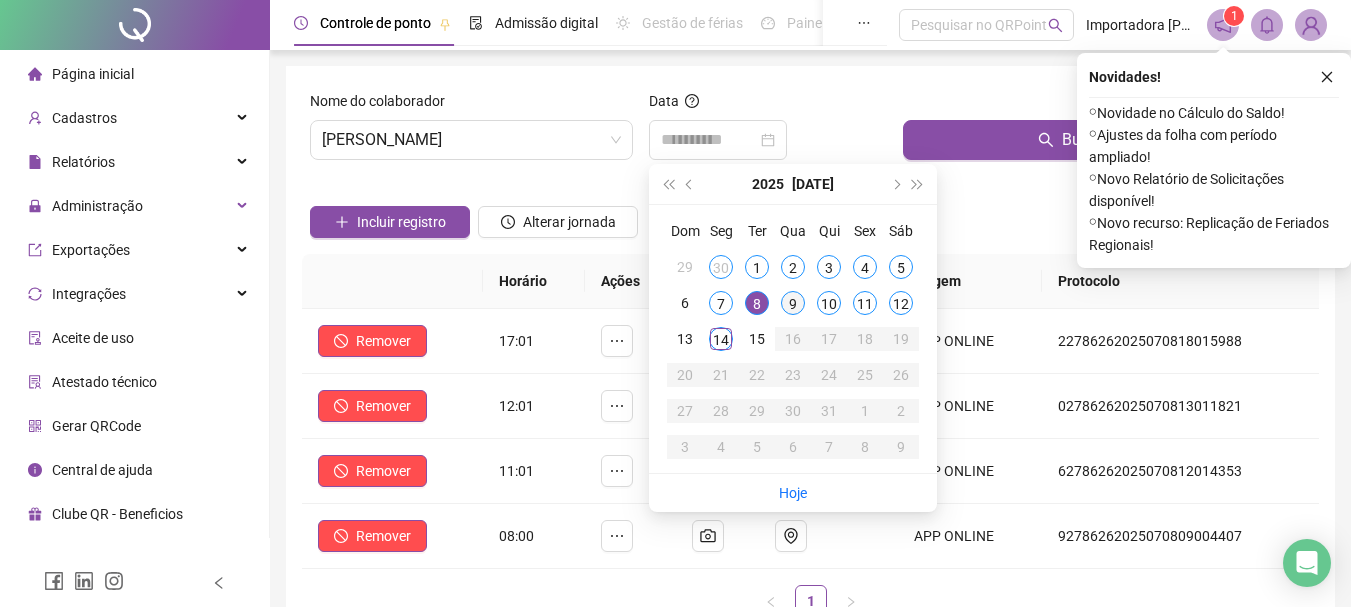 click on "9" at bounding box center (793, 303) 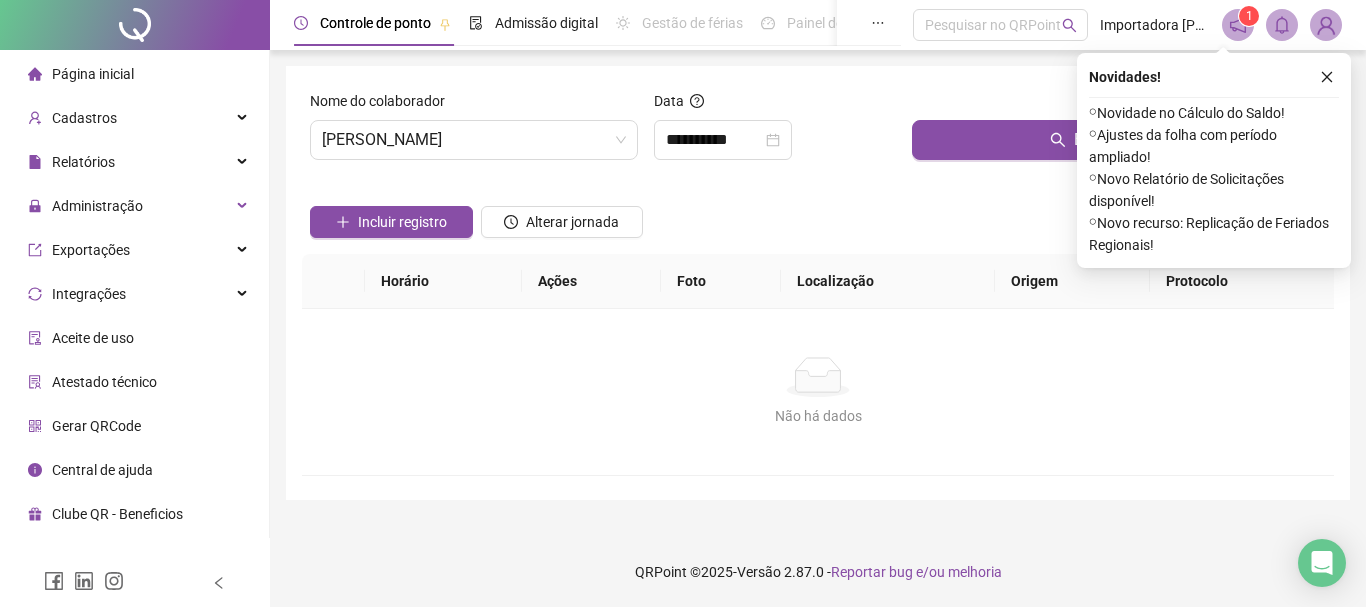 click on "Buscar registros" at bounding box center (1119, 133) 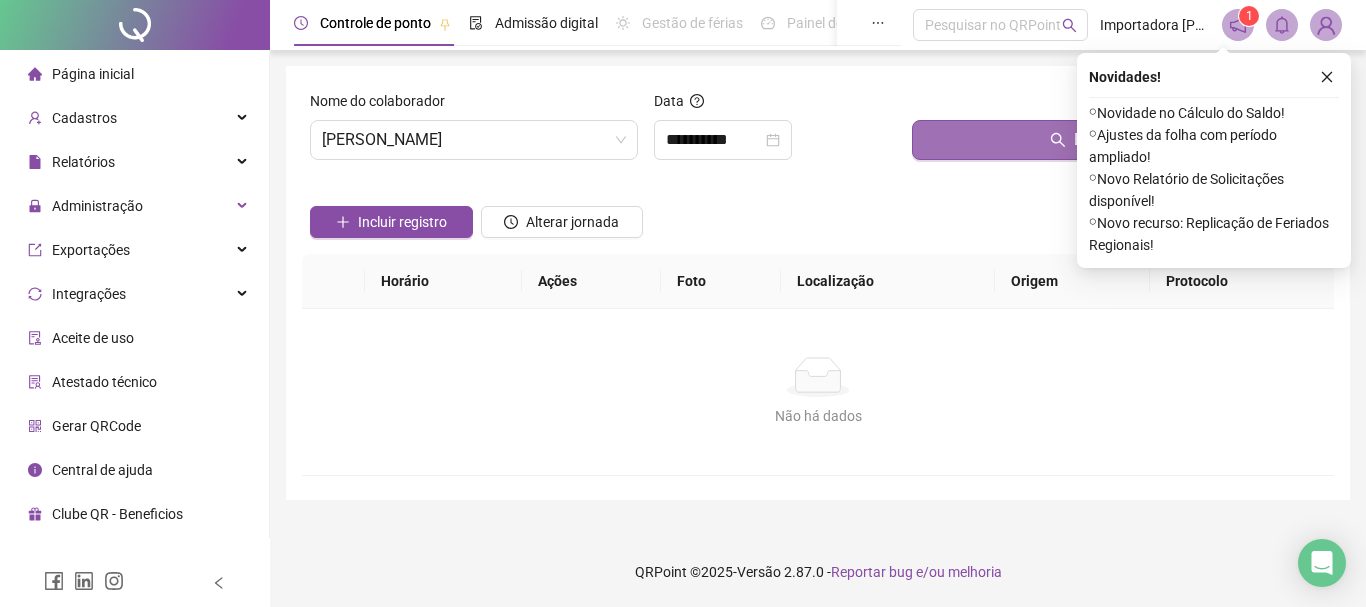click on "Buscar registros" at bounding box center [1119, 140] 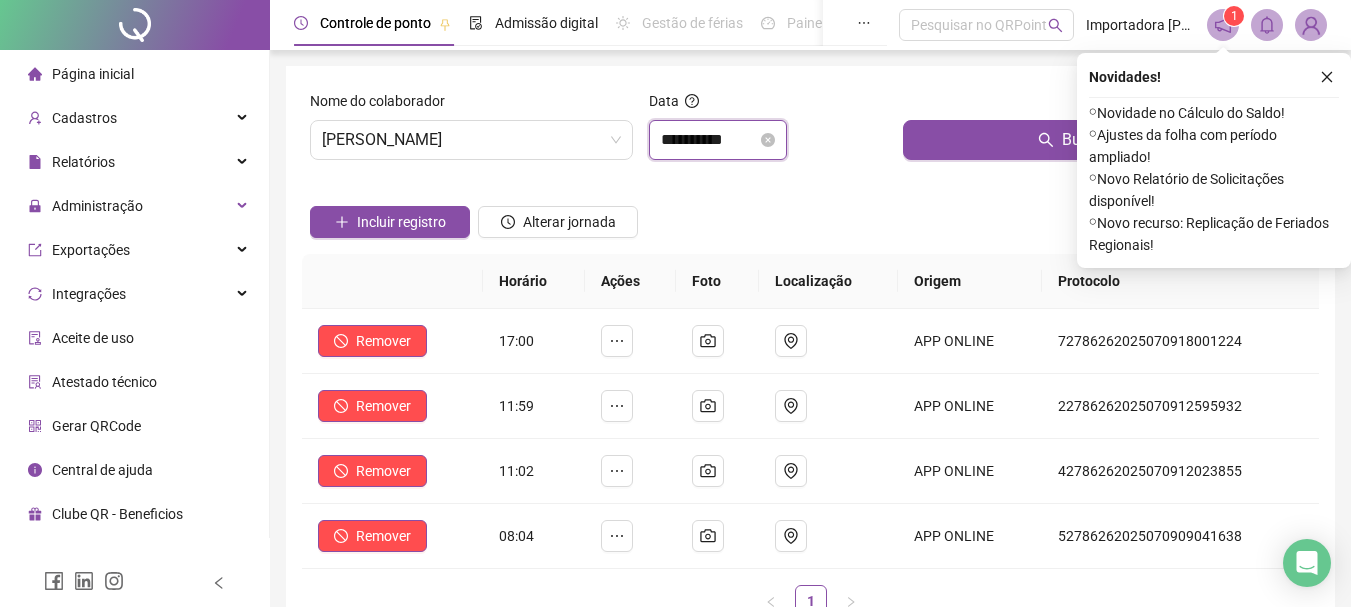 click on "**********" at bounding box center (709, 140) 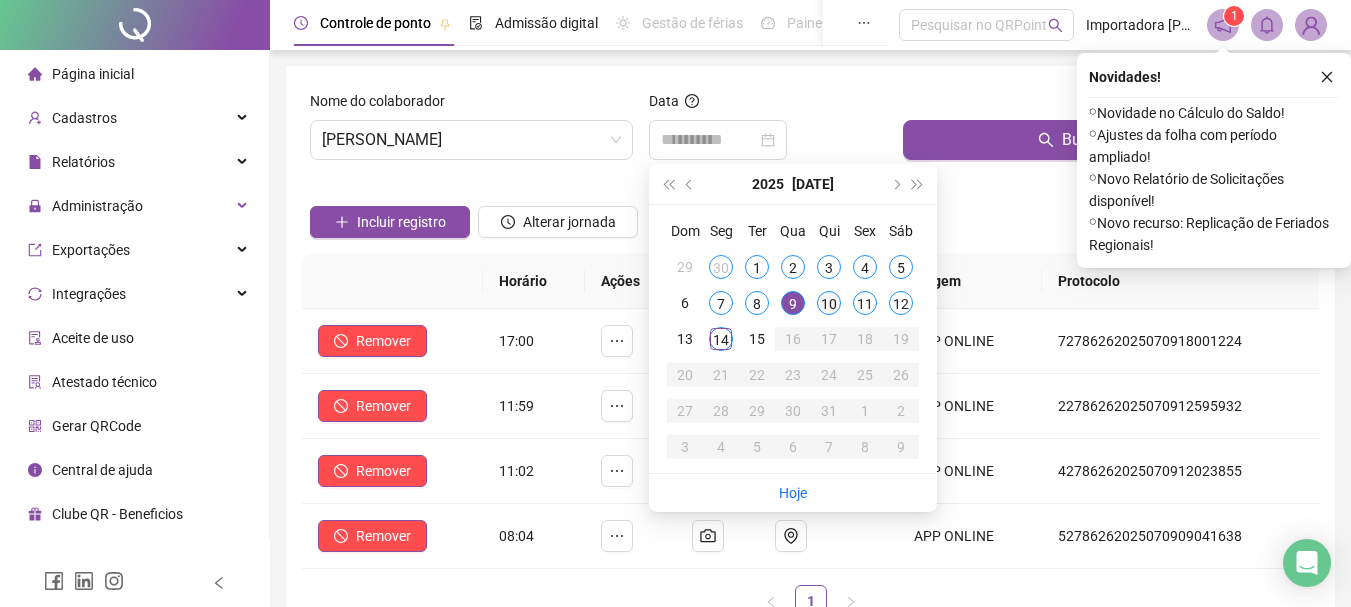 click on "10" at bounding box center [829, 303] 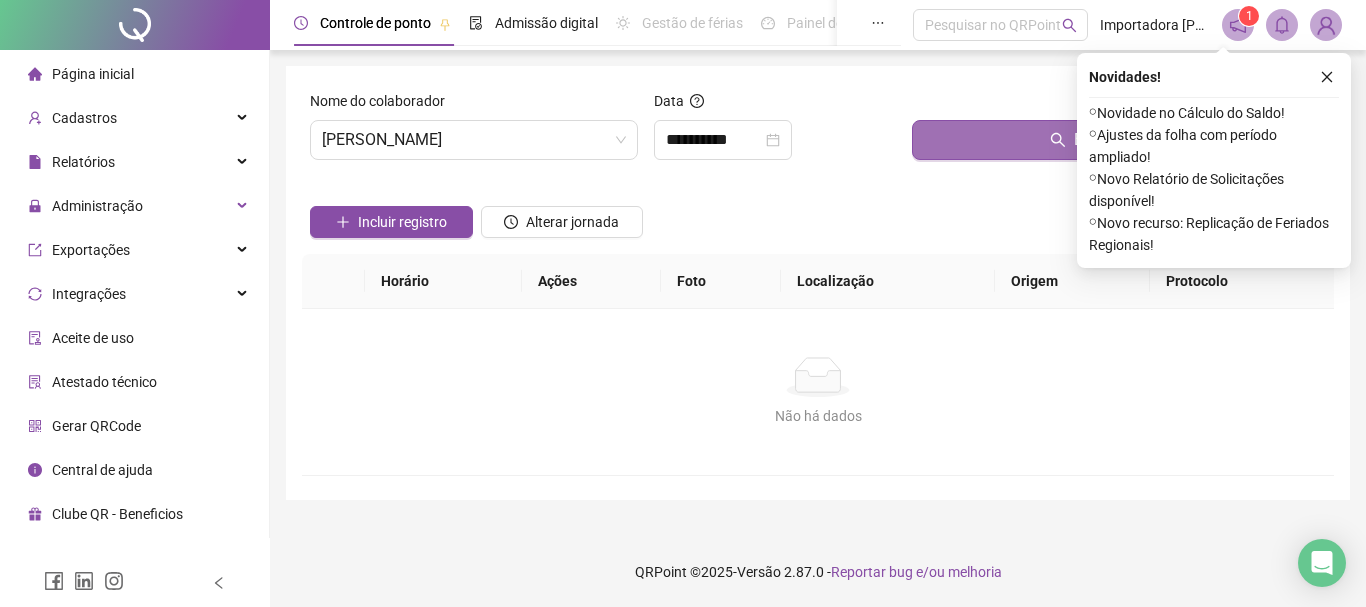 click on "Buscar registros" at bounding box center [1119, 140] 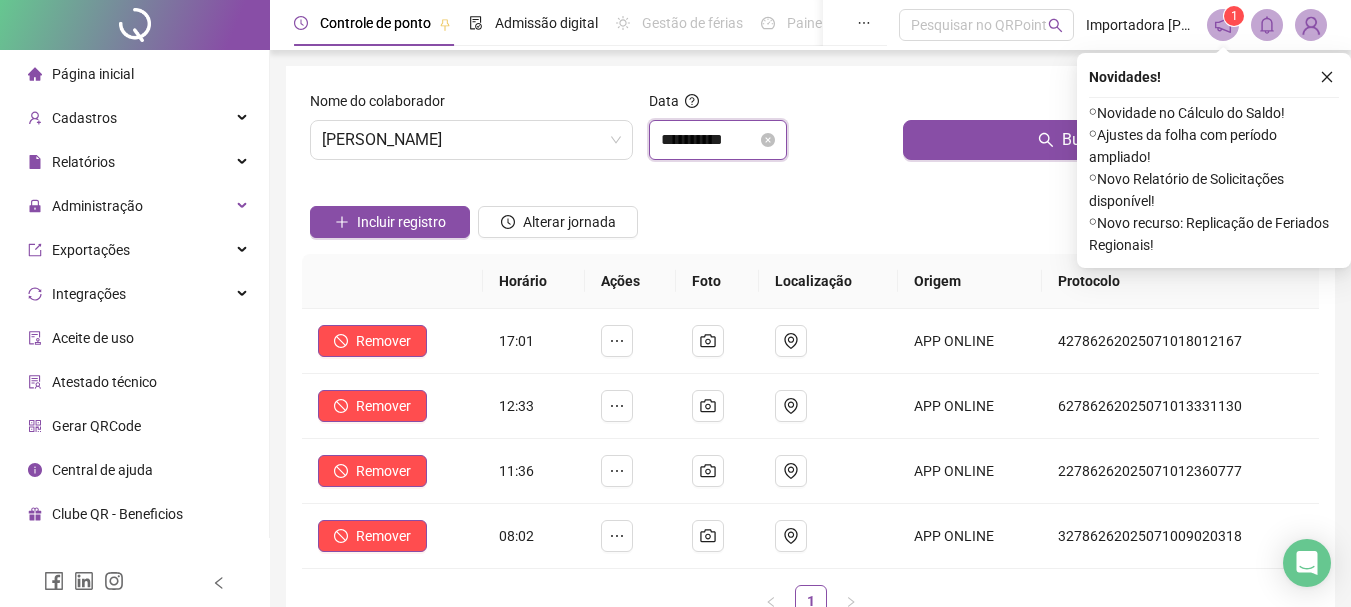 click on "**********" at bounding box center [709, 140] 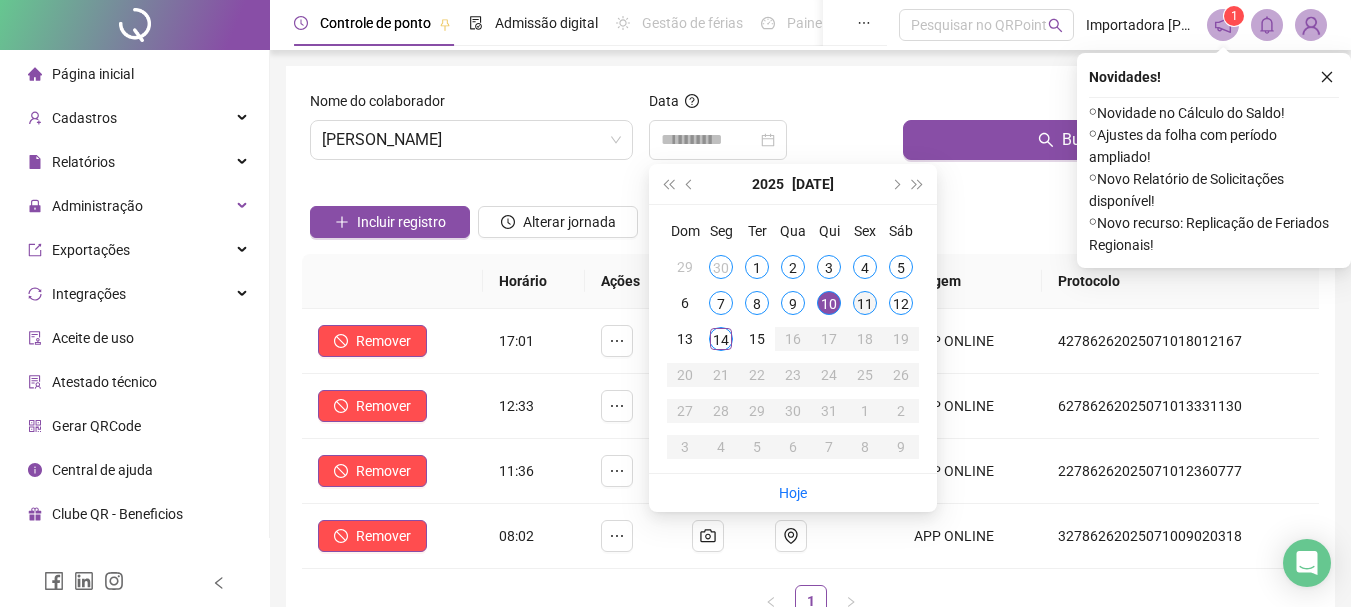 click on "11" at bounding box center (865, 303) 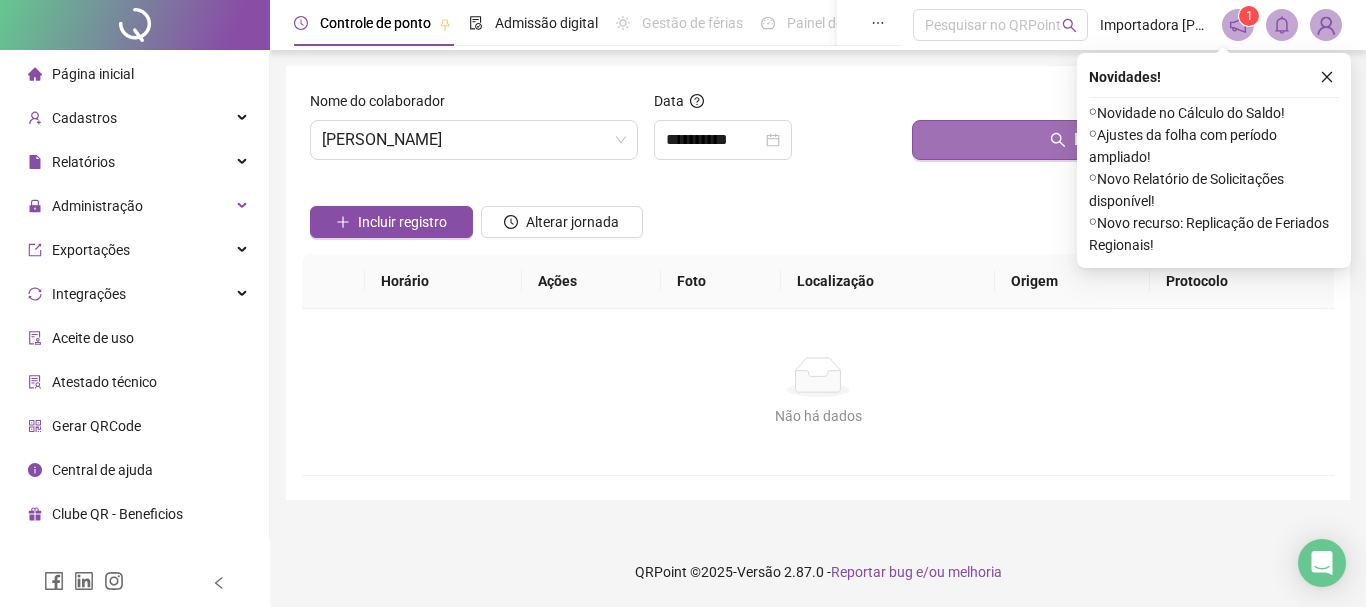 click on "Buscar registros" at bounding box center [1119, 140] 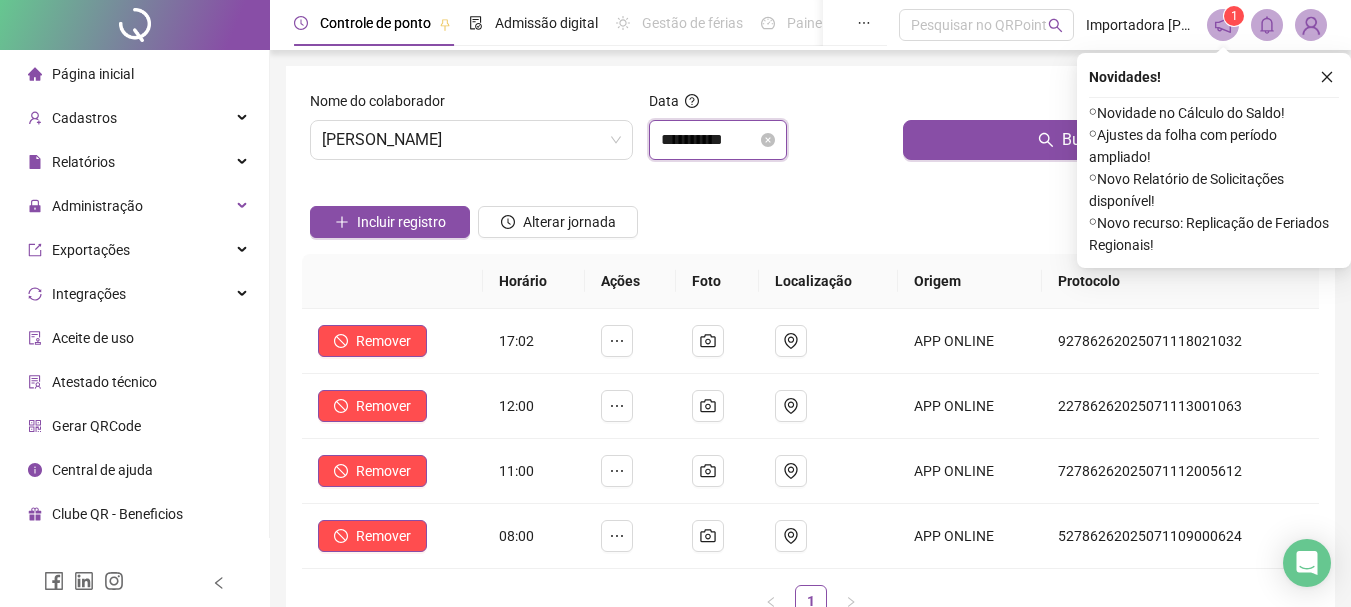click on "**********" at bounding box center (709, 140) 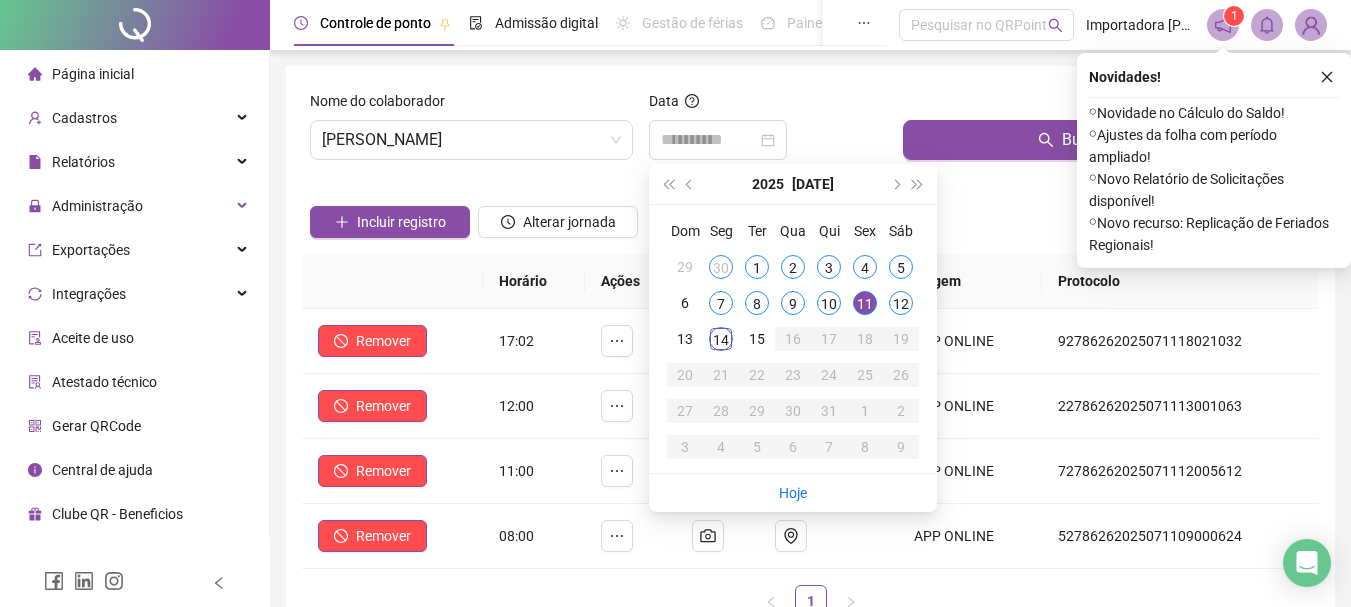 click on "12" at bounding box center (901, 303) 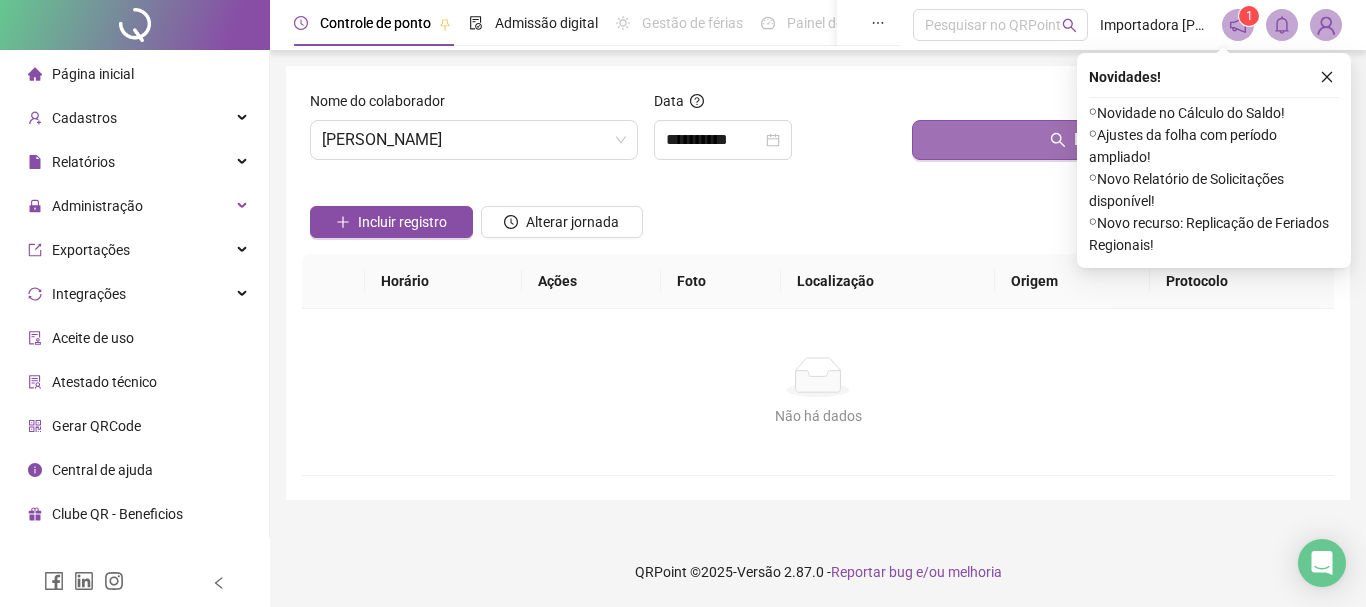 click on "Buscar registros" at bounding box center [1119, 140] 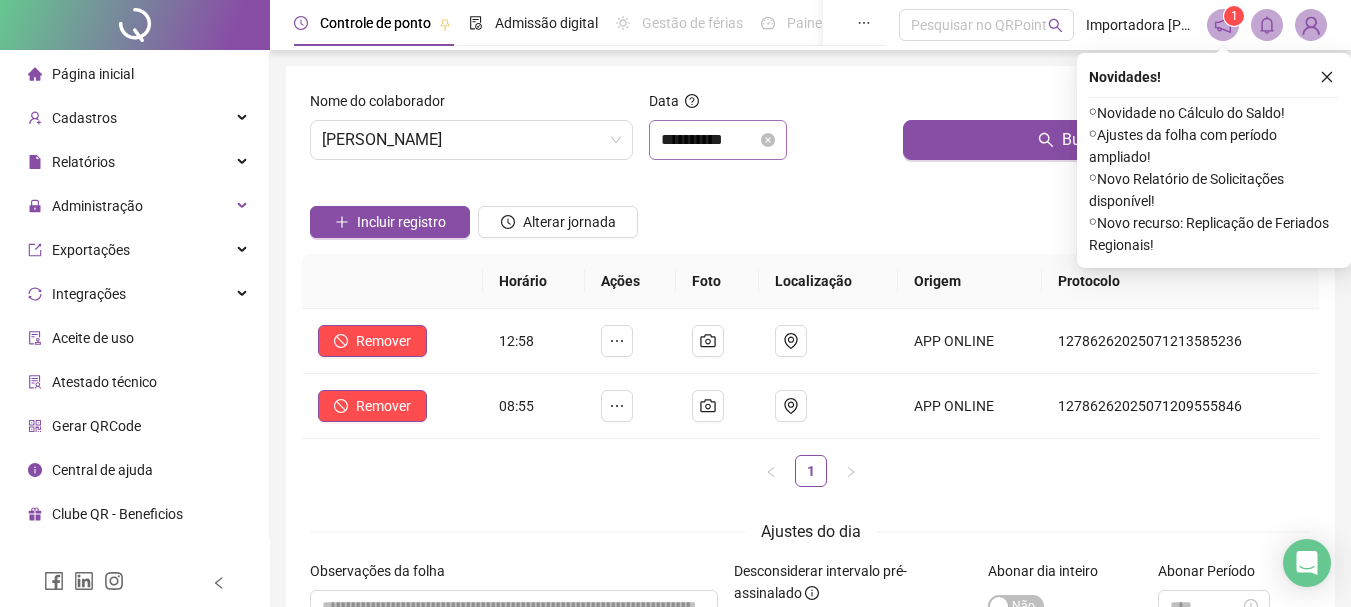click on "**********" at bounding box center (718, 140) 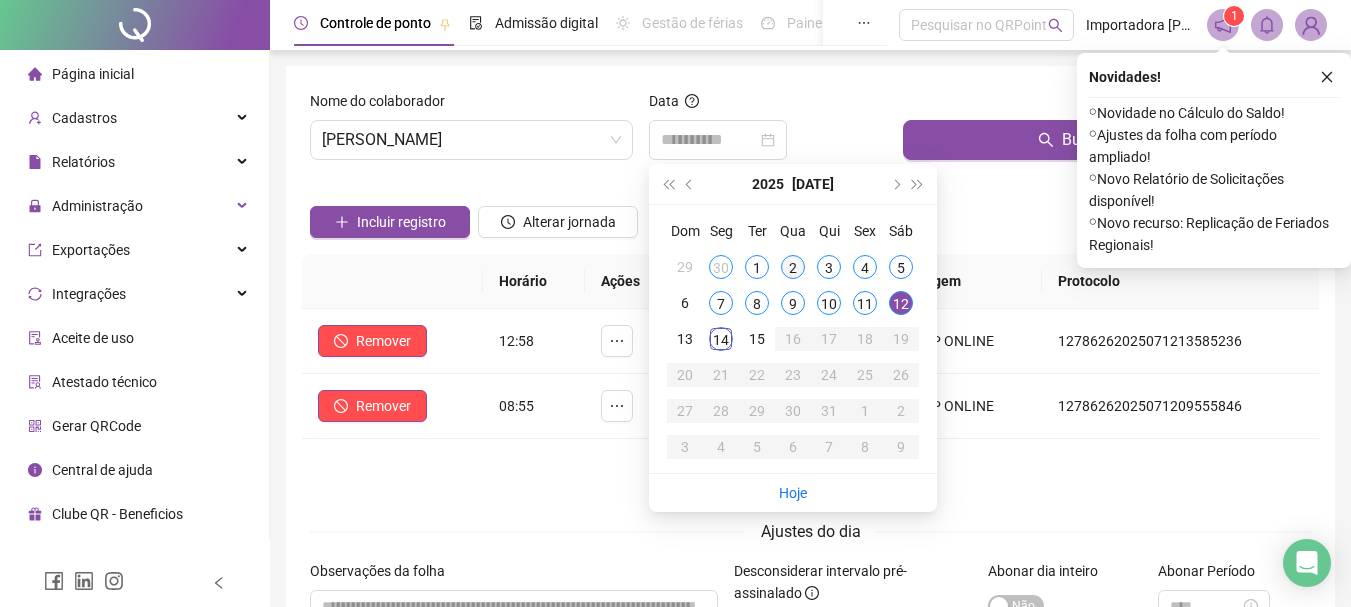 click on "2" at bounding box center [793, 267] 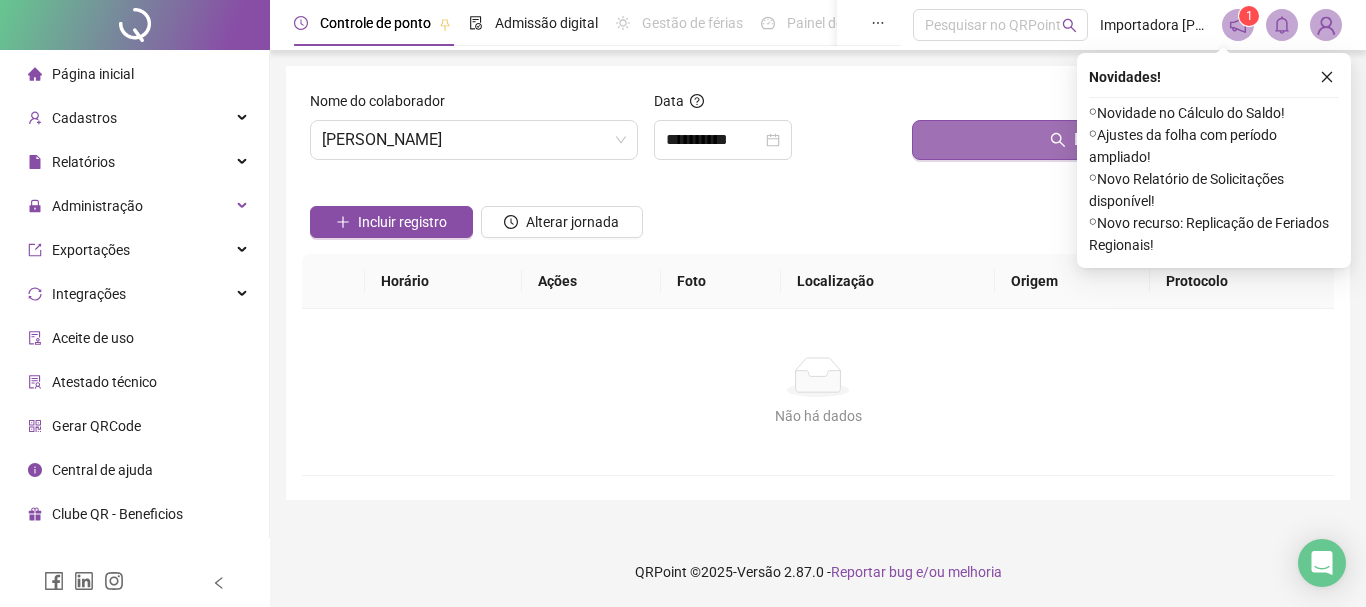 click on "Buscar registros" at bounding box center (1119, 140) 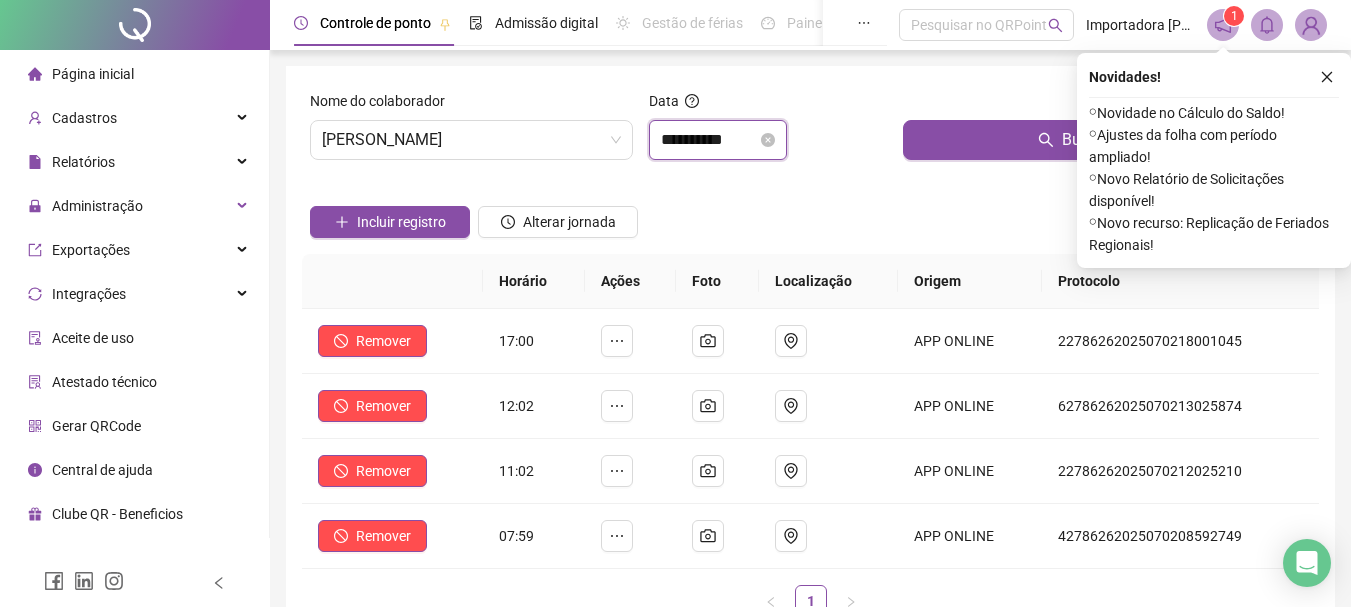 click on "**********" at bounding box center [709, 140] 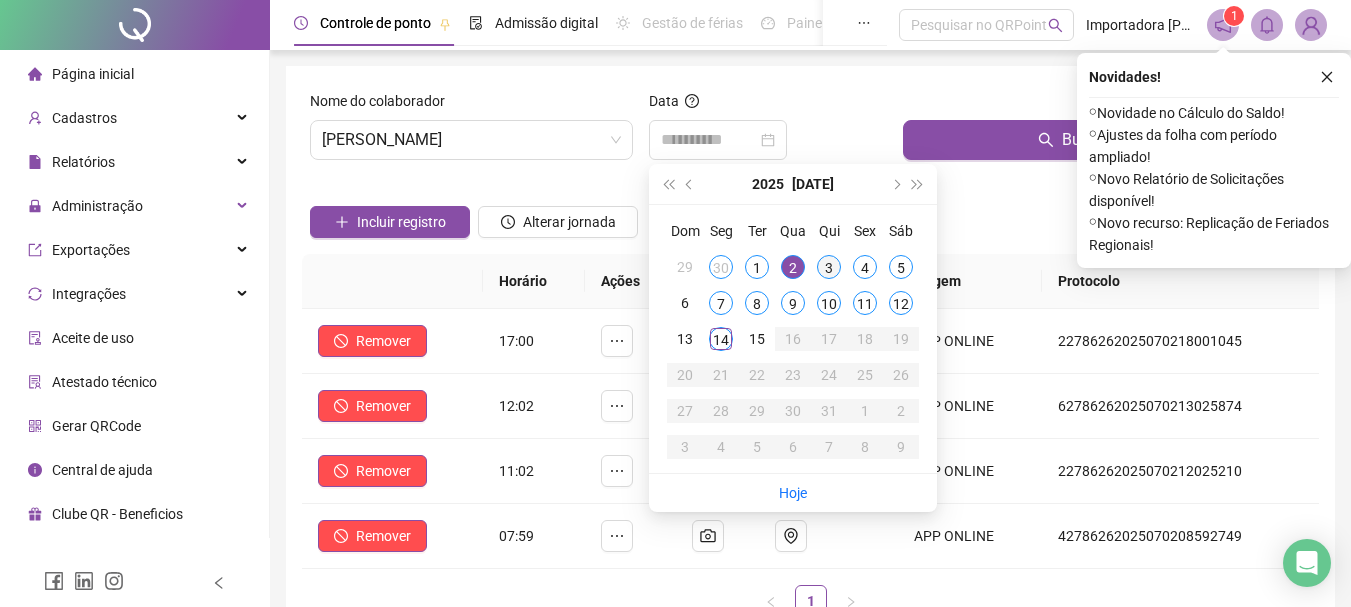 click on "3" at bounding box center (829, 267) 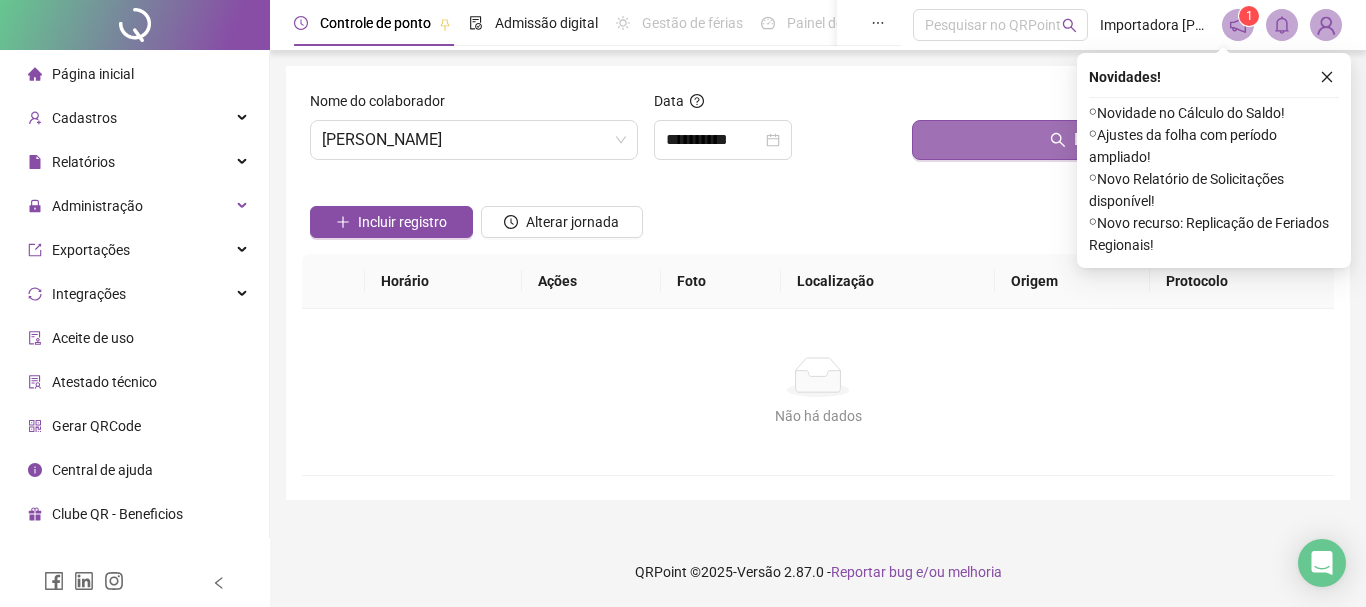 click on "Buscar registros" at bounding box center (1119, 140) 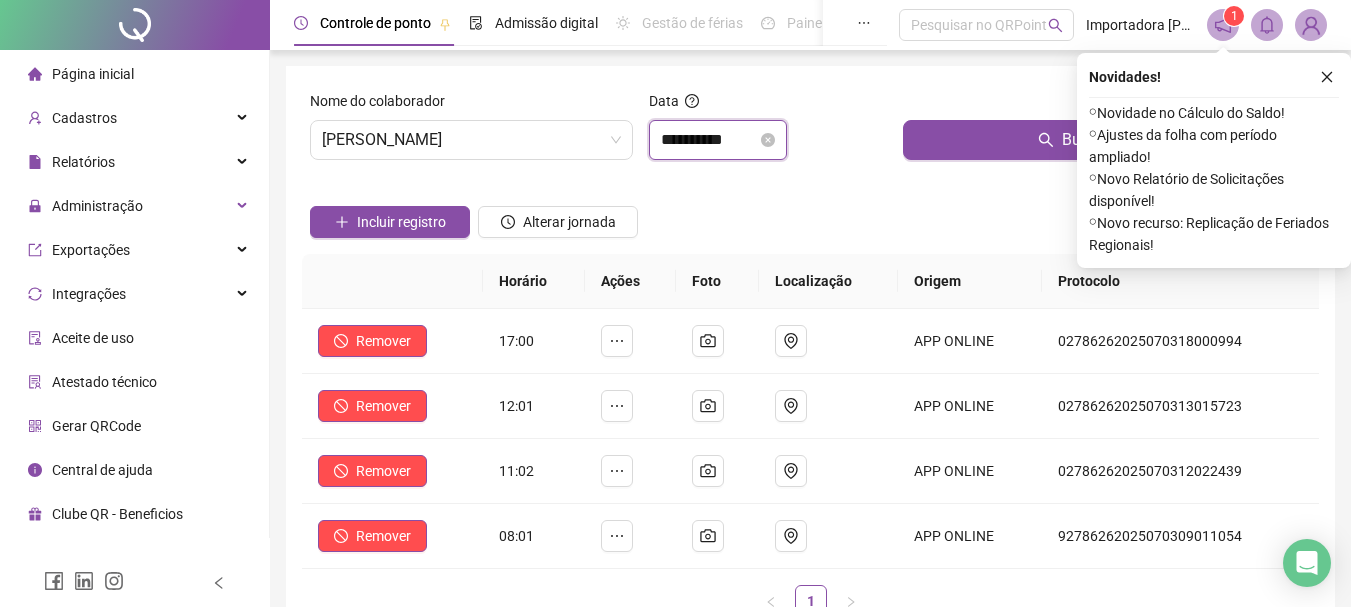 click on "**********" at bounding box center (709, 140) 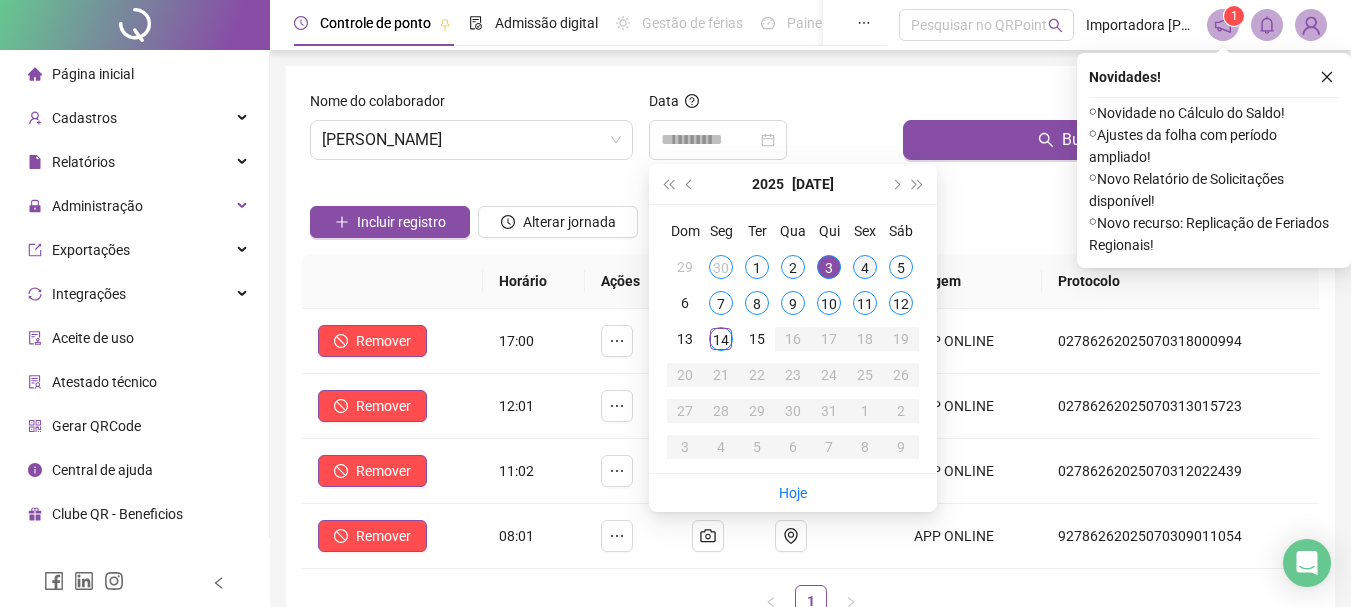 click on "4" at bounding box center [865, 267] 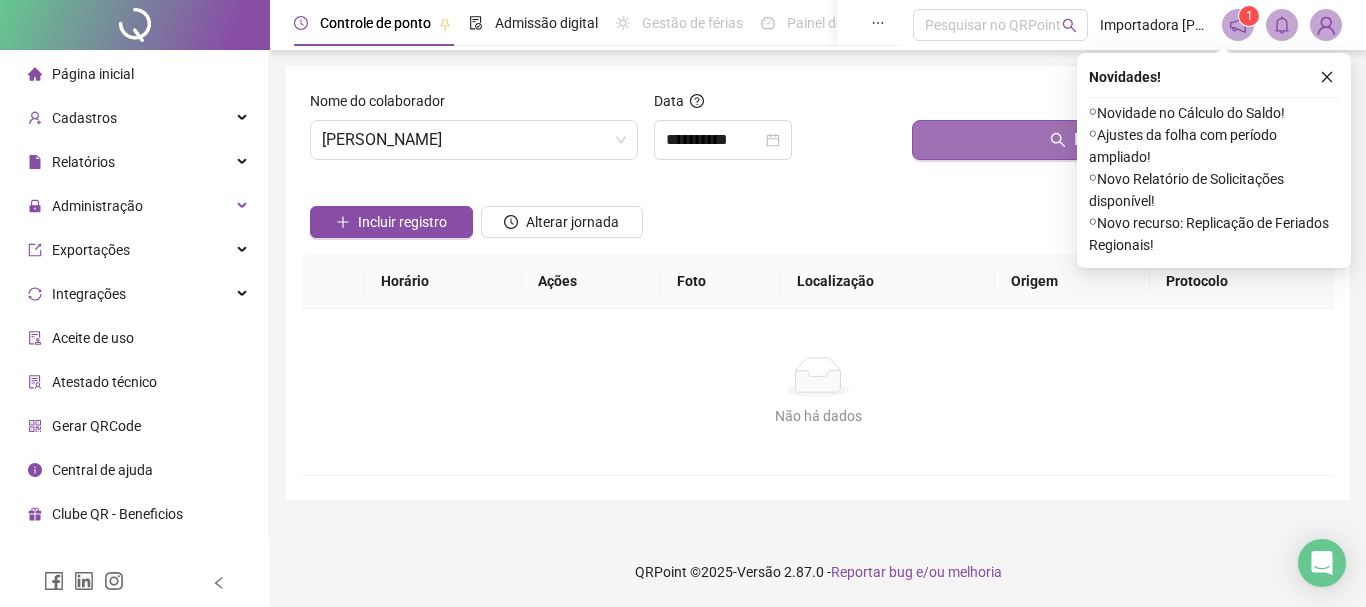 click on "Buscar registros" at bounding box center [1119, 140] 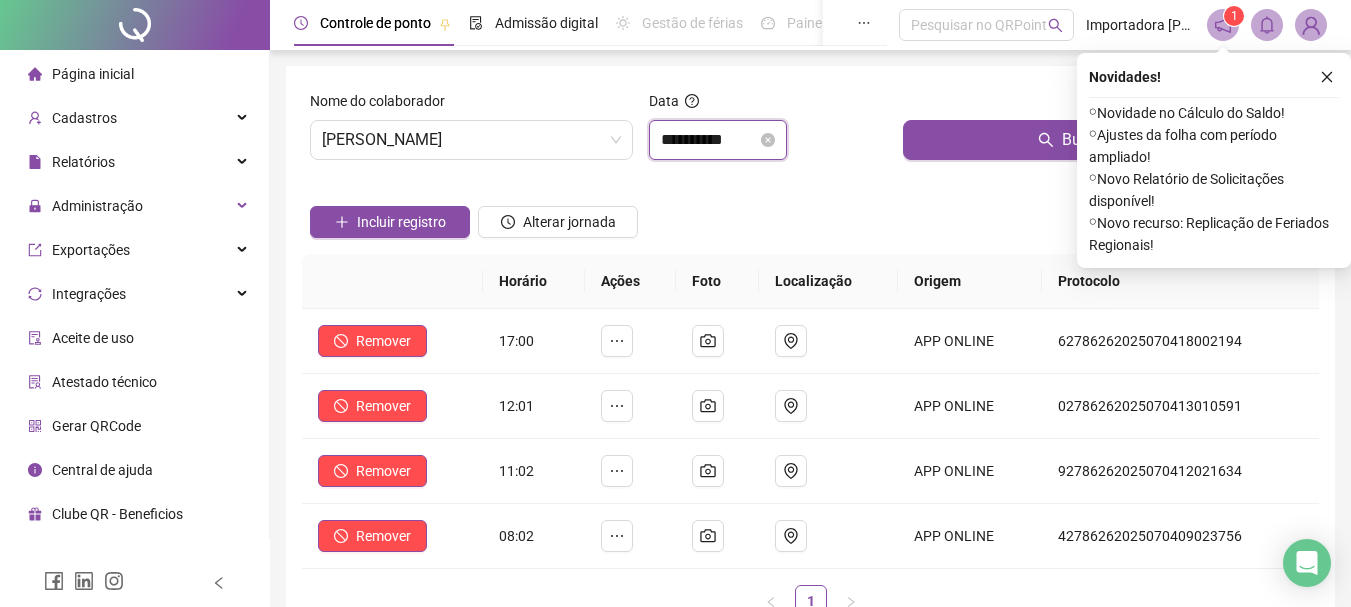 click on "**********" at bounding box center (709, 140) 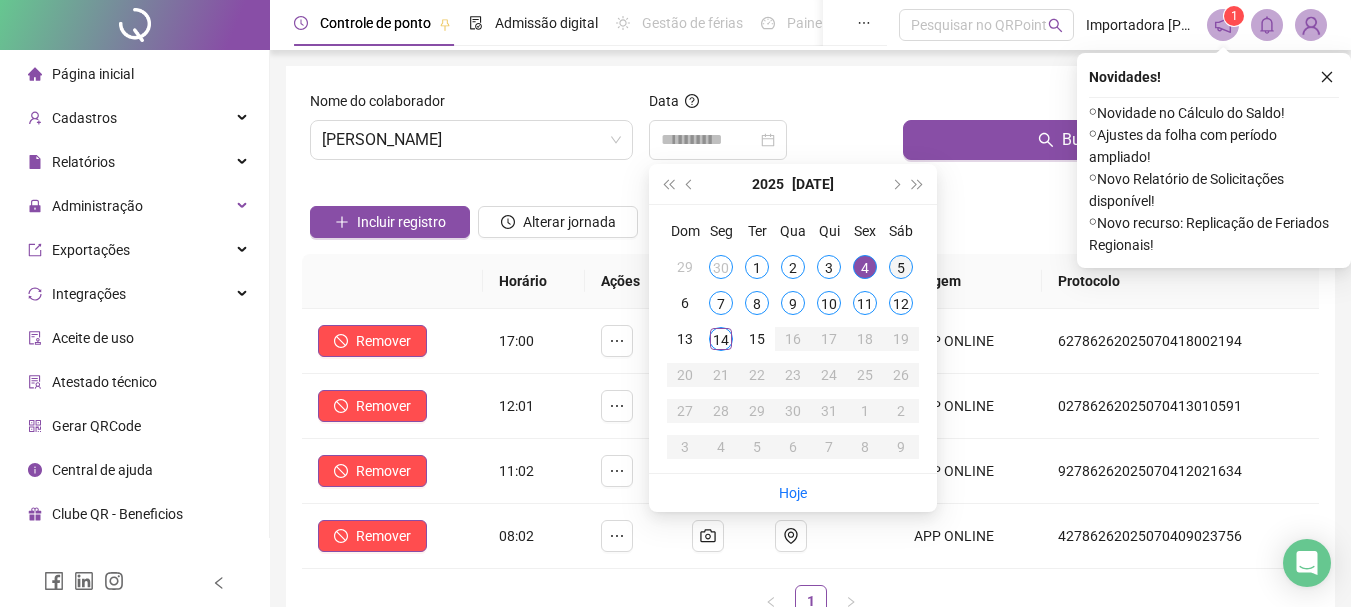 click on "5" at bounding box center [901, 267] 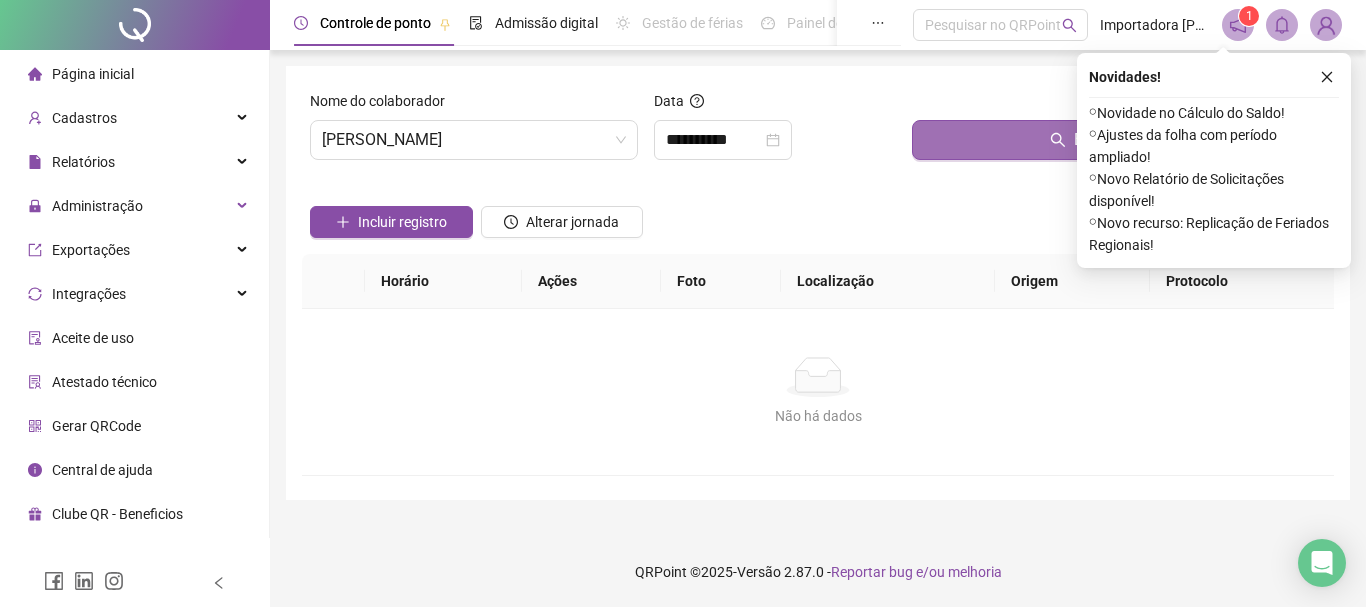 click on "Buscar registros" at bounding box center [1119, 140] 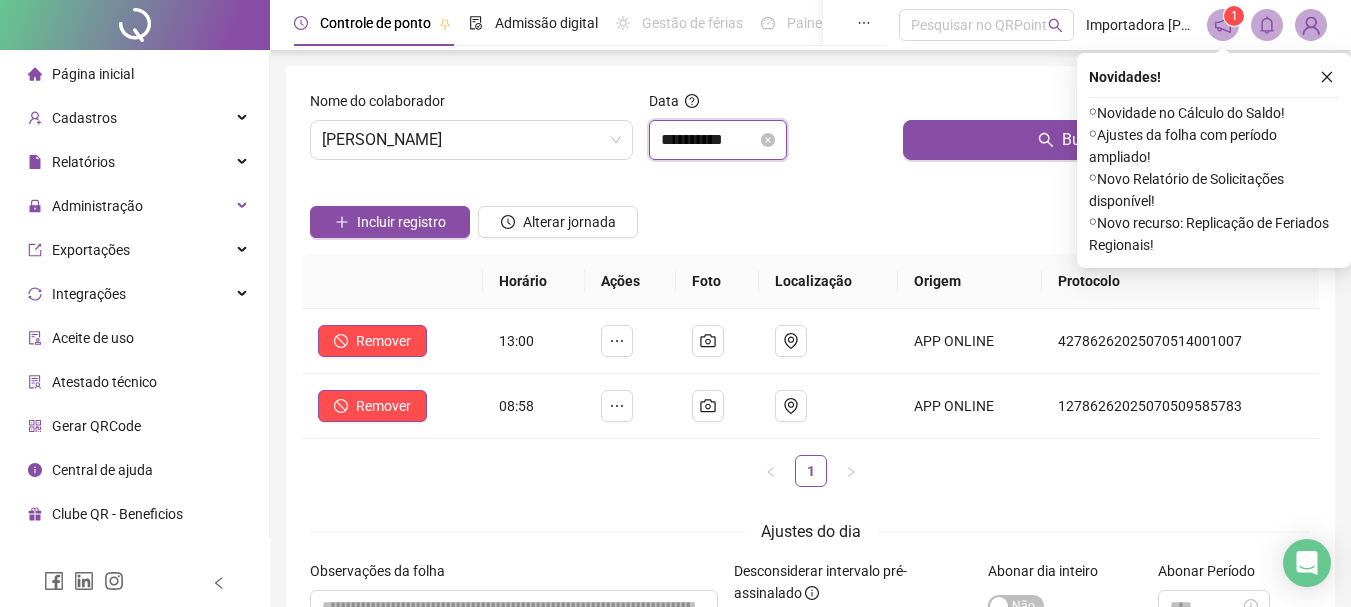 click on "**********" at bounding box center [709, 140] 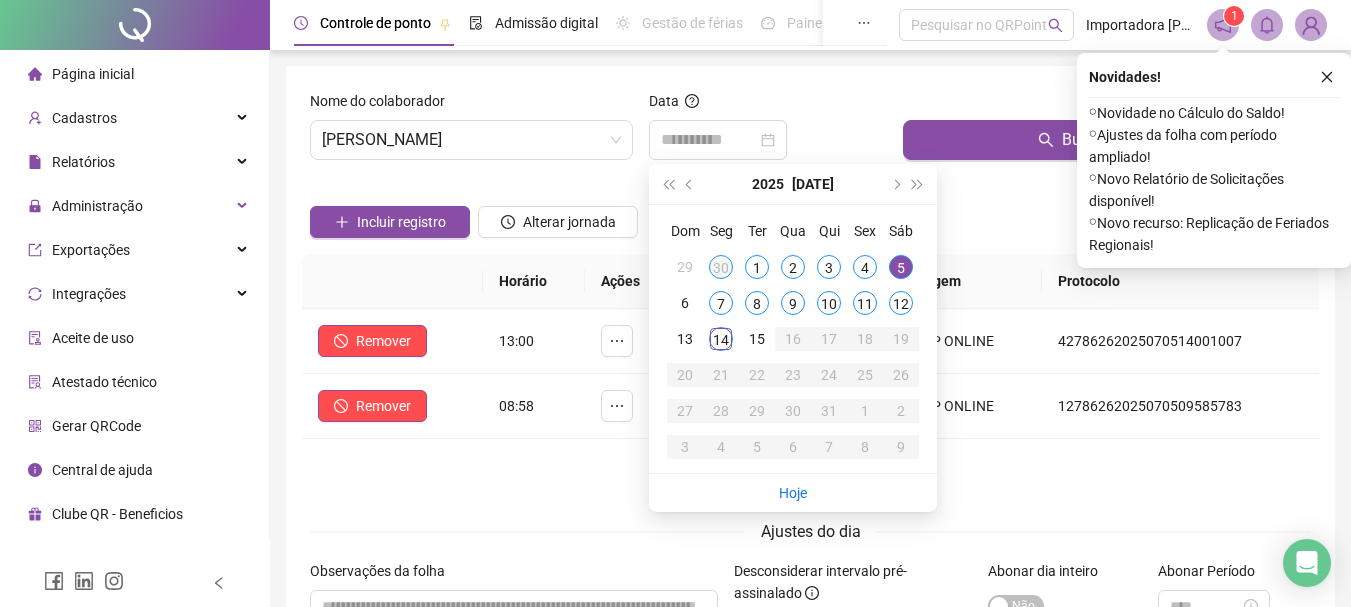 click on "30" at bounding box center (721, 267) 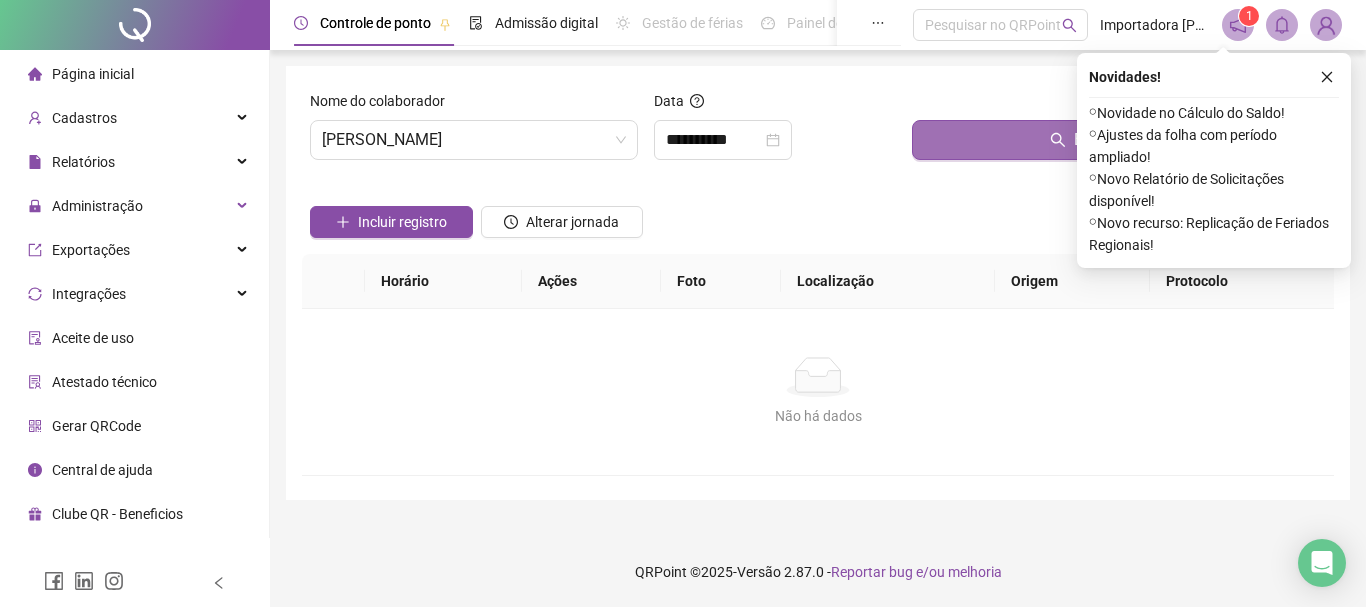 click on "Buscar registros" at bounding box center [1119, 140] 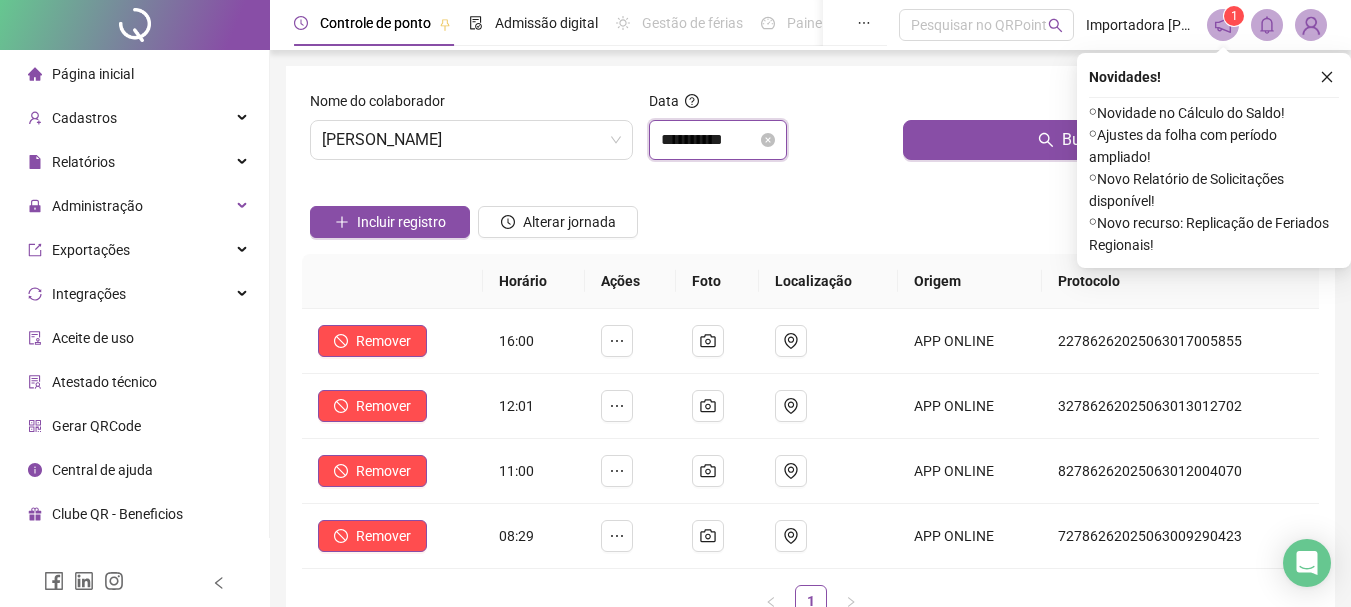 click on "**********" at bounding box center (709, 140) 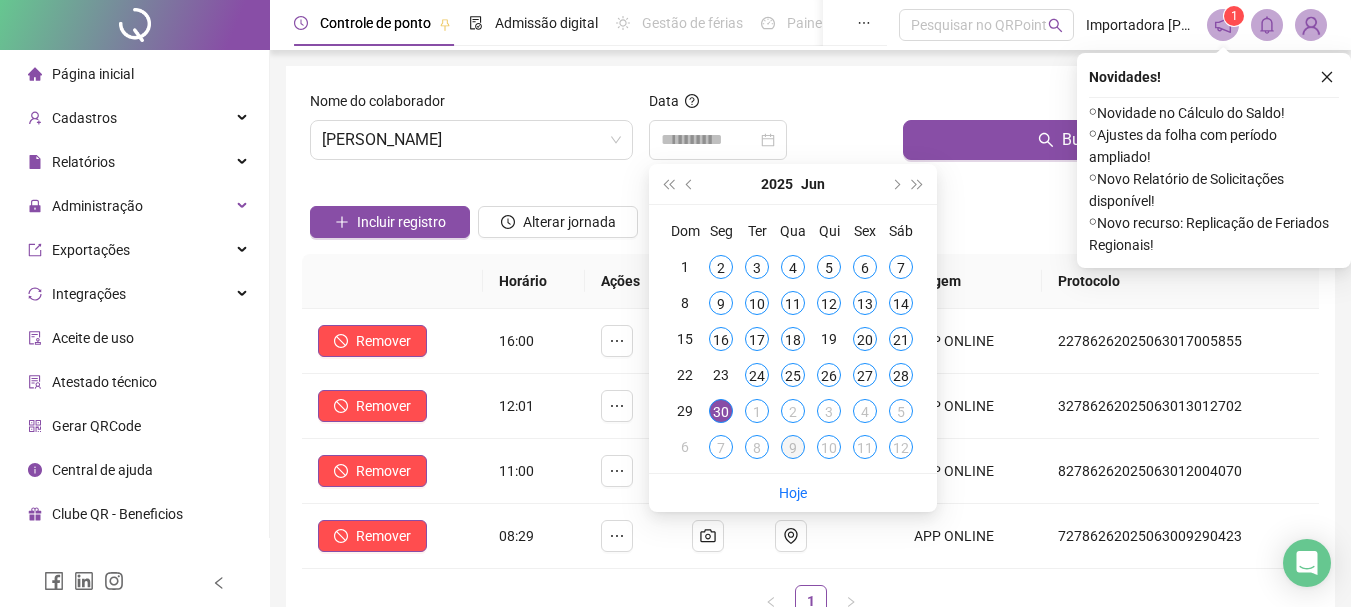 click on "9" at bounding box center (793, 447) 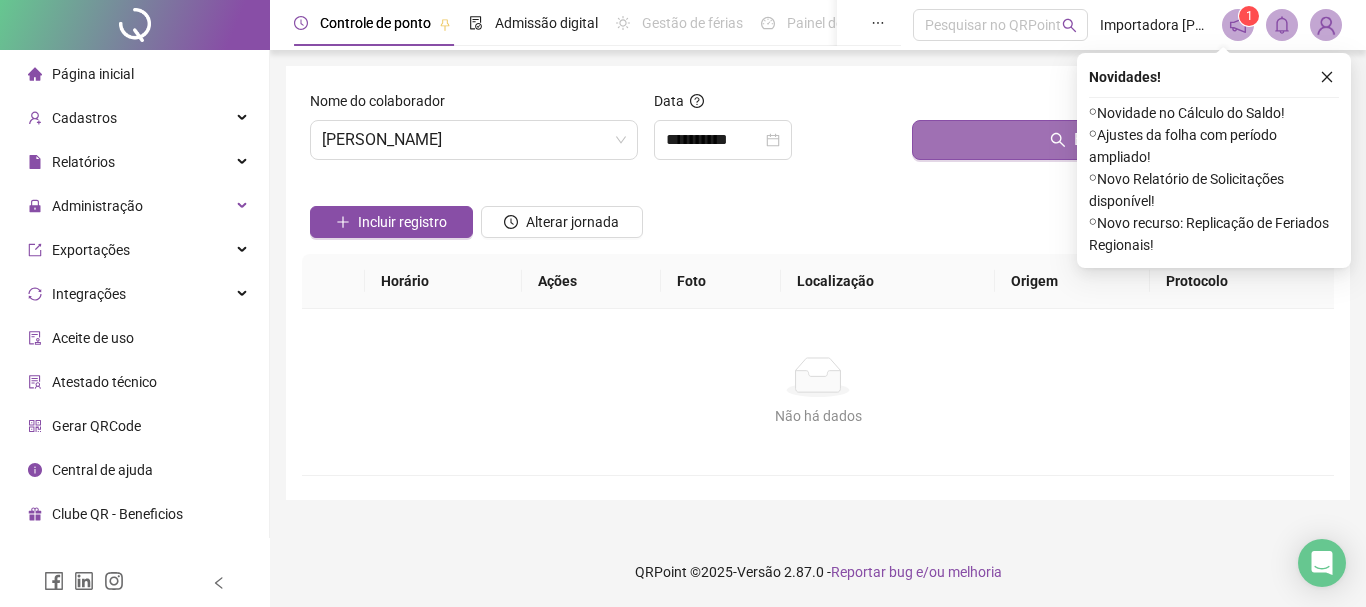 click on "Buscar registros" at bounding box center (1119, 140) 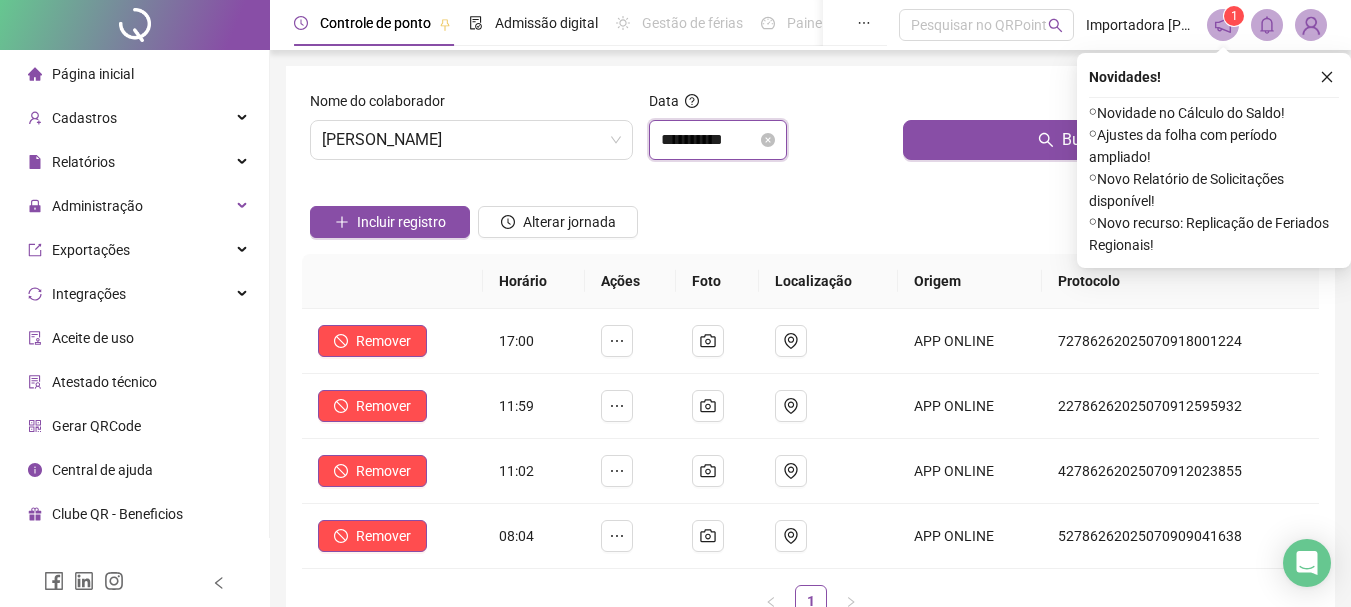 click on "**********" at bounding box center [709, 140] 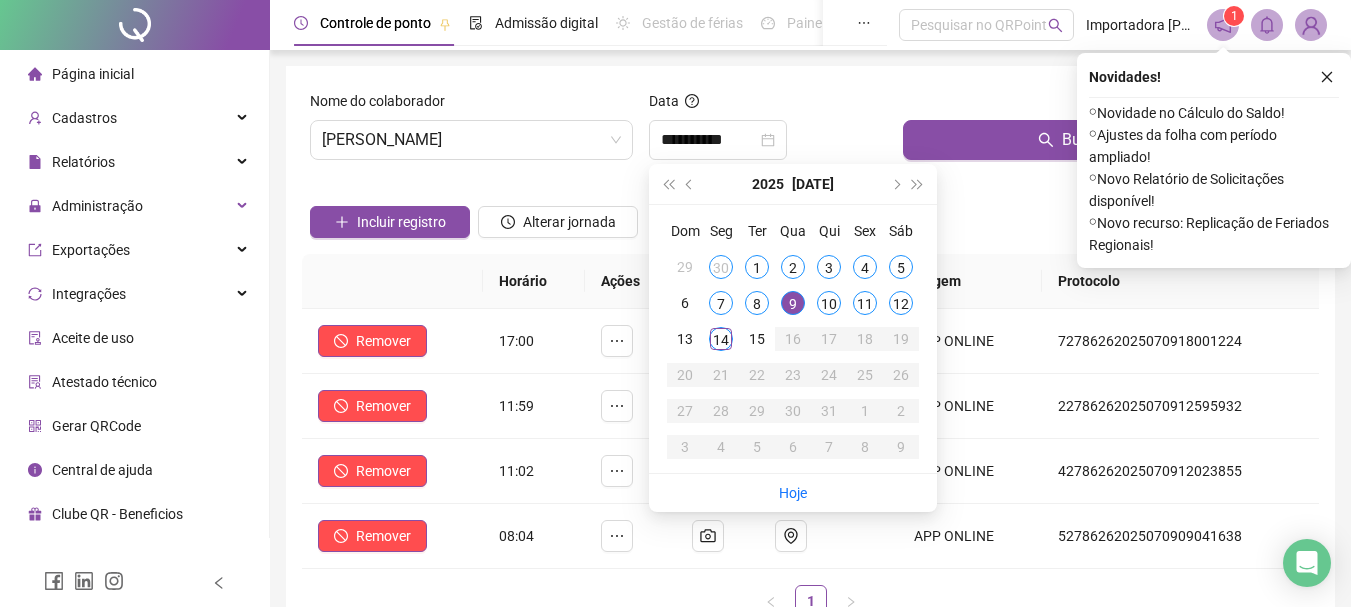 click on "Data" at bounding box center (768, 105) 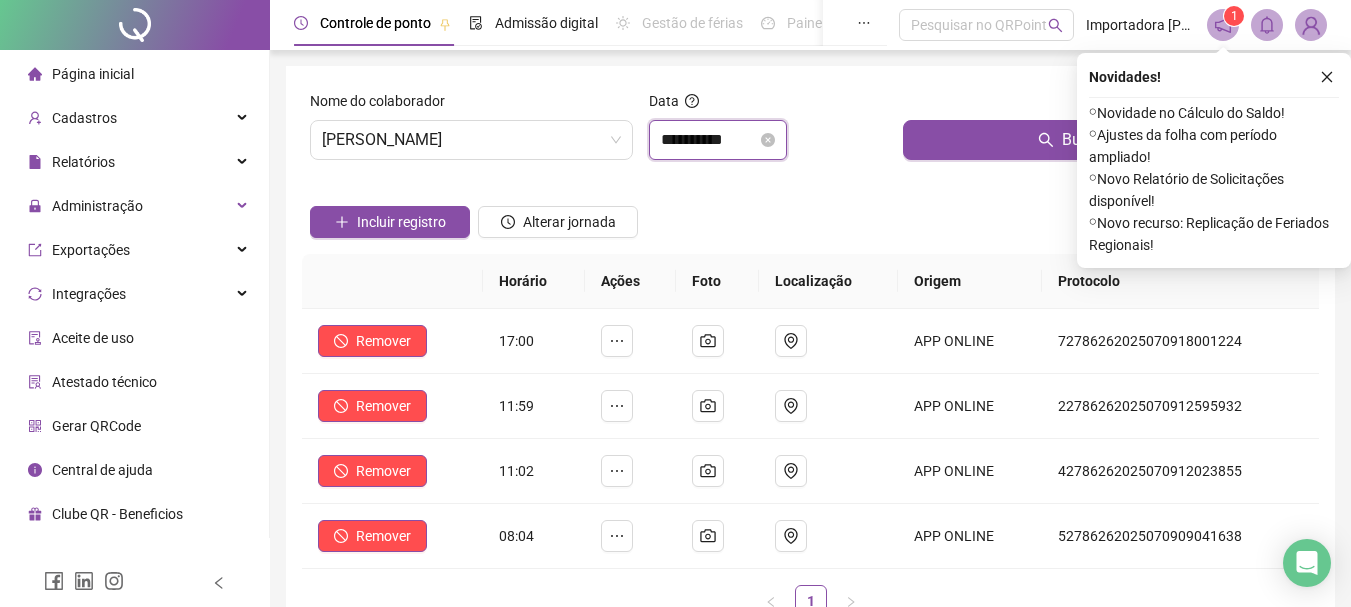 click on "**********" at bounding box center (709, 140) 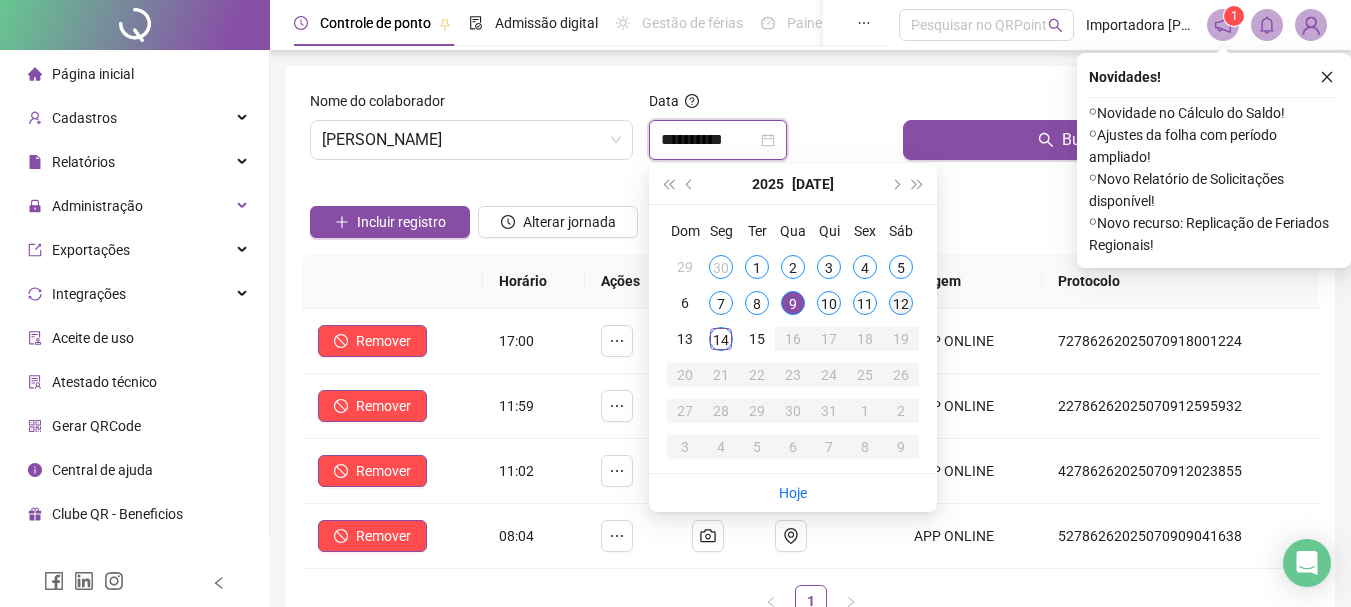 type on "**********" 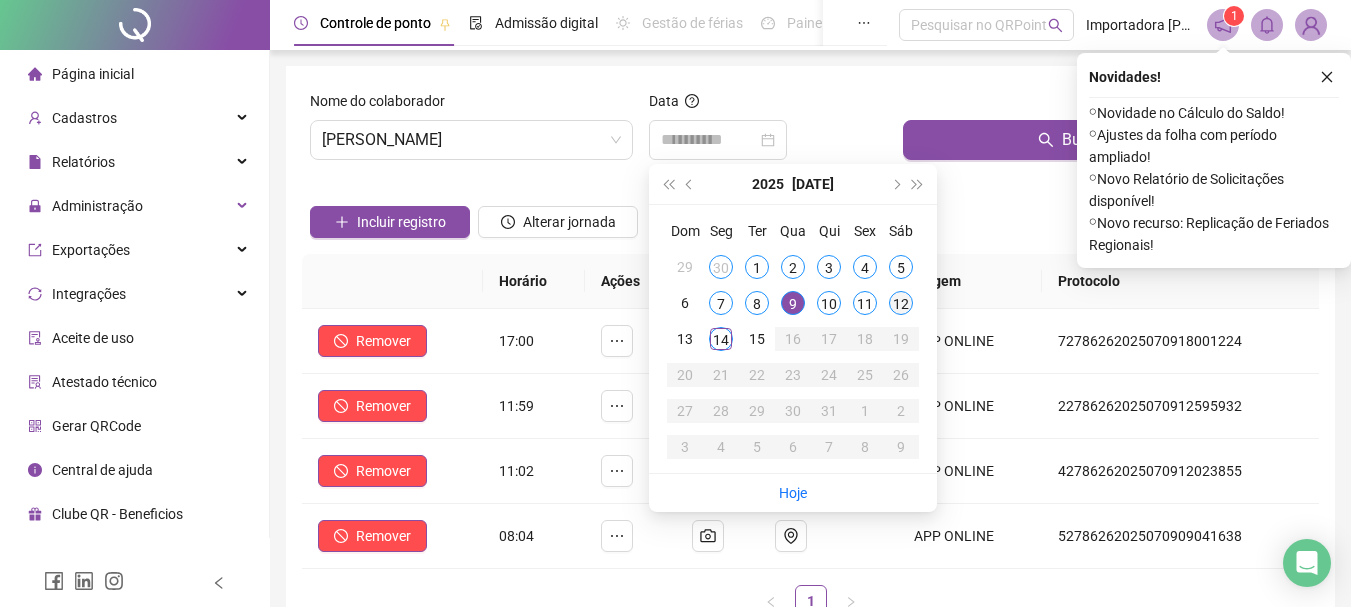 click on "12" at bounding box center [901, 303] 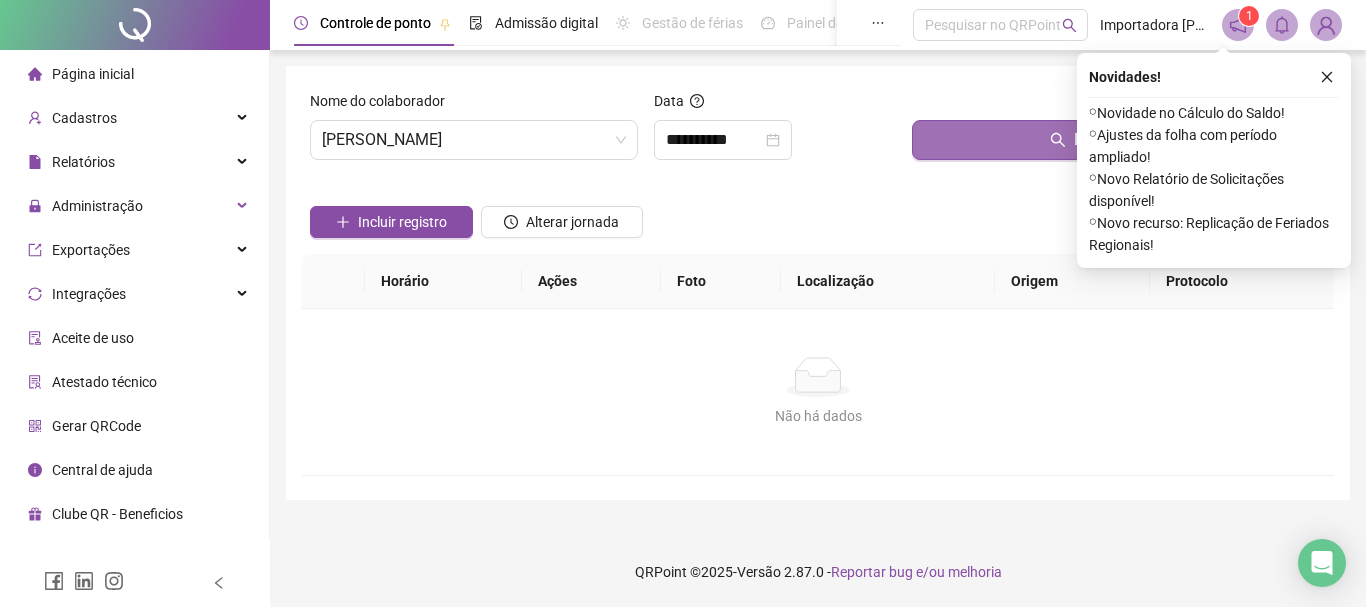 click on "Buscar registros" at bounding box center (1119, 140) 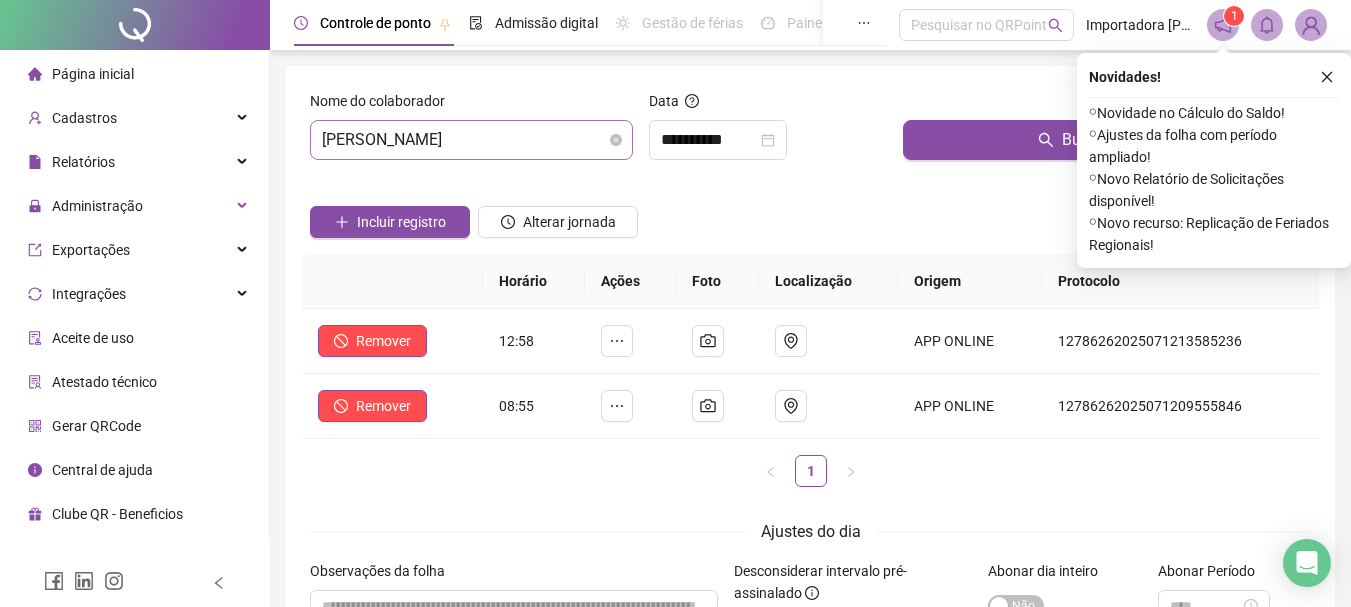 click on "[PERSON_NAME]" at bounding box center [471, 140] 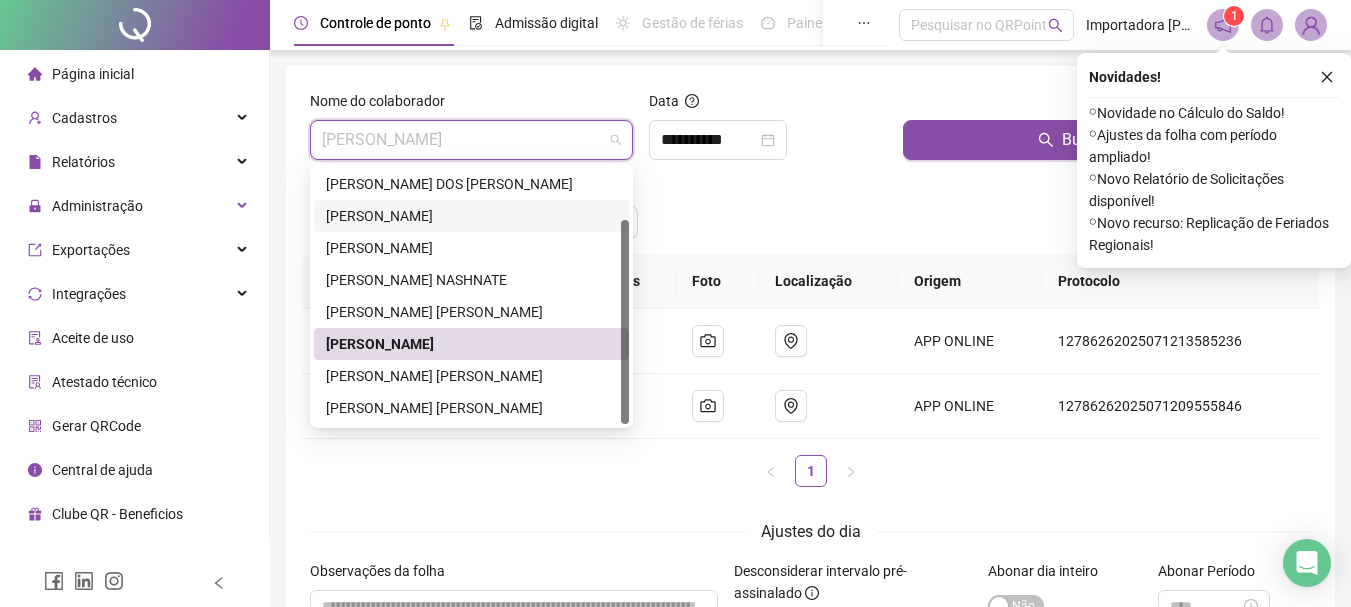 click on "[PERSON_NAME]" at bounding box center [471, 216] 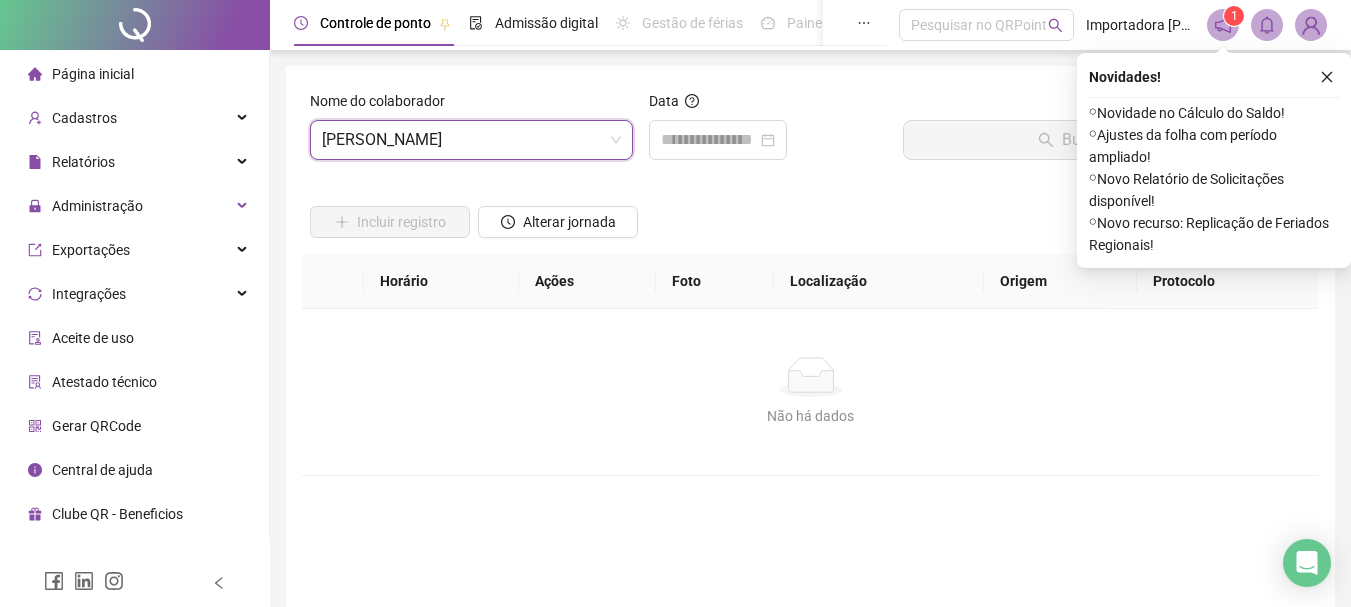 click at bounding box center [718, 140] 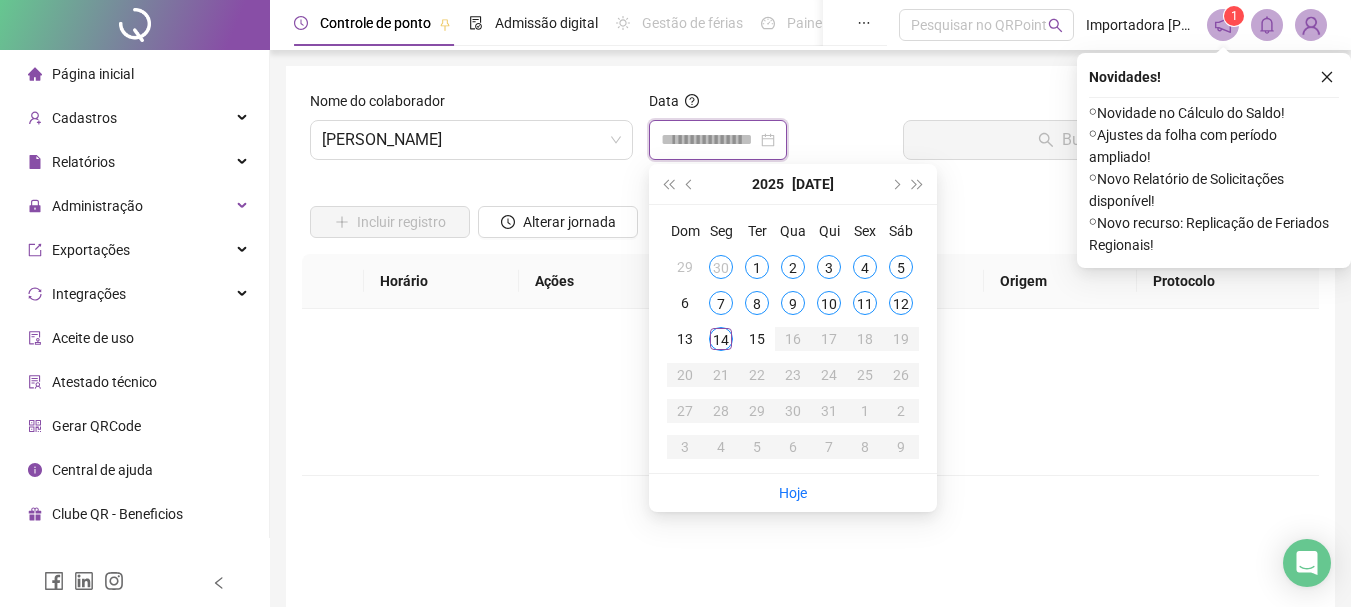 click at bounding box center [709, 140] 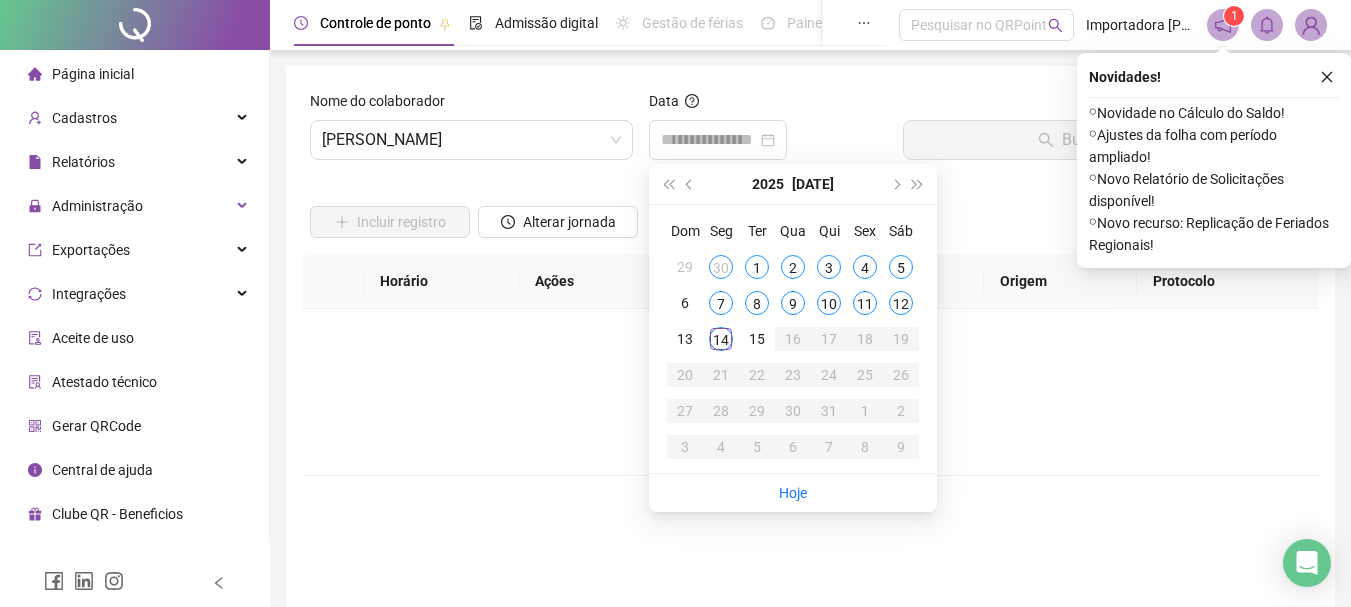 click on "Nome do colaborador GEOVANA TAVARES DA SILVA Data      Buscar registros   Incluir registro   Alterar jornada Horário Ações Foto Localização Origem Protocolo               Não há dados Não há dados Ajustes do dia Observações da folha Desconsiderar intervalo pré-assinalado   Sim Não Abonar dia inteiro Sim Não Abonar Período Salvar alterações" at bounding box center (810, 377) 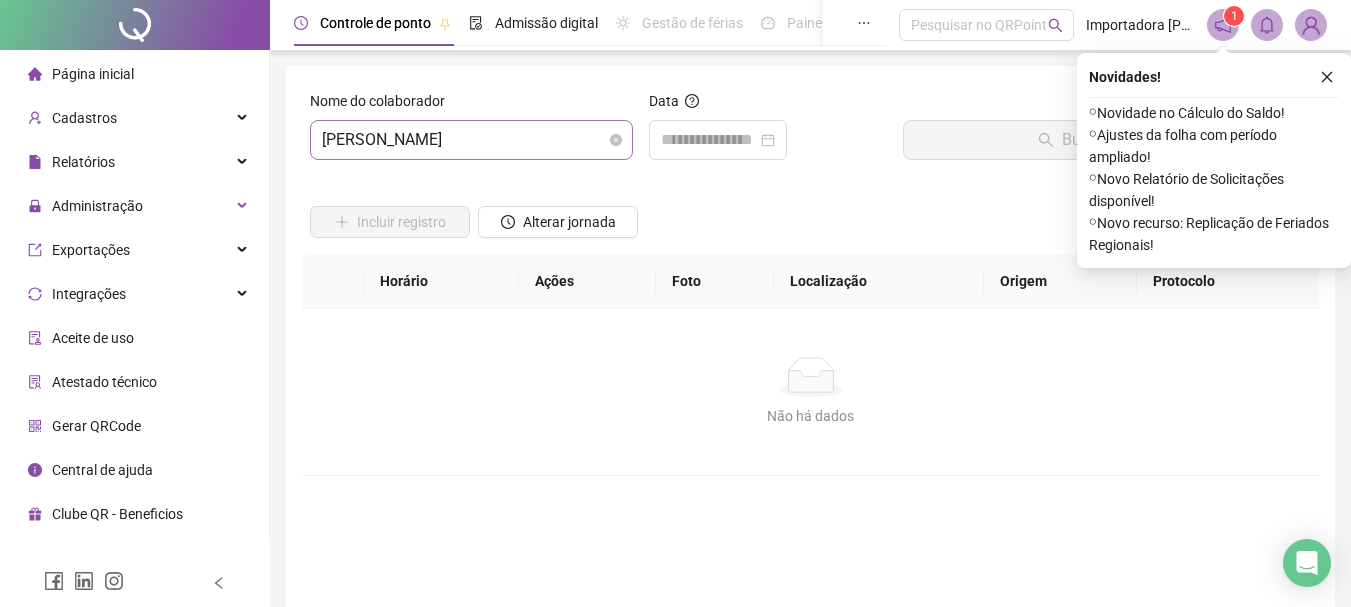 click on "[PERSON_NAME]" at bounding box center (471, 140) 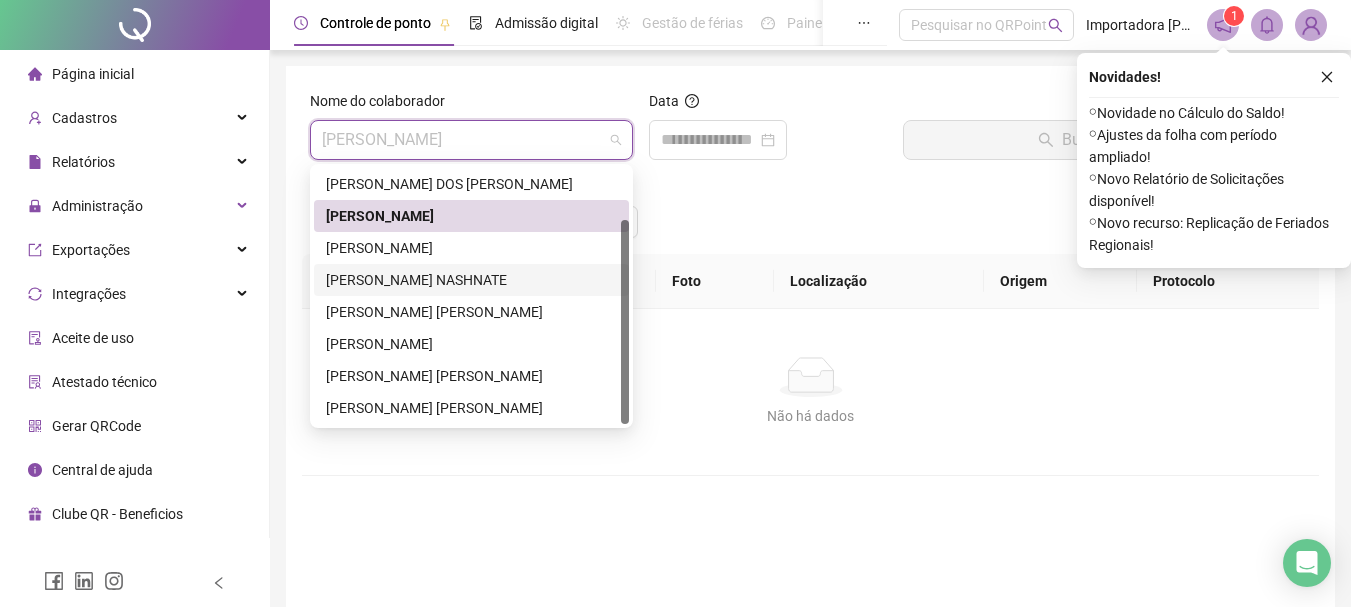 click on "[PERSON_NAME] NASHNATE" at bounding box center (471, 280) 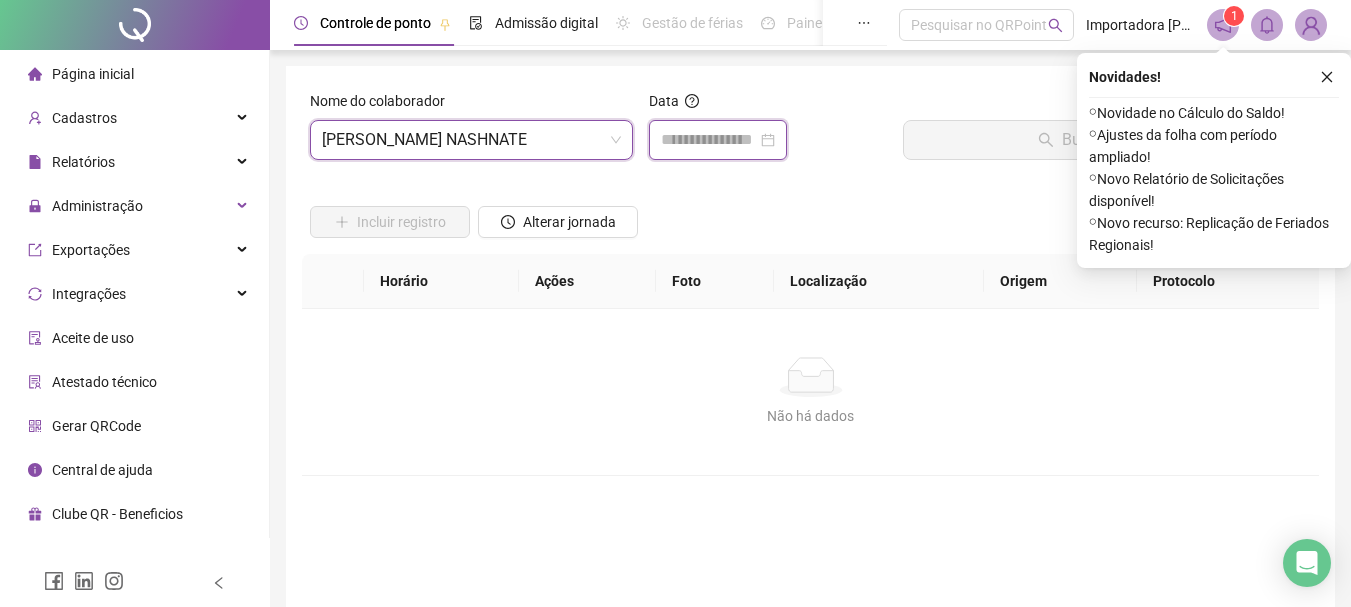 click at bounding box center [709, 140] 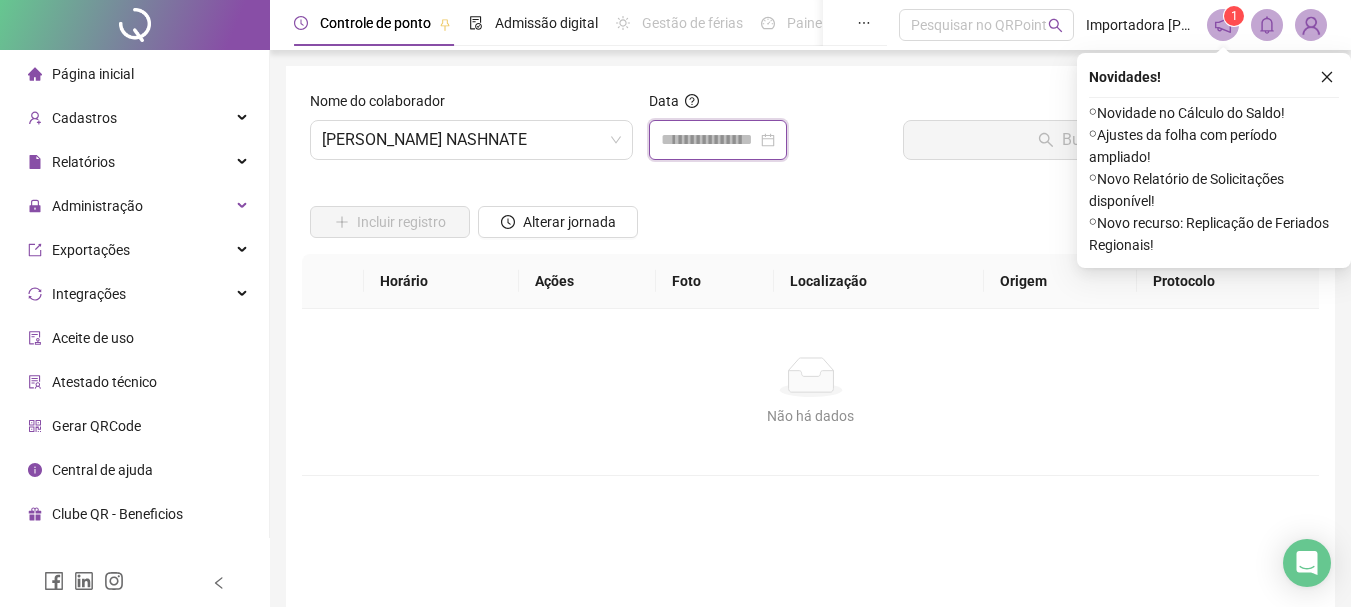 type on "**********" 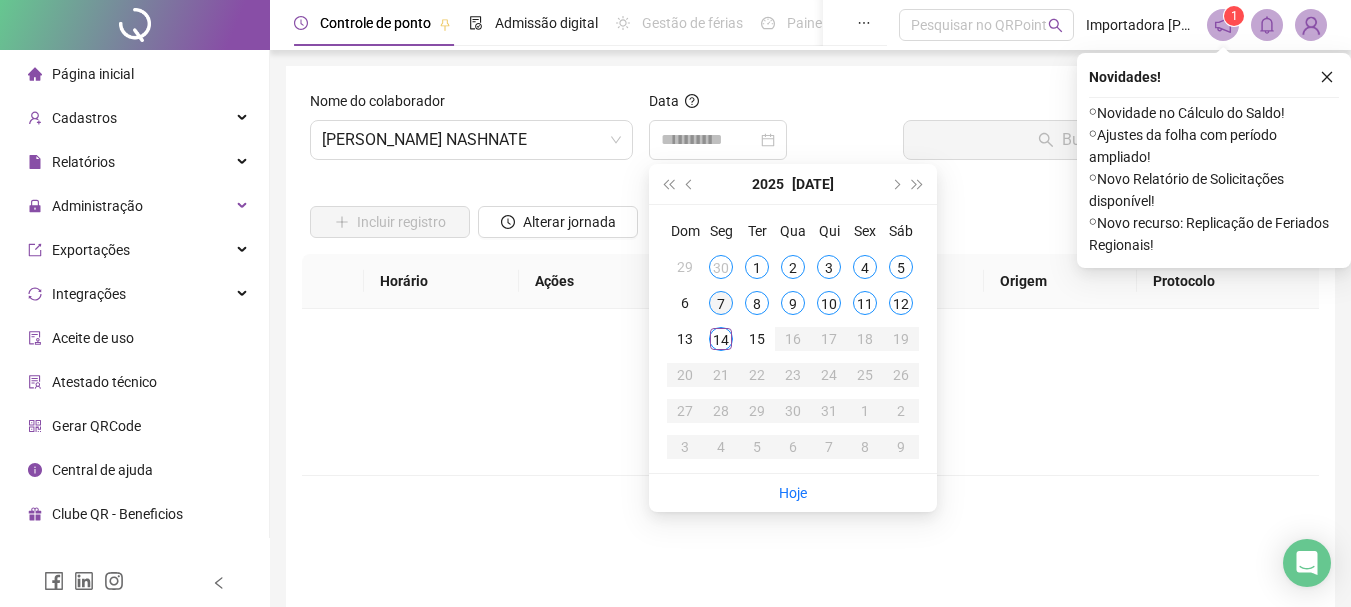 click on "7" at bounding box center [721, 303] 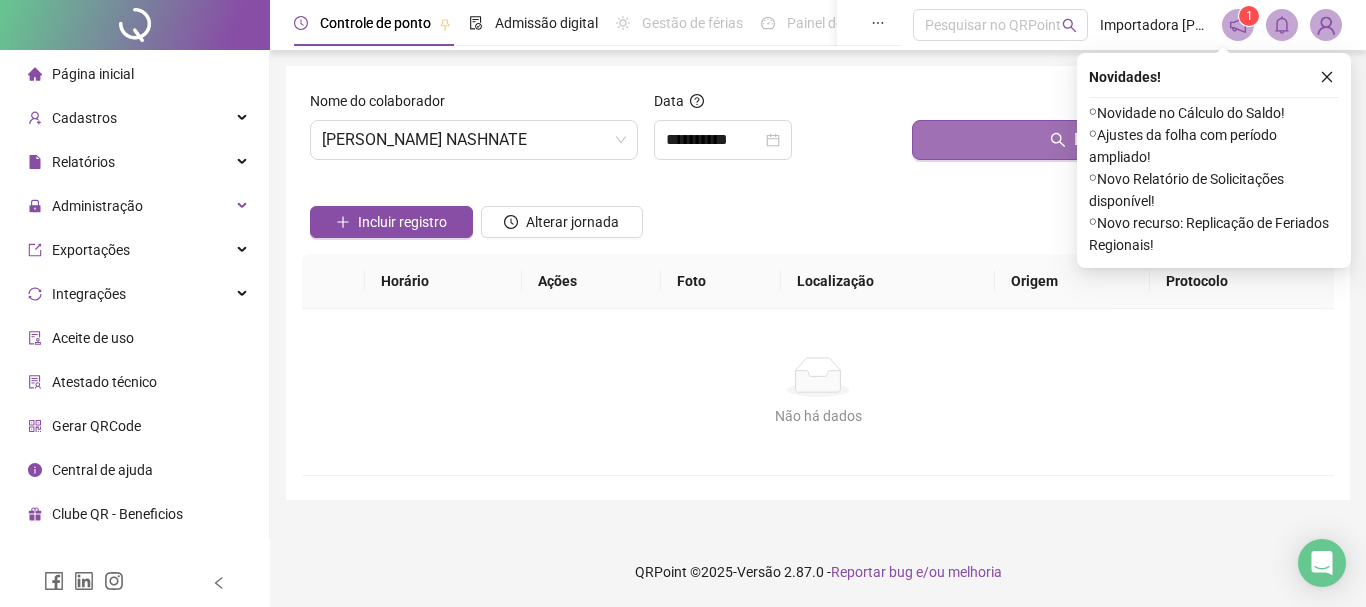 click on "Buscar registros" at bounding box center [1119, 140] 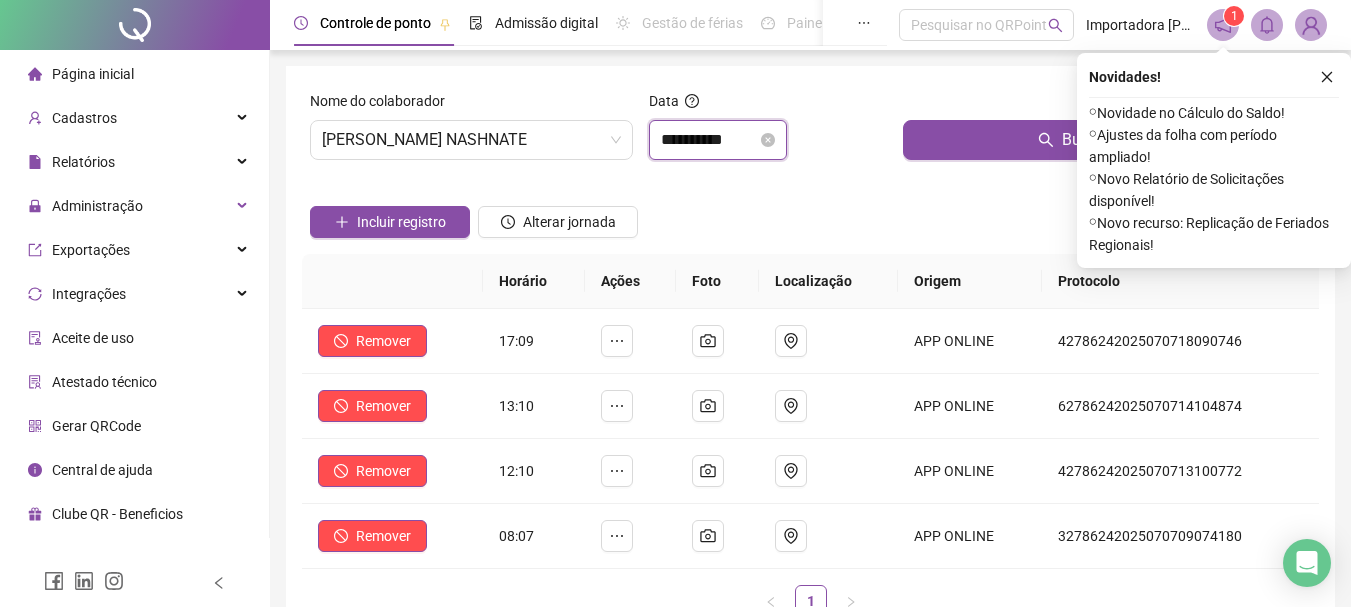 click on "**********" at bounding box center (709, 140) 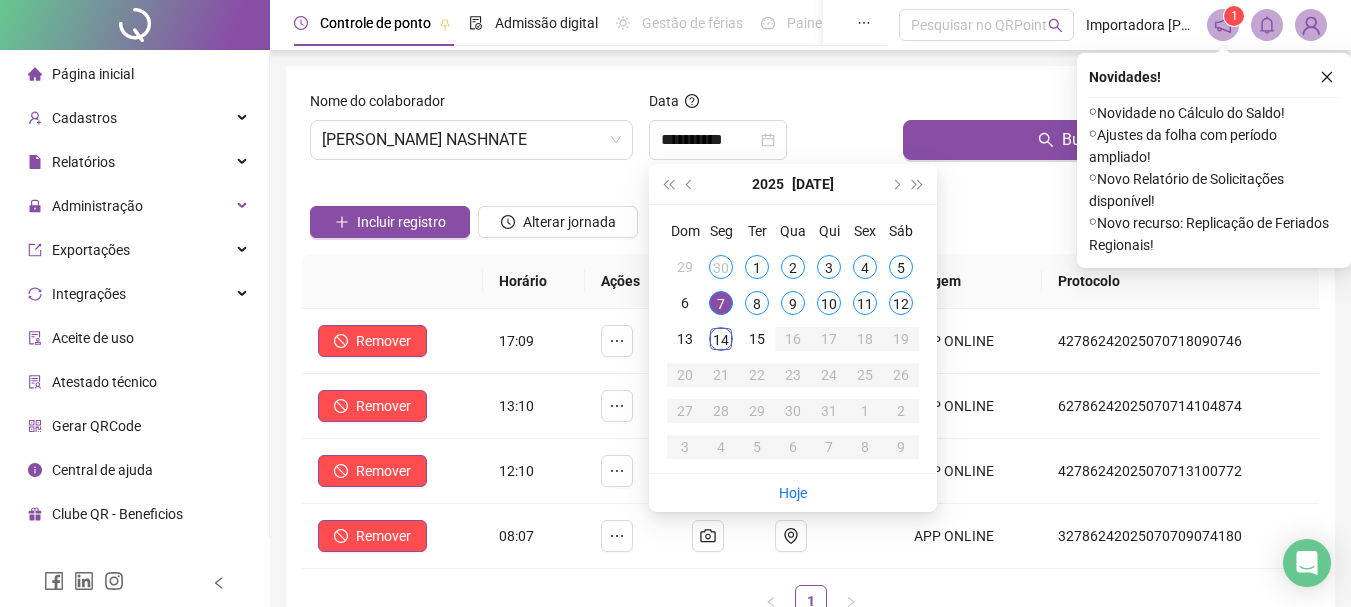 click on "Data" at bounding box center [768, 105] 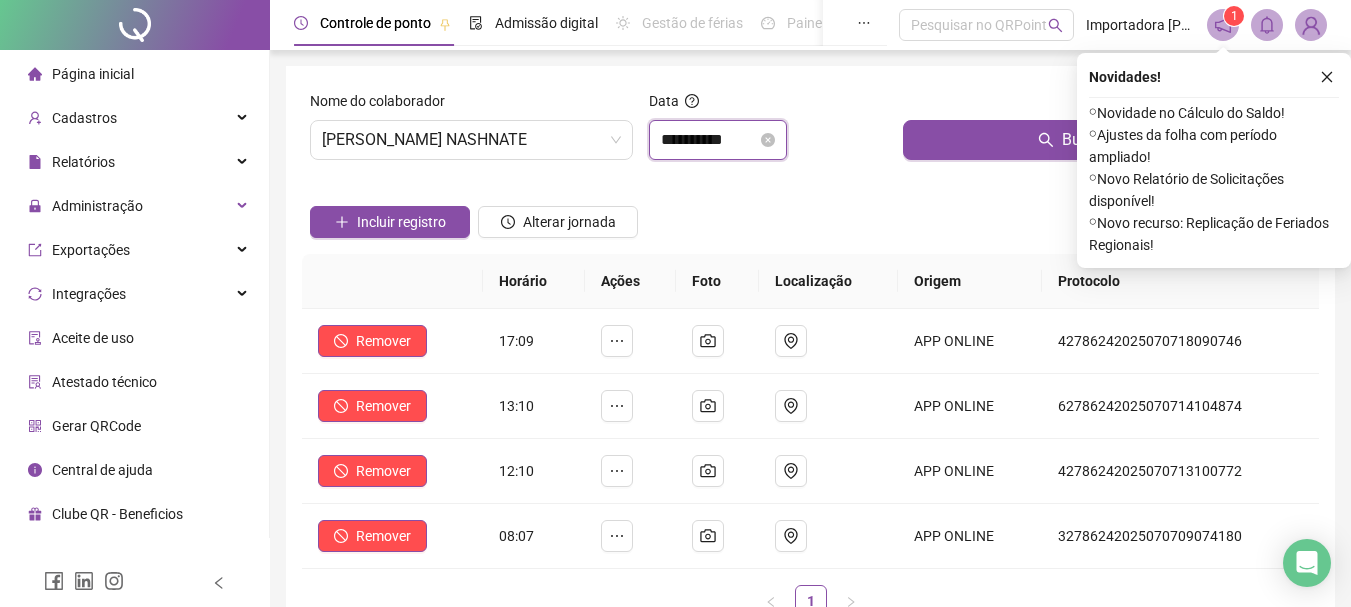 click on "**********" at bounding box center (709, 140) 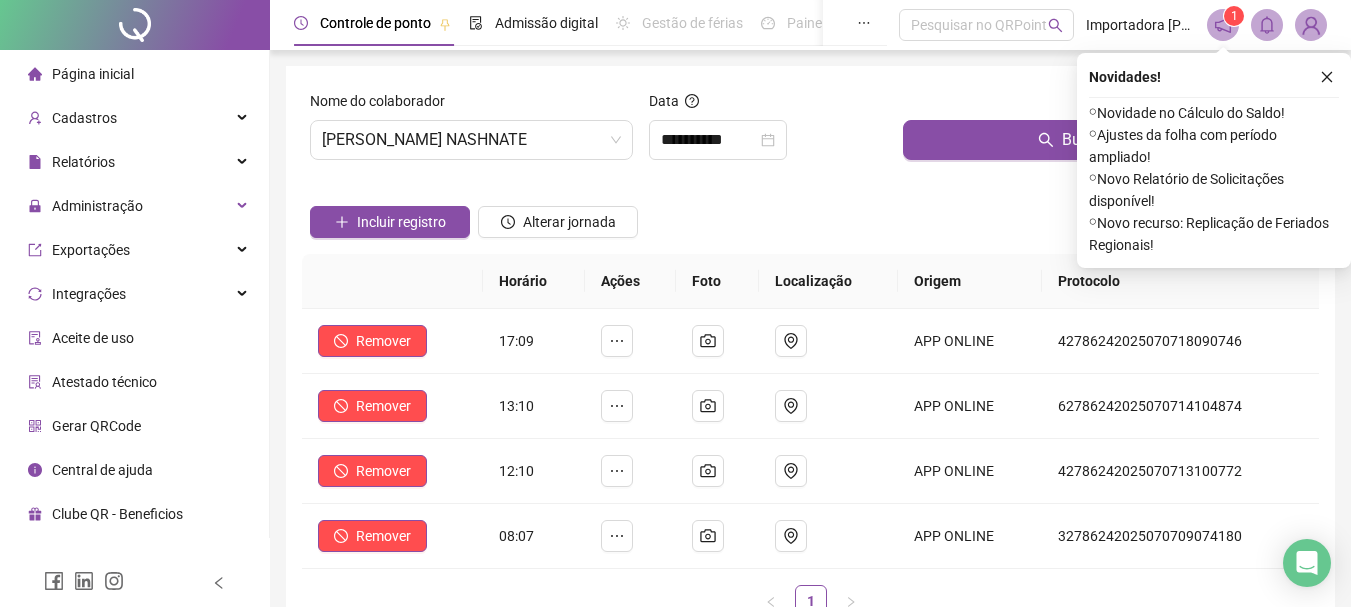 click on "**********" at bounding box center [810, 456] 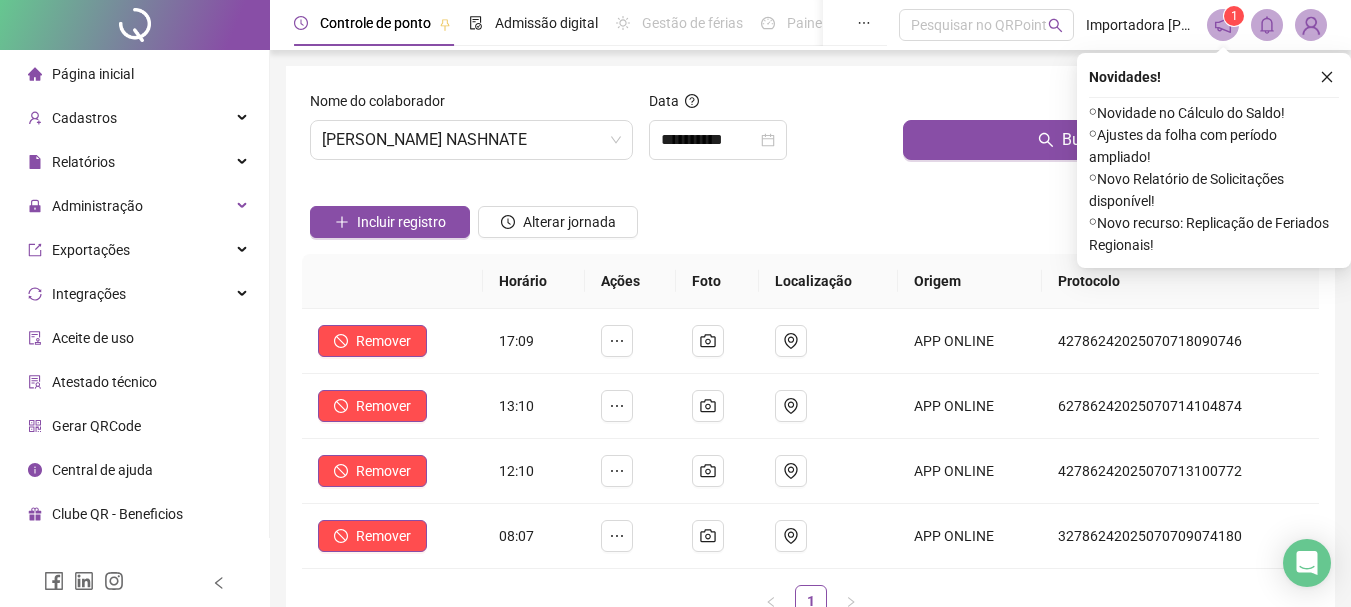 click on "Nome do colaborador  JESUS ROGERIO TANGOA NASHNATE" at bounding box center [471, 133] 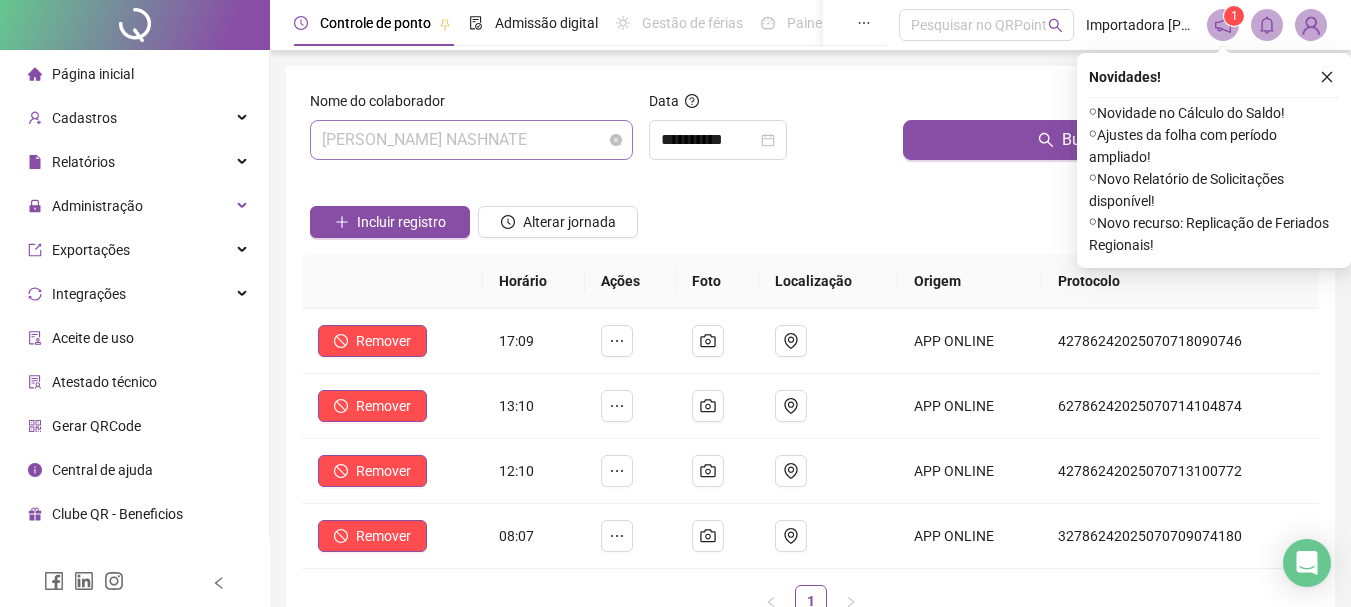 click on "[PERSON_NAME] NASHNATE" at bounding box center [471, 140] 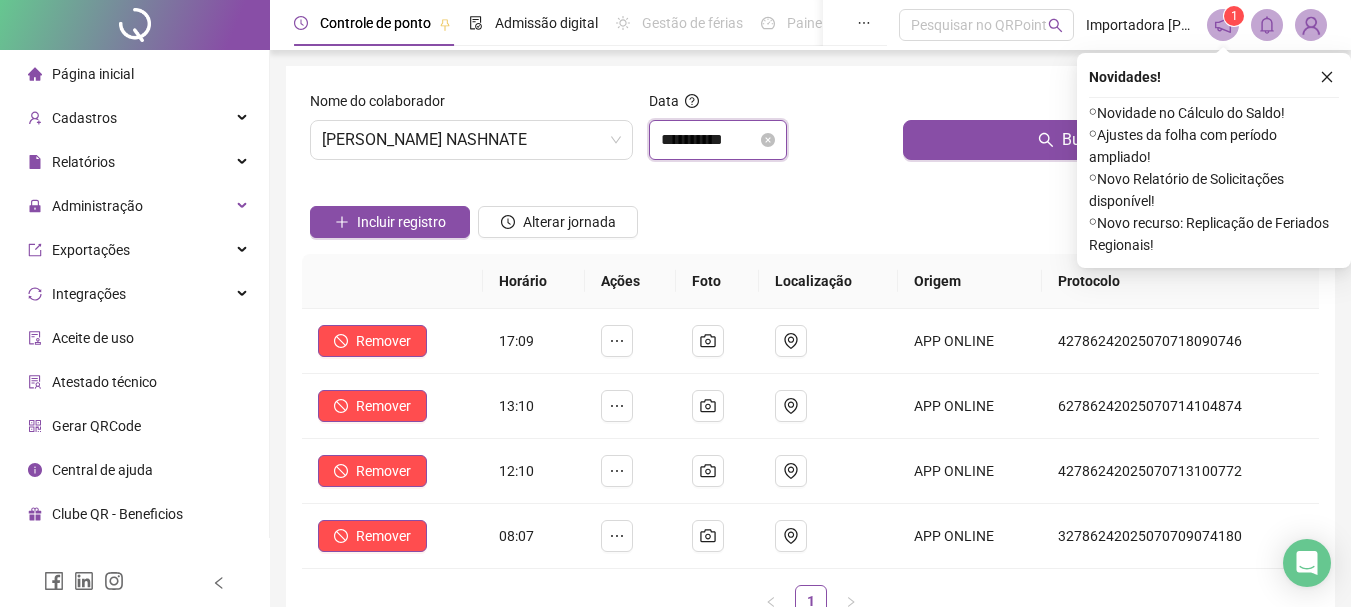 click on "**********" at bounding box center [709, 140] 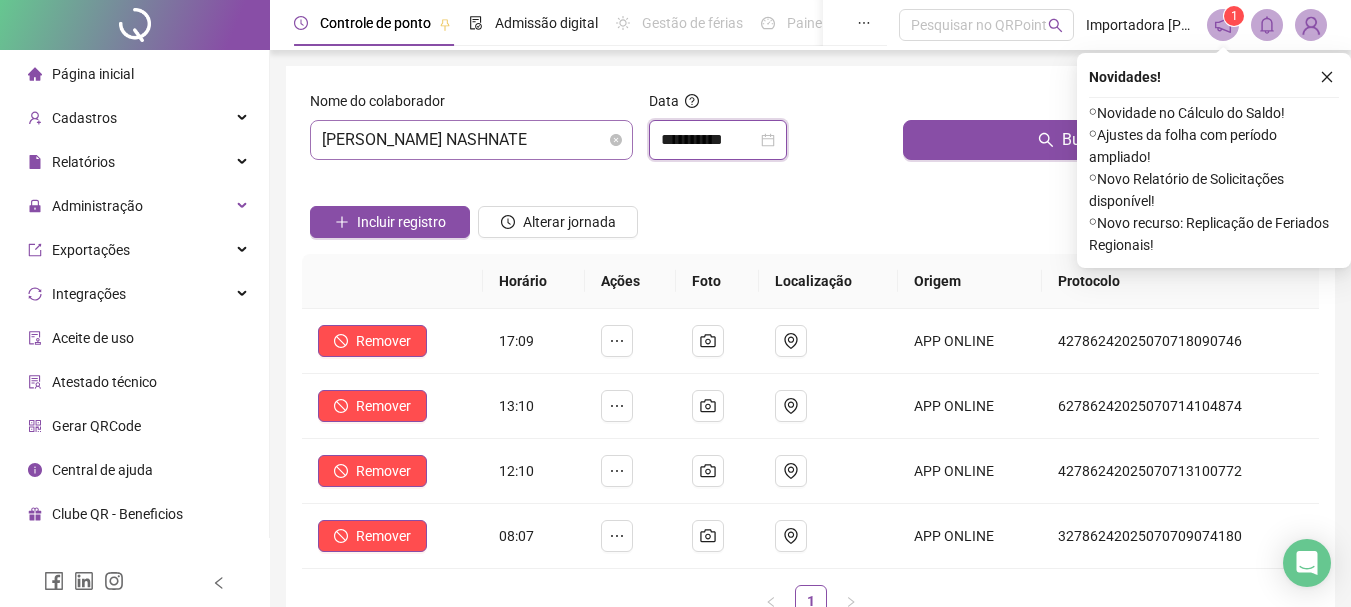 click on "[PERSON_NAME] NASHNATE" at bounding box center (471, 140) 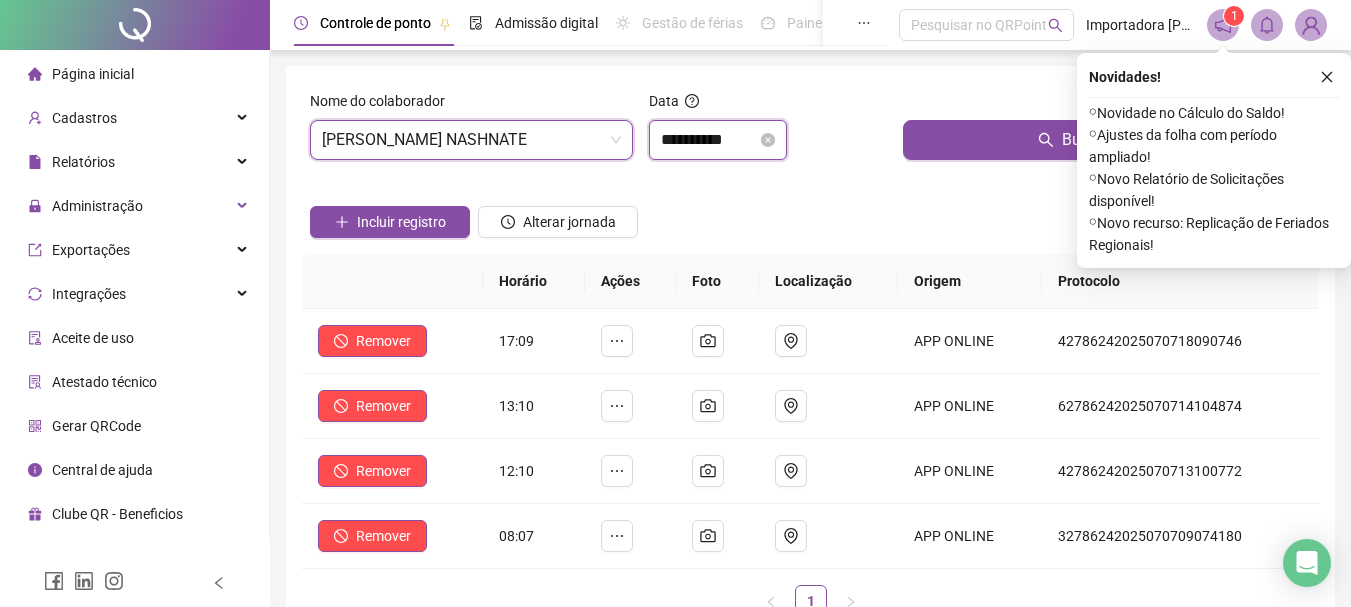 click on "**********" at bounding box center [709, 140] 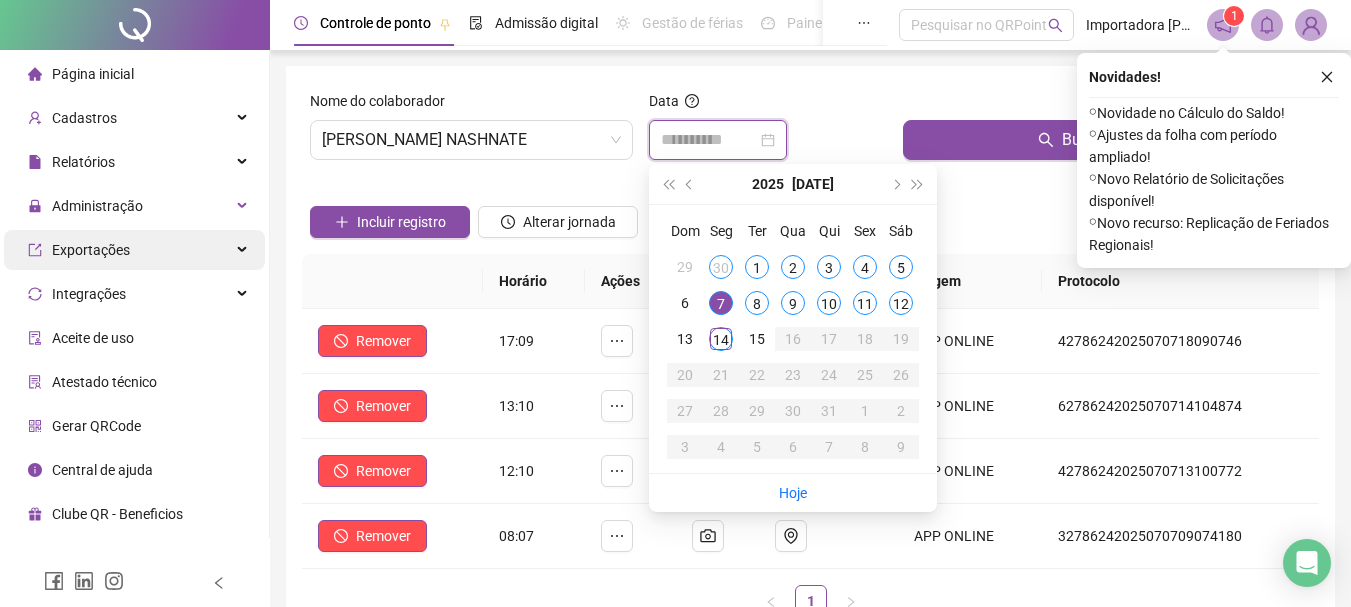 type on "**********" 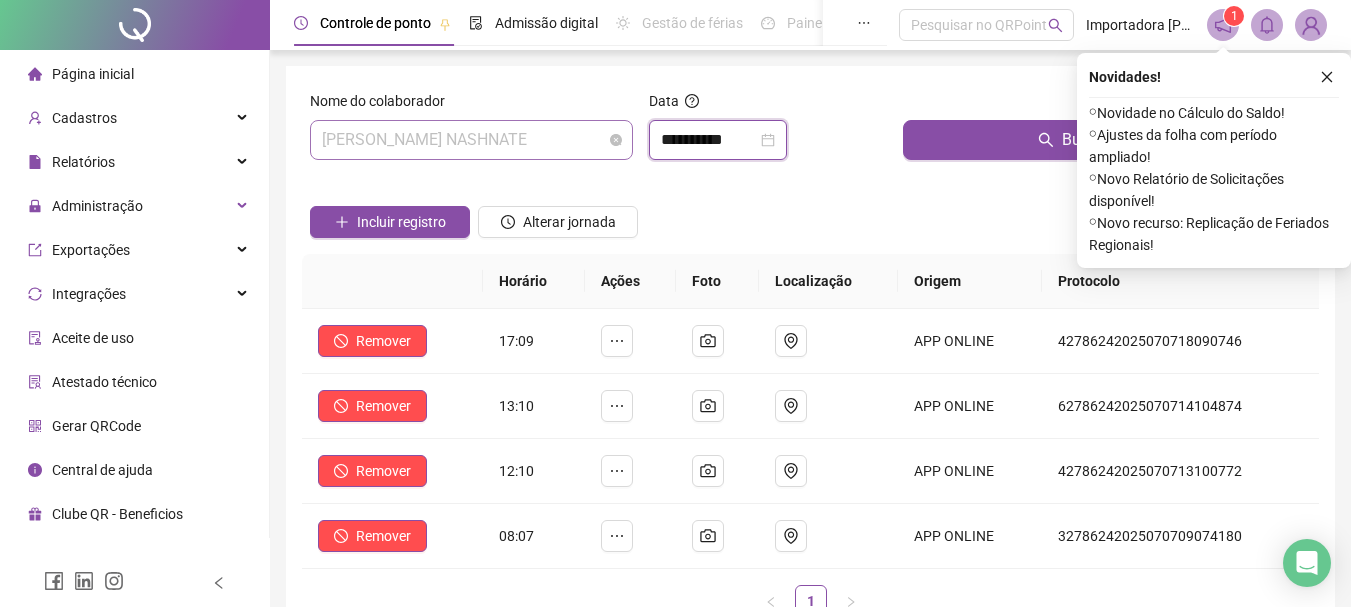 click on "[PERSON_NAME] NASHNATE" at bounding box center [471, 140] 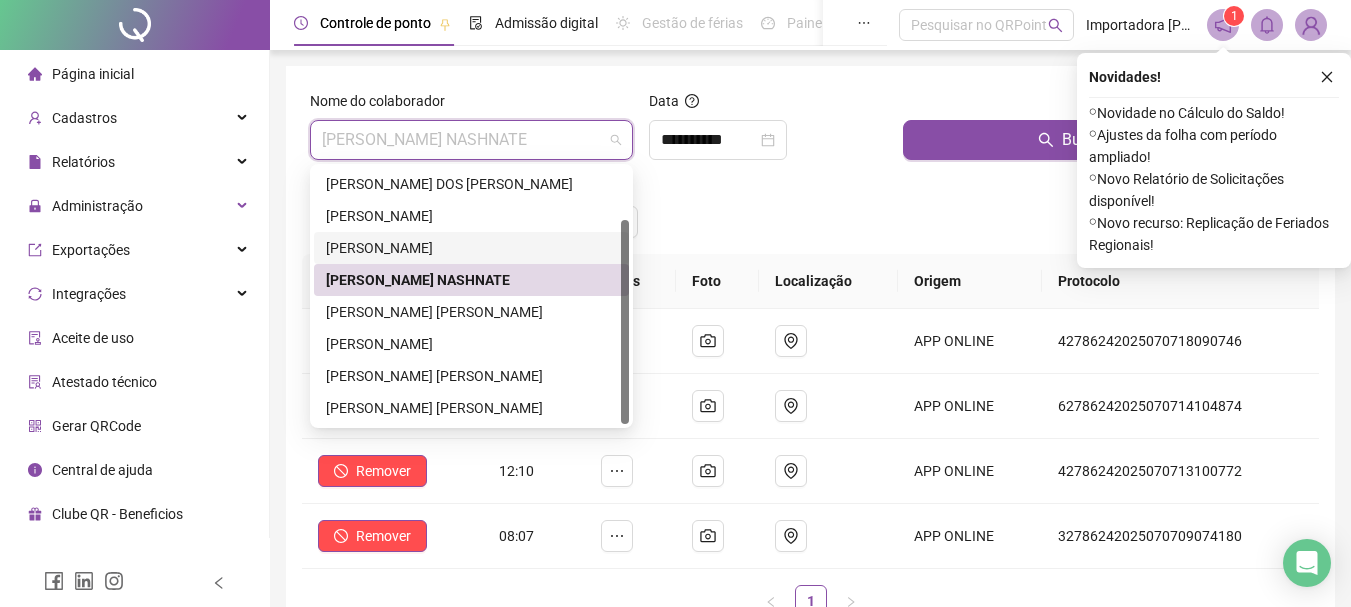 click on "[PERSON_NAME]" at bounding box center (471, 248) 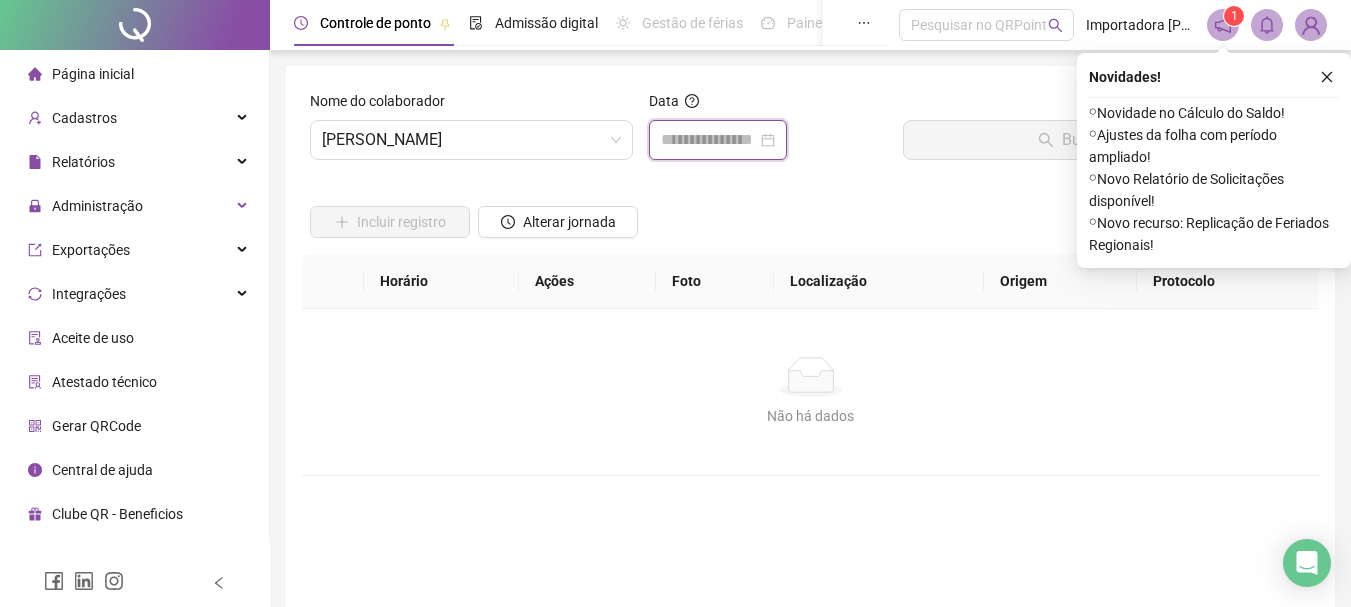 click at bounding box center [709, 140] 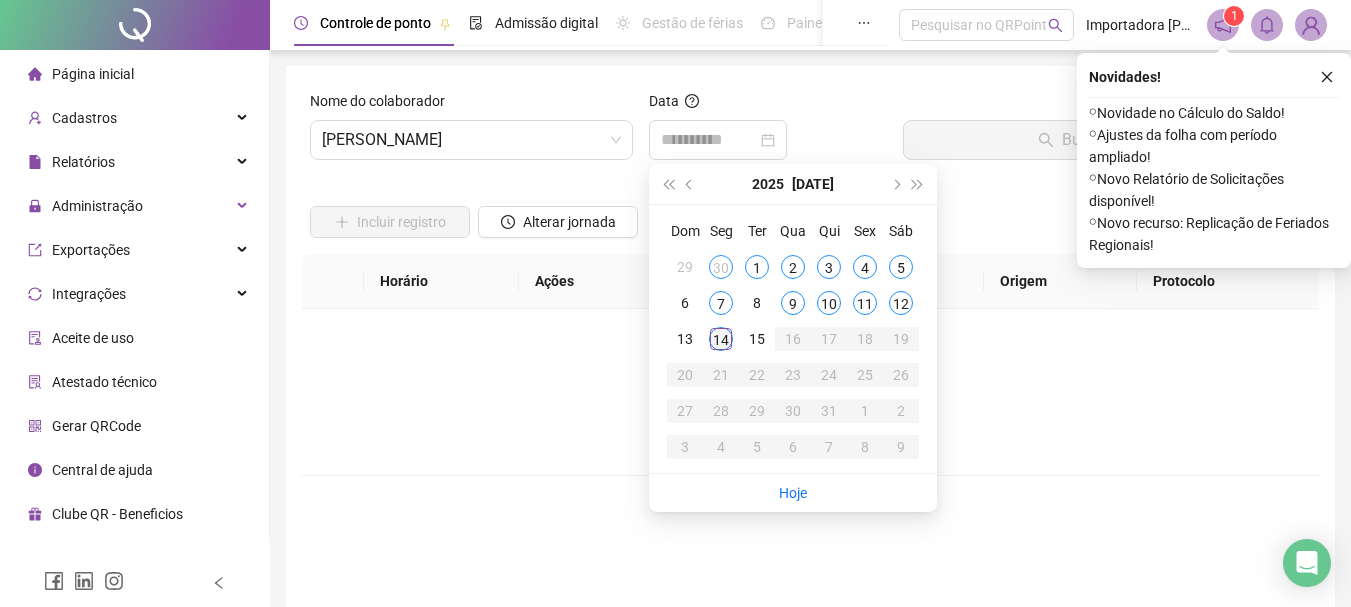click on "14" at bounding box center [721, 339] 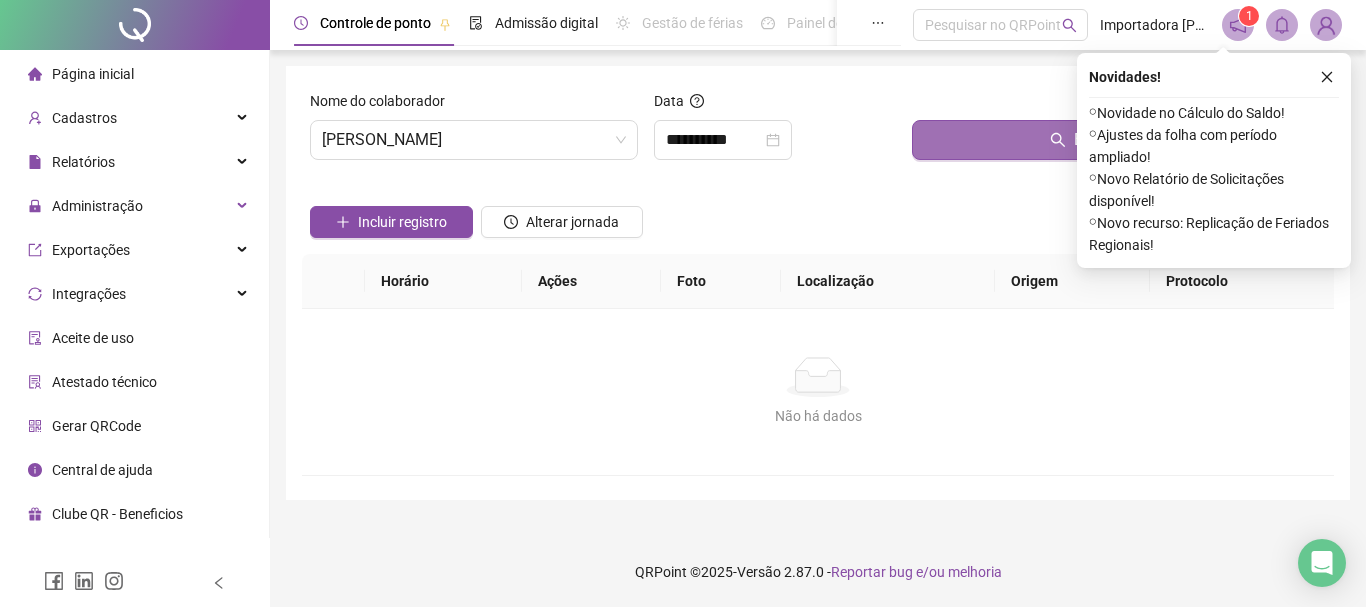 click on "Buscar registros" at bounding box center (1119, 140) 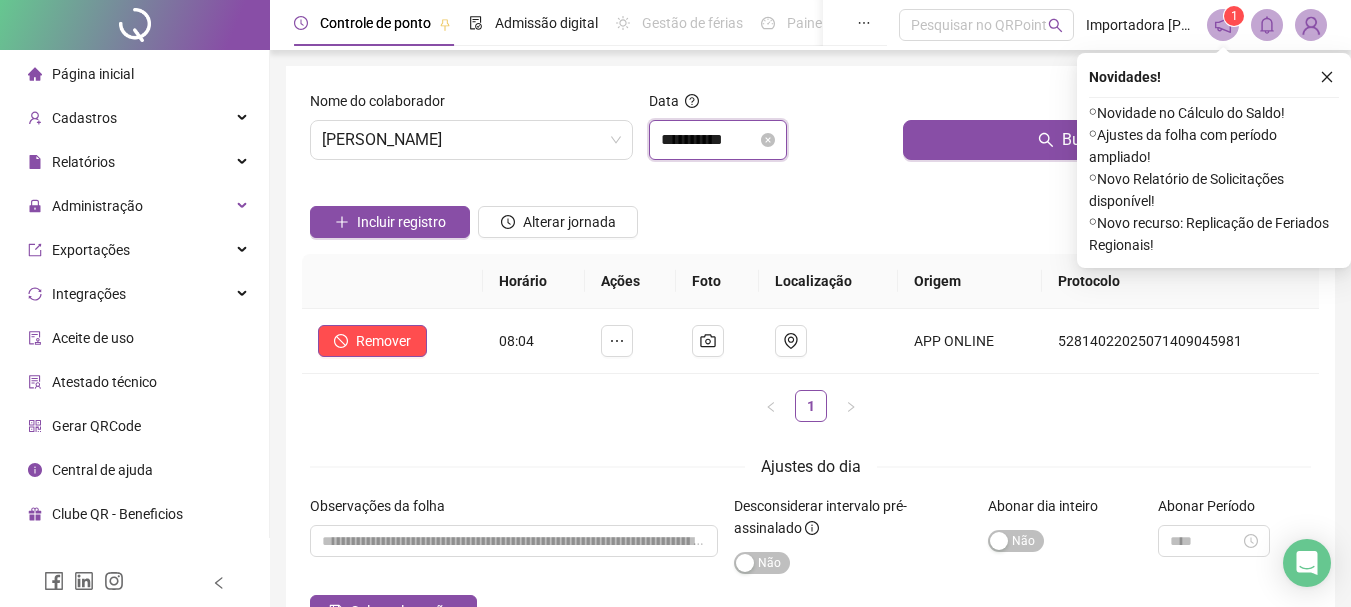 drag, startPoint x: 733, startPoint y: 139, endPoint x: 718, endPoint y: 147, distance: 17 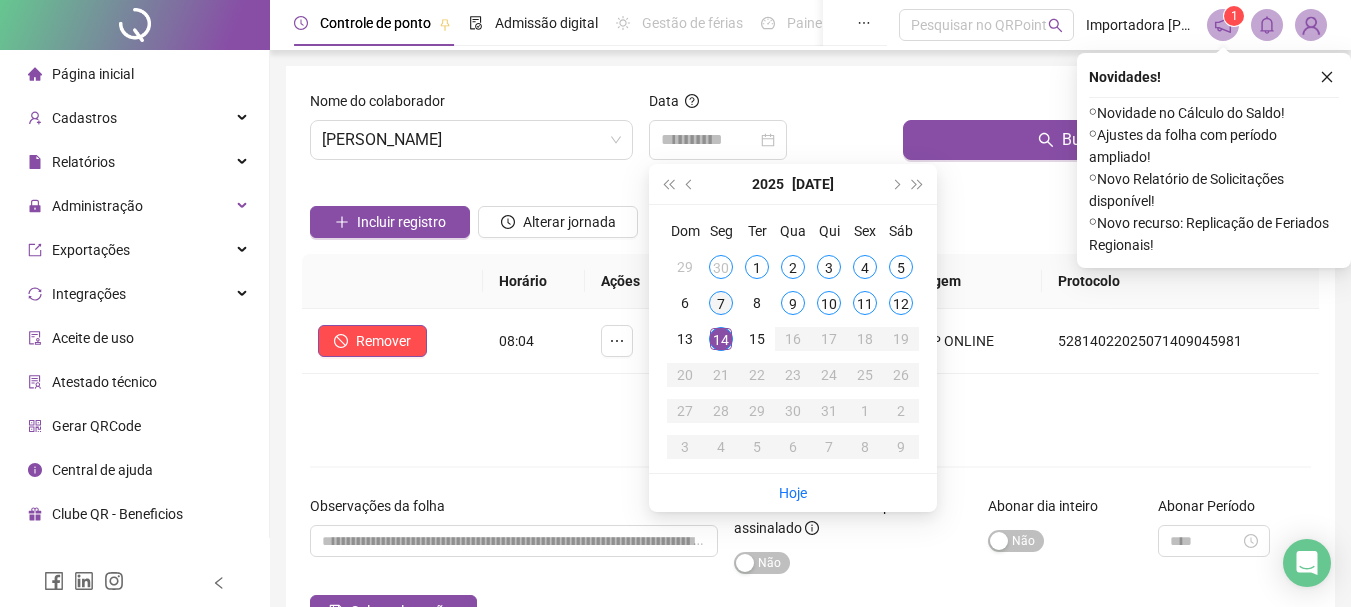 click on "7" at bounding box center [721, 303] 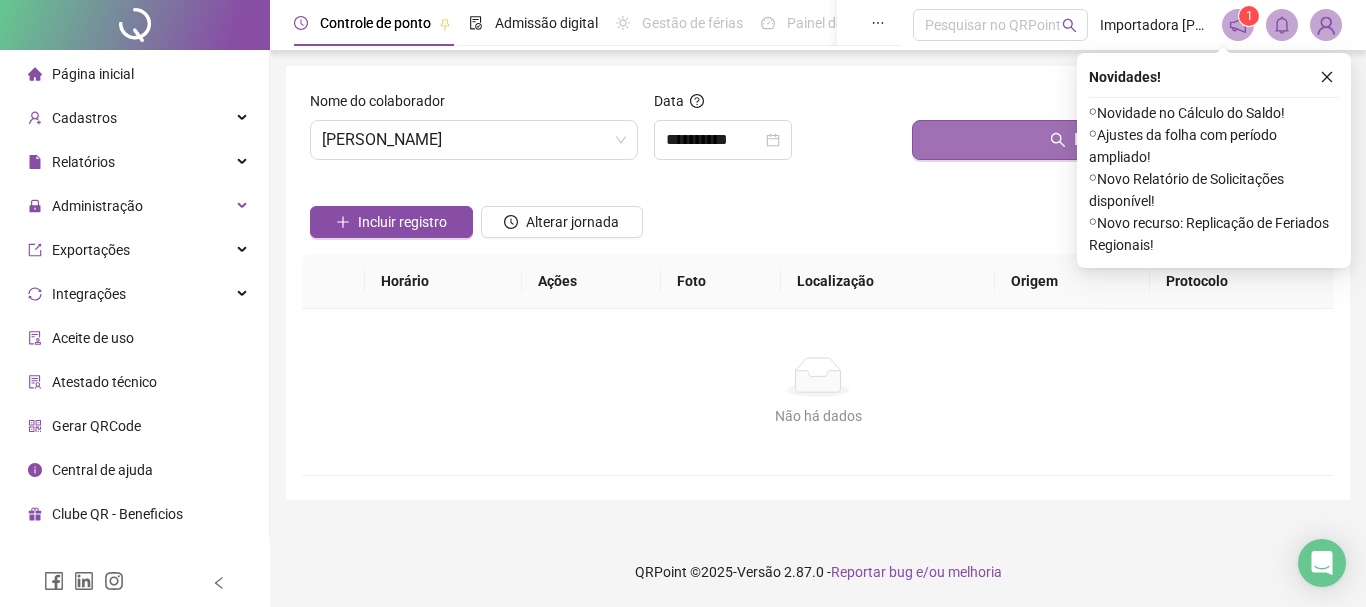 click on "Buscar registros" at bounding box center (1119, 140) 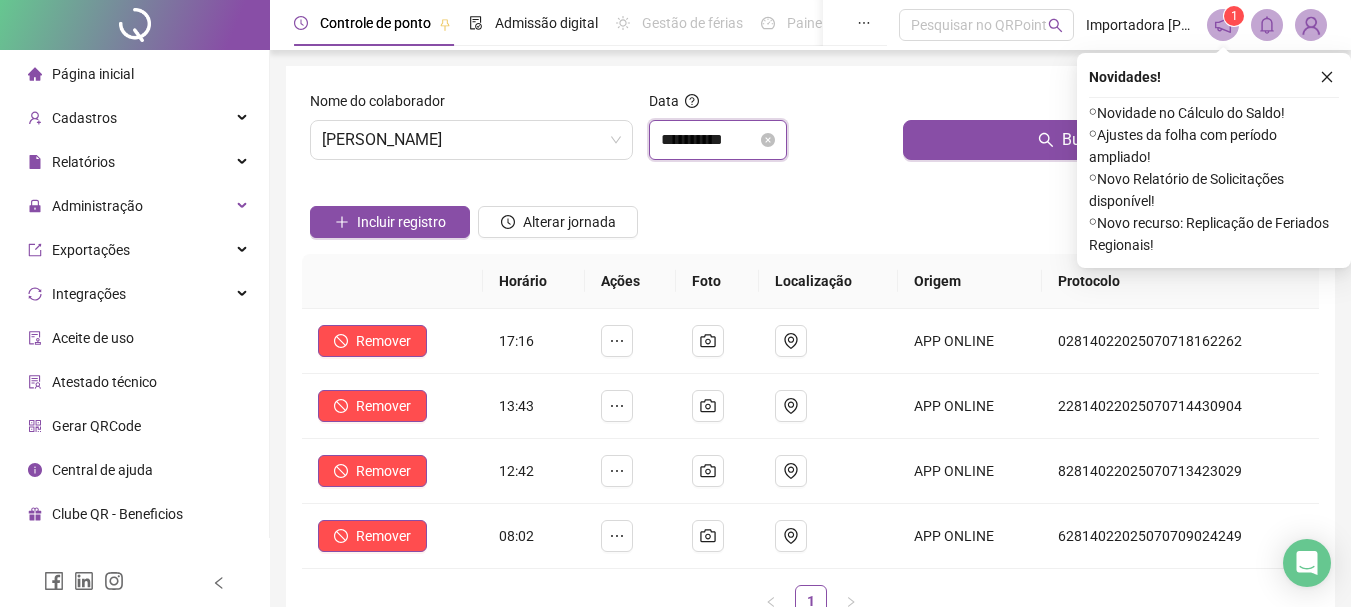 click on "**********" at bounding box center [709, 140] 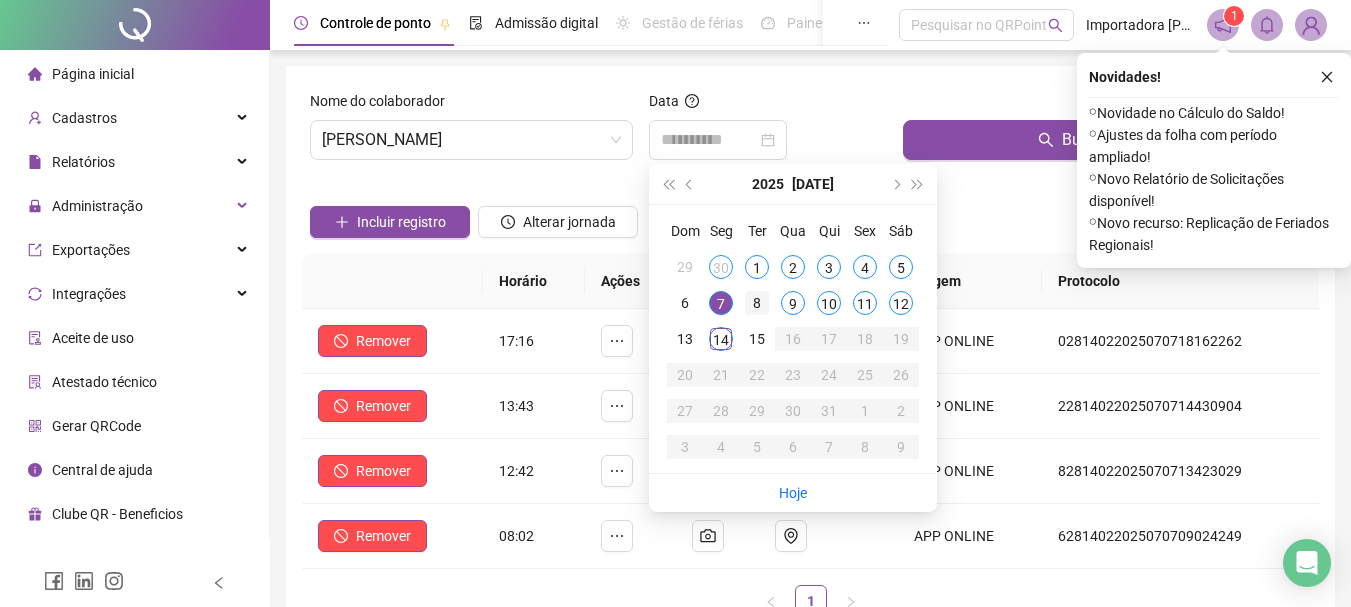 click on "8" at bounding box center [757, 303] 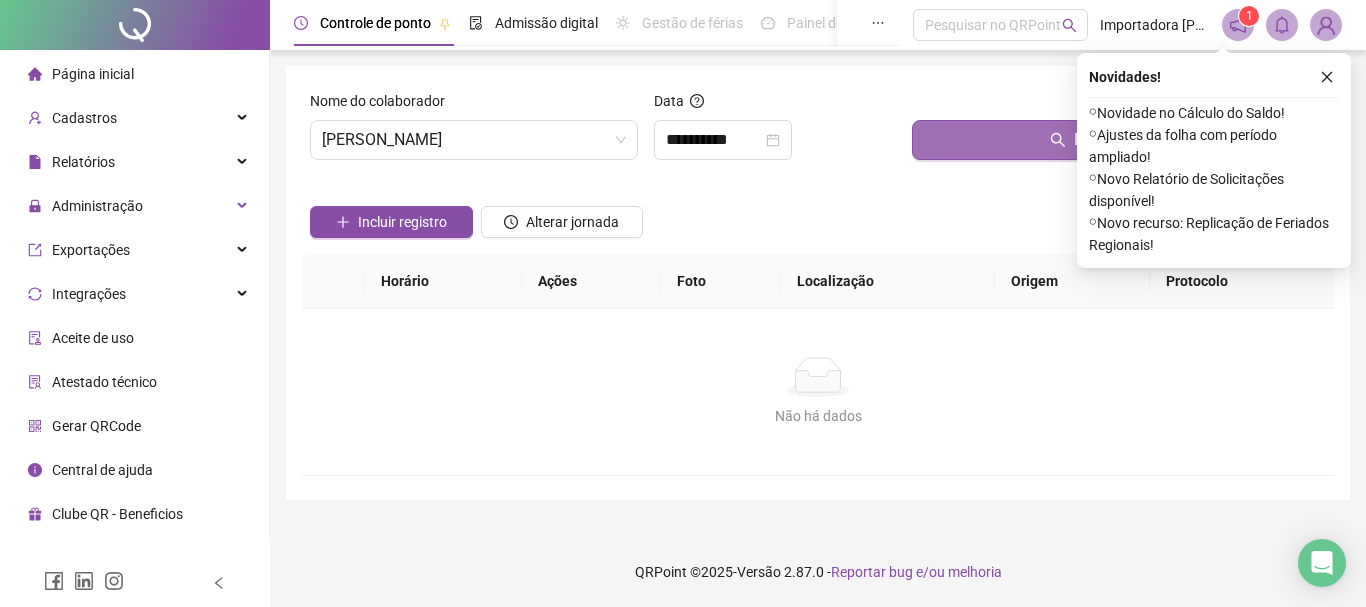 click on "Buscar registros" at bounding box center (1119, 133) 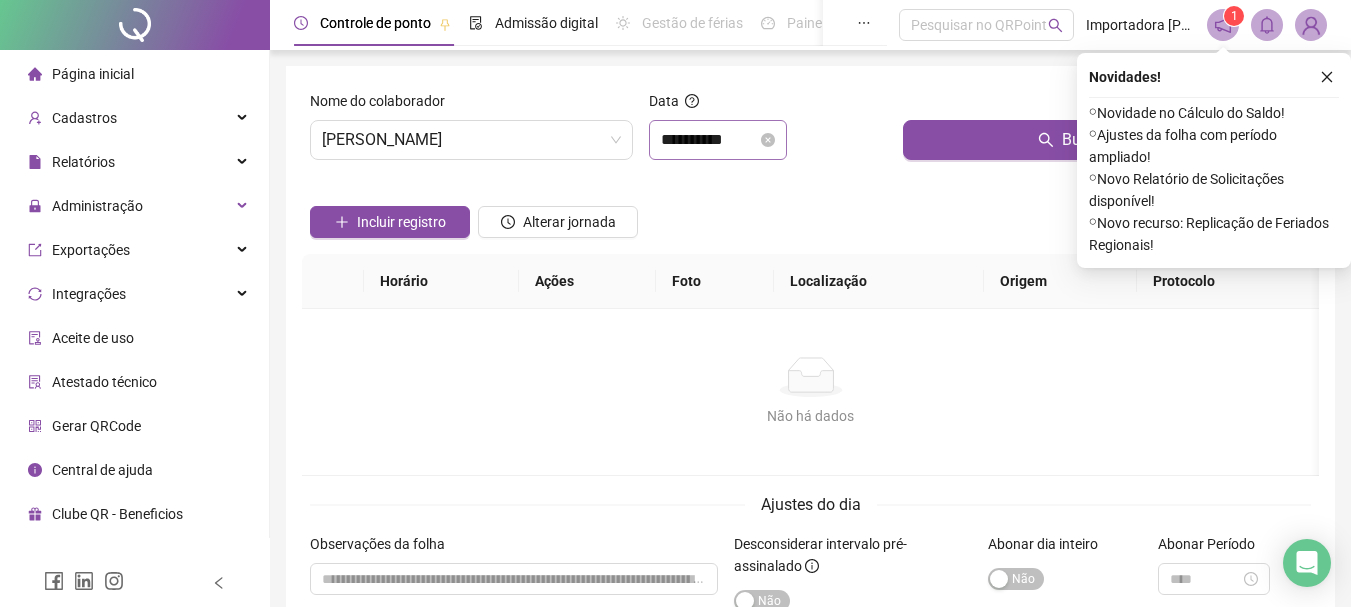 click on "**********" at bounding box center [718, 140] 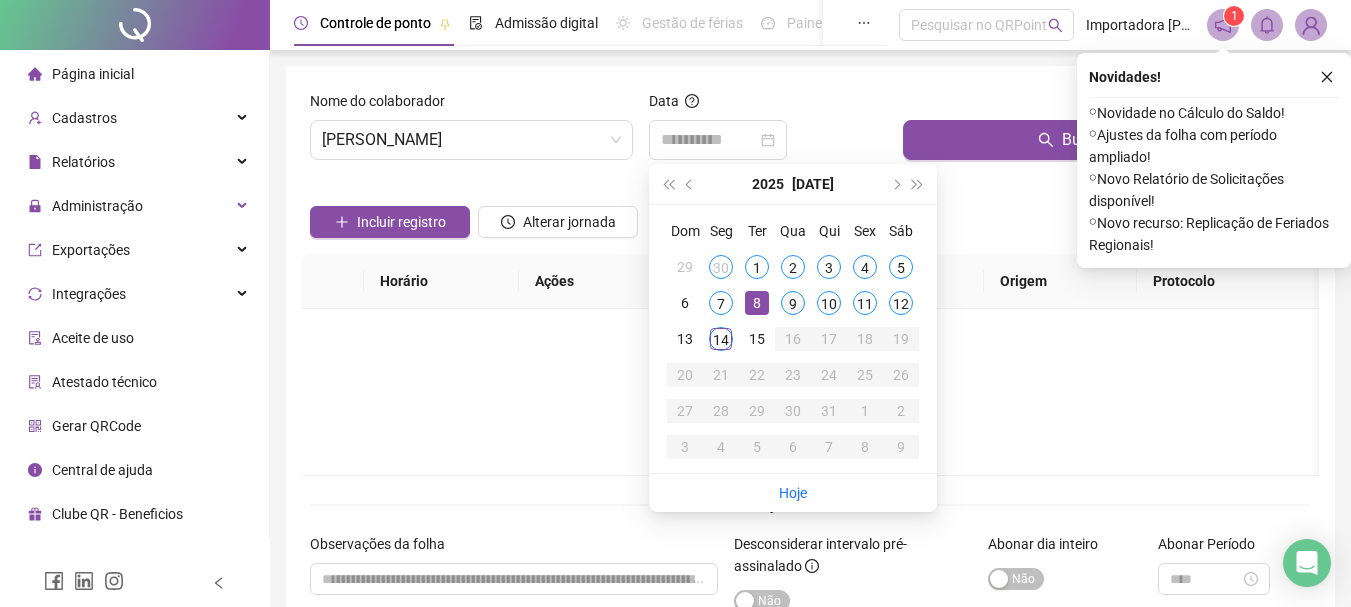 click on "9" at bounding box center (793, 303) 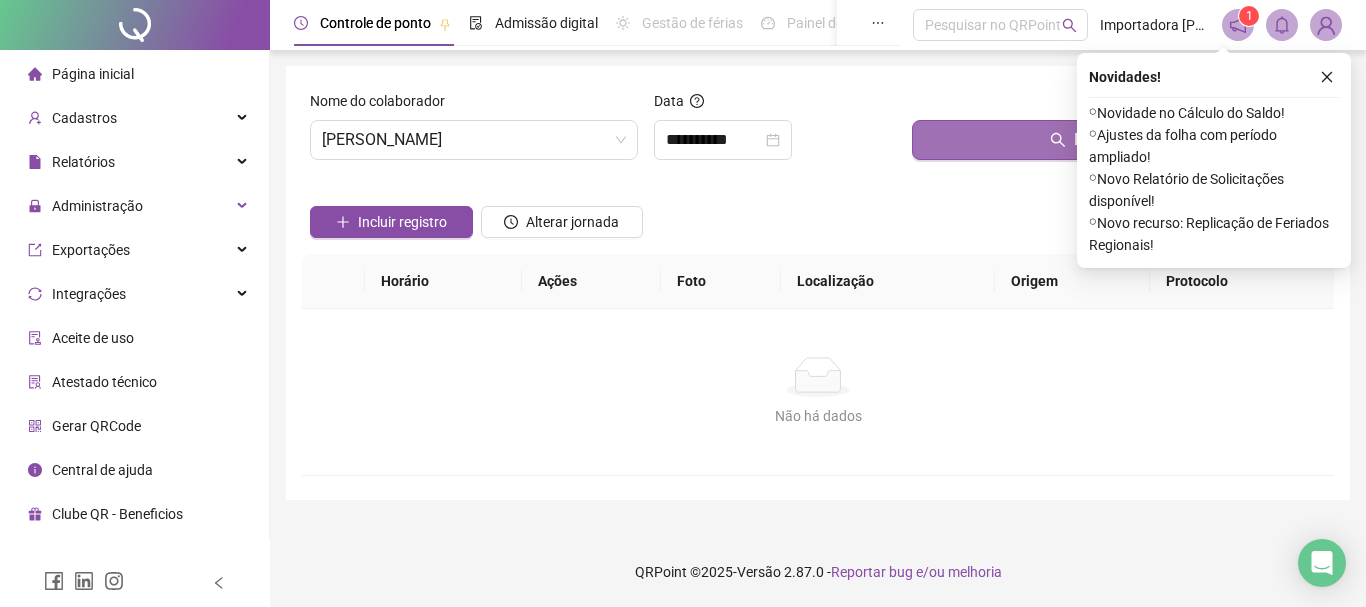 click on "Buscar registros" at bounding box center [1119, 140] 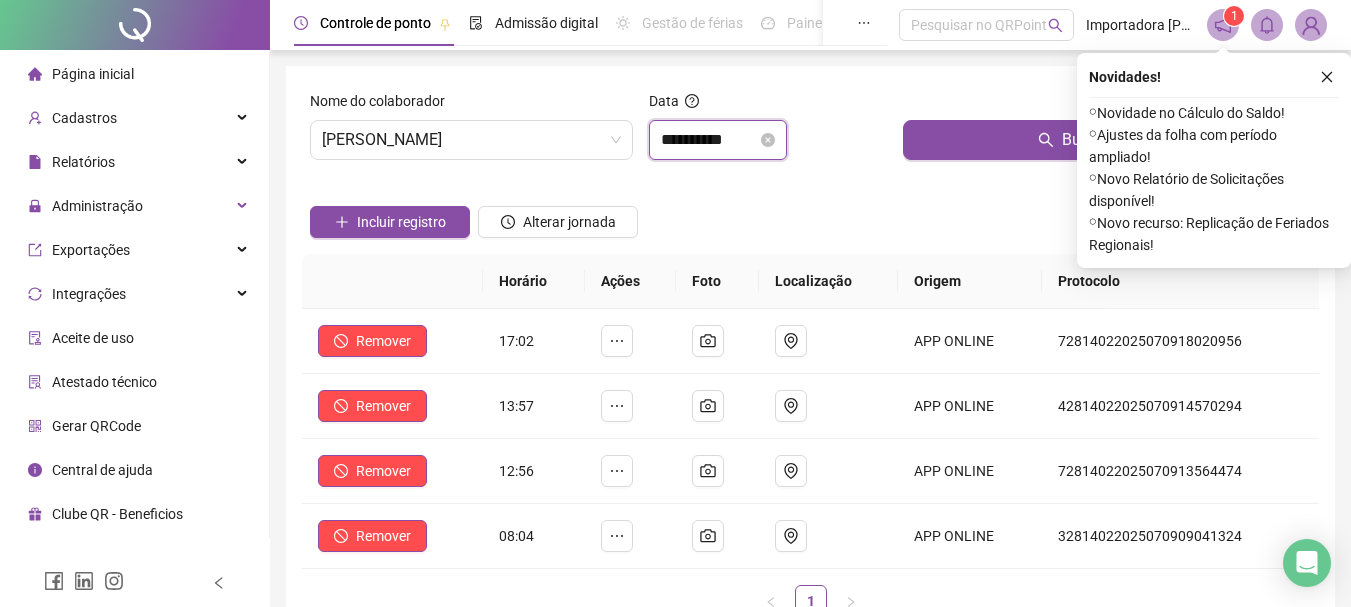 click on "**********" at bounding box center (709, 140) 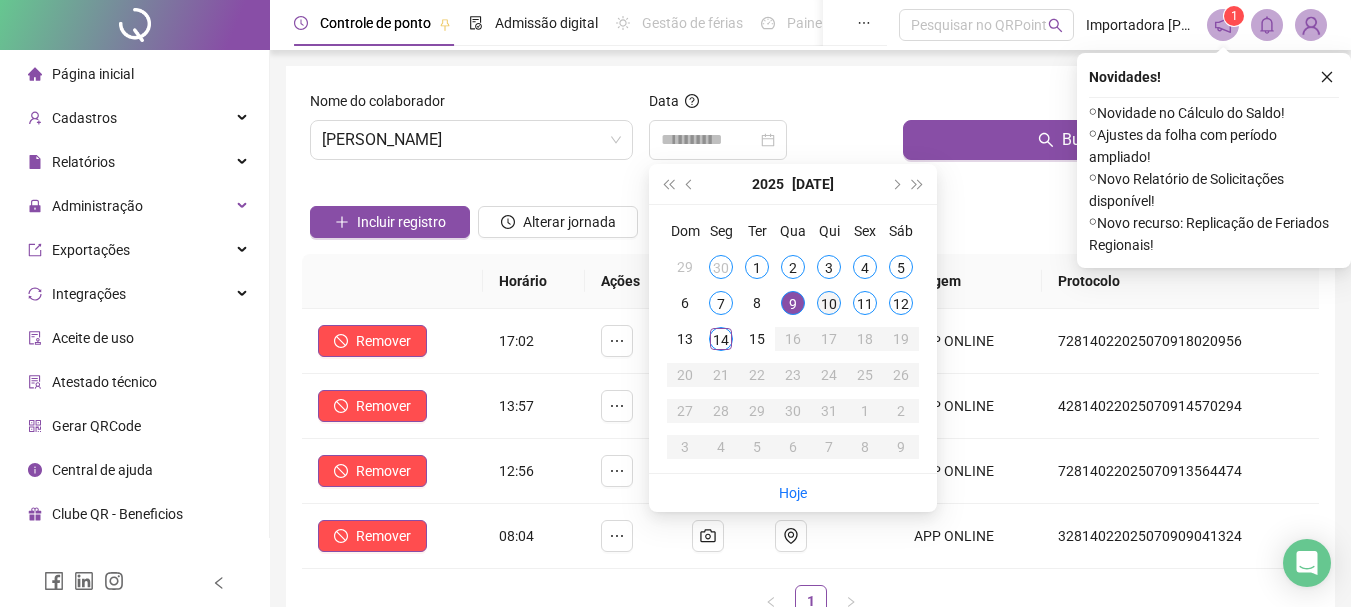 click on "10" at bounding box center [829, 303] 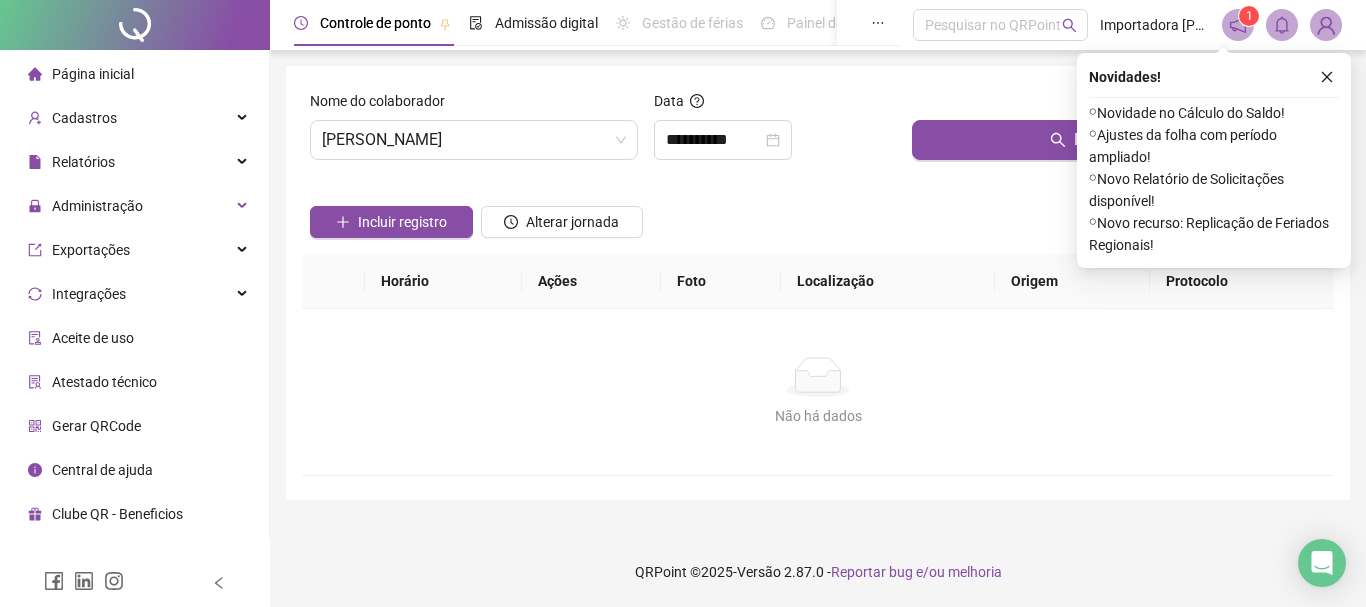 click on "Buscar registros" at bounding box center [1119, 133] 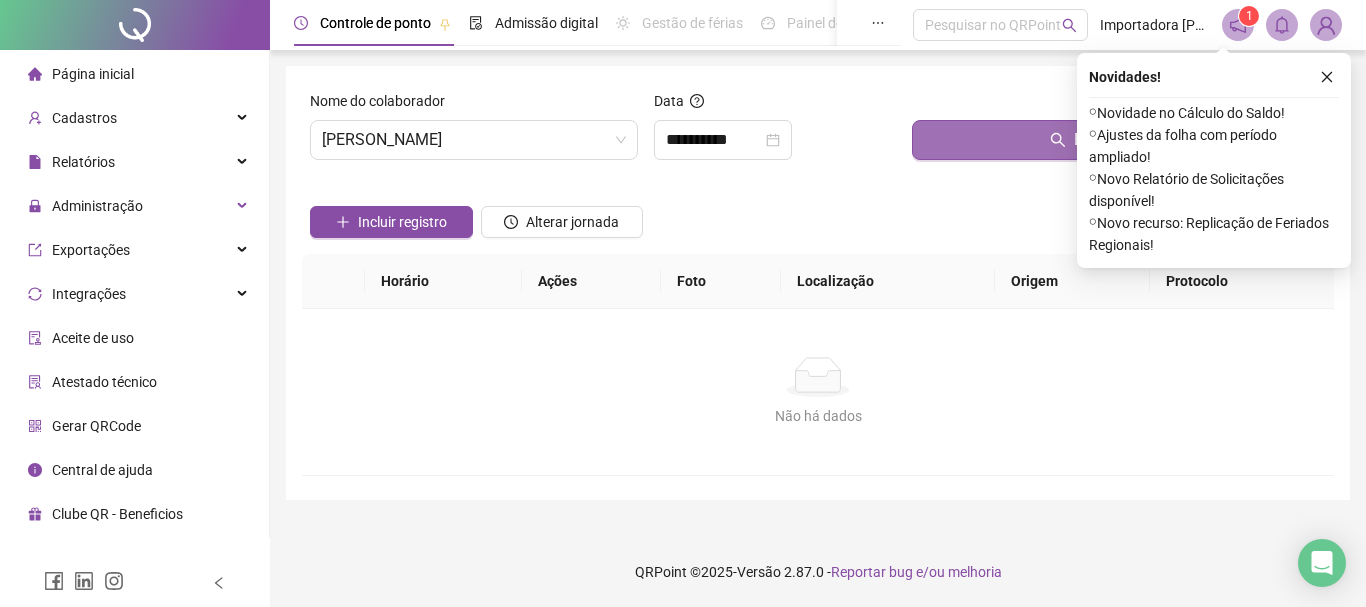 click on "Buscar registros" at bounding box center [1119, 140] 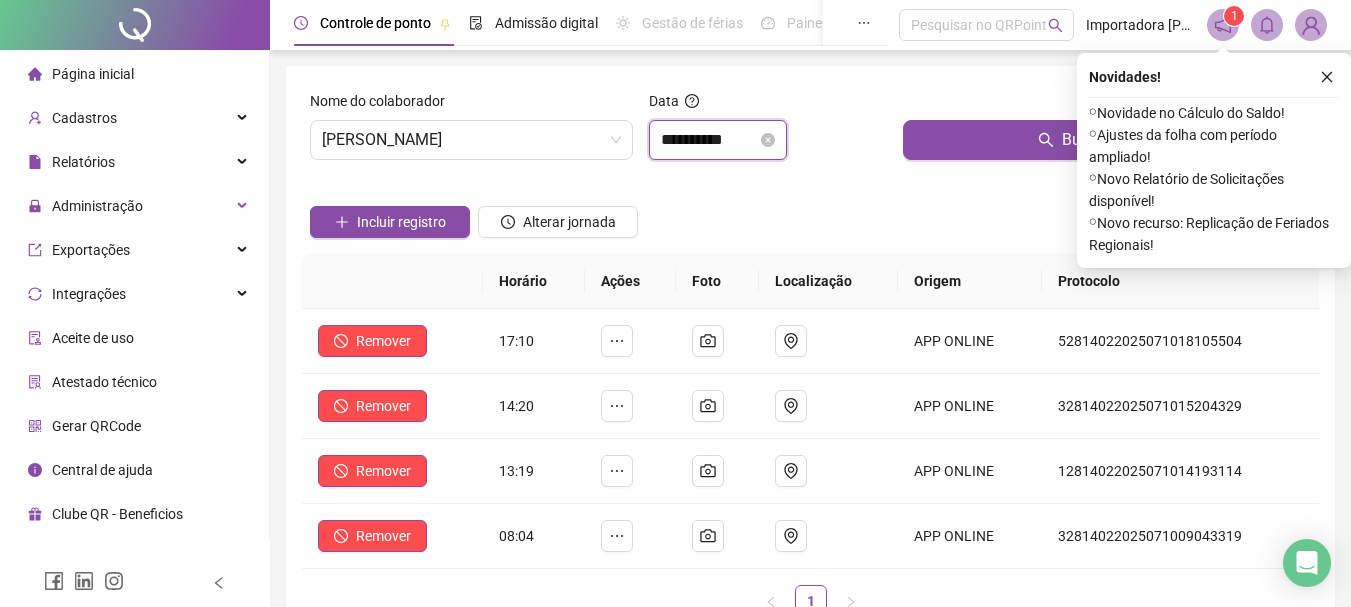 click on "**********" at bounding box center (709, 140) 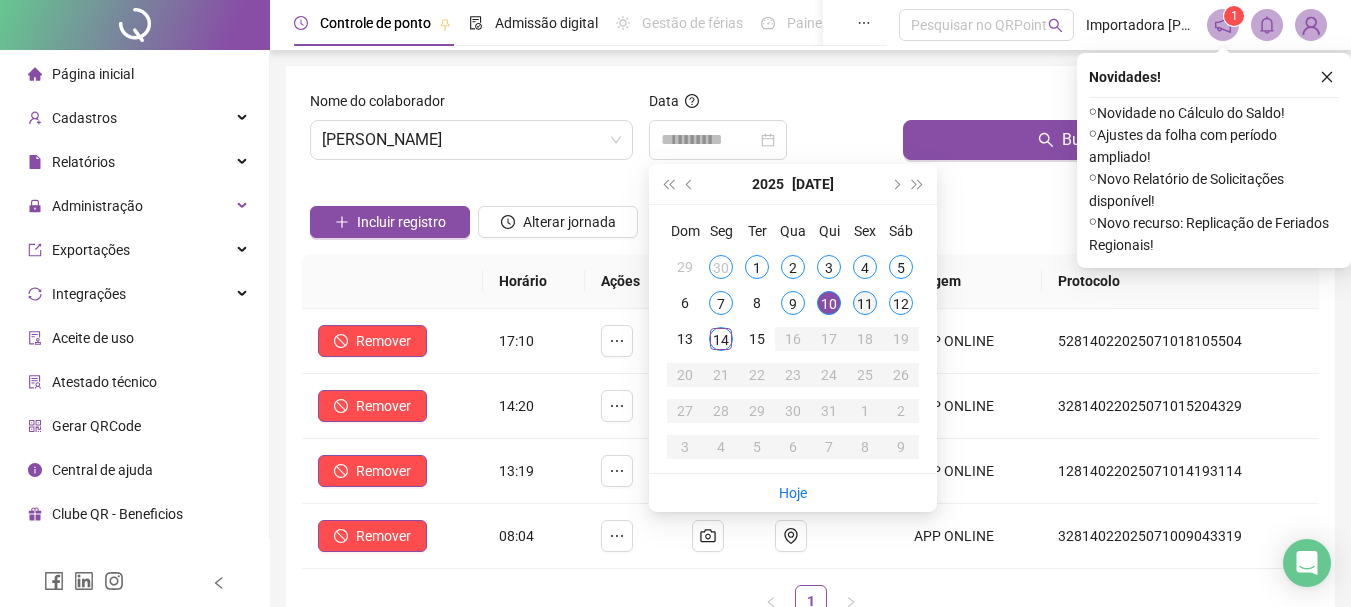 click on "11" at bounding box center [865, 303] 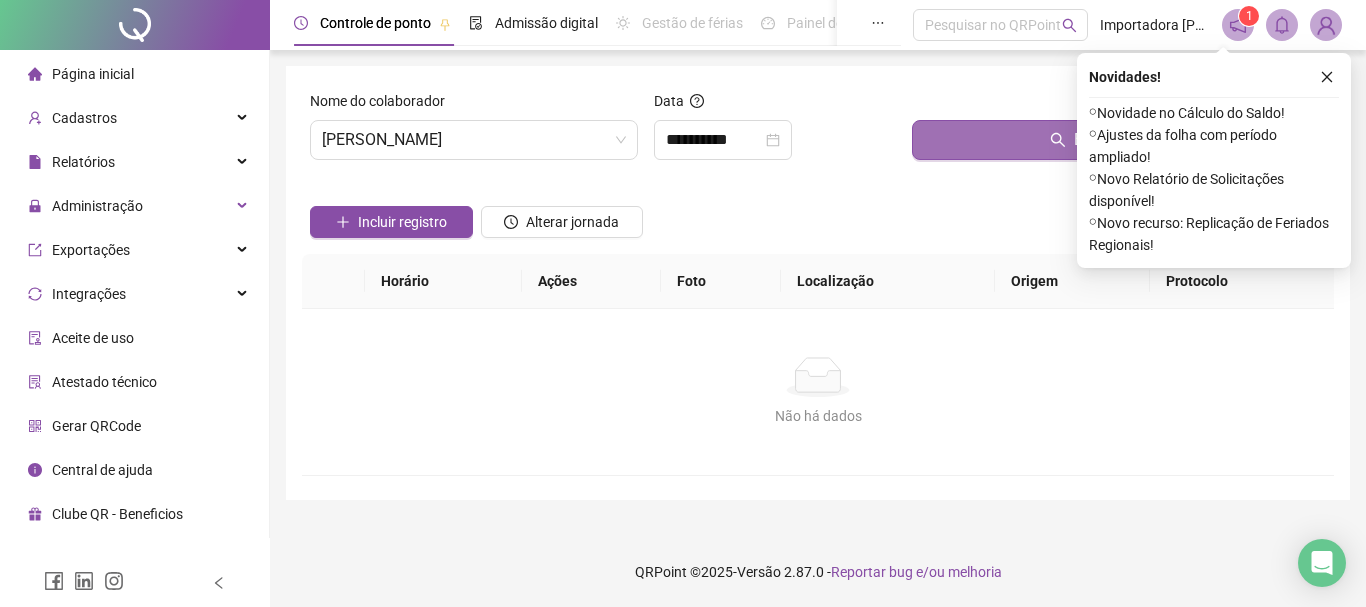 click on "Buscar registros" at bounding box center [1119, 140] 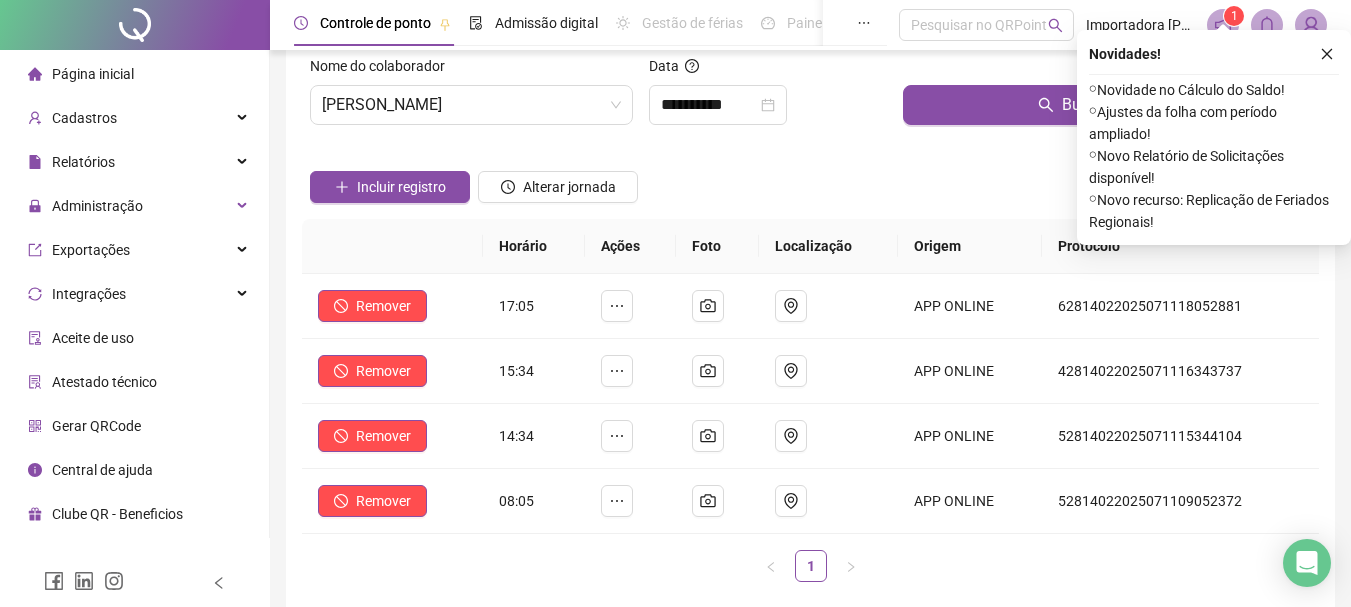 scroll, scrollTop: 0, scrollLeft: 0, axis: both 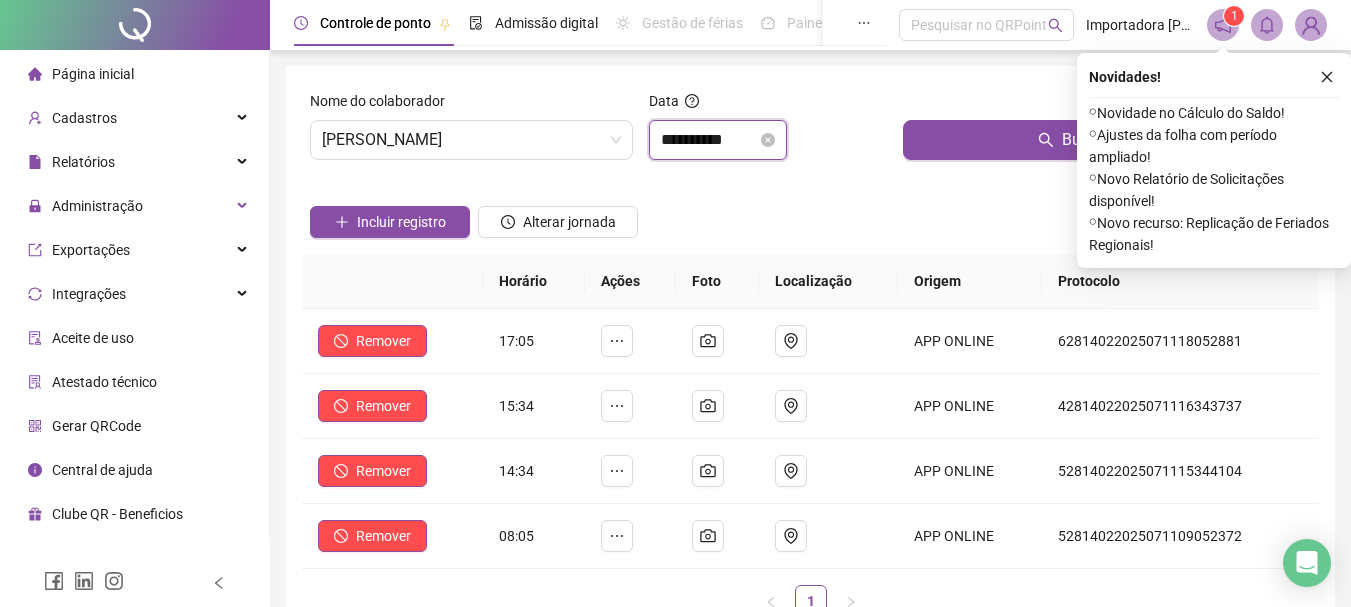 click on "**********" at bounding box center [709, 140] 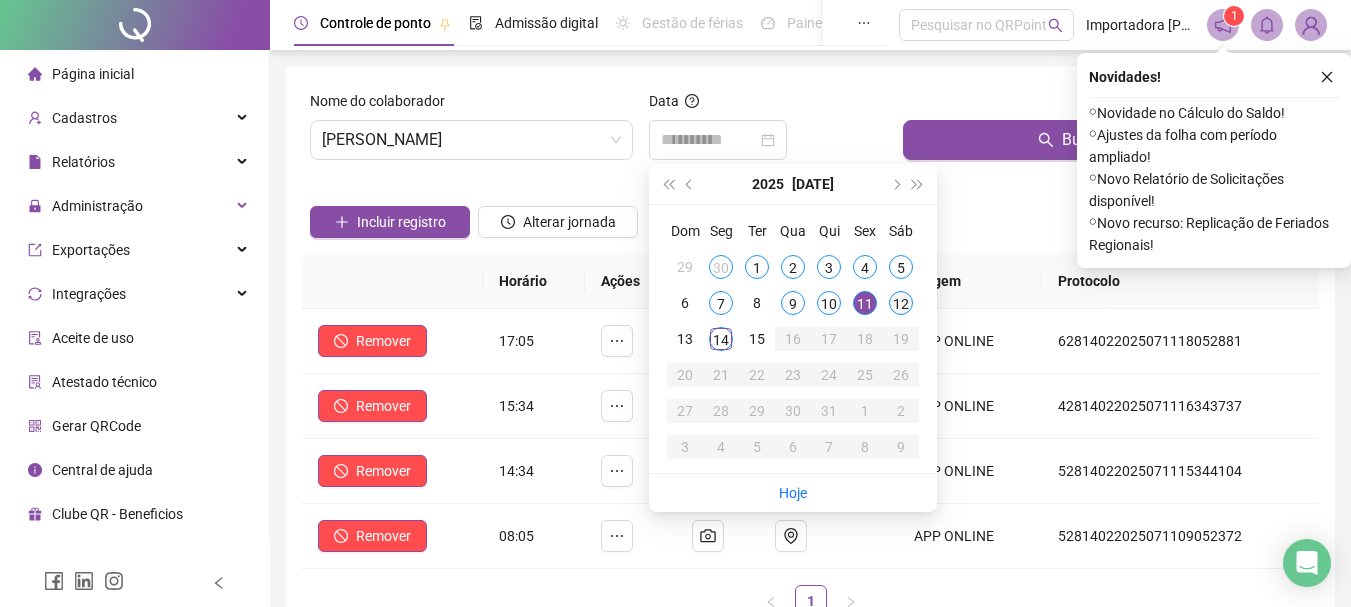 click on "12" at bounding box center (901, 303) 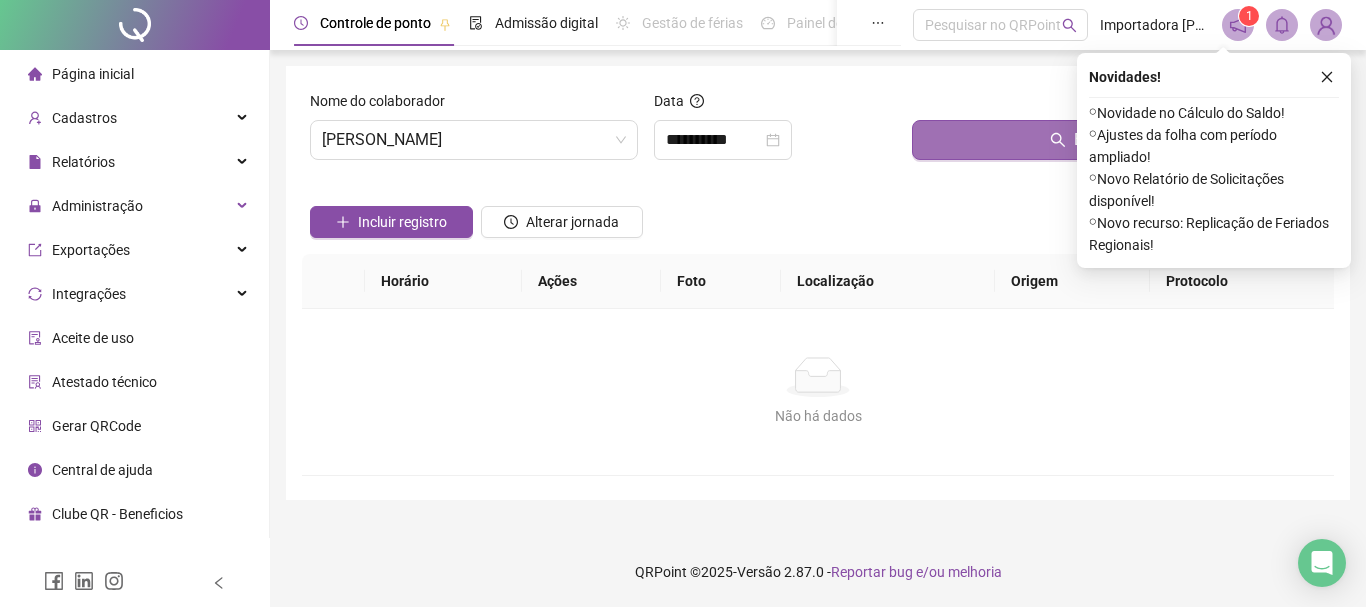 click on "Buscar registros" at bounding box center (1119, 140) 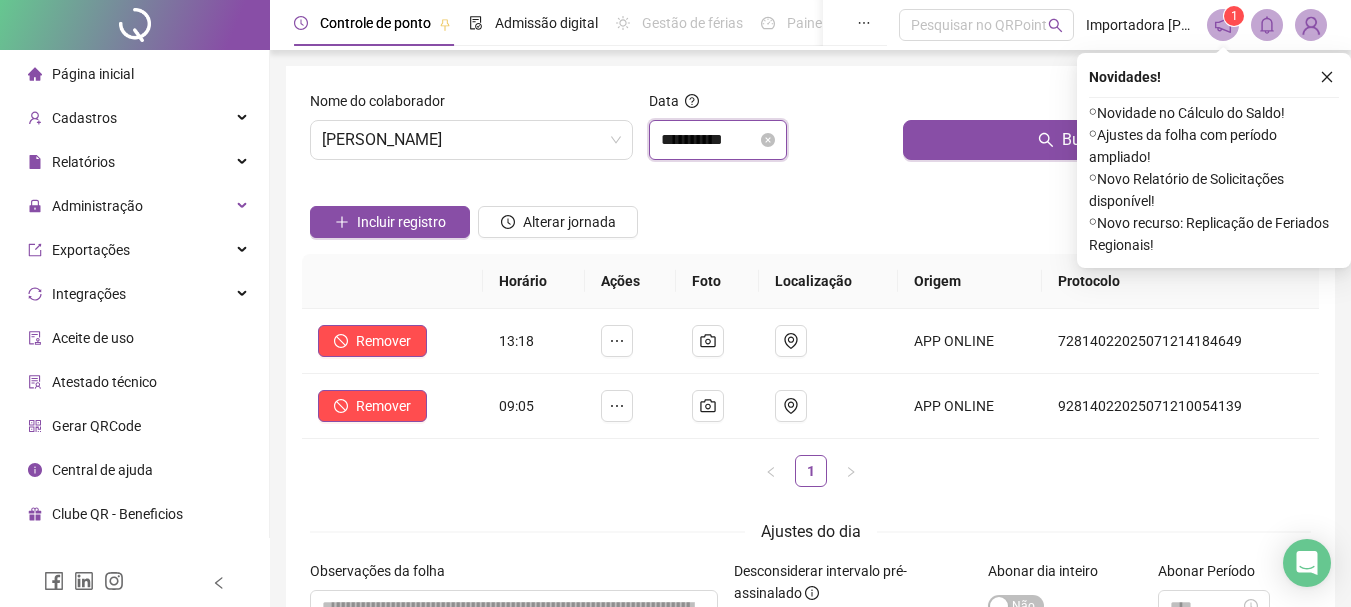 click on "**********" at bounding box center (709, 140) 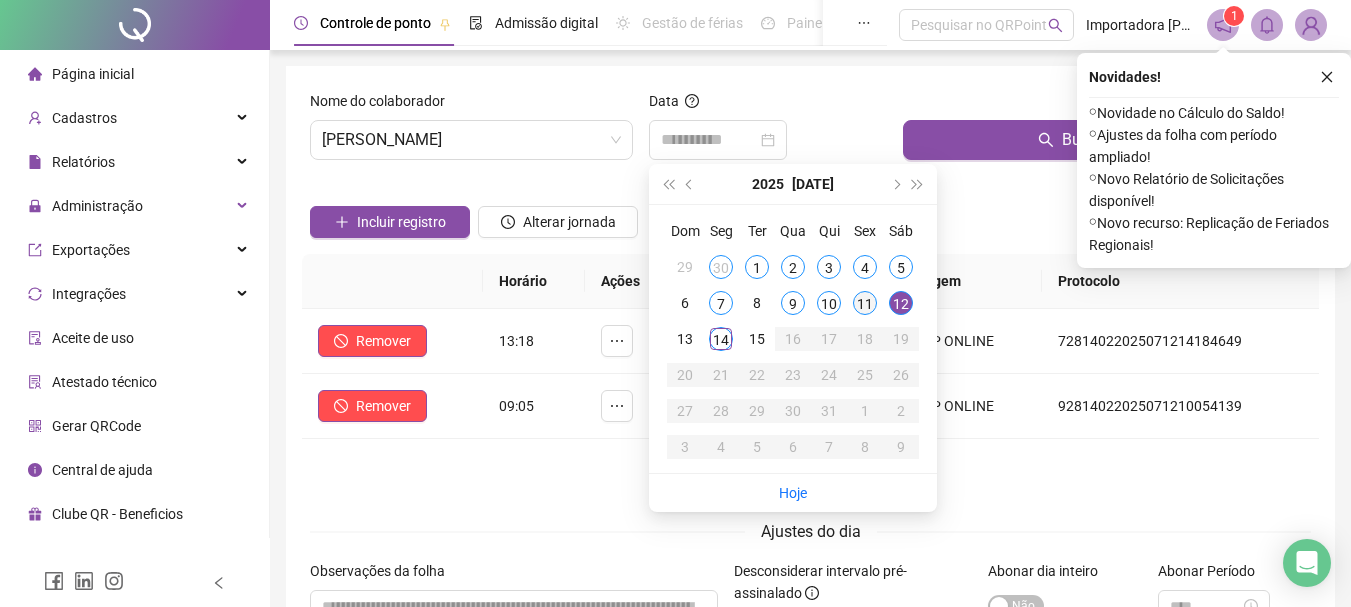 click on "11" at bounding box center (865, 303) 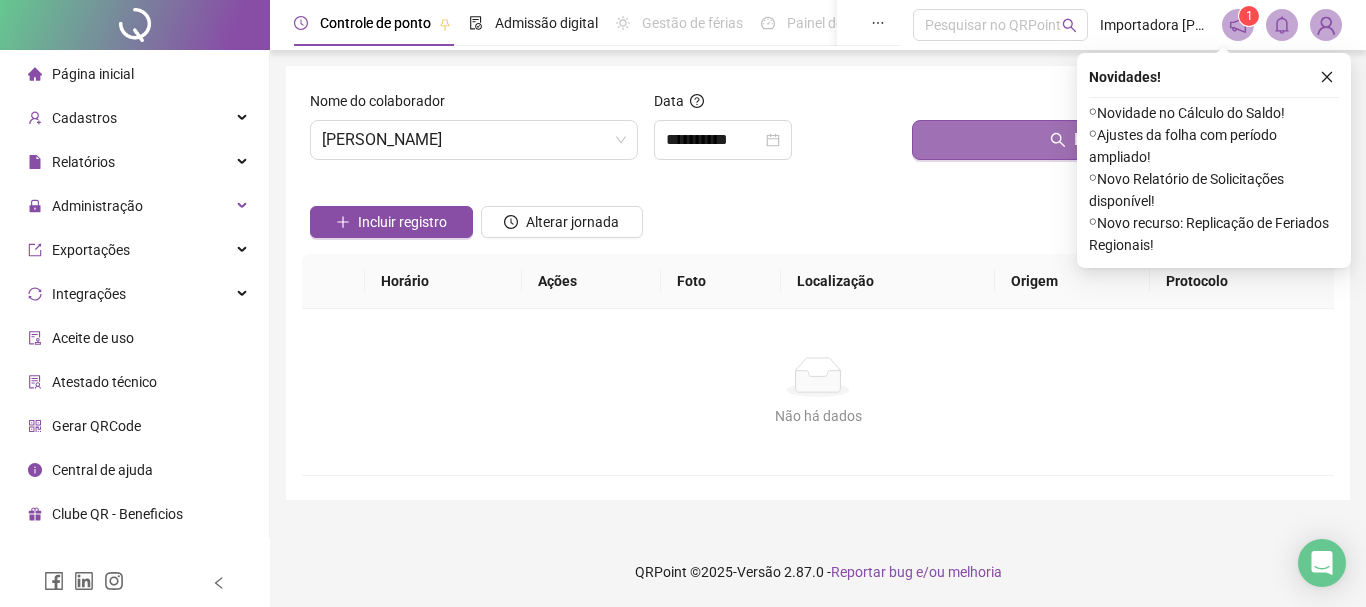 click on "Buscar registros" at bounding box center [1119, 140] 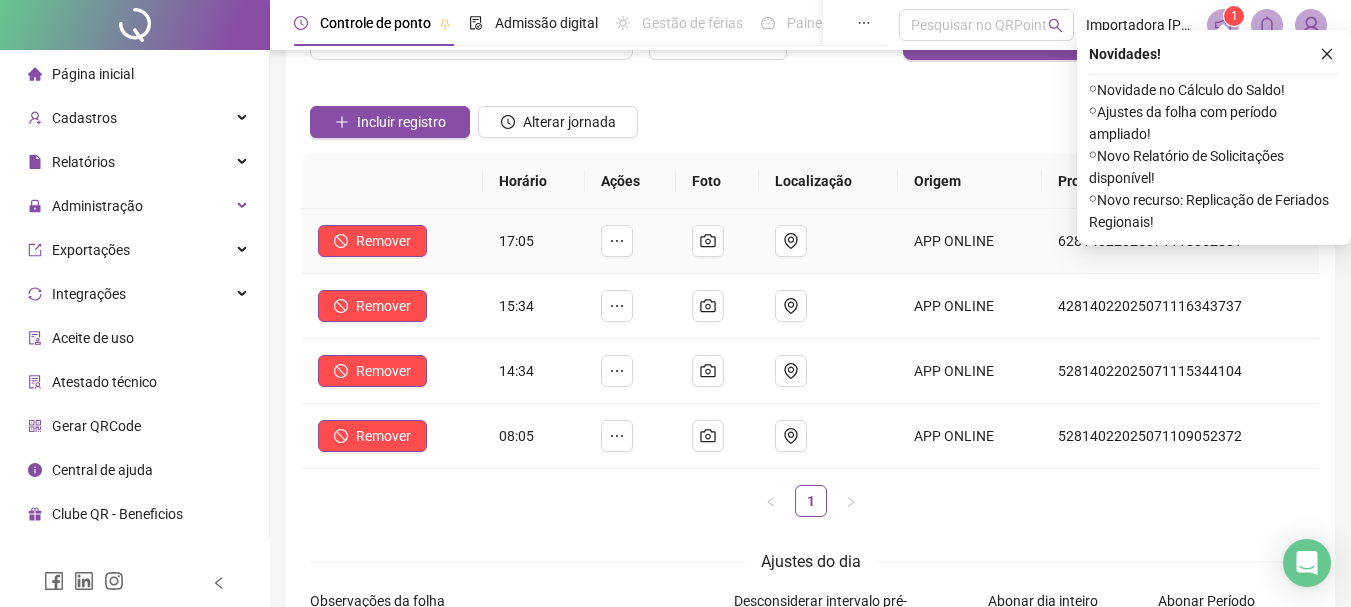 scroll, scrollTop: 0, scrollLeft: 0, axis: both 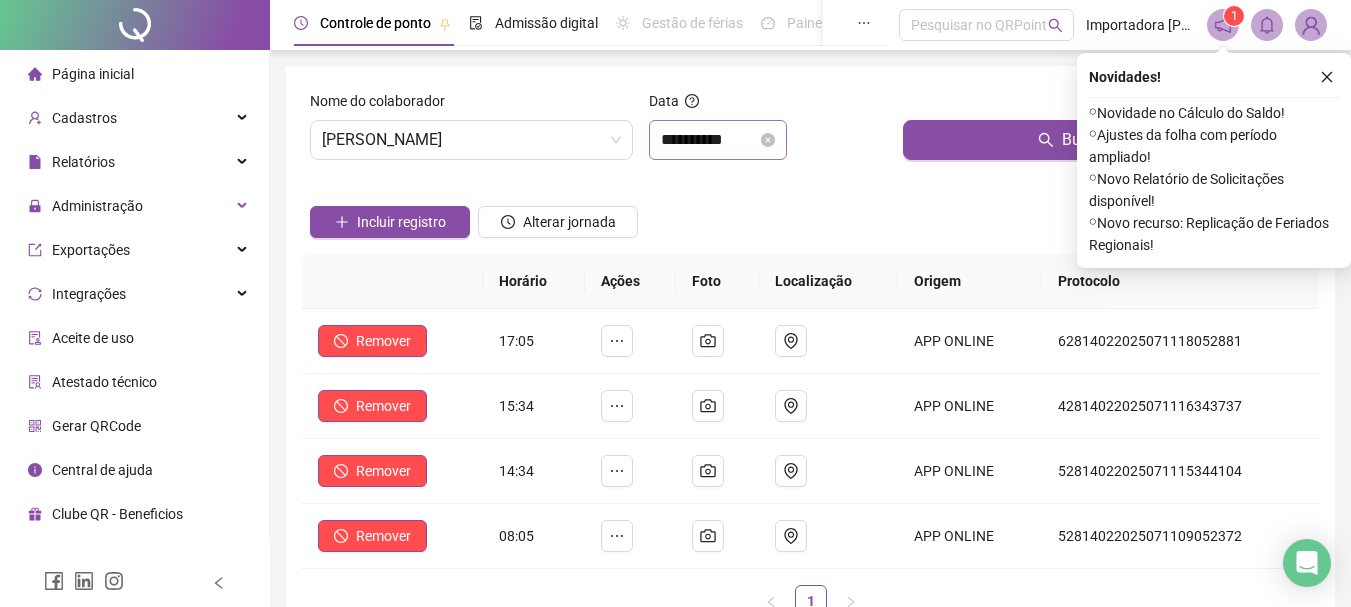 drag, startPoint x: 731, startPoint y: 125, endPoint x: 730, endPoint y: 141, distance: 16.03122 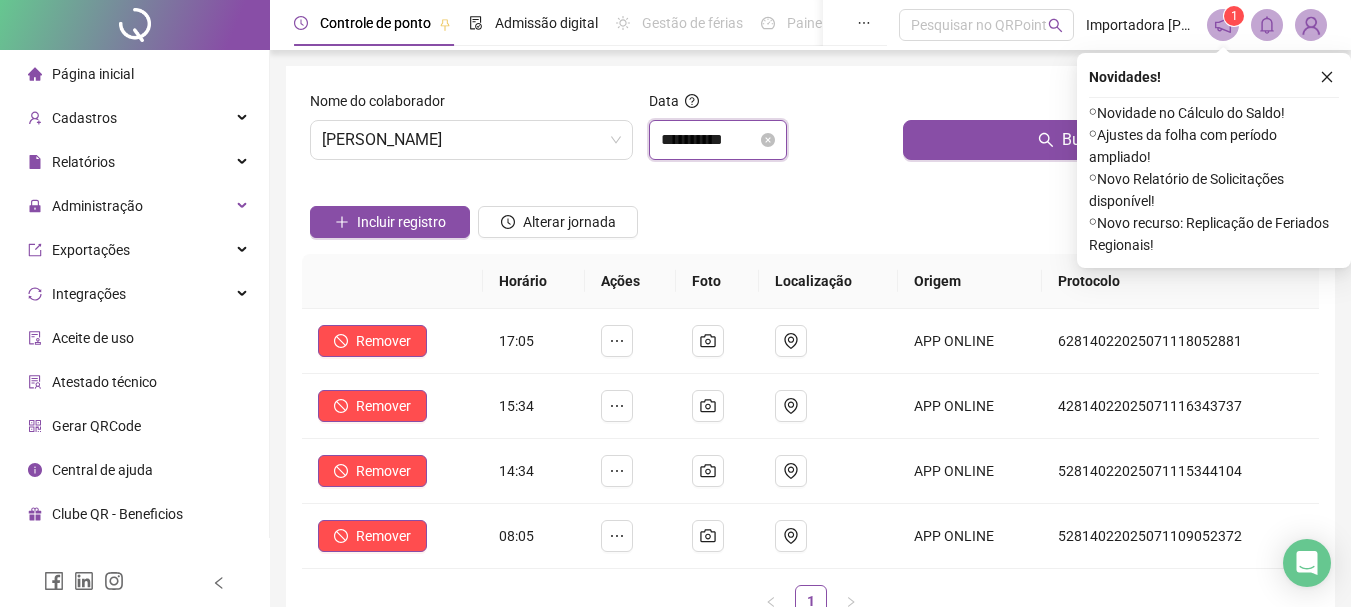 click on "**********" at bounding box center (709, 140) 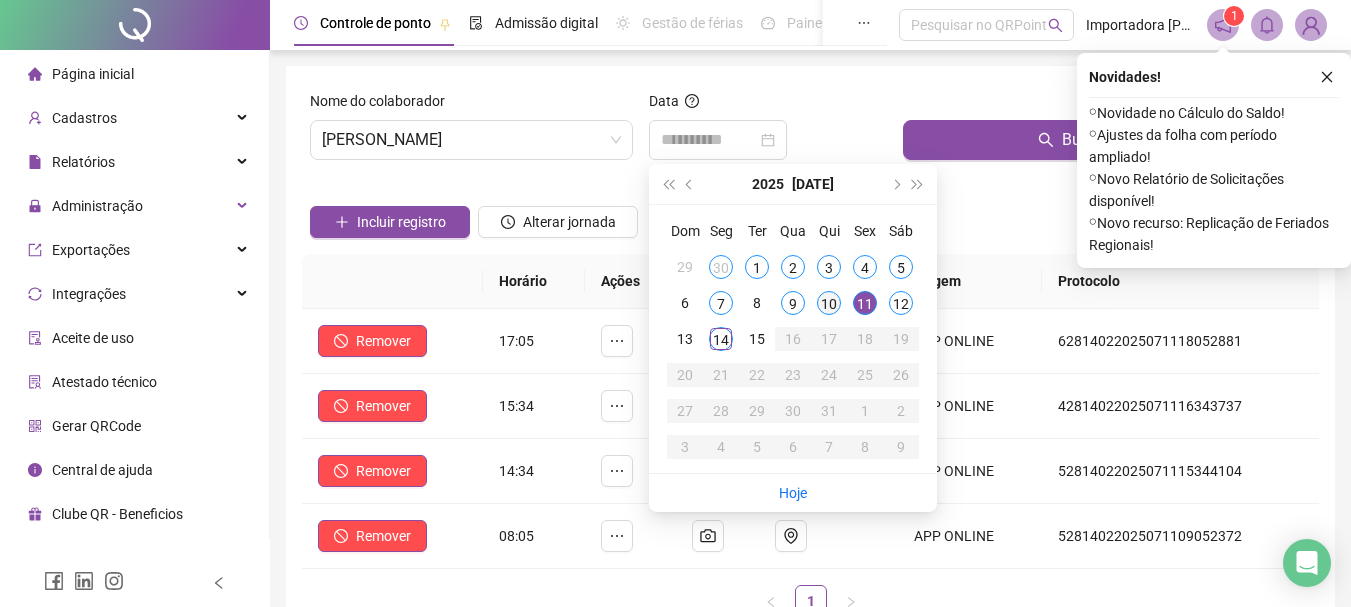 click on "10" at bounding box center [829, 303] 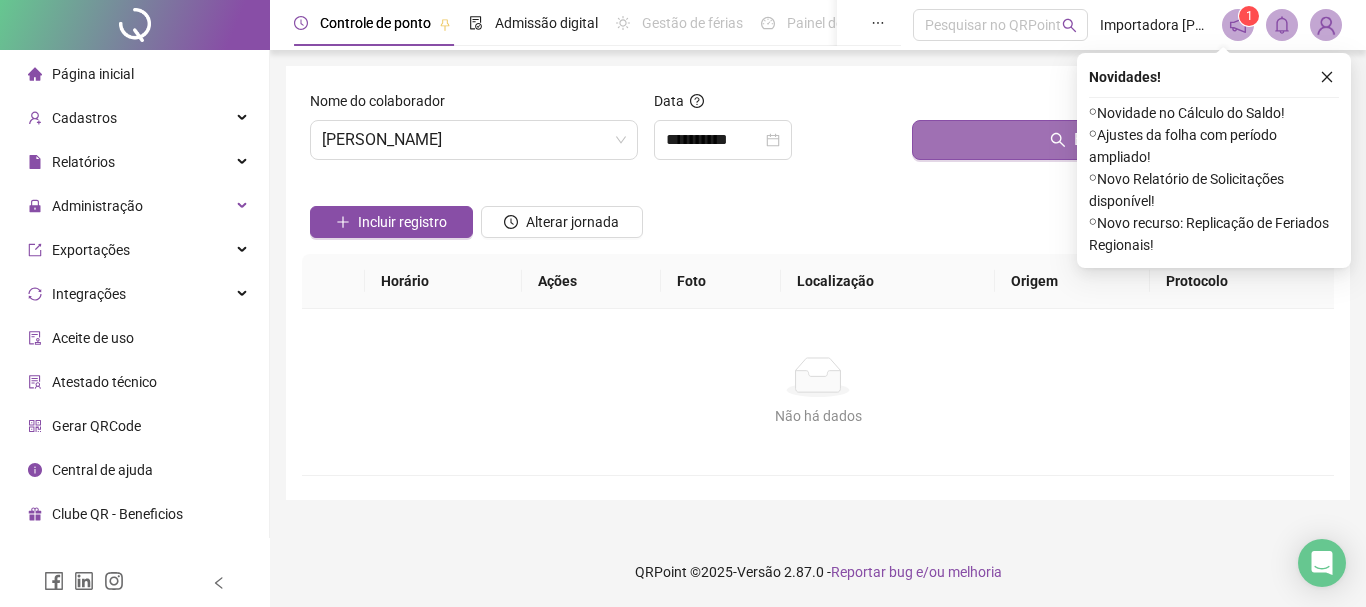 click on "Buscar registros" at bounding box center [1119, 140] 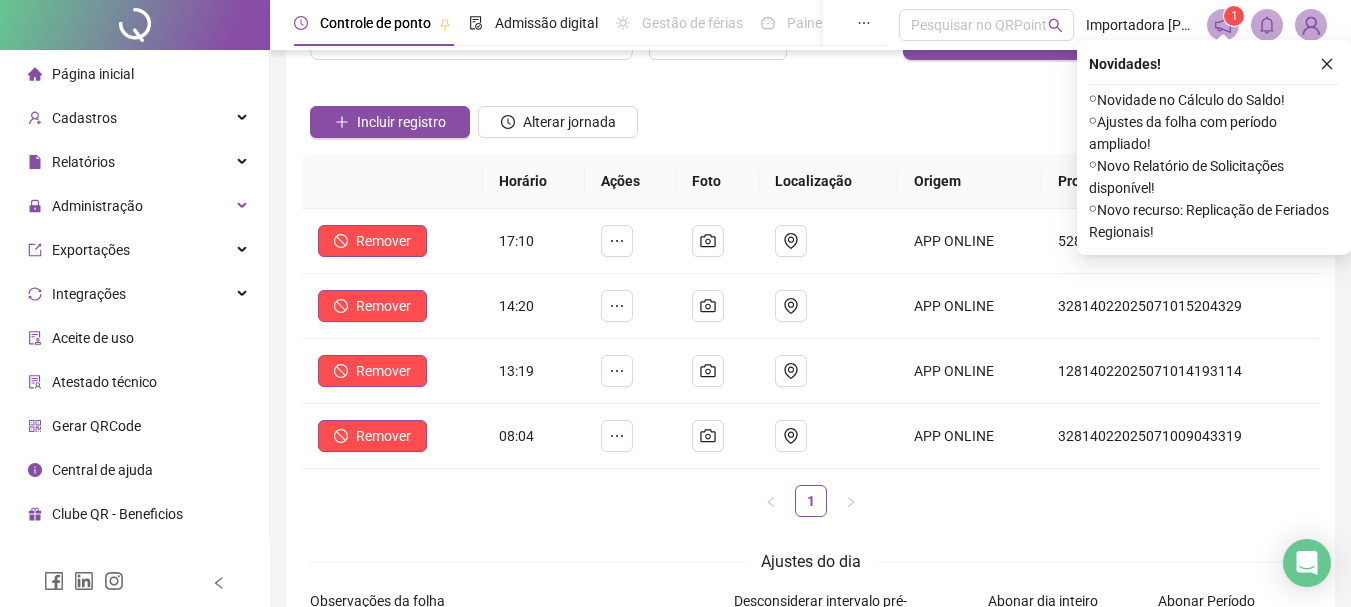 scroll, scrollTop: 0, scrollLeft: 0, axis: both 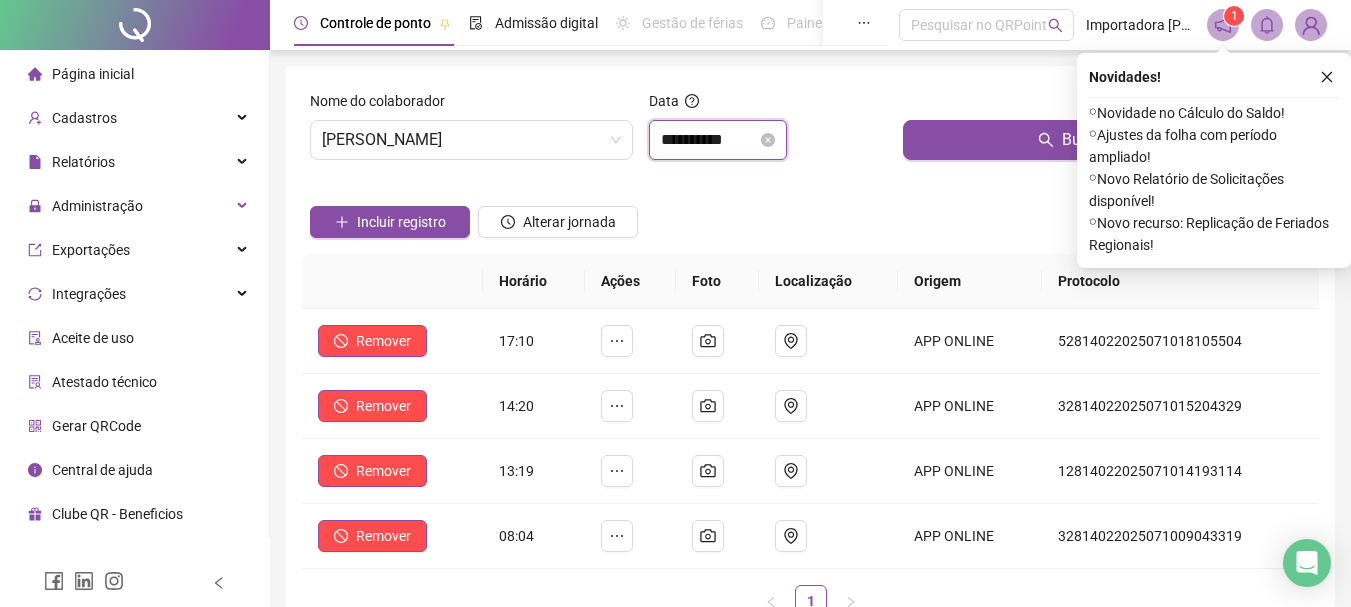 click on "**********" at bounding box center (709, 140) 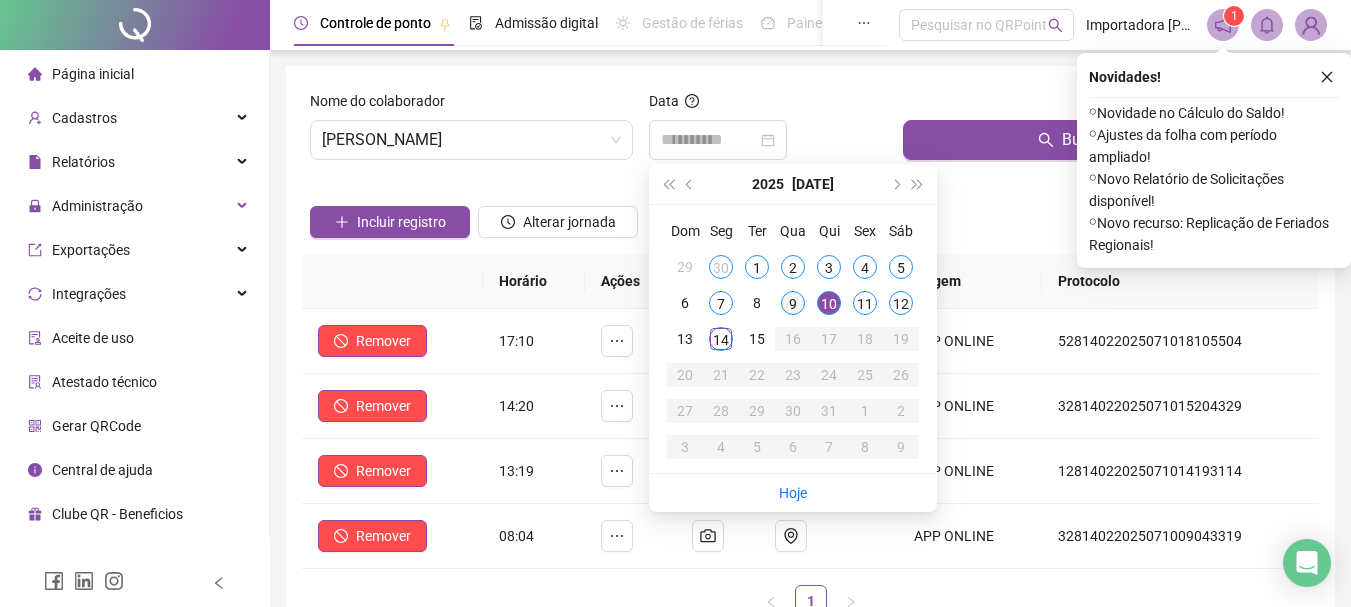 click on "9" at bounding box center [793, 303] 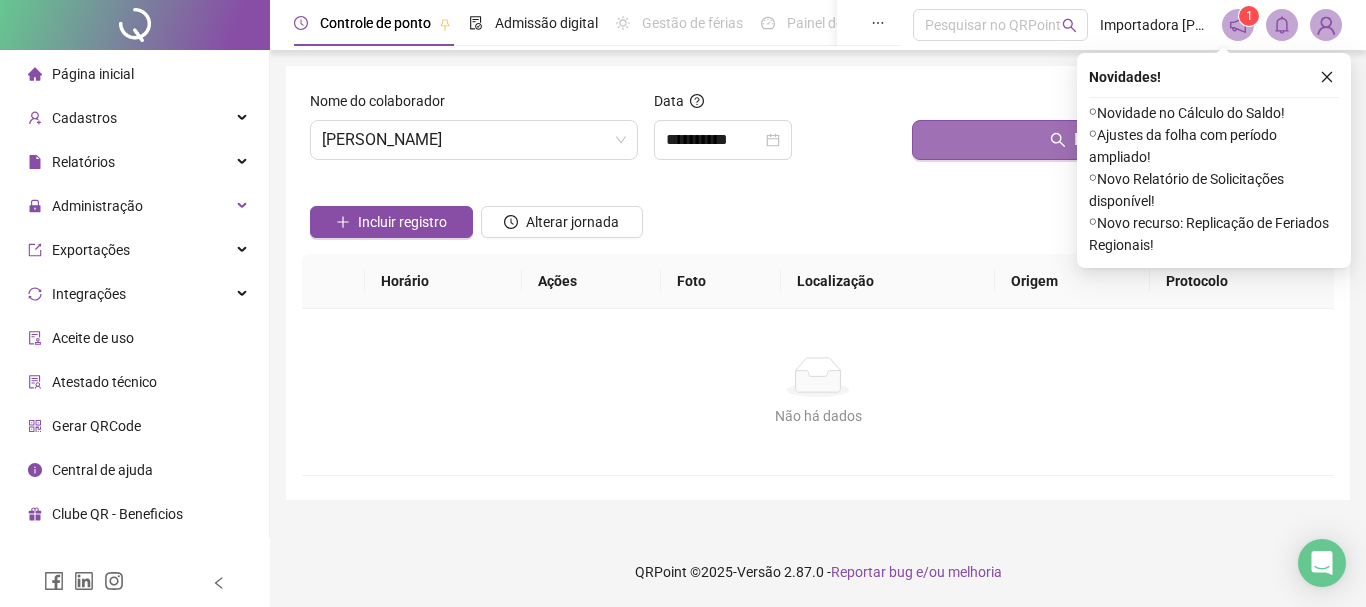 click on "Buscar registros" at bounding box center [1119, 140] 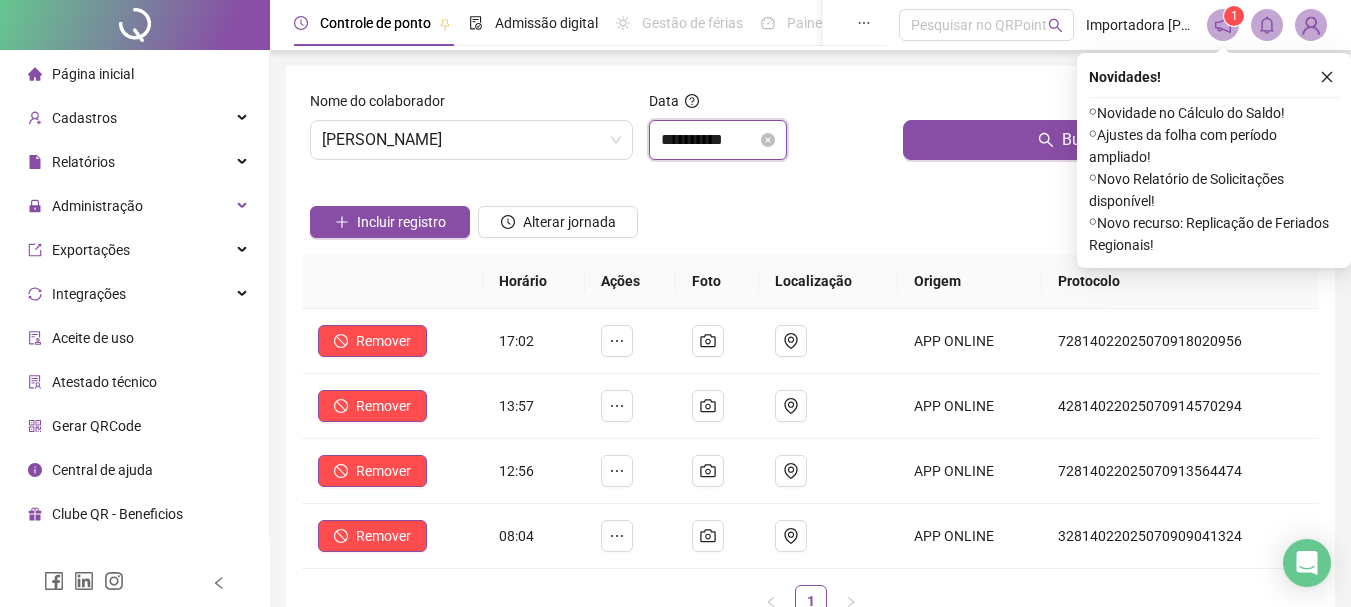 click on "**********" at bounding box center [709, 140] 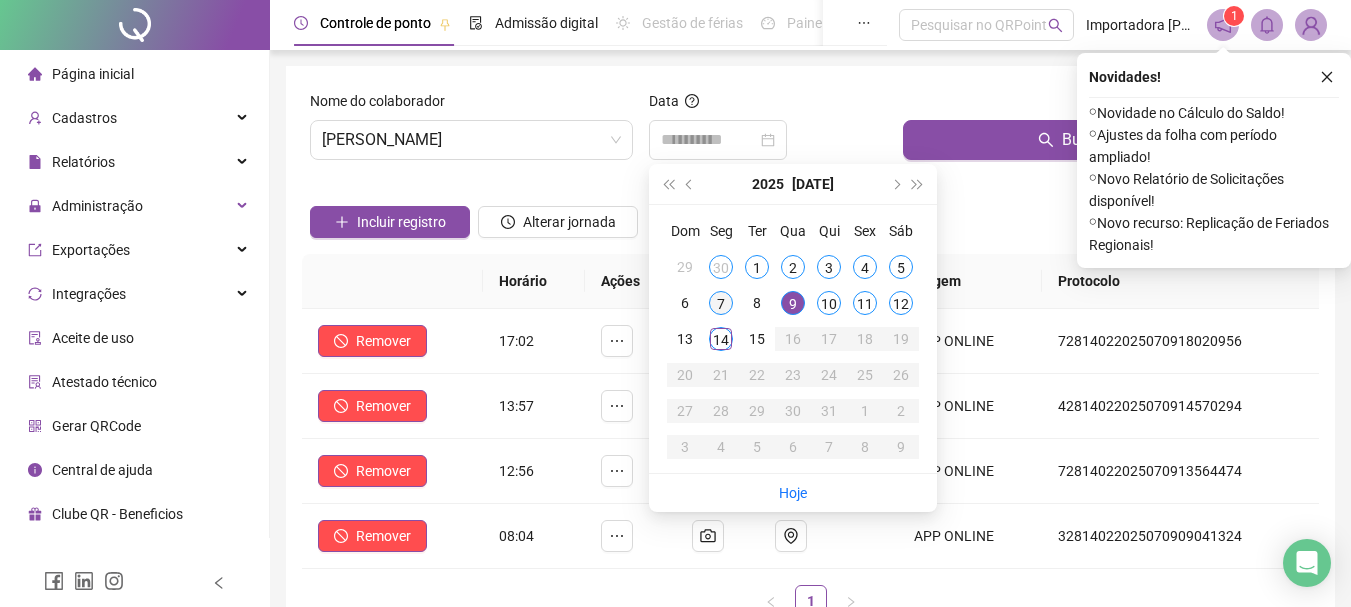 click on "7" at bounding box center (721, 303) 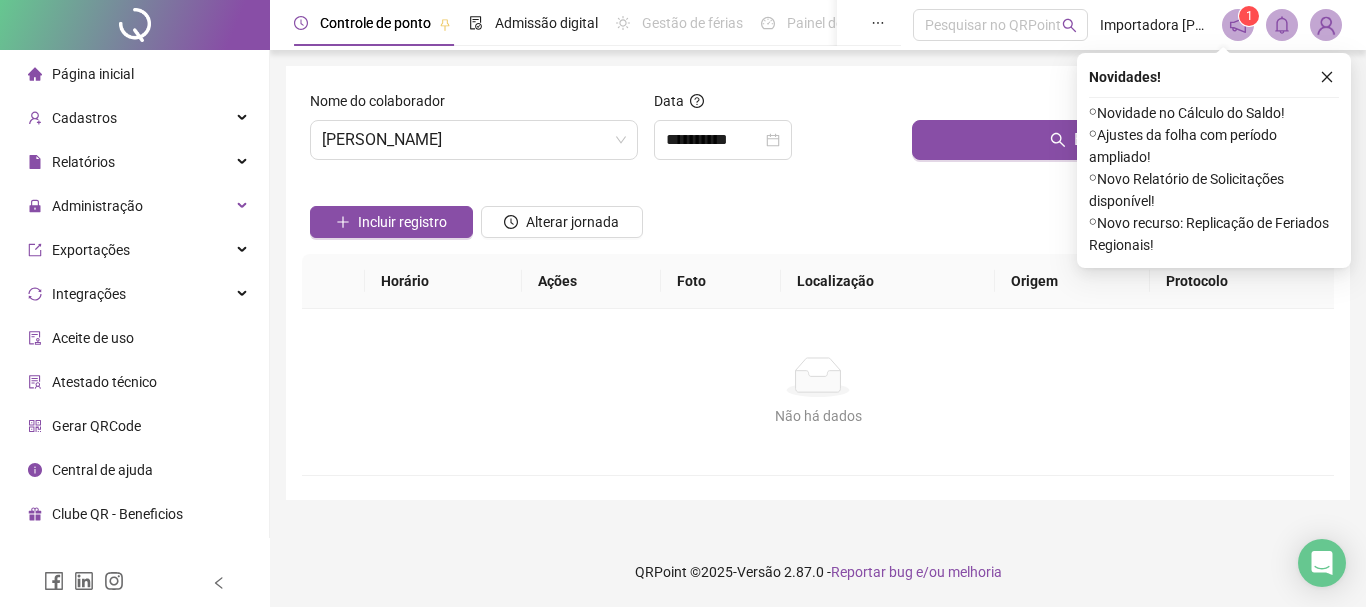 click on "Buscar registros" at bounding box center [1119, 133] 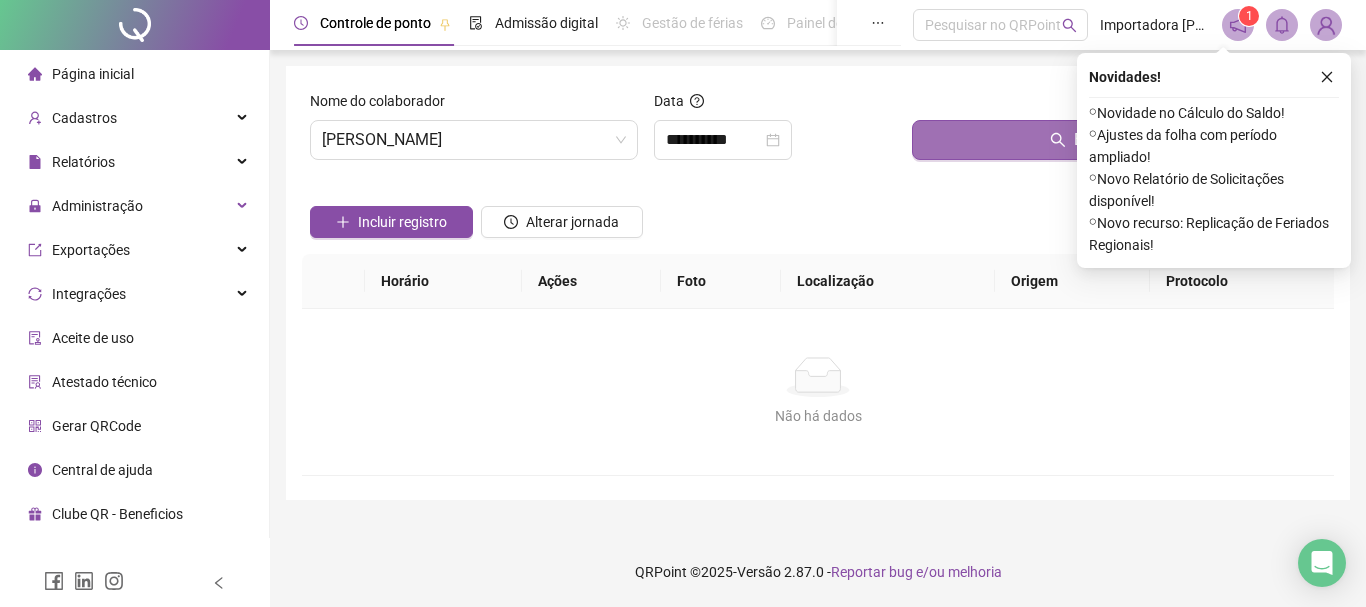click on "Buscar registros" at bounding box center (1119, 140) 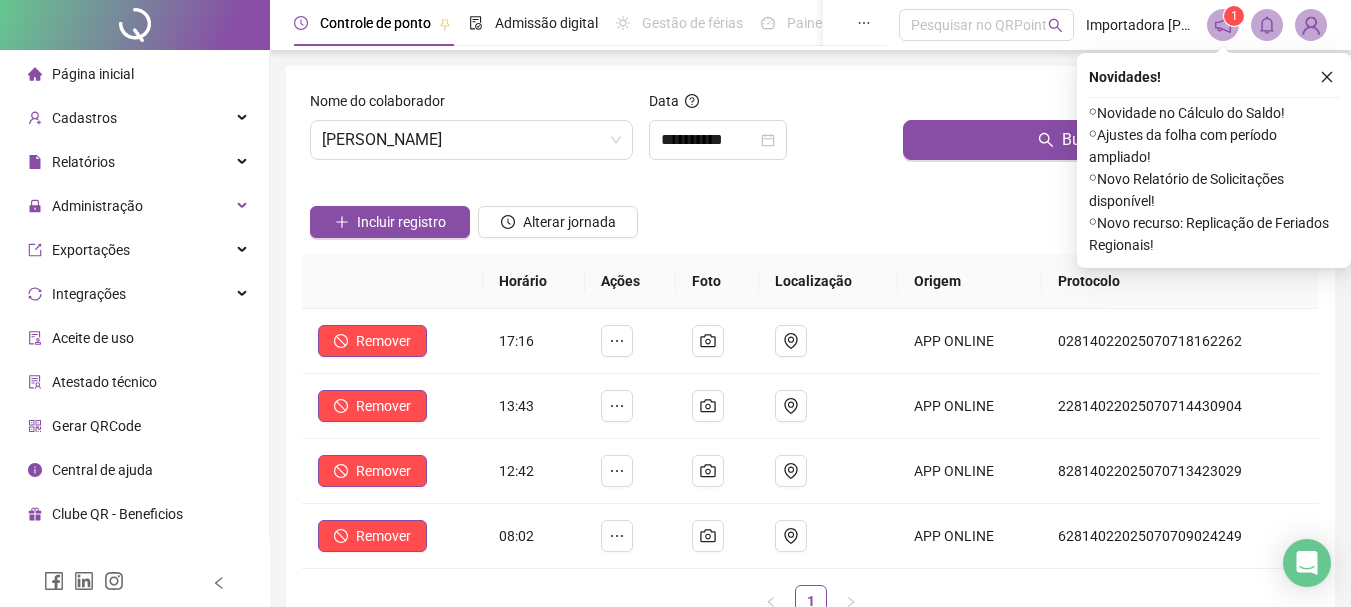 click on "Incluir registro   Alterar jornada" at bounding box center (810, 215) 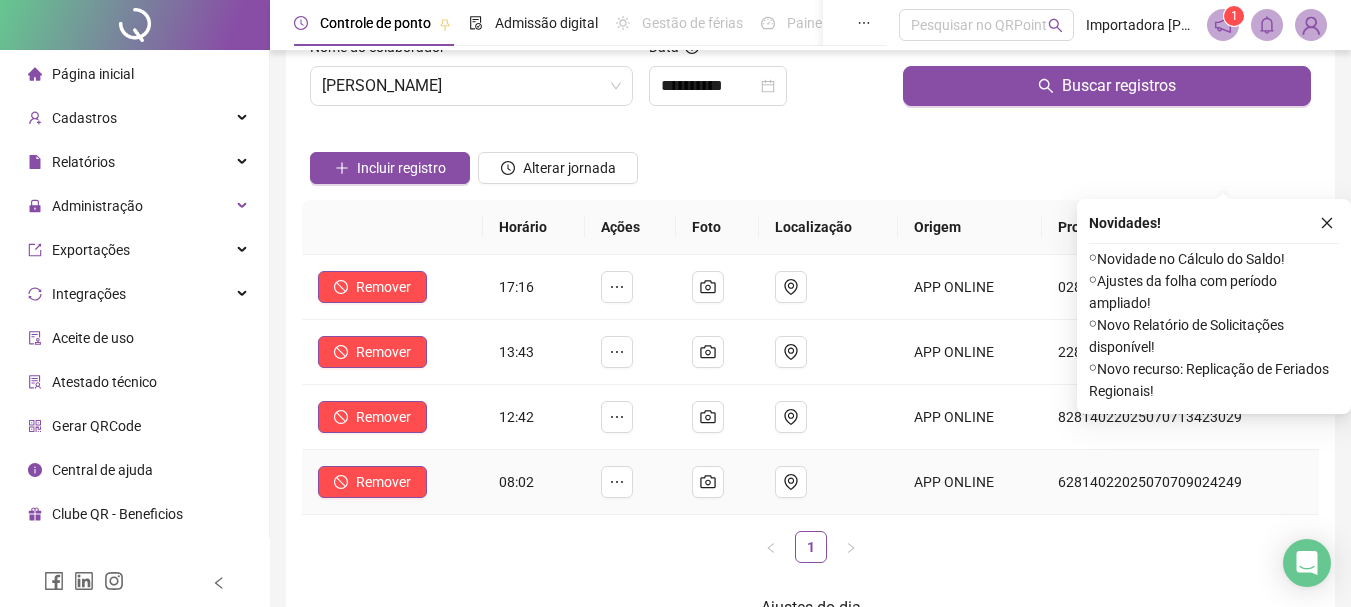 scroll, scrollTop: 0, scrollLeft: 0, axis: both 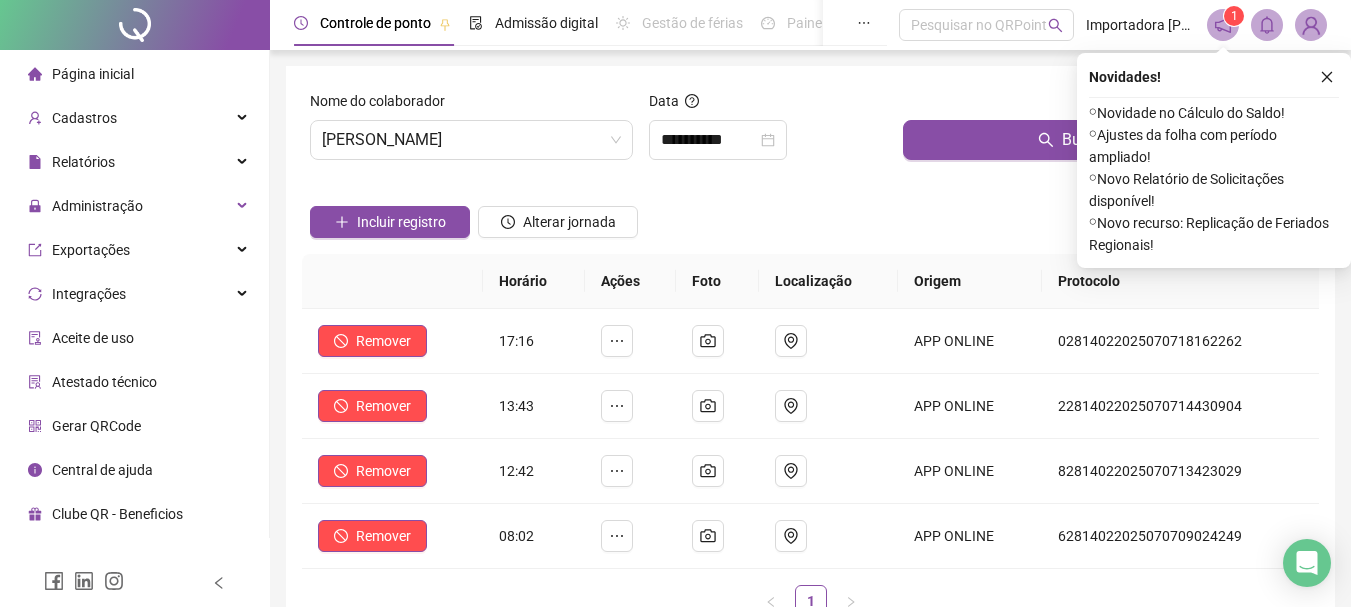 click on "Incluir registro   Alterar jornada" at bounding box center (810, 215) 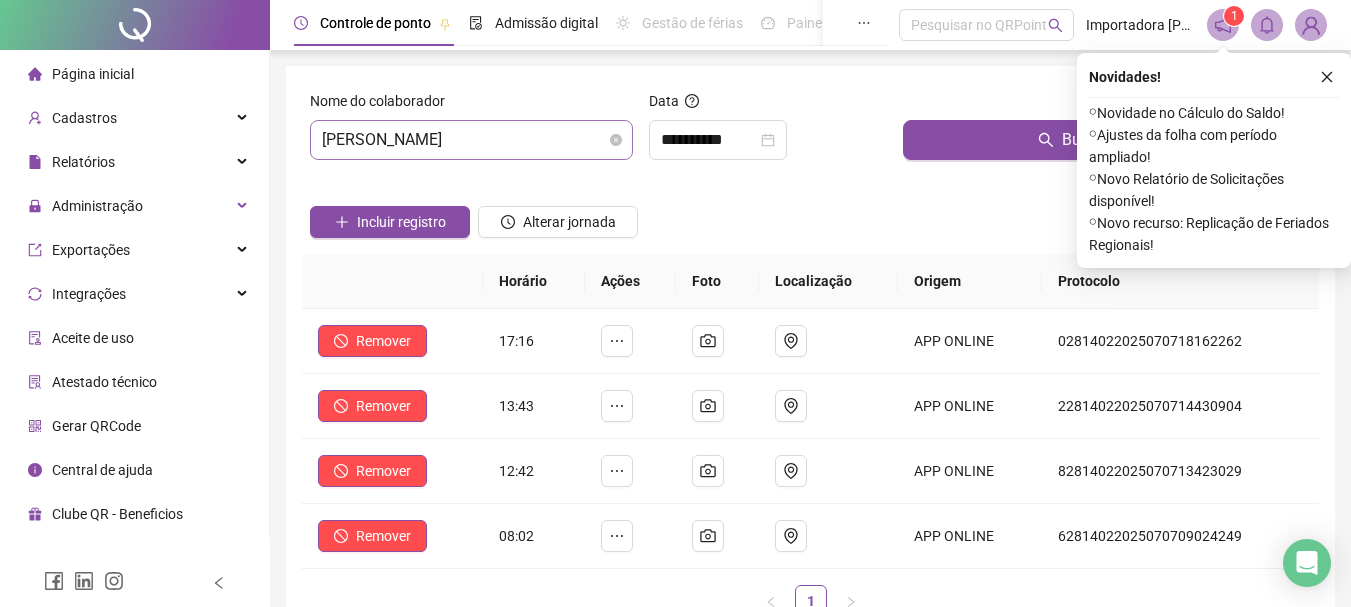 click on "[PERSON_NAME]" at bounding box center [471, 140] 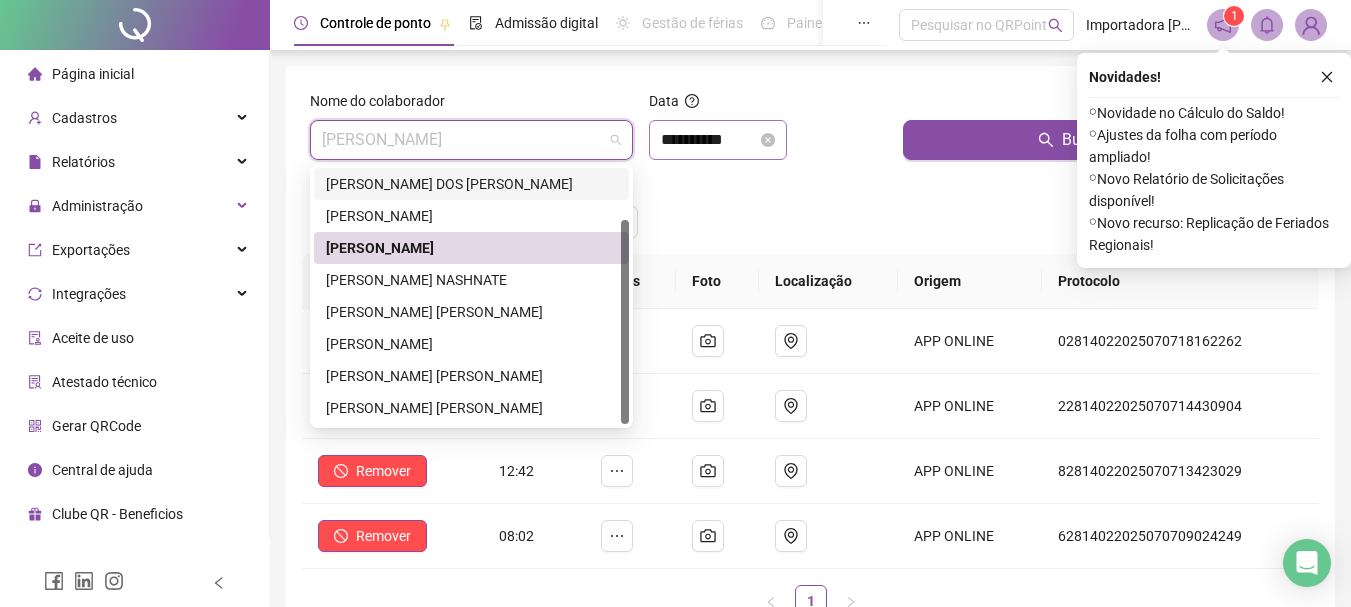 click on "**********" at bounding box center (718, 140) 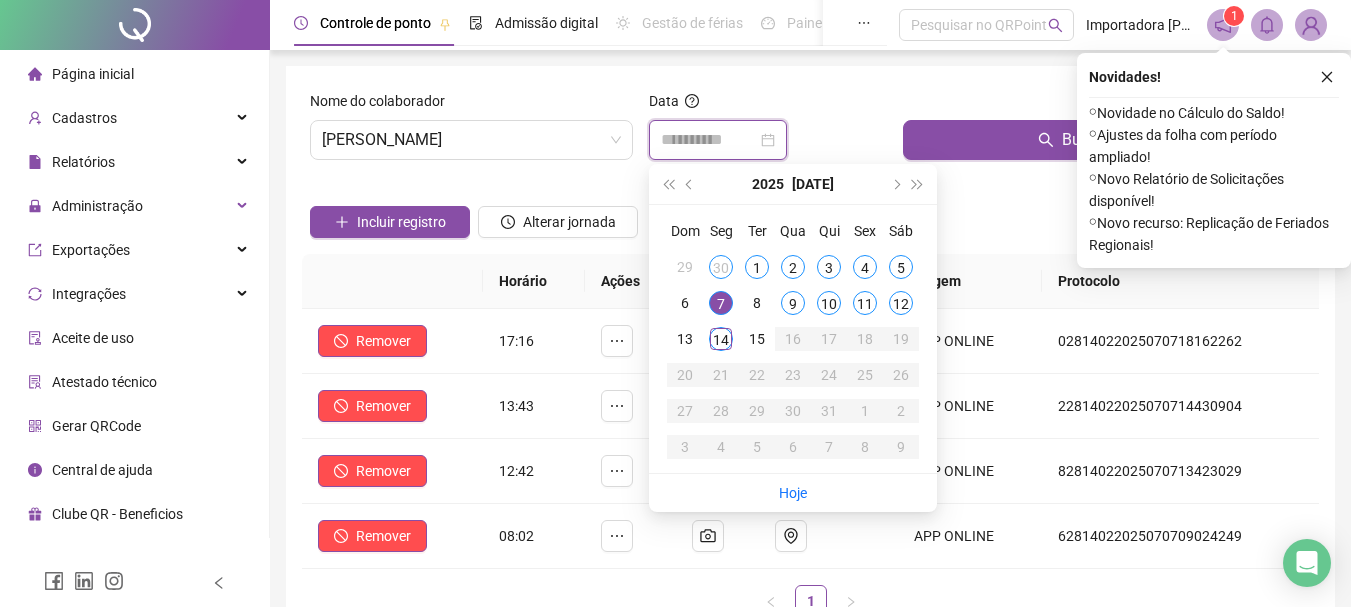 type on "**********" 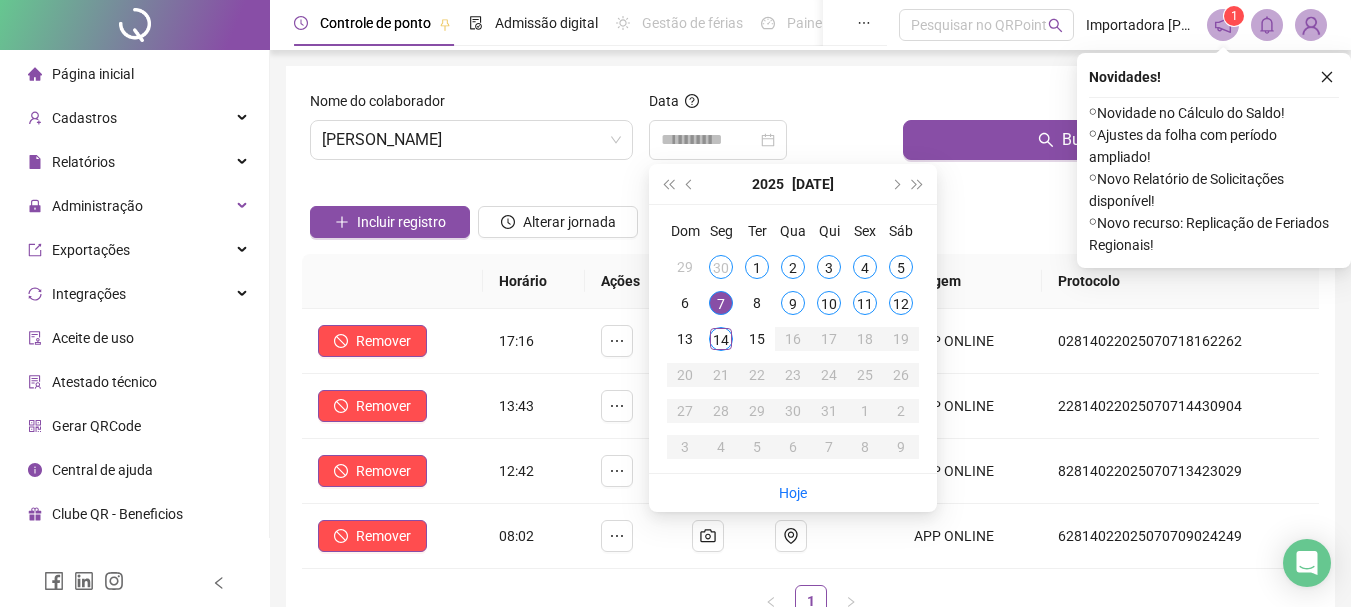 click on "7" at bounding box center (721, 303) 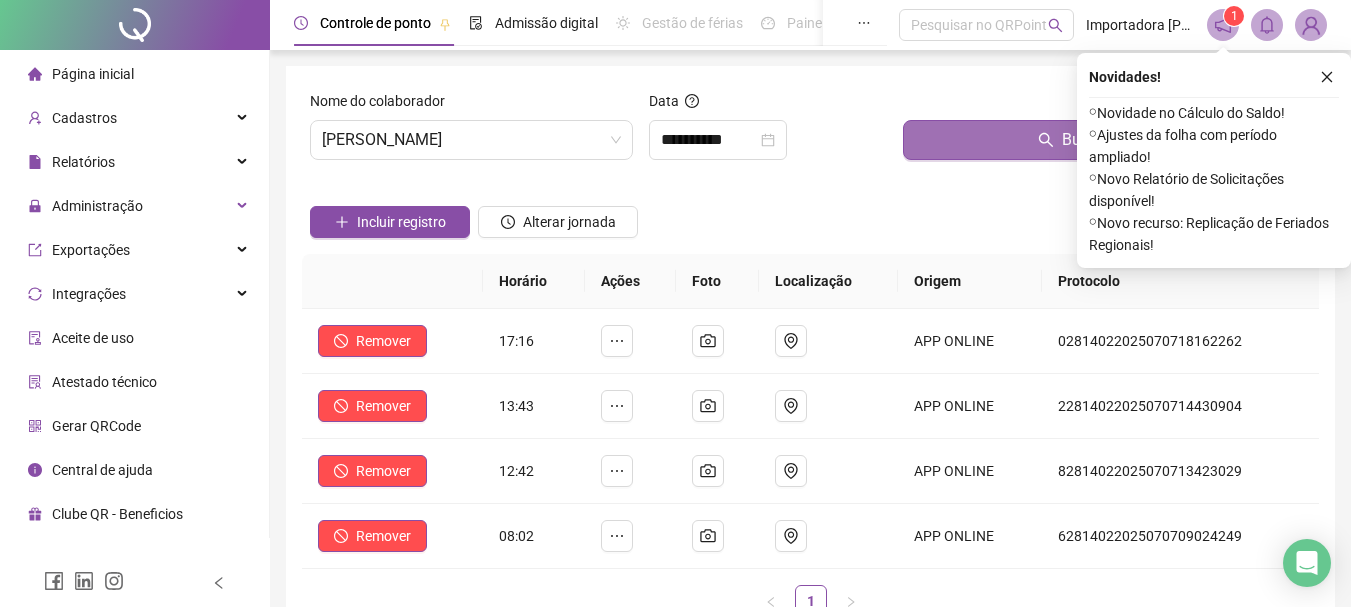 click on "Buscar registros" at bounding box center (1107, 140) 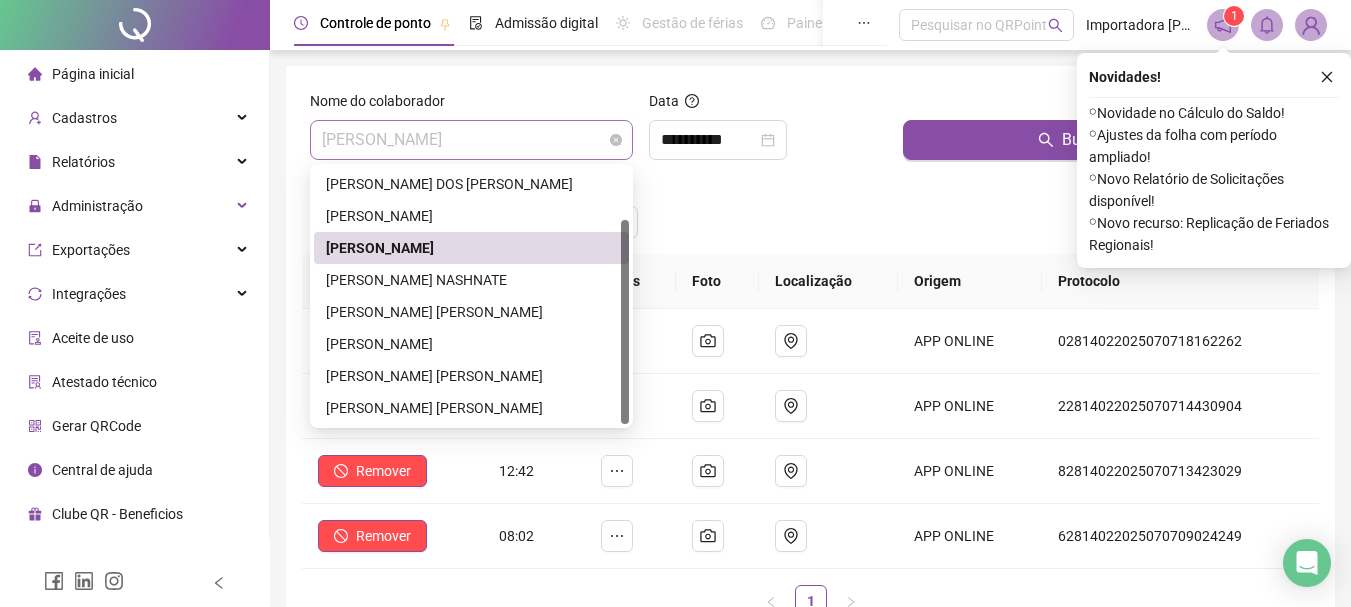 click on "[PERSON_NAME]" at bounding box center [471, 140] 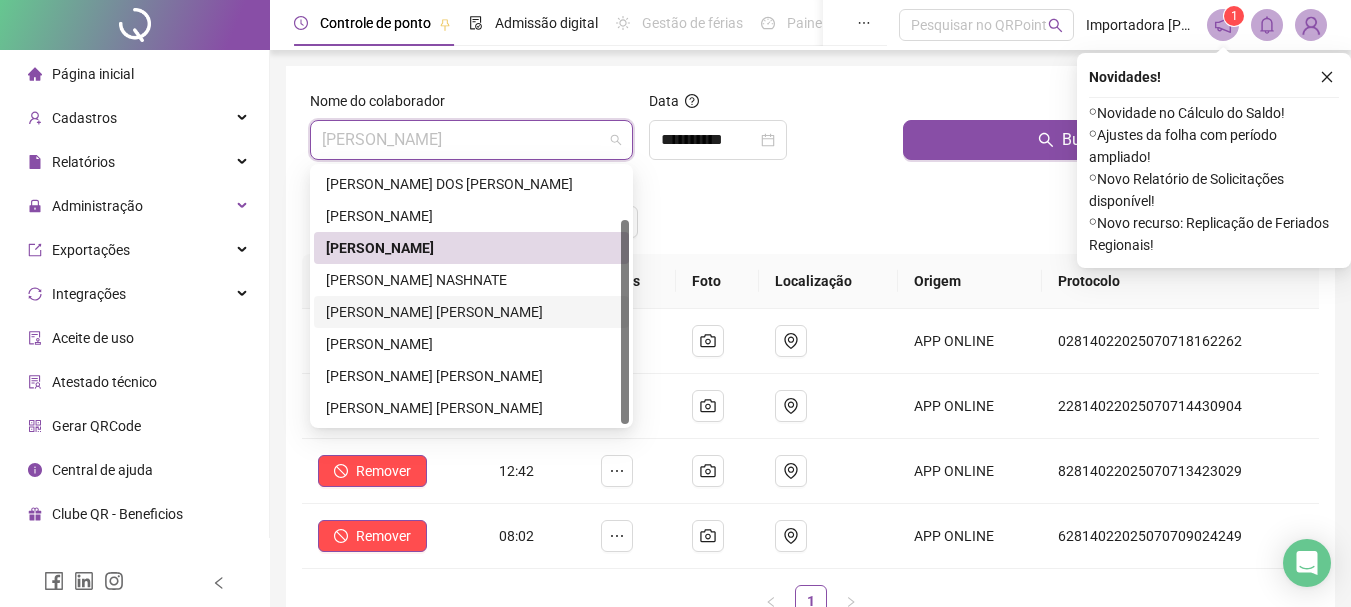click on "[PERSON_NAME] [PERSON_NAME]" at bounding box center [471, 312] 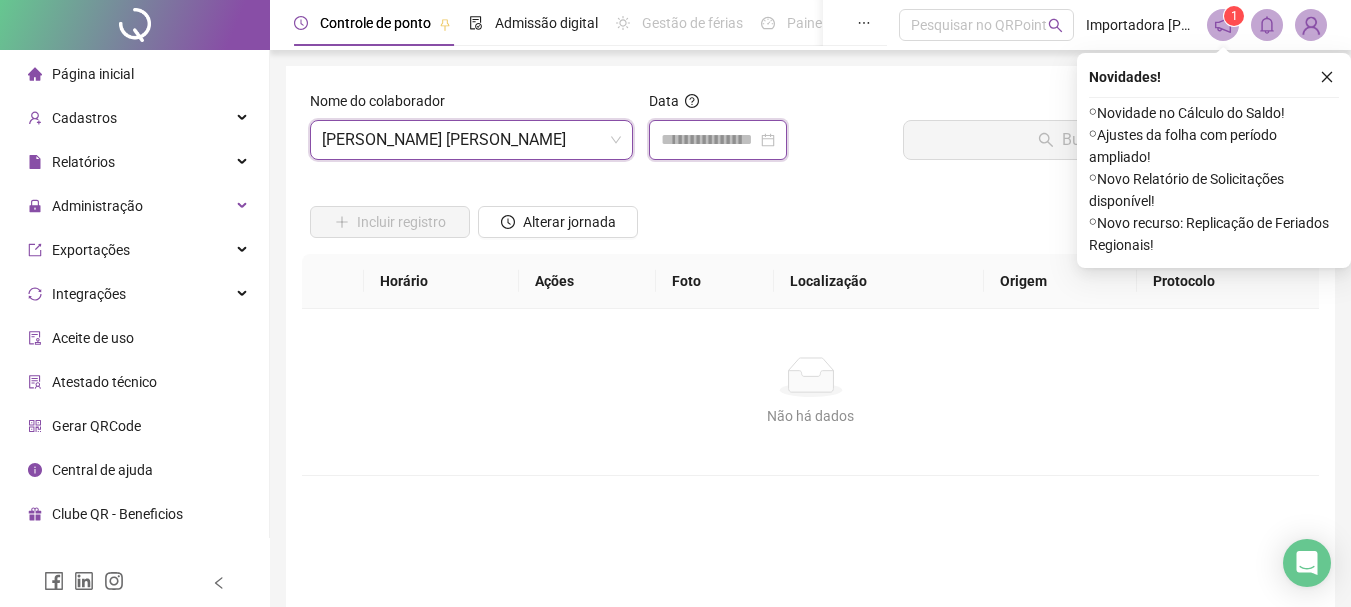 click at bounding box center (709, 140) 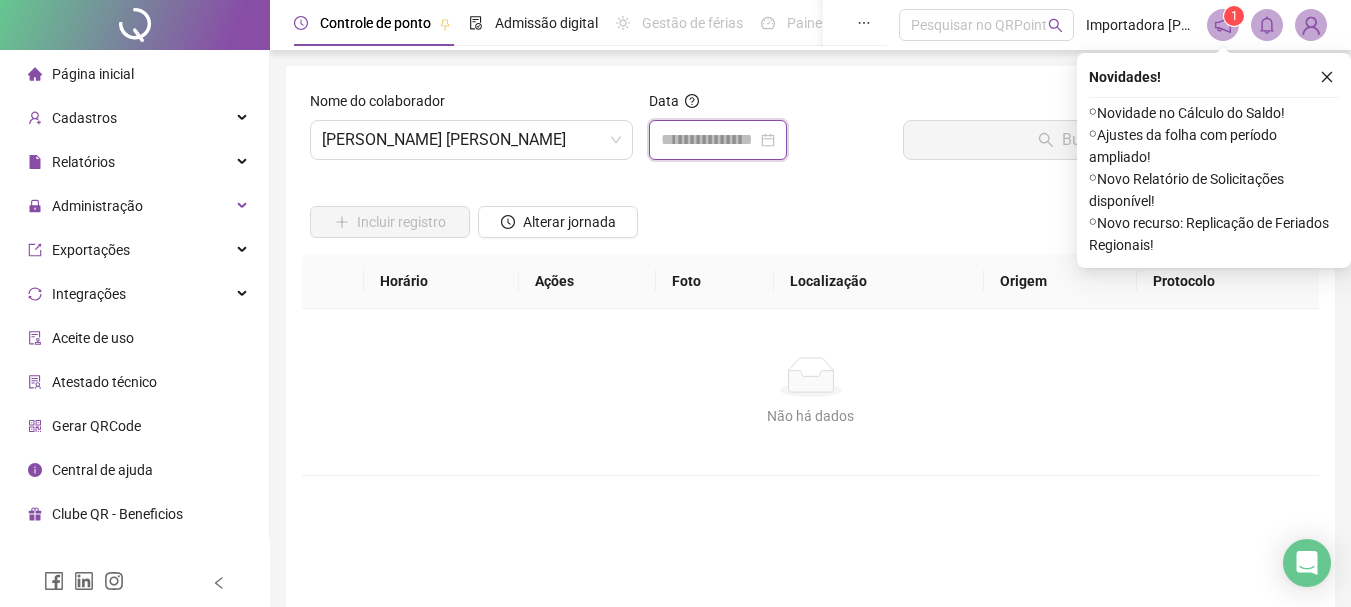 type on "**********" 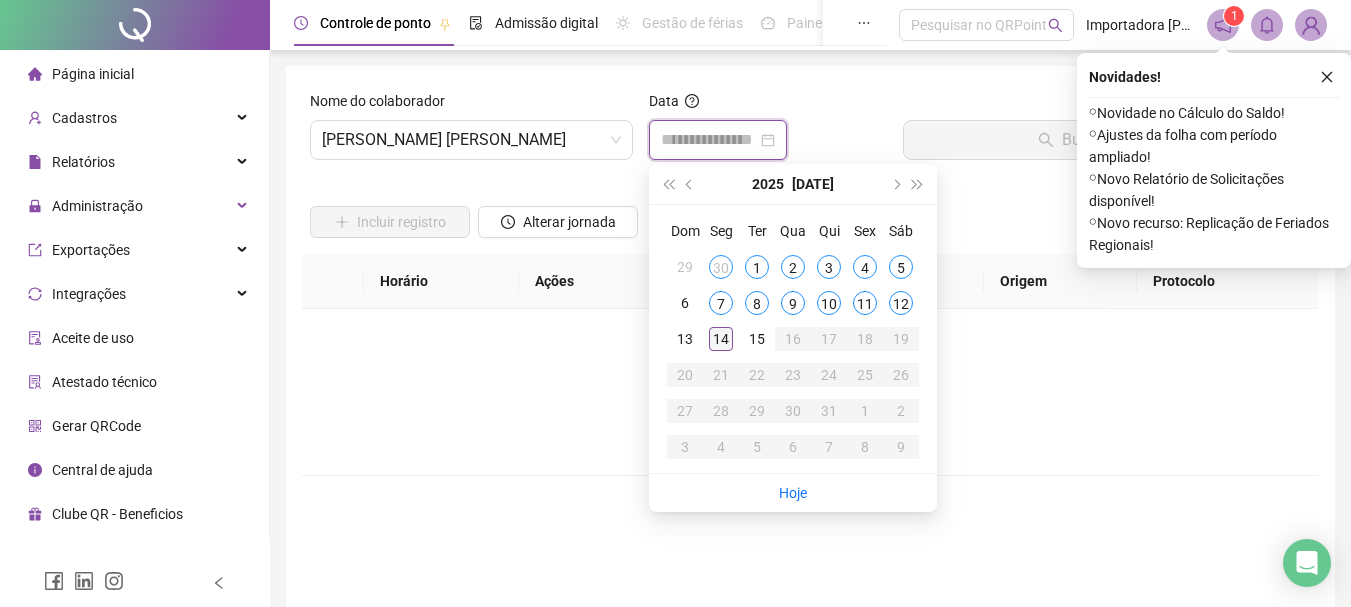 type on "**********" 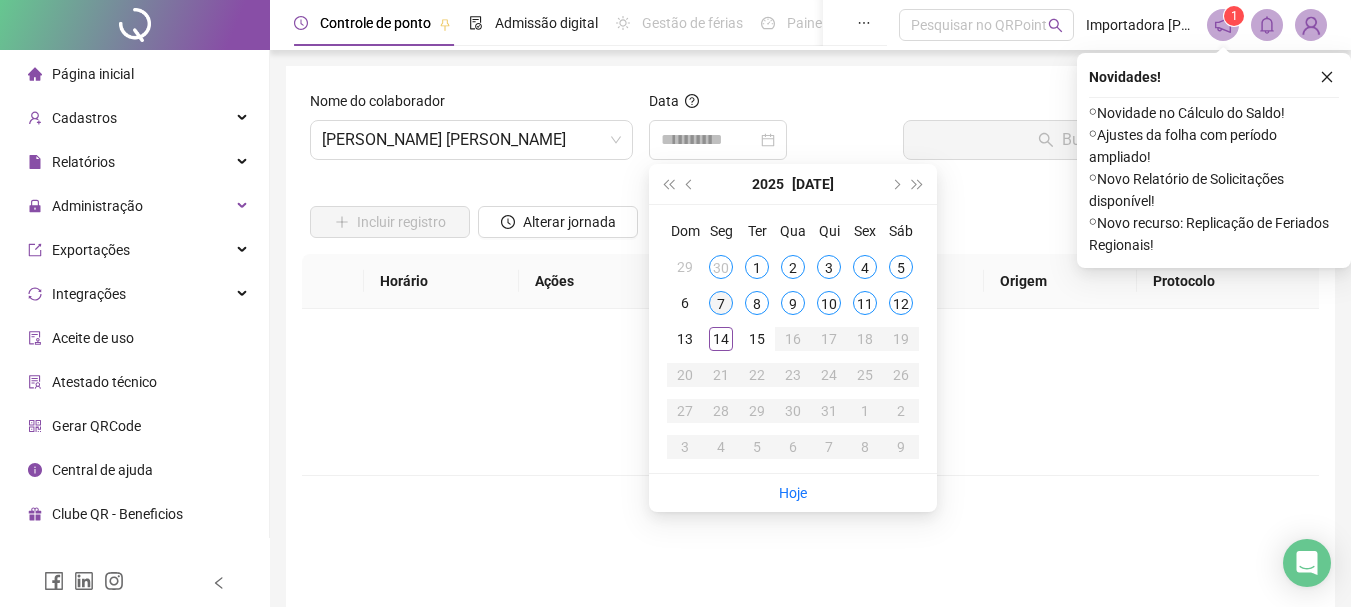 click on "7" at bounding box center (721, 303) 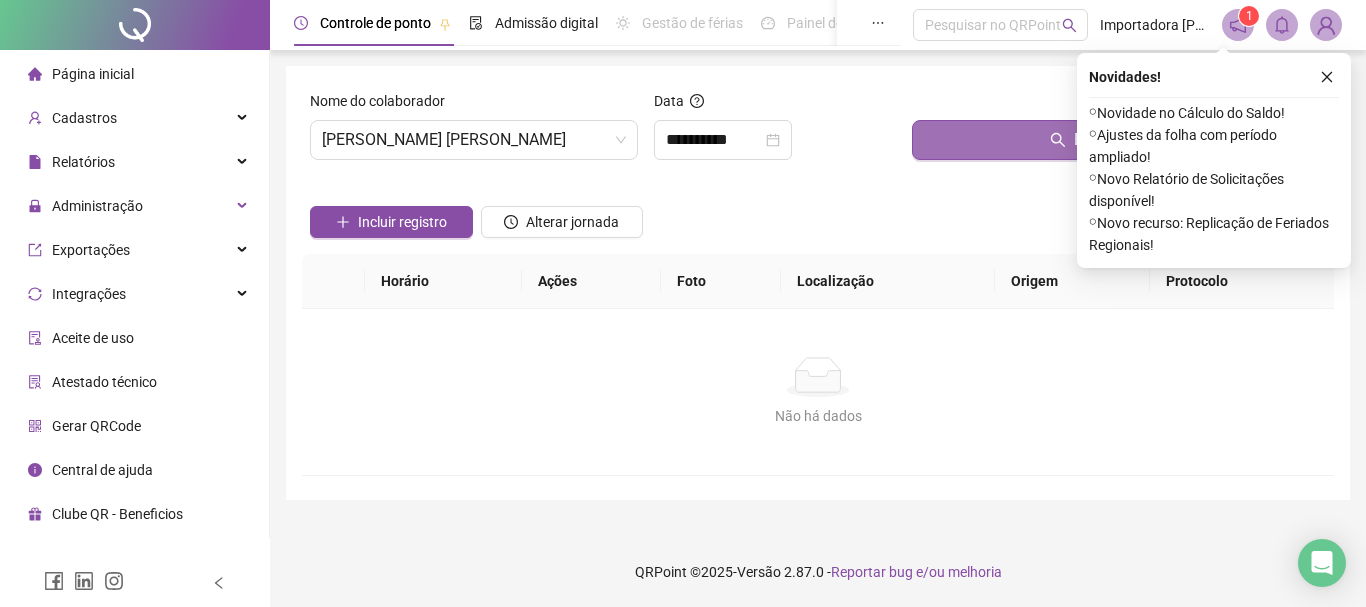 click on "Buscar registros" at bounding box center (1119, 140) 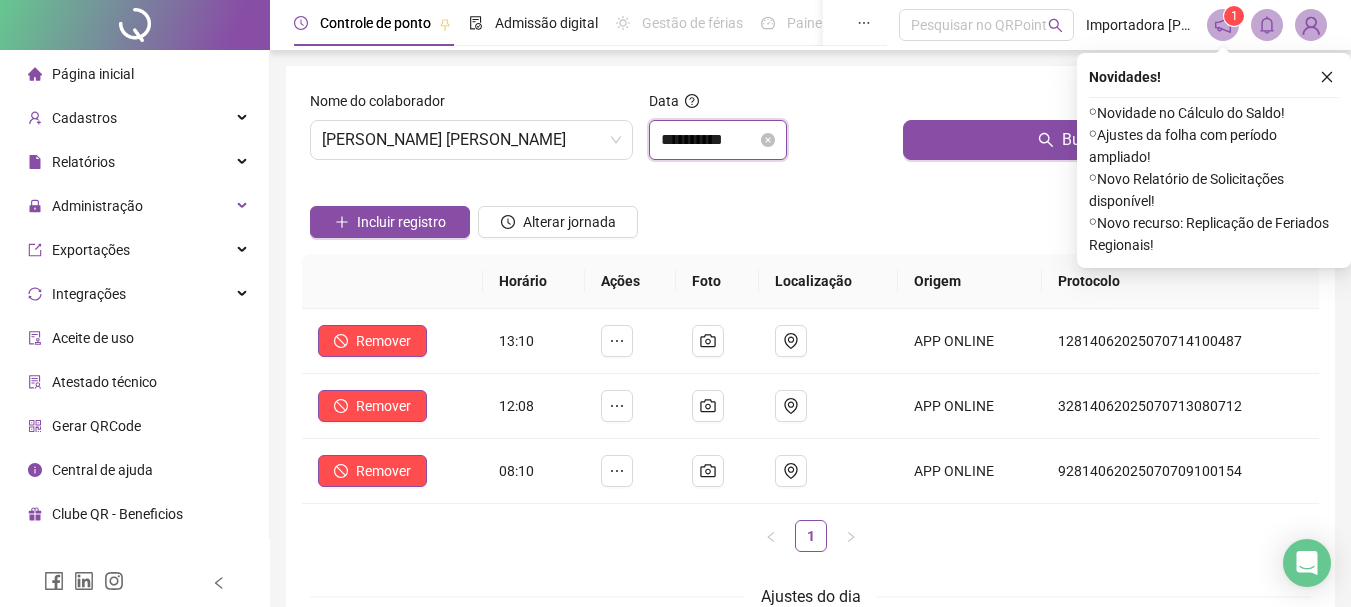 click on "**********" at bounding box center [709, 140] 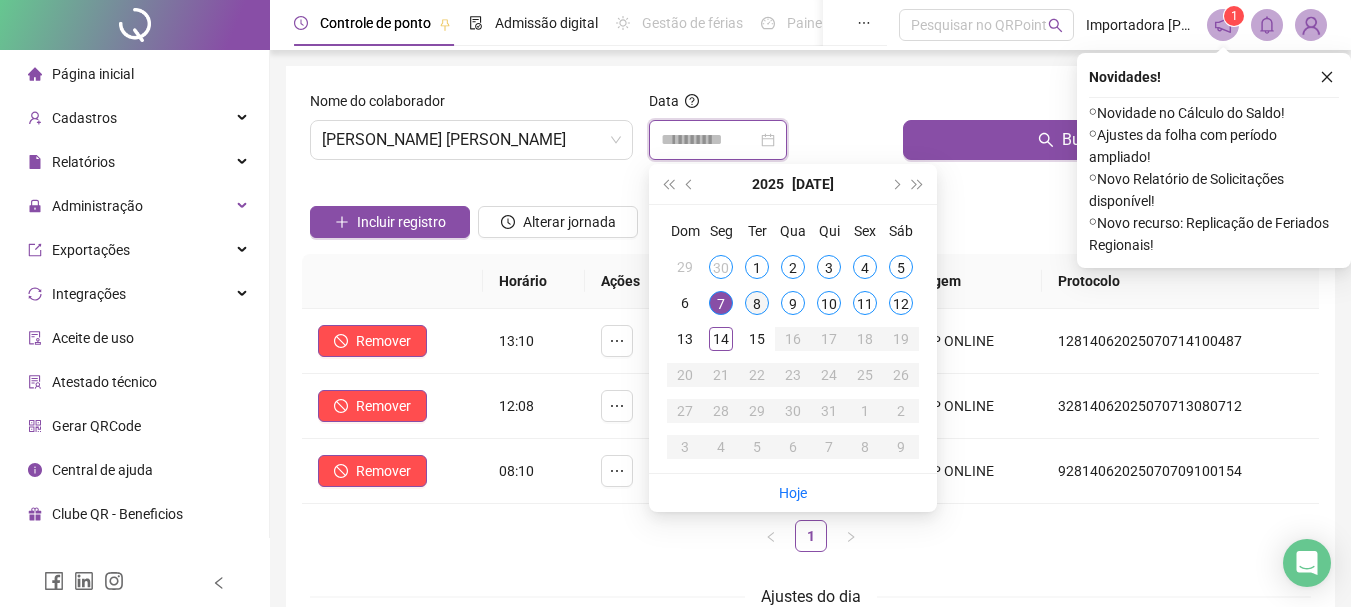 type on "**********" 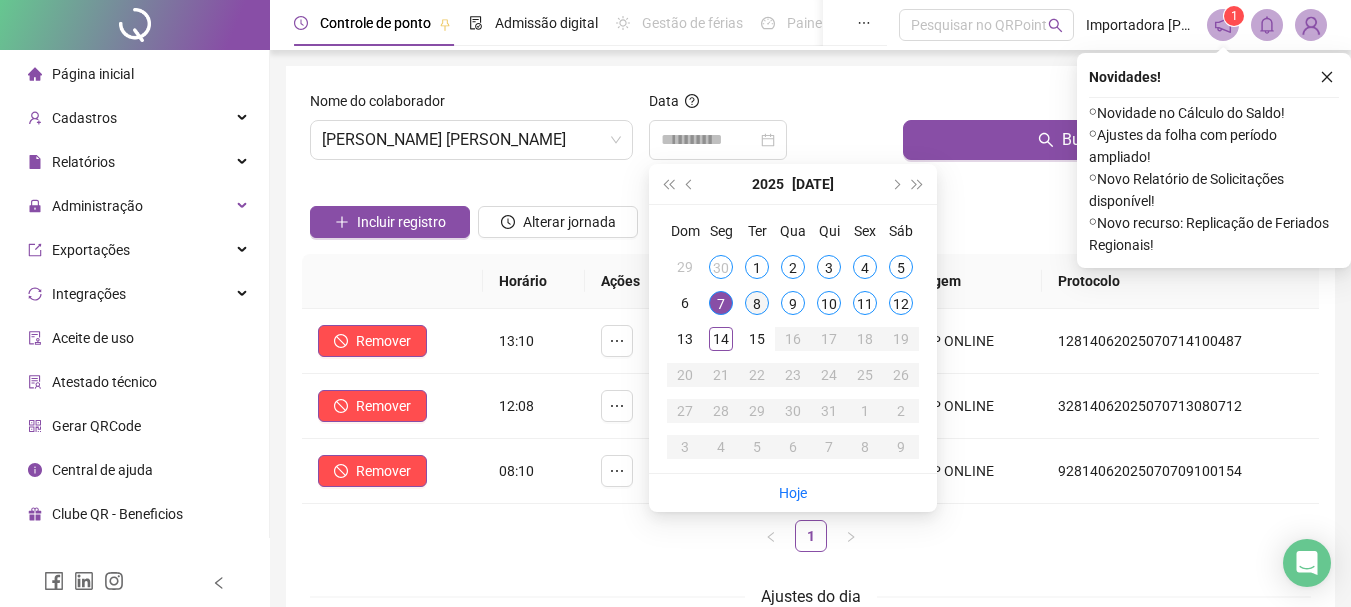 click on "8" at bounding box center [757, 303] 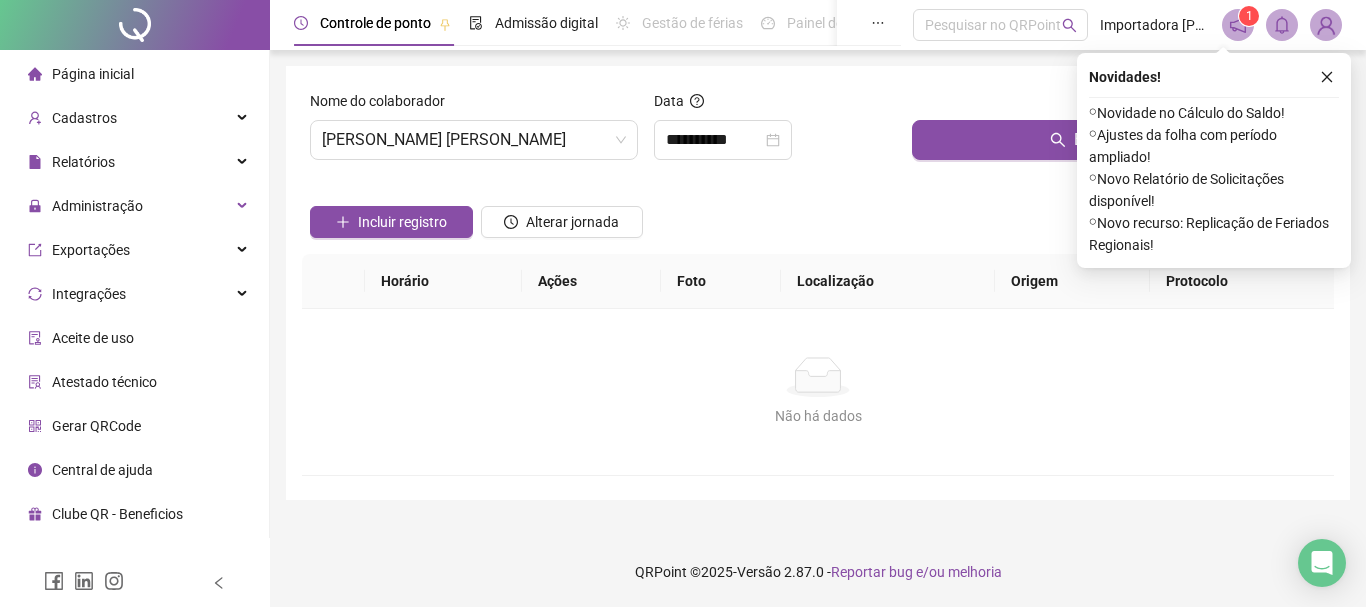 click on "Buscar registros" at bounding box center (1119, 133) 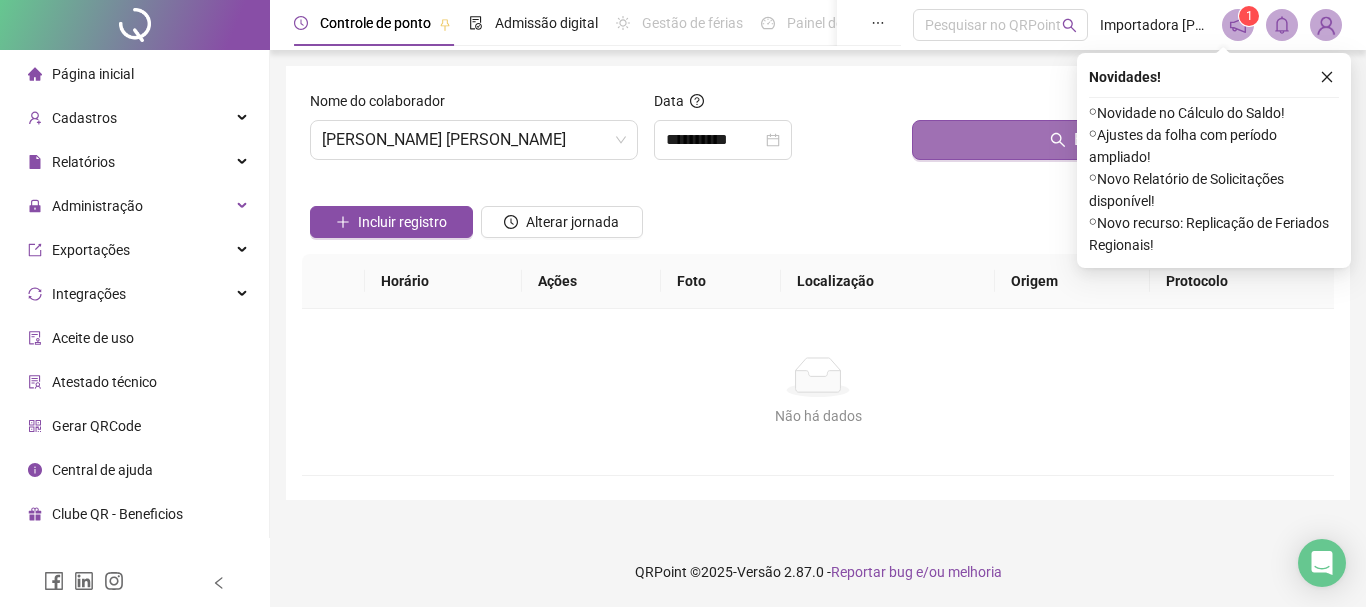 click on "Buscar registros" at bounding box center (1119, 140) 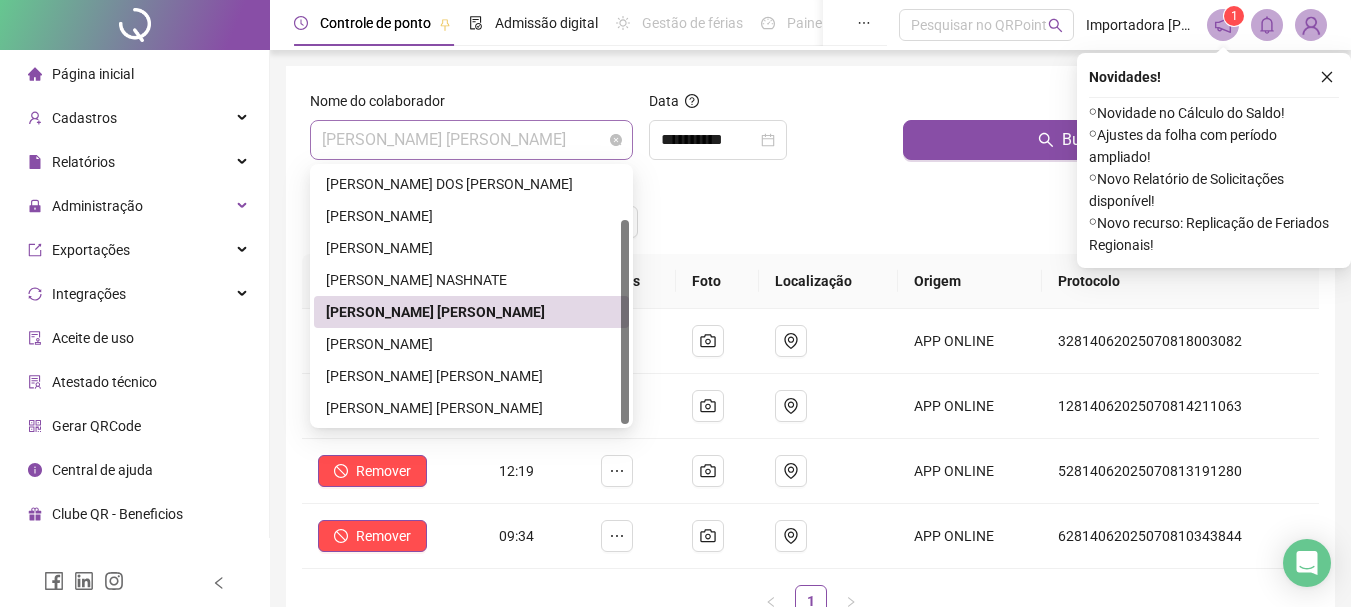 click on "[PERSON_NAME] [PERSON_NAME]" at bounding box center (471, 140) 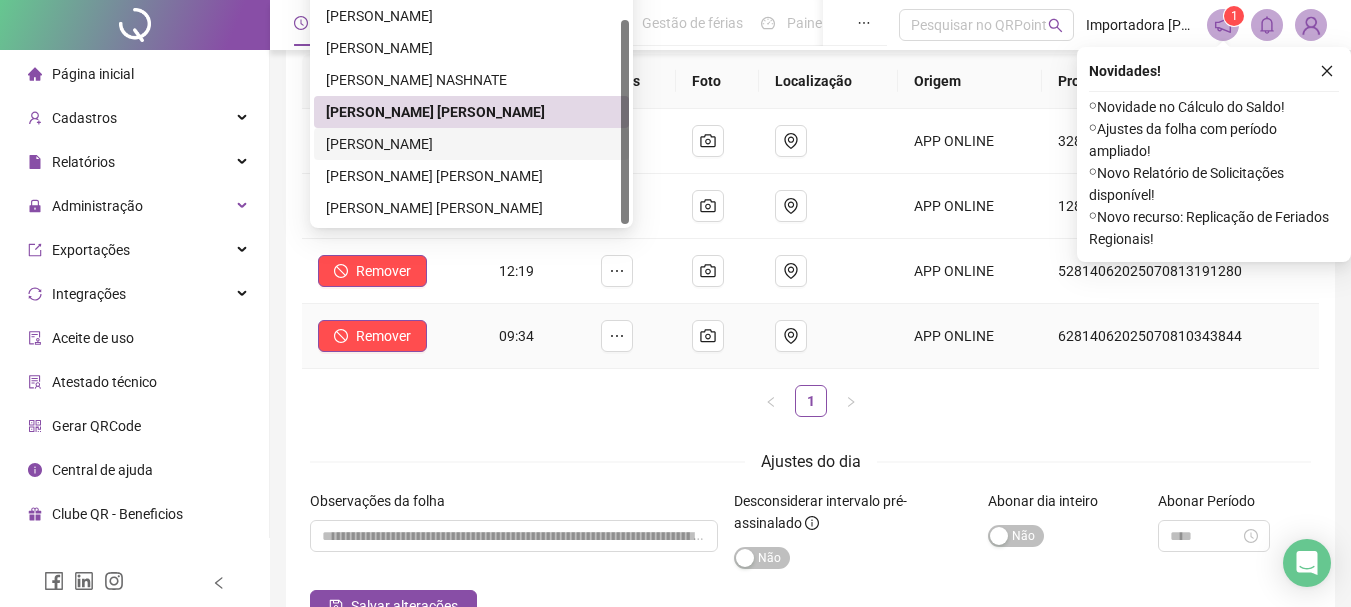 scroll, scrollTop: 0, scrollLeft: 0, axis: both 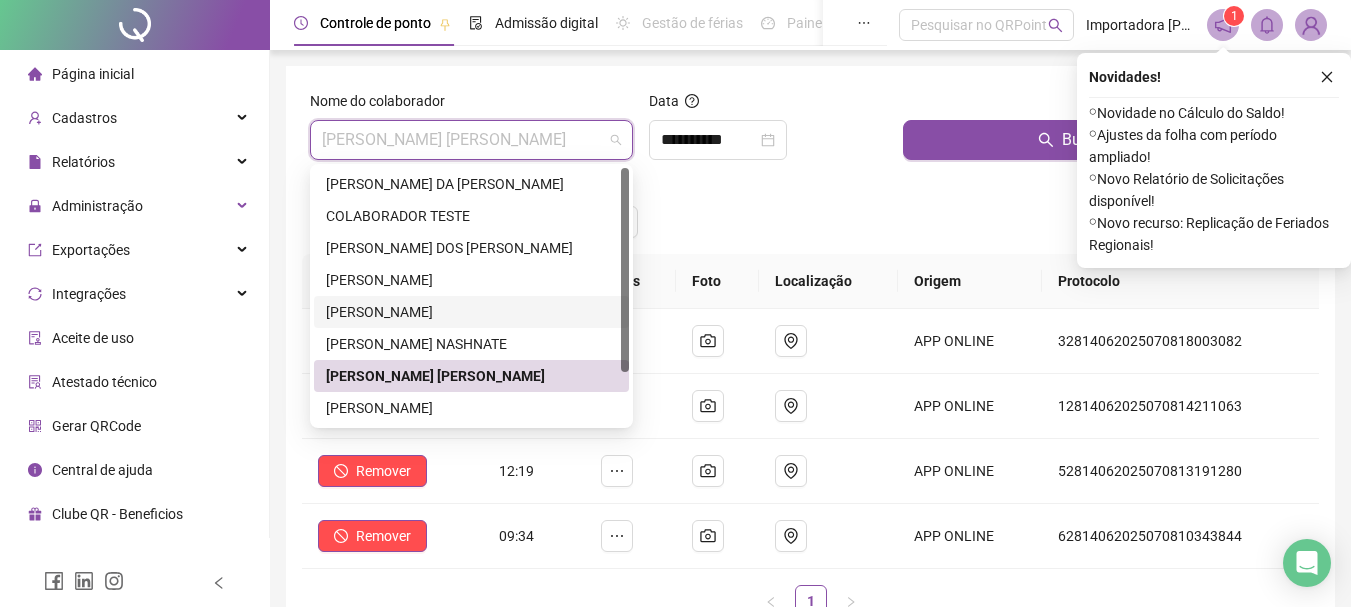 click on "[PERSON_NAME]" at bounding box center (471, 312) 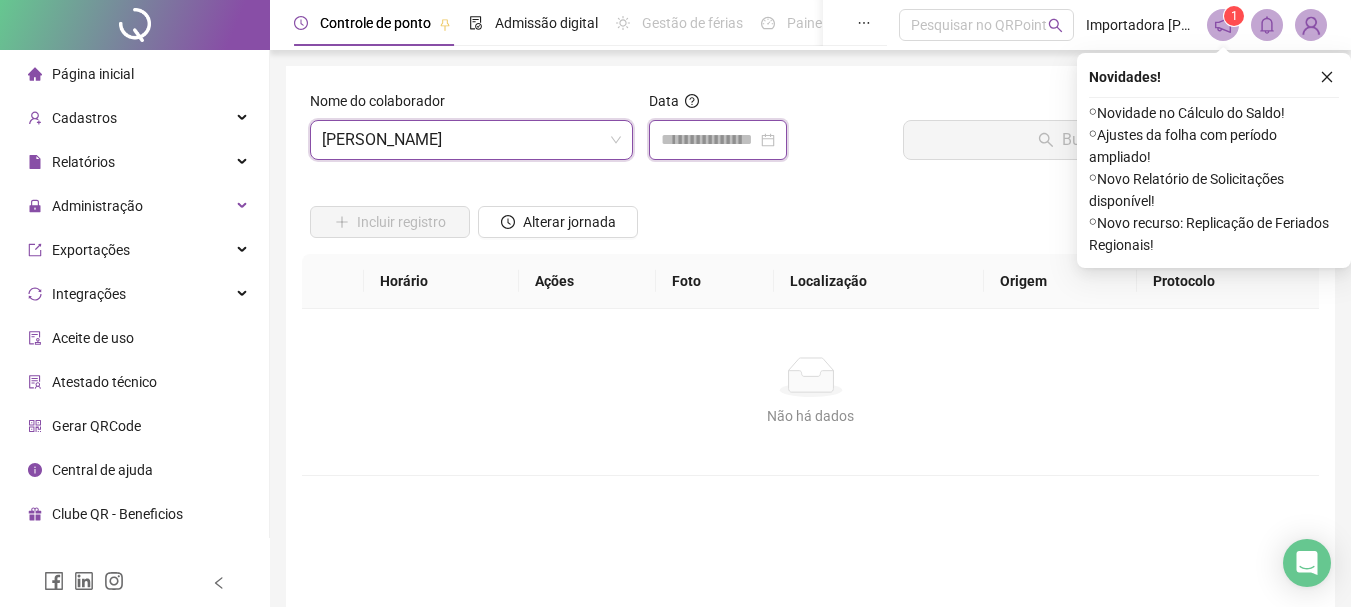 click at bounding box center (709, 140) 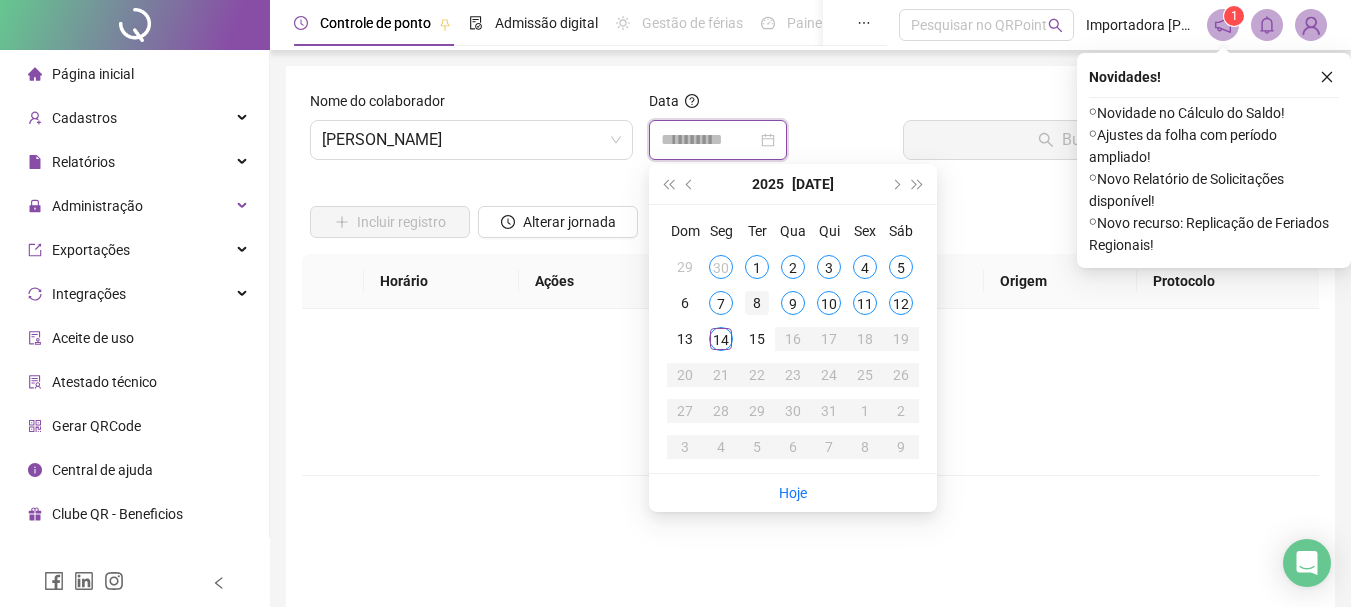 type on "**********" 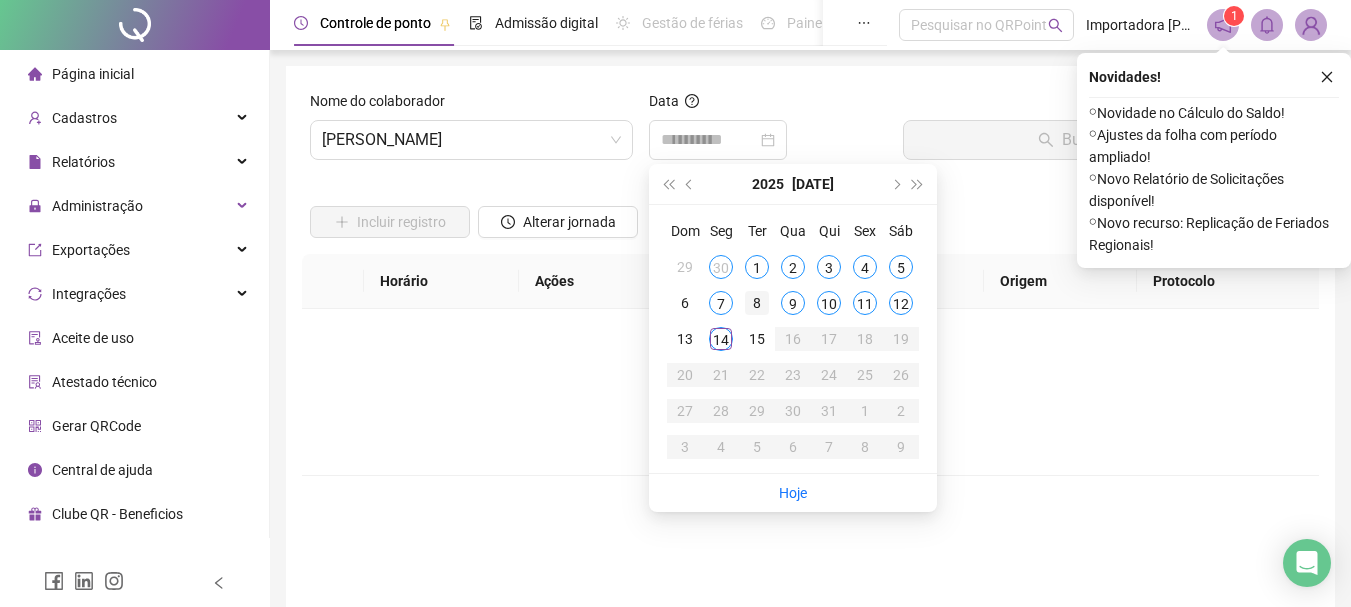 click on "8" at bounding box center [757, 303] 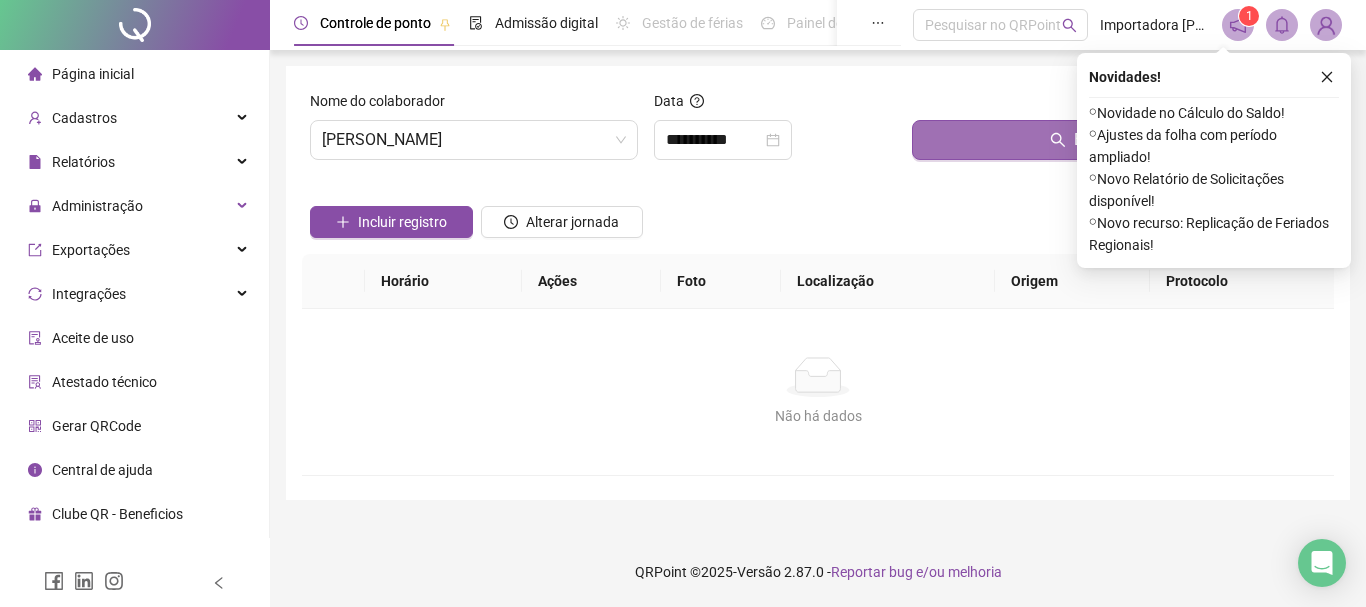 click on "Buscar registros" at bounding box center [1119, 140] 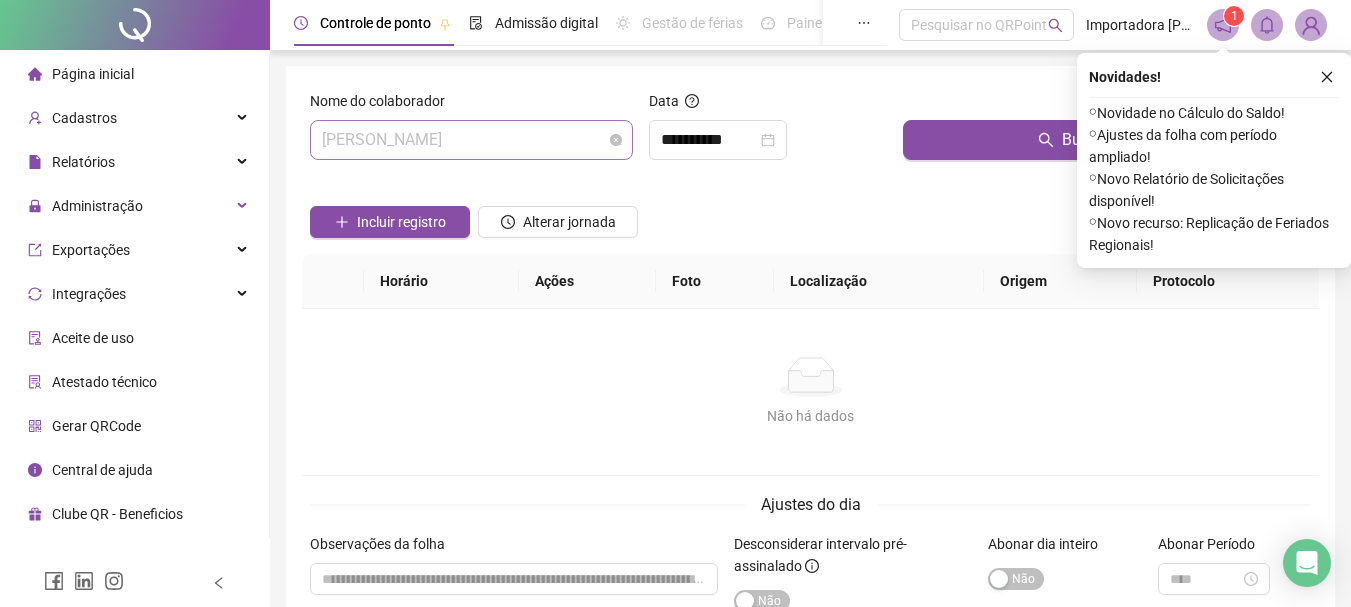 click on "[PERSON_NAME]" at bounding box center [471, 140] 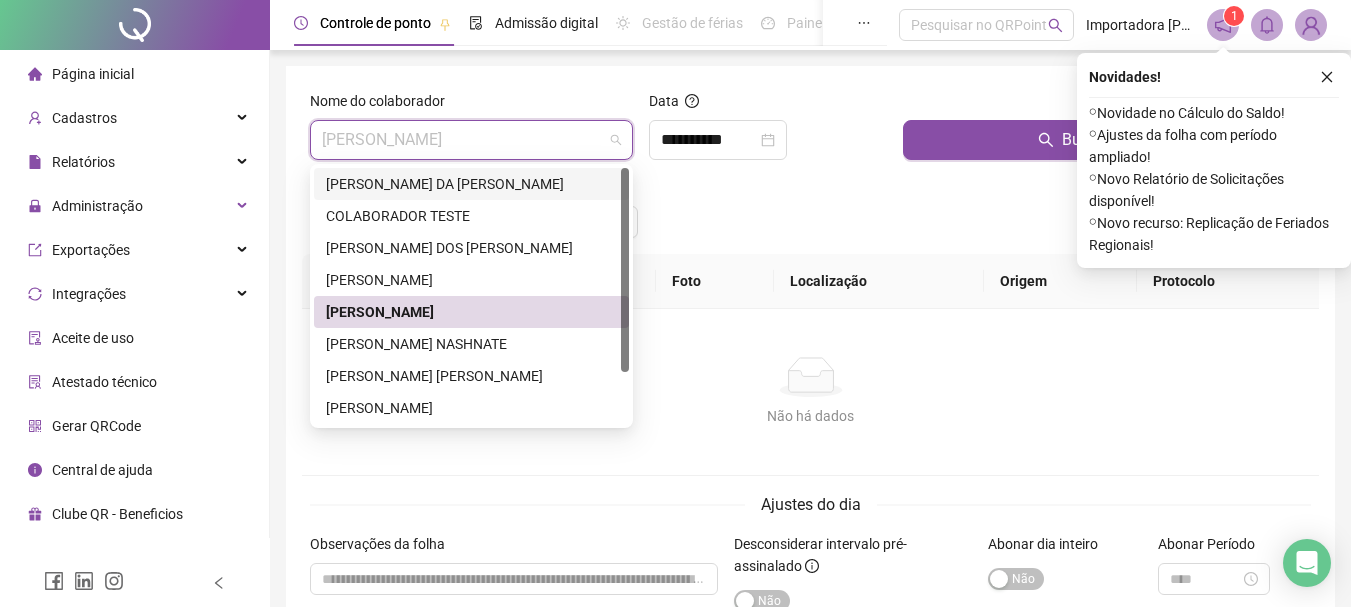click on "[PERSON_NAME] DA [PERSON_NAME]" at bounding box center [471, 184] 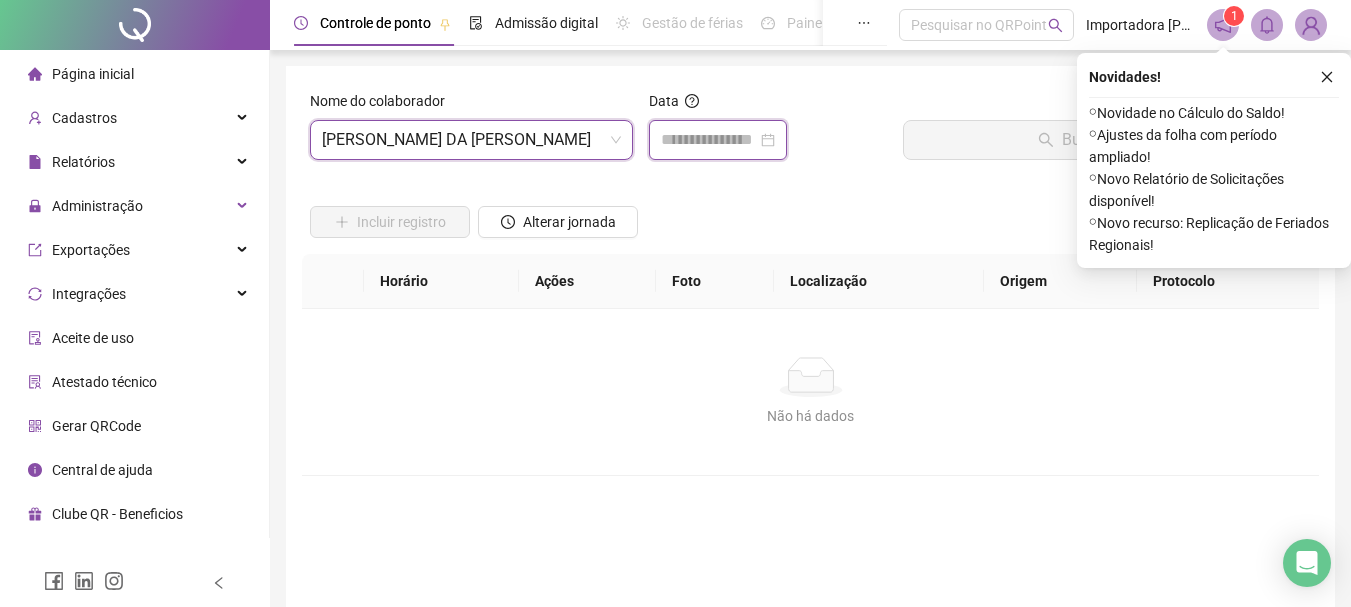 click at bounding box center (709, 140) 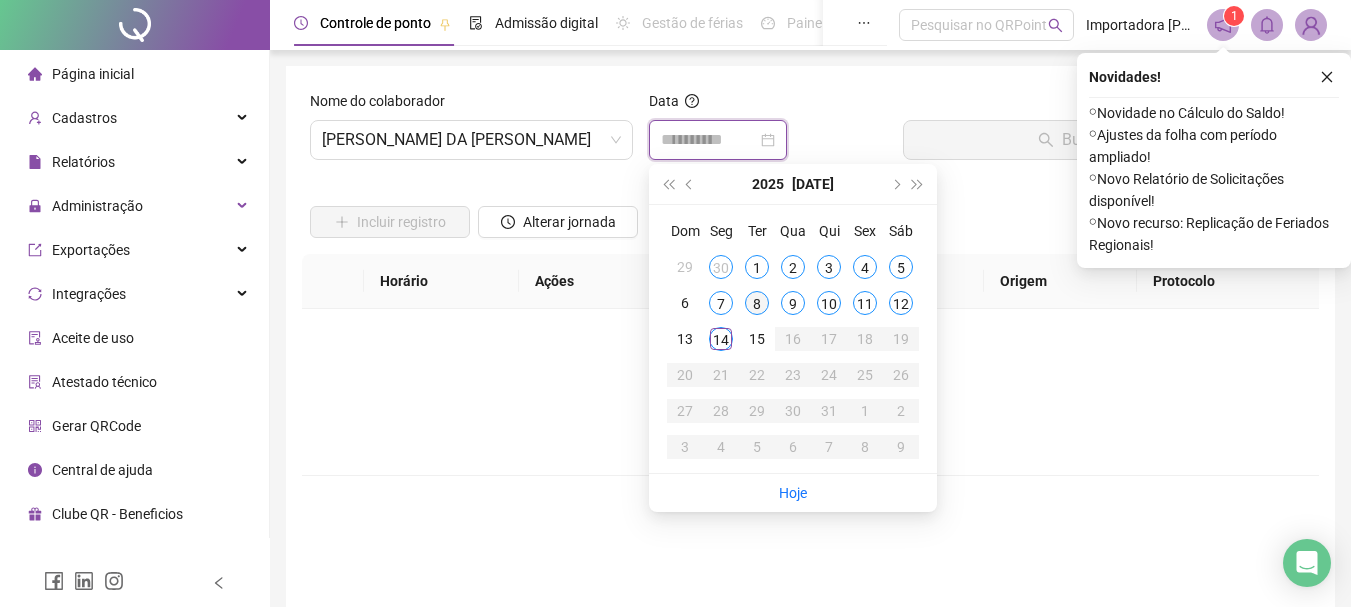type on "**********" 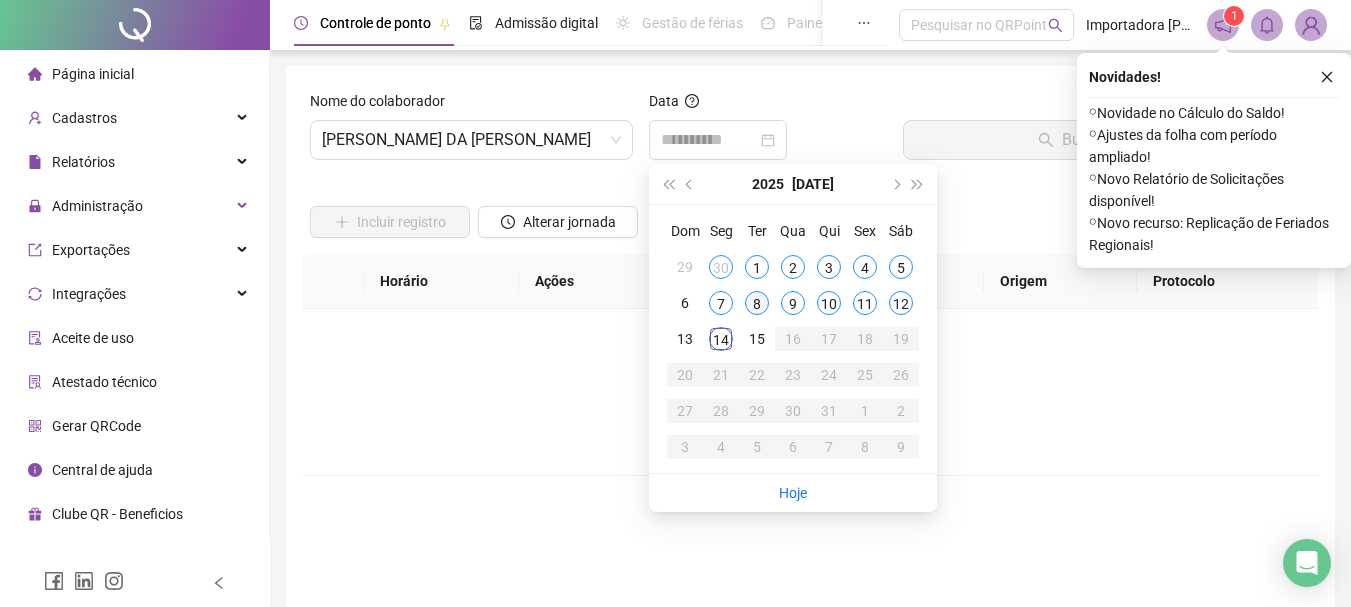 click on "8" at bounding box center (757, 303) 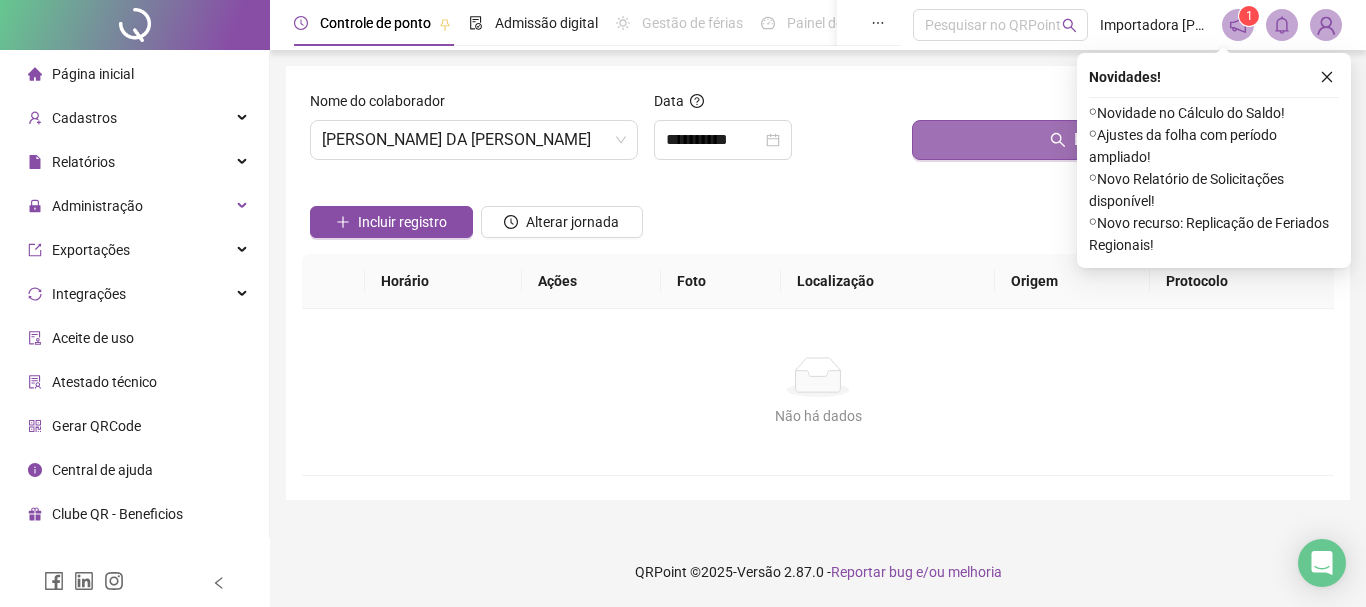 click on "Buscar registros" at bounding box center (1119, 140) 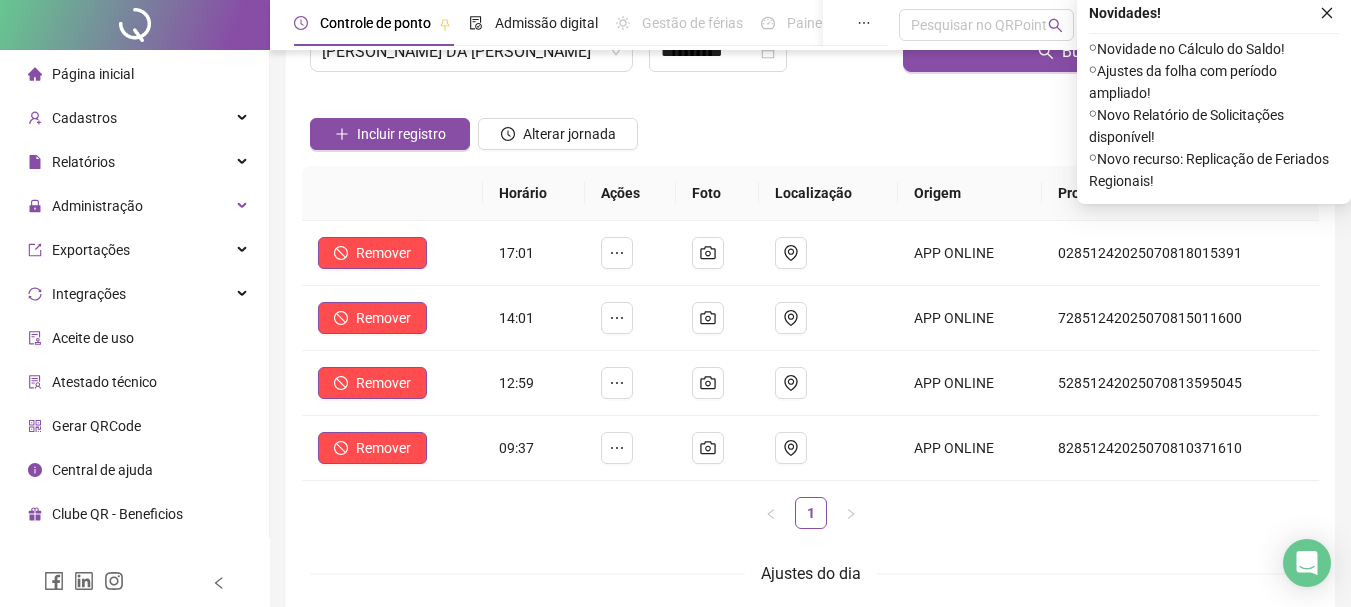 scroll, scrollTop: 100, scrollLeft: 0, axis: vertical 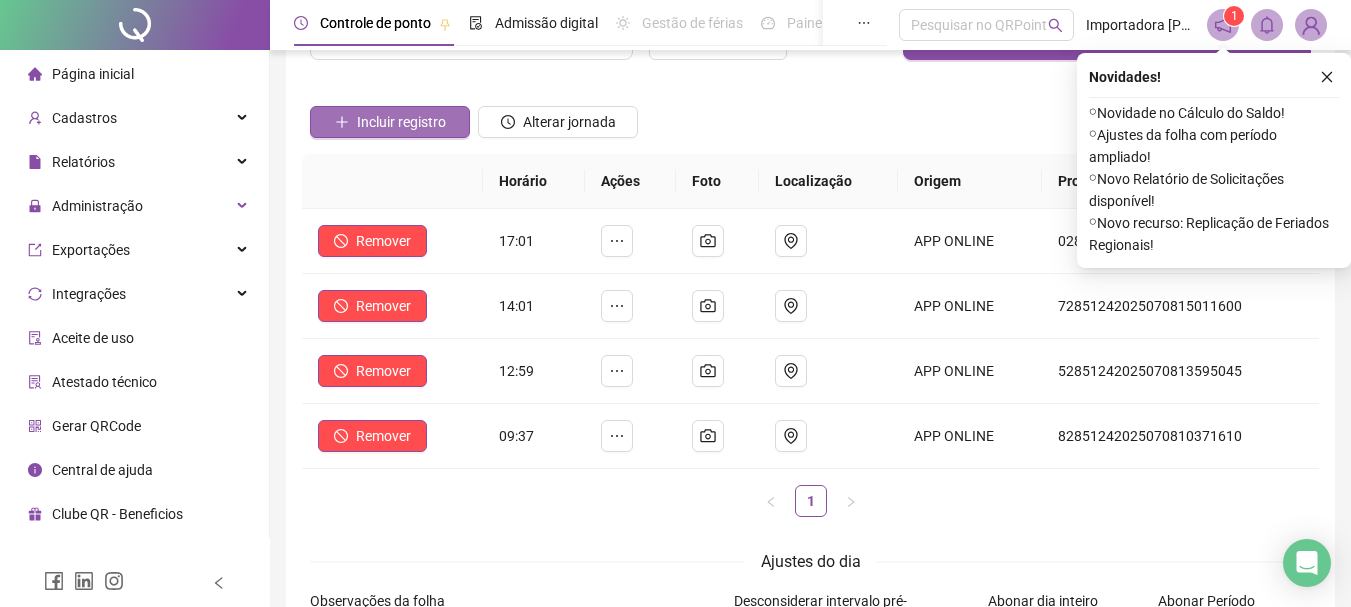 click on "Incluir registro" at bounding box center [401, 122] 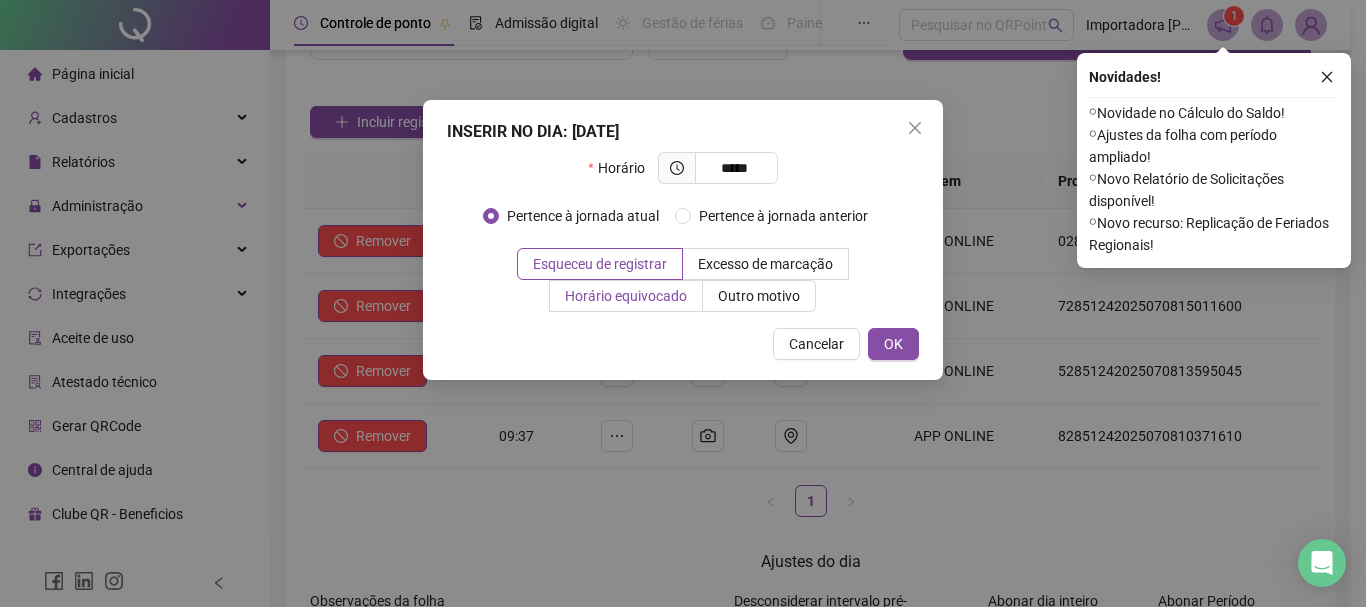 type on "*****" 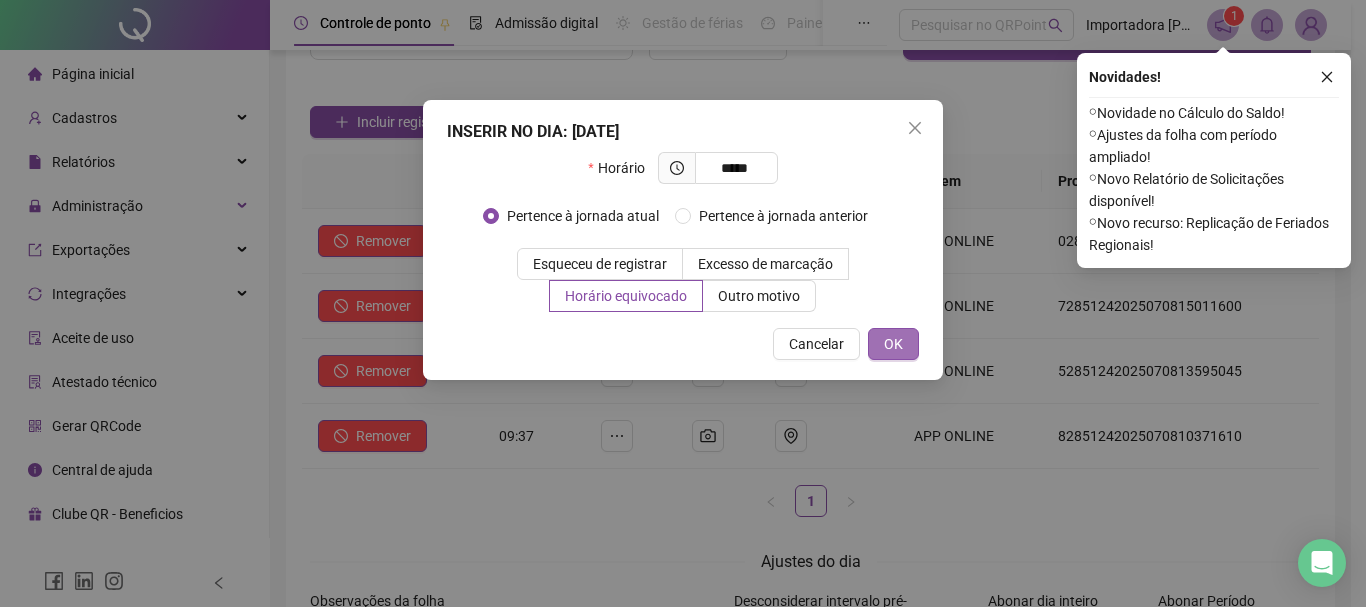 click on "OK" at bounding box center (893, 344) 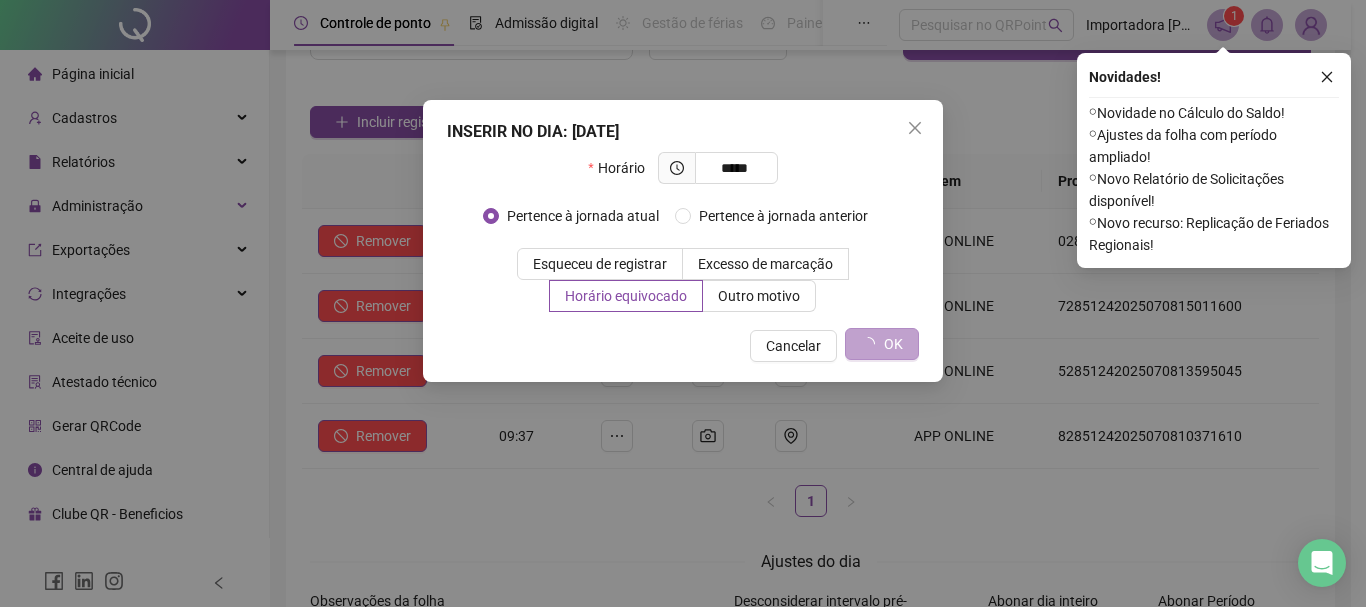 click on "INSERIR NO DIA :   08/07/2025 Horário ***** Pertence à jornada atual Pertence à jornada anterior Esqueceu de registrar Excesso de marcação Horário equivocado Outro motivo Motivo Cancelar OK" at bounding box center (683, 303) 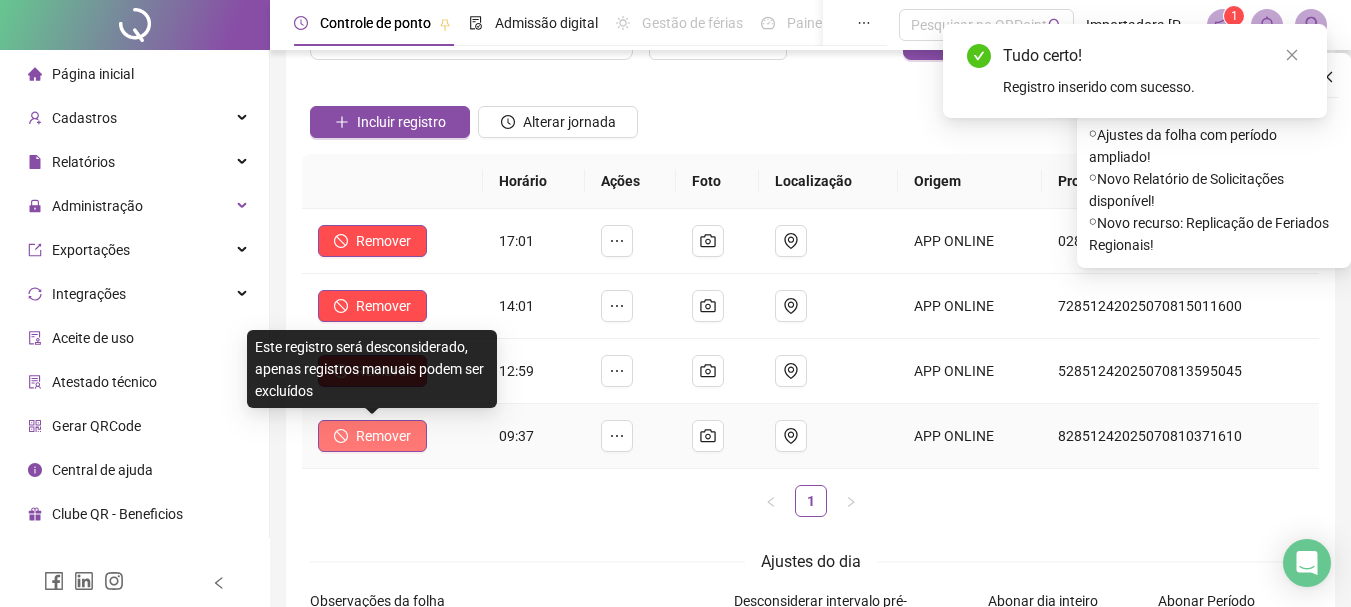 click on "Remover" at bounding box center (383, 436) 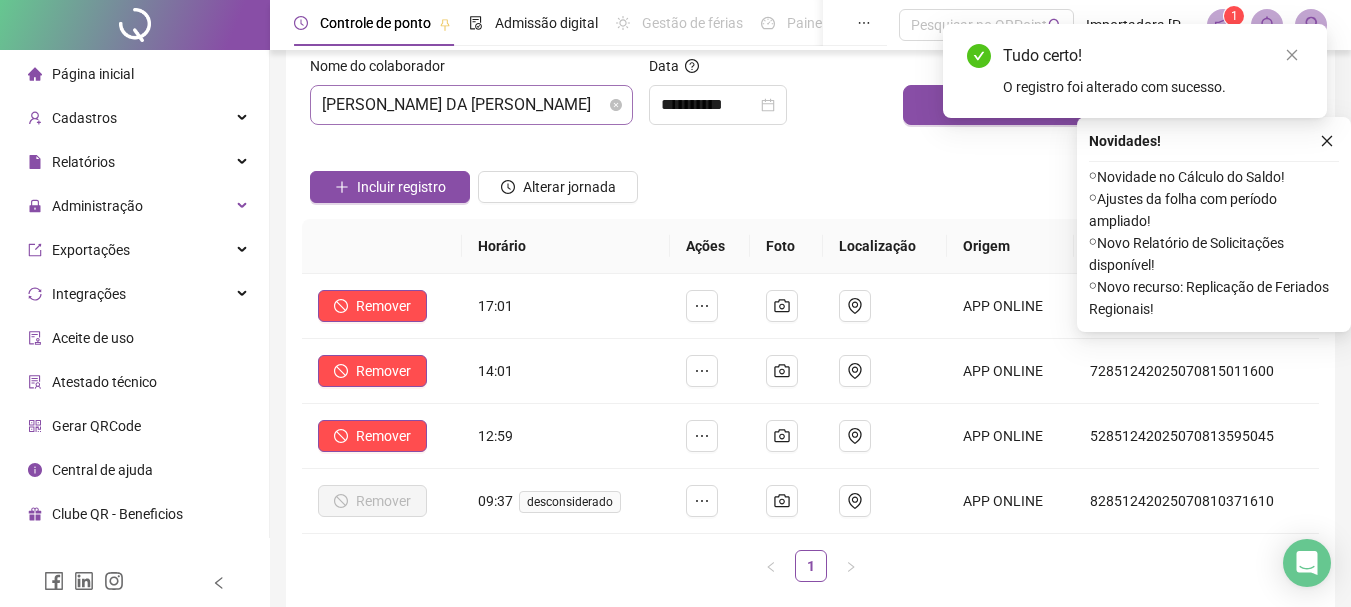 scroll, scrollTop: 0, scrollLeft: 0, axis: both 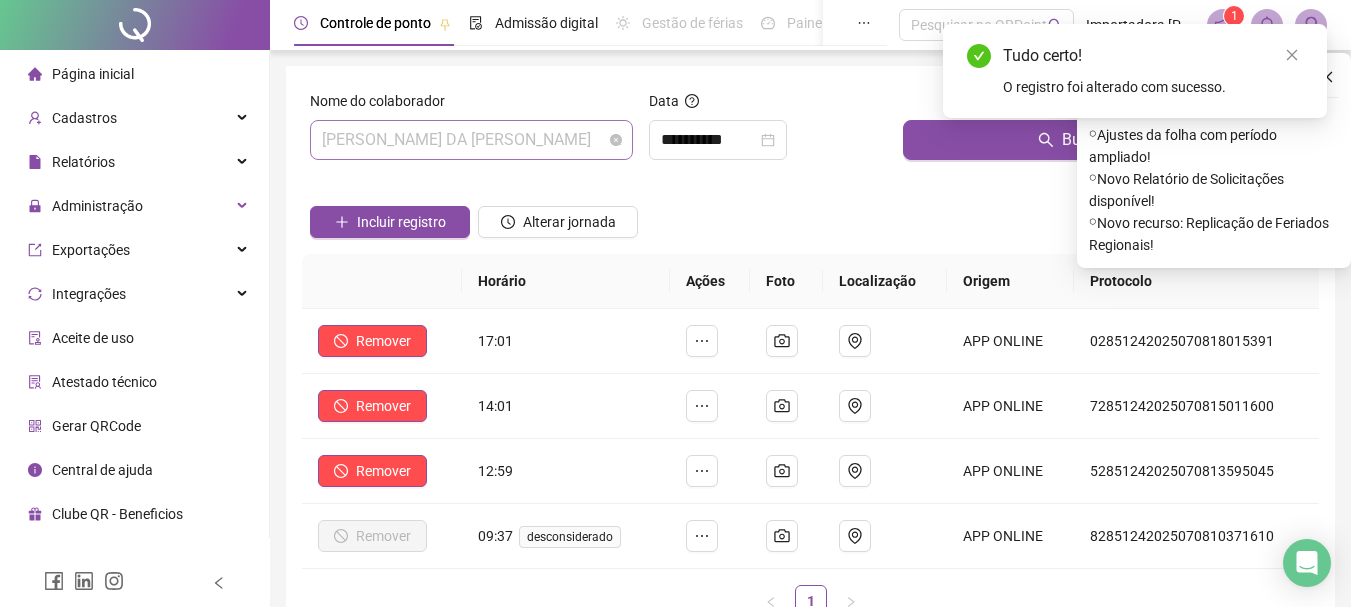 click on "[PERSON_NAME] DA [PERSON_NAME]" at bounding box center [471, 140] 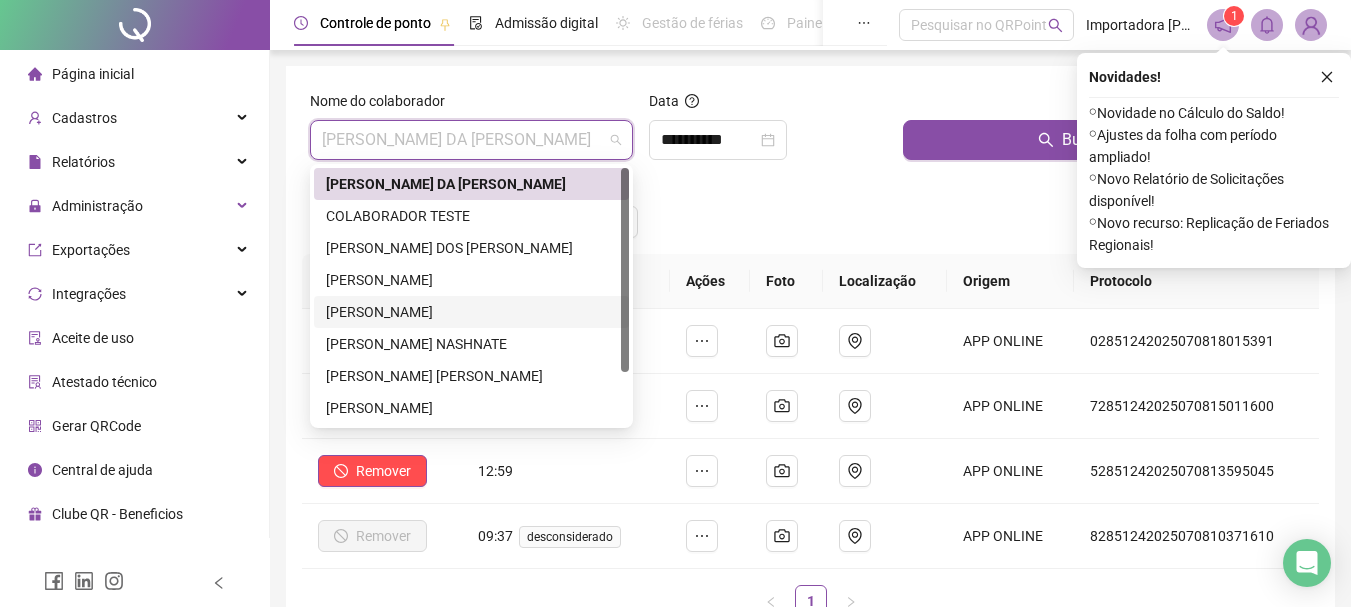 click on "[PERSON_NAME]" at bounding box center [471, 312] 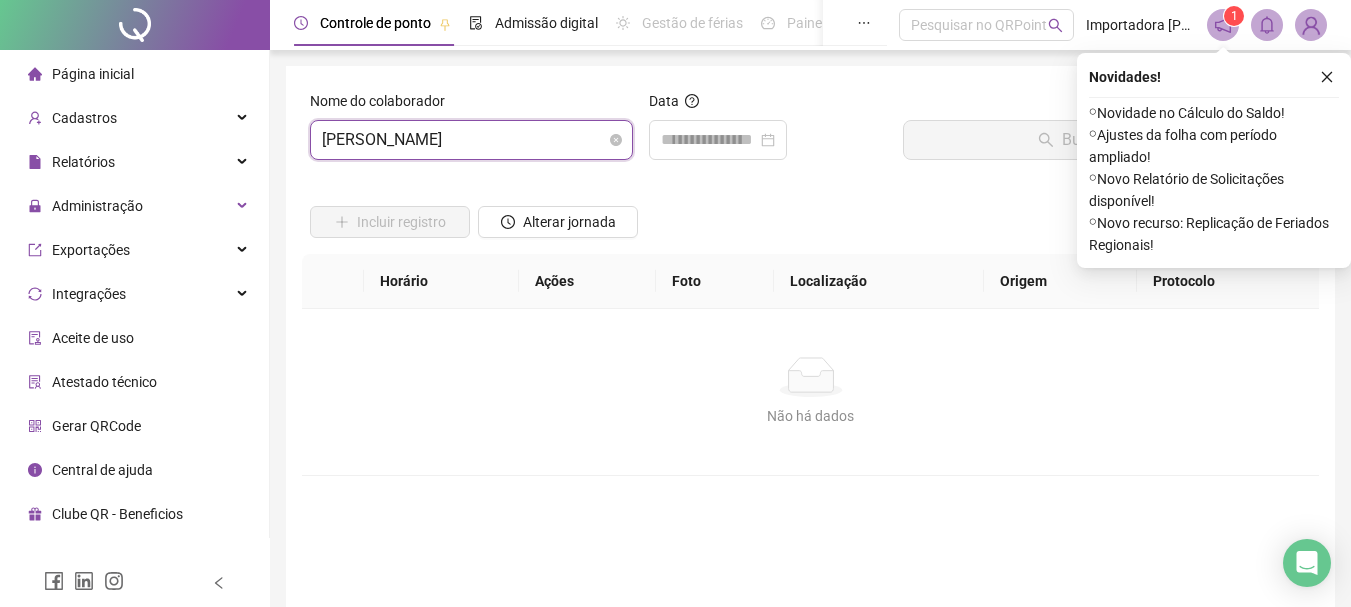 click on "[PERSON_NAME]" at bounding box center (471, 140) 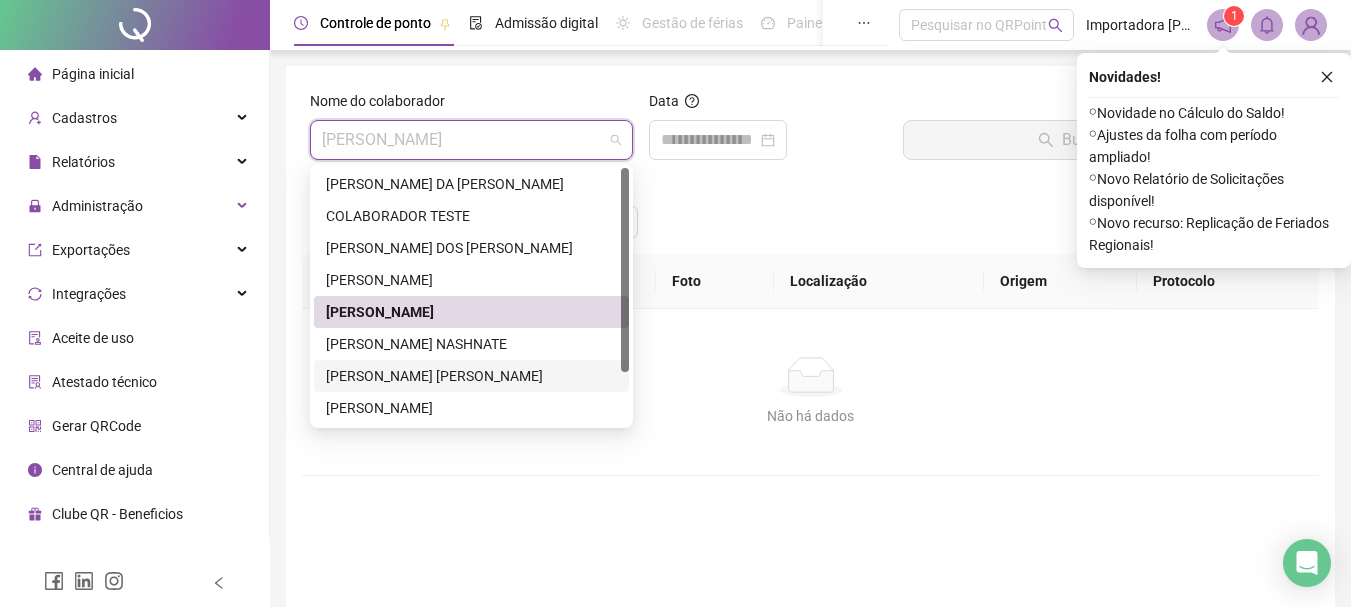 click on "[PERSON_NAME] [PERSON_NAME]" at bounding box center [471, 376] 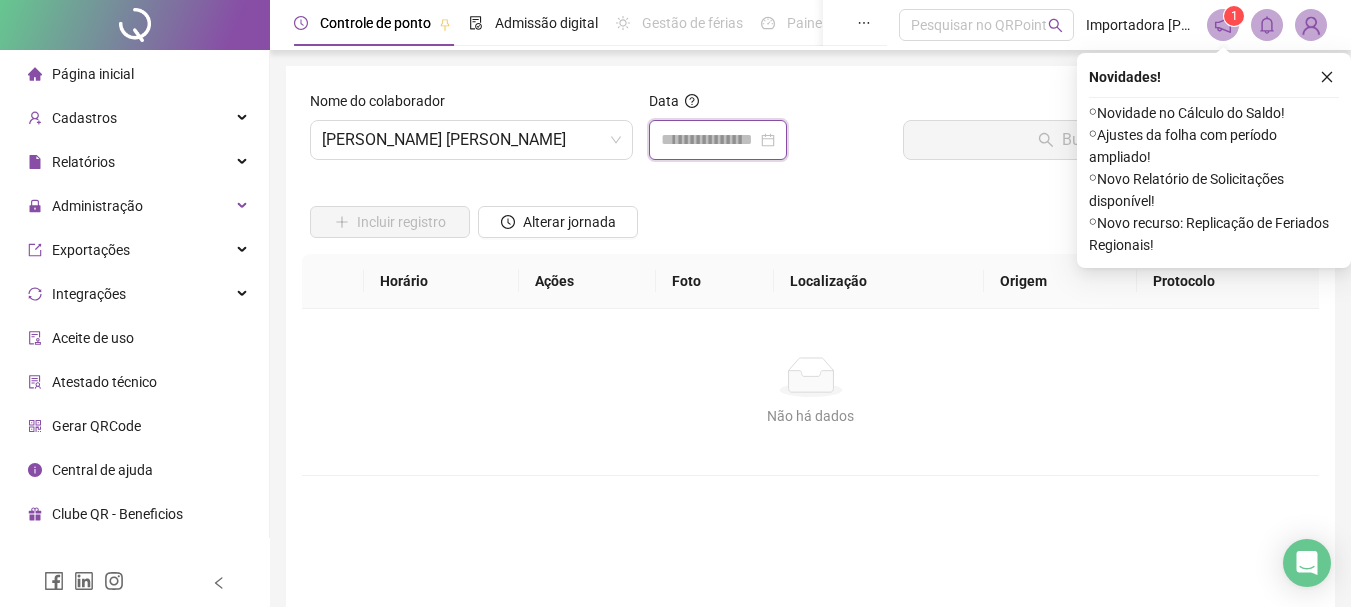 click at bounding box center [709, 140] 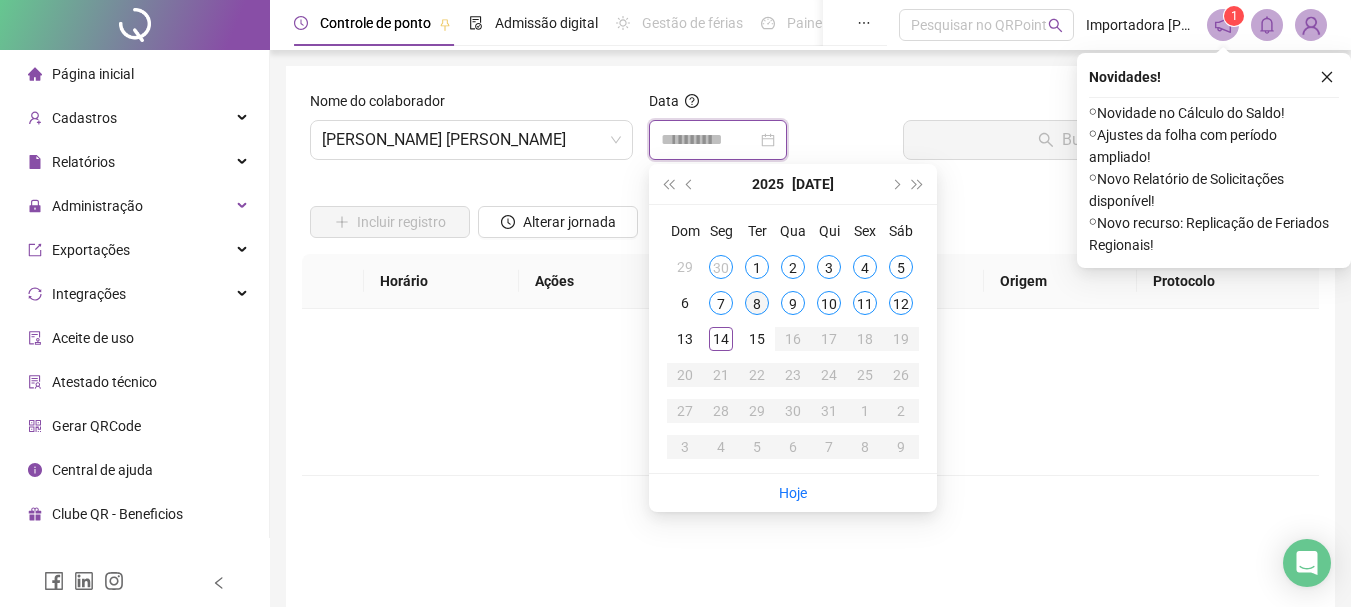 type on "**********" 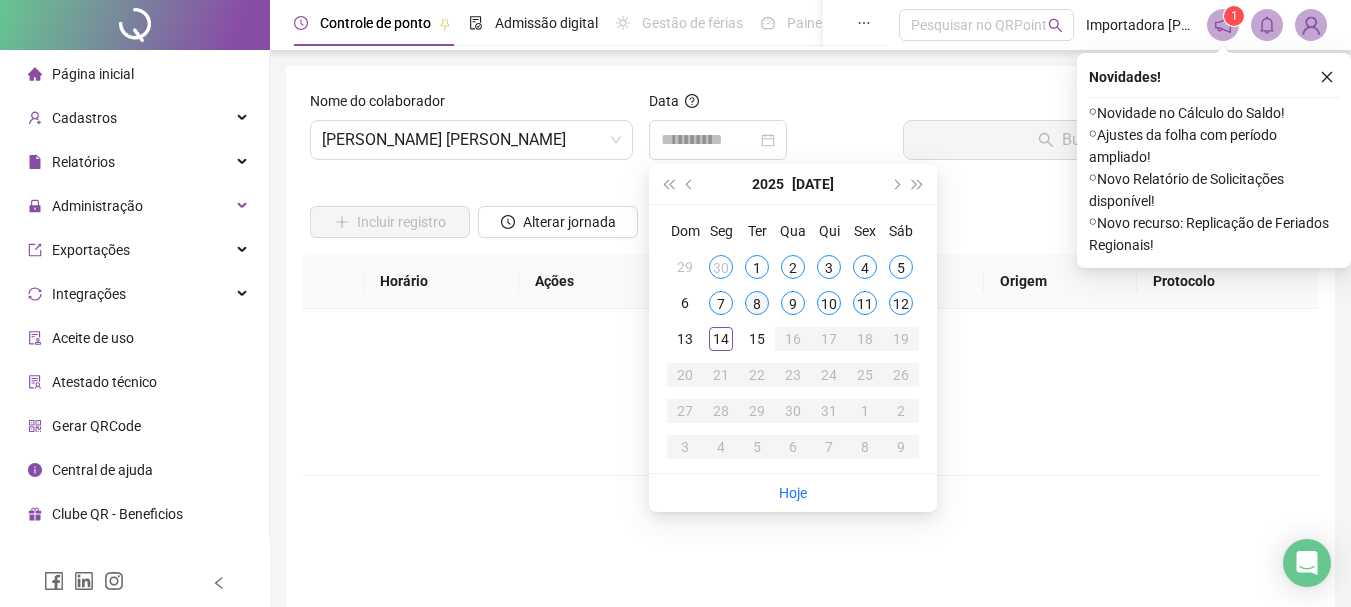 click on "8" at bounding box center [757, 303] 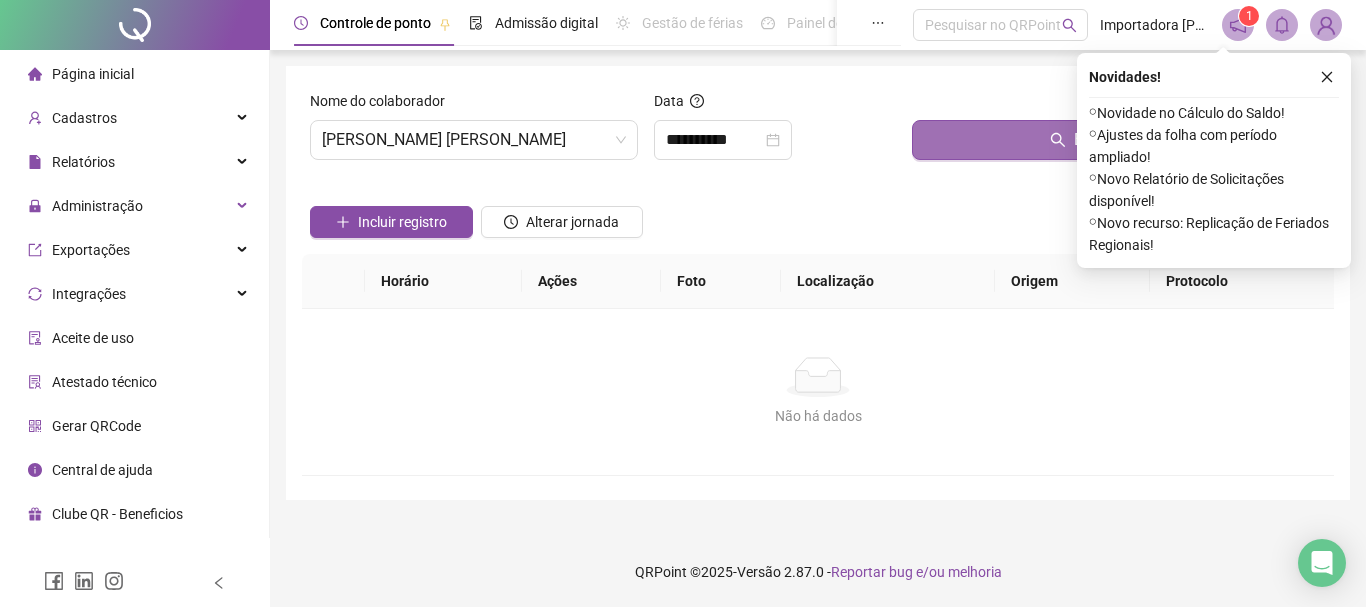 click on "Buscar registros" at bounding box center (1119, 140) 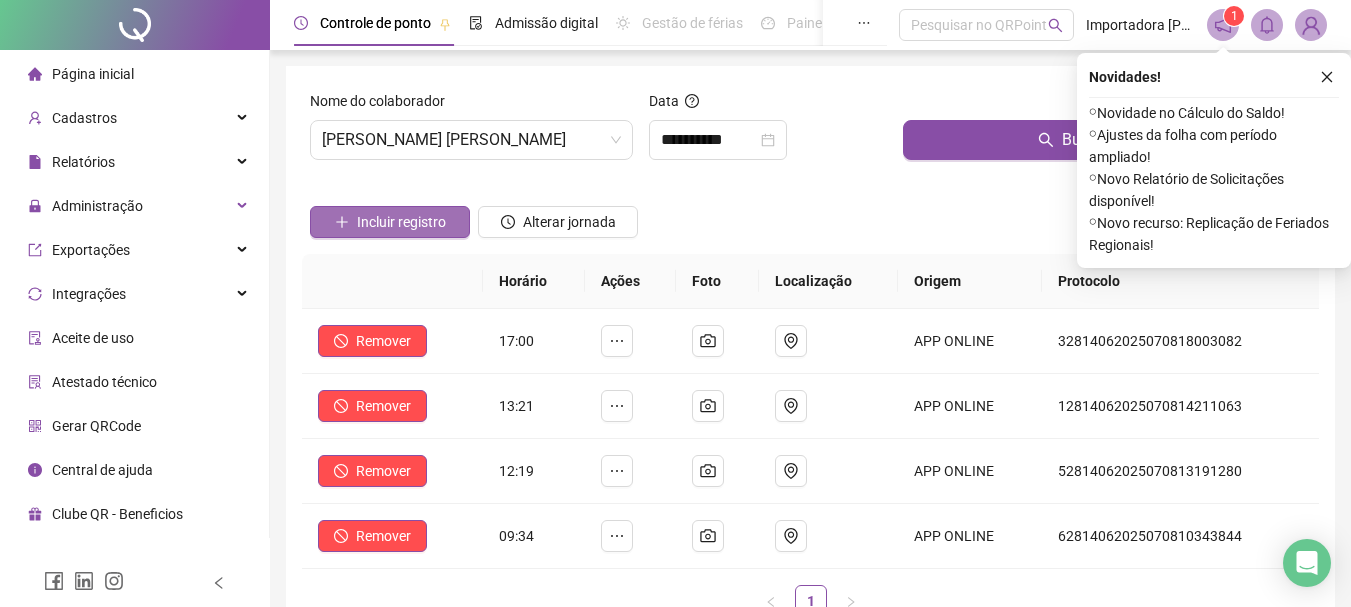 click on "Incluir registro" at bounding box center [401, 222] 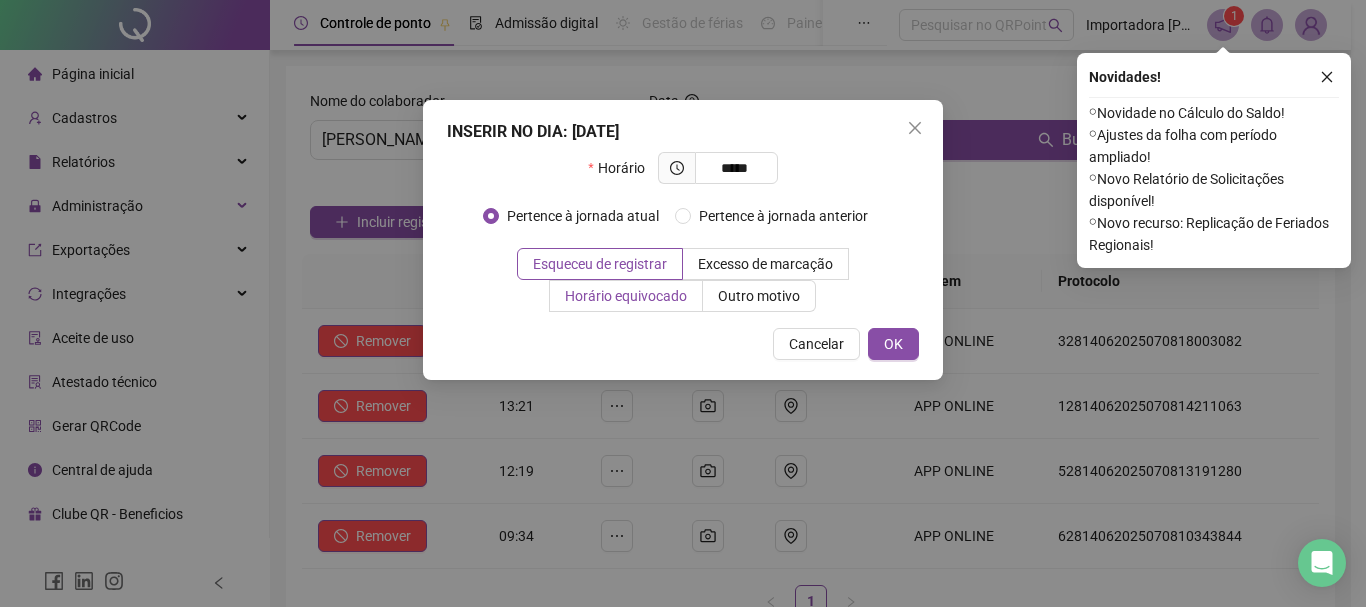 type on "*****" 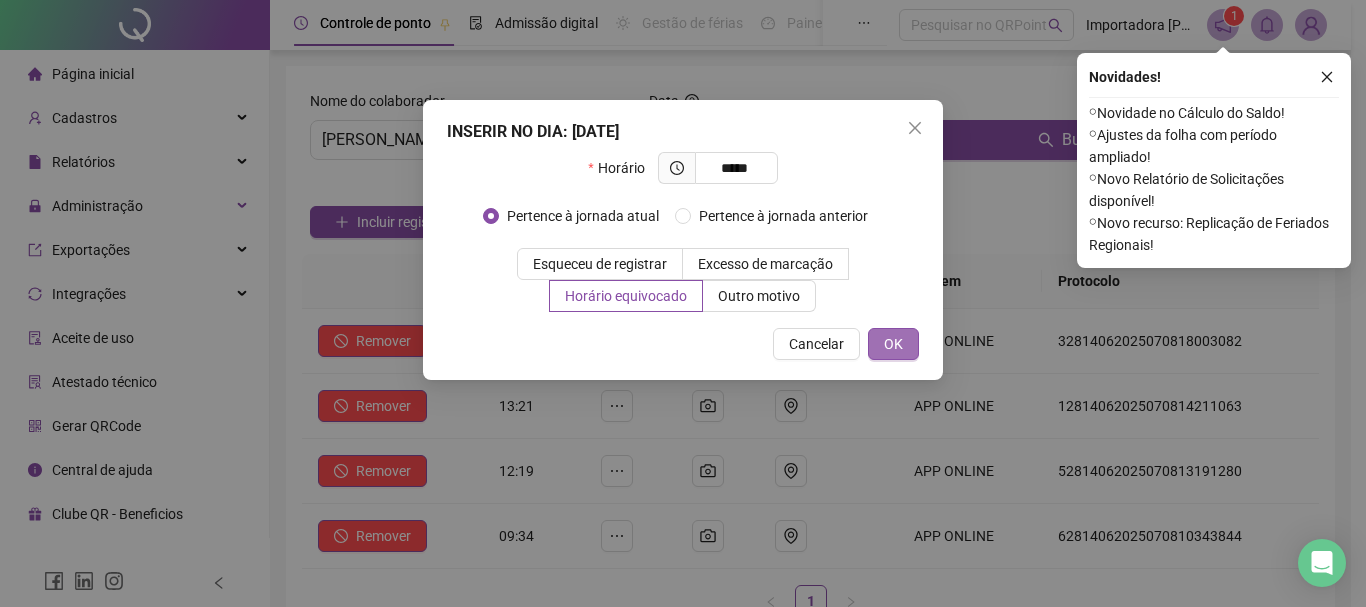 click on "OK" at bounding box center (893, 344) 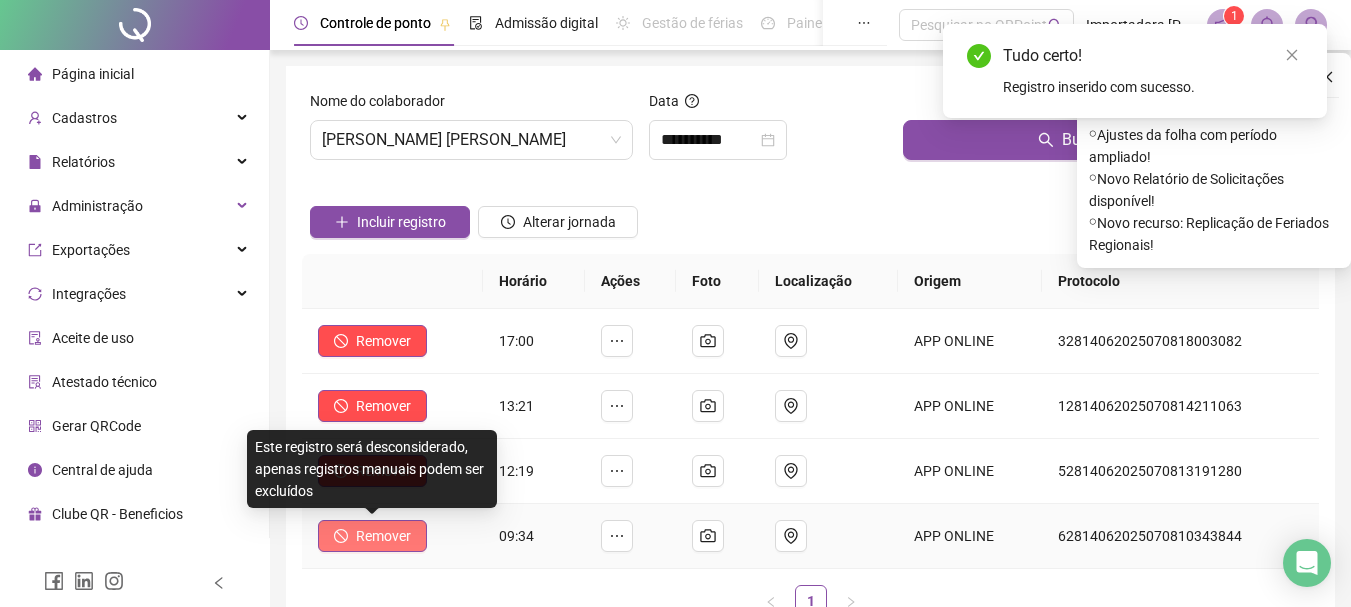 click on "Remover" at bounding box center [383, 536] 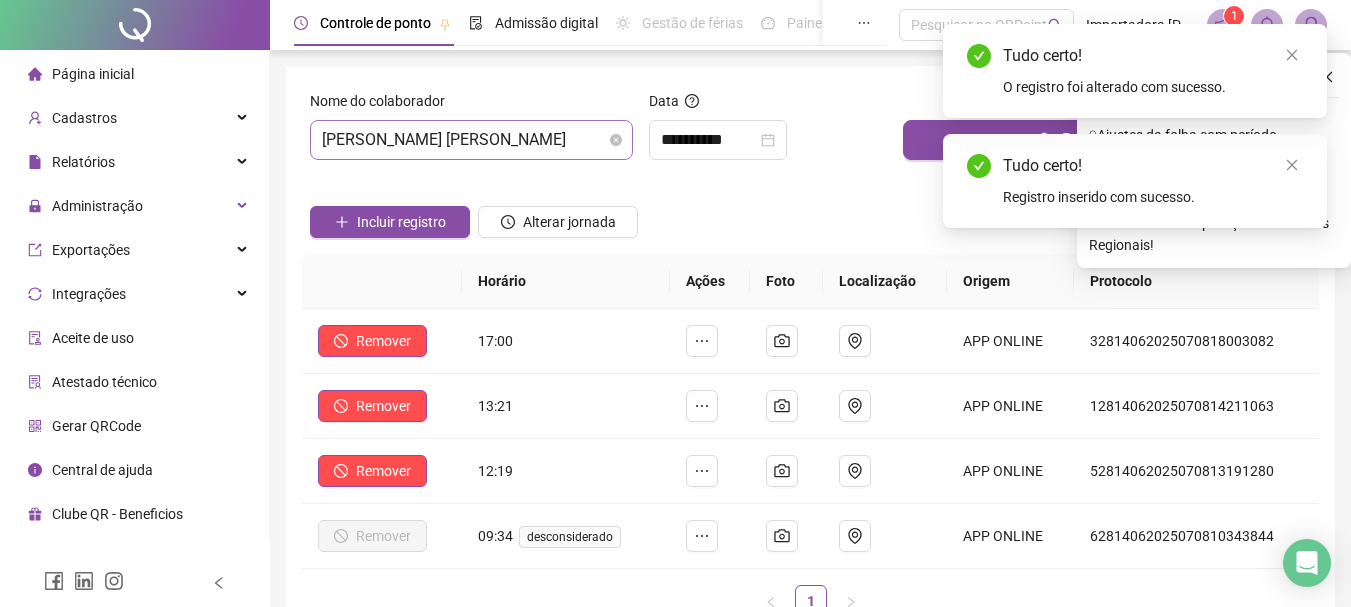 click on "[PERSON_NAME] [PERSON_NAME]" at bounding box center [471, 140] 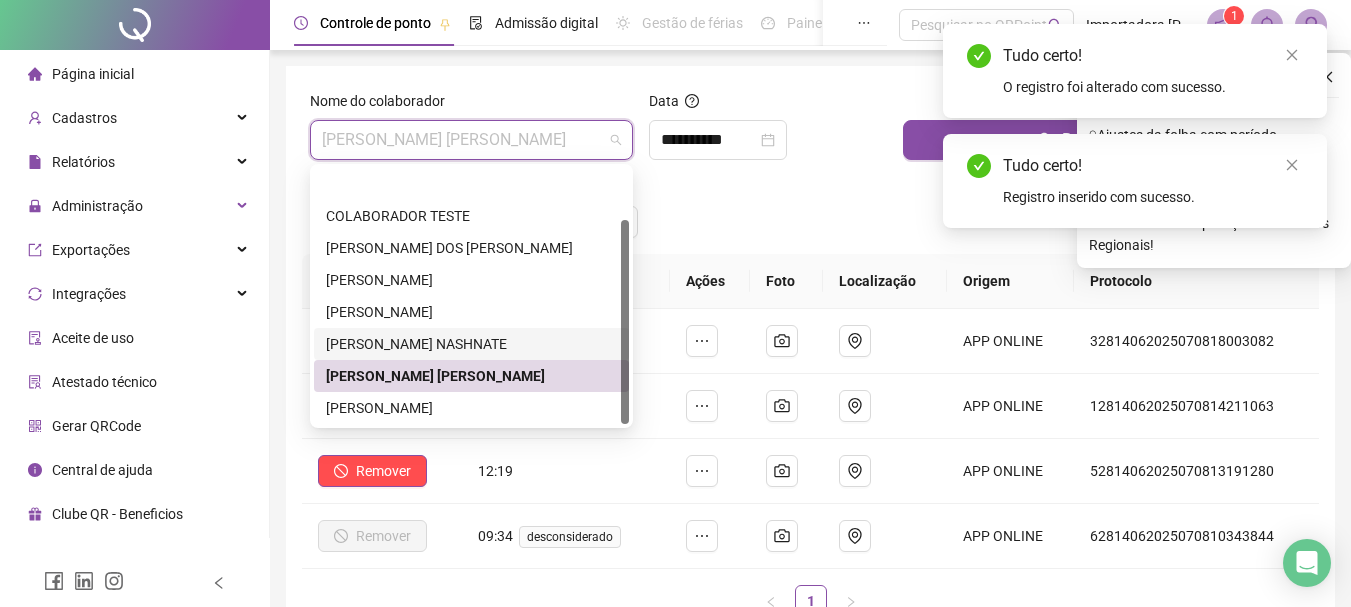 scroll, scrollTop: 64, scrollLeft: 0, axis: vertical 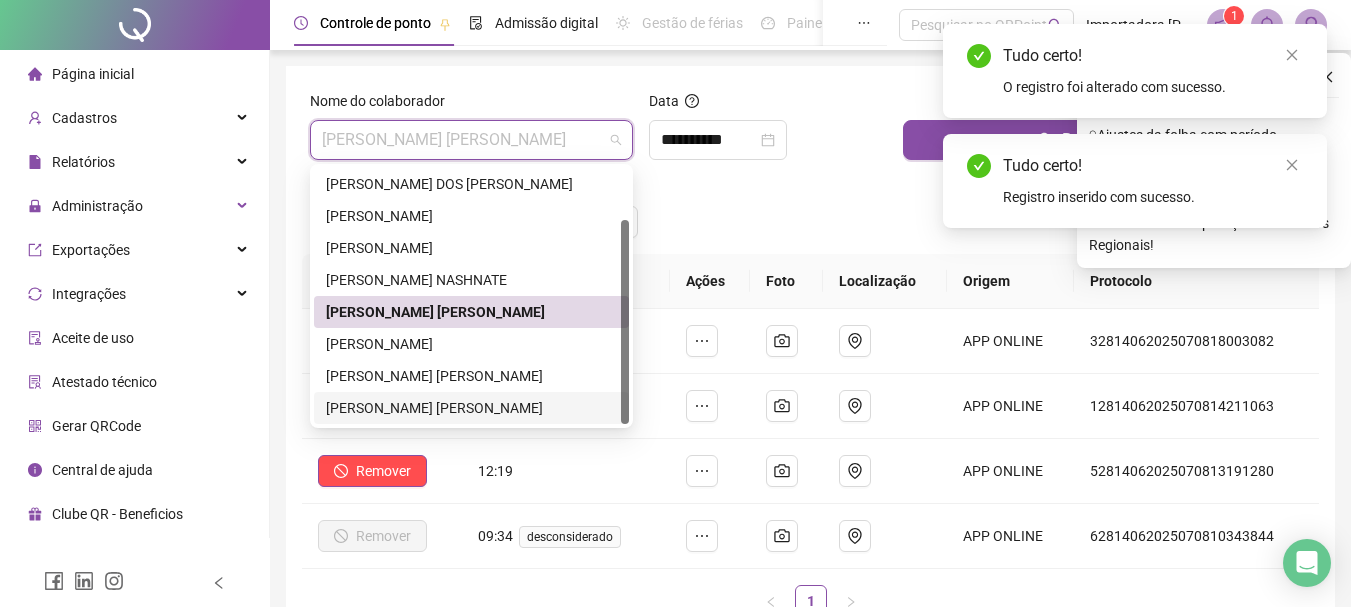 click on "[PERSON_NAME] [PERSON_NAME]" at bounding box center (471, 408) 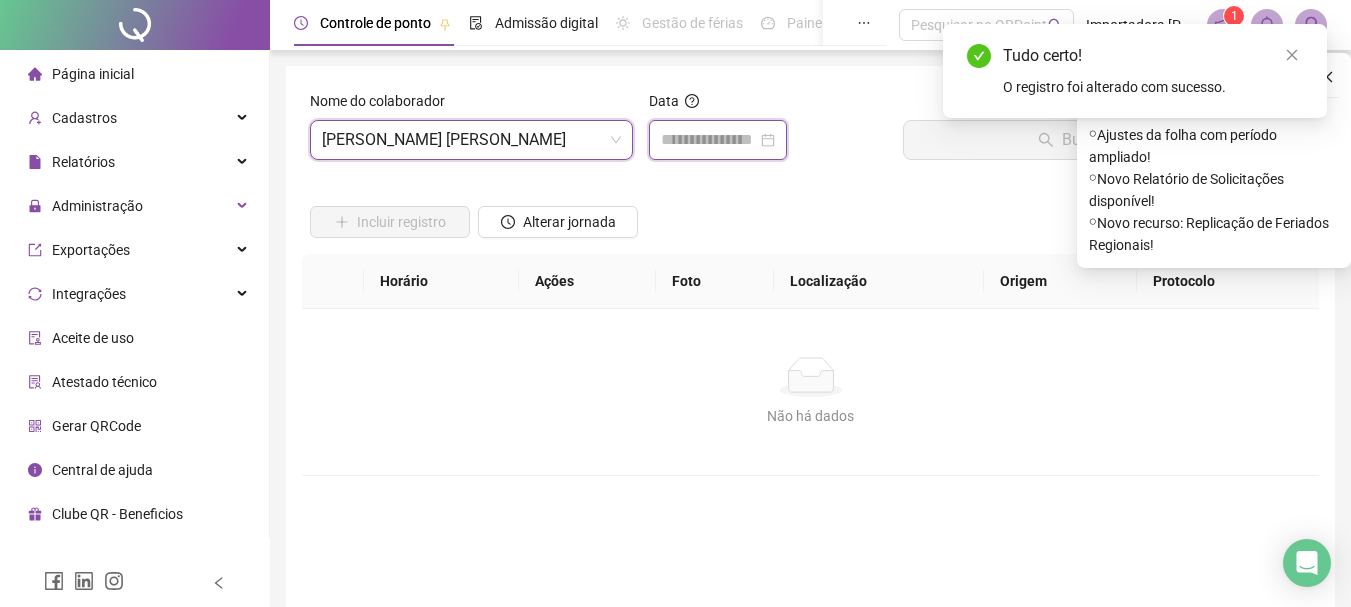 click at bounding box center [709, 140] 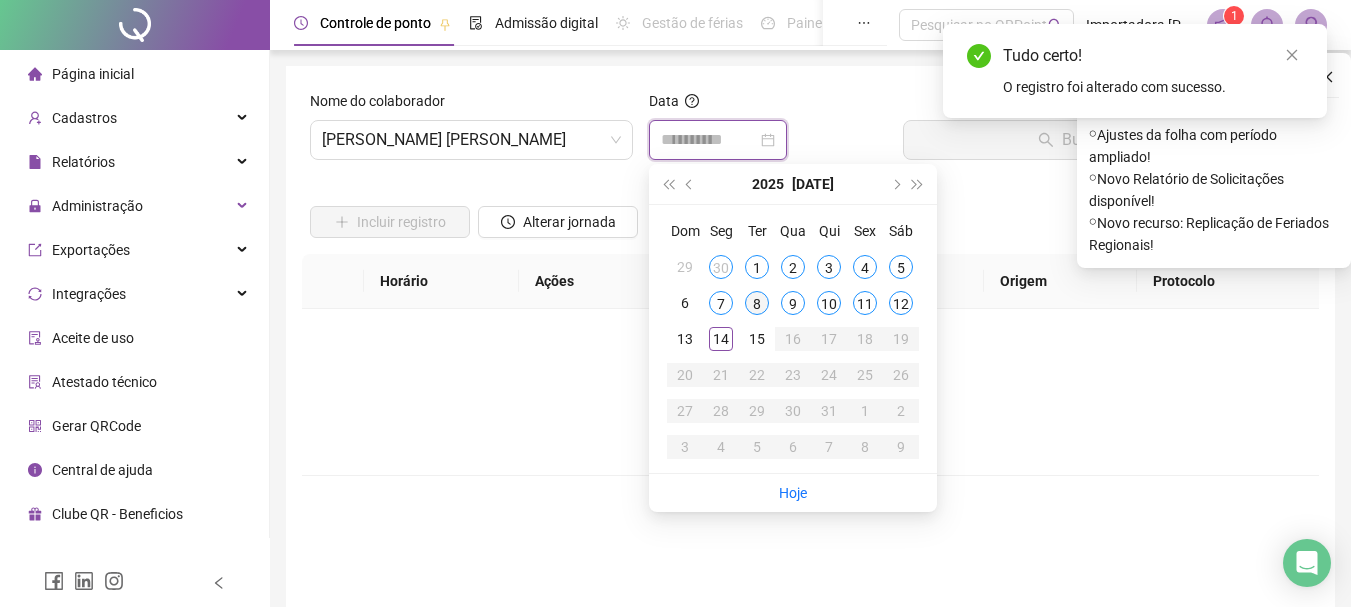 type on "**********" 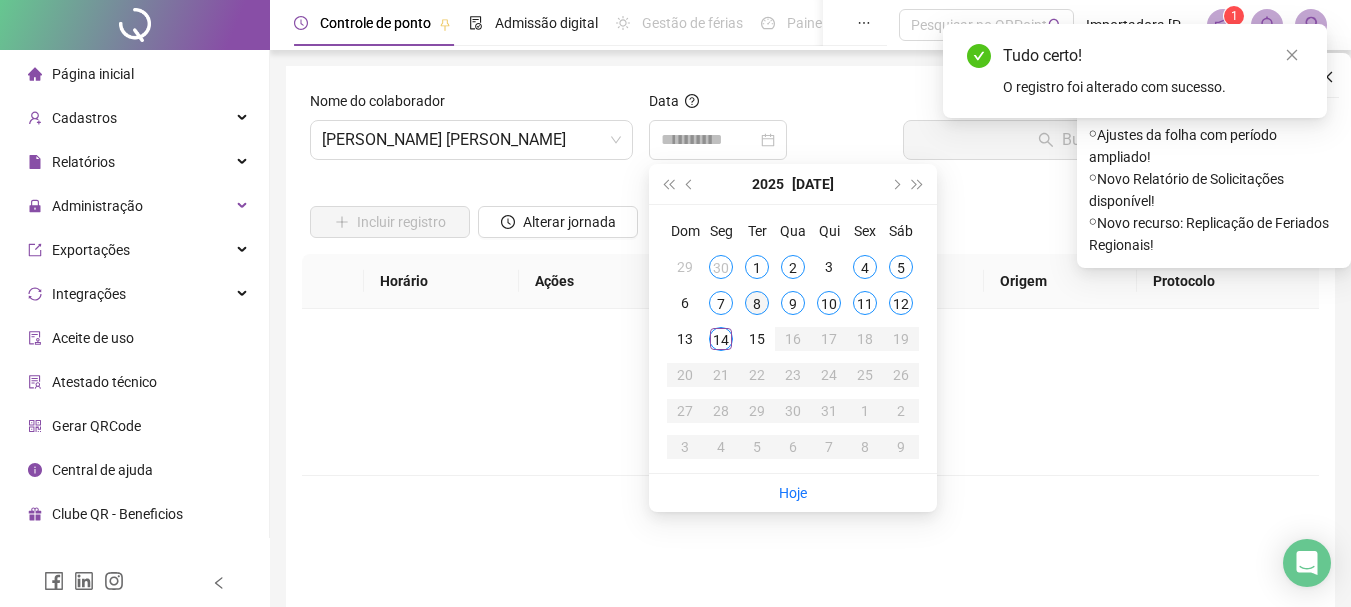 click on "8" at bounding box center [757, 303] 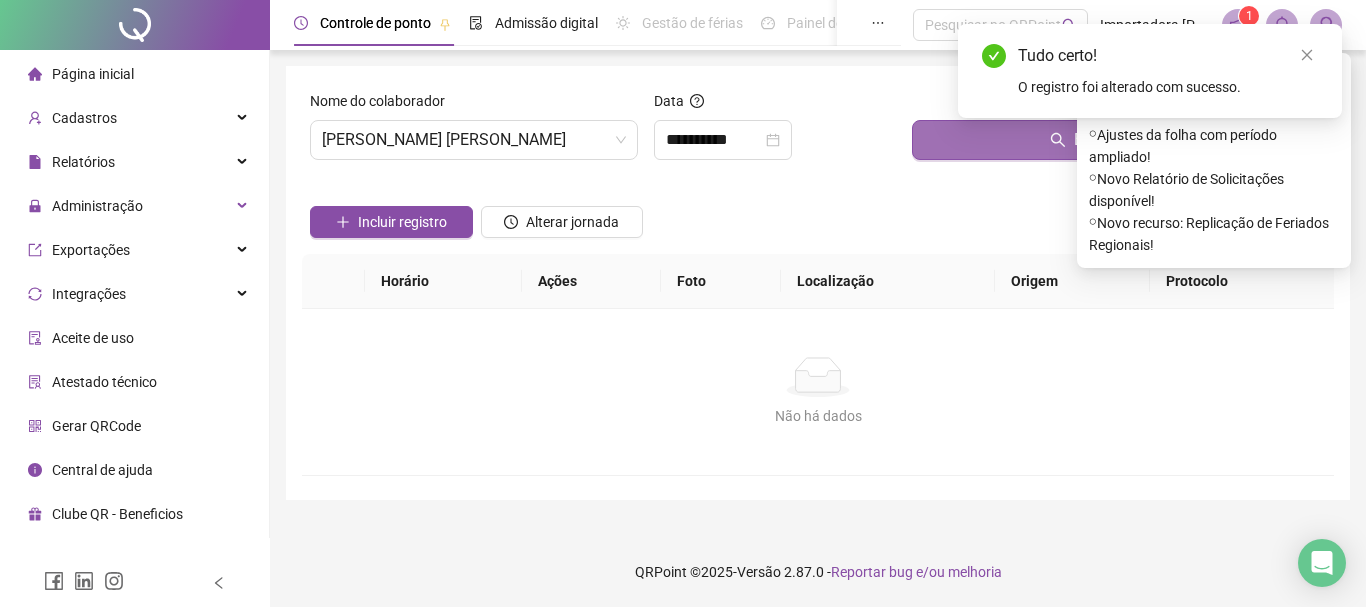 click on "Buscar registros" at bounding box center (1119, 140) 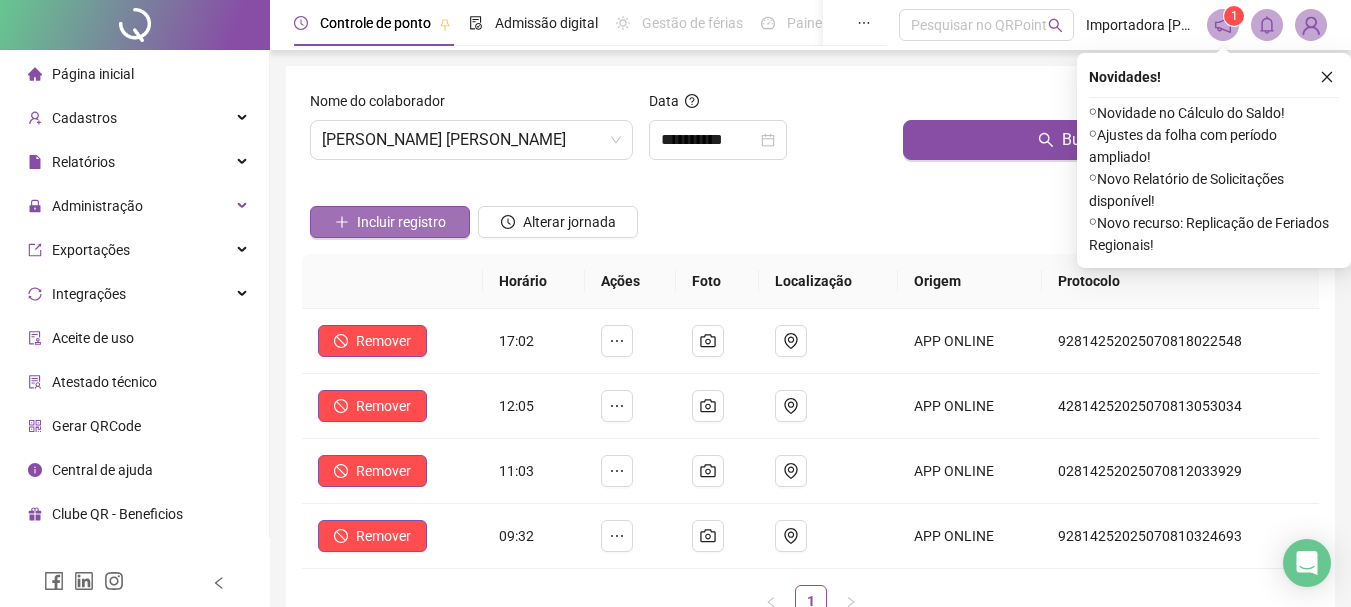 click on "Incluir registro" at bounding box center (401, 222) 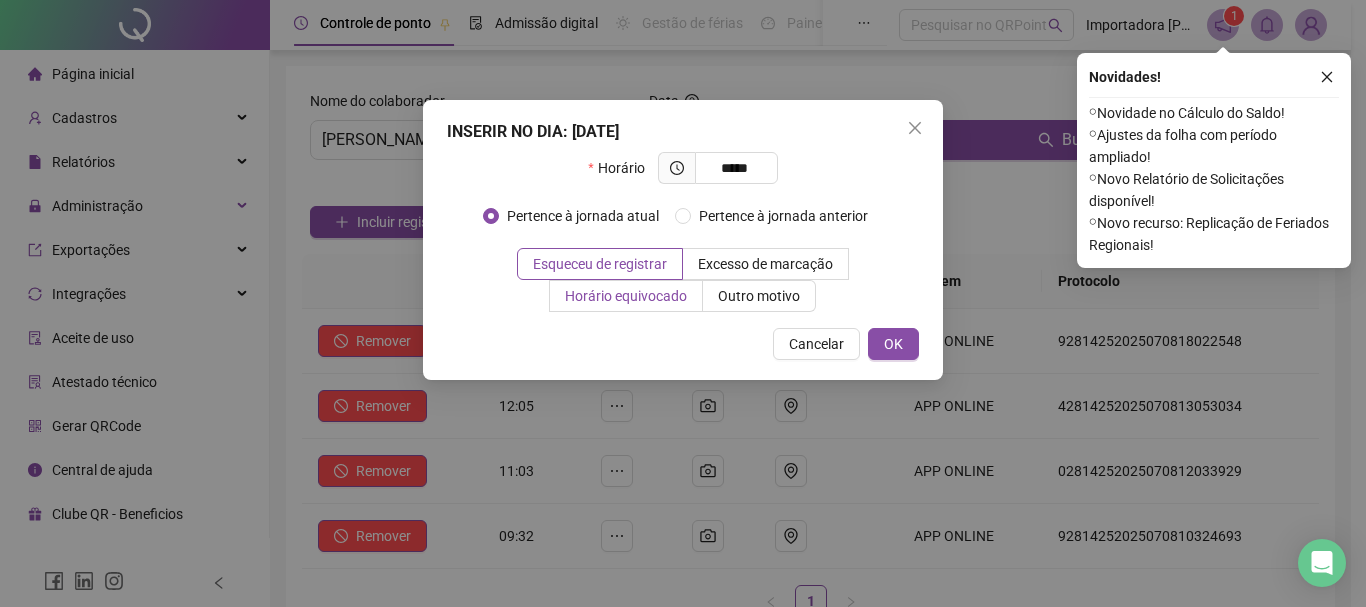 type on "*****" 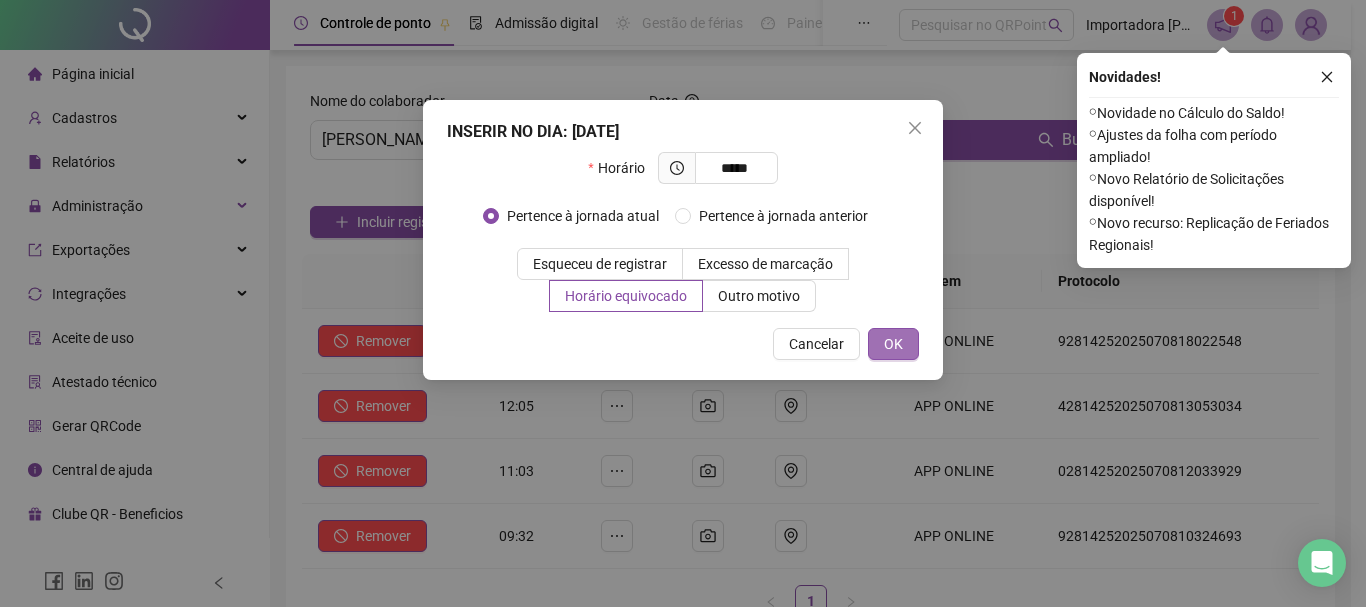 click on "OK" at bounding box center (893, 344) 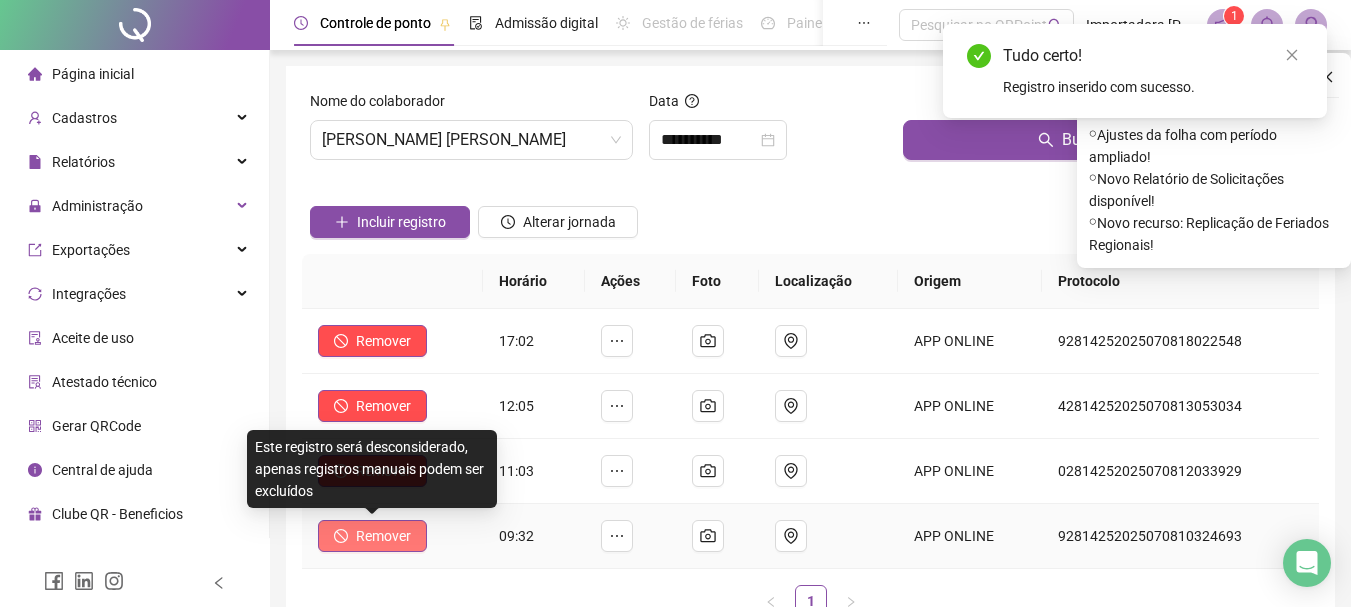 click on "Remover" at bounding box center (383, 536) 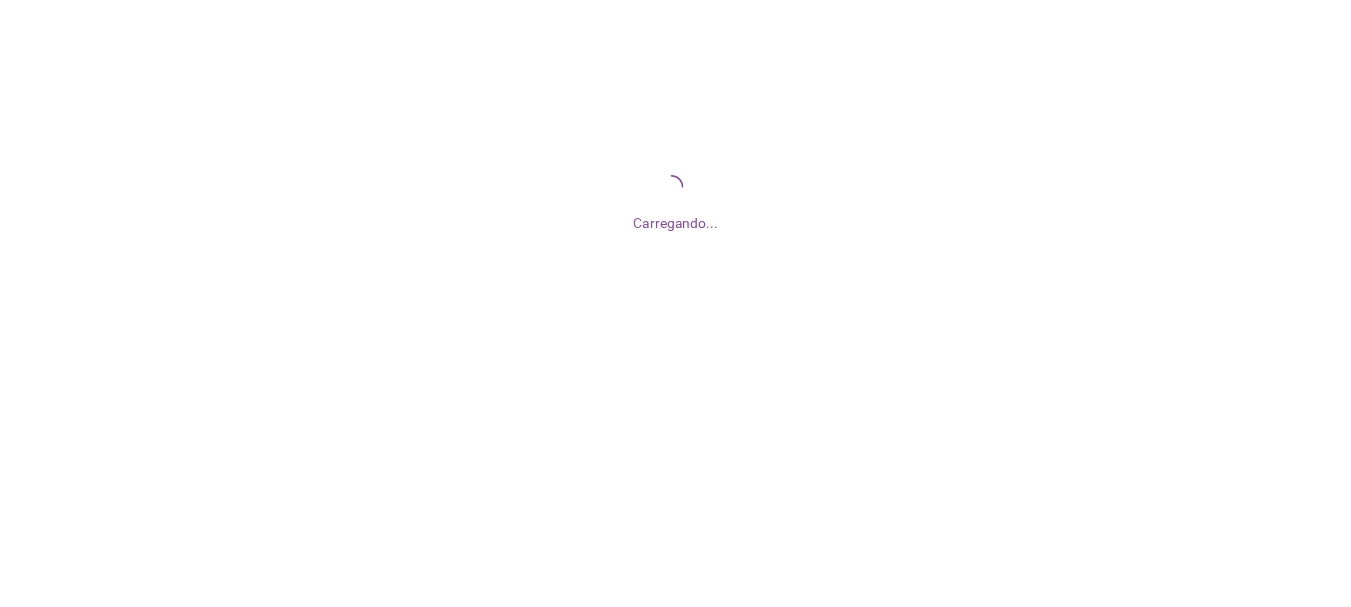 scroll, scrollTop: 0, scrollLeft: 0, axis: both 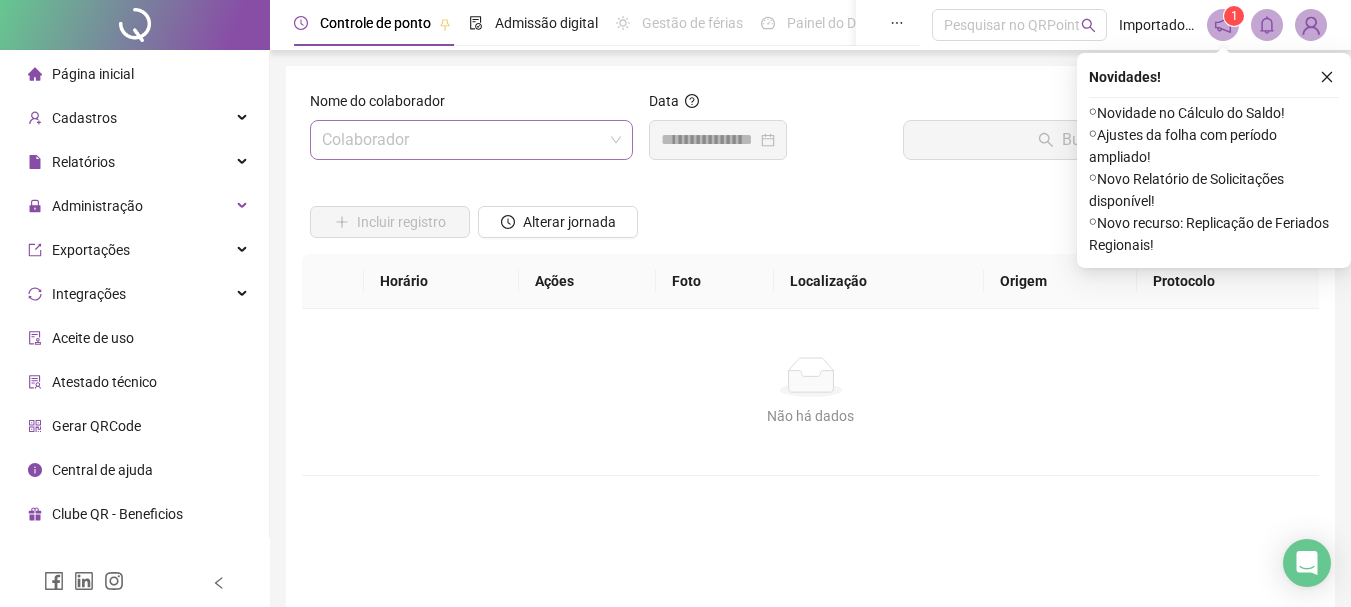 click at bounding box center (465, 140) 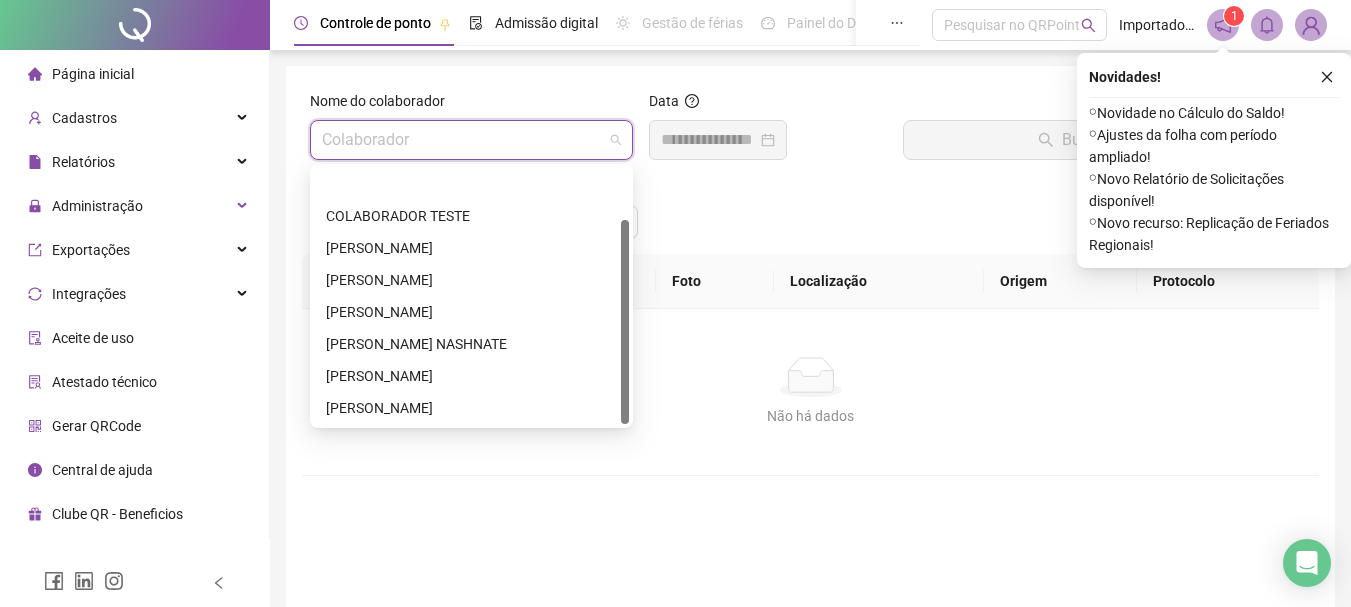 scroll, scrollTop: 64, scrollLeft: 0, axis: vertical 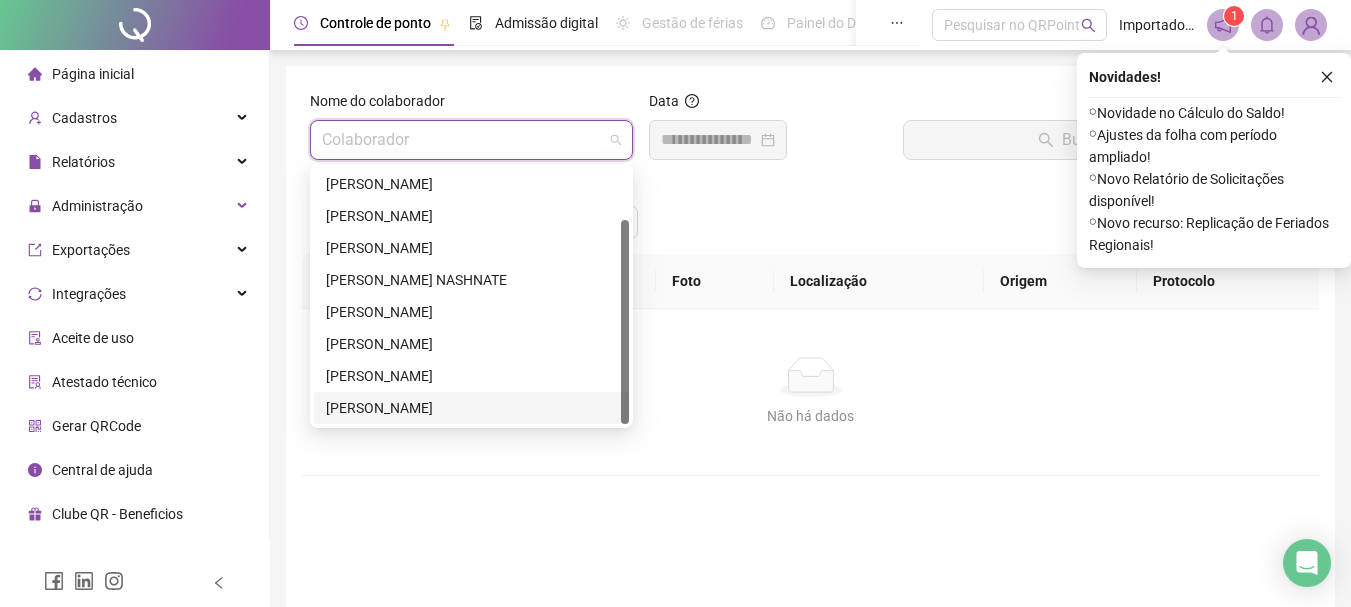 click on "[PERSON_NAME] [PERSON_NAME]" at bounding box center (471, 408) 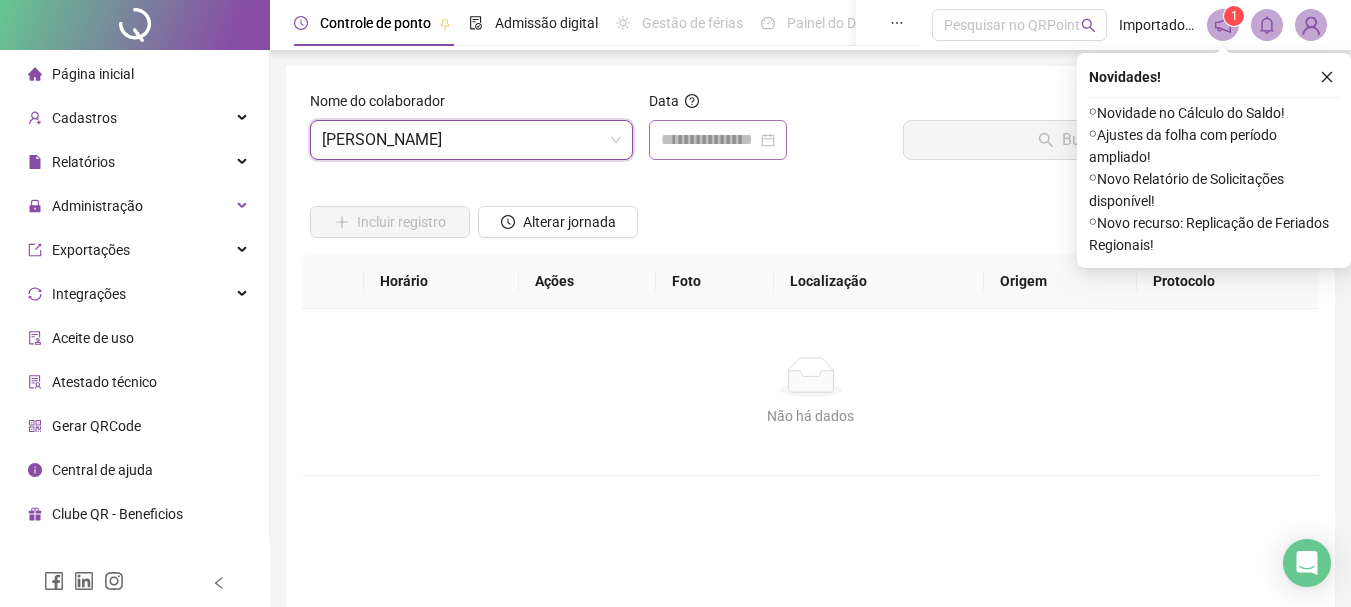 click at bounding box center [718, 140] 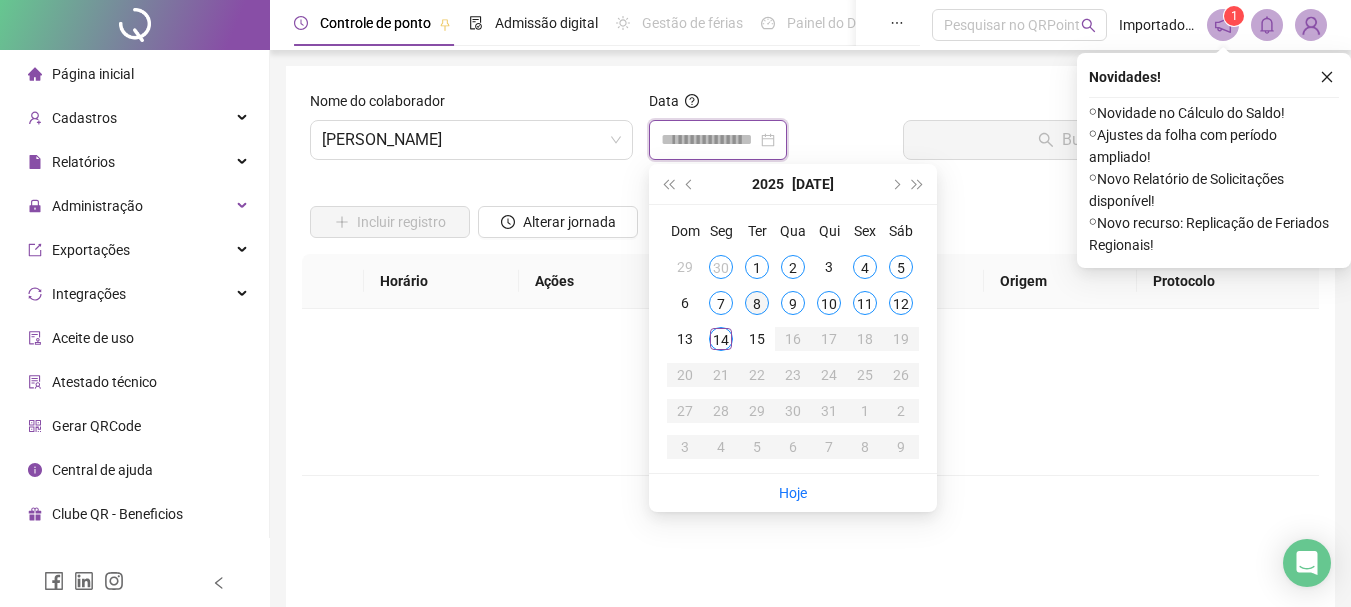 type on "**********" 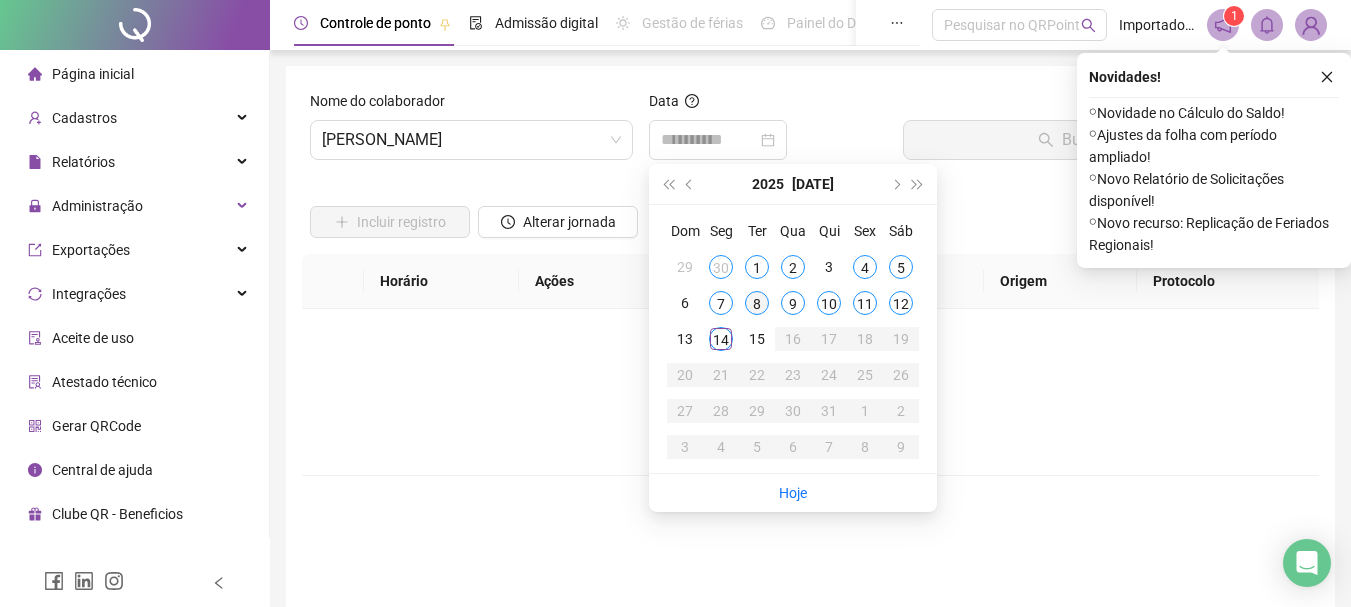 click on "8" at bounding box center (757, 303) 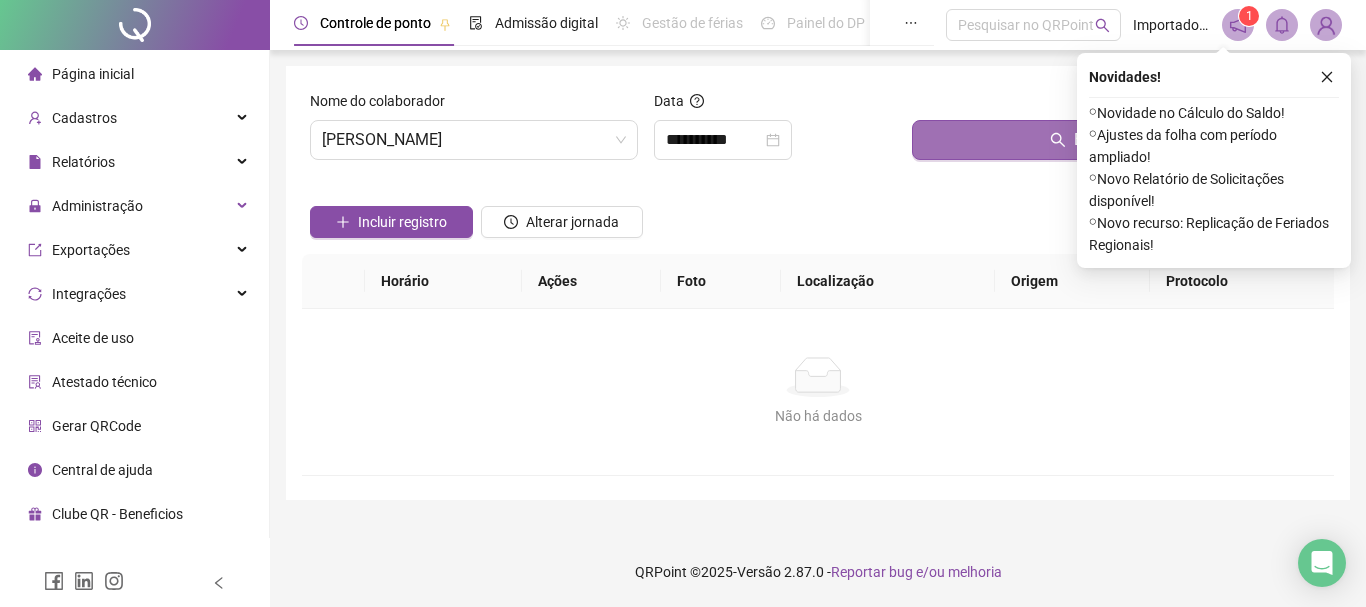 click on "Buscar registros" at bounding box center [1119, 140] 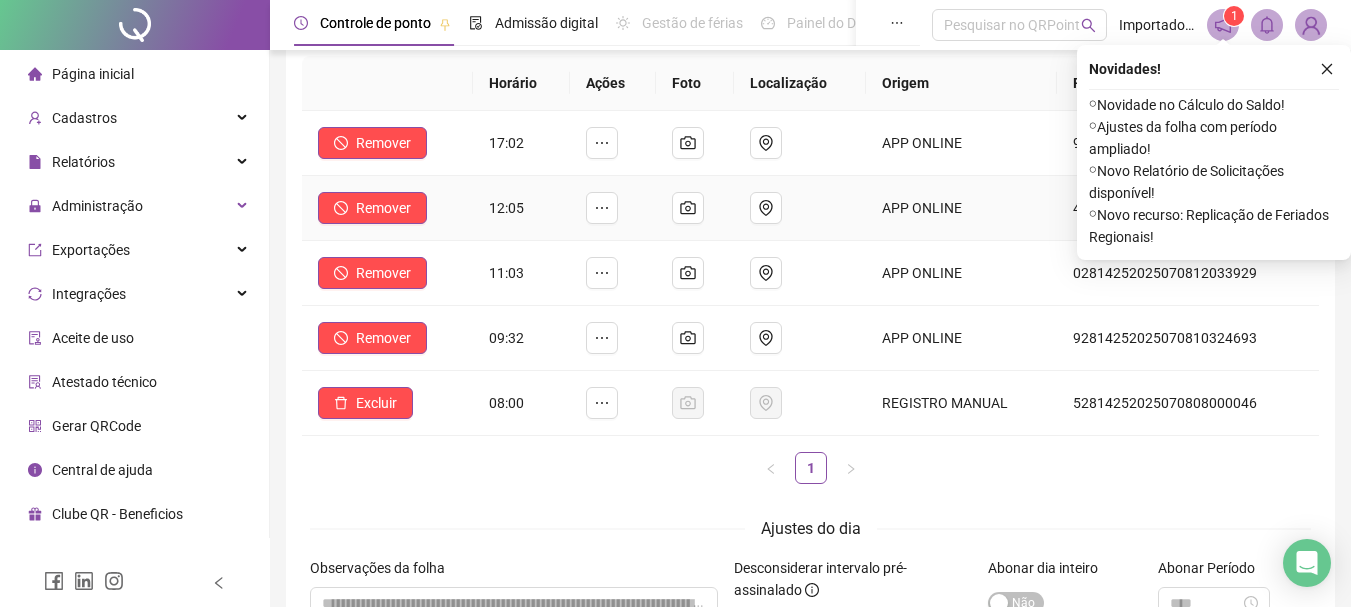 scroll, scrollTop: 190, scrollLeft: 0, axis: vertical 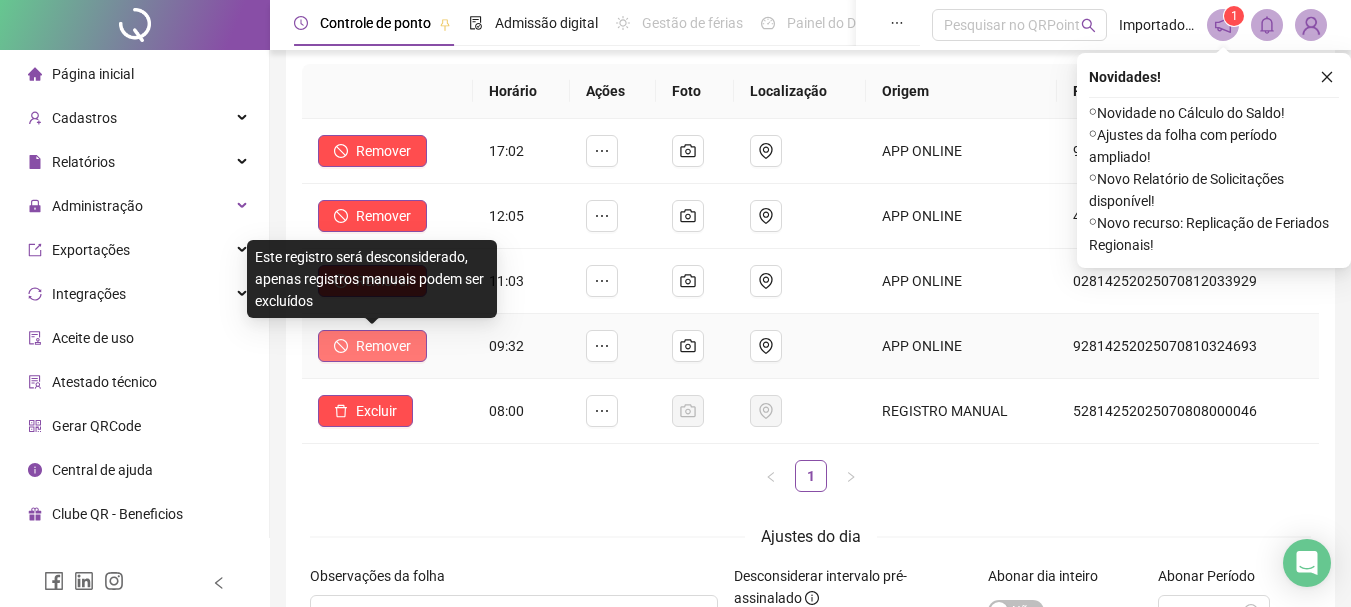 click on "Remover" at bounding box center (383, 346) 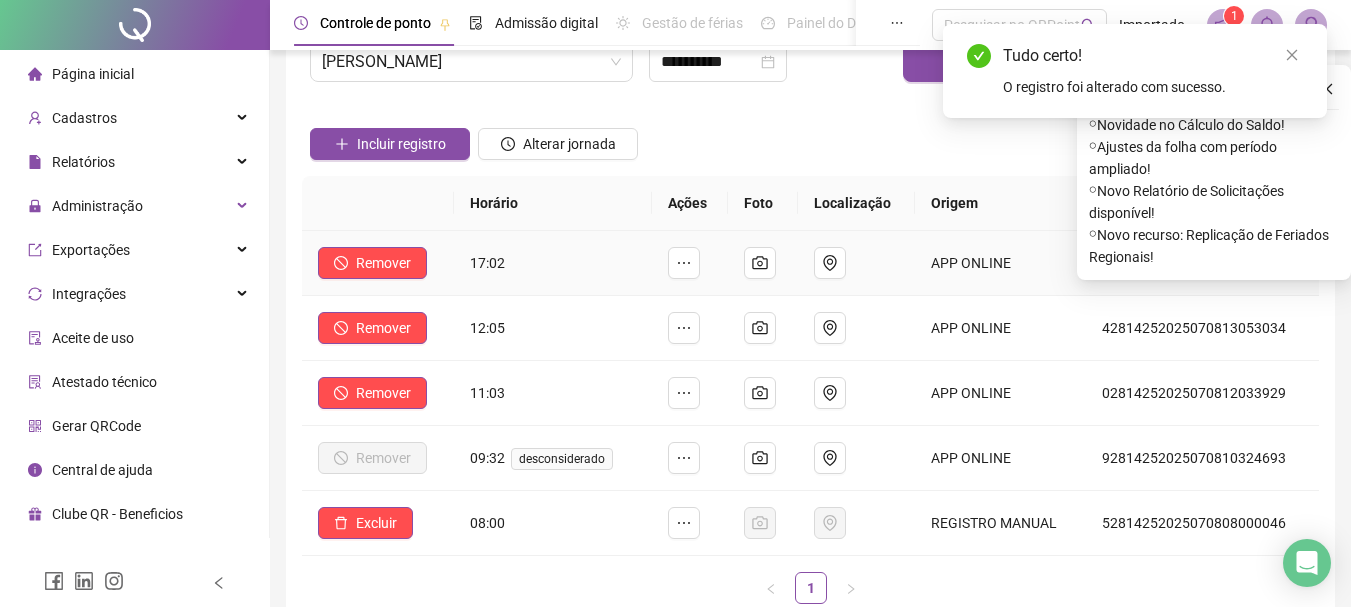 scroll, scrollTop: 0, scrollLeft: 0, axis: both 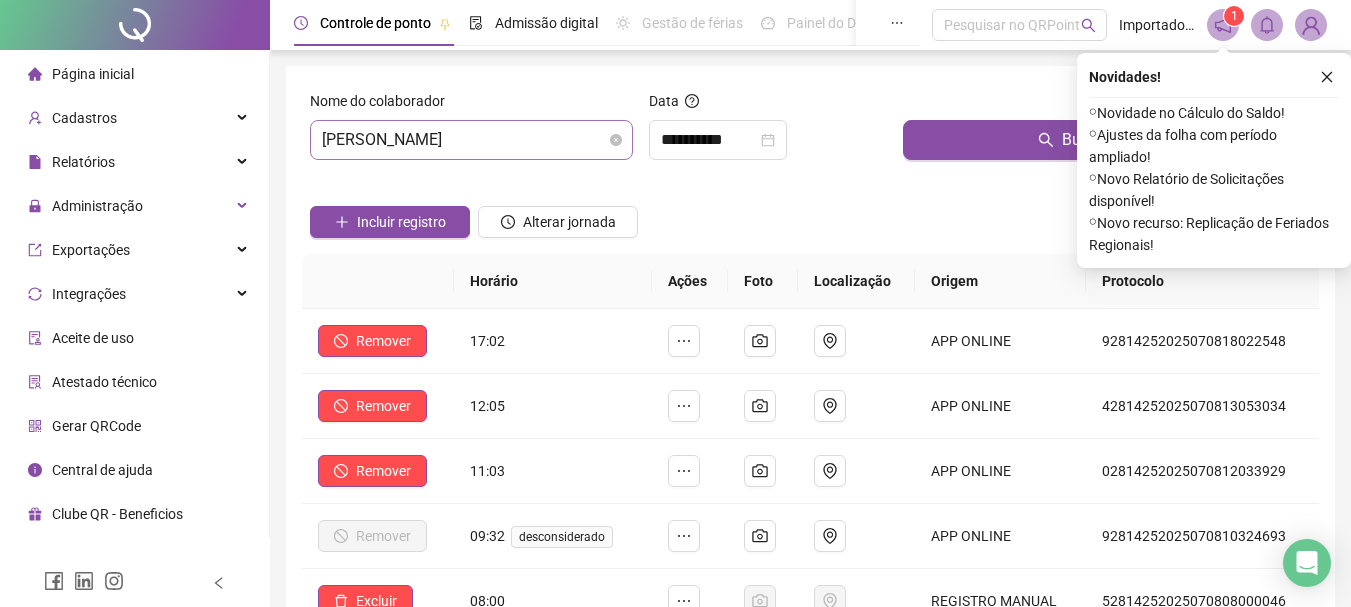 click on "[PERSON_NAME] [PERSON_NAME]" at bounding box center (471, 140) 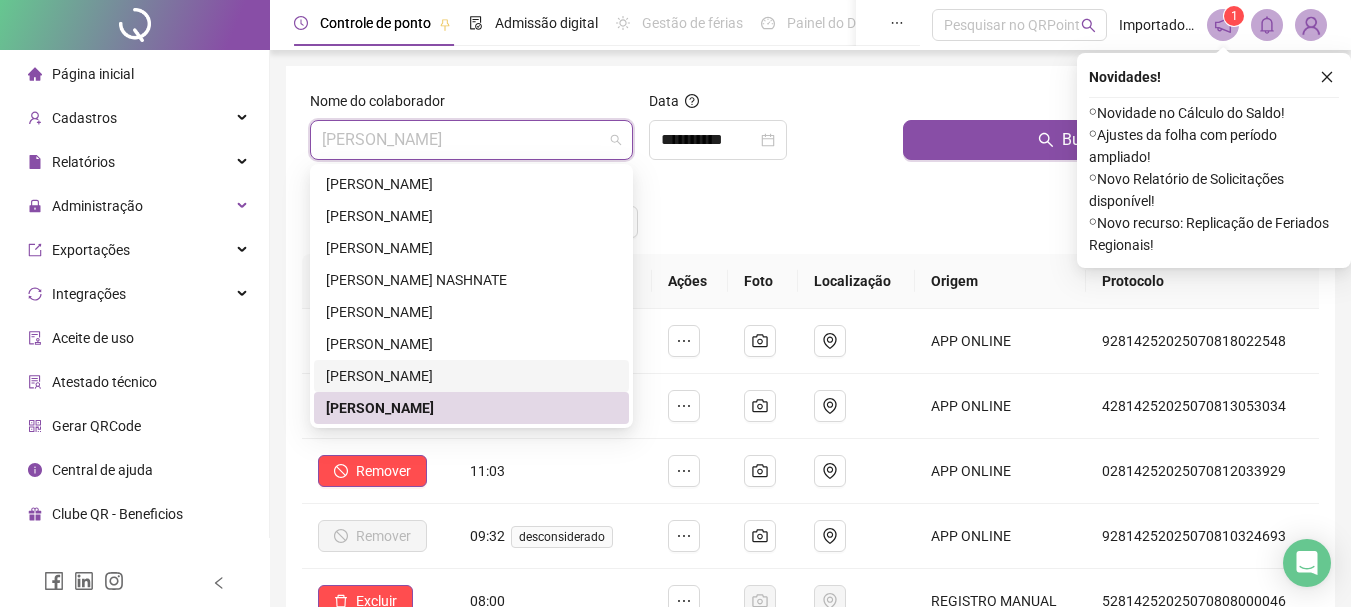 click on "[PERSON_NAME] [PERSON_NAME]" at bounding box center [471, 376] 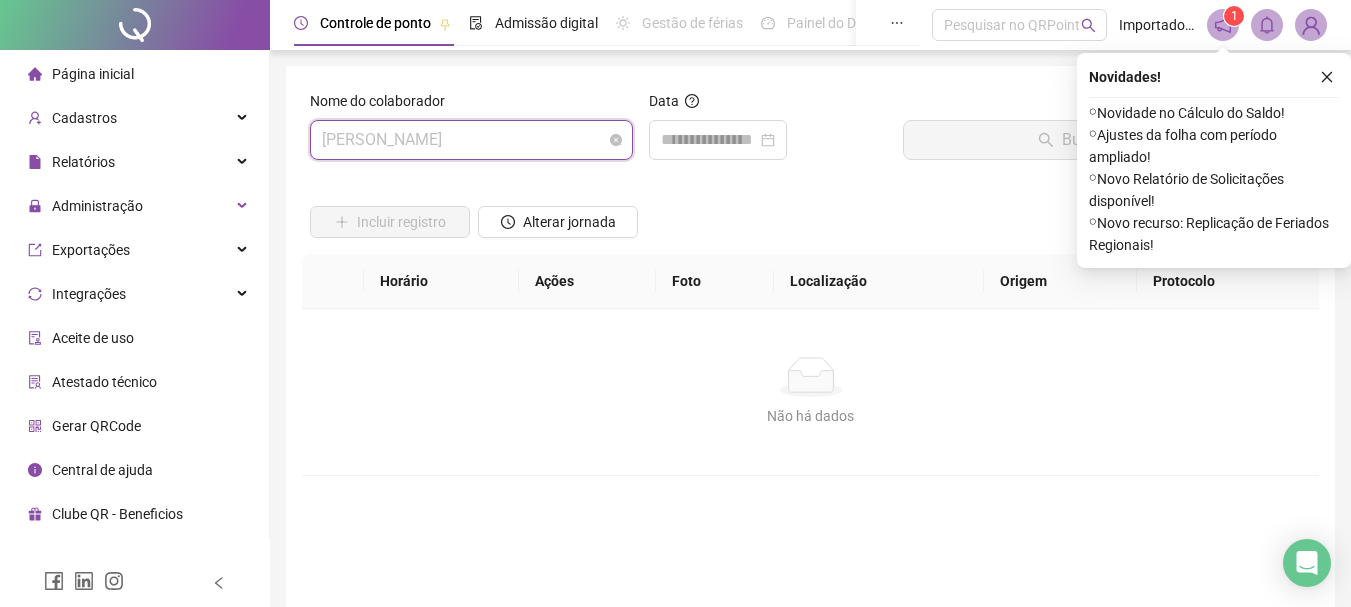 click on "[PERSON_NAME] [PERSON_NAME]" at bounding box center (471, 140) 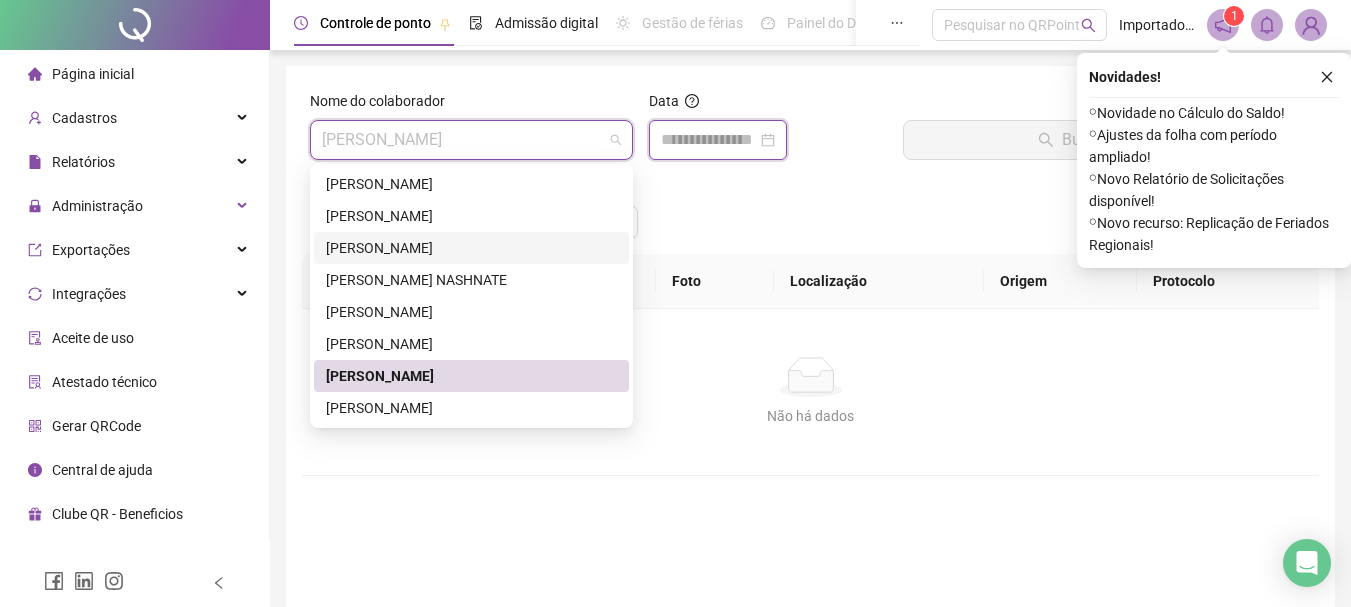 click at bounding box center (709, 140) 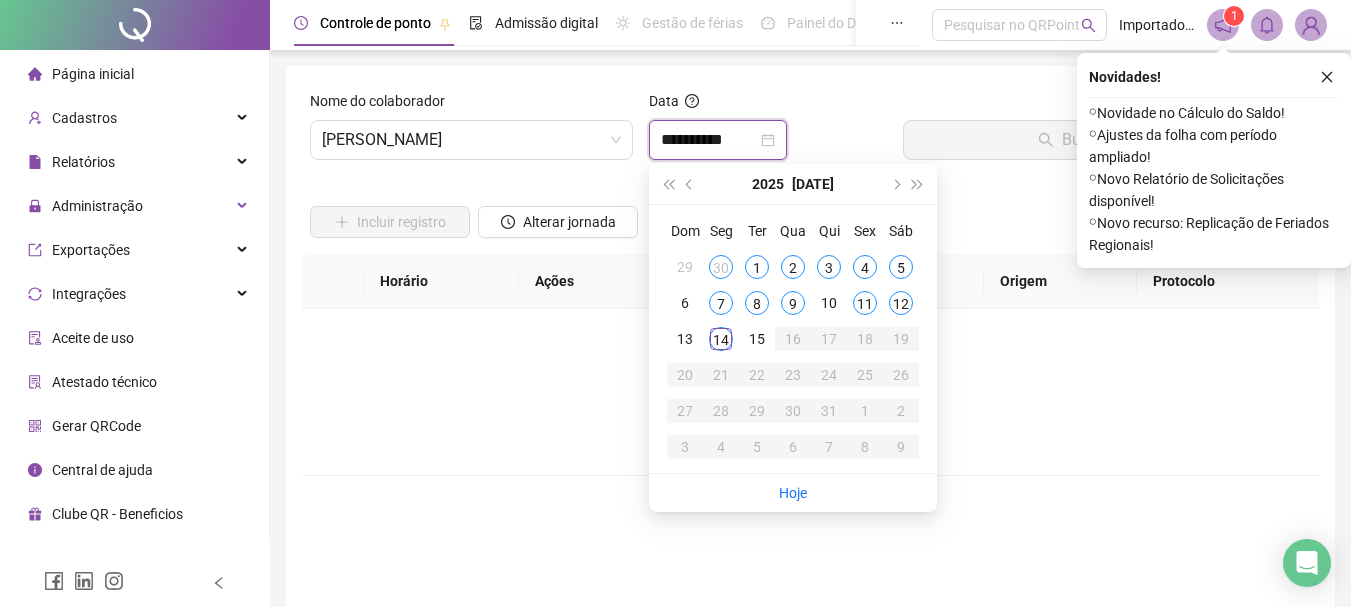 type on "**********" 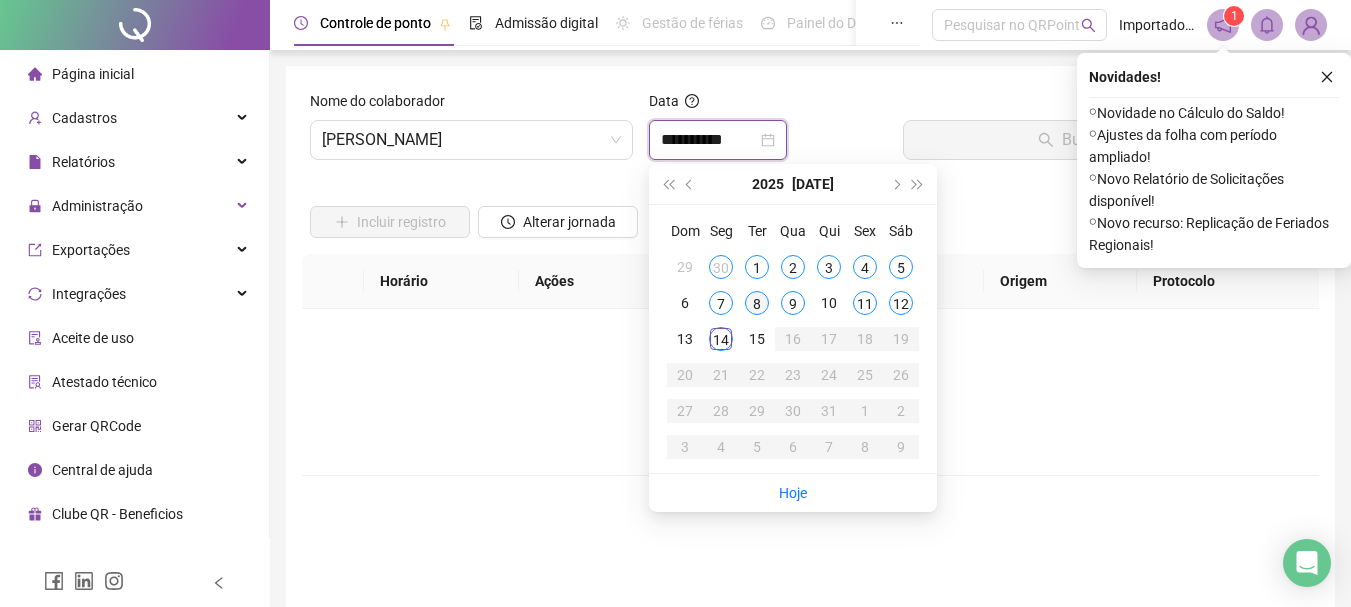 type on "**********" 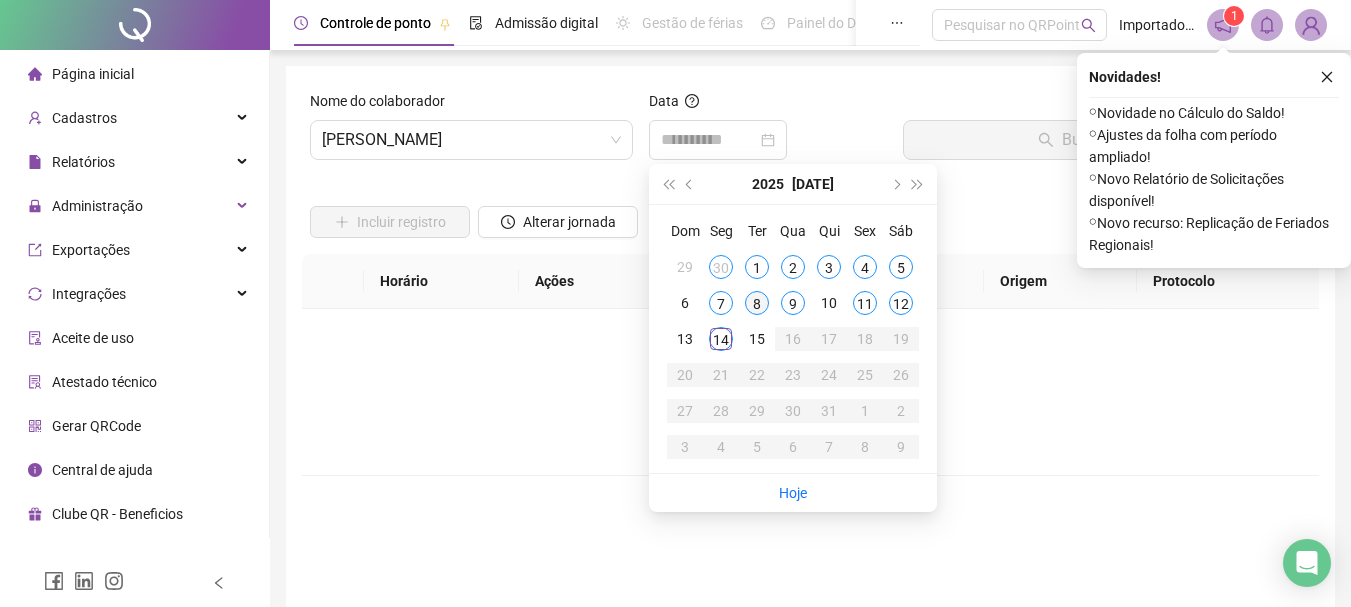 click on "8" at bounding box center [757, 303] 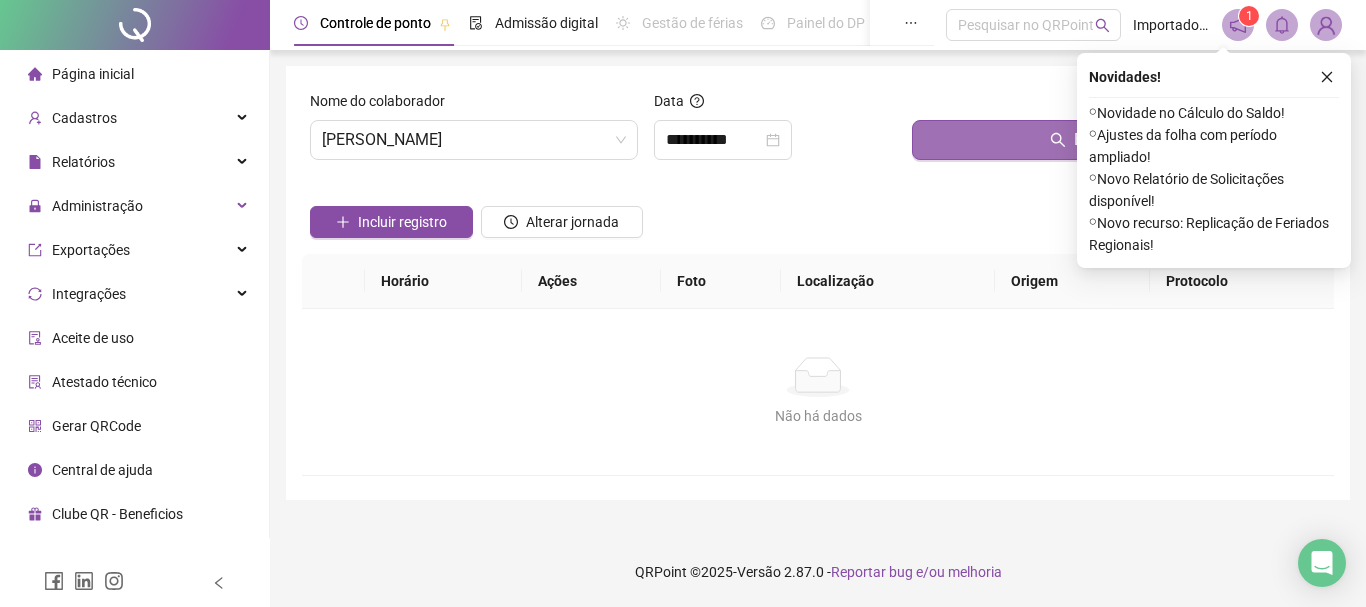 click on "Buscar registros" at bounding box center [1119, 140] 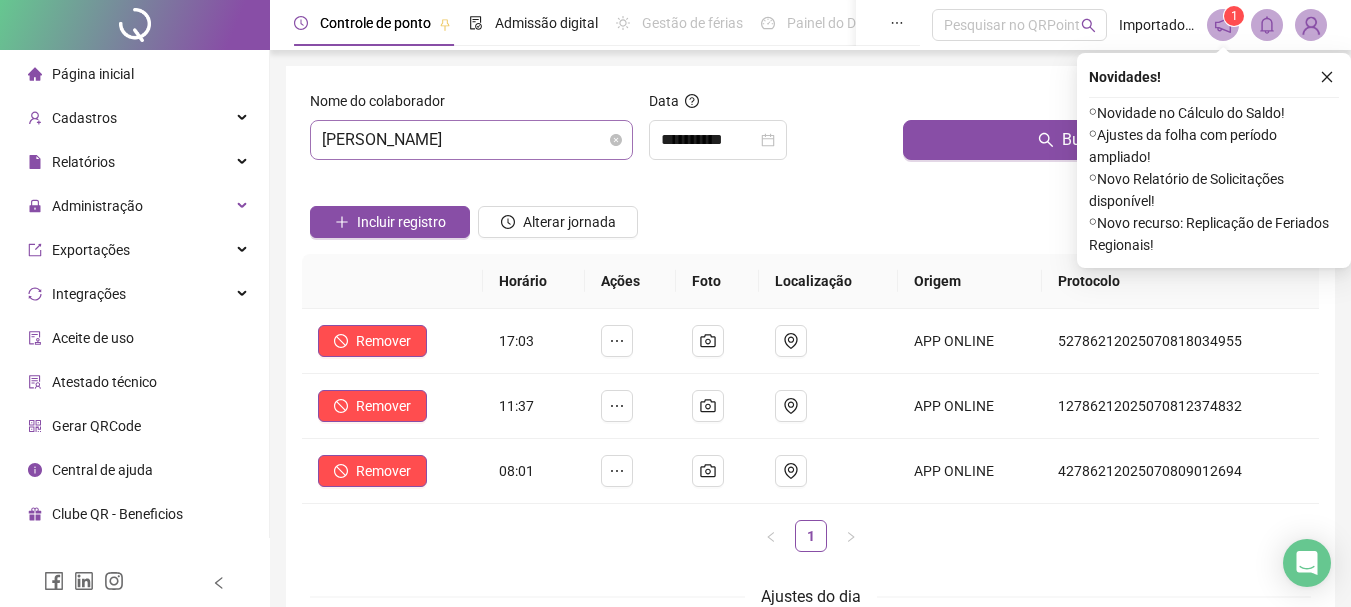 click on "[PERSON_NAME] [PERSON_NAME]" at bounding box center [471, 140] 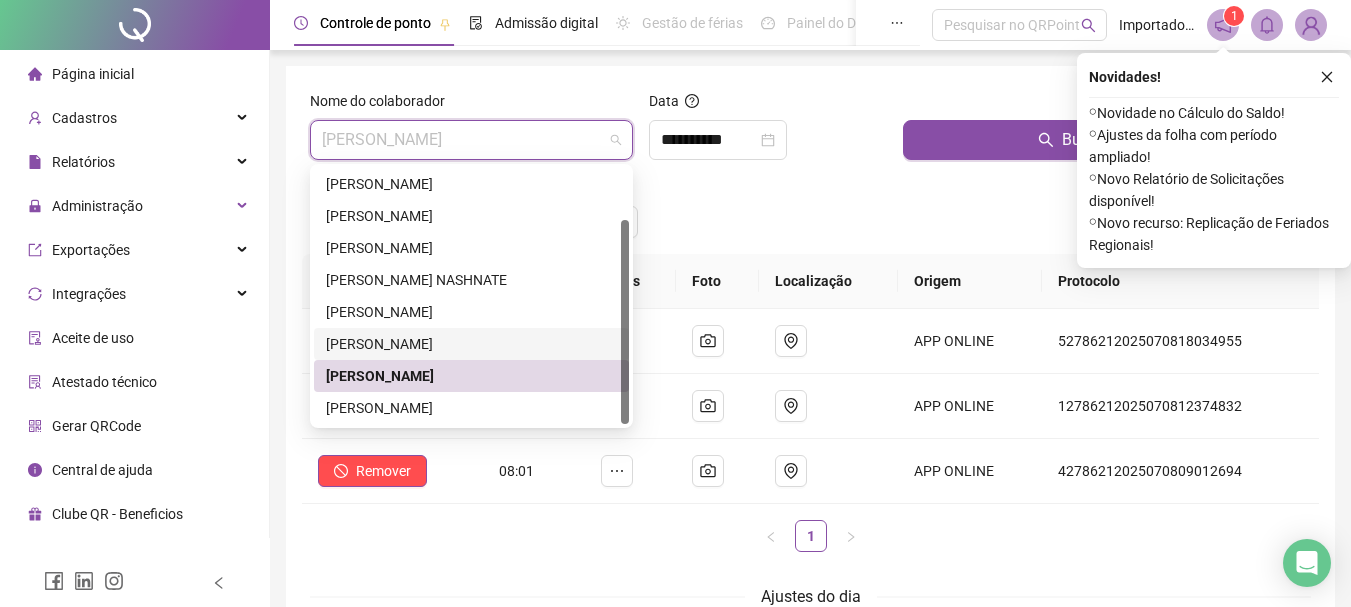 click on "[PERSON_NAME] [PERSON_NAME]" at bounding box center [471, 312] 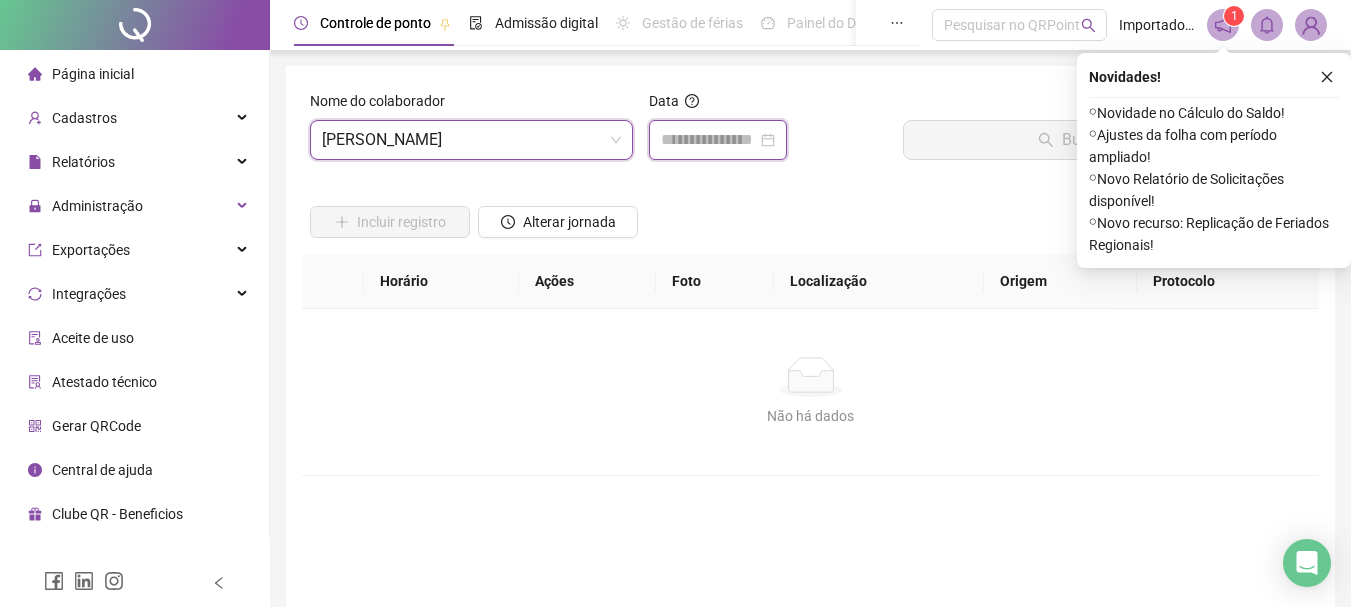 click at bounding box center [709, 140] 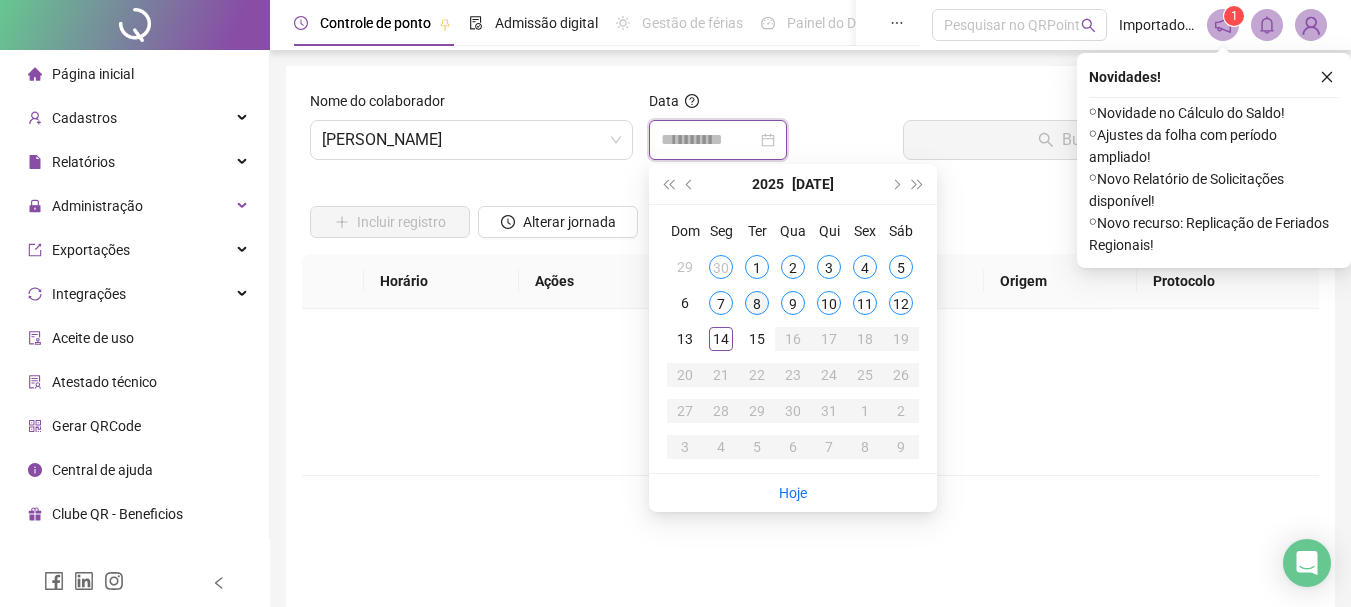 type on "**********" 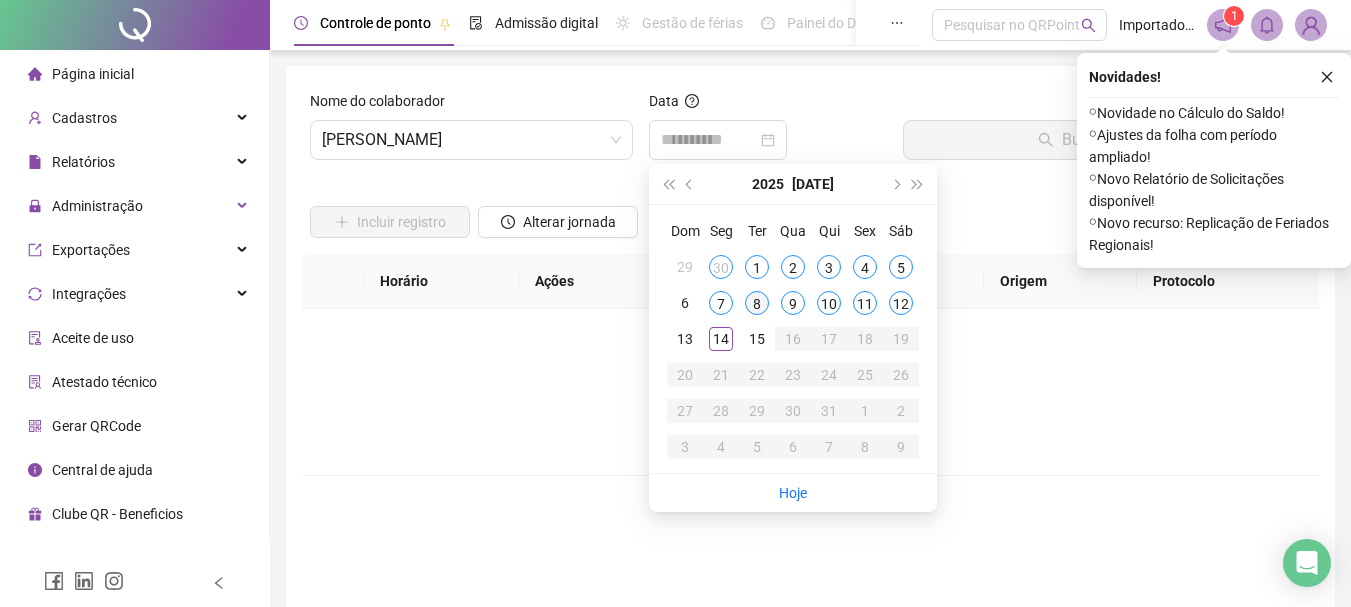 click on "8" at bounding box center (757, 303) 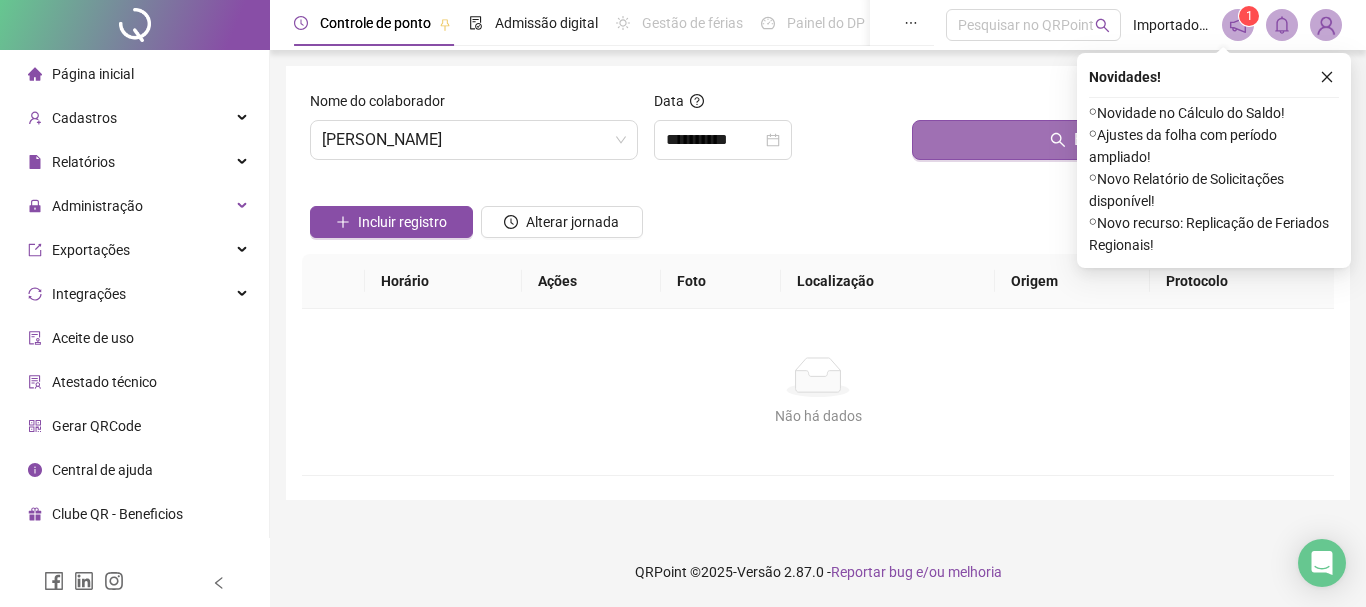 drag, startPoint x: 928, startPoint y: 145, endPoint x: 938, endPoint y: 141, distance: 10.770329 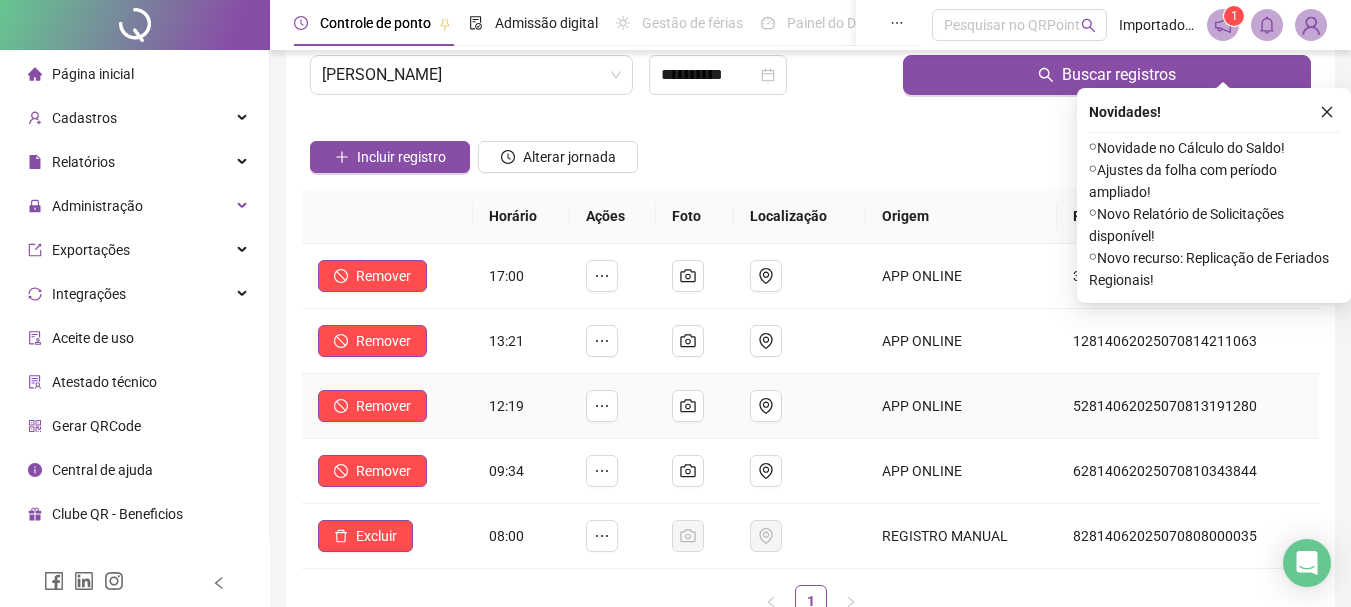 scroll, scrollTop: 100, scrollLeft: 0, axis: vertical 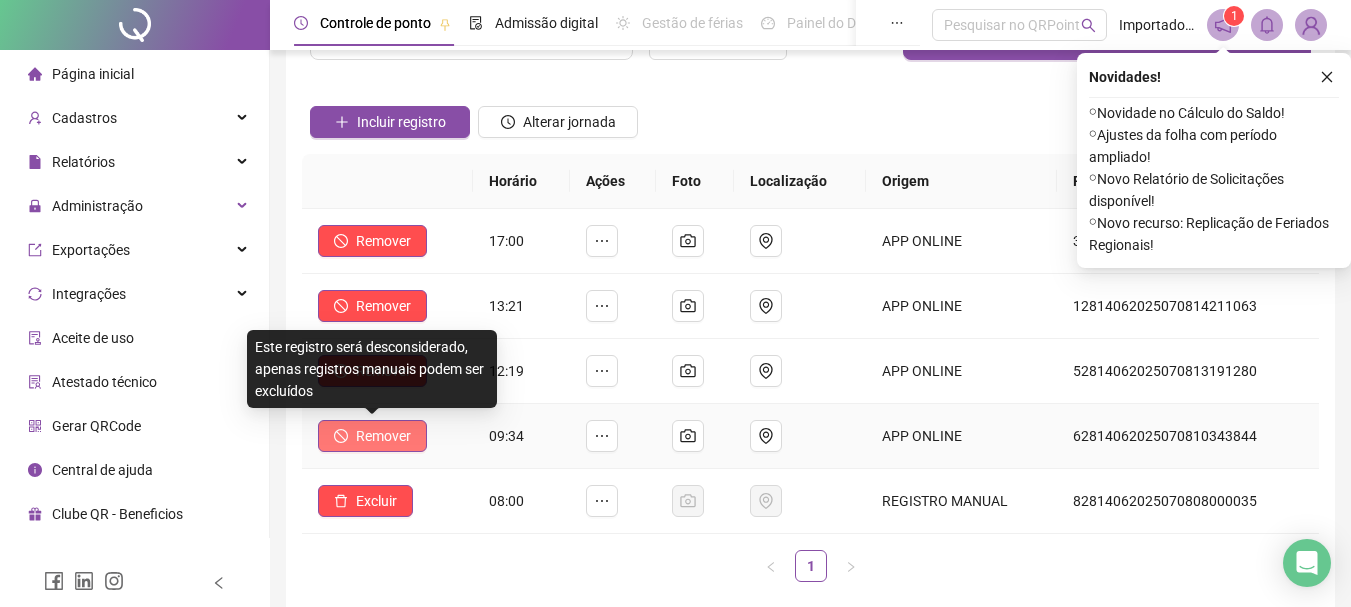 click on "Remover" at bounding box center [383, 436] 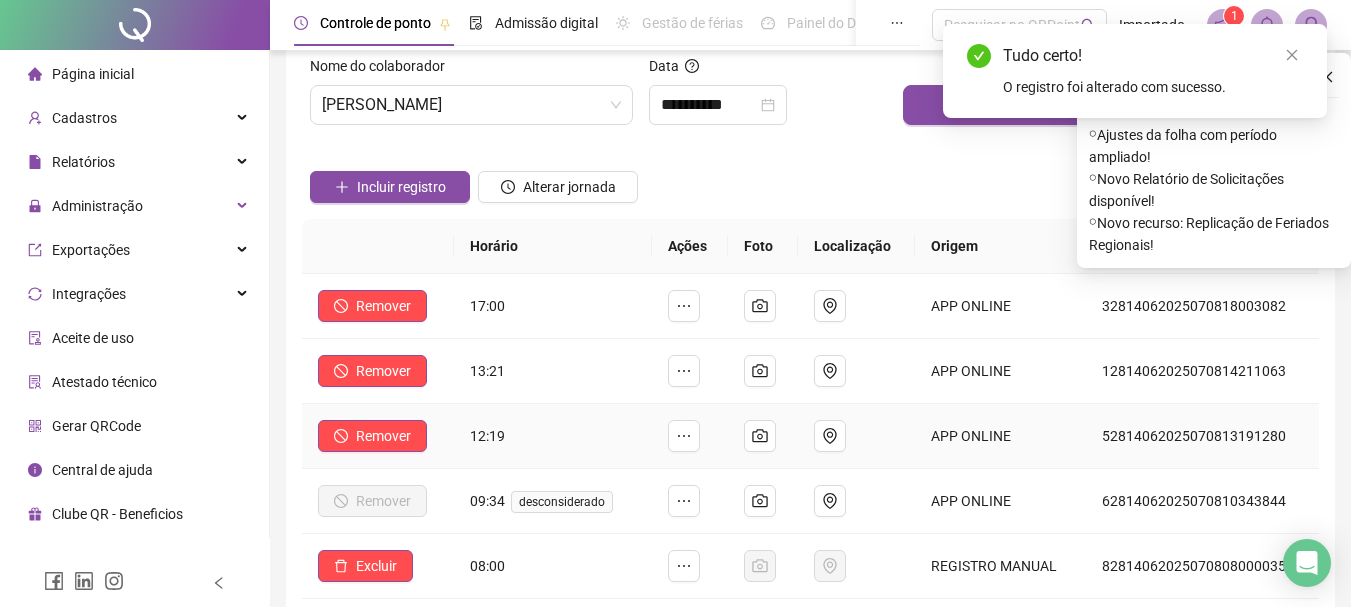 scroll, scrollTop: 0, scrollLeft: 0, axis: both 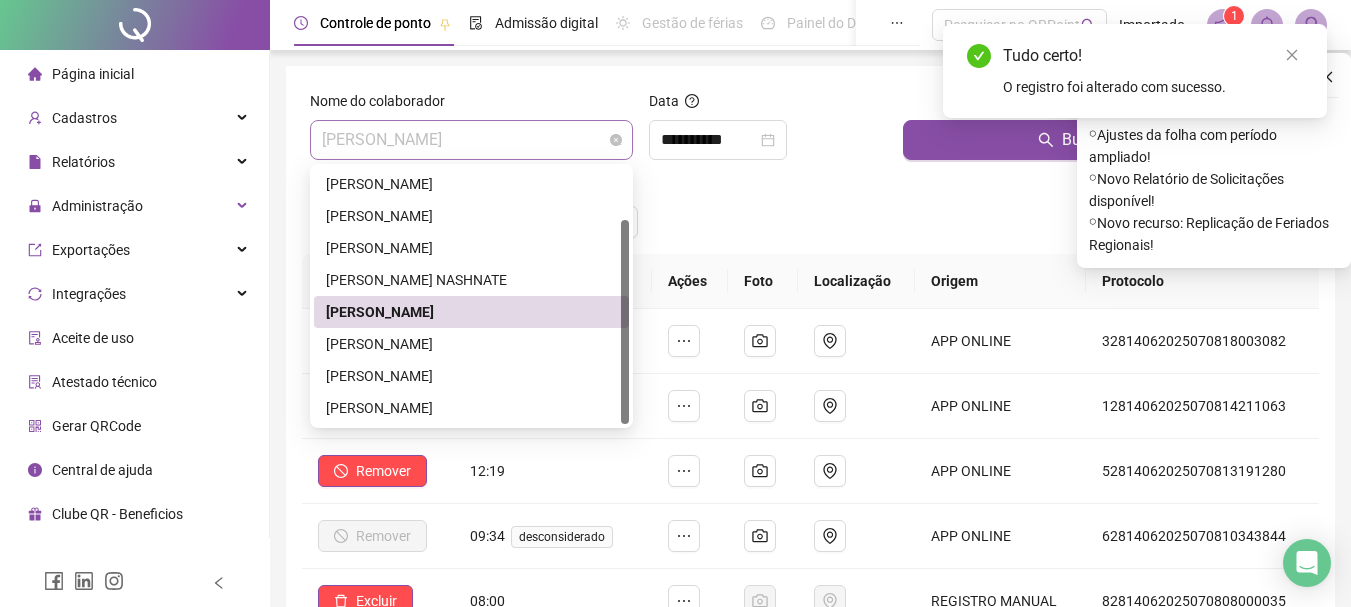 click on "[PERSON_NAME] [PERSON_NAME]" at bounding box center [471, 140] 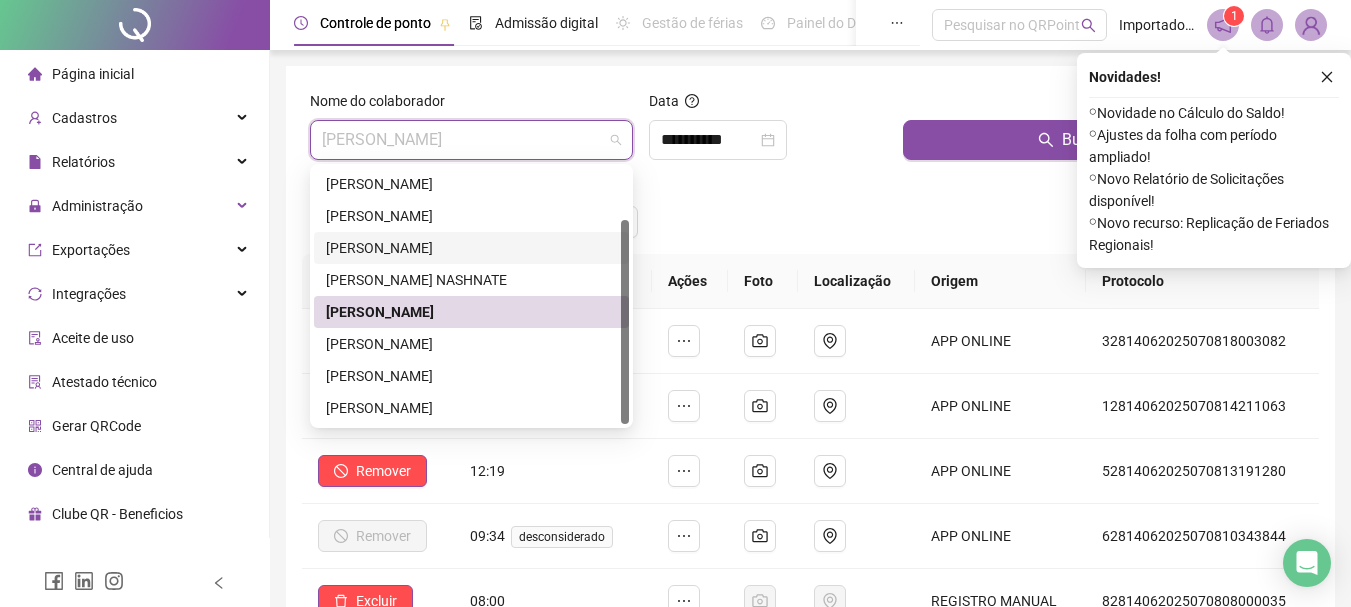 click on "[PERSON_NAME]" at bounding box center (471, 248) 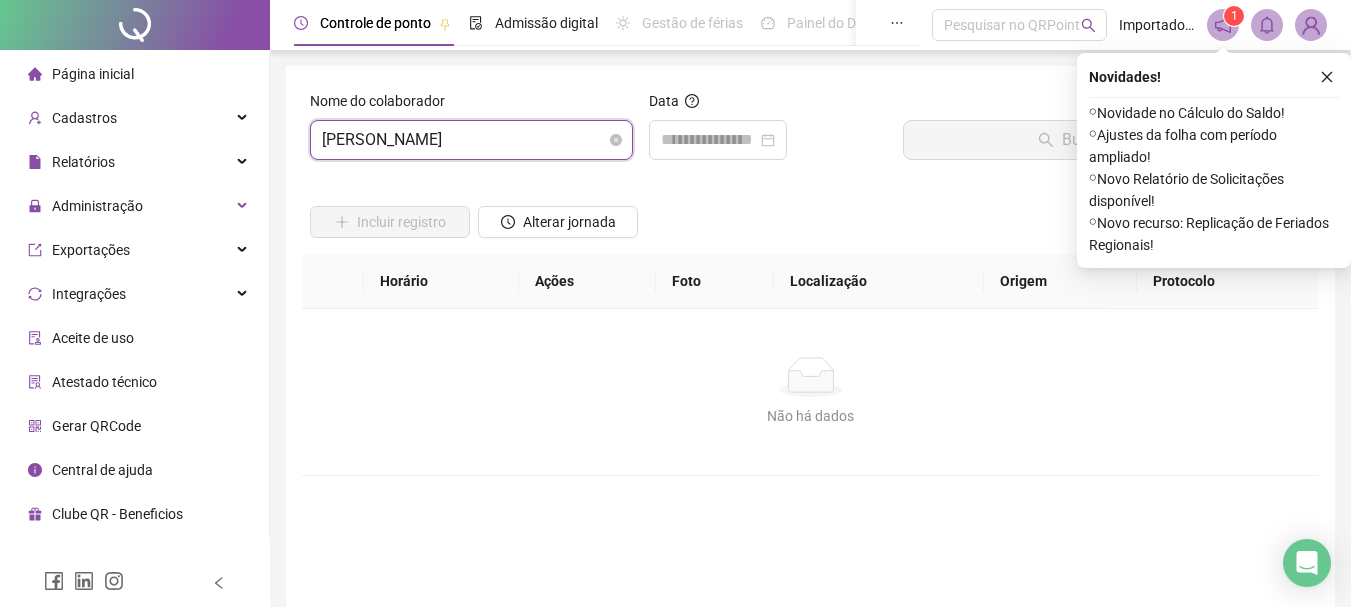 click on "[PERSON_NAME]" at bounding box center (471, 140) 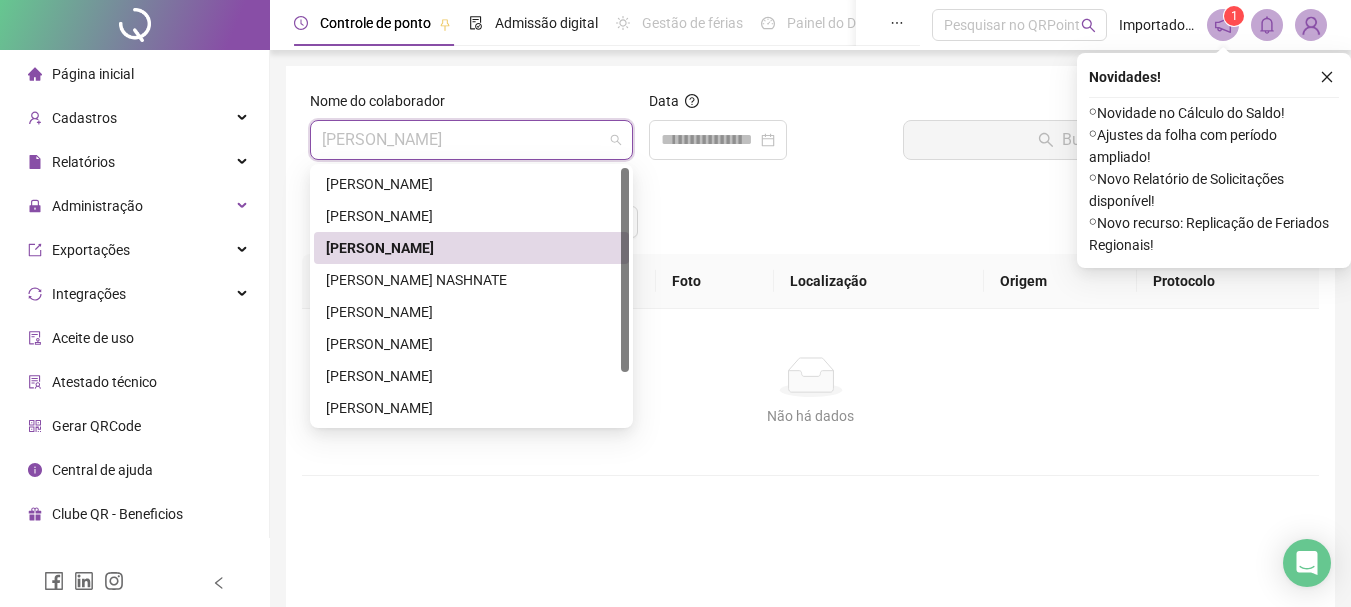 scroll, scrollTop: 0, scrollLeft: 0, axis: both 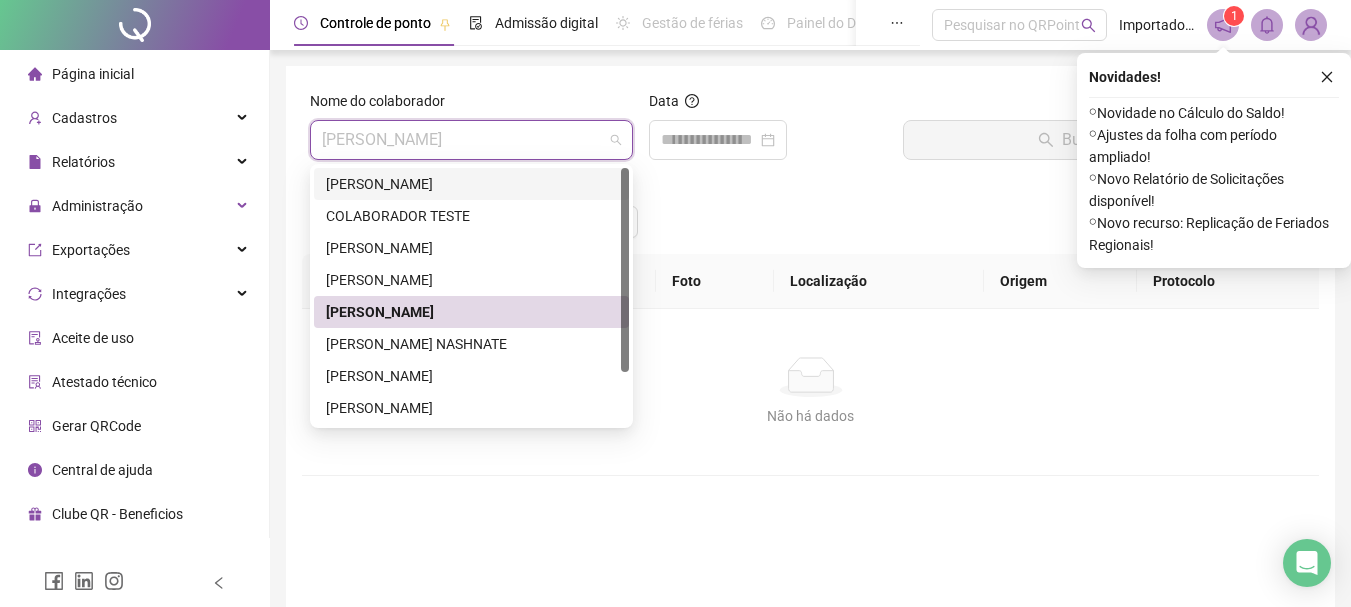 click on "[PERSON_NAME] DA [PERSON_NAME]" at bounding box center (471, 184) 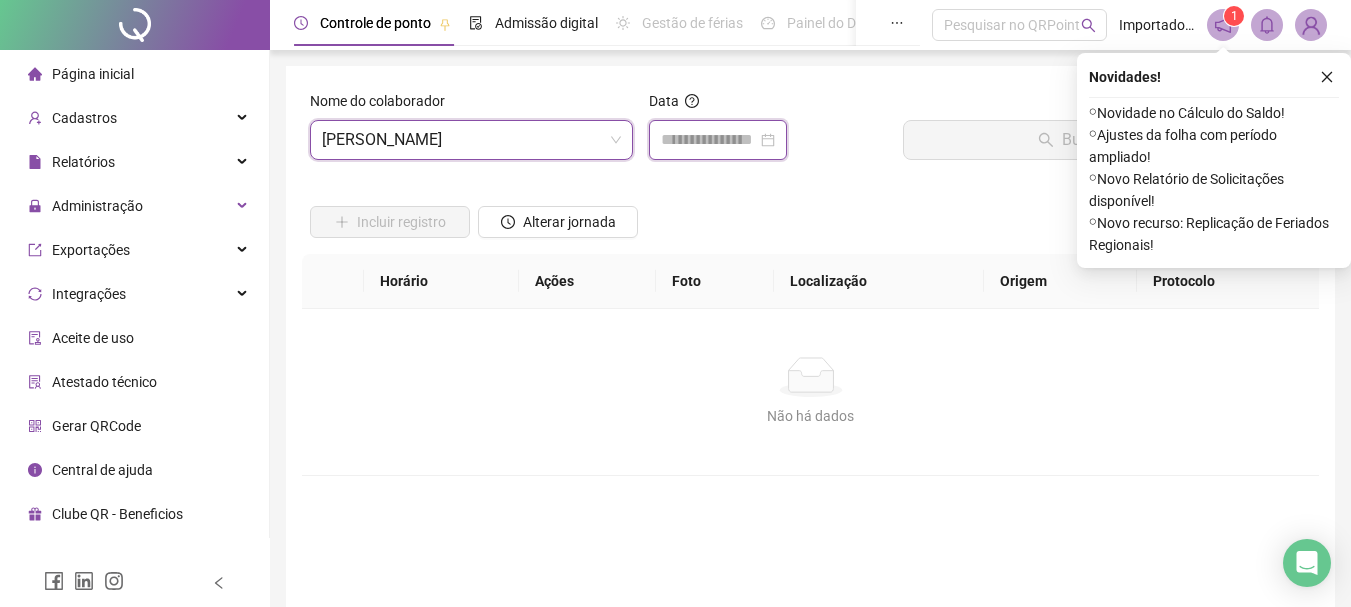 click at bounding box center [709, 140] 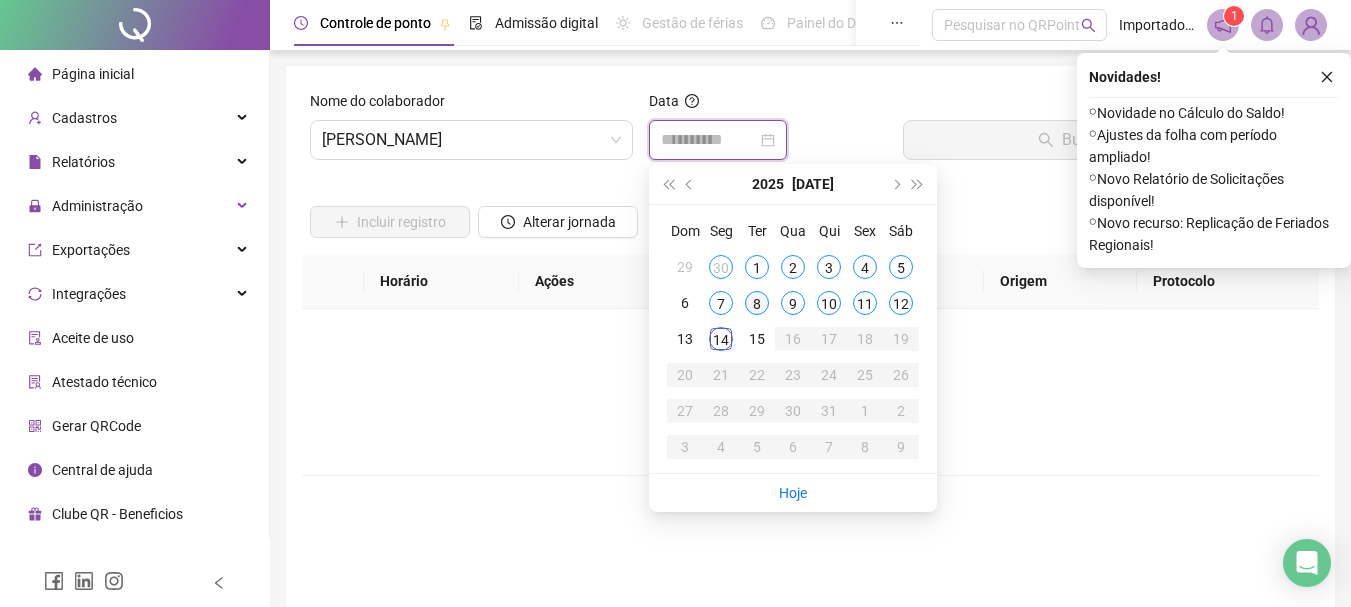 type on "**********" 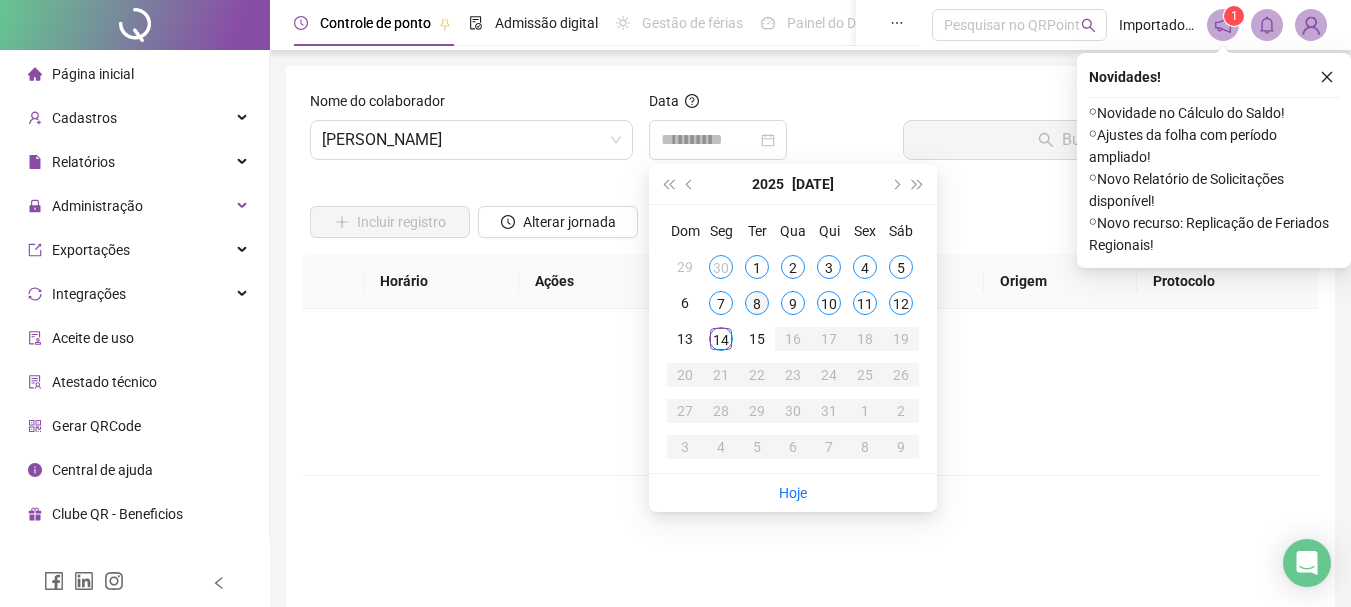 click on "8" at bounding box center [757, 303] 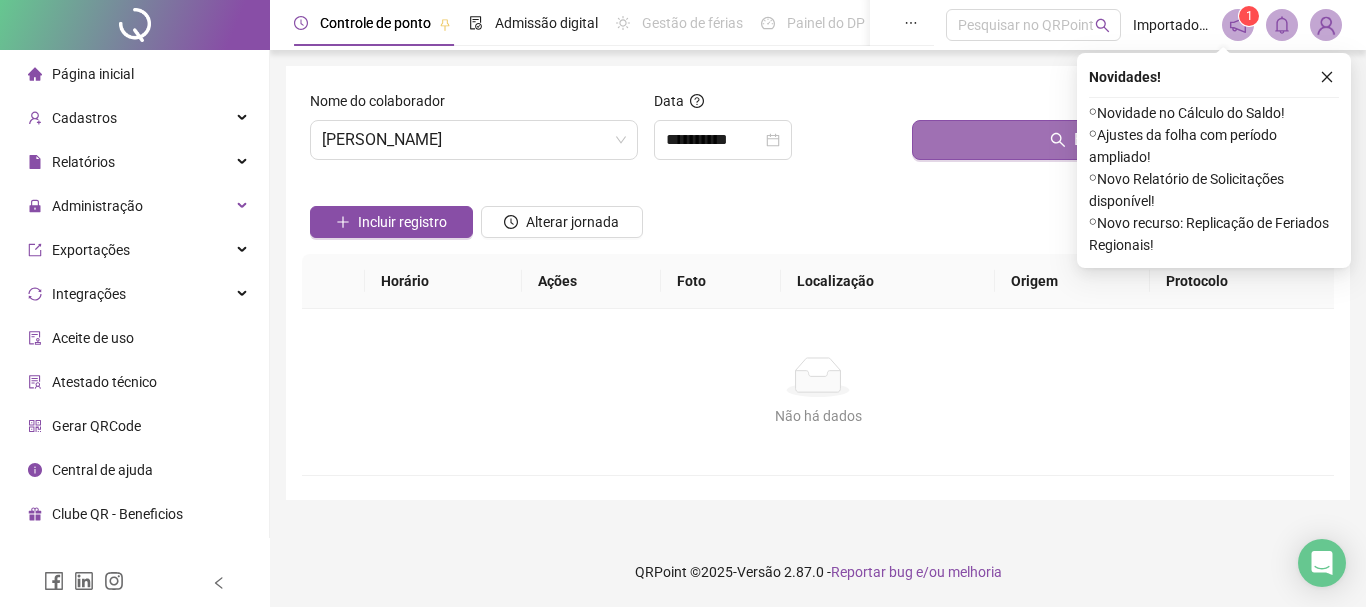click on "Buscar registros" at bounding box center (1119, 140) 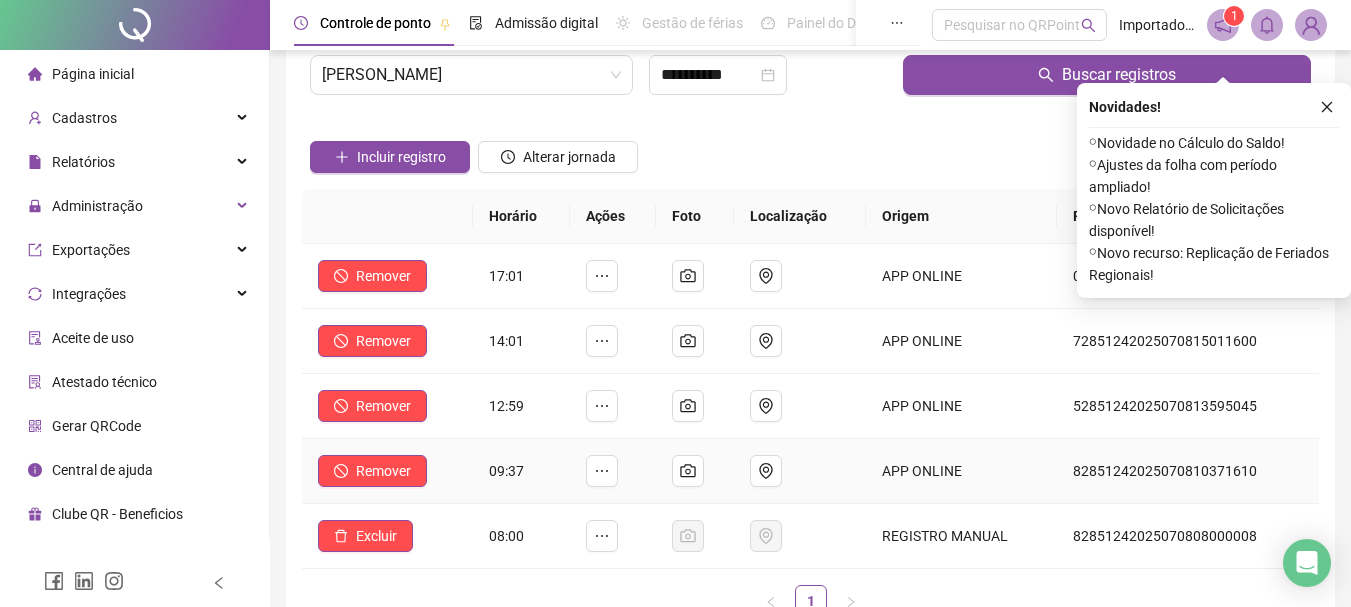 scroll, scrollTop: 100, scrollLeft: 0, axis: vertical 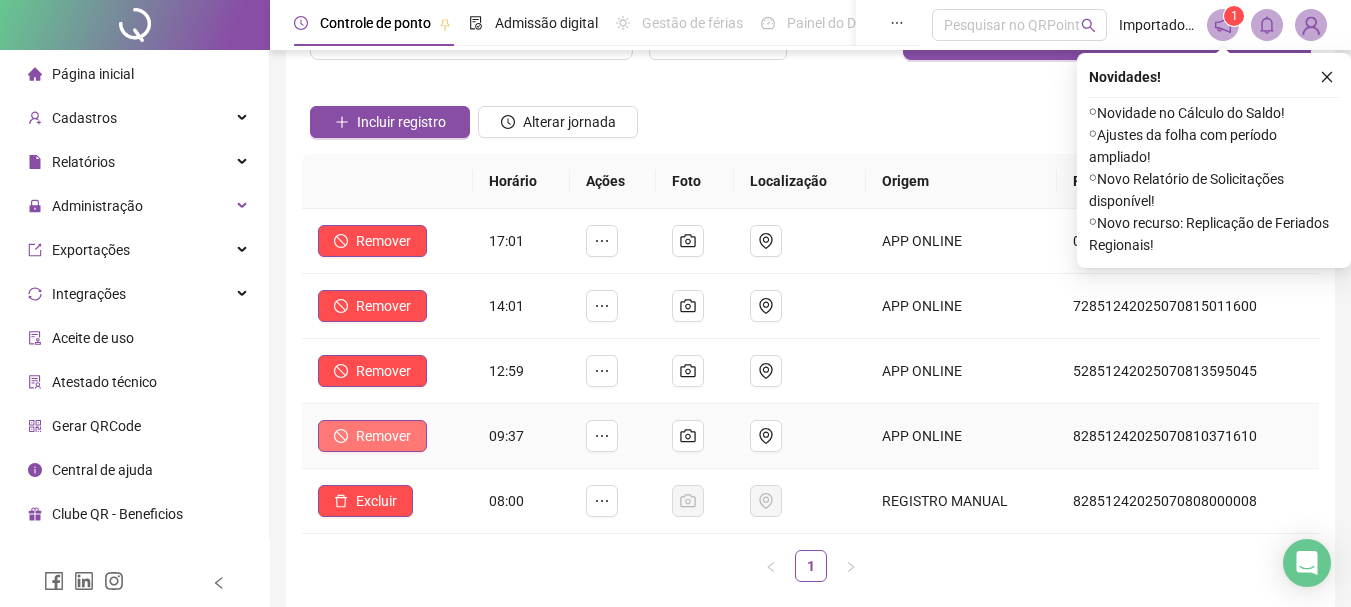 click on "Remover" at bounding box center (383, 436) 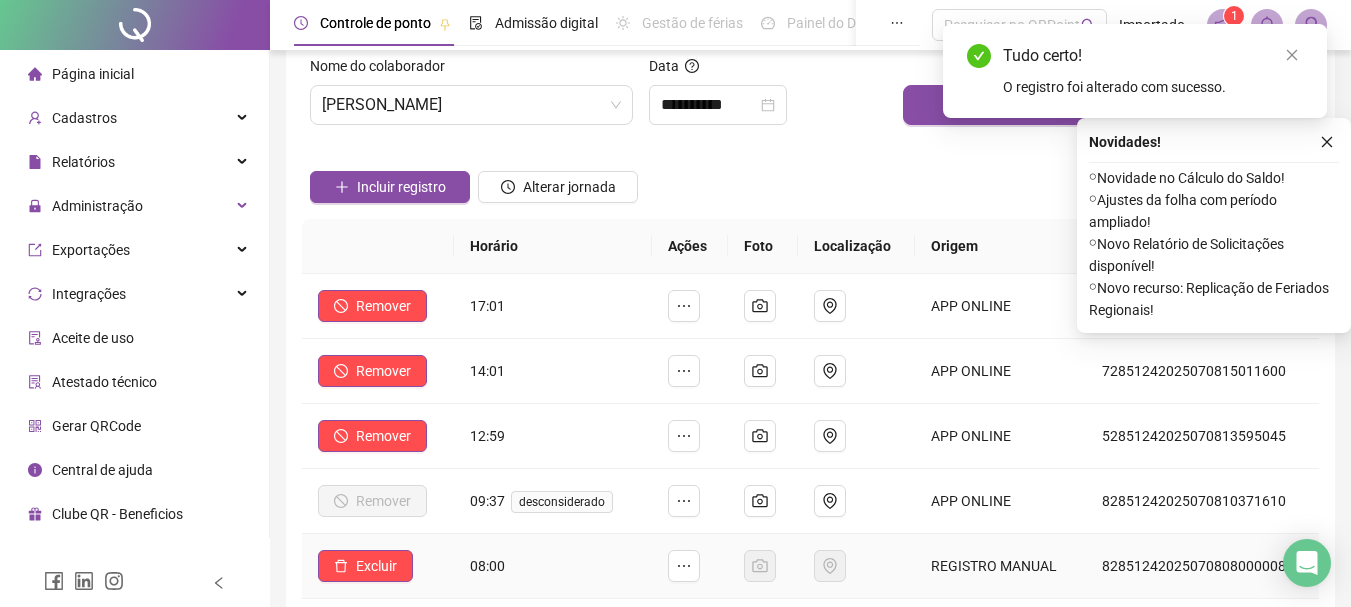 scroll, scrollTop: 0, scrollLeft: 0, axis: both 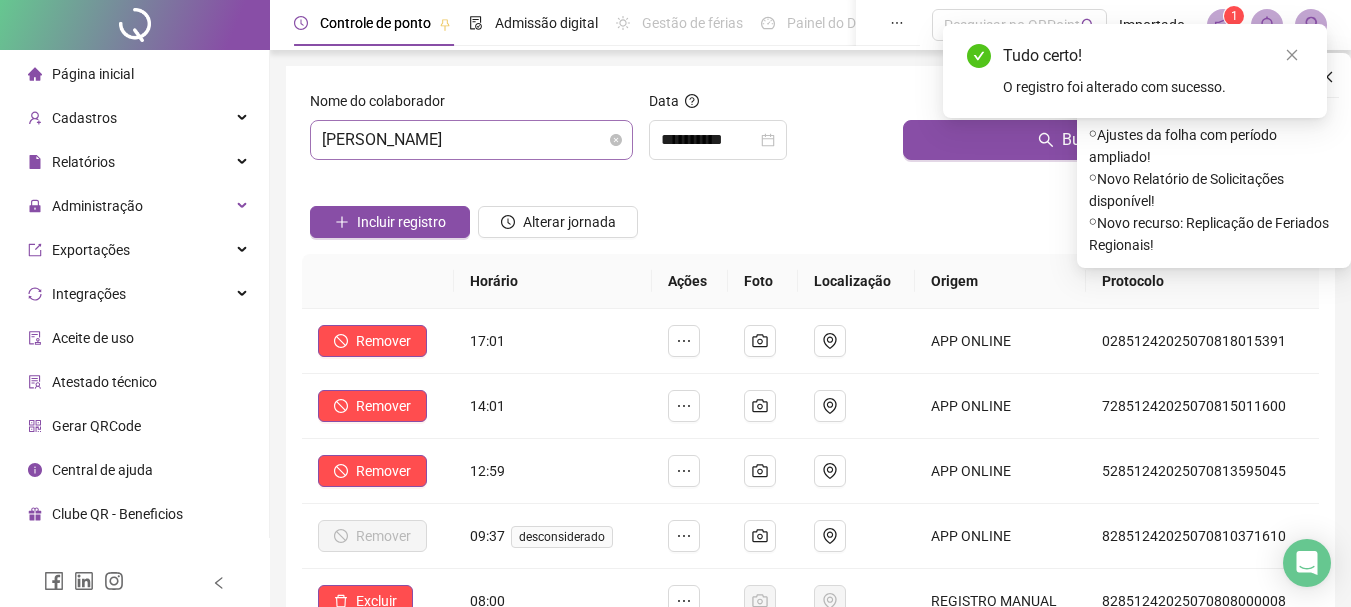click on "[PERSON_NAME] DA [PERSON_NAME]" at bounding box center (471, 140) 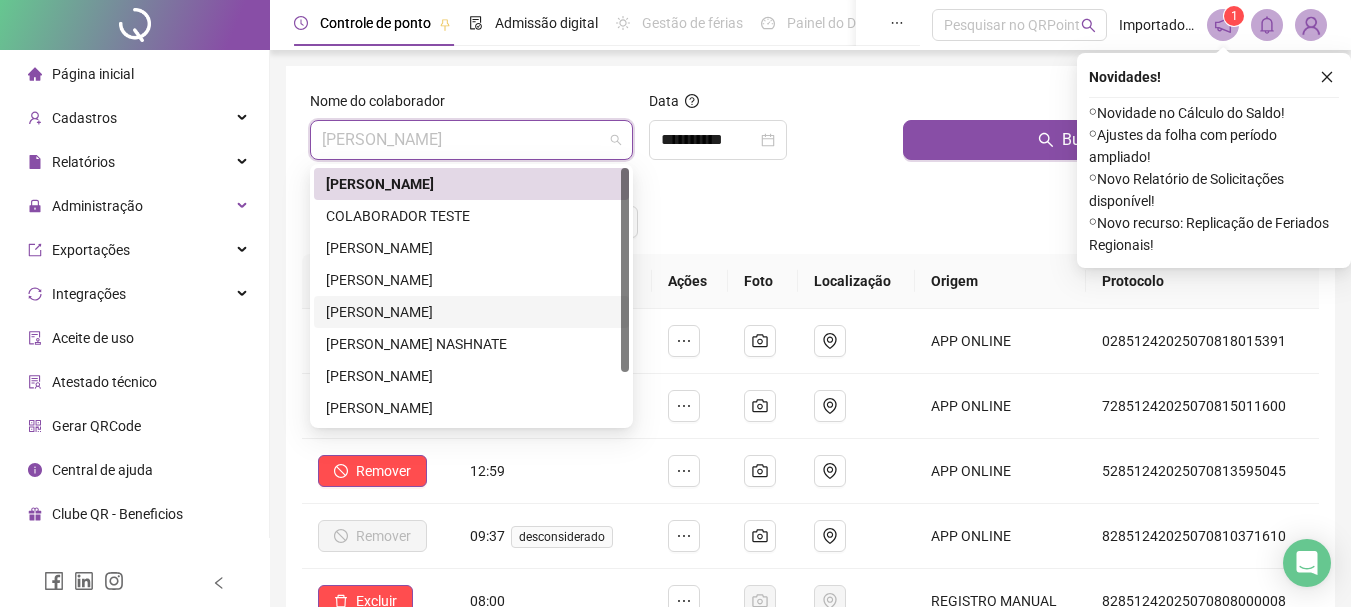 click on "[PERSON_NAME]" at bounding box center [471, 312] 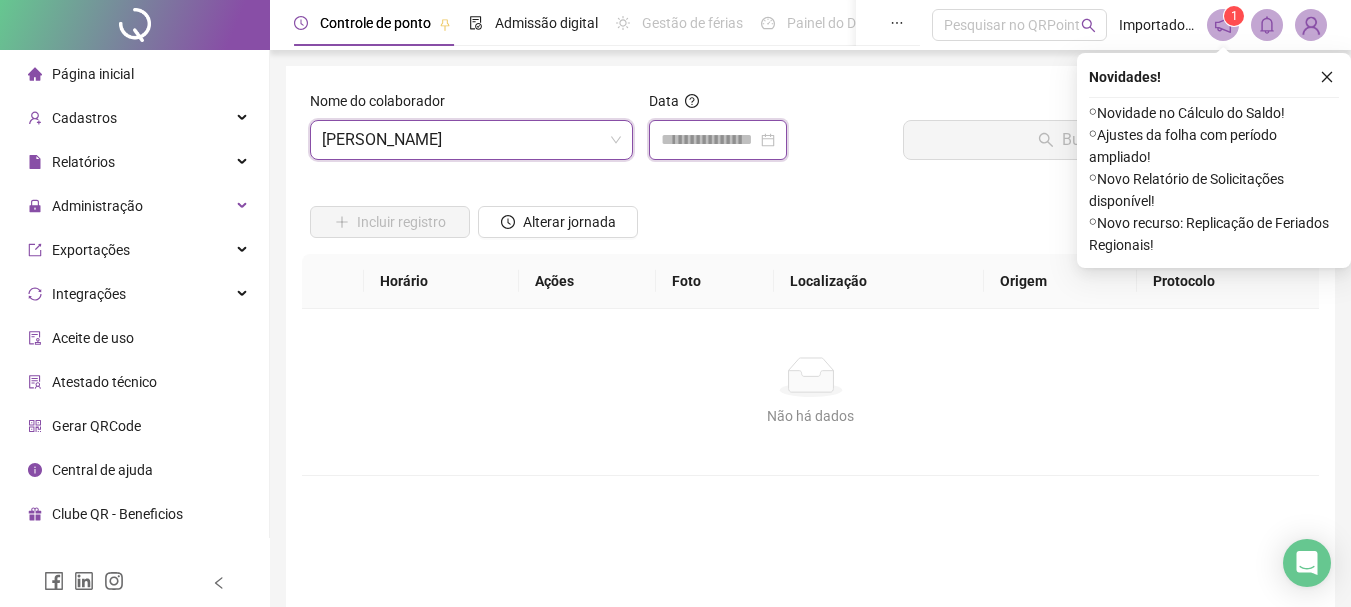 click at bounding box center (709, 140) 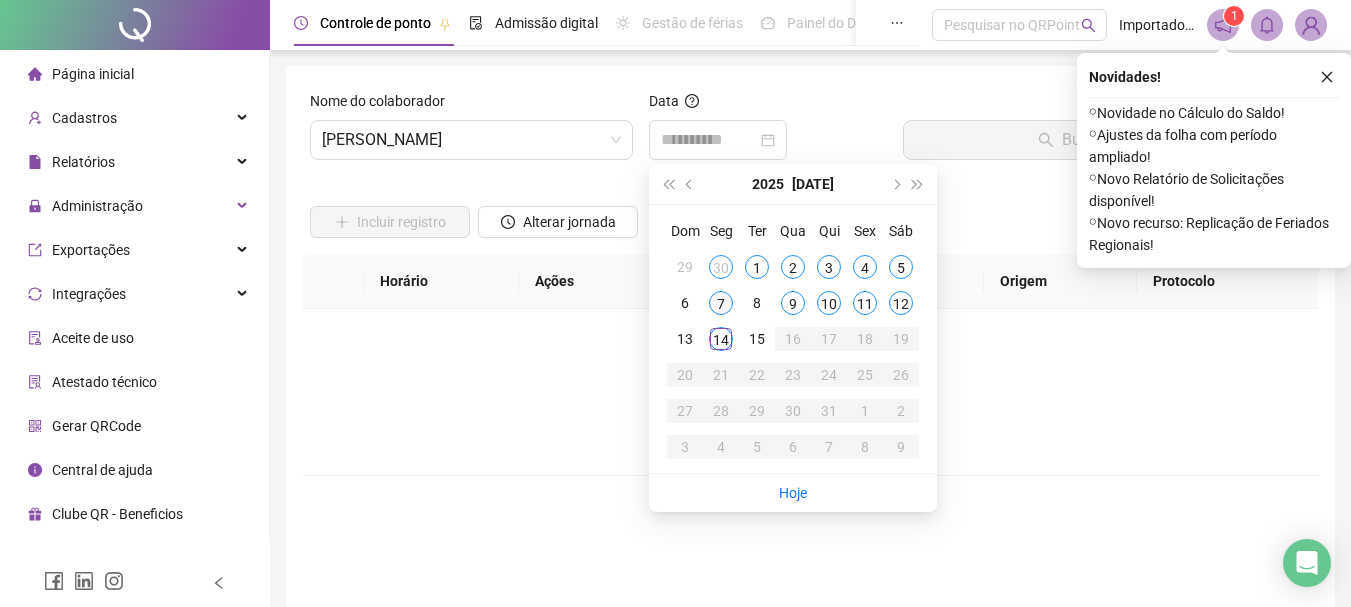 click on "7" at bounding box center (721, 303) 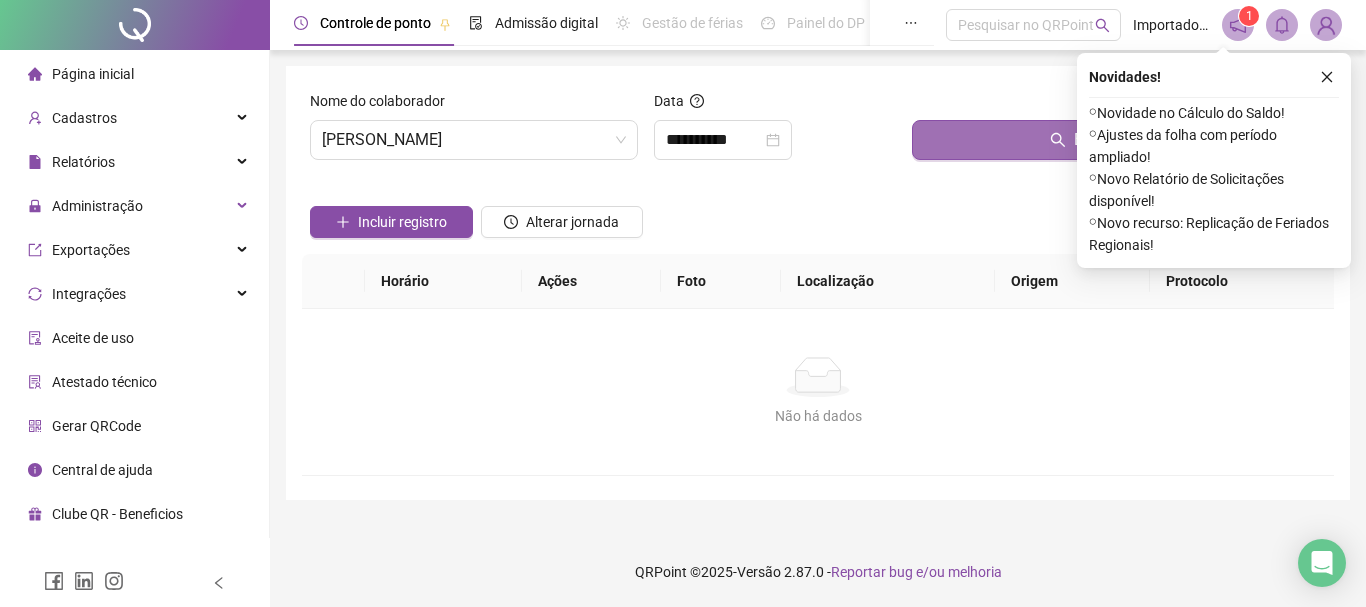 click on "Buscar registros" at bounding box center [1119, 140] 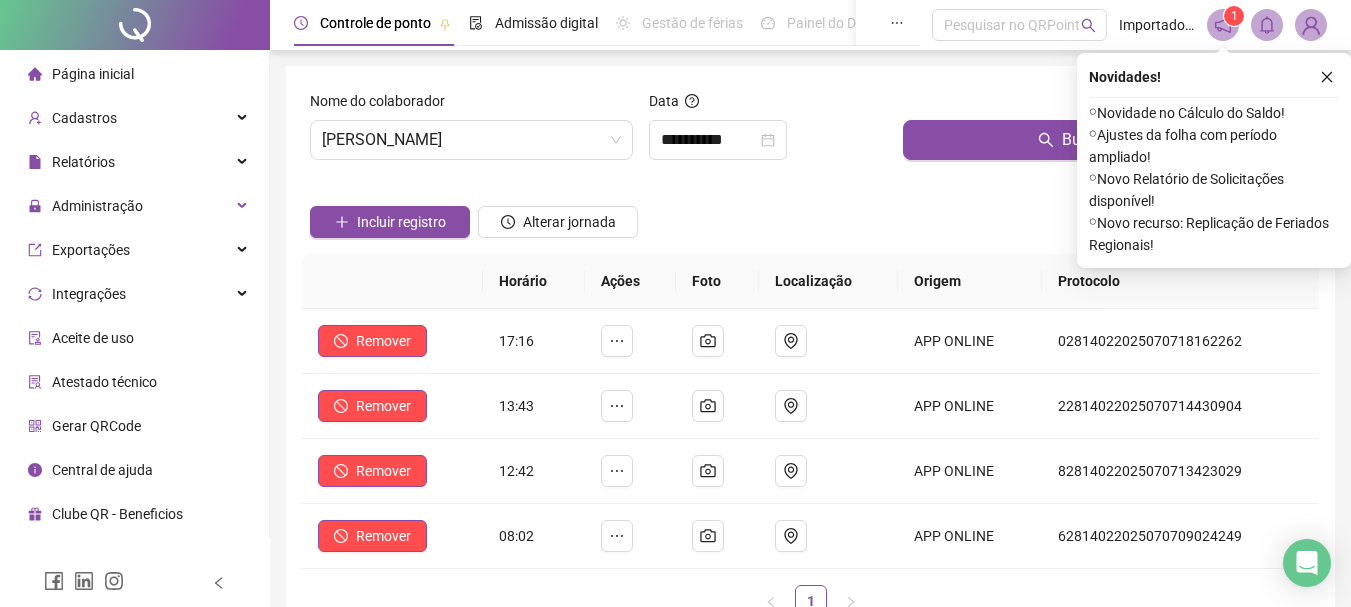 click on "Incluir registro   Alterar jornada" at bounding box center (810, 215) 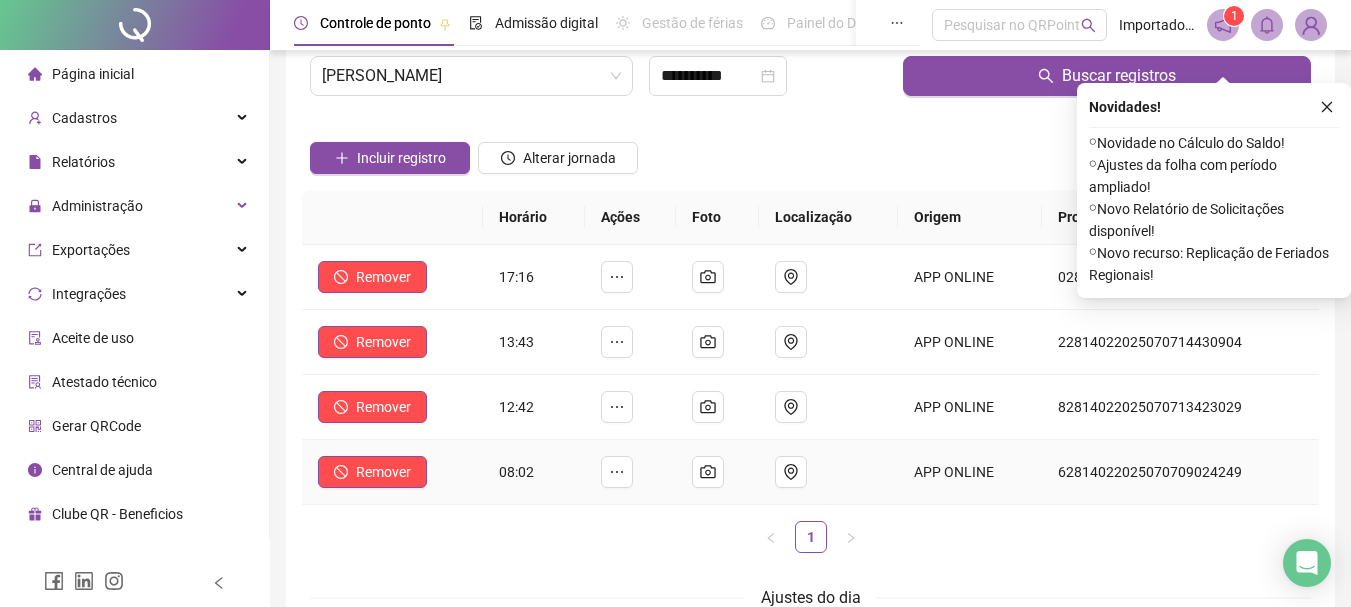 scroll, scrollTop: 0, scrollLeft: 0, axis: both 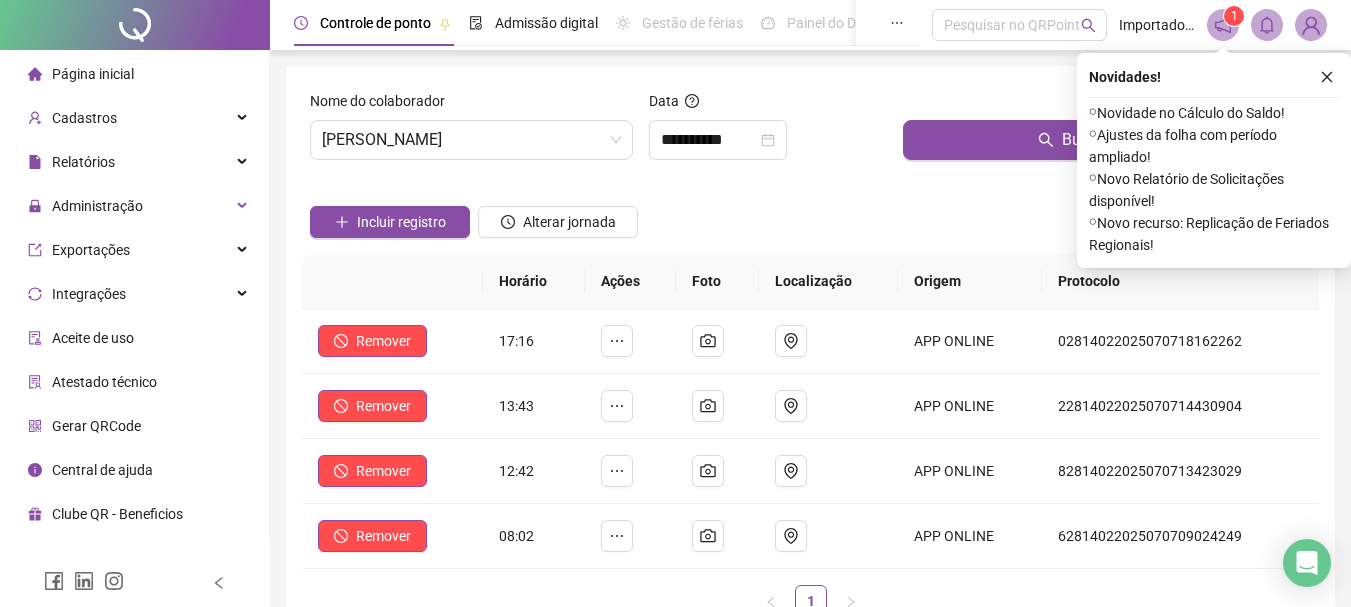 click on "Incluir registro   Alterar jornada" at bounding box center [810, 215] 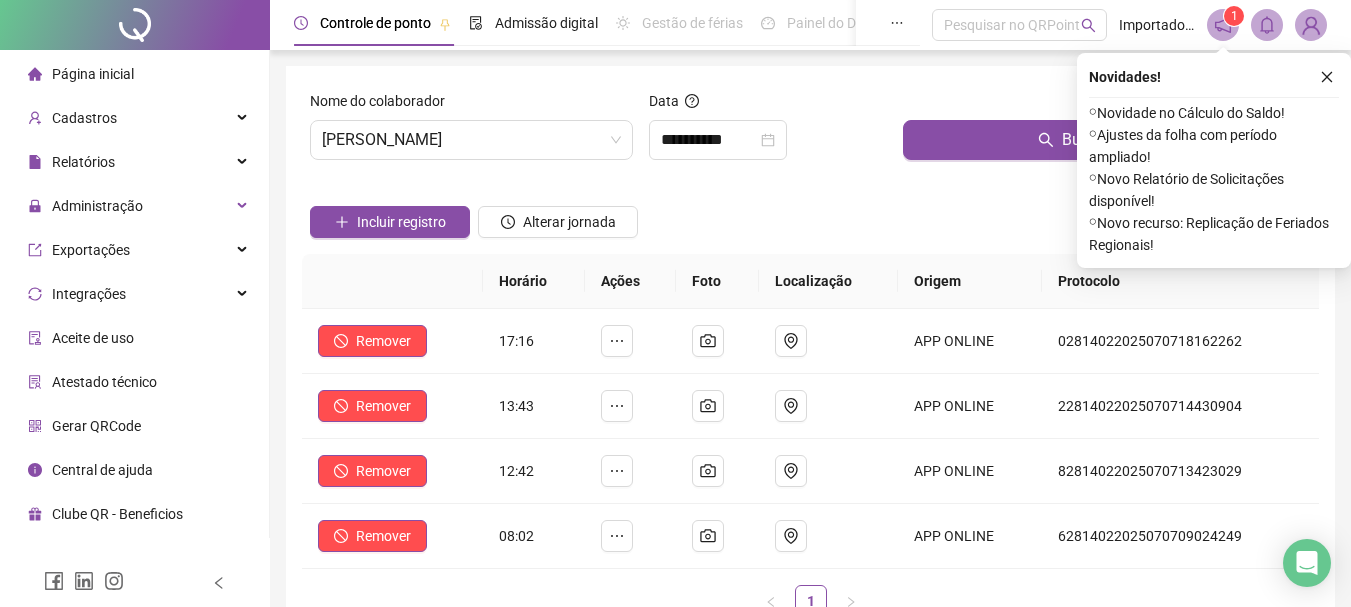 click on "Incluir registro   Alterar jornada" at bounding box center (810, 215) 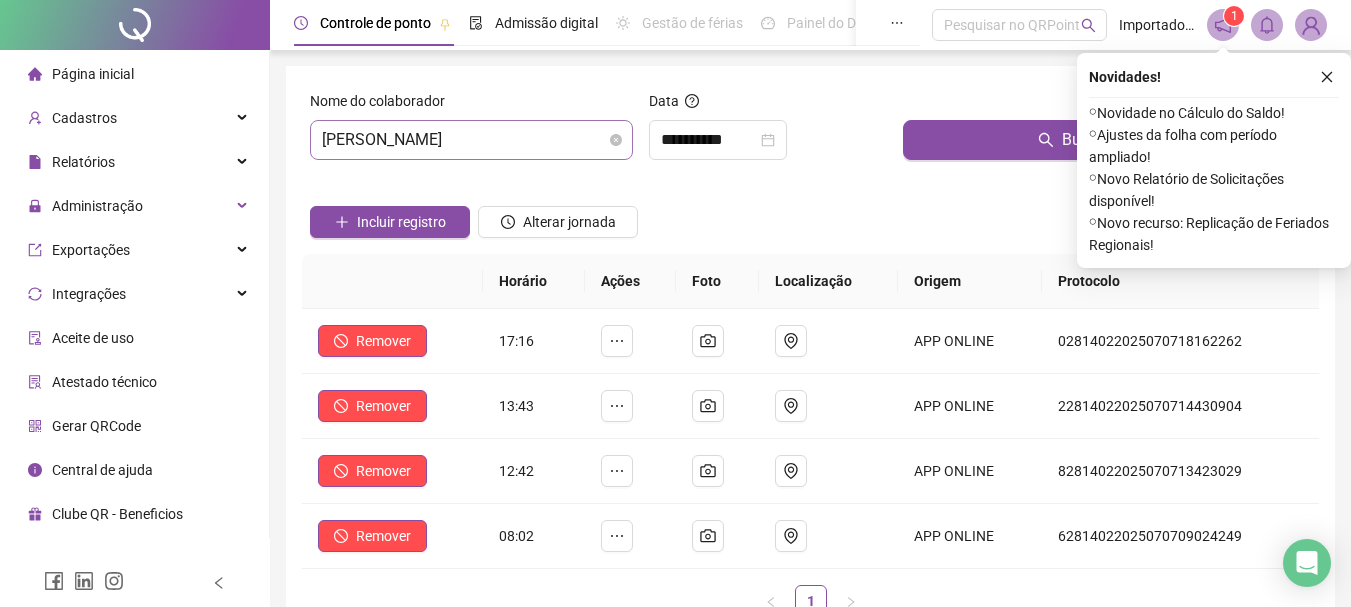 click on "[PERSON_NAME]" at bounding box center (471, 140) 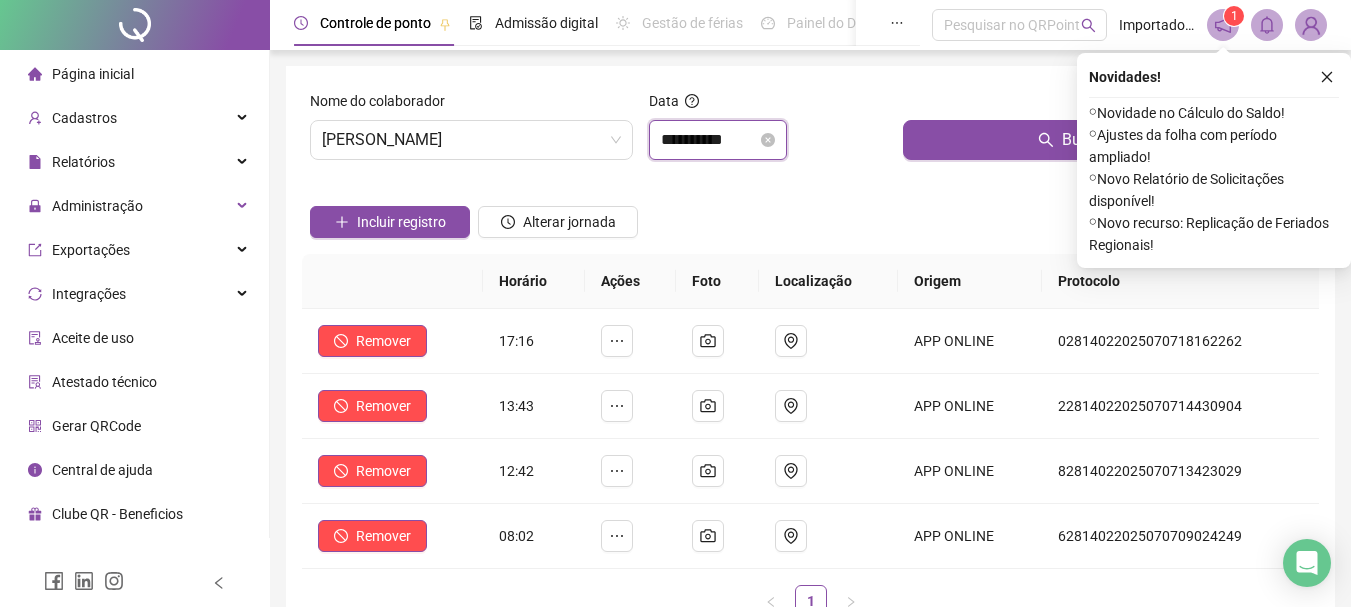 click on "**********" at bounding box center (709, 140) 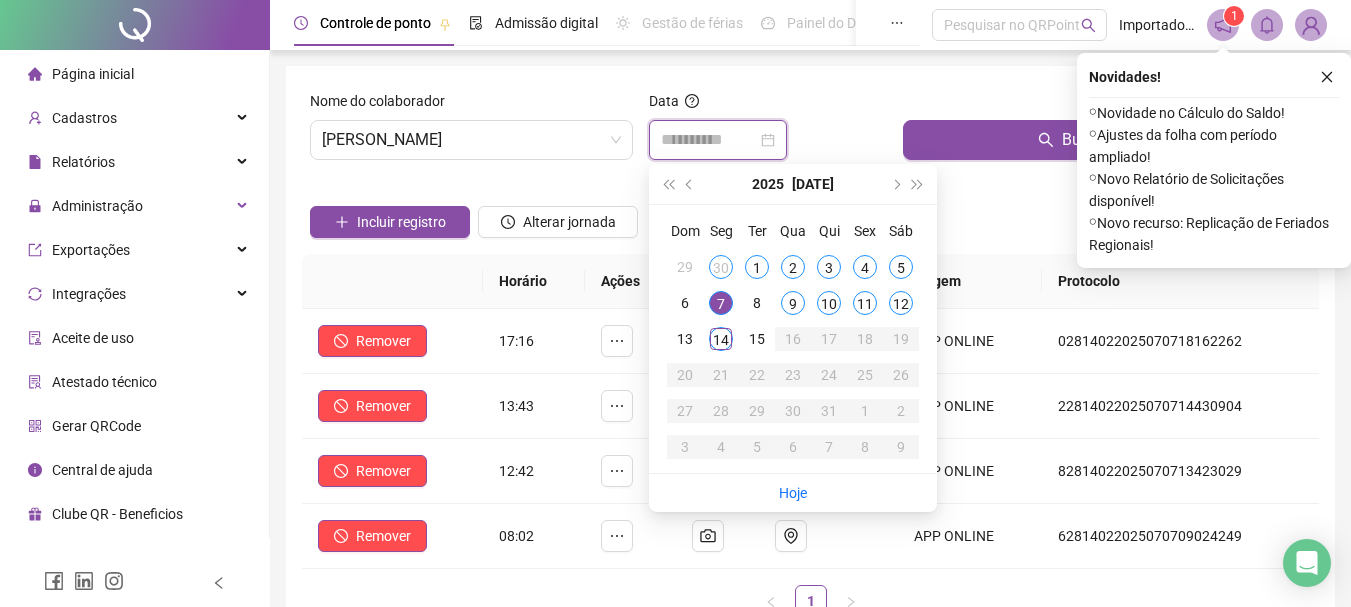 type on "**********" 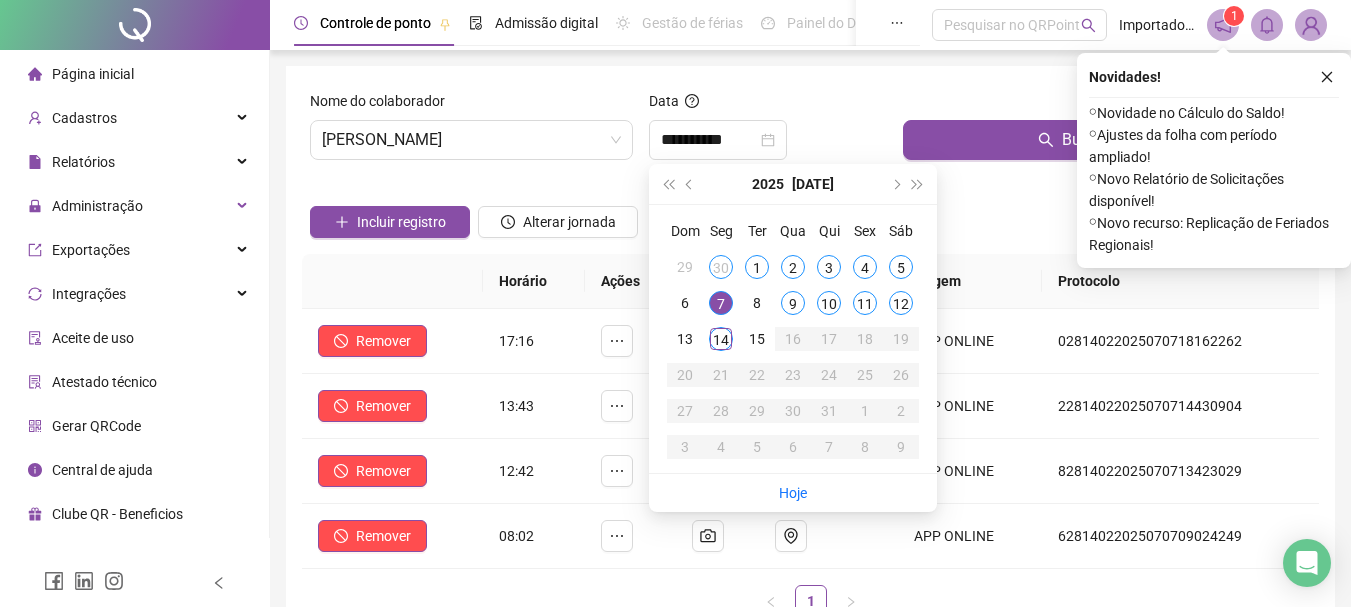 click on "Incluir registro   Alterar jornada" at bounding box center (810, 215) 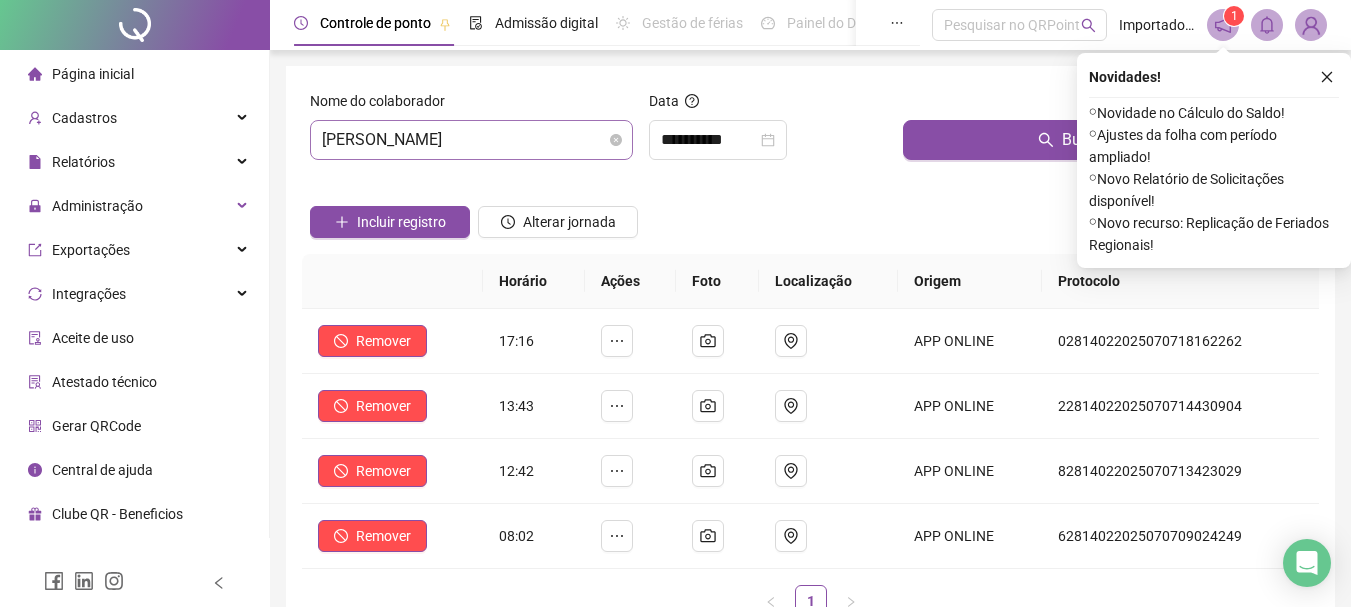 click on "[PERSON_NAME]" at bounding box center [471, 140] 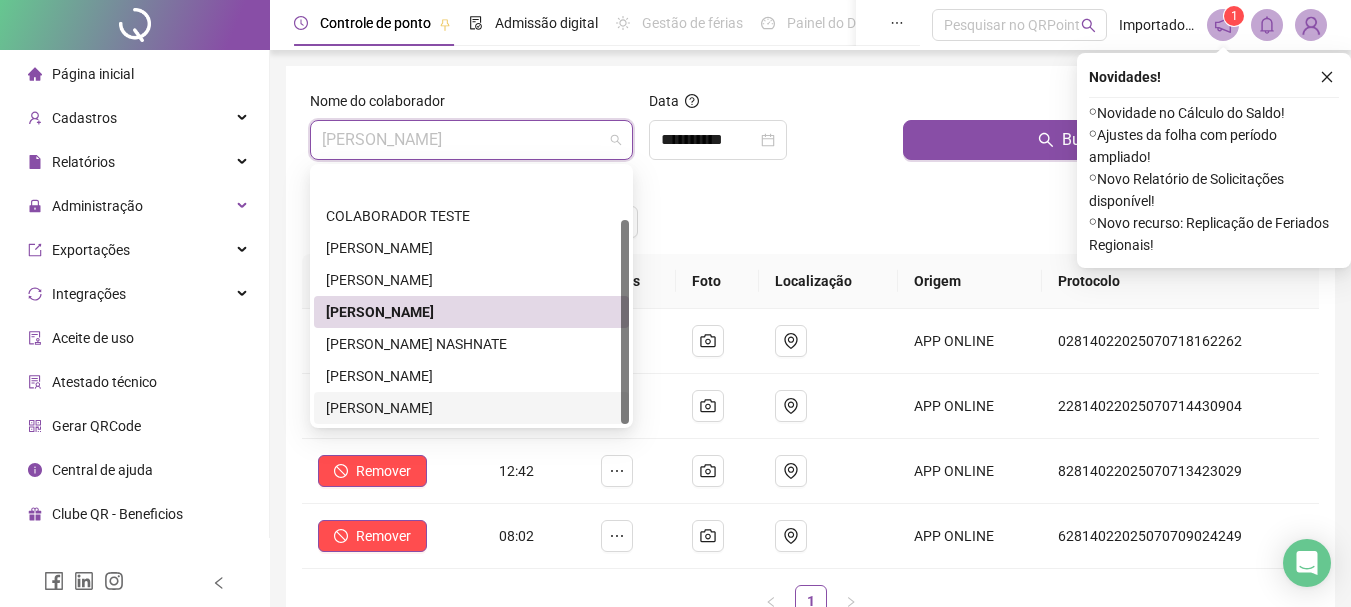 scroll, scrollTop: 64, scrollLeft: 0, axis: vertical 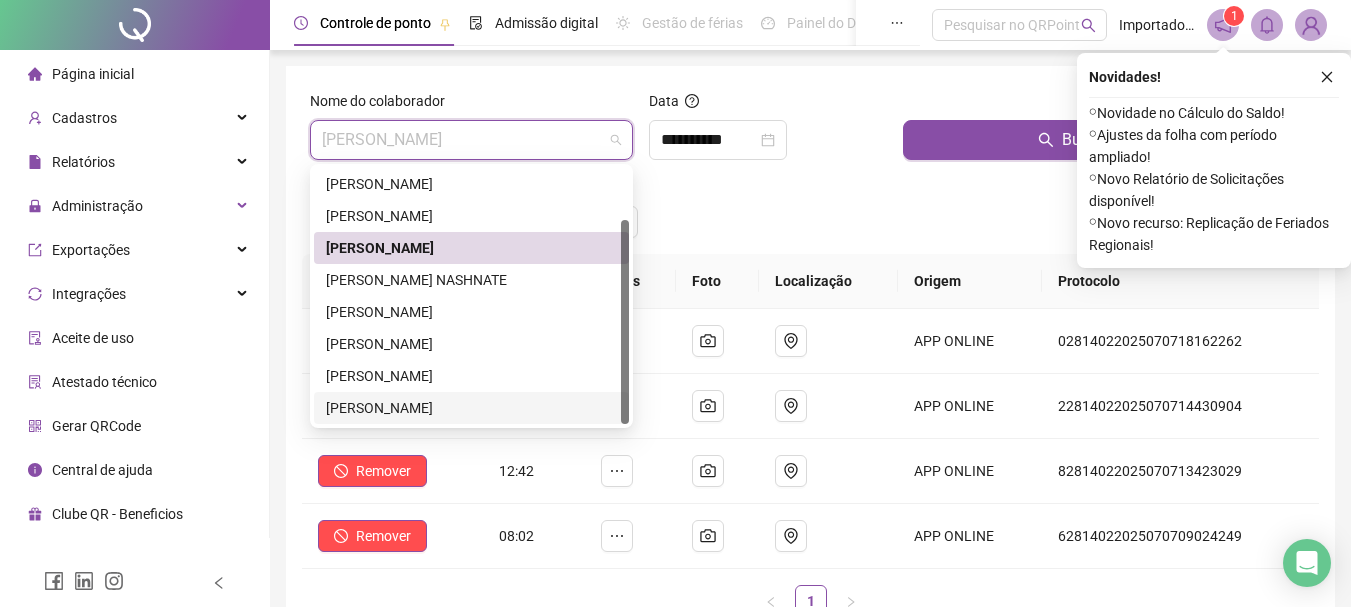 click on "[PERSON_NAME] [PERSON_NAME]" at bounding box center (471, 408) 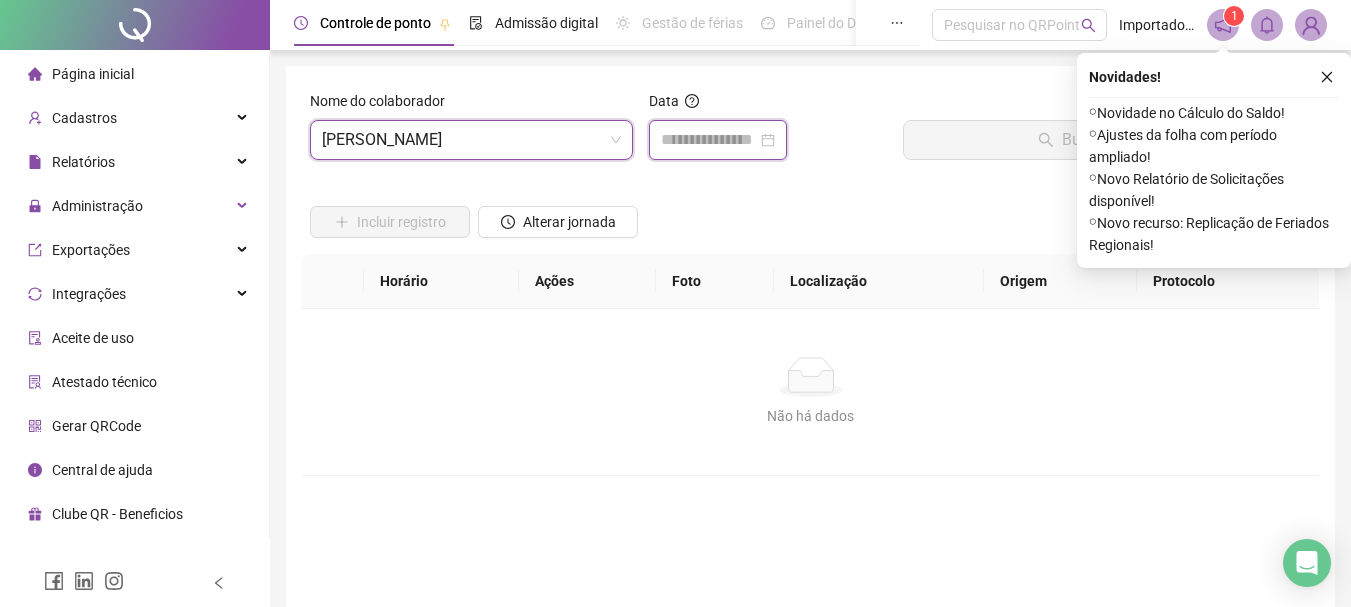 click at bounding box center (709, 140) 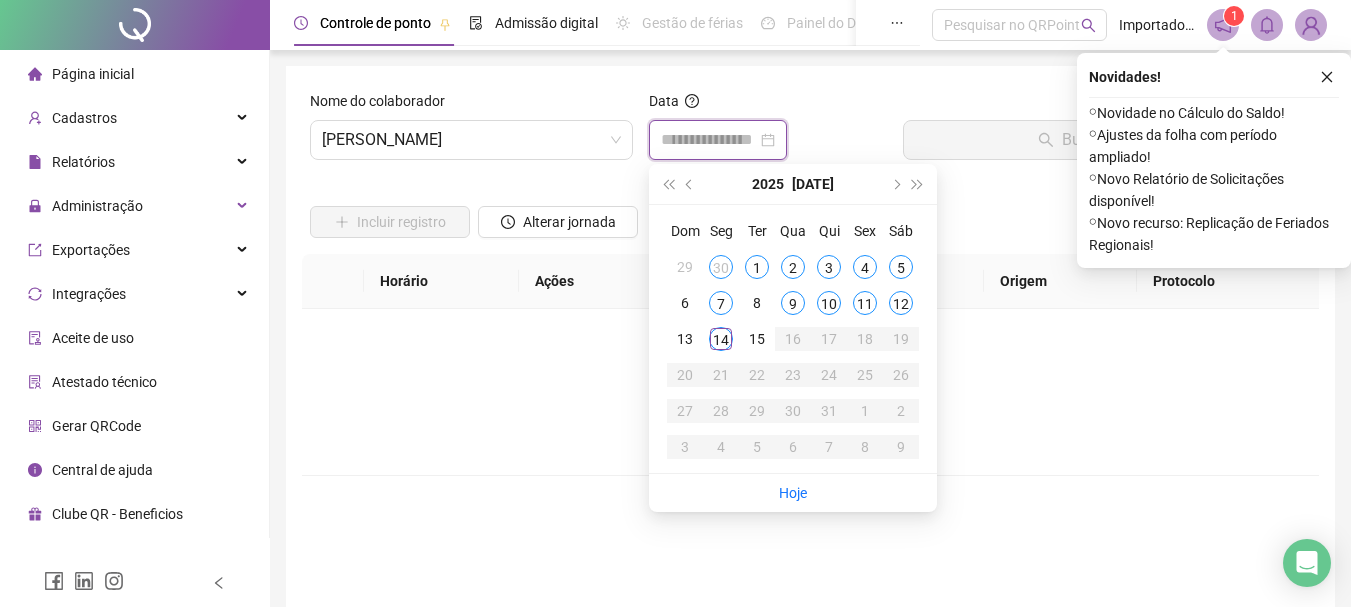 type on "**********" 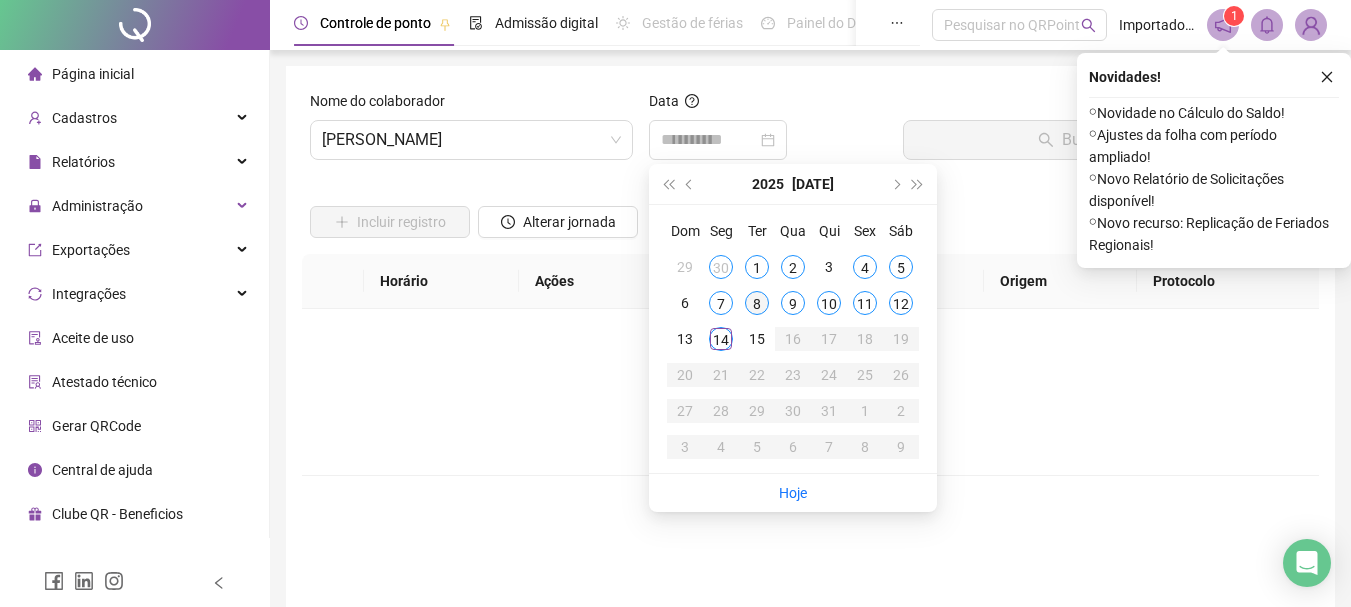 click on "8" at bounding box center (757, 303) 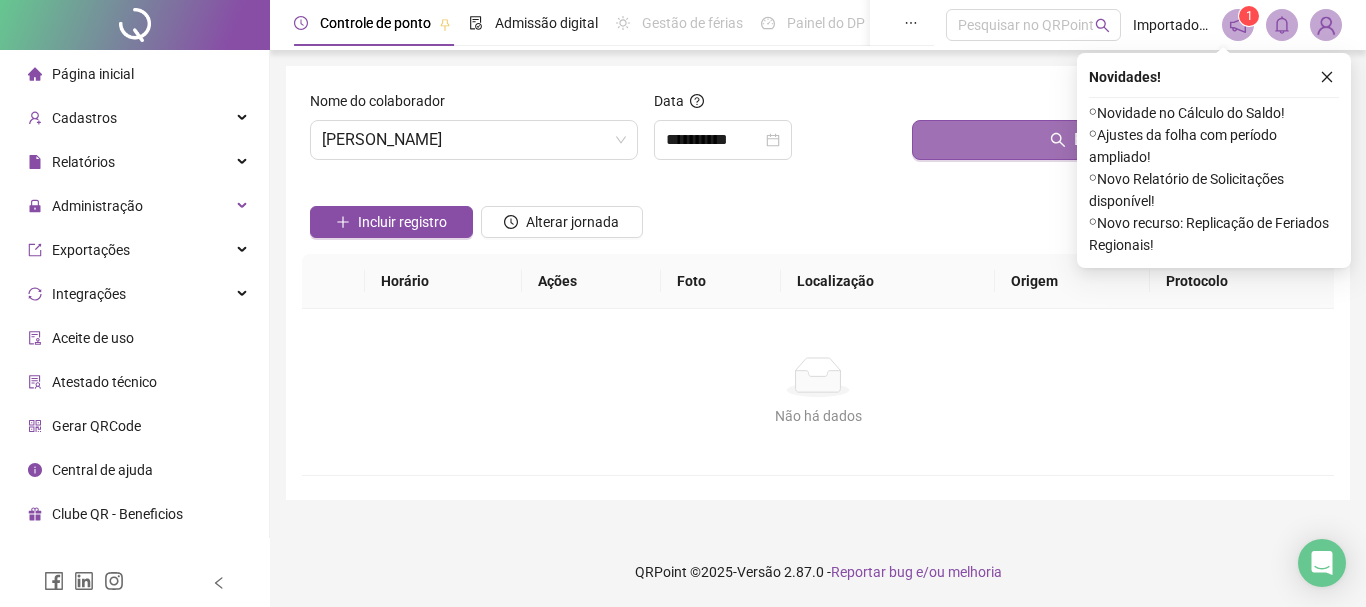 click on "Buscar registros" at bounding box center [1119, 140] 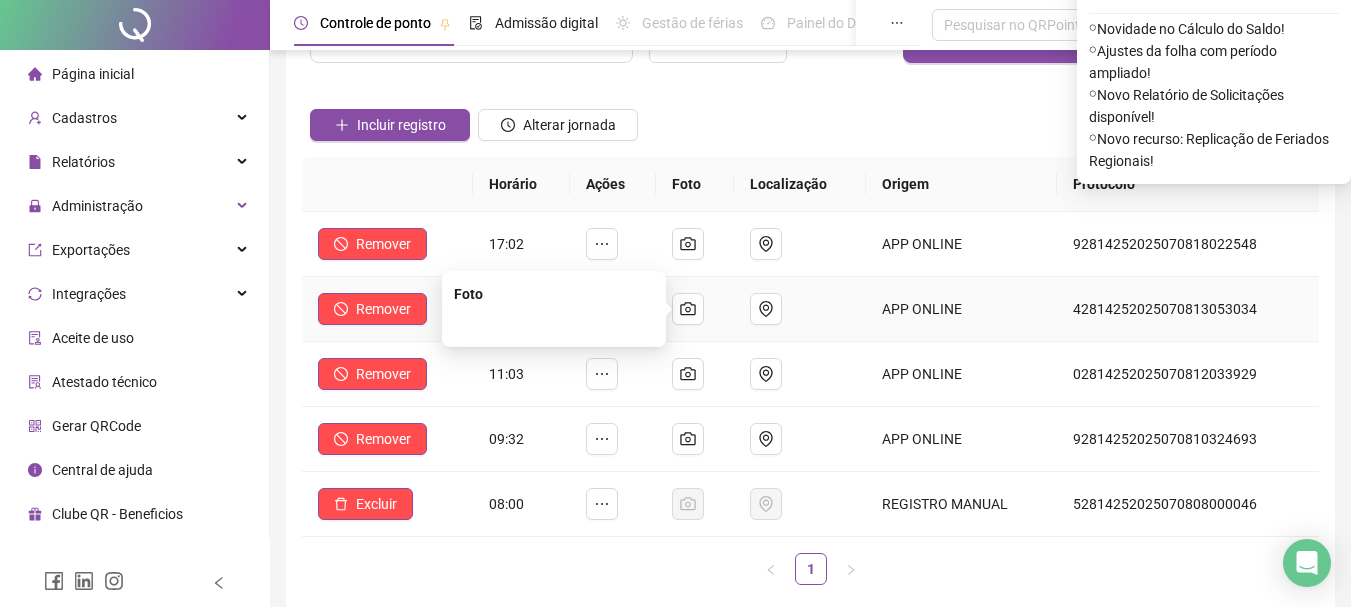 scroll, scrollTop: 300, scrollLeft: 0, axis: vertical 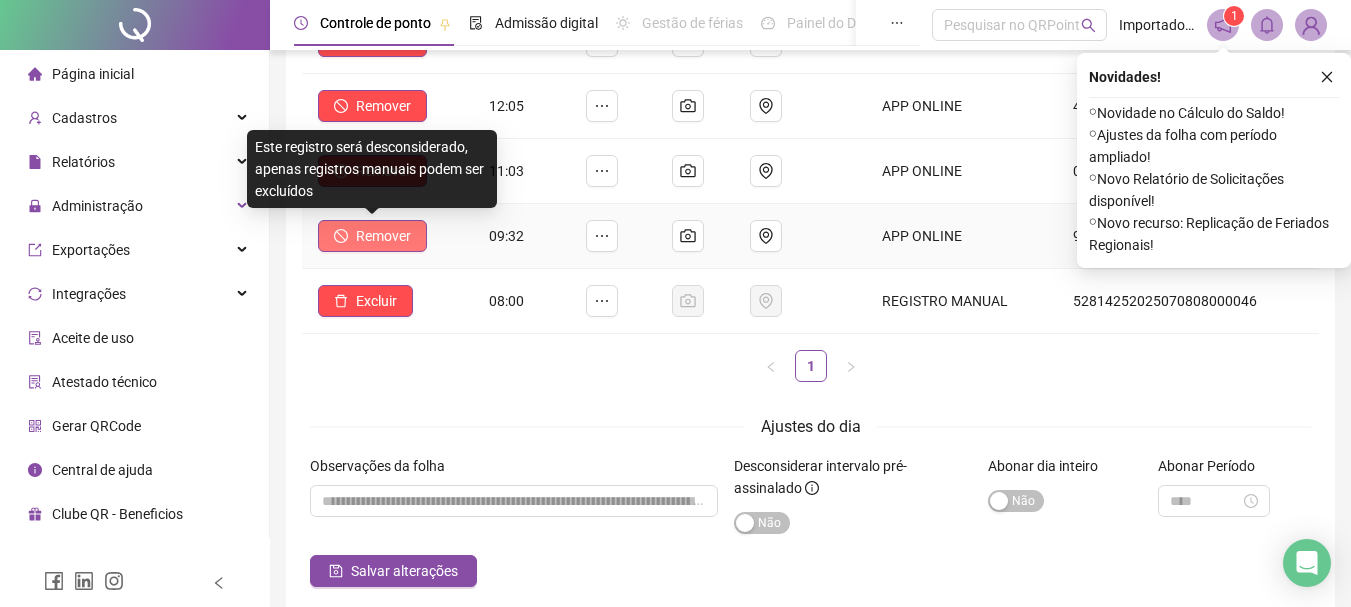 click on "Remover" at bounding box center [383, 236] 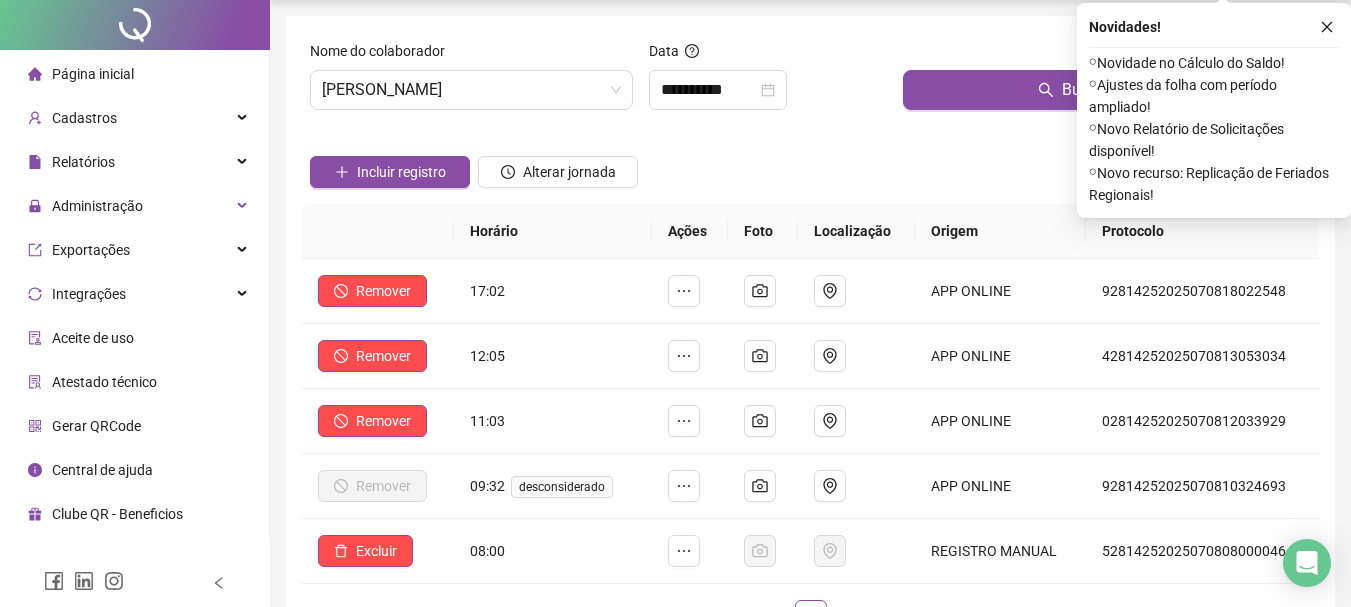 scroll, scrollTop: 0, scrollLeft: 0, axis: both 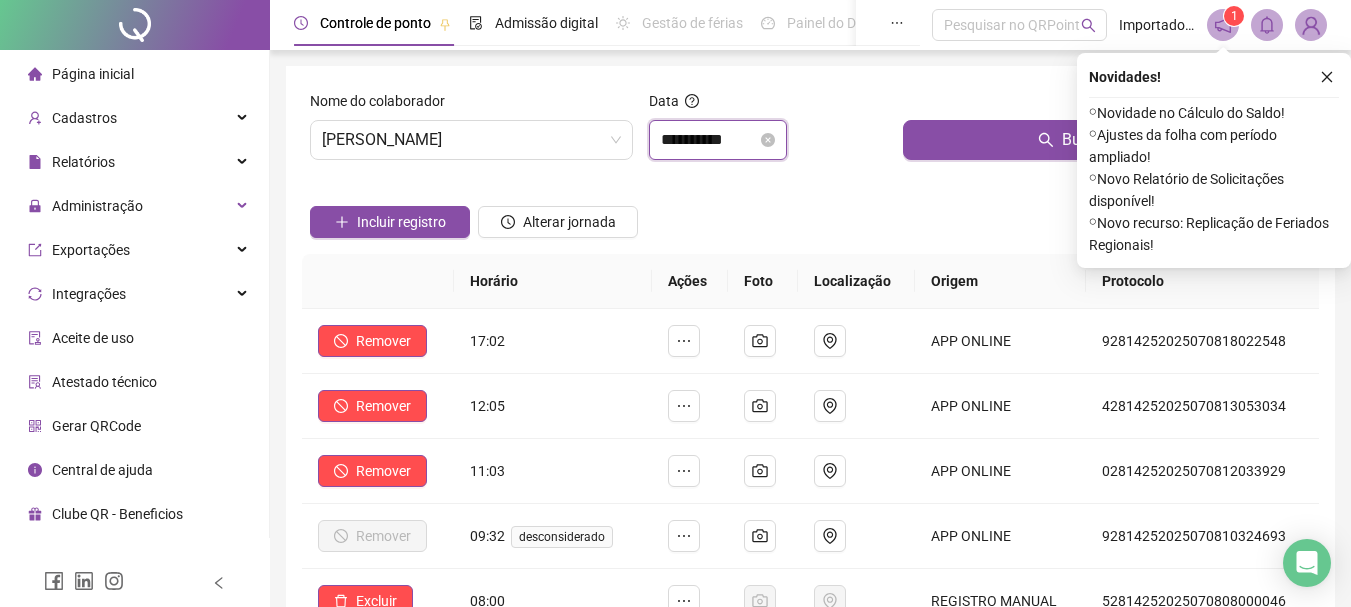 click on "**********" at bounding box center (709, 140) 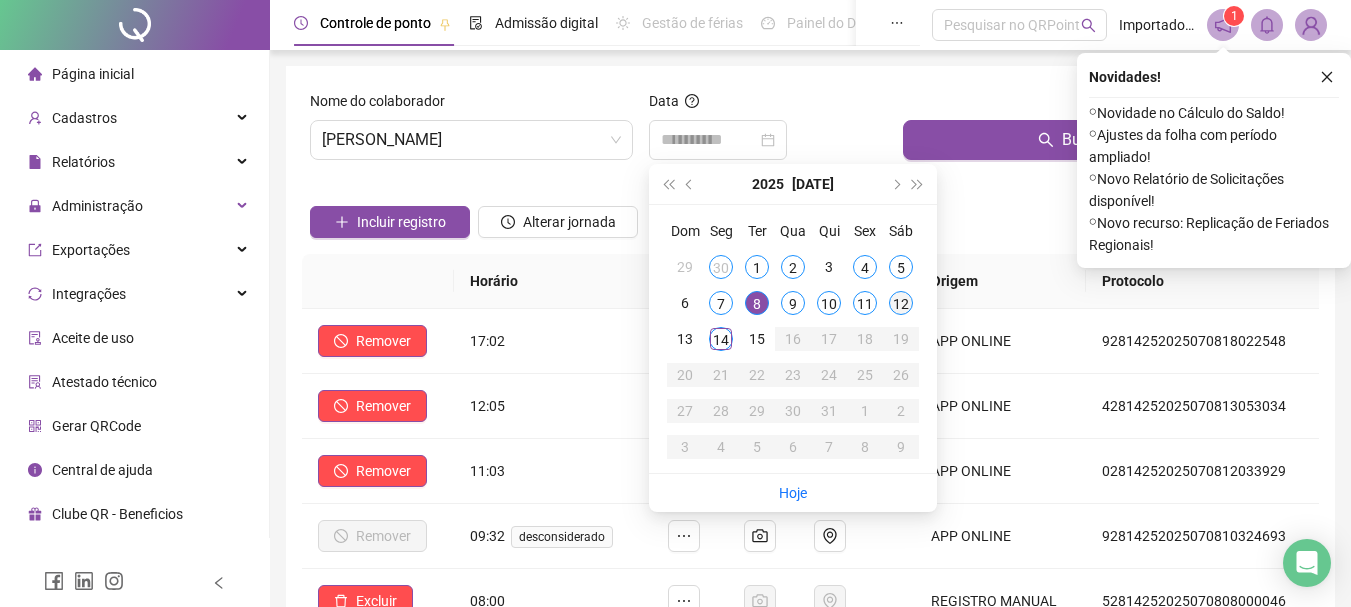 click on "12" at bounding box center (901, 303) 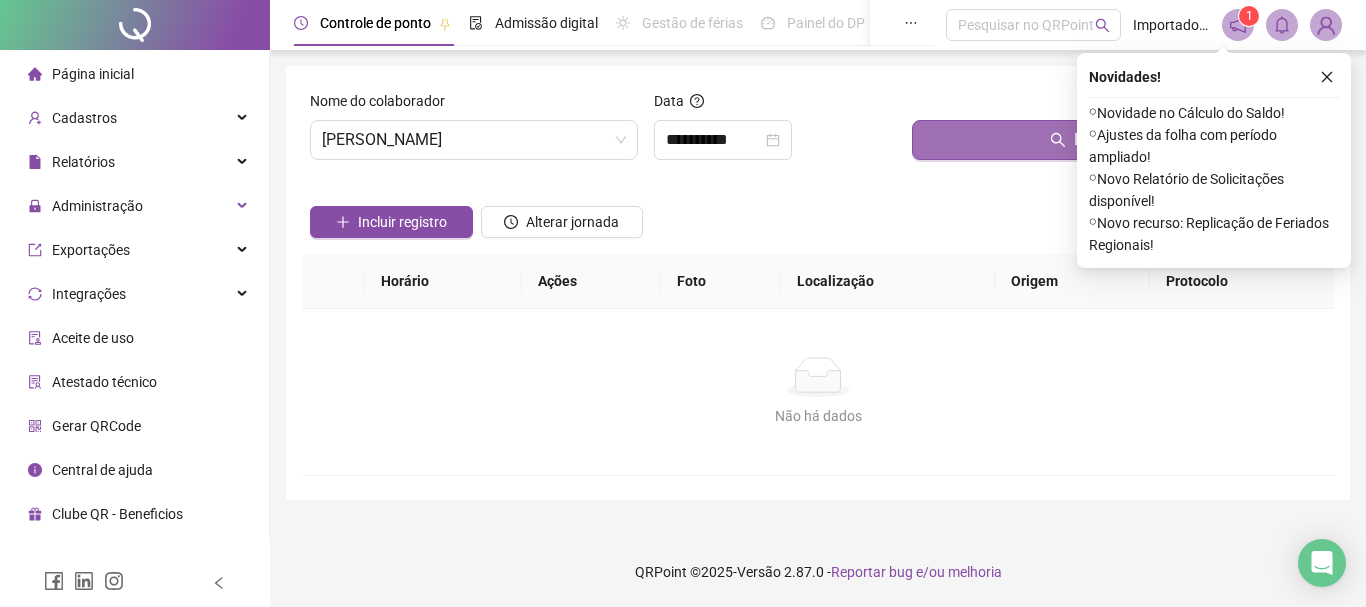 click on "Buscar registros" at bounding box center (1119, 140) 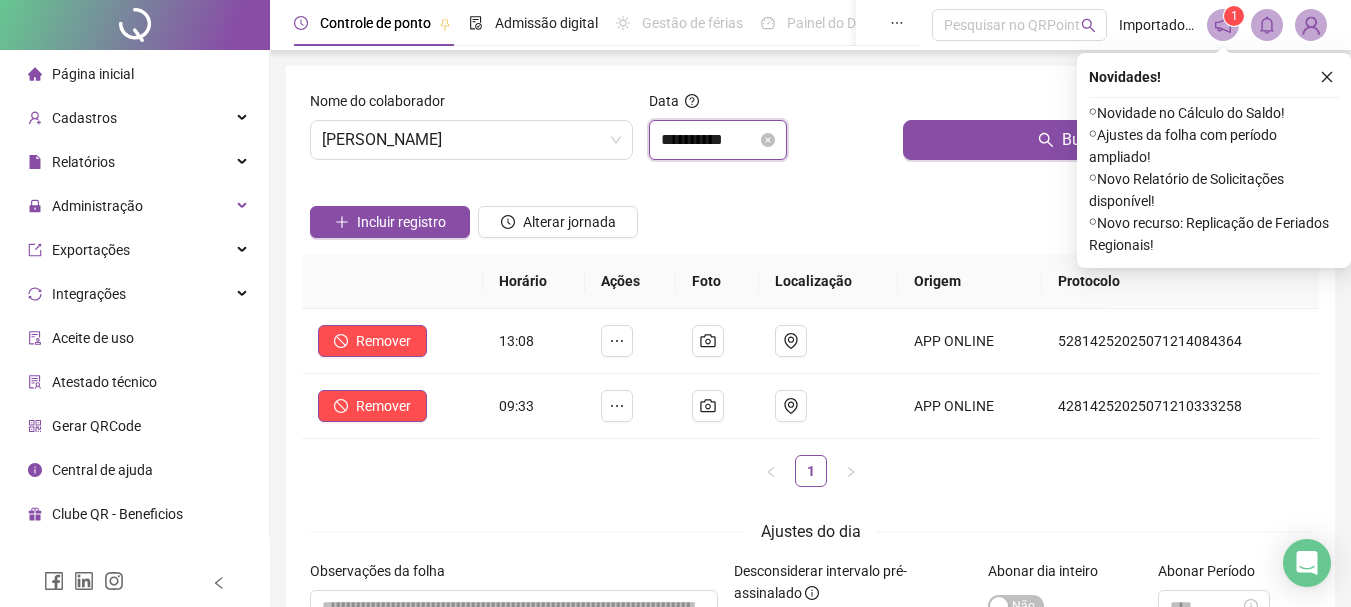 click on "**********" at bounding box center [709, 140] 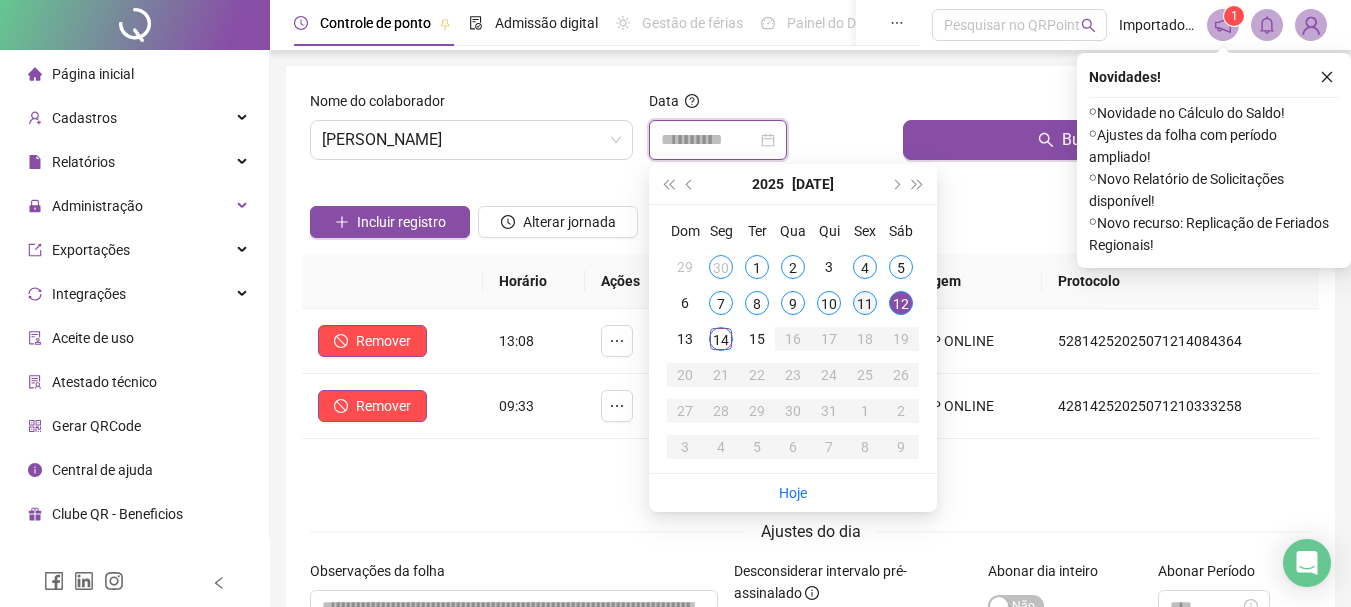 type on "**********" 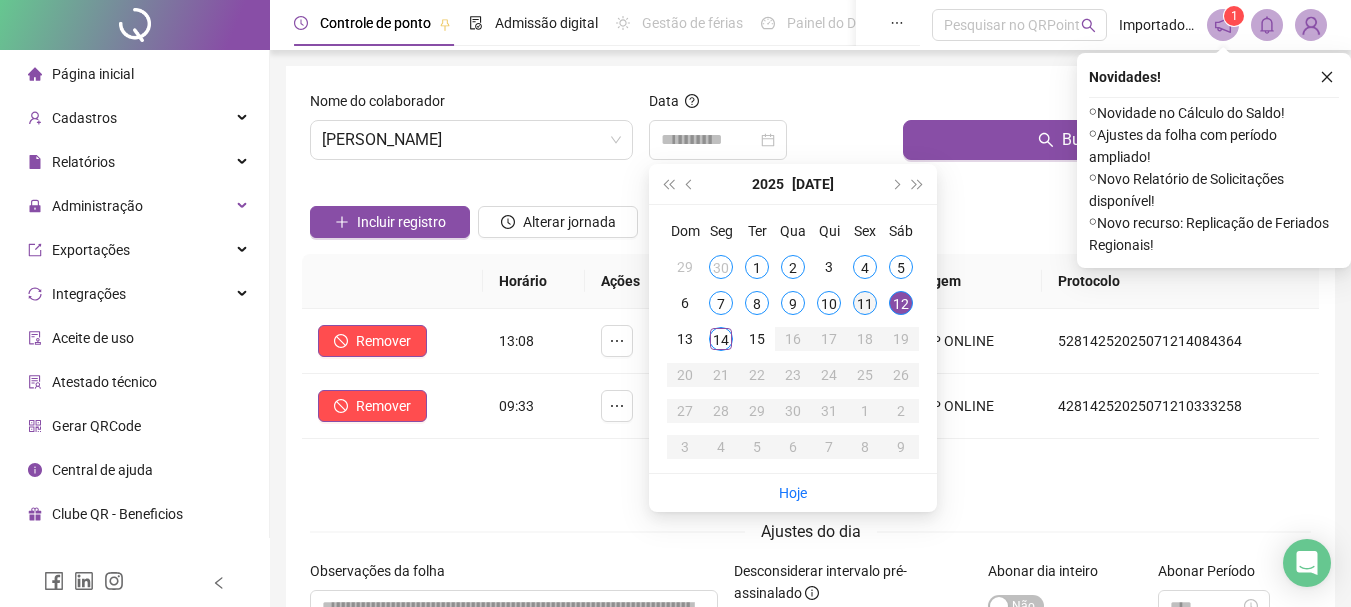 click on "11" at bounding box center (865, 303) 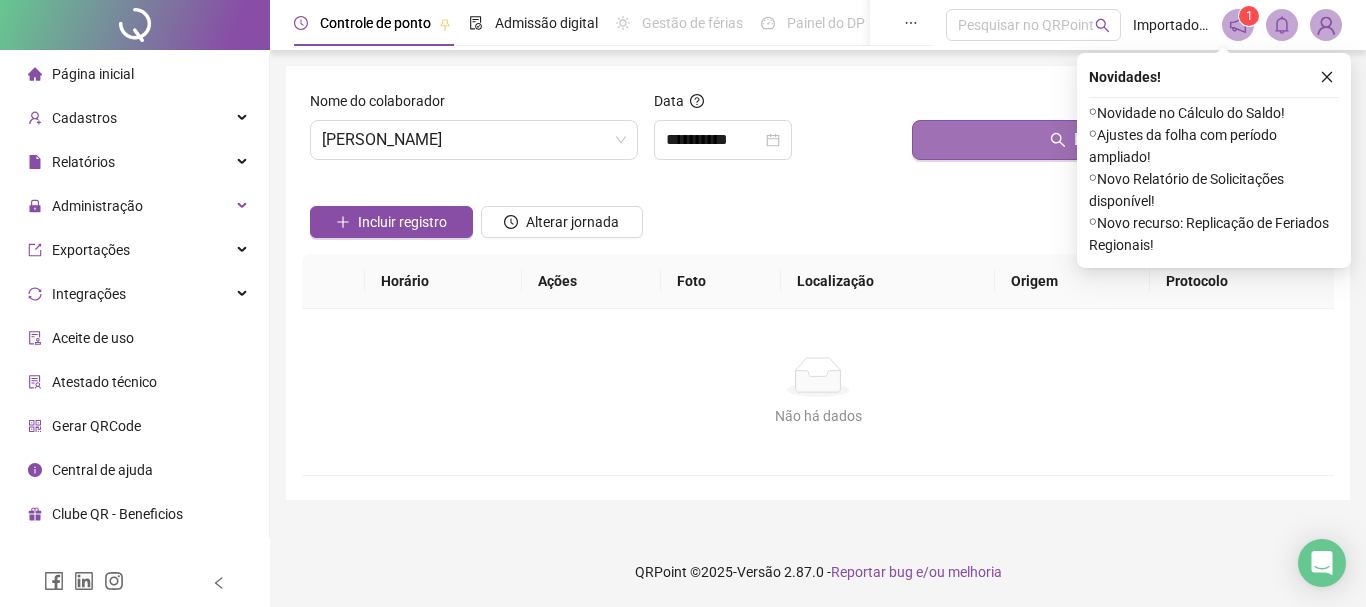 click on "Buscar registros" at bounding box center (1119, 140) 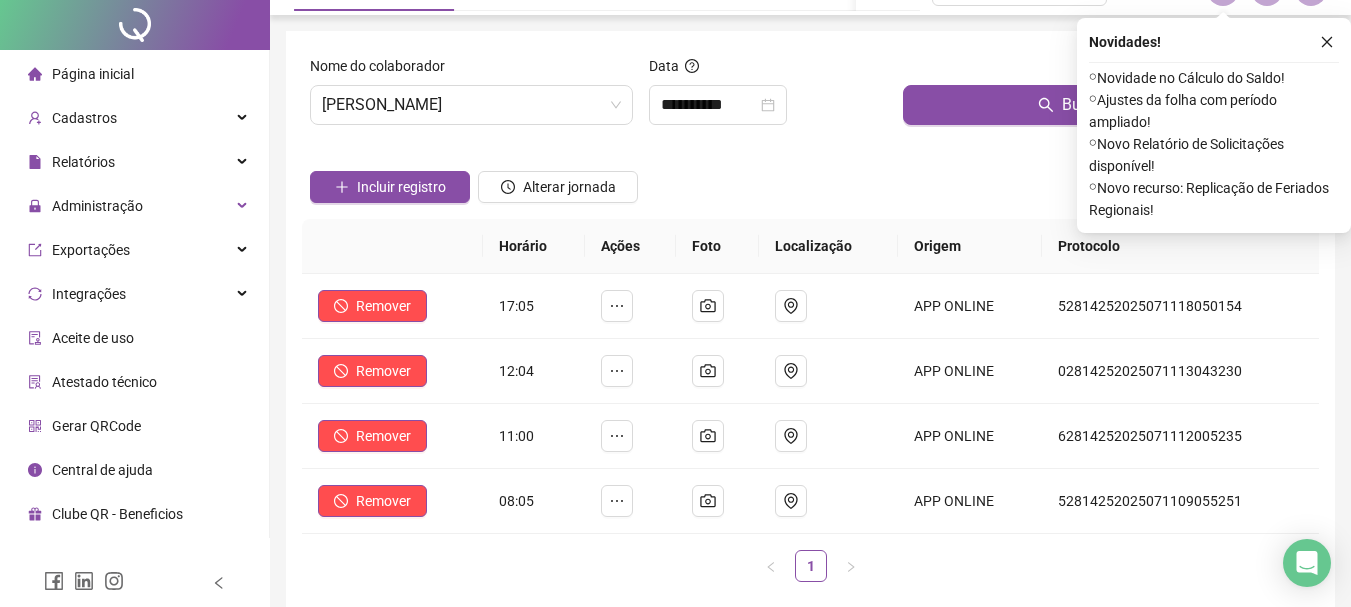 scroll, scrollTop: 0, scrollLeft: 0, axis: both 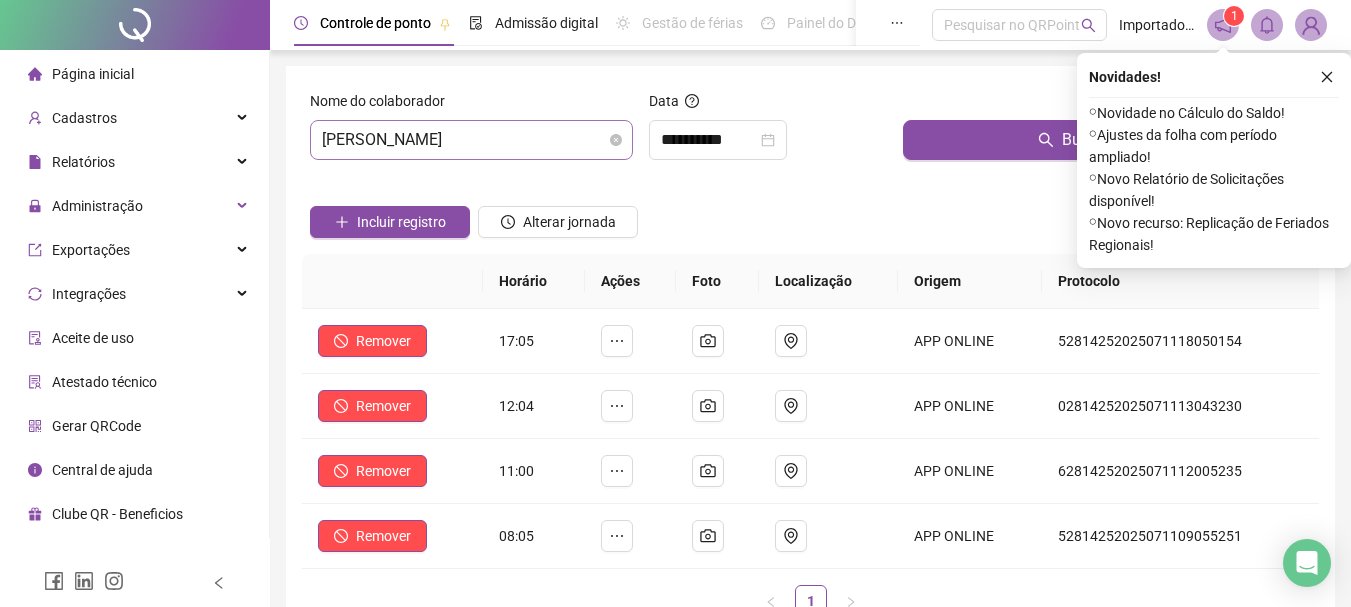 click on "[PERSON_NAME] [PERSON_NAME]" at bounding box center [471, 140] 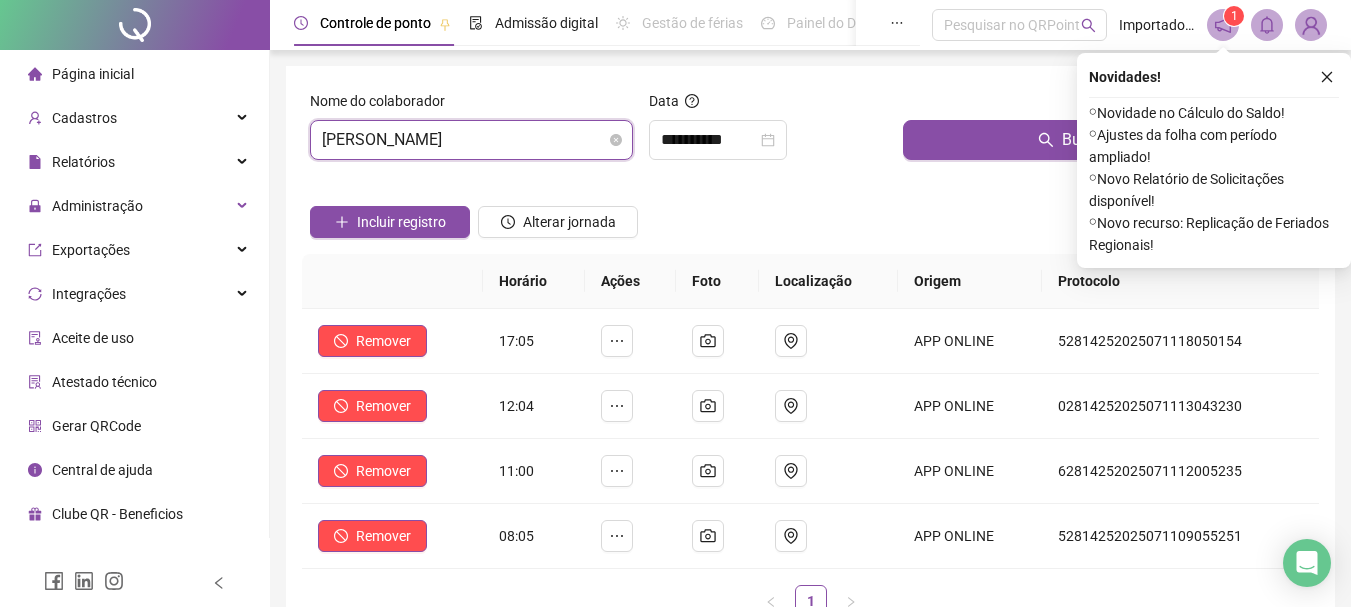 click on "[PERSON_NAME] [PERSON_NAME]" at bounding box center [471, 140] 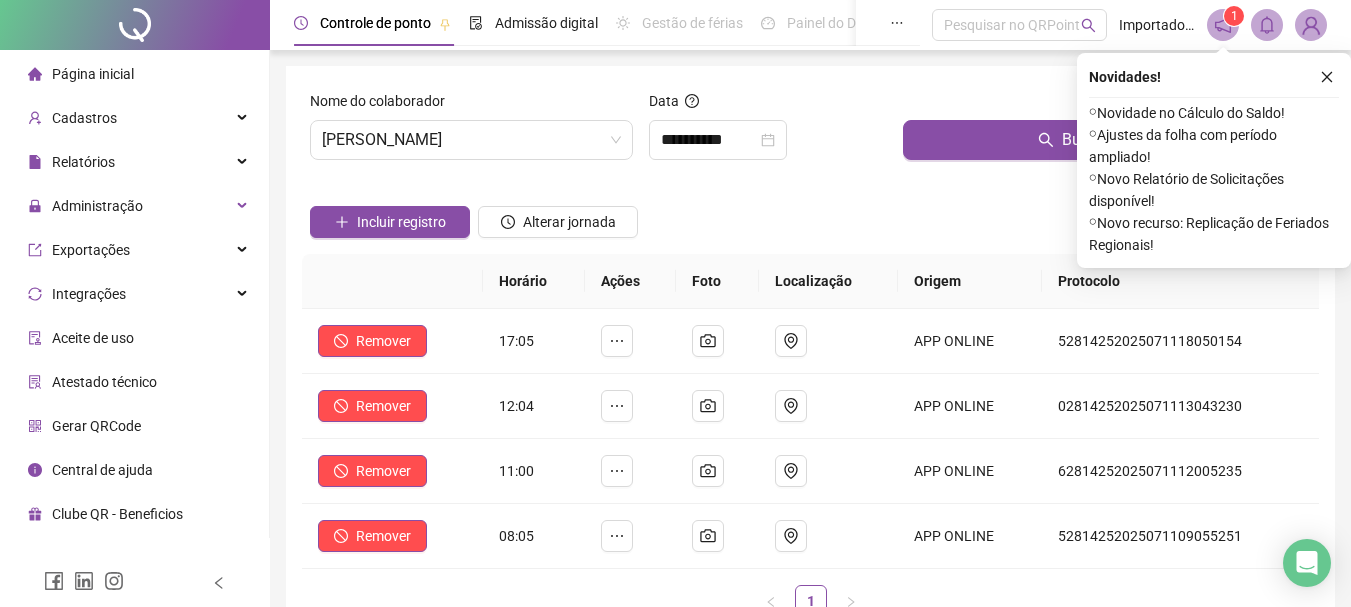 click on "Incluir registro   Alterar jornada" at bounding box center [810, 215] 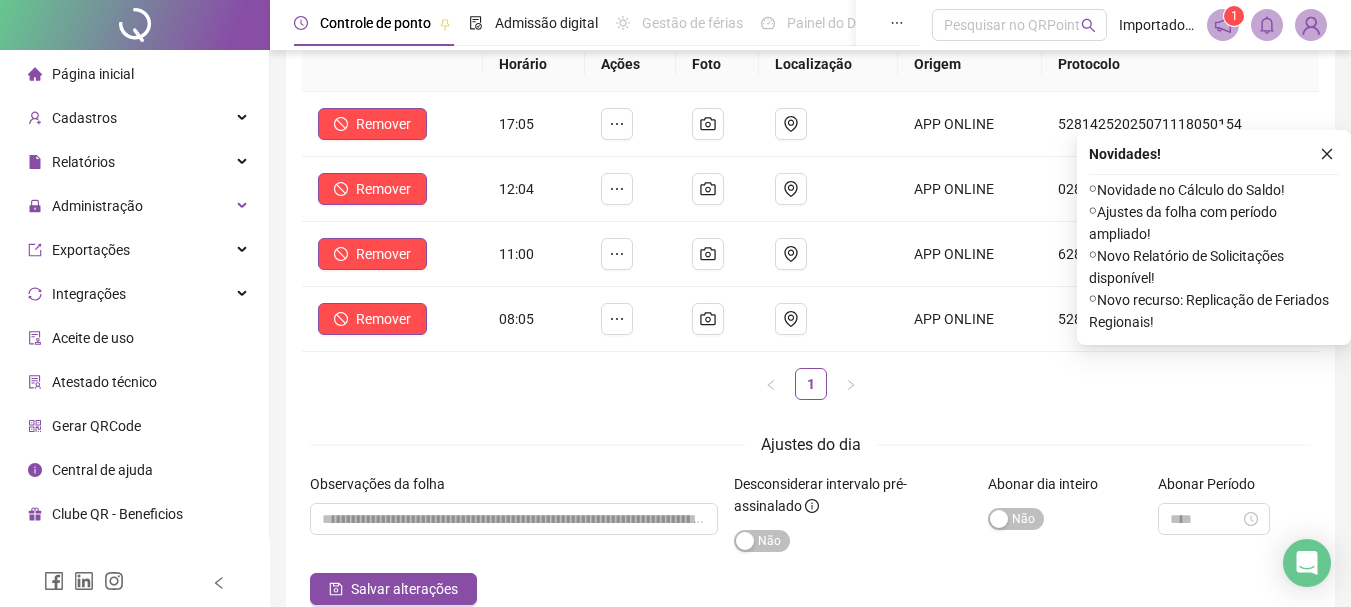 scroll, scrollTop: 0, scrollLeft: 0, axis: both 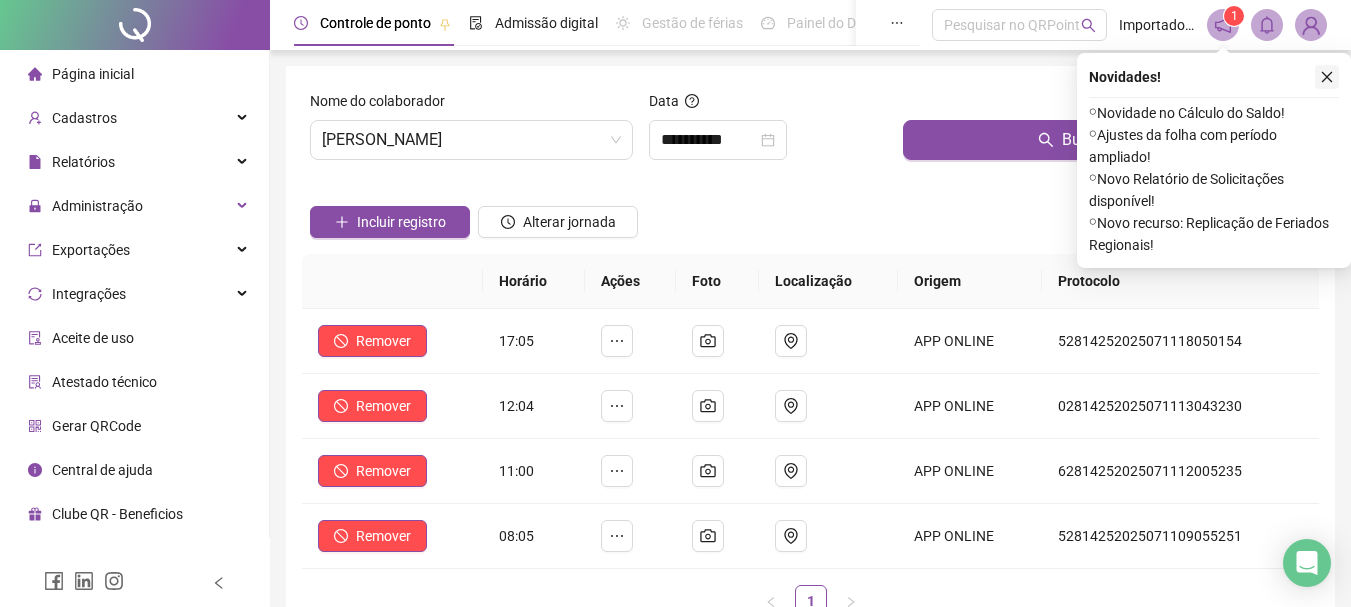 click 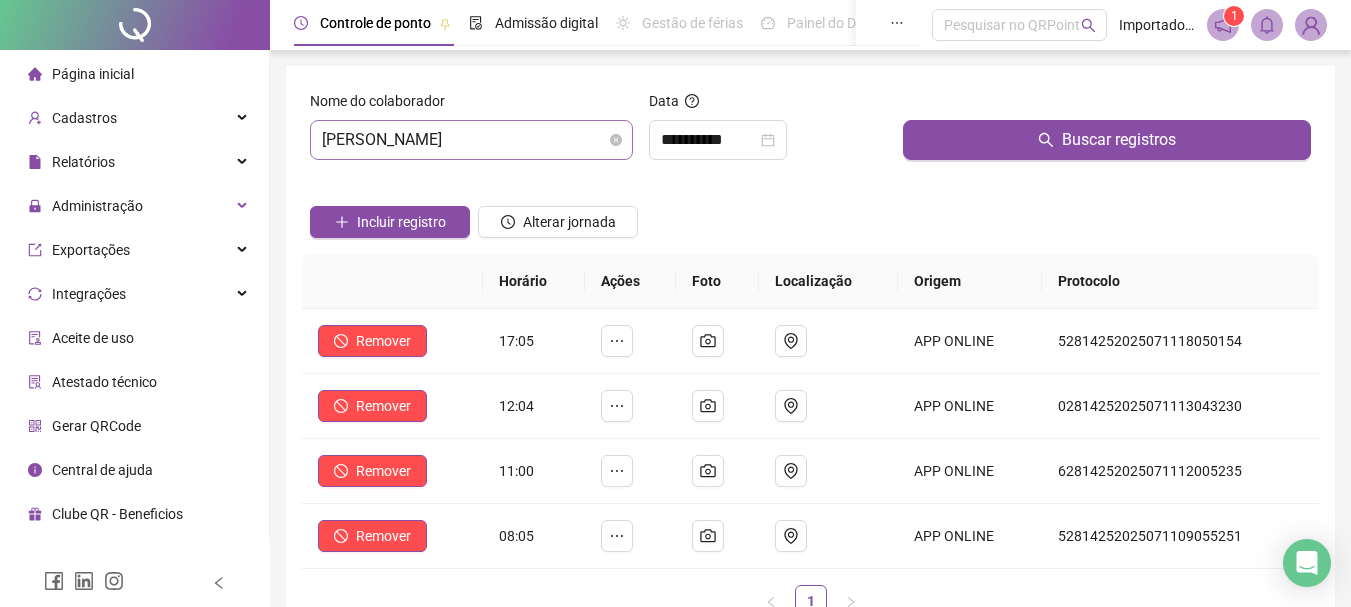 click on "[PERSON_NAME] [PERSON_NAME]" at bounding box center [471, 140] 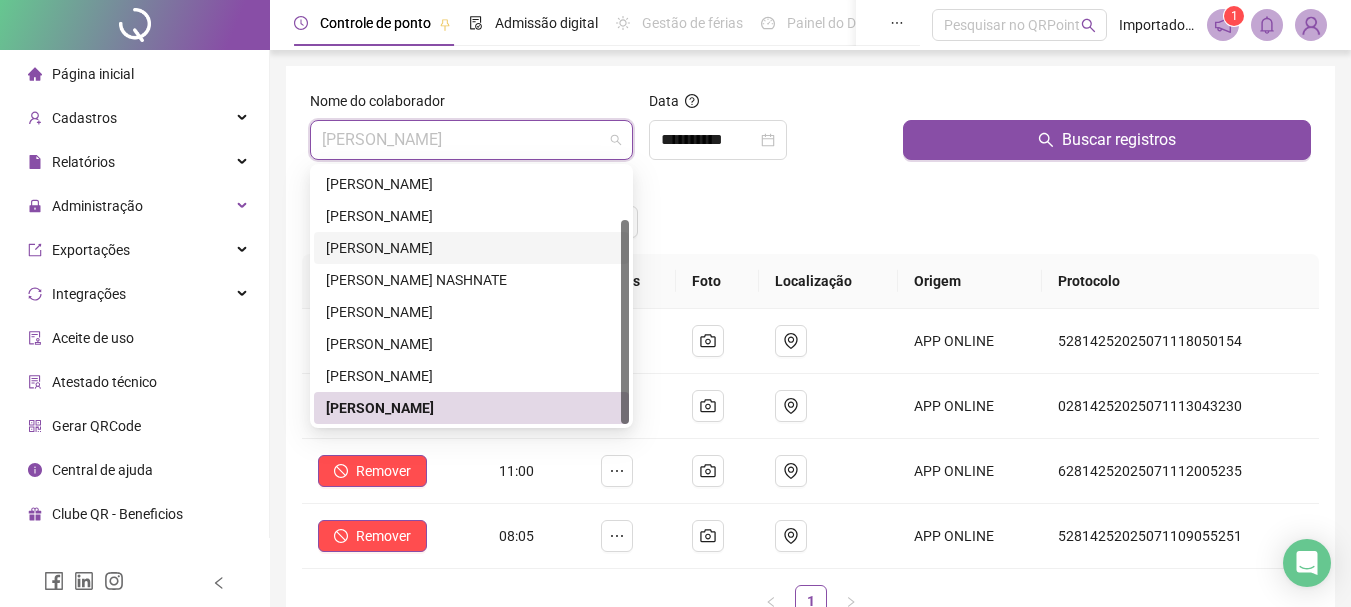 click on "[PERSON_NAME]" at bounding box center (471, 248) 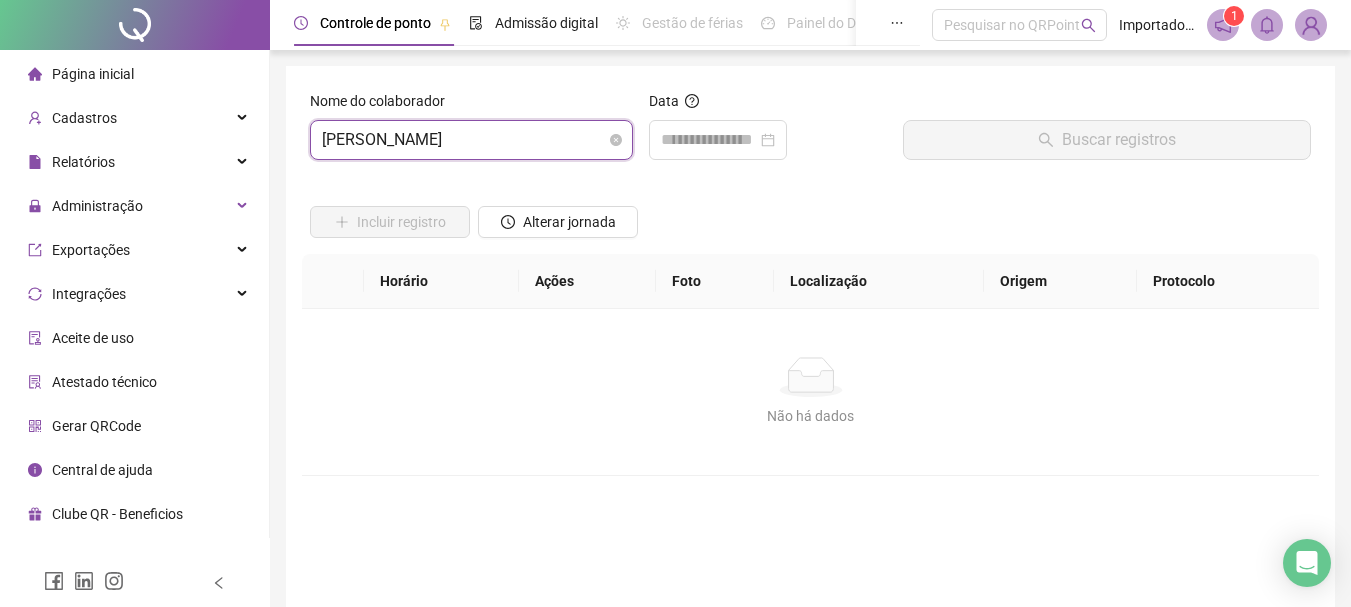 click on "[PERSON_NAME]" at bounding box center (471, 140) 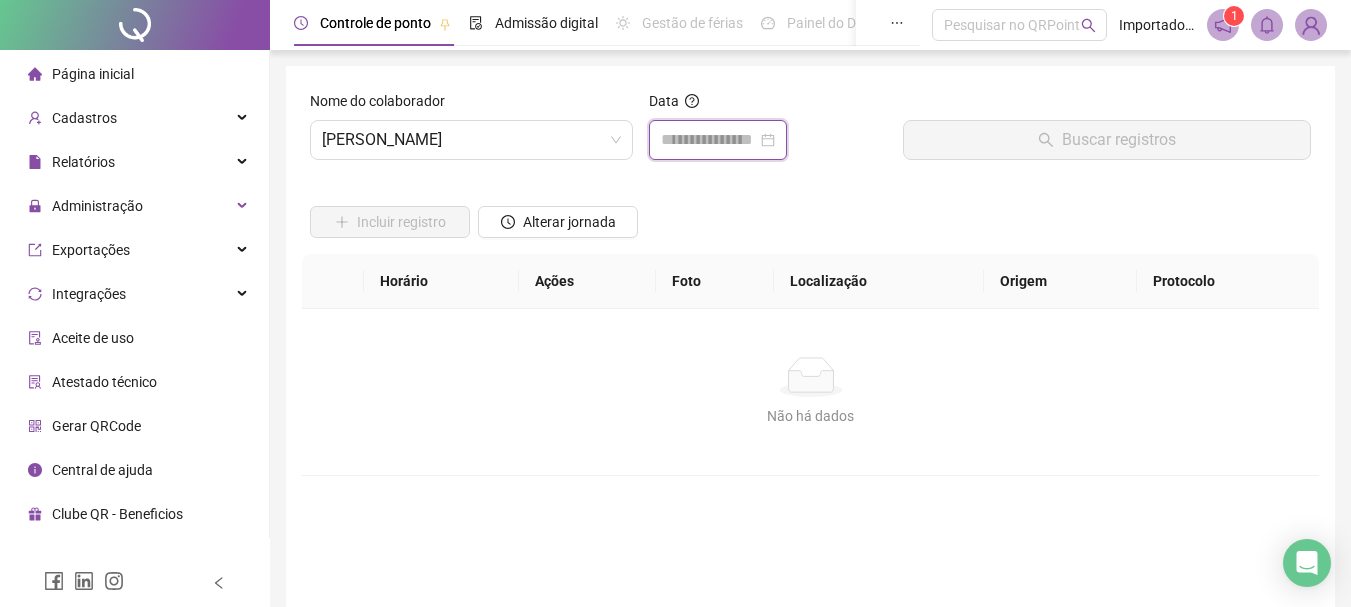 click at bounding box center (709, 140) 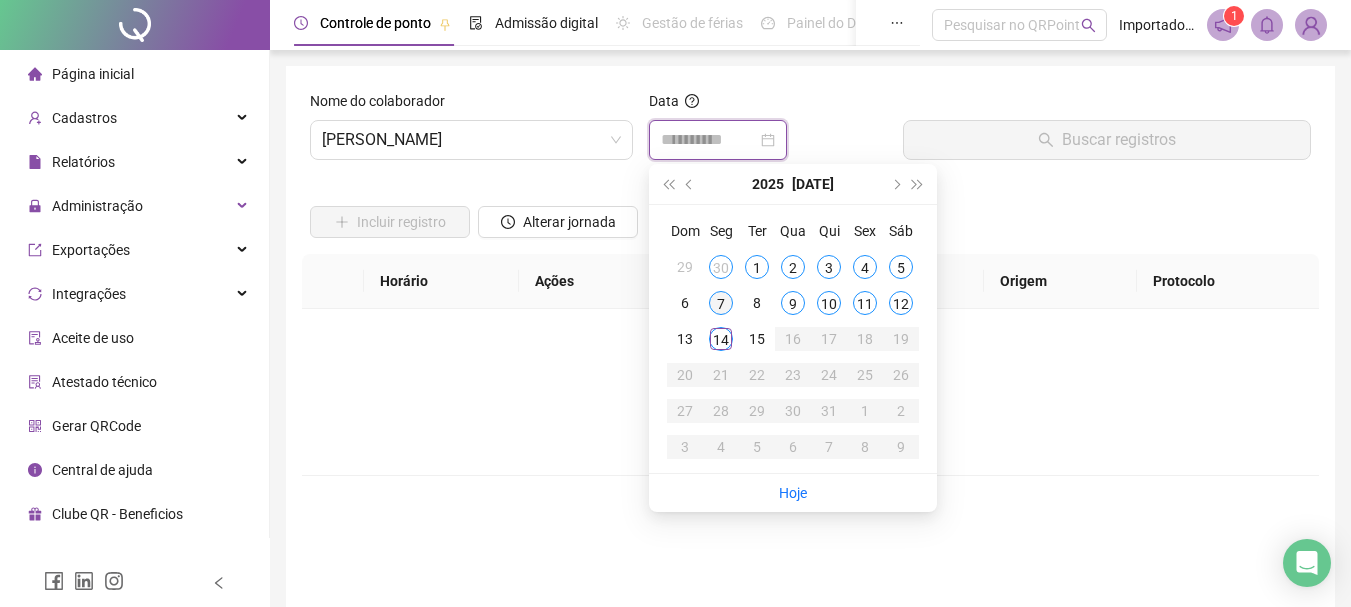 type on "**********" 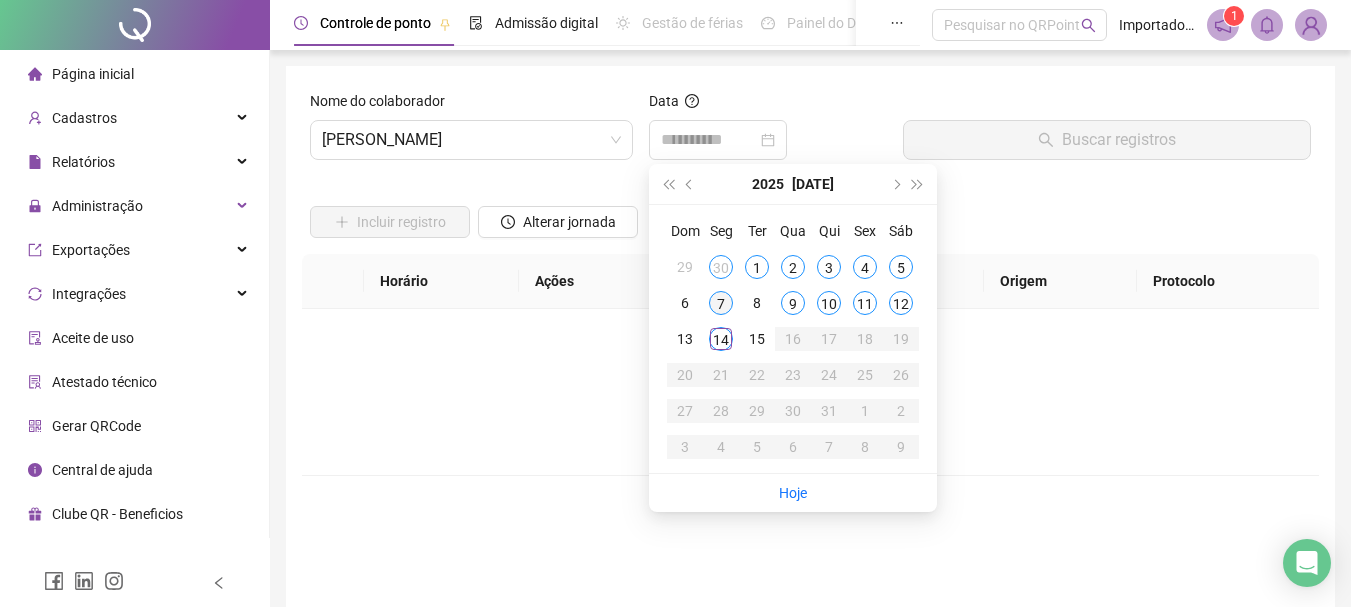 click on "7" at bounding box center [721, 303] 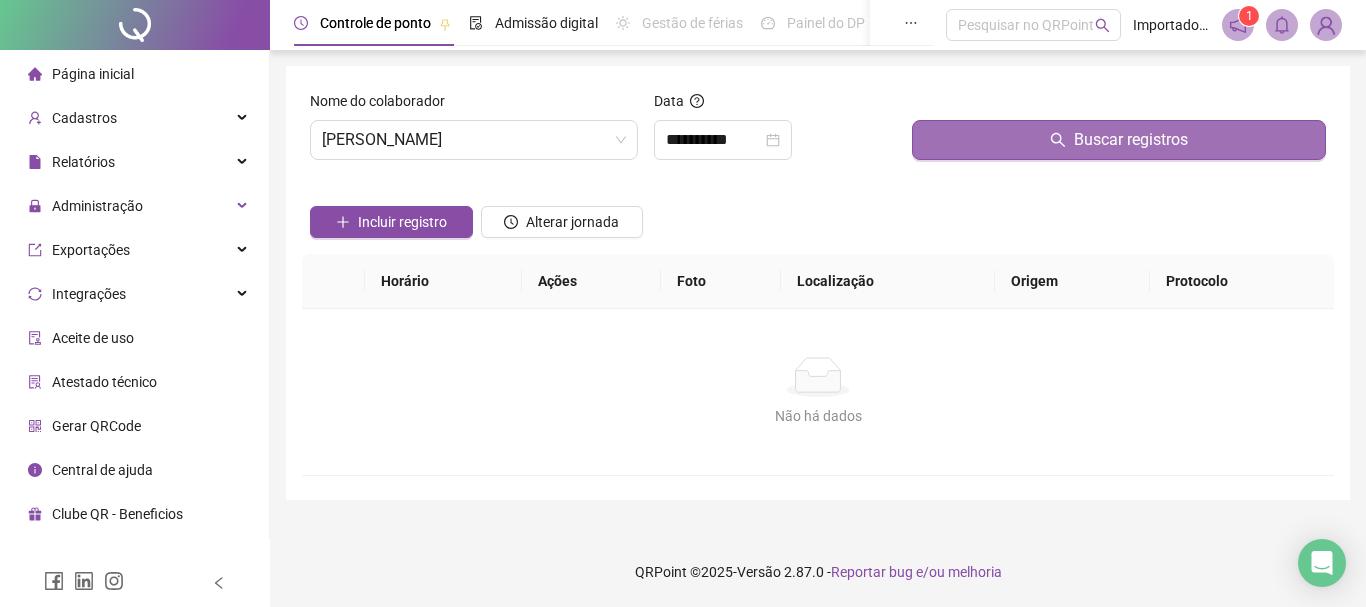 click on "Buscar registros" at bounding box center [1119, 140] 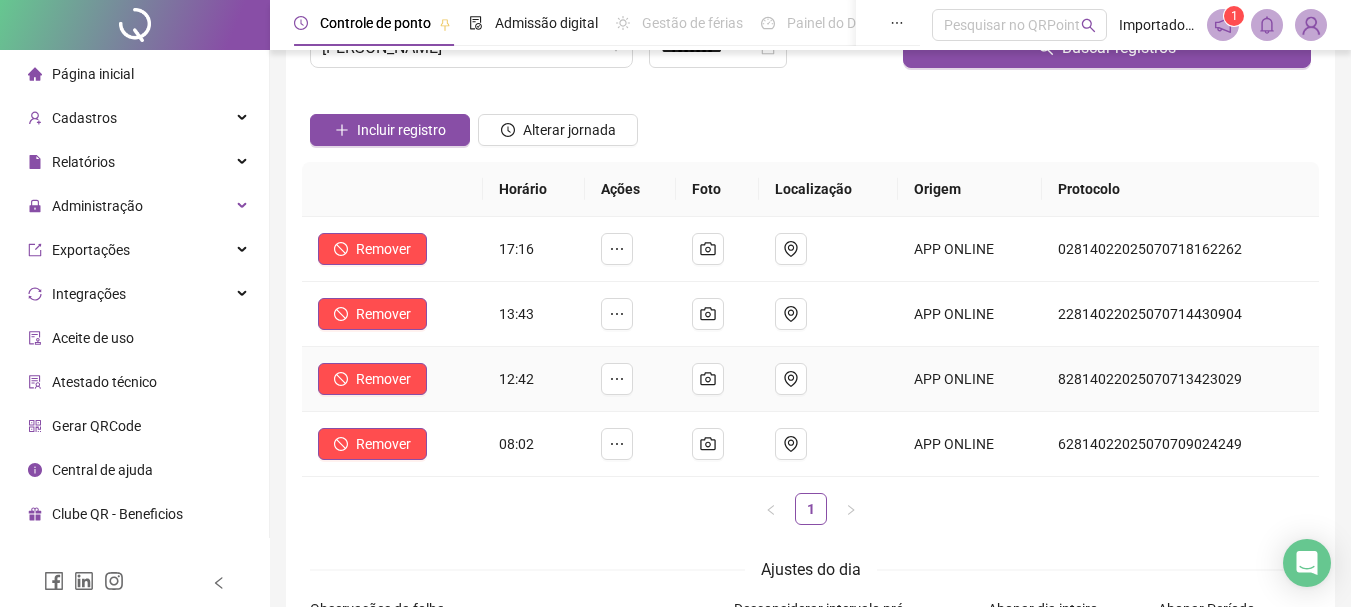 scroll, scrollTop: 0, scrollLeft: 0, axis: both 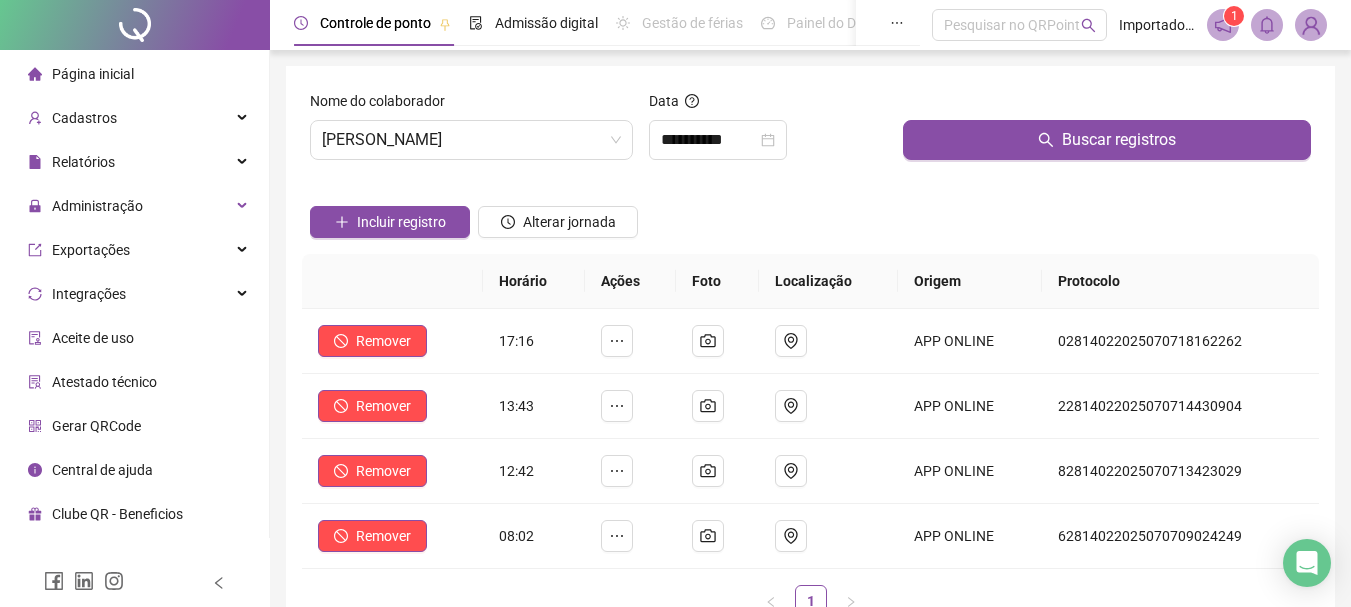 click on "Incluir registro   Alterar jornada" at bounding box center [810, 215] 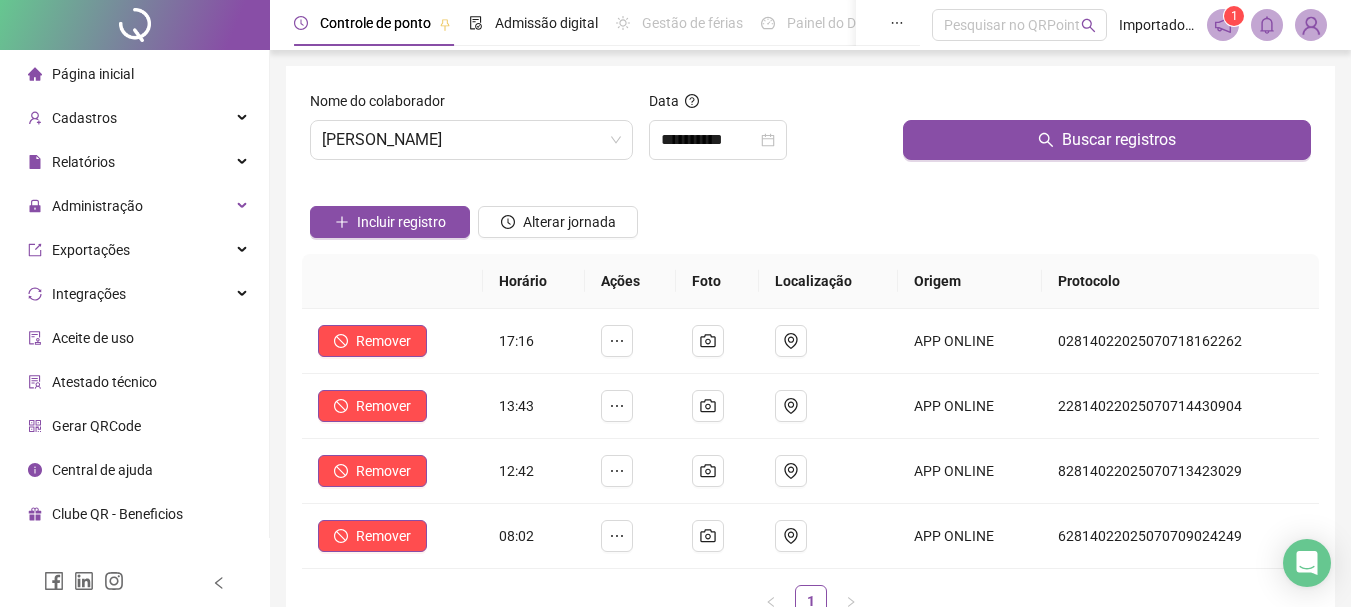 click on "**********" at bounding box center (810, 466) 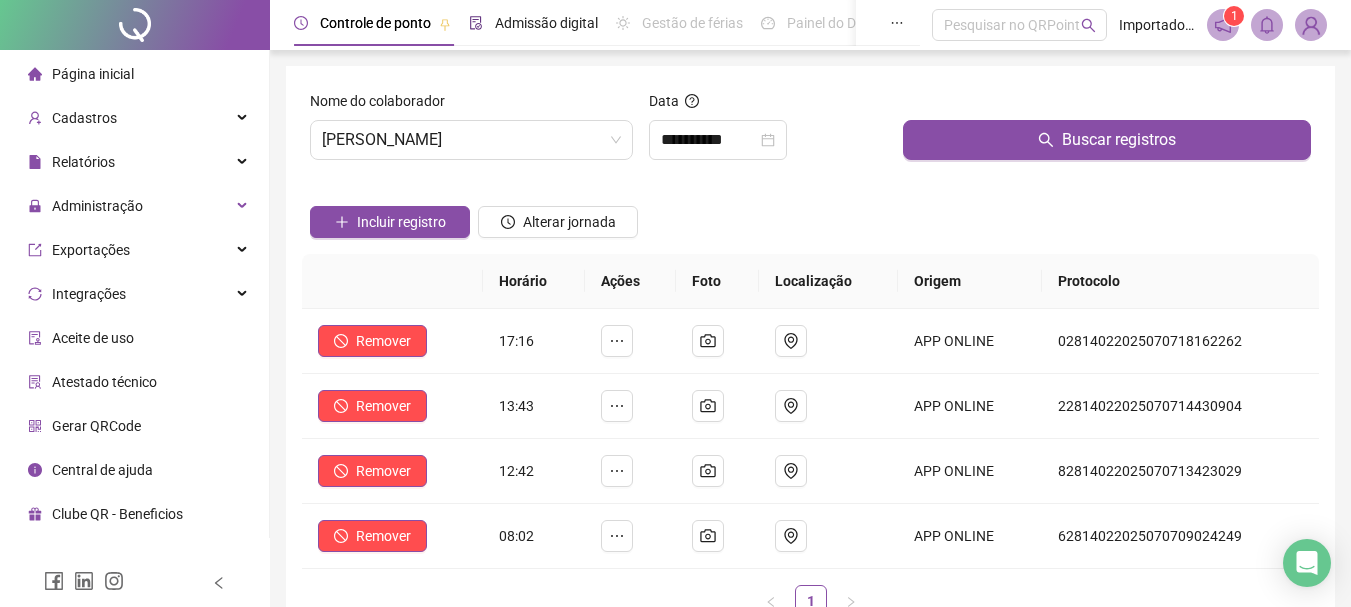 click on "Admissão digital" at bounding box center (546, 23) 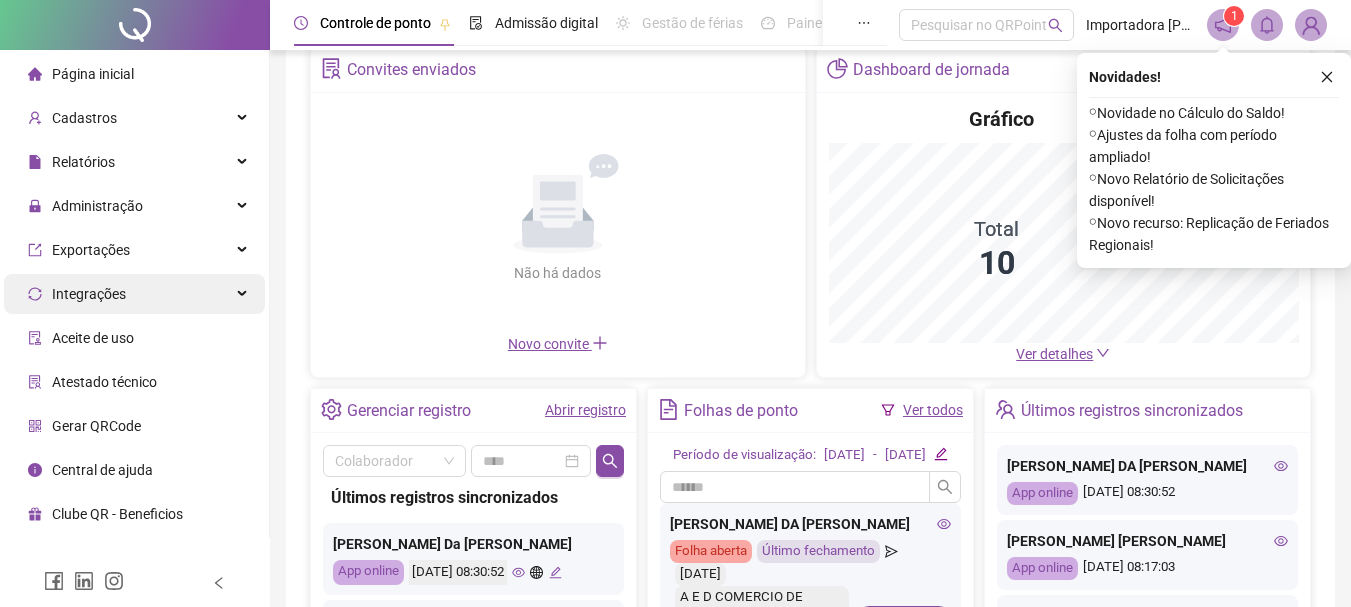 scroll, scrollTop: 100, scrollLeft: 0, axis: vertical 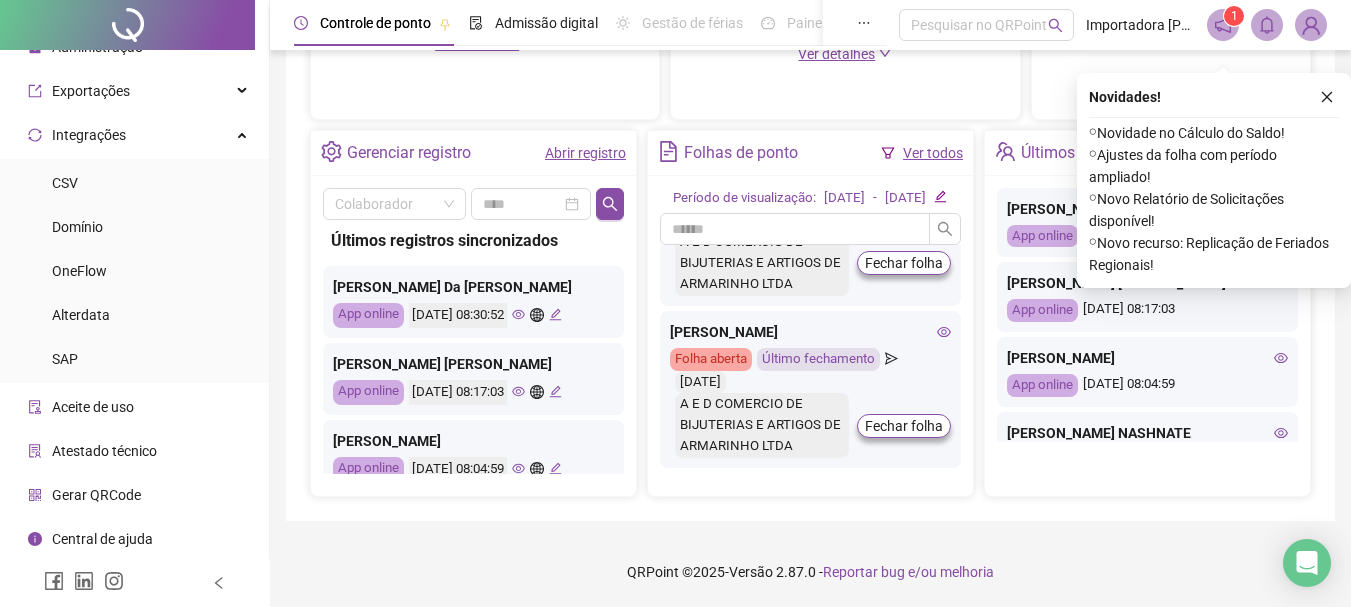 click on "Gerar QRCode" at bounding box center [134, 495] 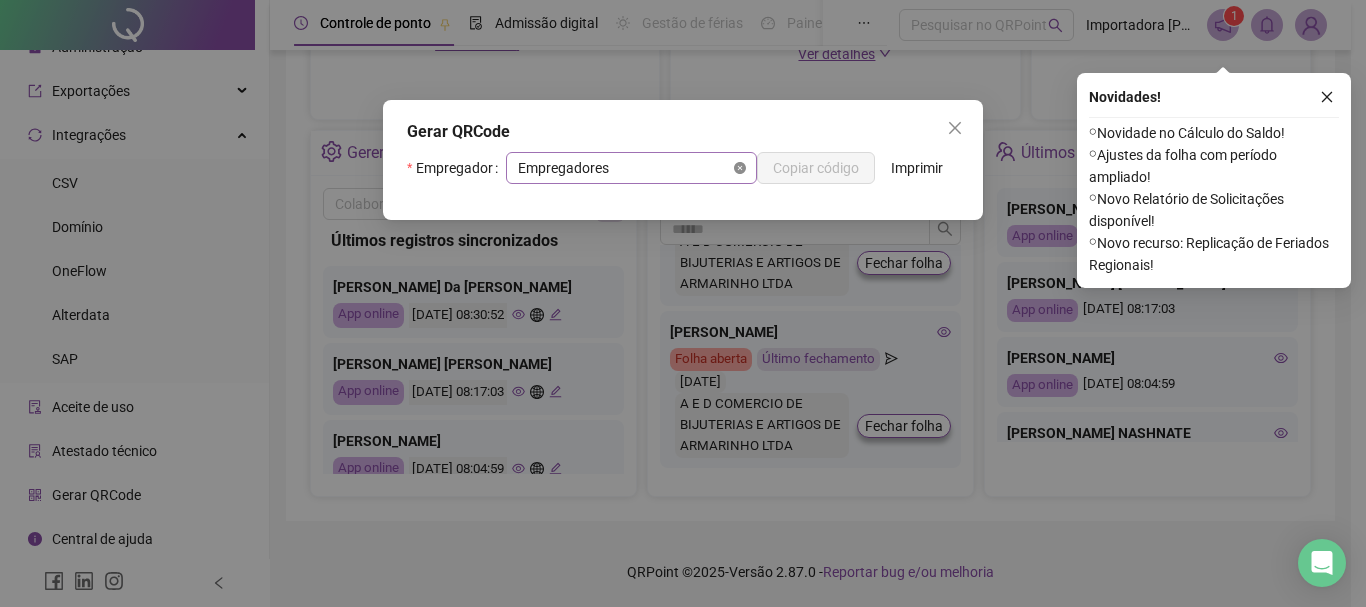 click 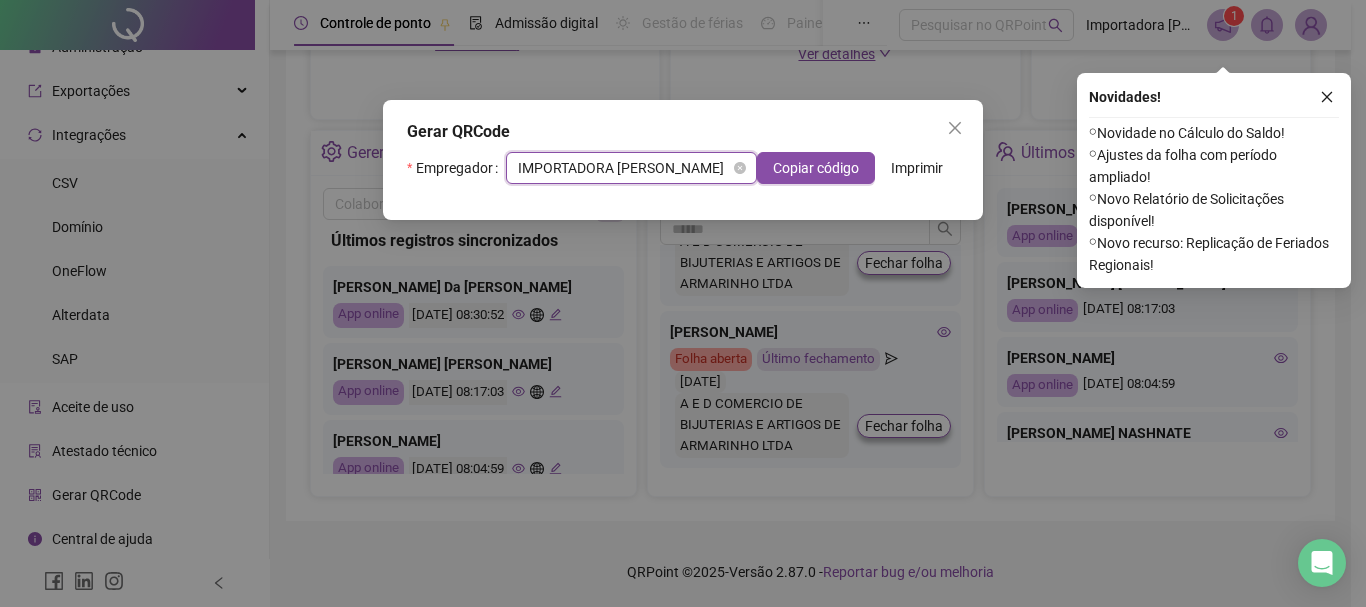 click on "IMPORTADORA [PERSON_NAME]" at bounding box center (631, 168) 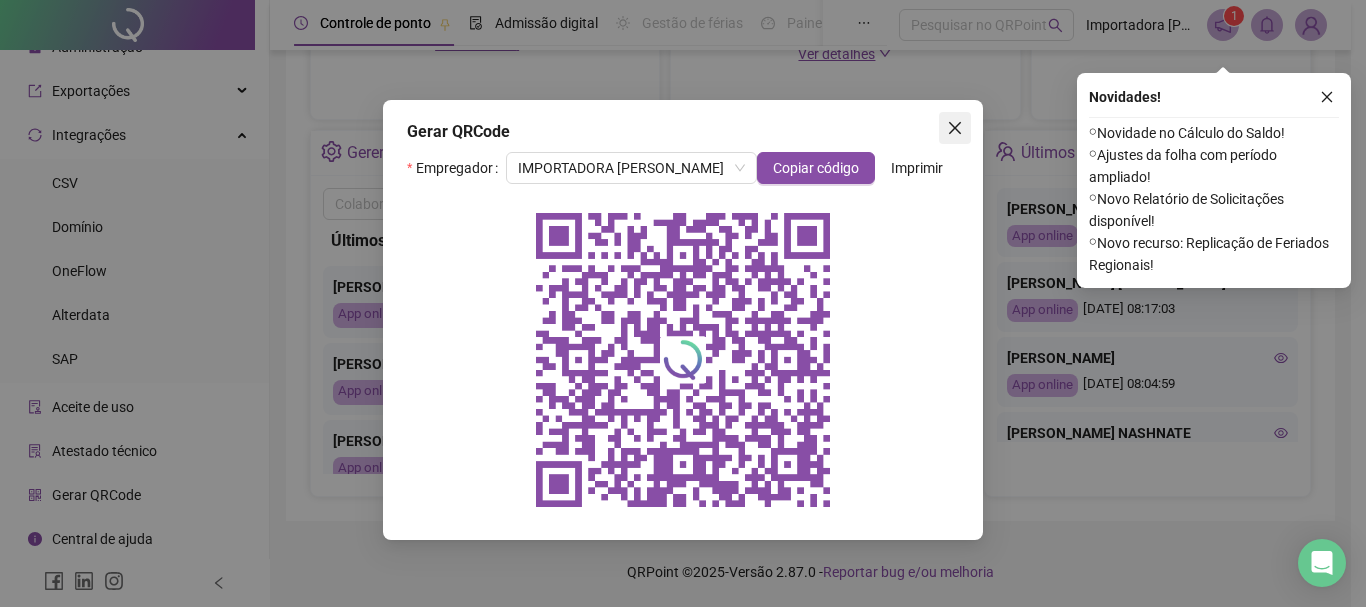 click 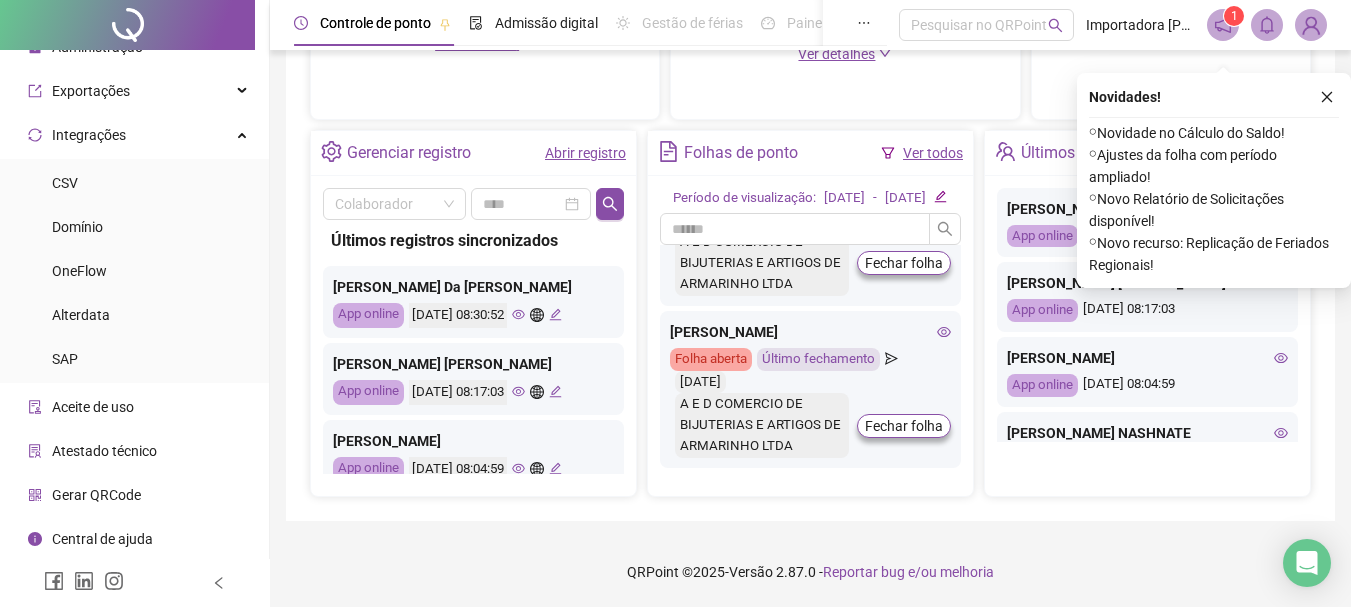 scroll, scrollTop: 0, scrollLeft: 0, axis: both 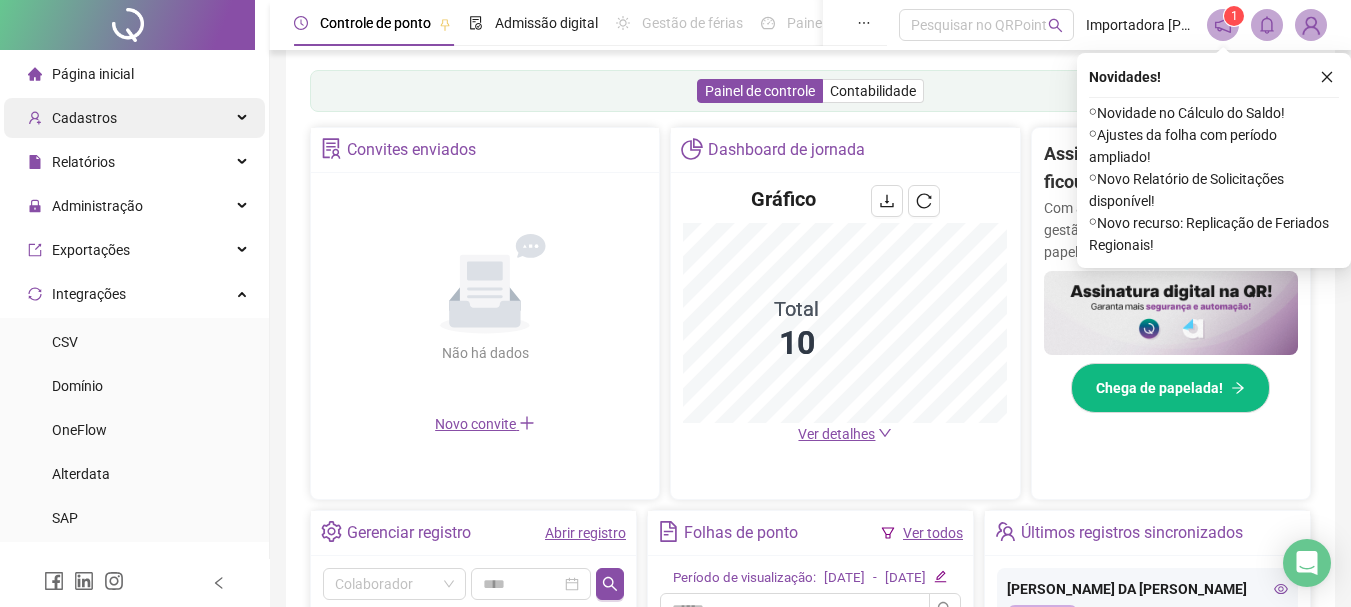click on "Cadastros" at bounding box center (134, 118) 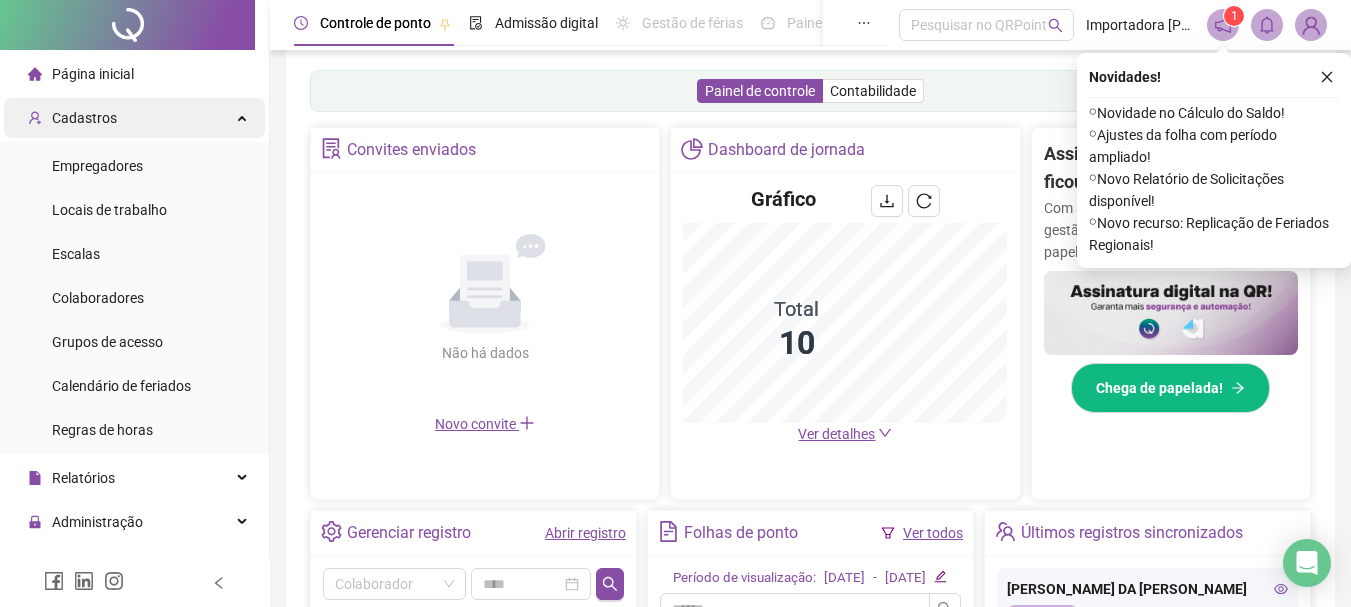 click on "Cadastros" at bounding box center [134, 118] 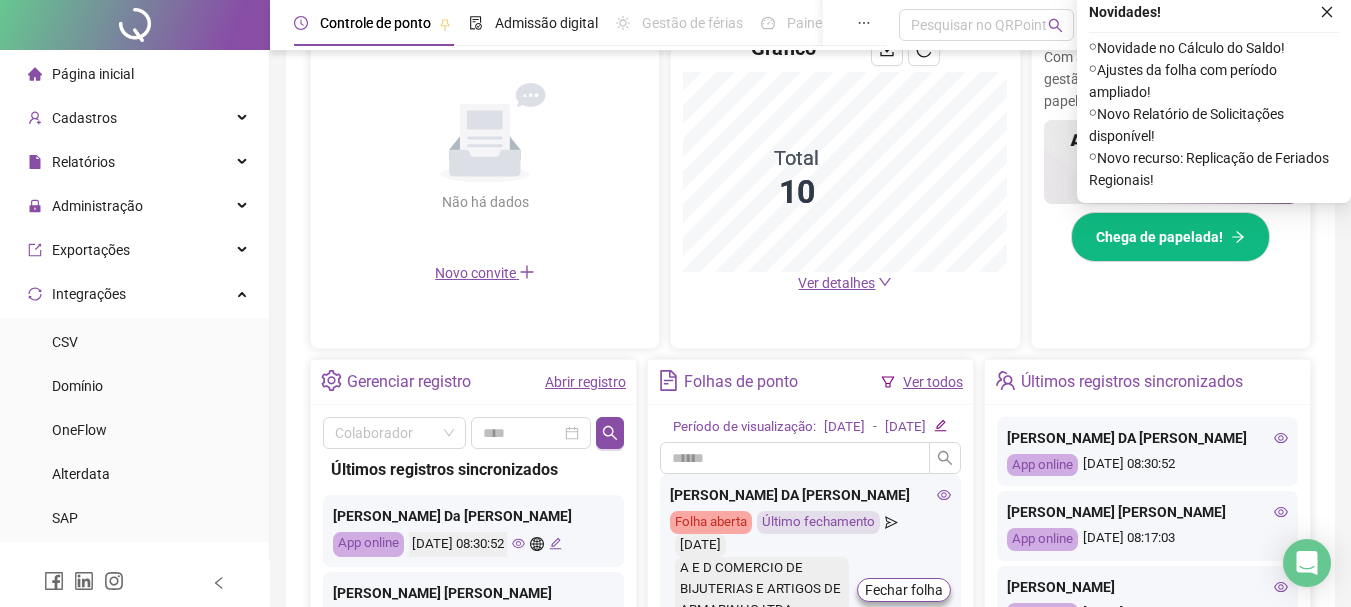 scroll, scrollTop: 715, scrollLeft: 0, axis: vertical 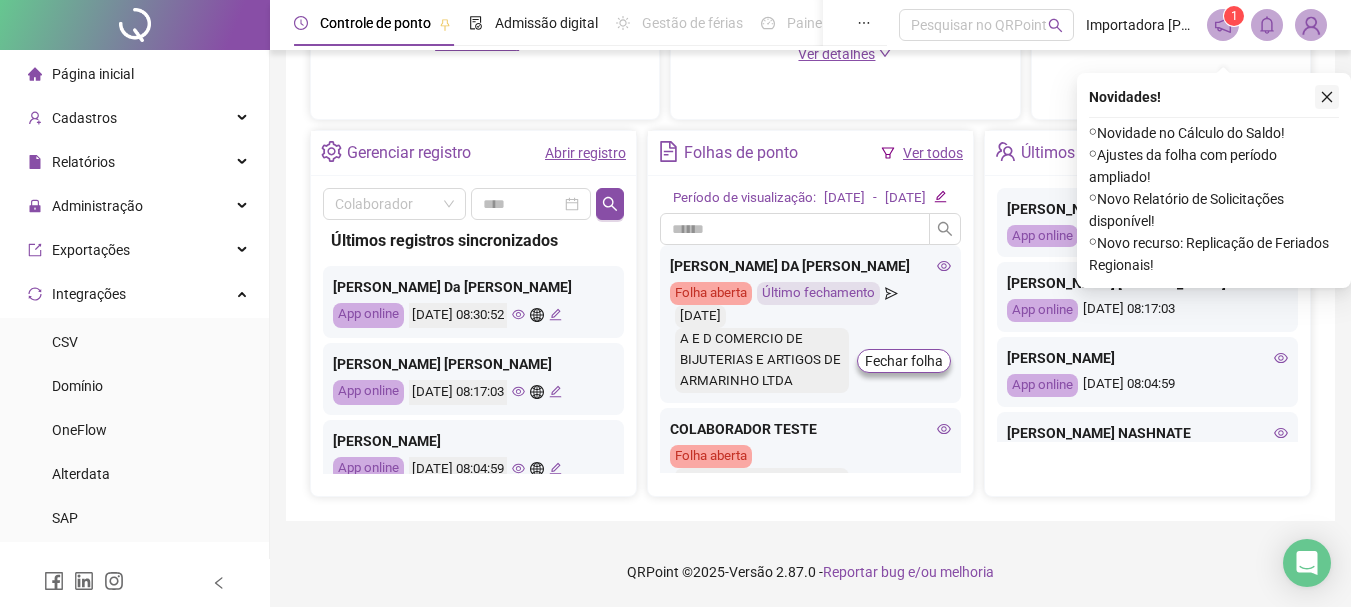 click 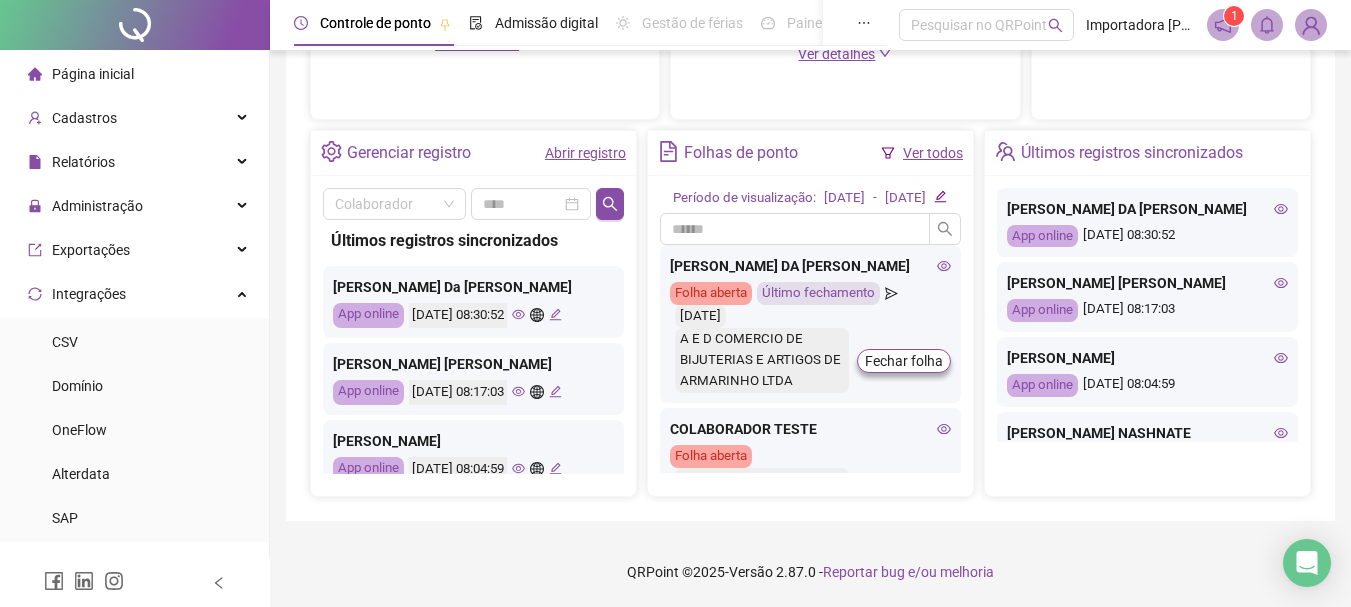 click on "Ver todos" at bounding box center [933, 153] 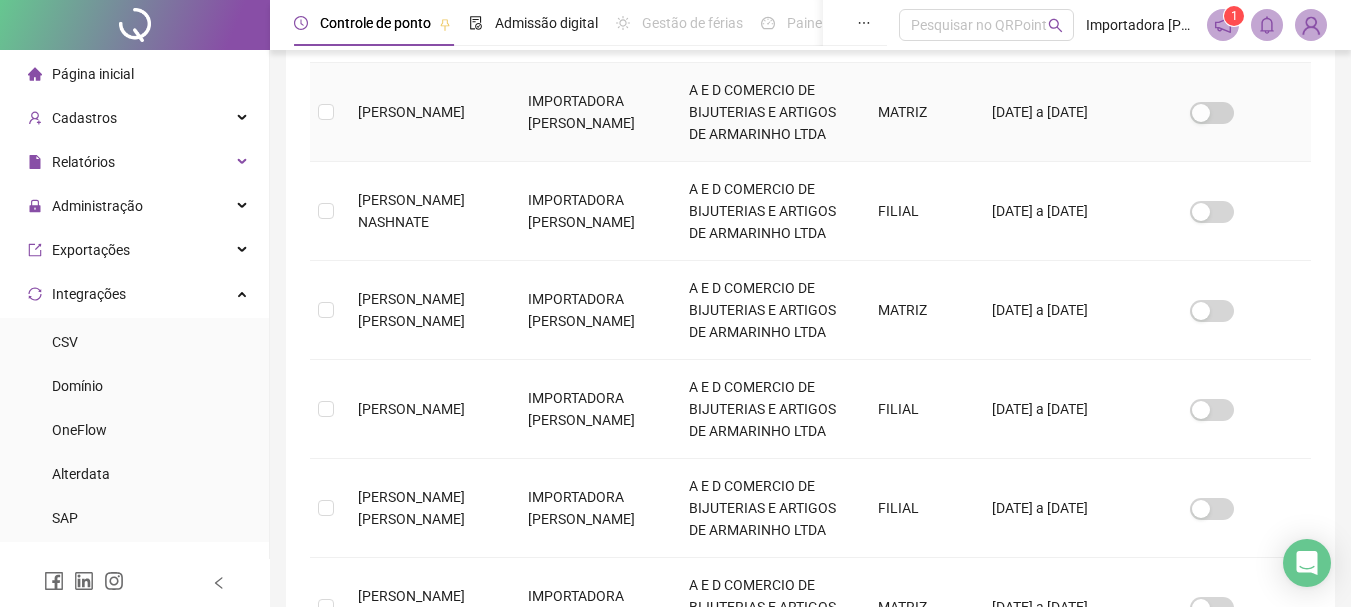 scroll, scrollTop: 806, scrollLeft: 0, axis: vertical 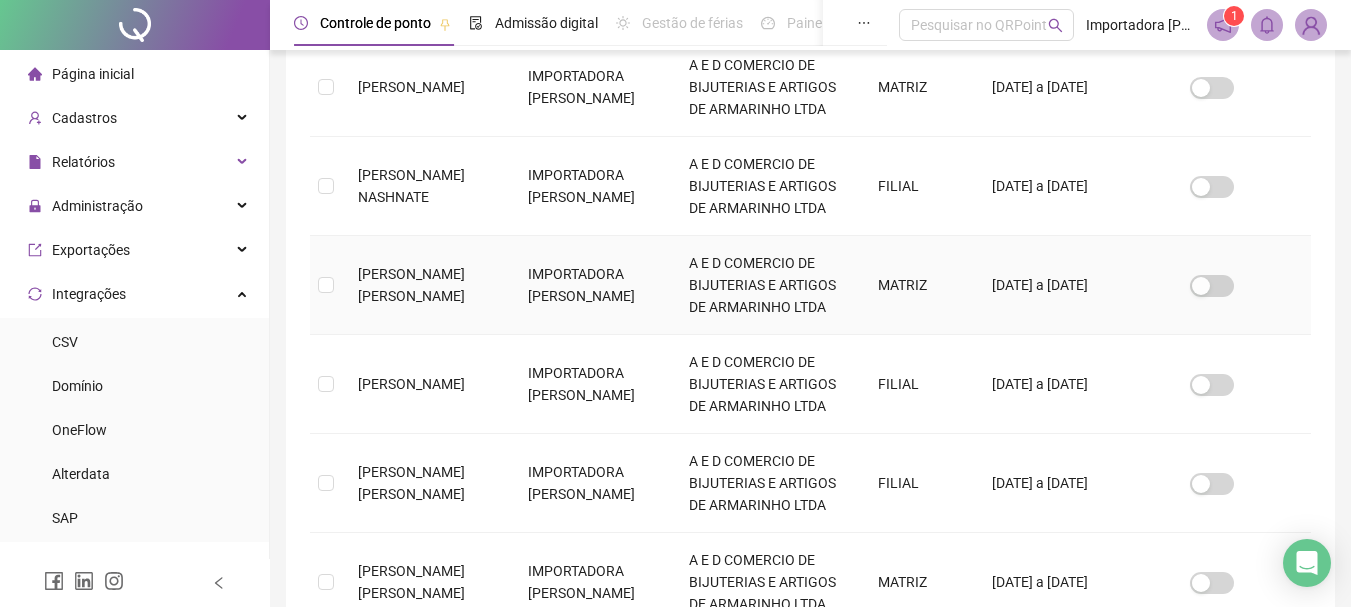 click at bounding box center [326, 285] 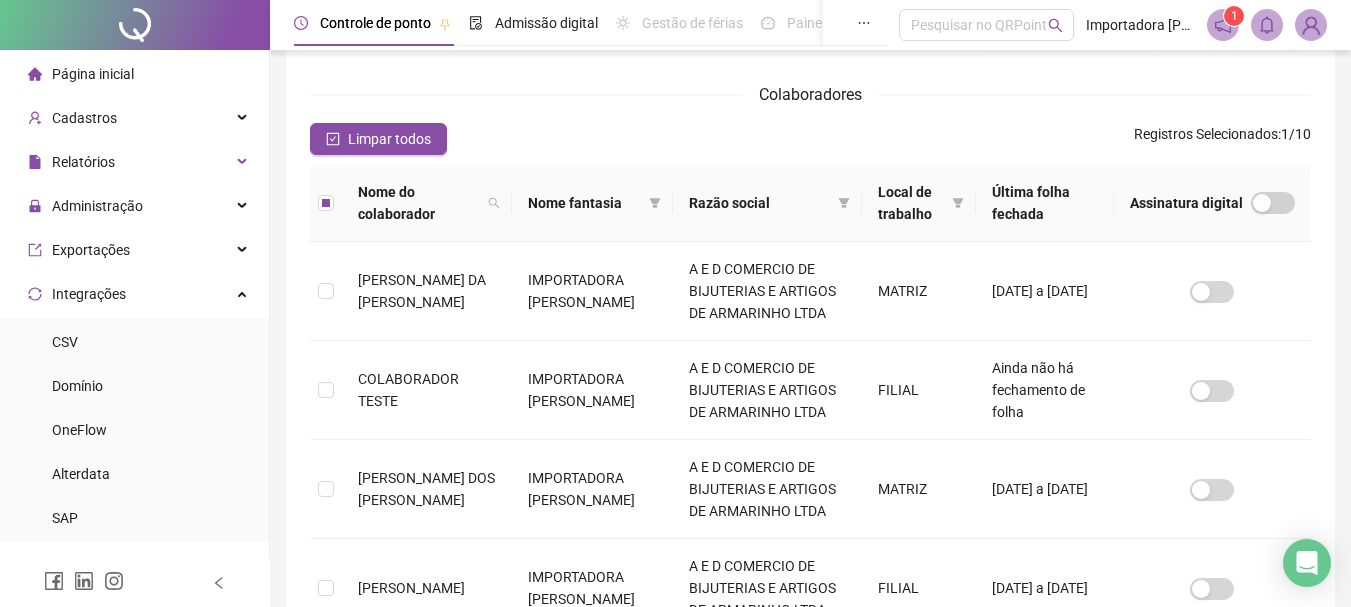 scroll, scrollTop: 6, scrollLeft: 0, axis: vertical 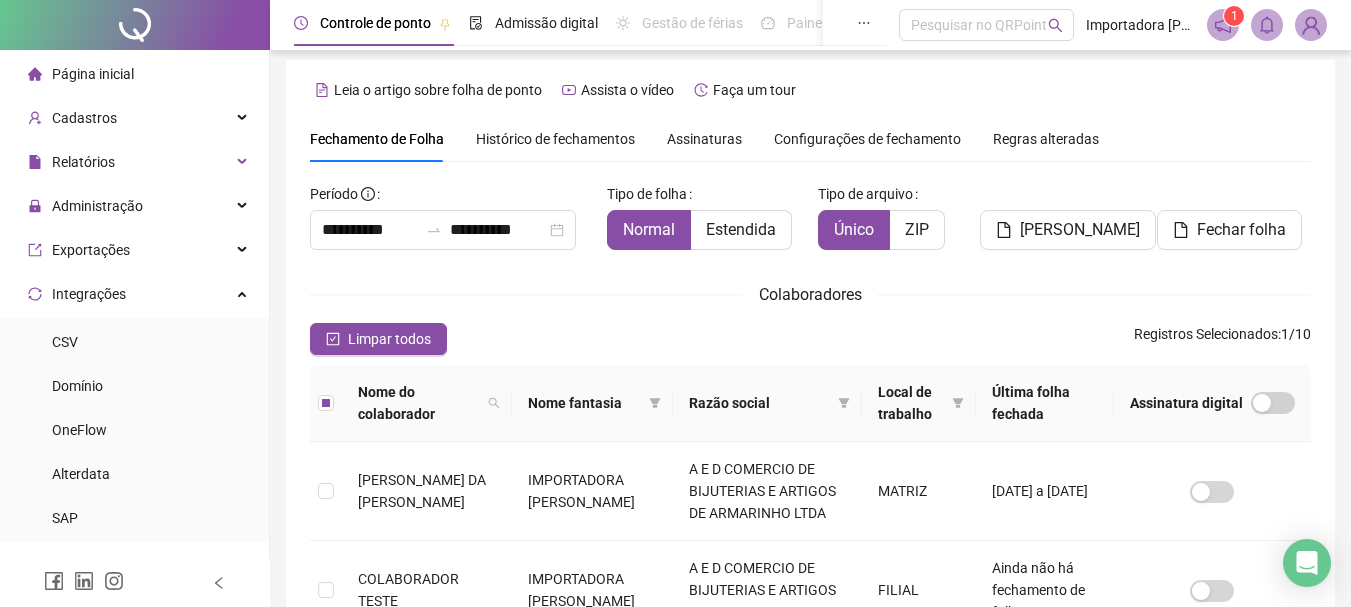 click on "Página inicial" at bounding box center (134, 74) 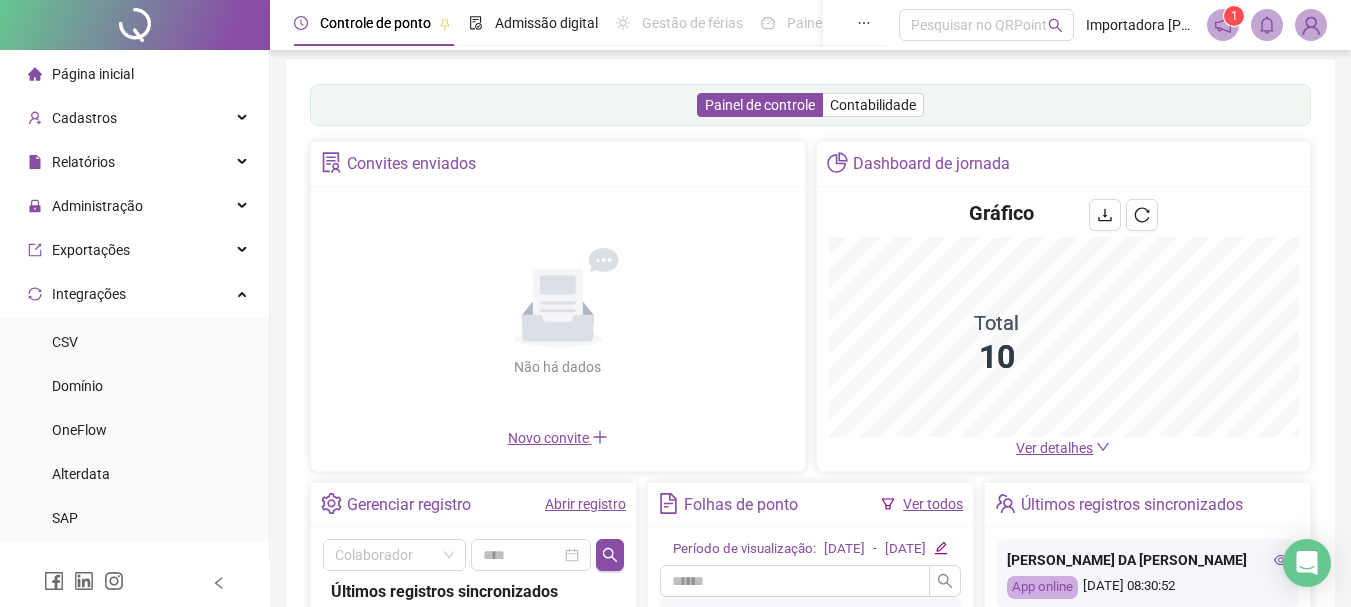 scroll, scrollTop: 106, scrollLeft: 0, axis: vertical 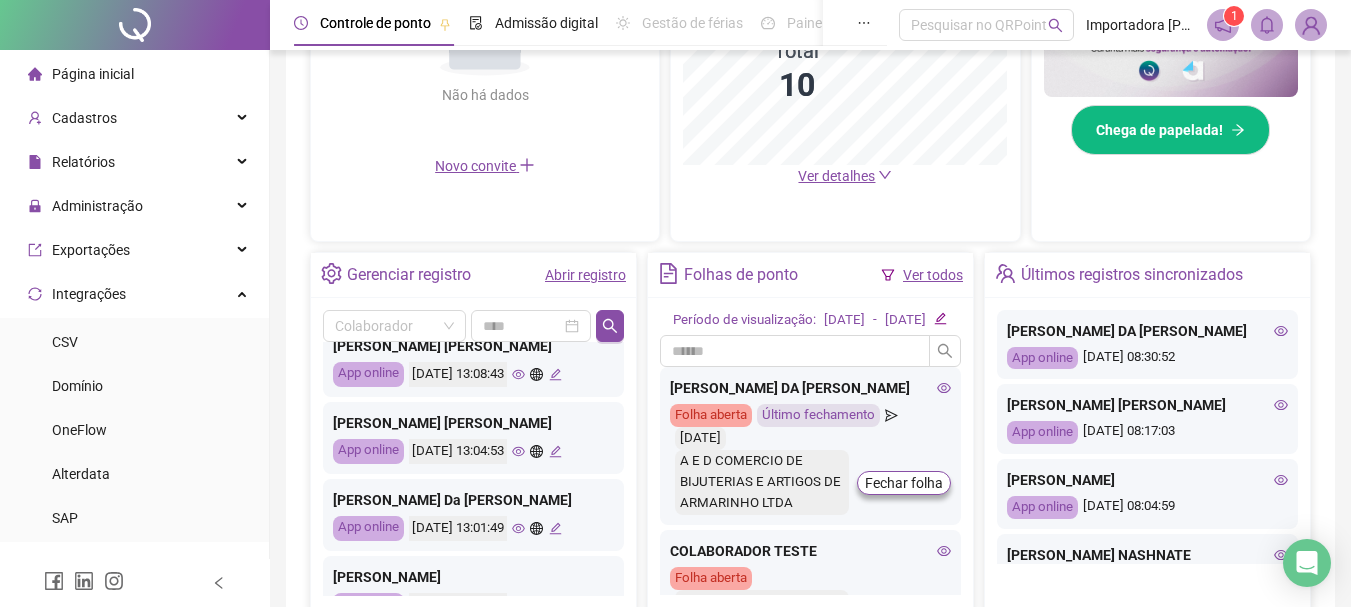 click 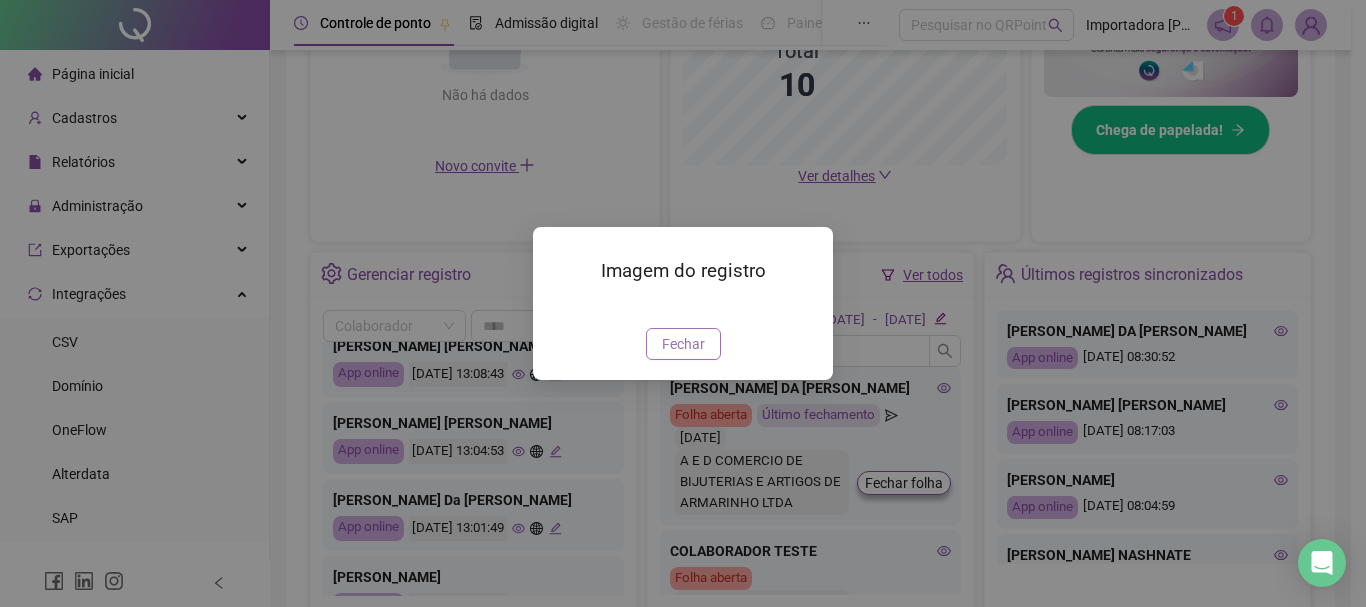 click on "Fechar" at bounding box center [683, 344] 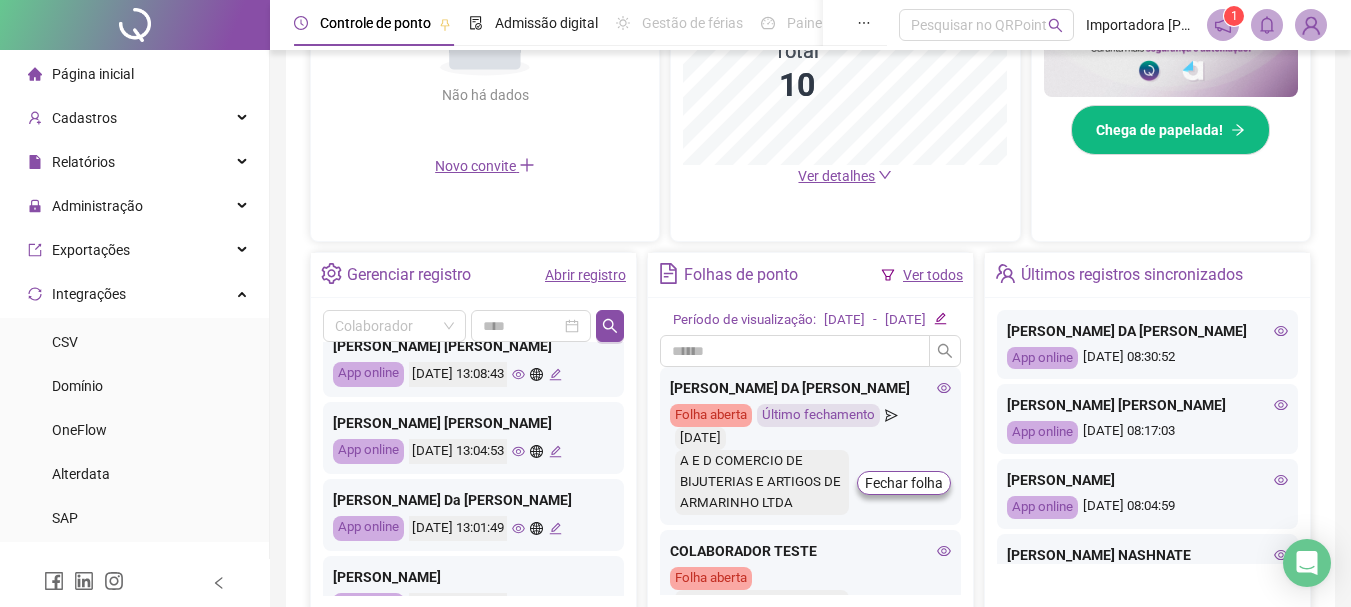 click on "Abrir registro" at bounding box center (585, 275) 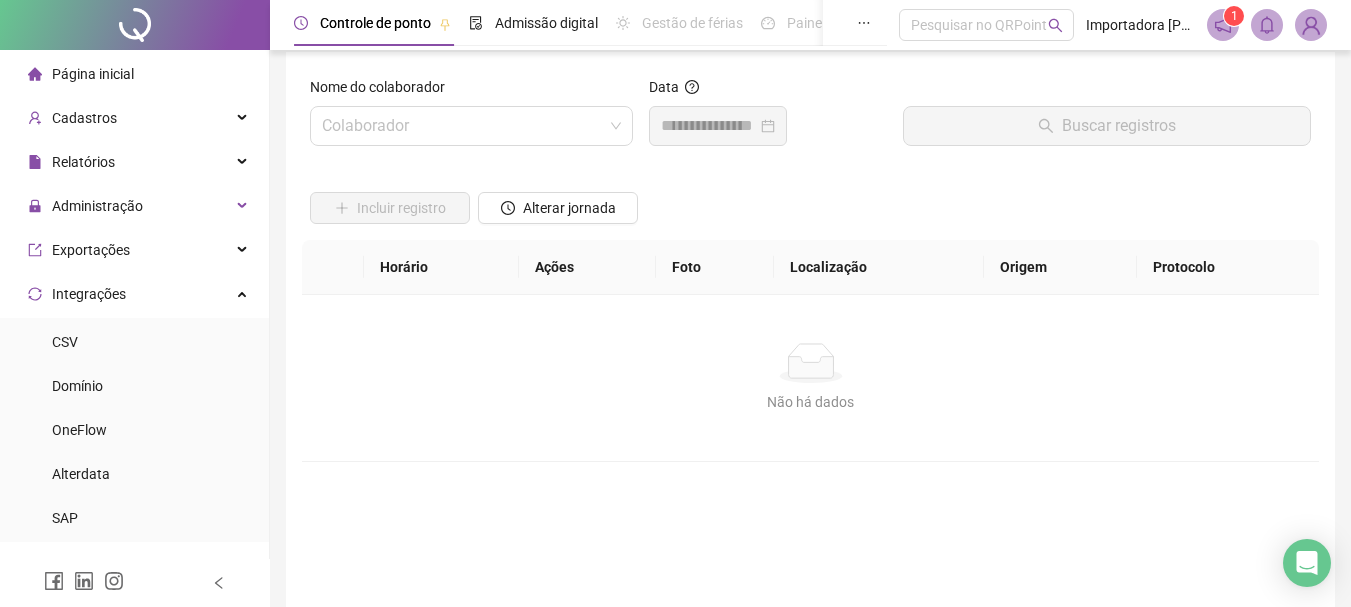 scroll, scrollTop: 0, scrollLeft: 0, axis: both 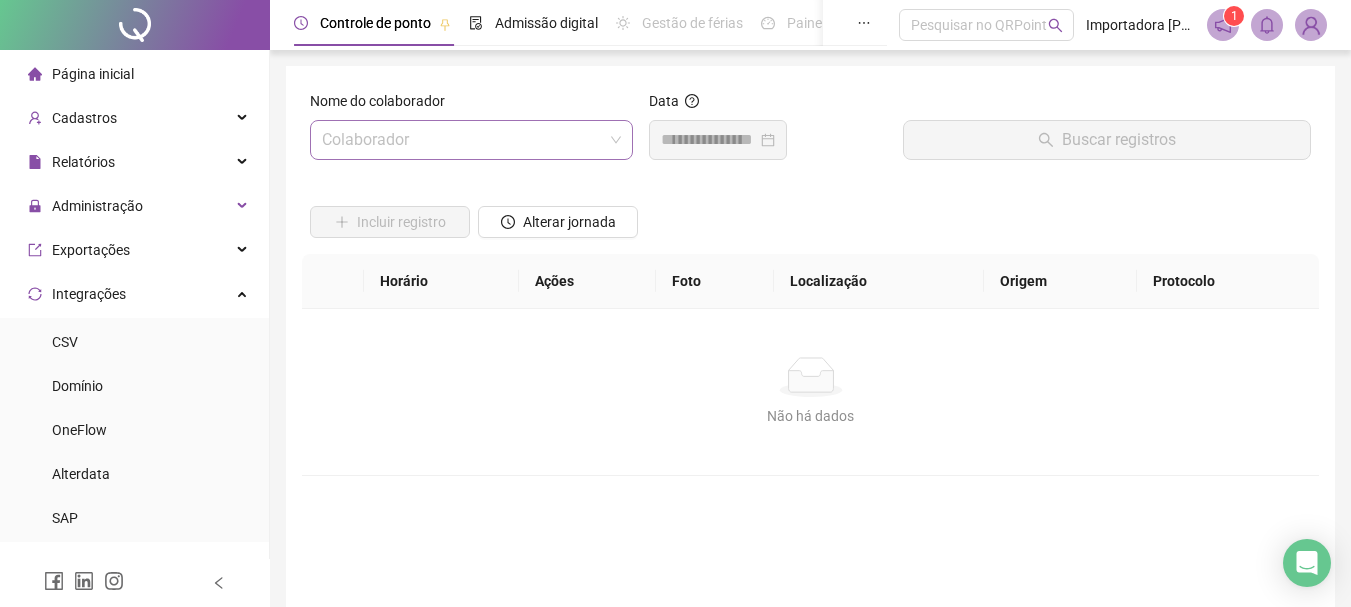 click at bounding box center (465, 140) 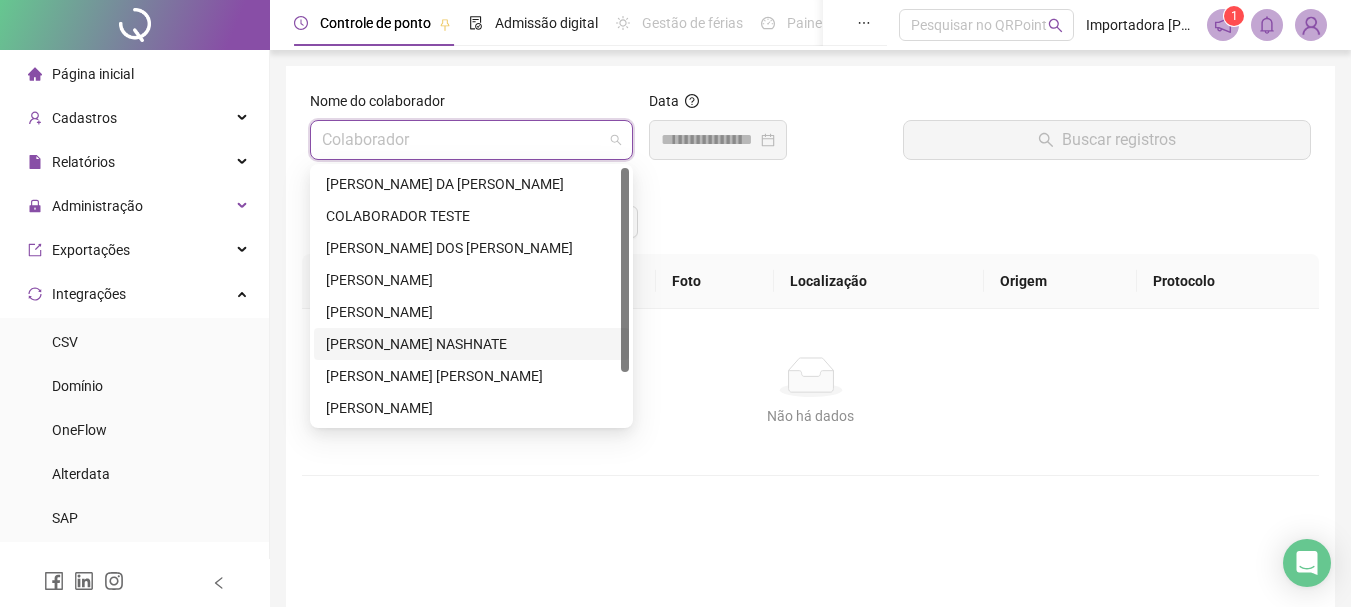 scroll, scrollTop: 64, scrollLeft: 0, axis: vertical 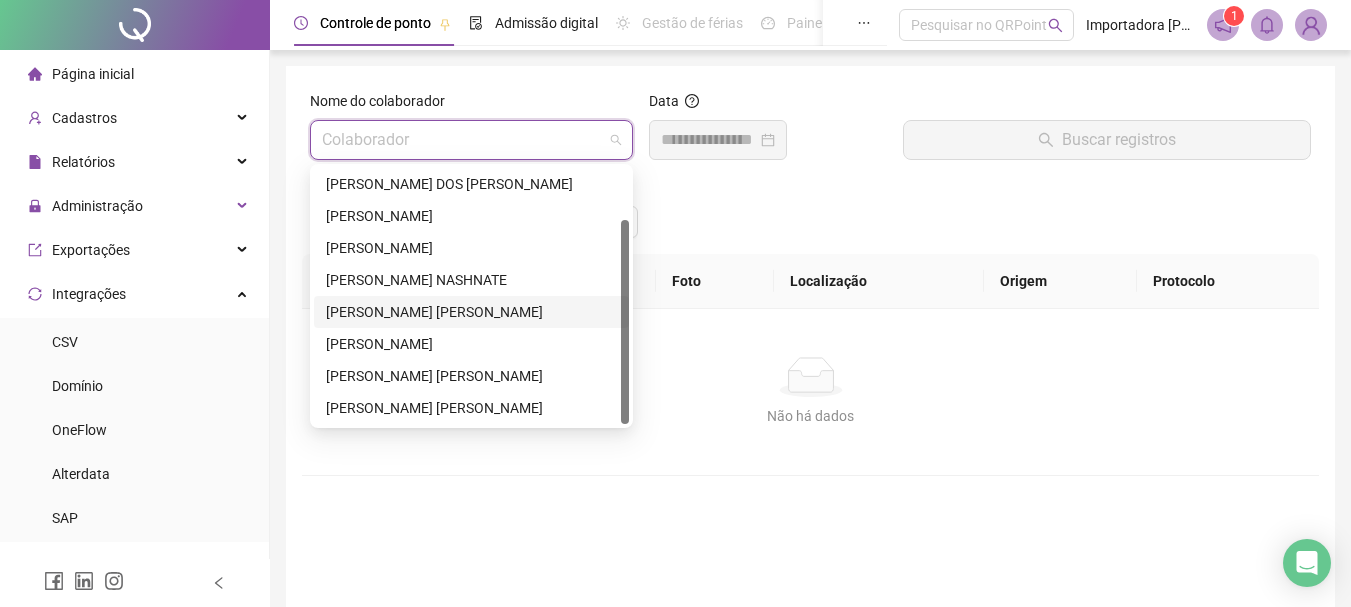click on "[PERSON_NAME] [PERSON_NAME]" at bounding box center (471, 312) 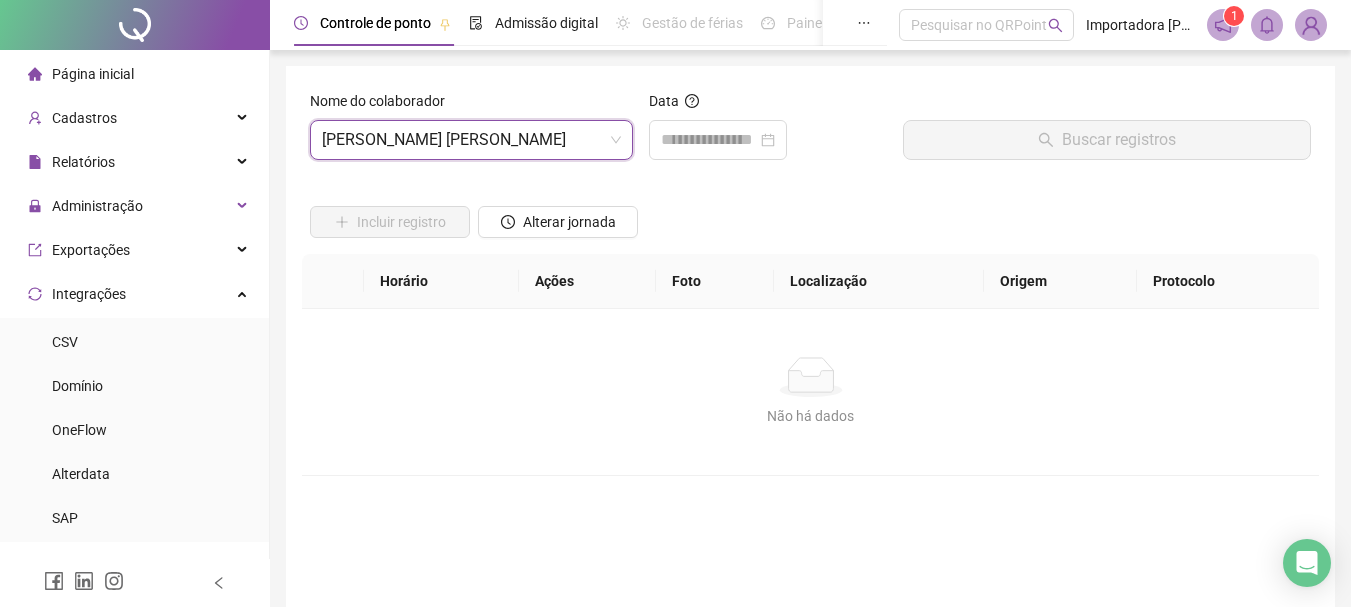 click on "Incluir registro   Alterar jornada" at bounding box center [810, 215] 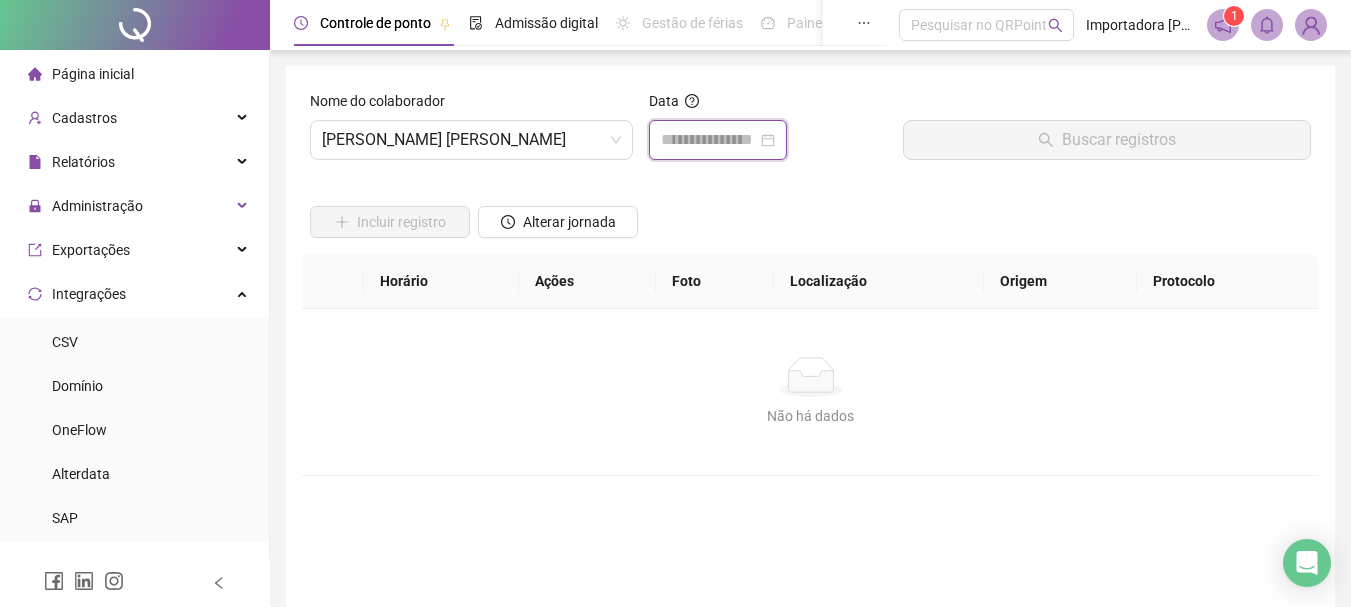 click at bounding box center (709, 140) 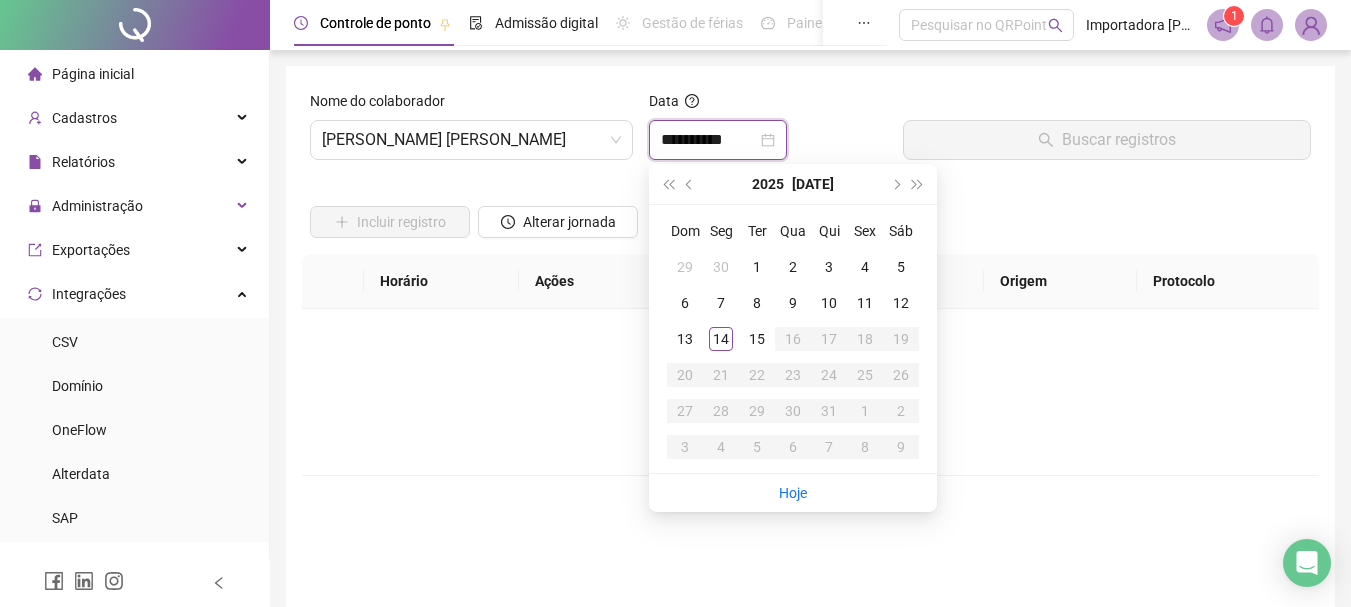 type on "**********" 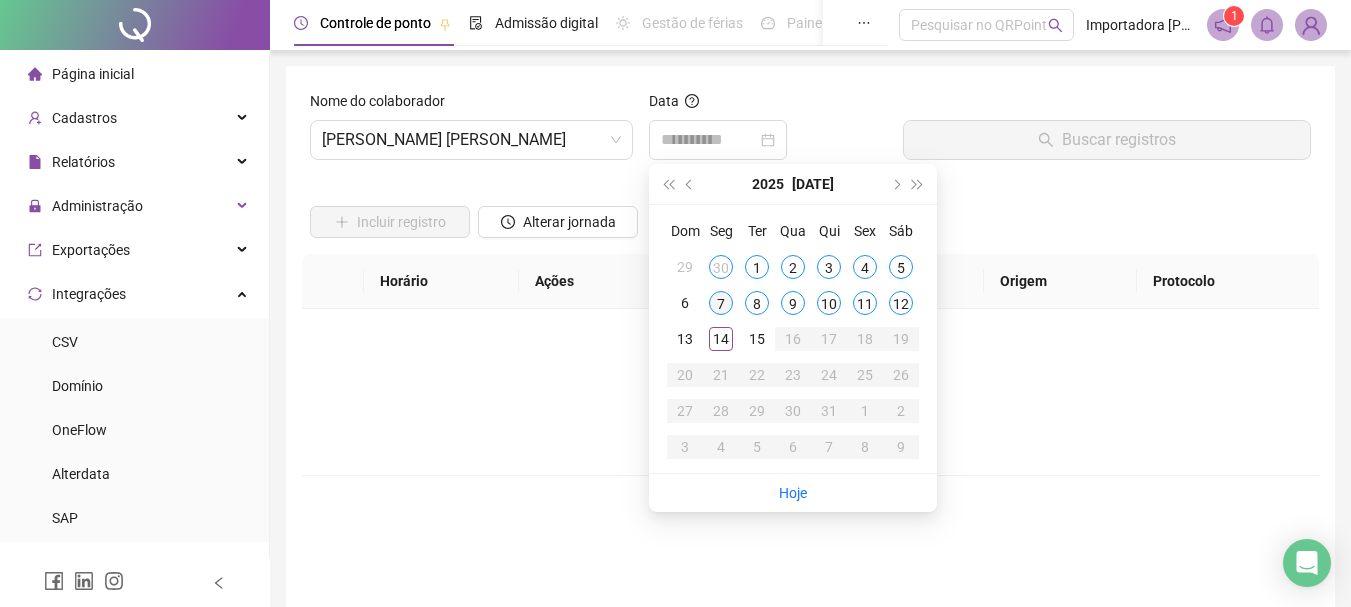 click on "7" at bounding box center (721, 303) 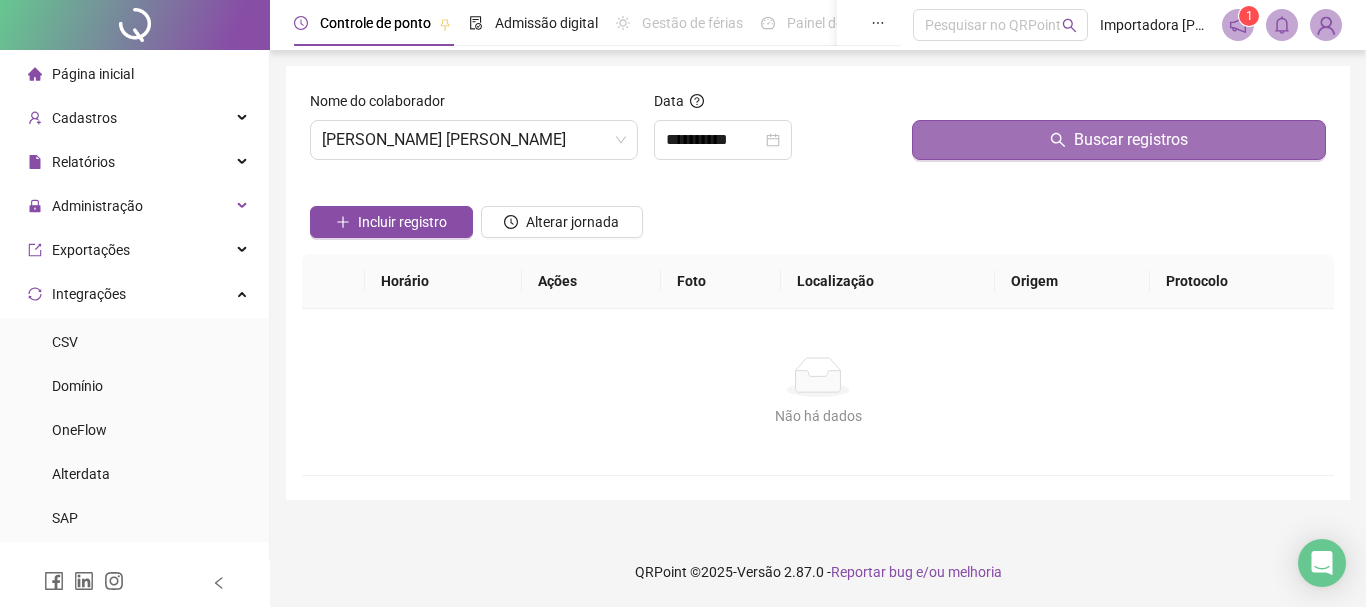 click on "Buscar registros" at bounding box center [1119, 140] 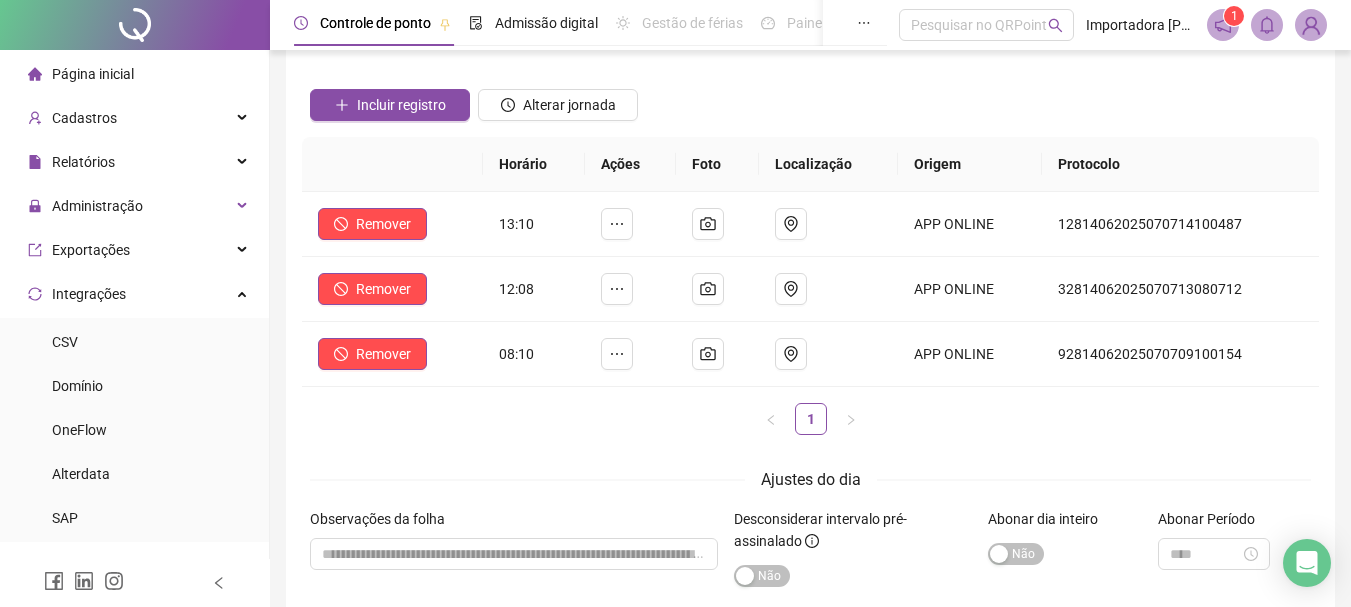 scroll, scrollTop: 0, scrollLeft: 0, axis: both 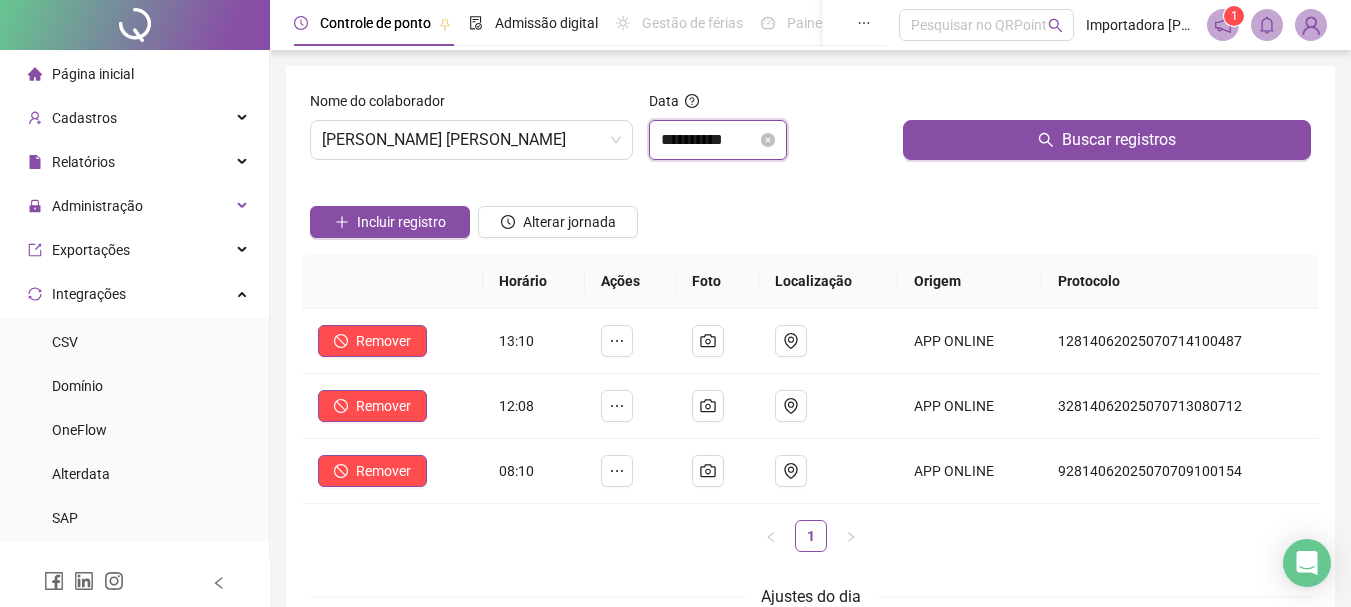 click on "**********" at bounding box center [709, 140] 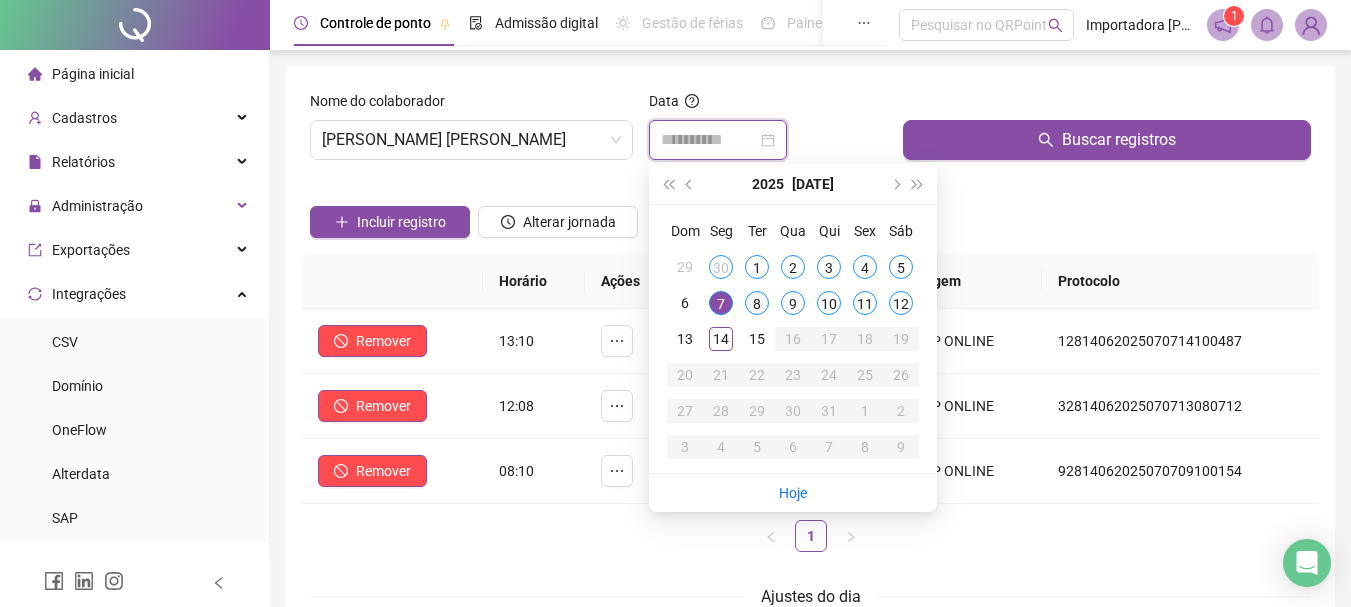 type on "**********" 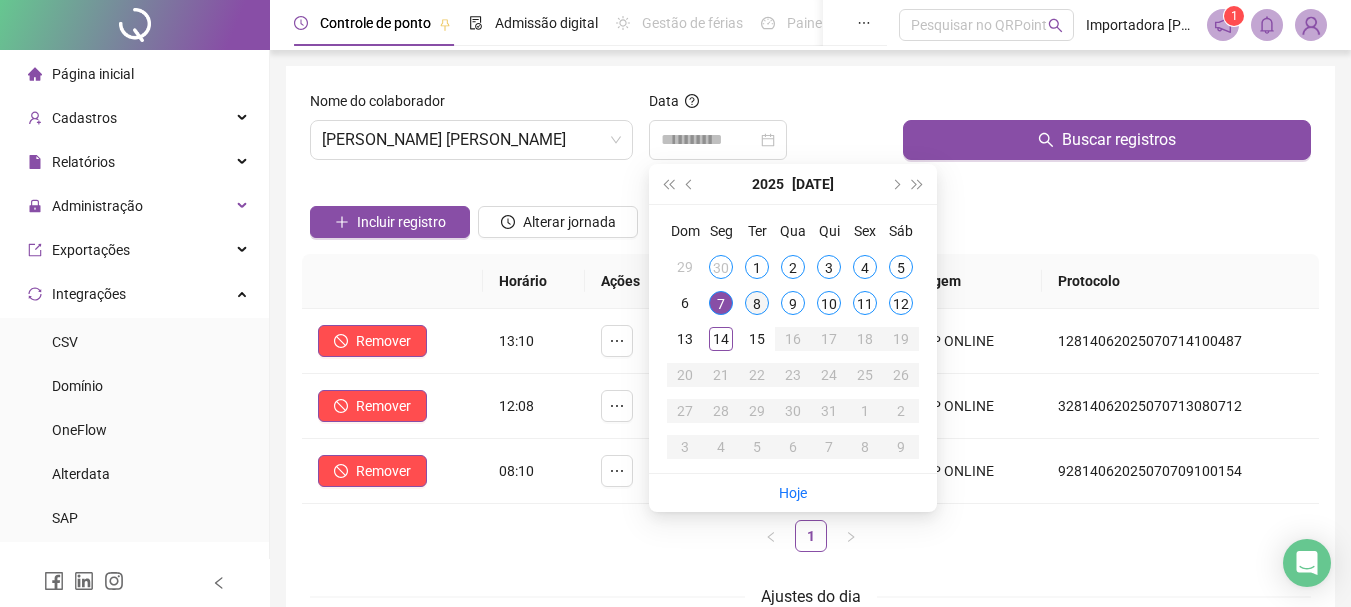 click on "8" at bounding box center [757, 303] 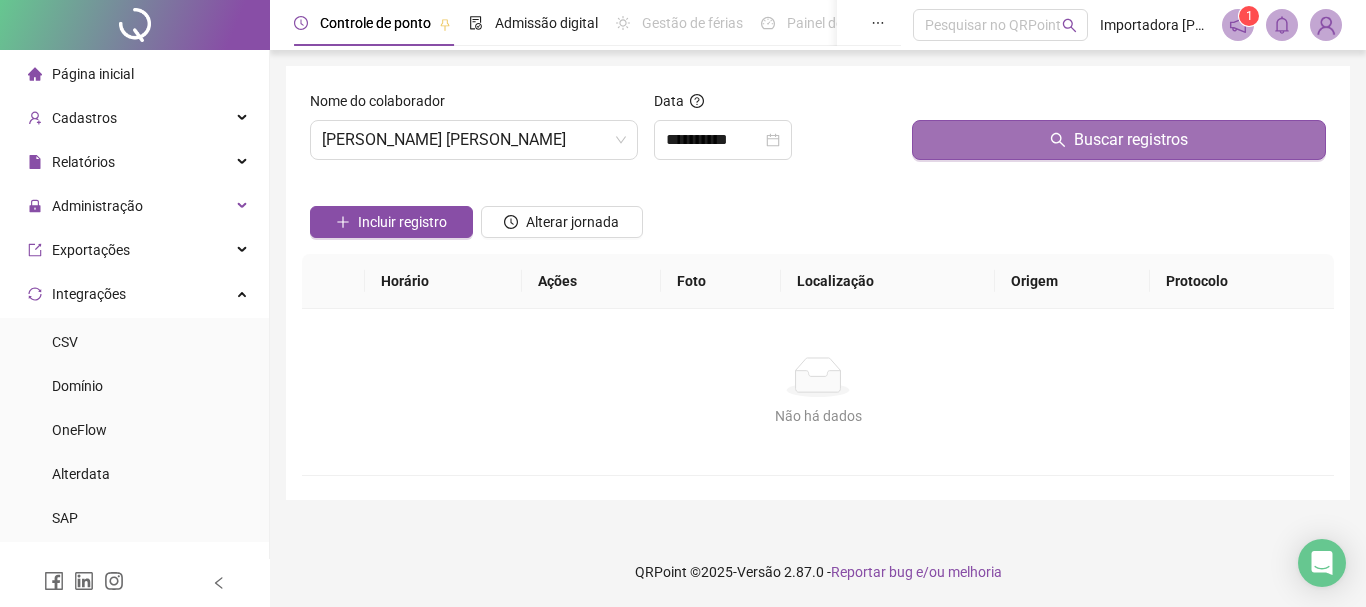click on "Buscar registros" at bounding box center [1119, 140] 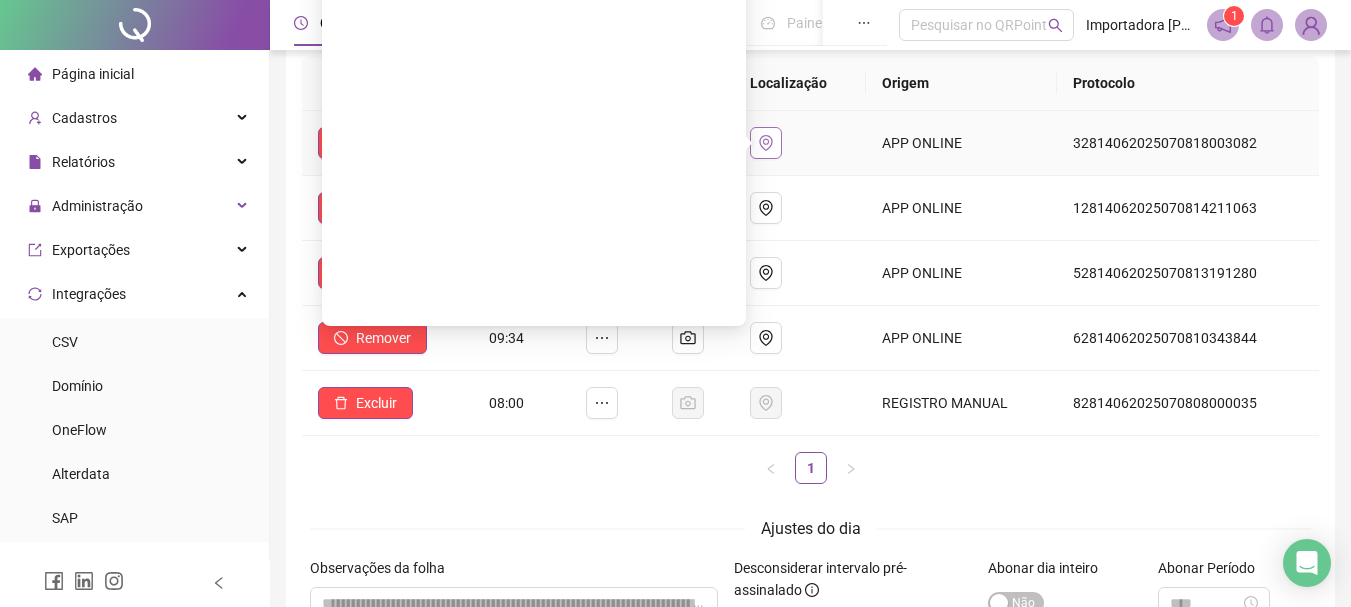 scroll, scrollTop: 200, scrollLeft: 0, axis: vertical 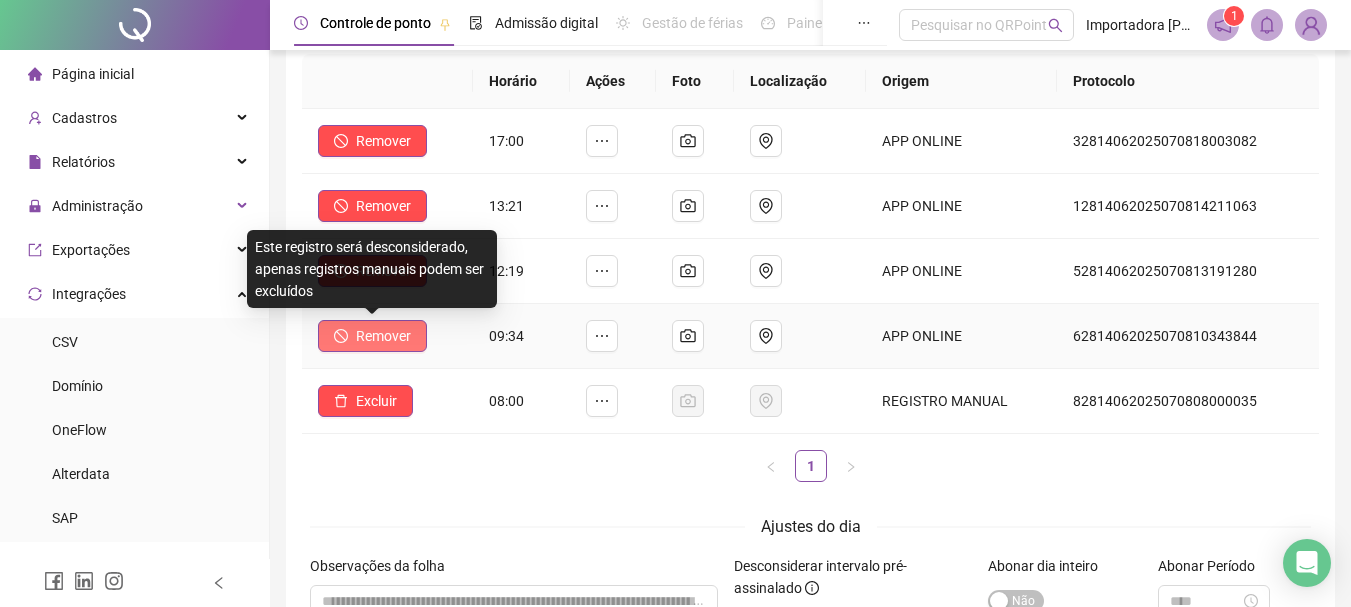 click on "Remover" at bounding box center [383, 336] 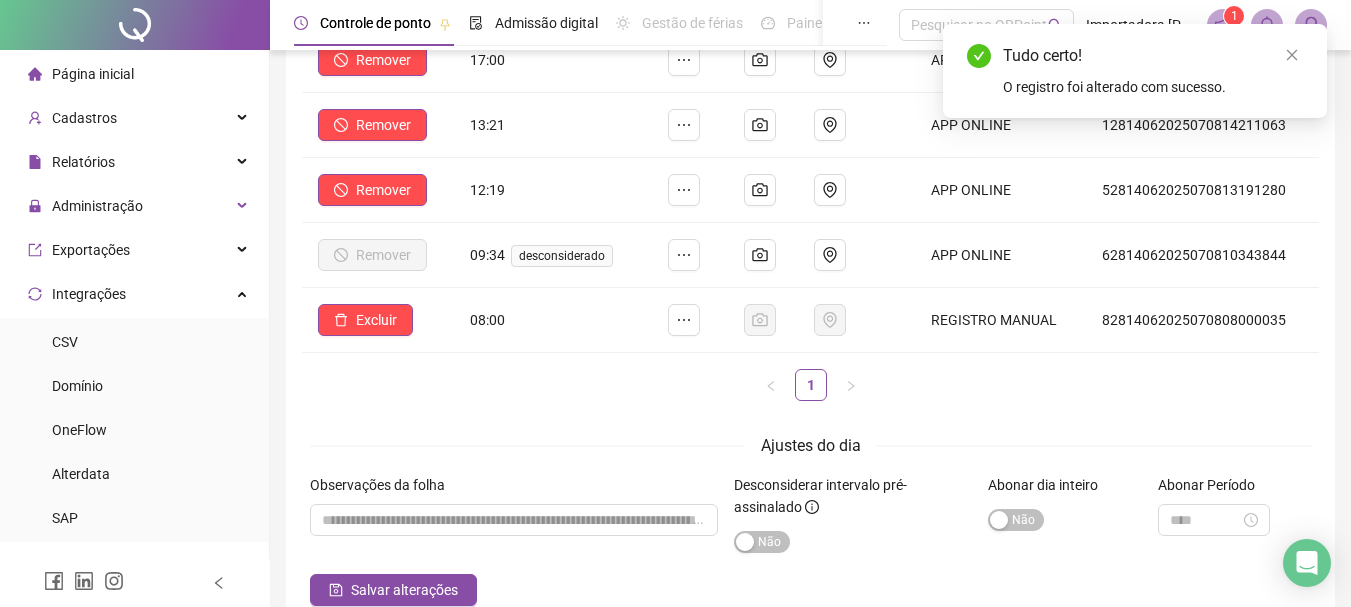 scroll, scrollTop: 390, scrollLeft: 0, axis: vertical 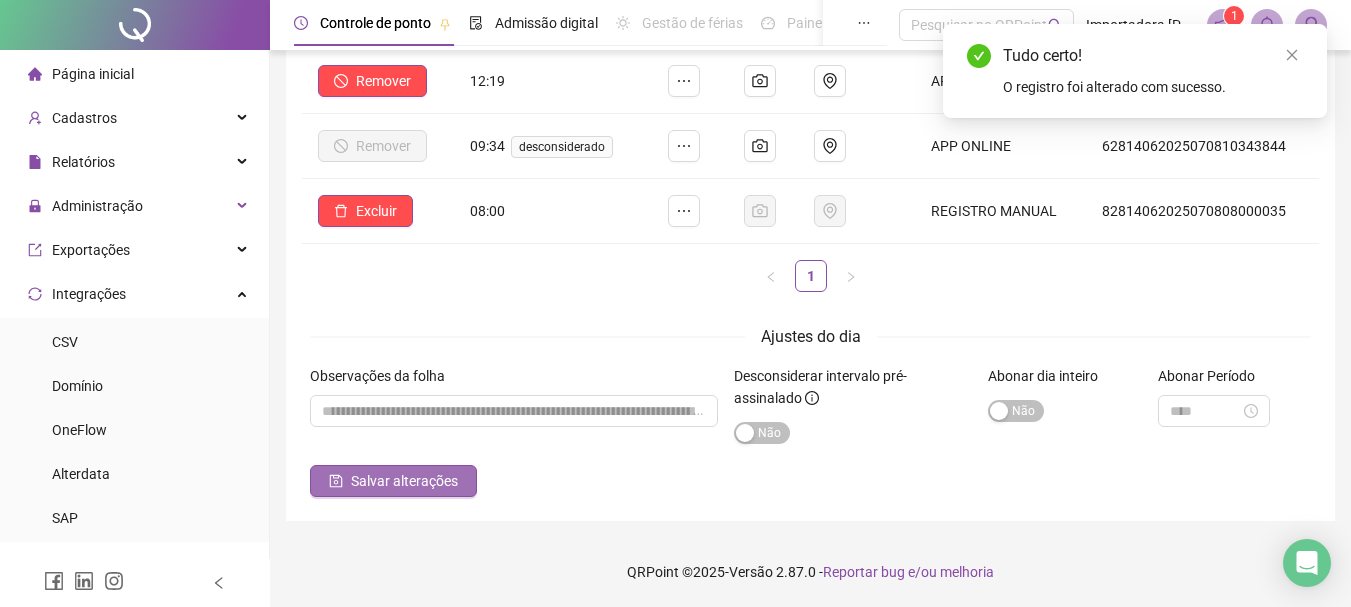 click on "Salvar alterações" at bounding box center [404, 481] 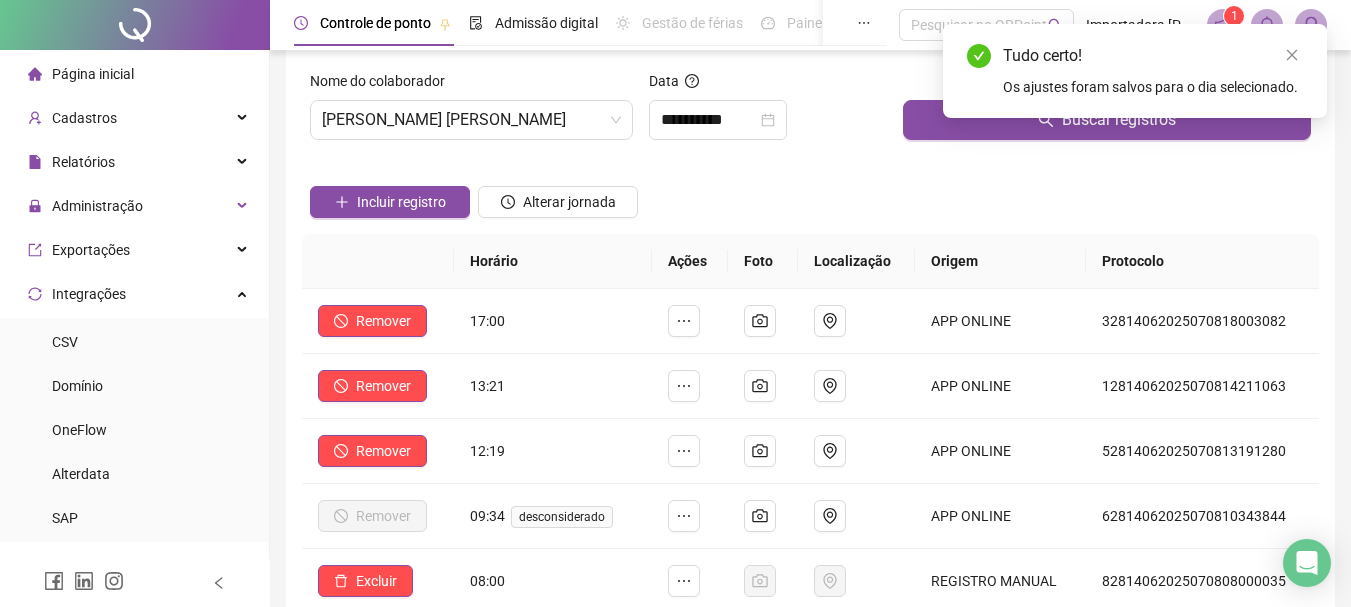 scroll, scrollTop: 0, scrollLeft: 0, axis: both 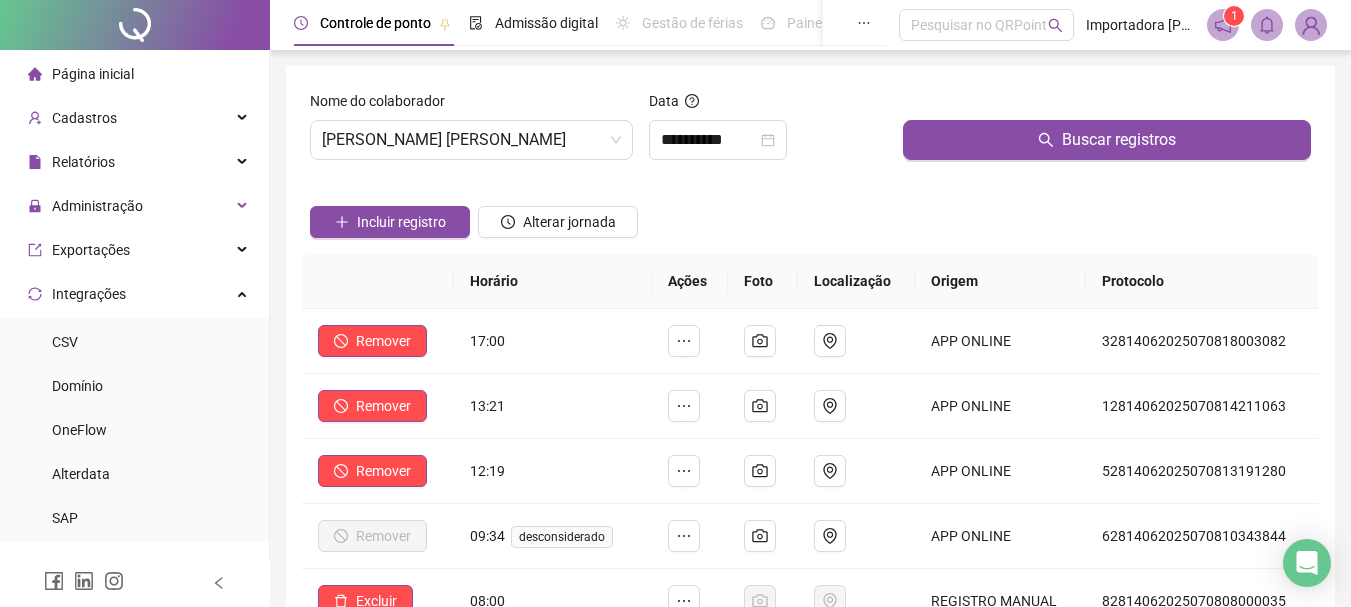 click on "Incluir registro   Alterar jornada" at bounding box center [810, 215] 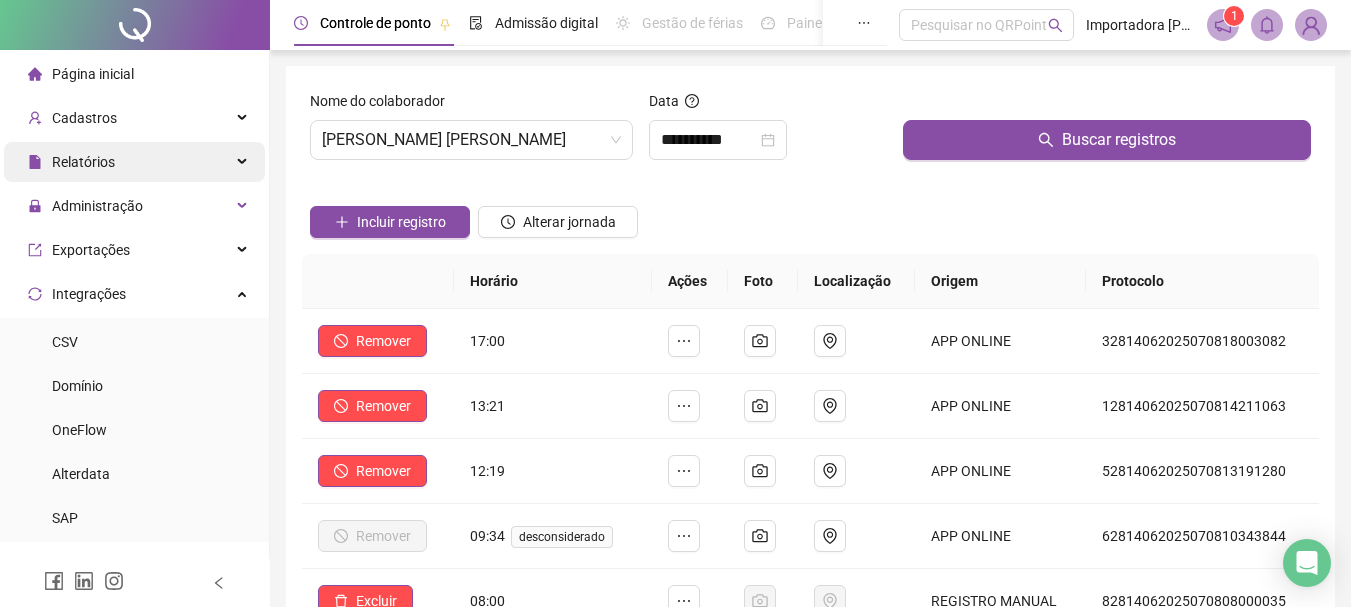 click on "Relatórios" at bounding box center (134, 162) 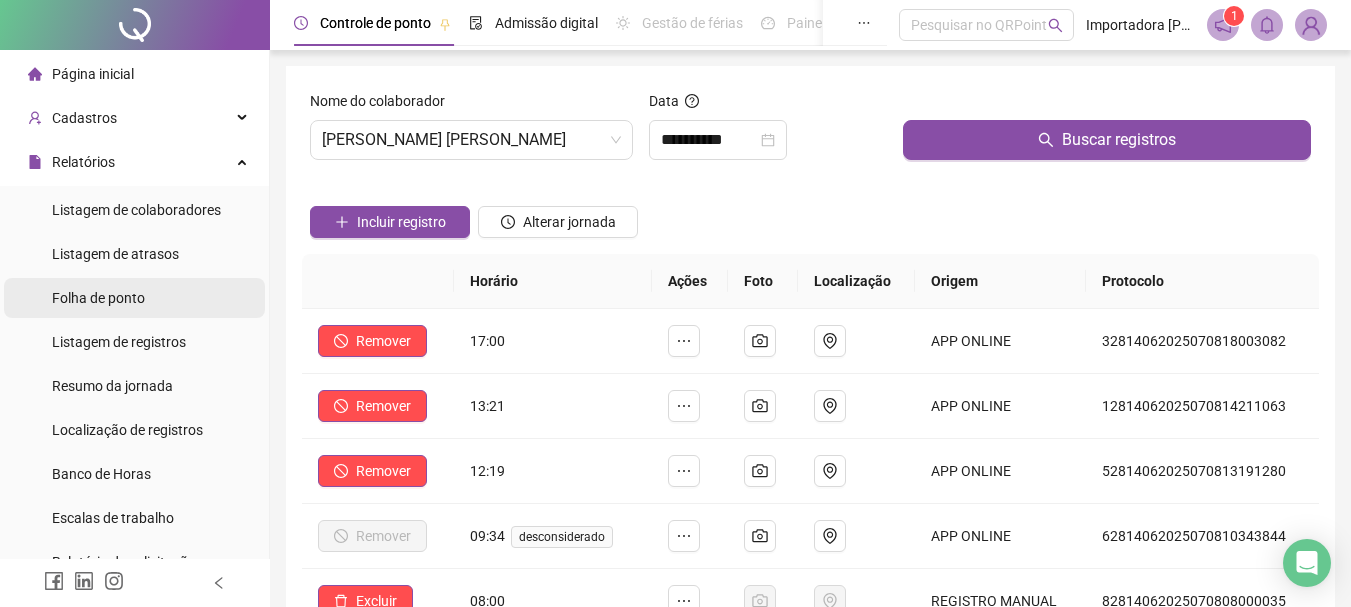 click on "Folha de ponto" at bounding box center [134, 298] 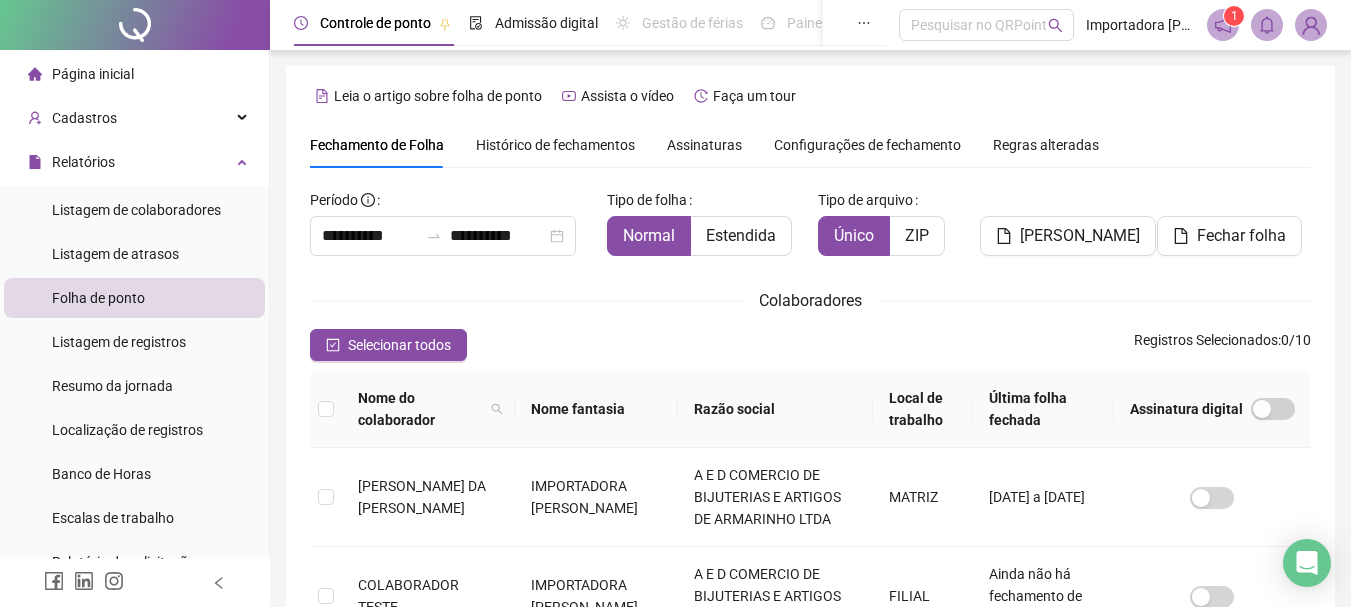 scroll, scrollTop: 106, scrollLeft: 0, axis: vertical 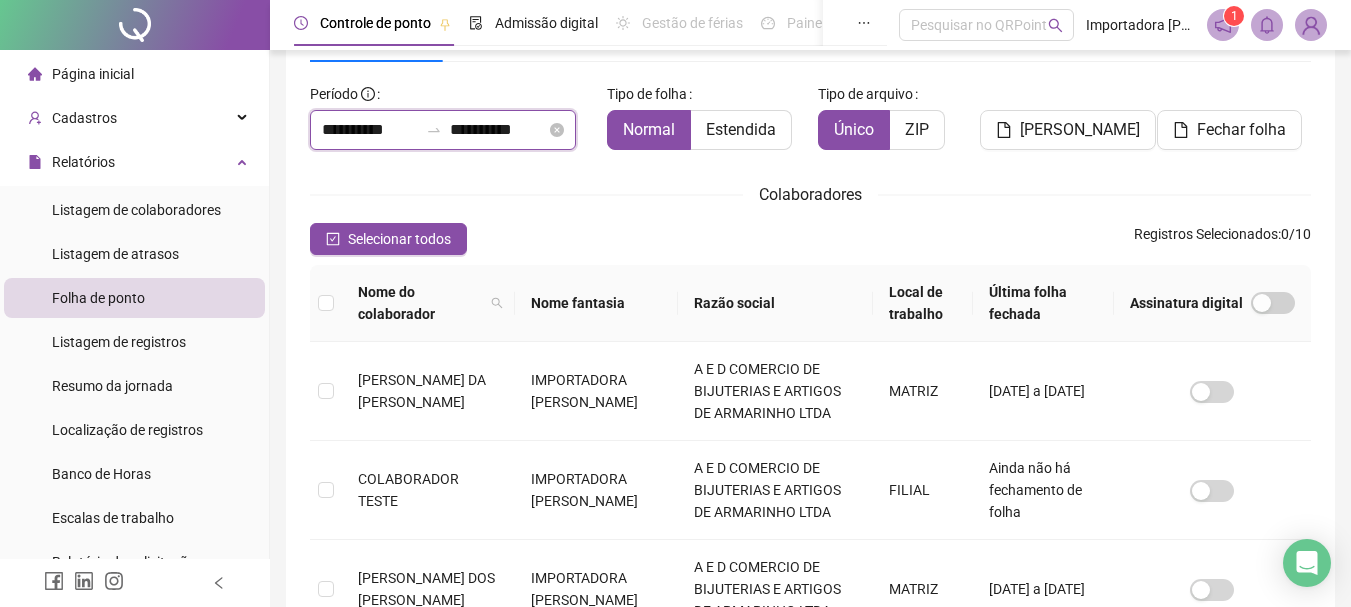 click on "**********" at bounding box center [370, 130] 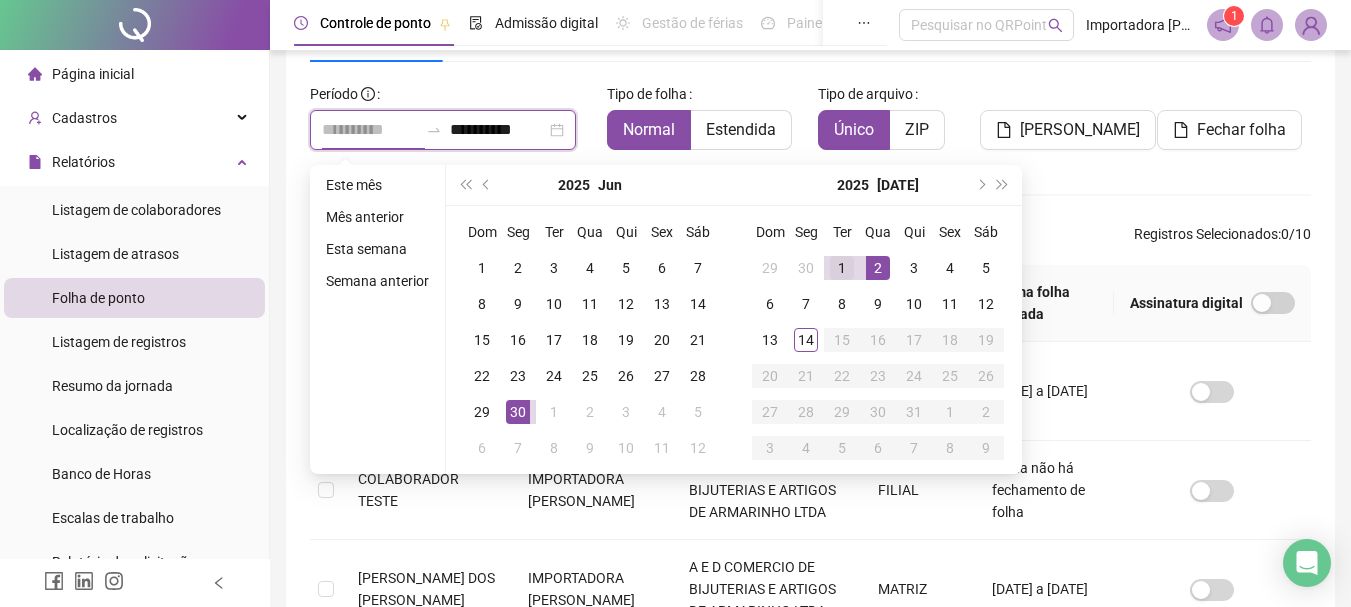 type on "**********" 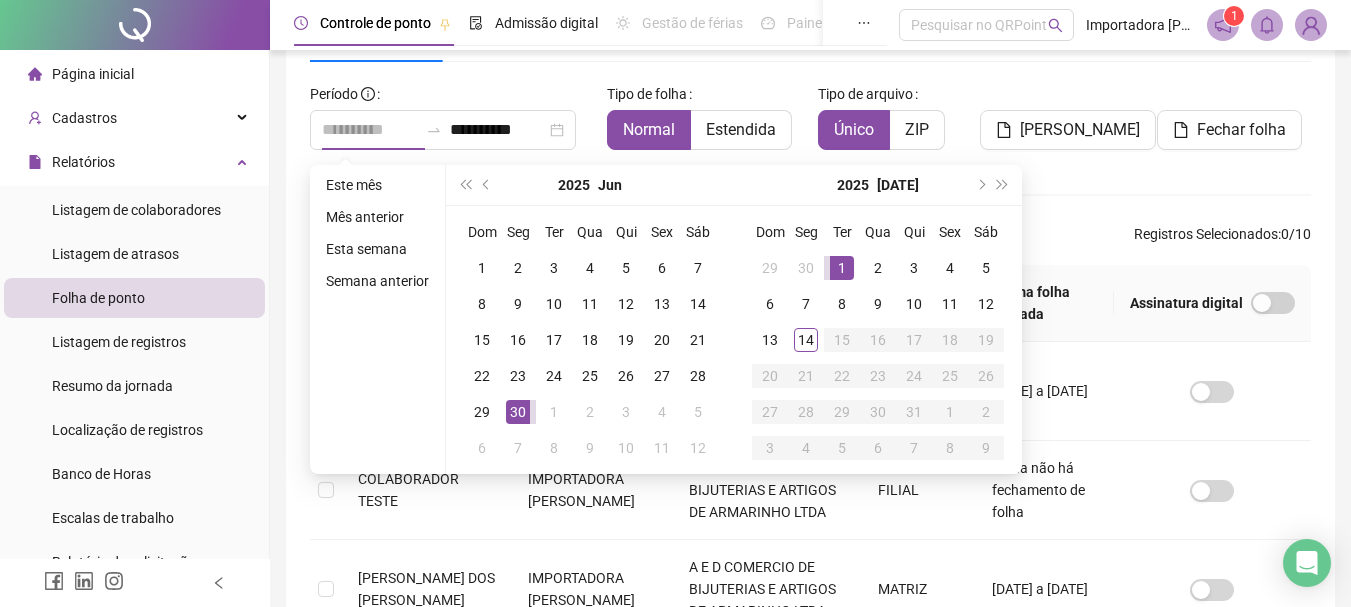 click on "1" at bounding box center (842, 268) 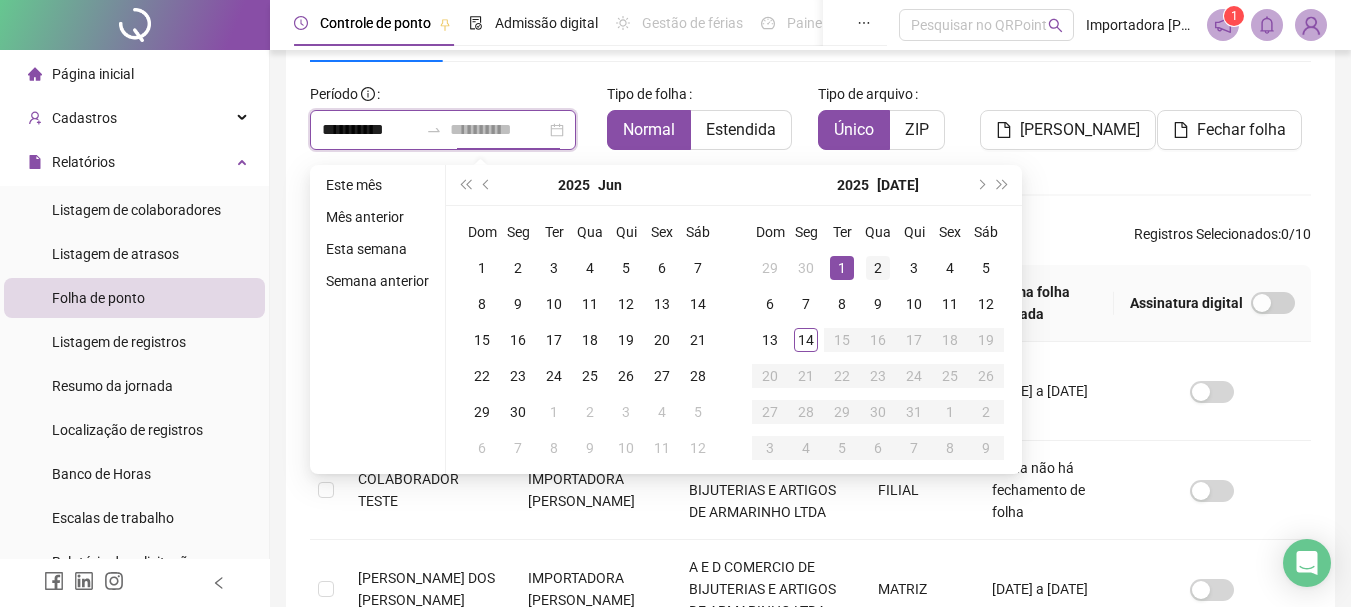 type on "**********" 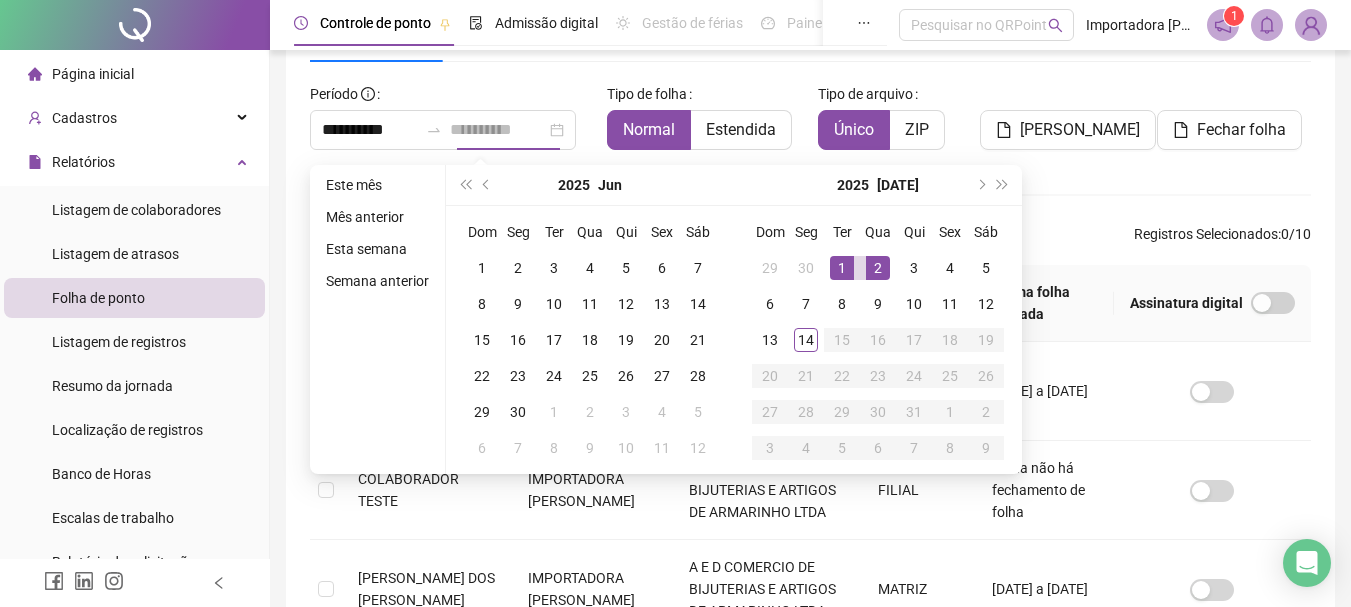 click on "2" at bounding box center (878, 268) 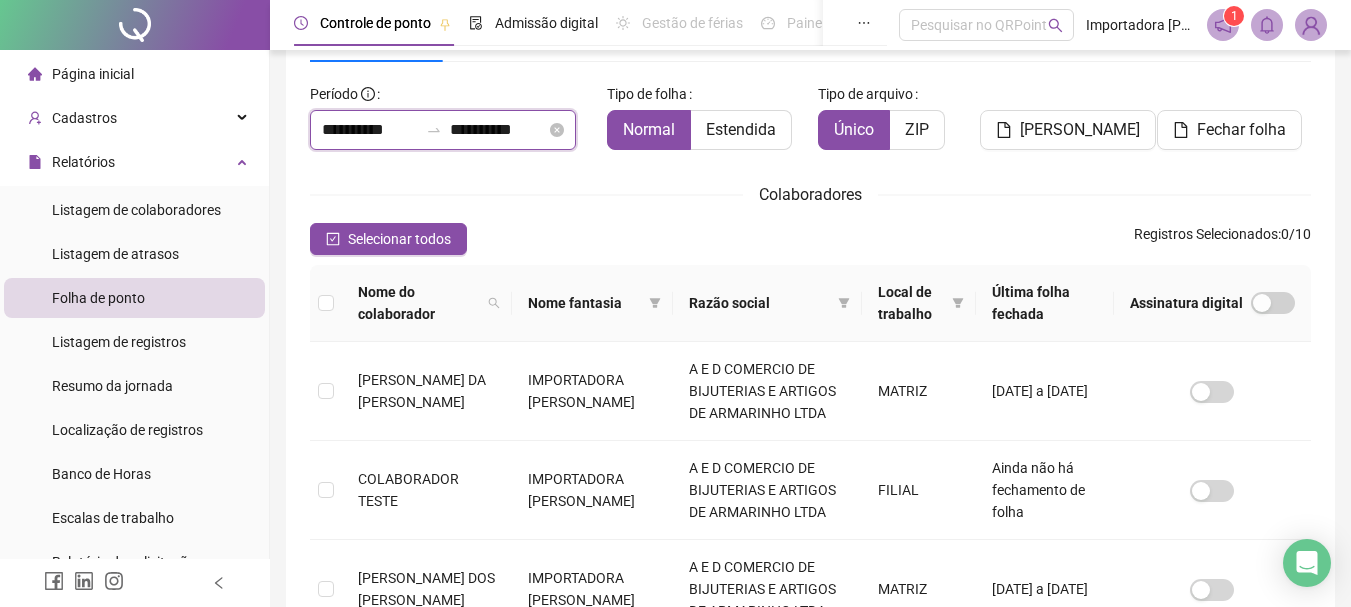 click on "**********" at bounding box center [370, 130] 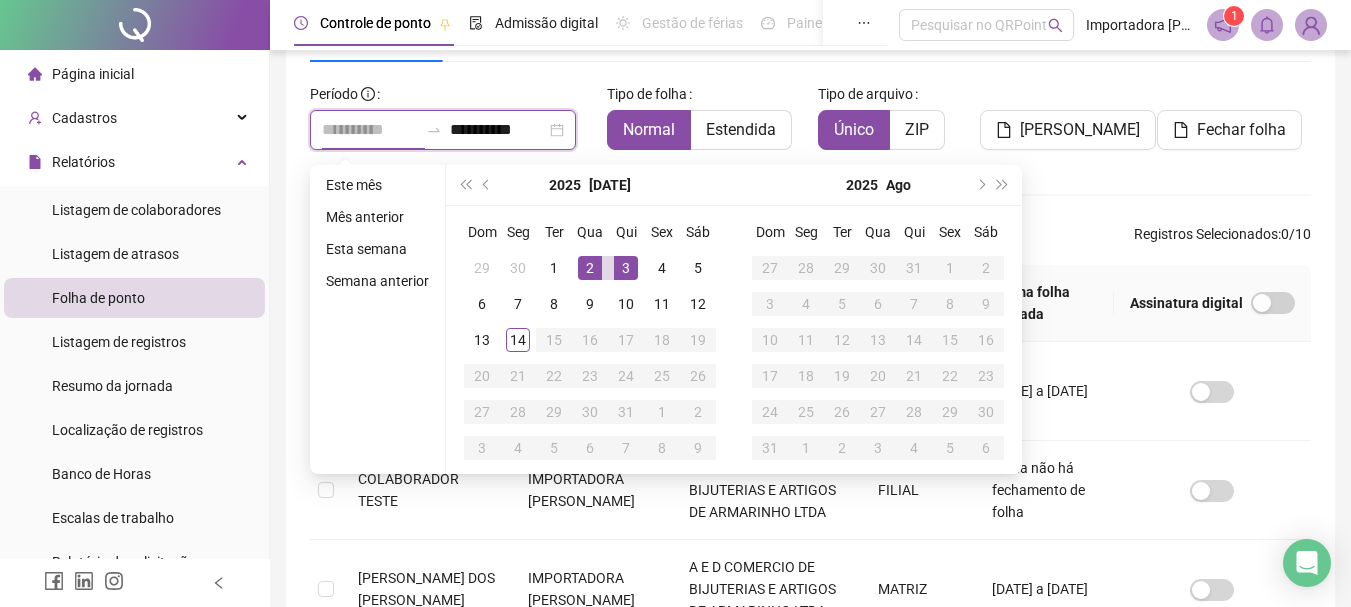 type on "**********" 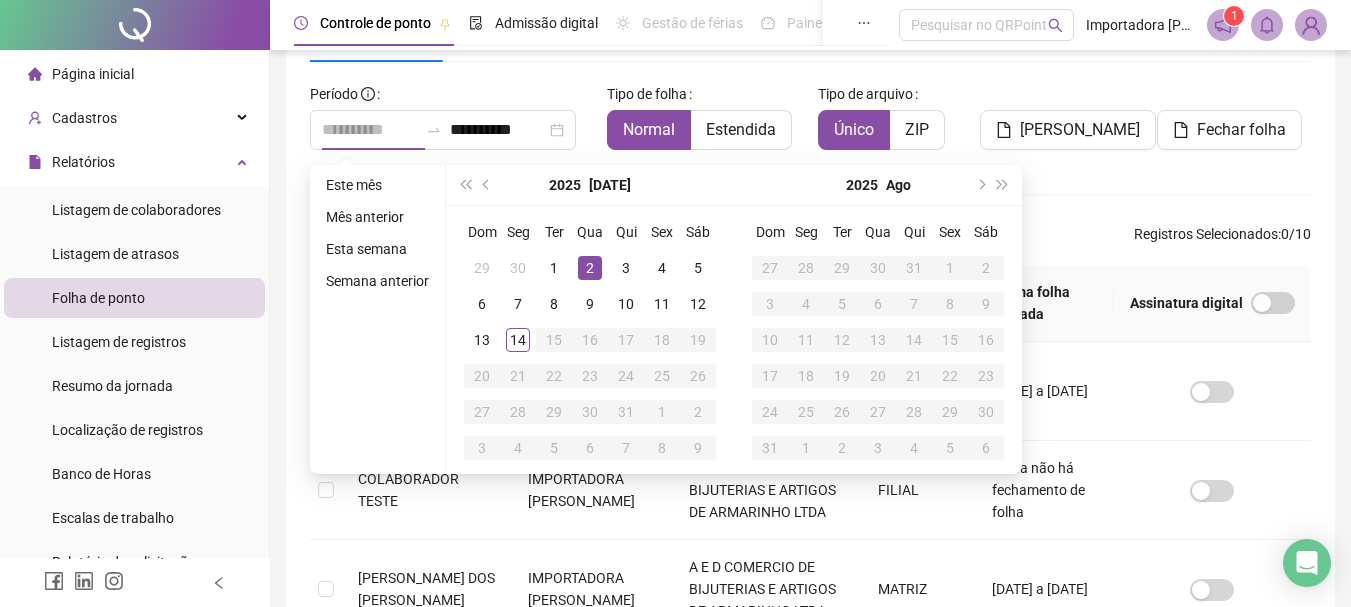 click on "2" at bounding box center [590, 268] 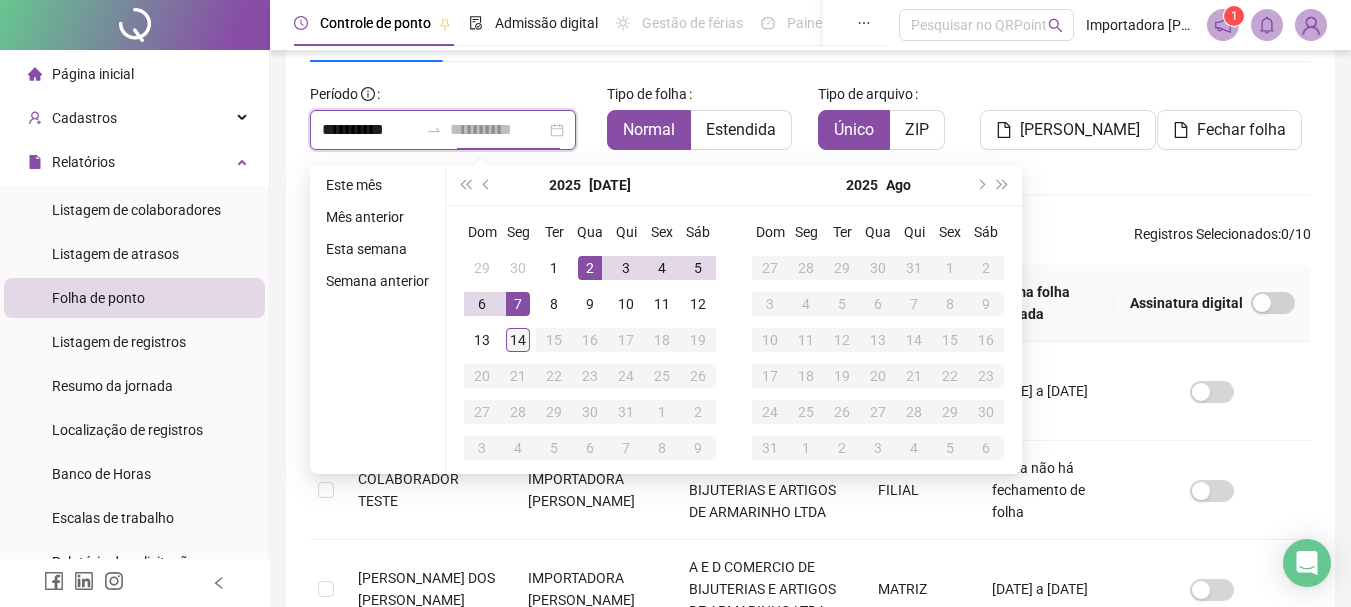 type on "**********" 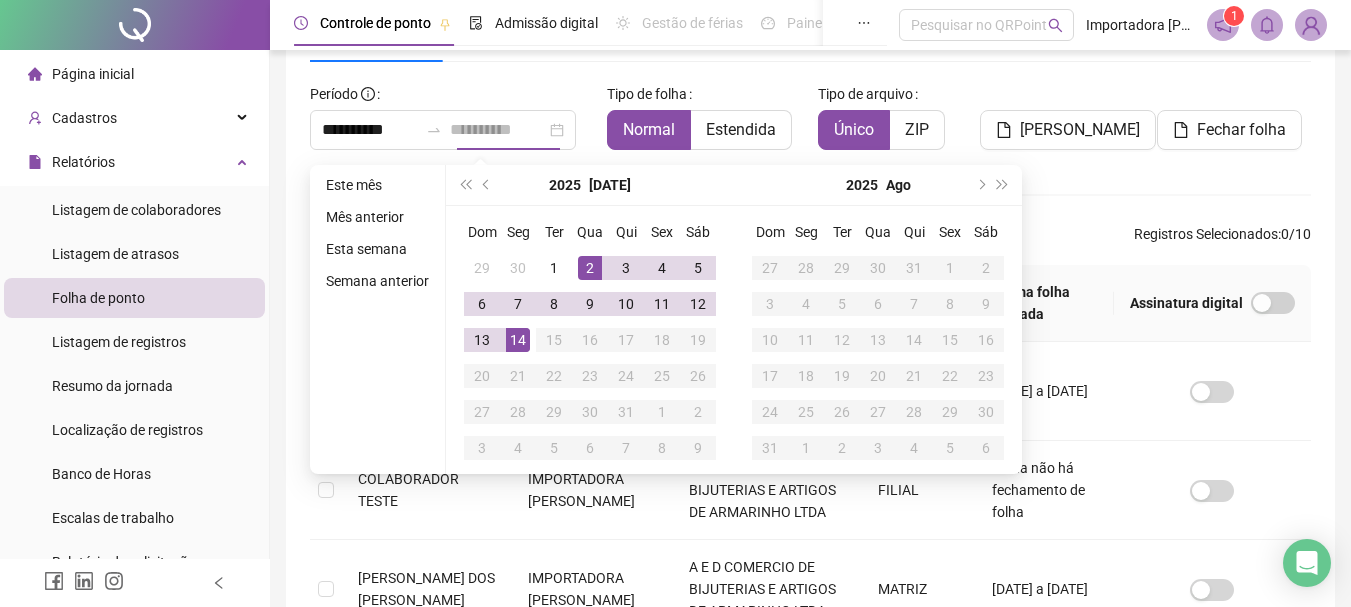 click on "14" at bounding box center [518, 340] 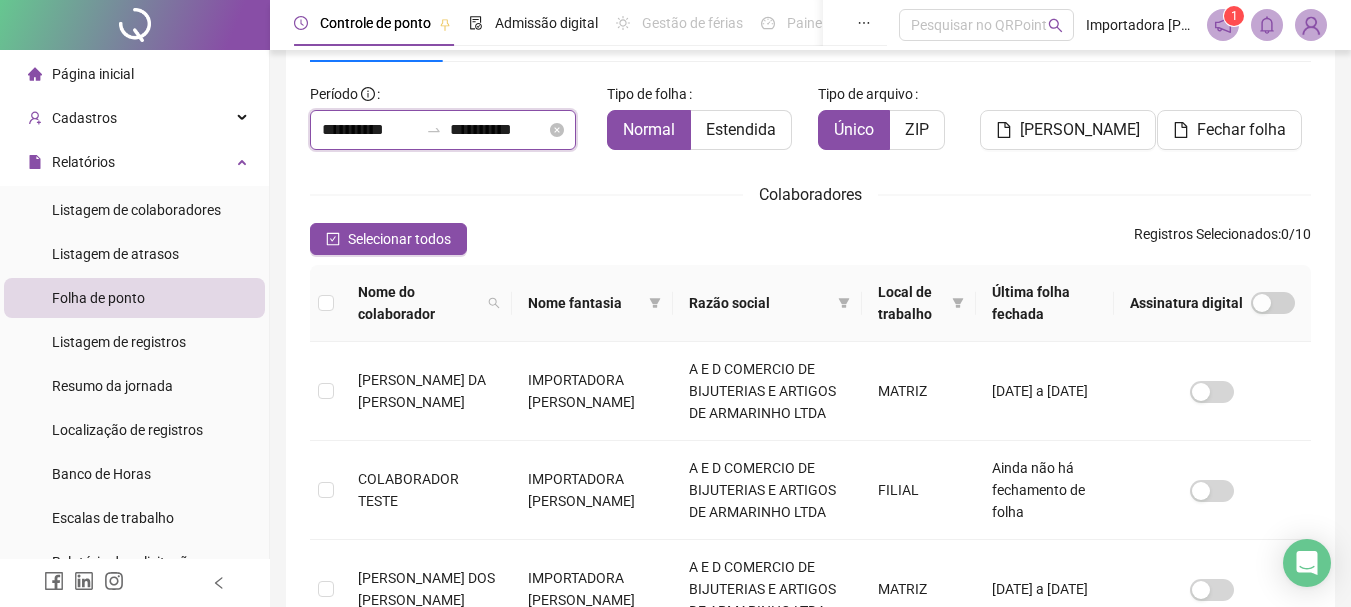 click on "**********" at bounding box center [370, 130] 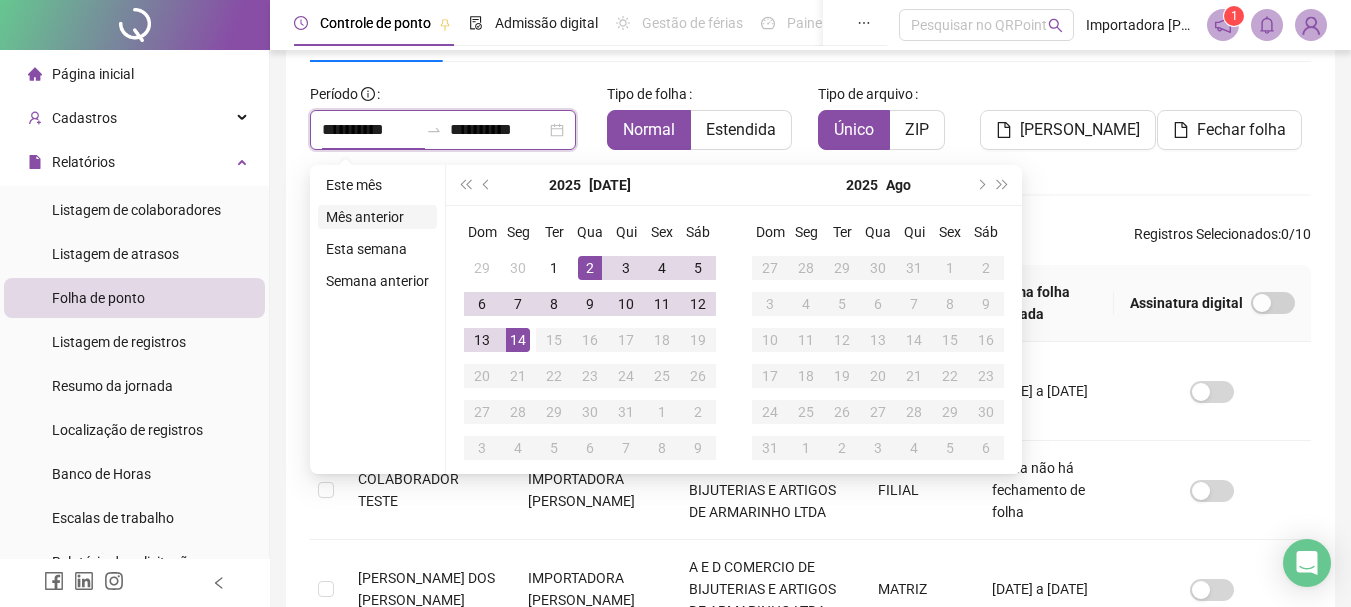 type on "**********" 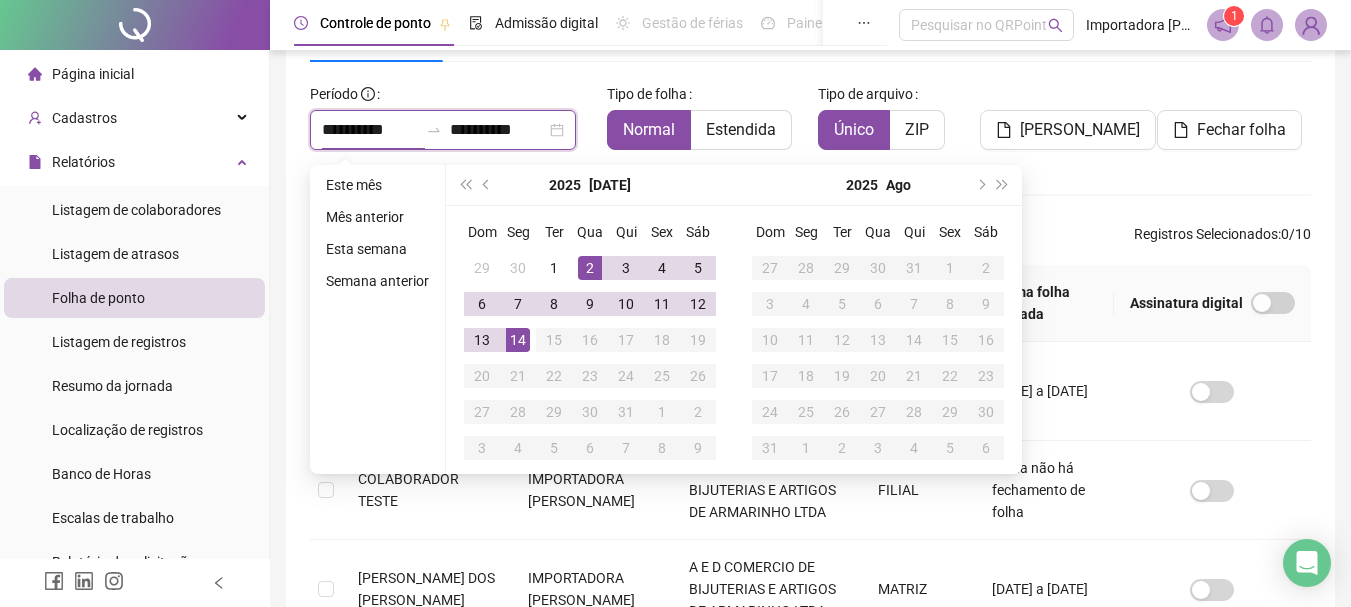 type on "**********" 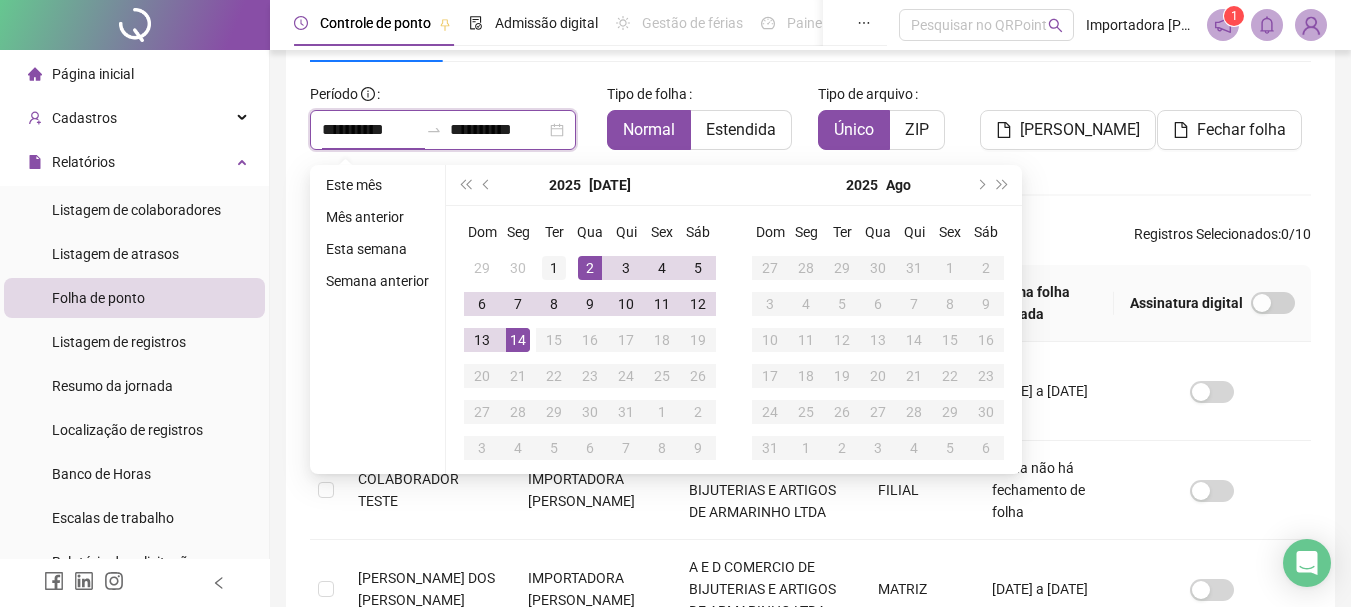 type on "**********" 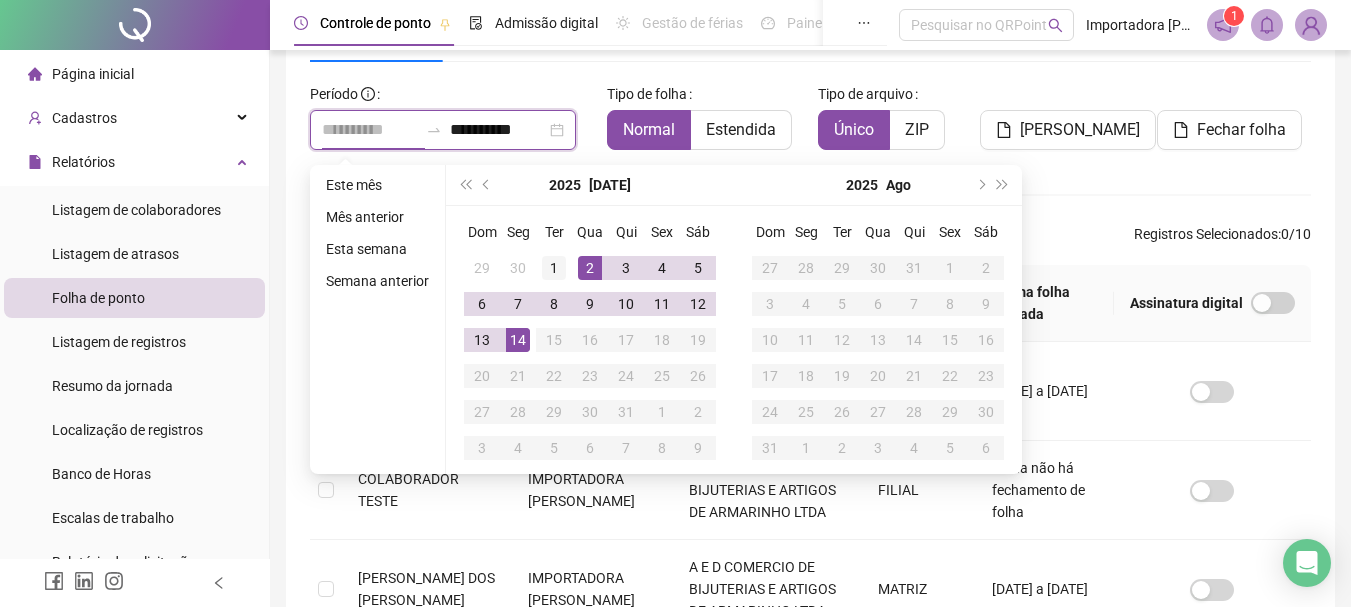 type on "**********" 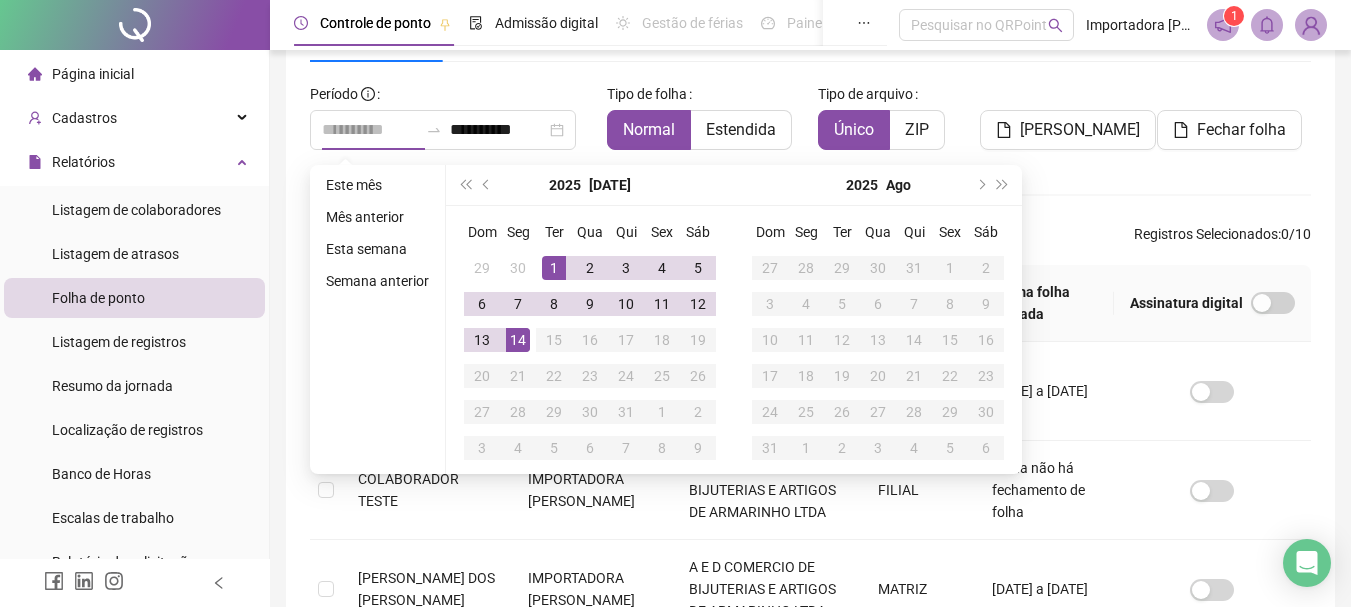 click on "1" at bounding box center (554, 268) 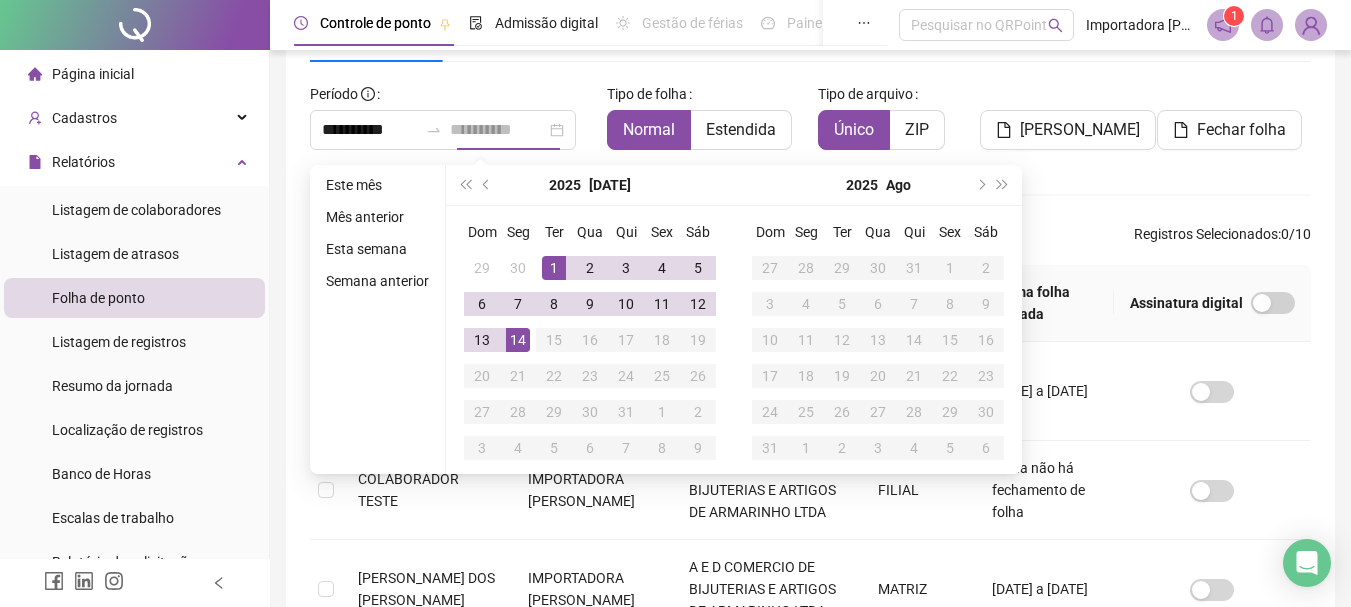 click on "14" at bounding box center (518, 340) 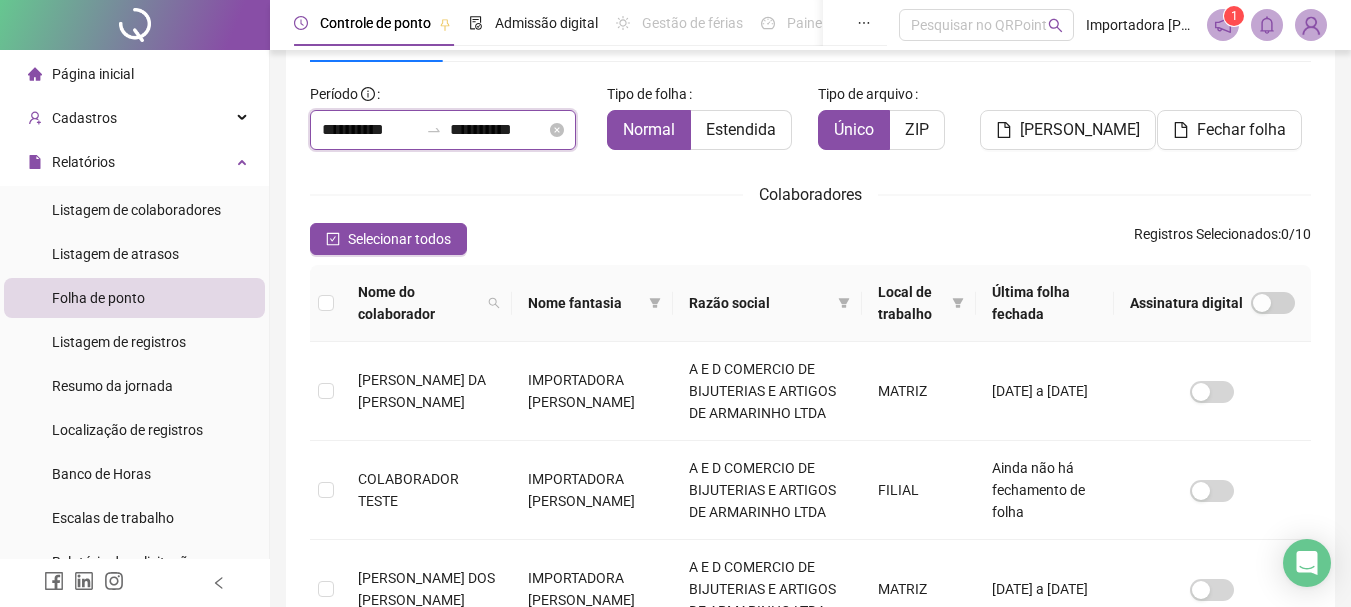 click on "**********" at bounding box center (498, 130) 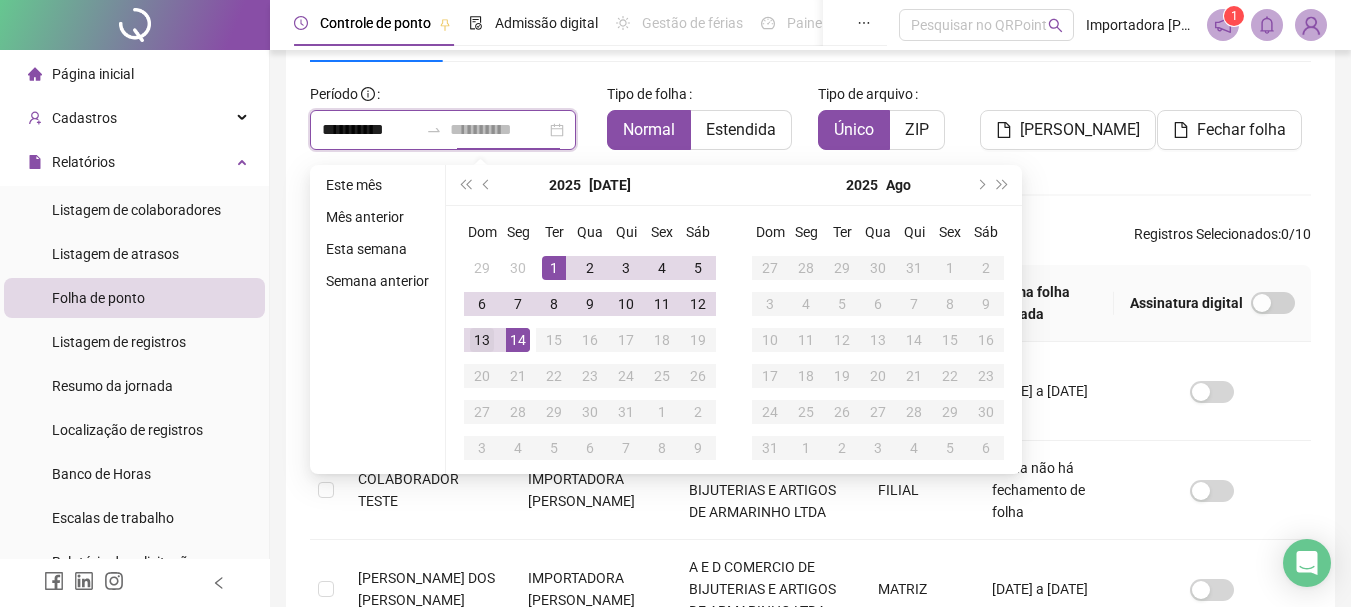 type on "**********" 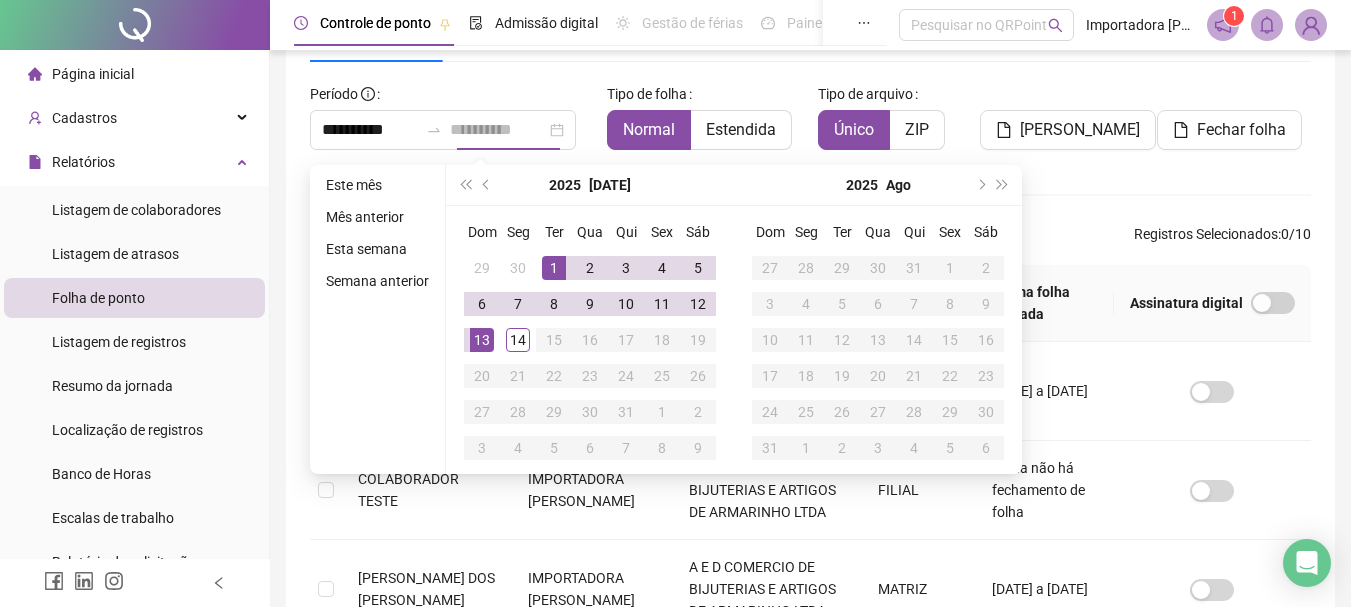 click on "13" at bounding box center [482, 340] 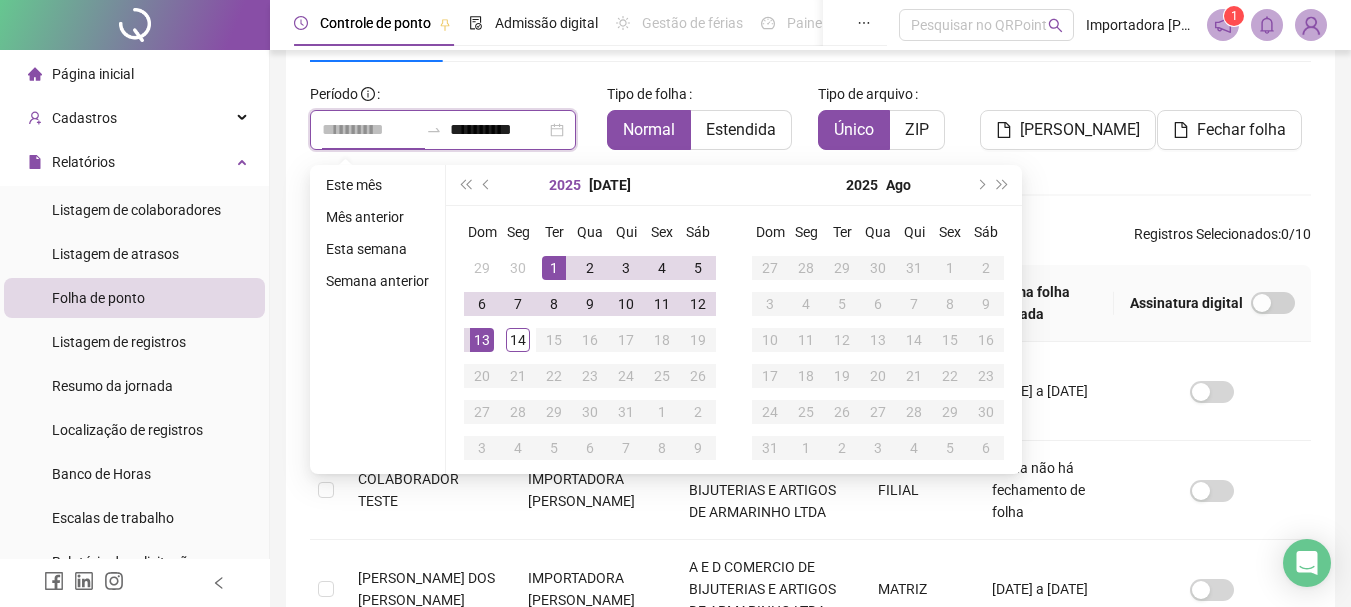 type on "**********" 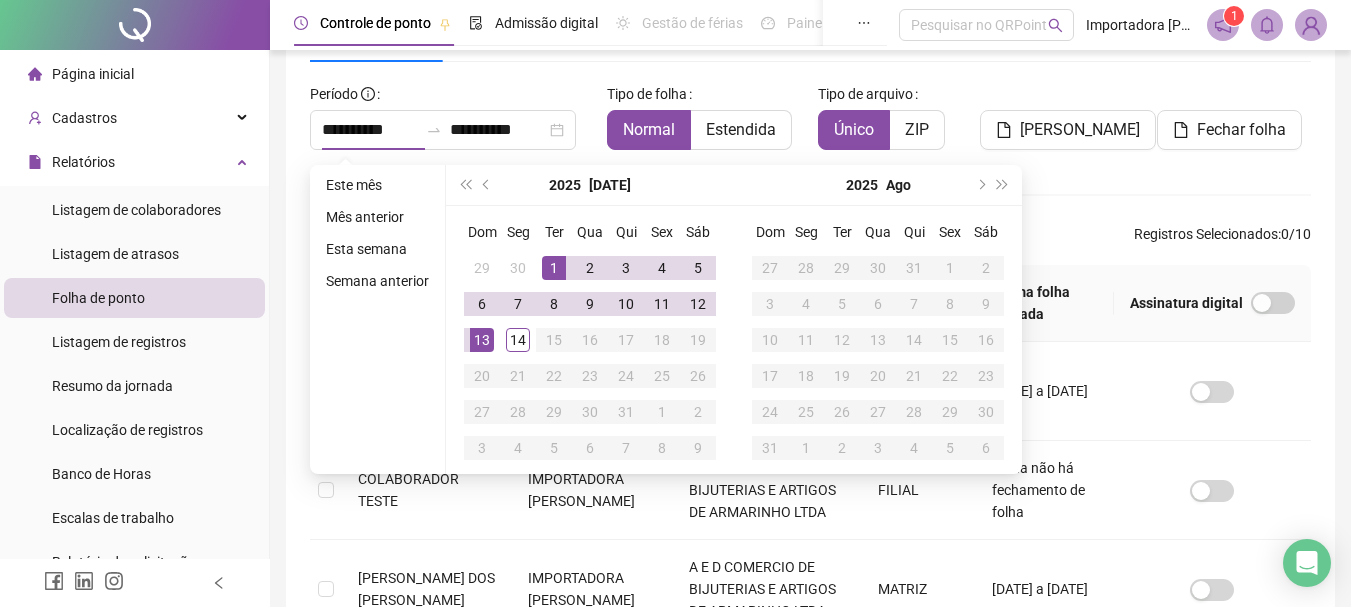 click on "Tipo de arquivo" at bounding box center [872, 94] 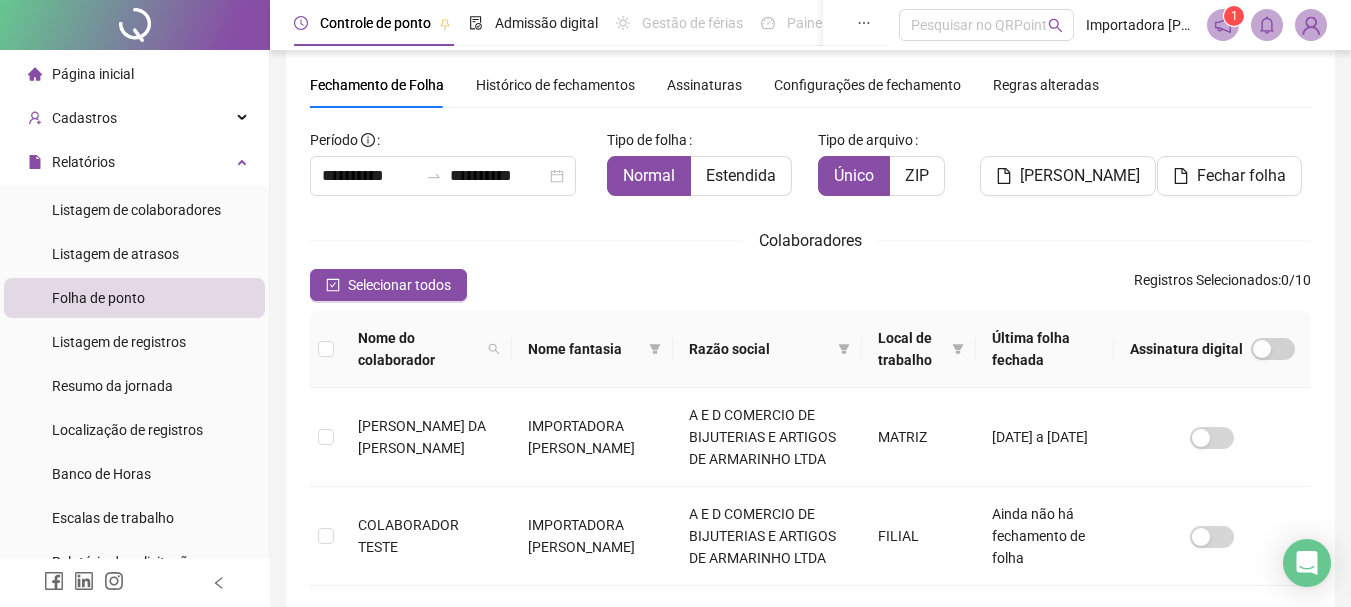 scroll, scrollTop: 0, scrollLeft: 0, axis: both 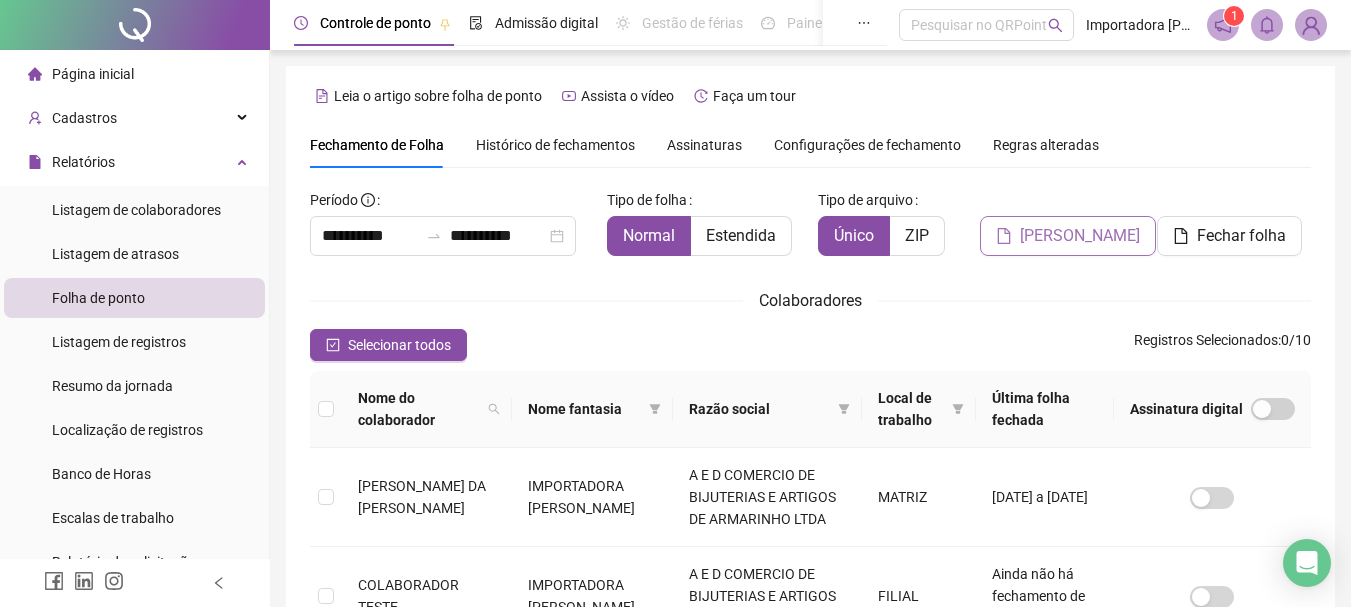 click on "[PERSON_NAME]" at bounding box center [1080, 236] 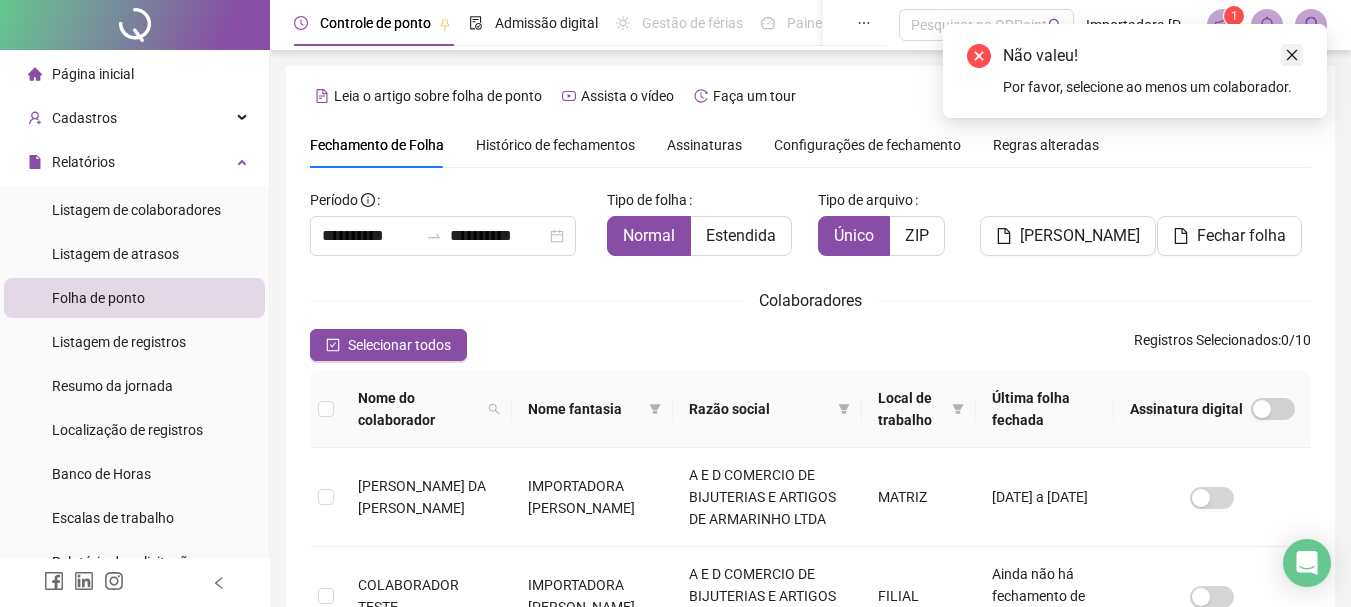 click at bounding box center [1292, 55] 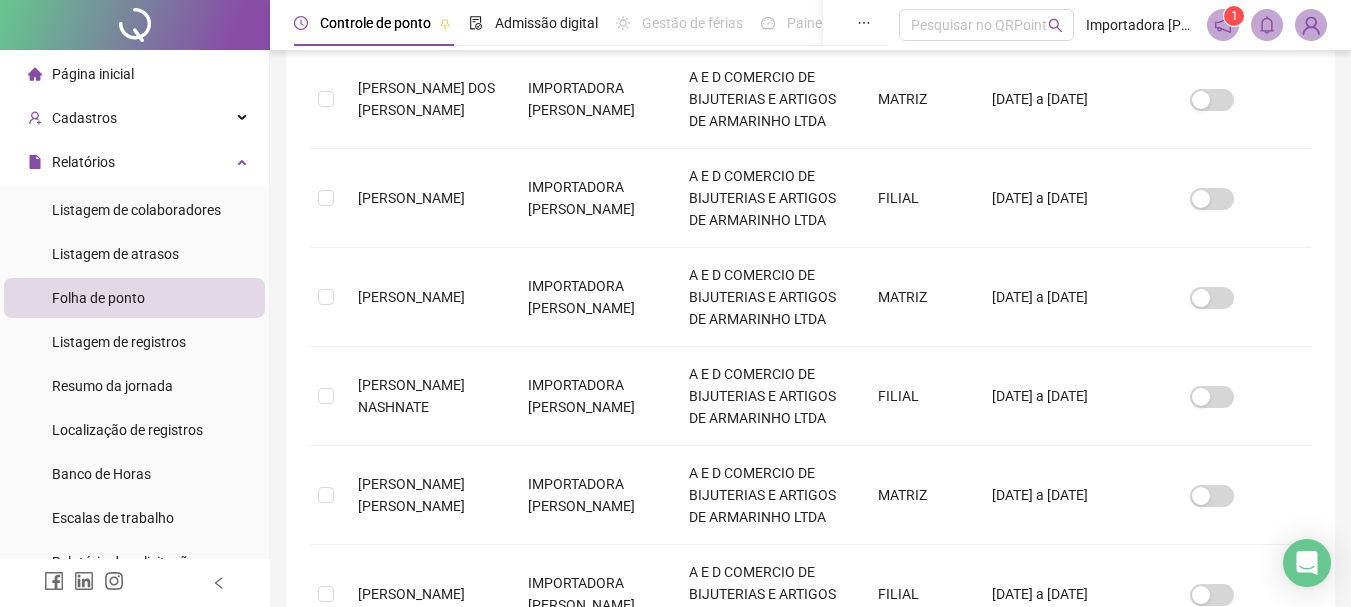scroll, scrollTop: 600, scrollLeft: 0, axis: vertical 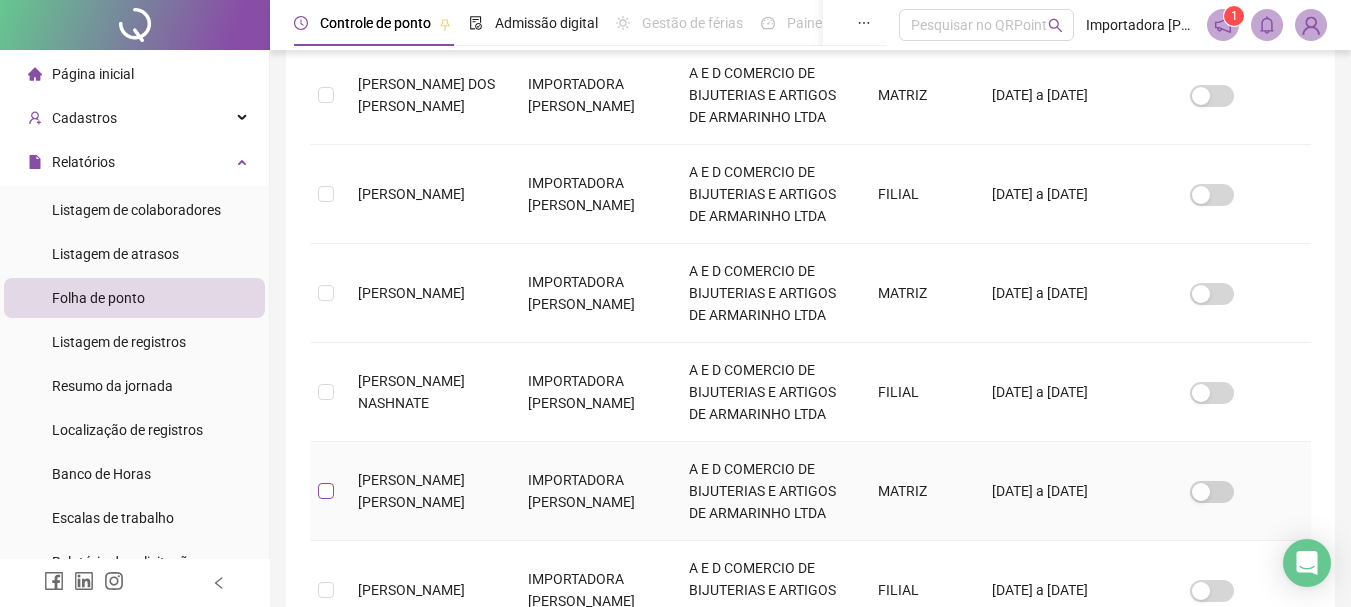 click at bounding box center [326, 491] 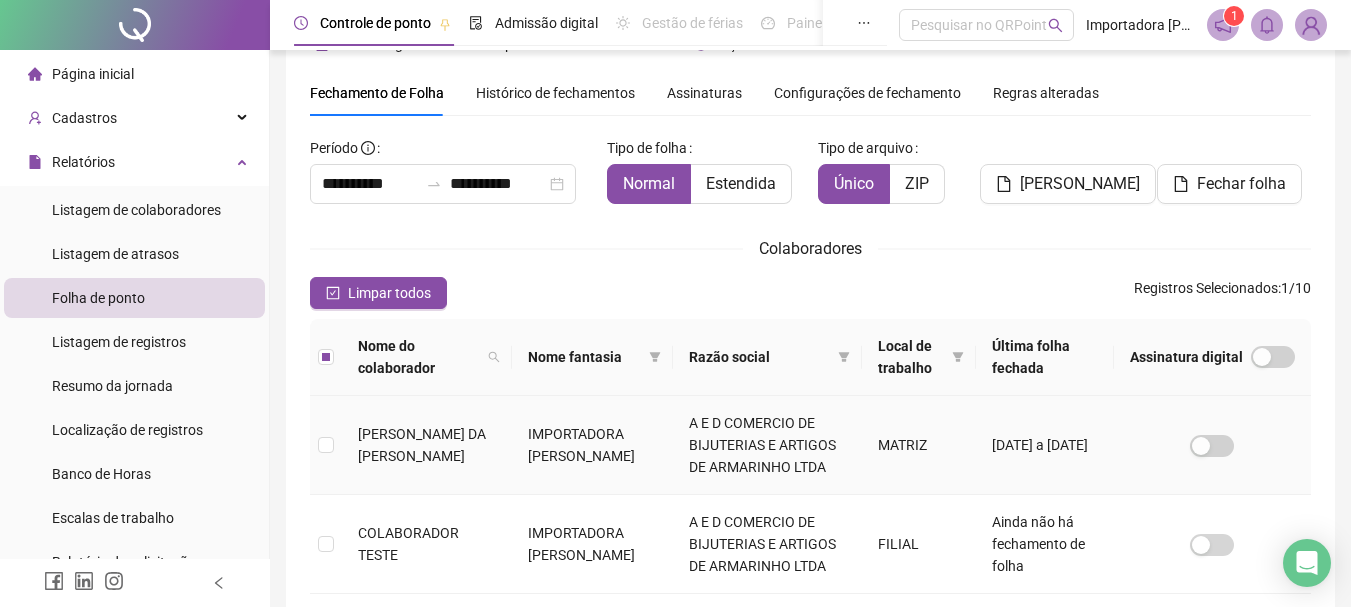 scroll, scrollTop: 0, scrollLeft: 0, axis: both 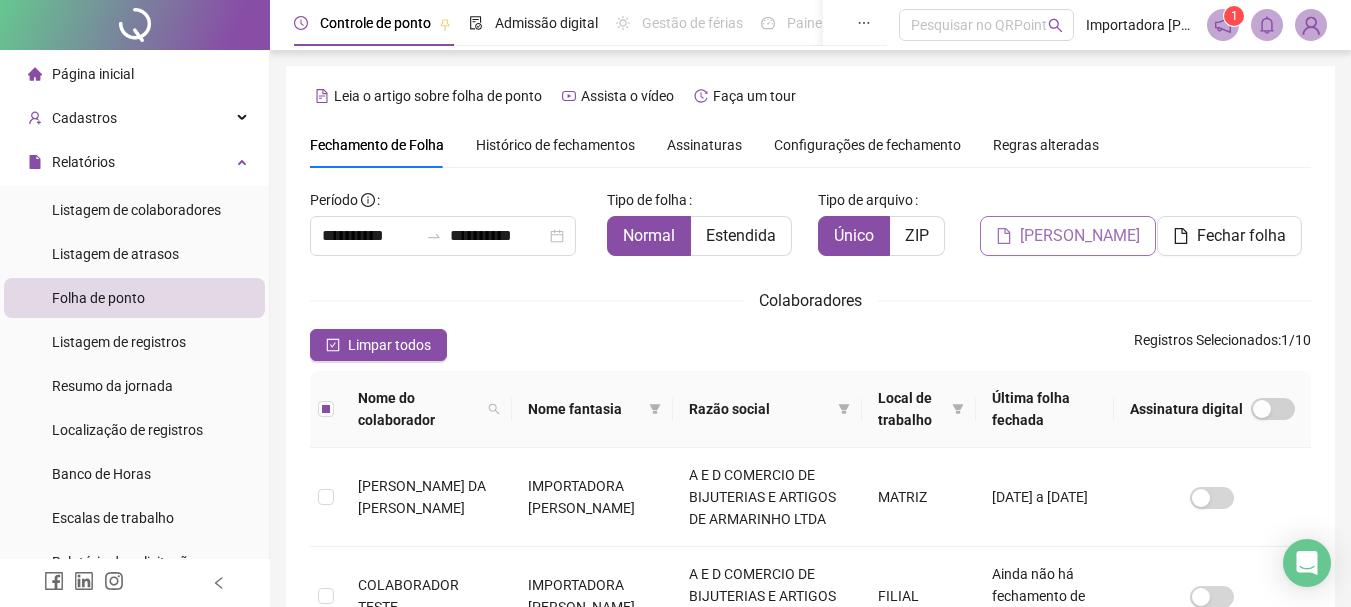 click on "[PERSON_NAME]" at bounding box center (1080, 236) 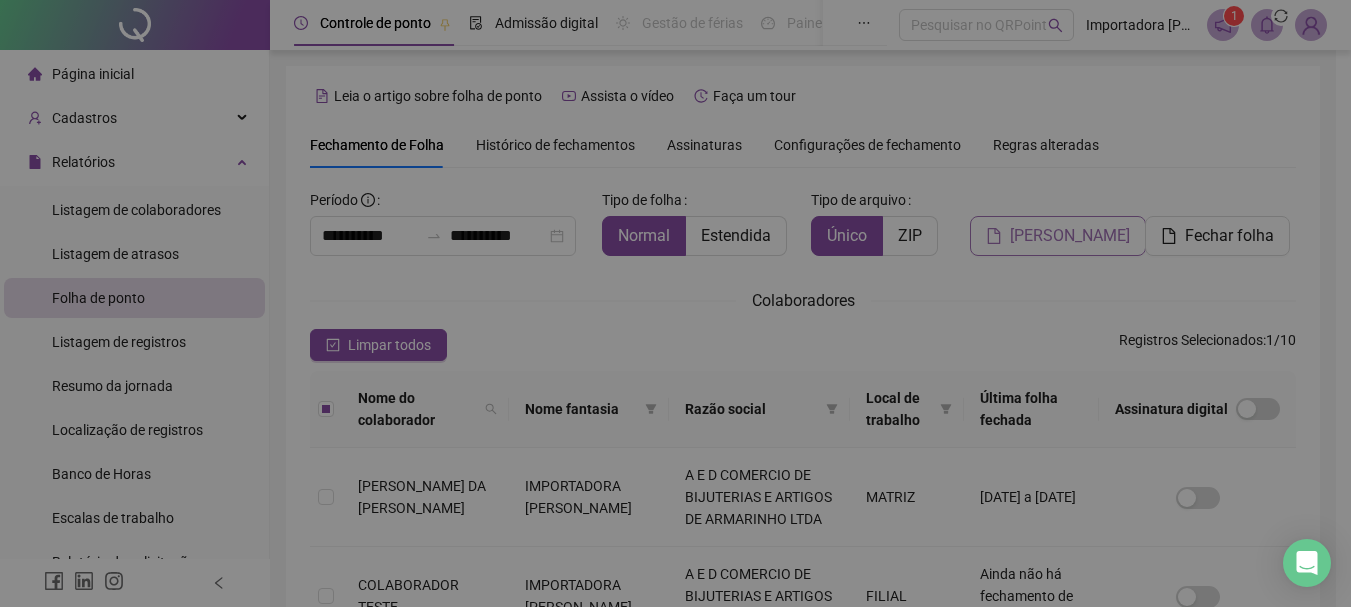 scroll, scrollTop: 106, scrollLeft: 0, axis: vertical 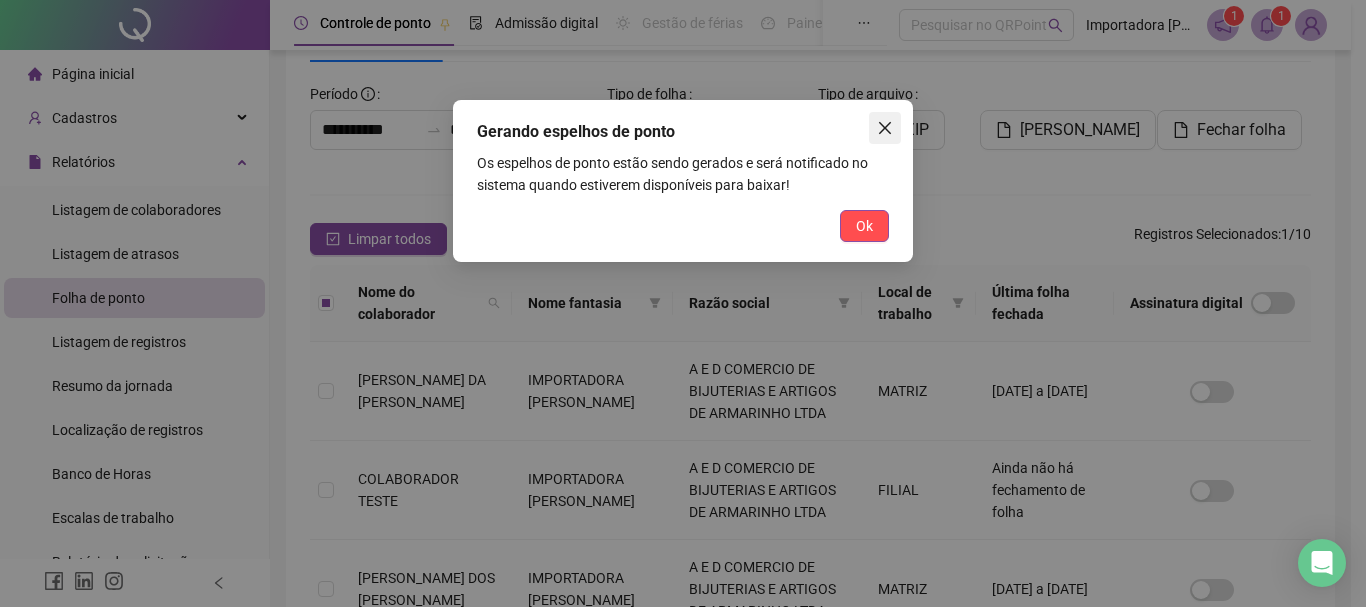 click 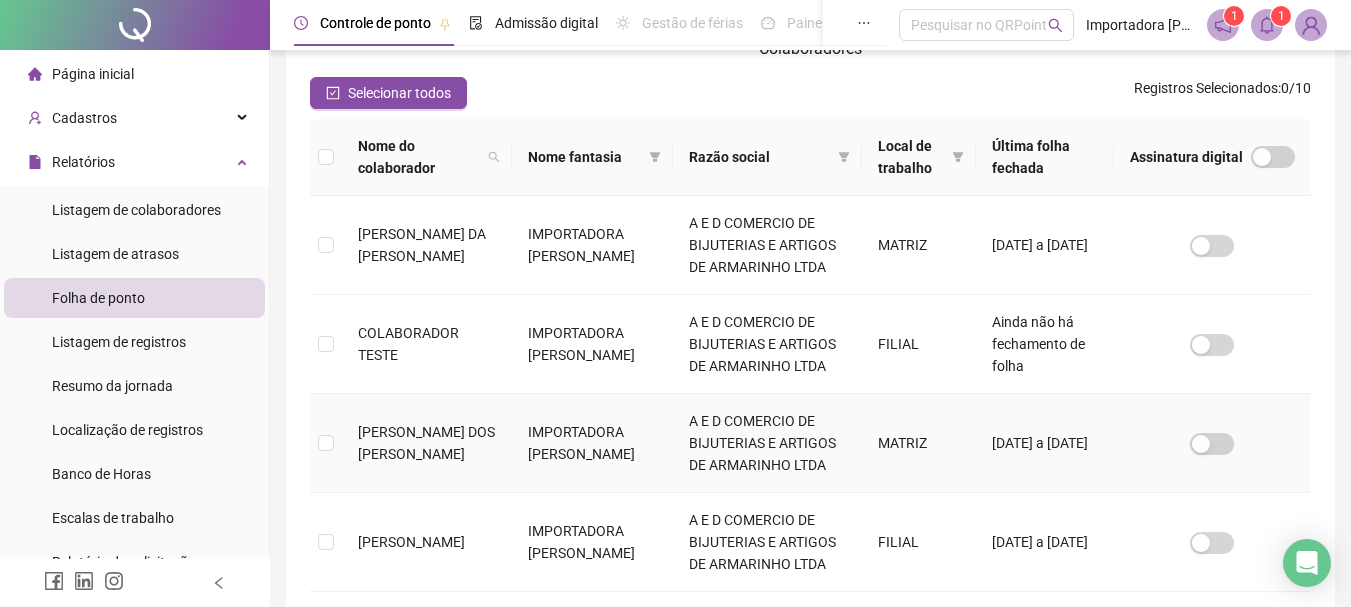 scroll, scrollTop: 406, scrollLeft: 0, axis: vertical 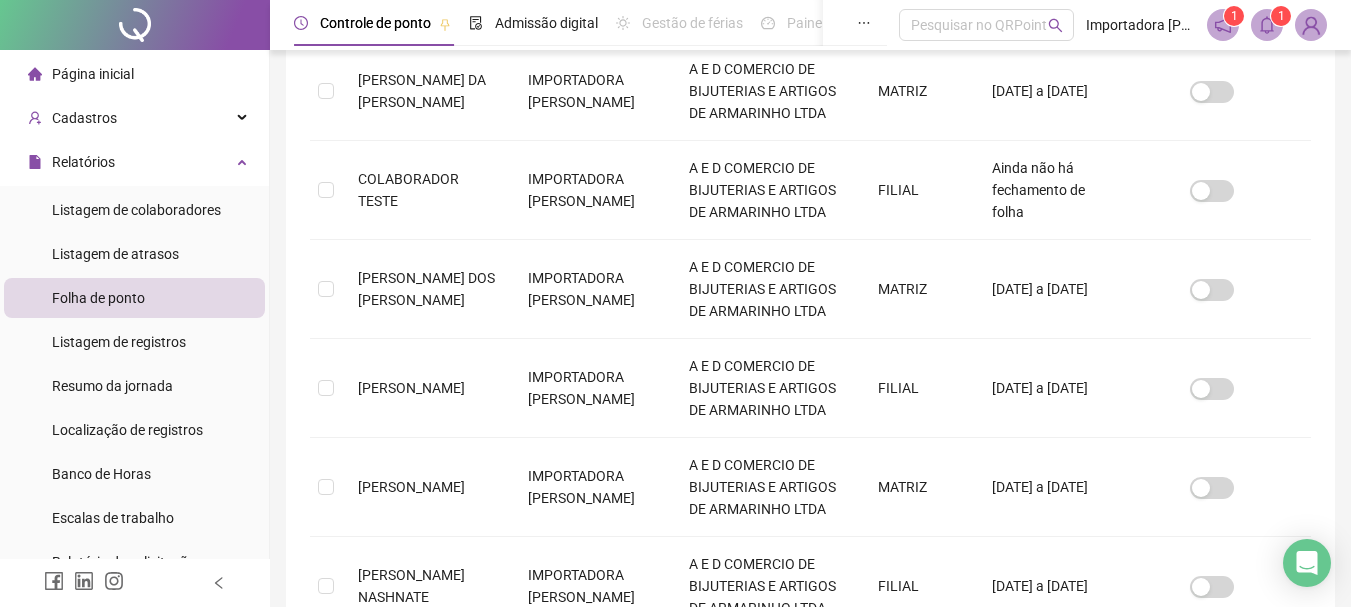 click on "Página inicial" at bounding box center [93, 74] 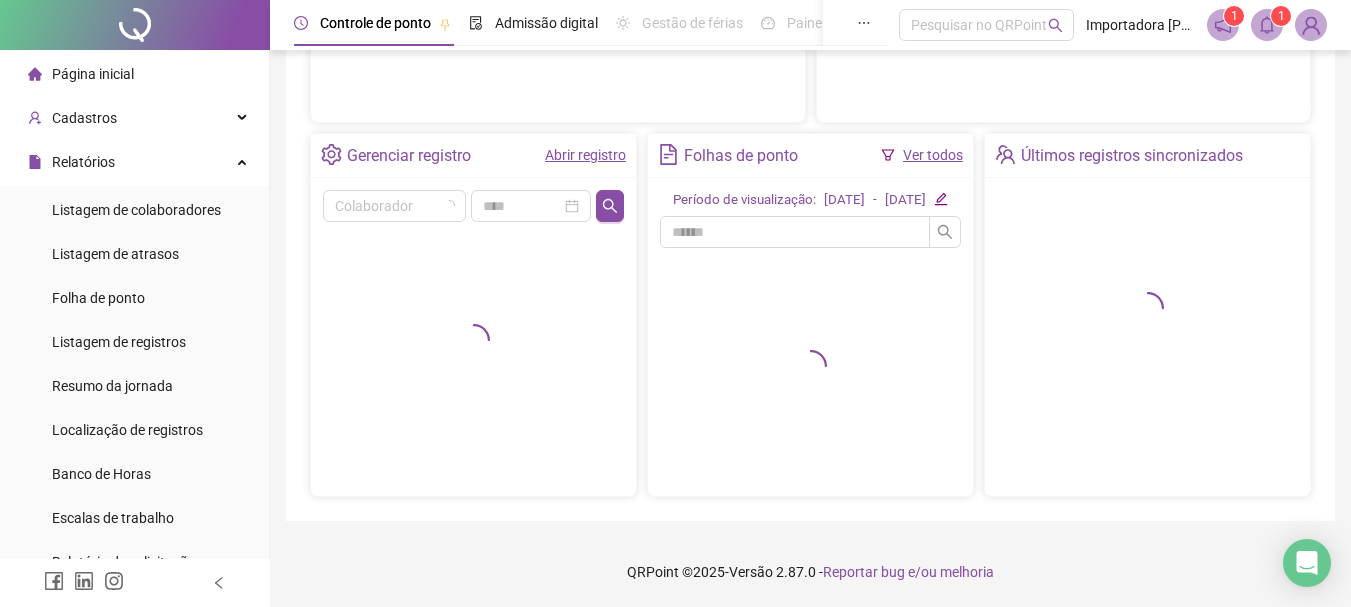scroll, scrollTop: 376, scrollLeft: 0, axis: vertical 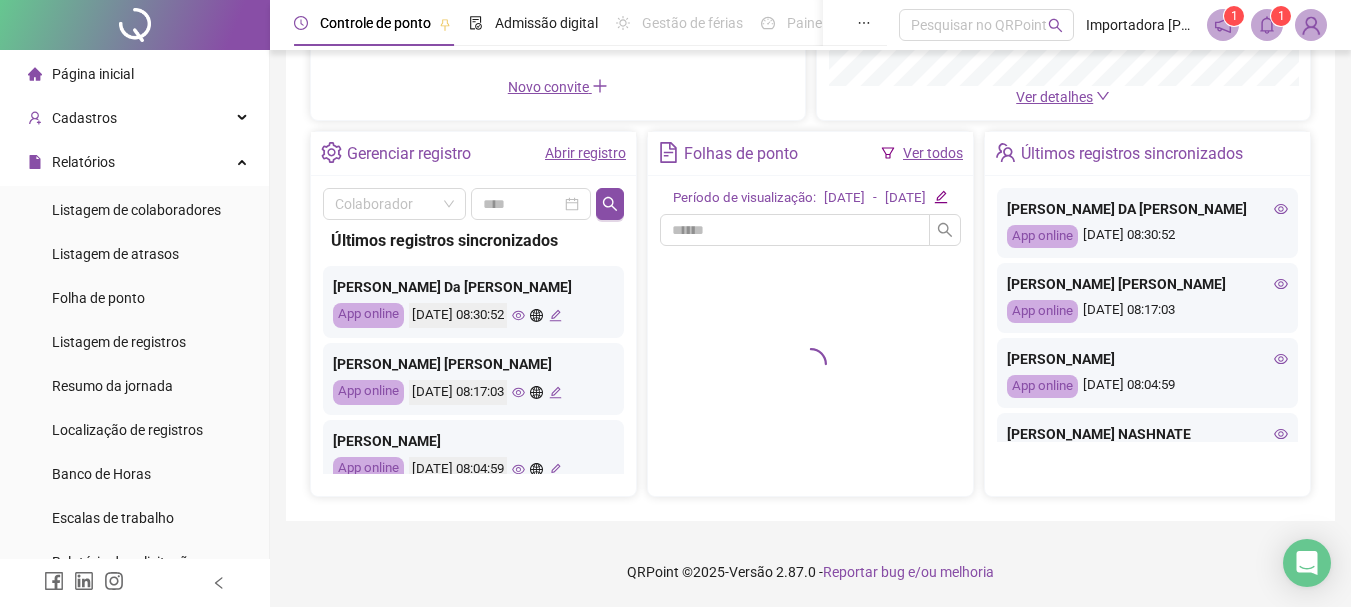 click on "Abrir registro" at bounding box center [585, 153] 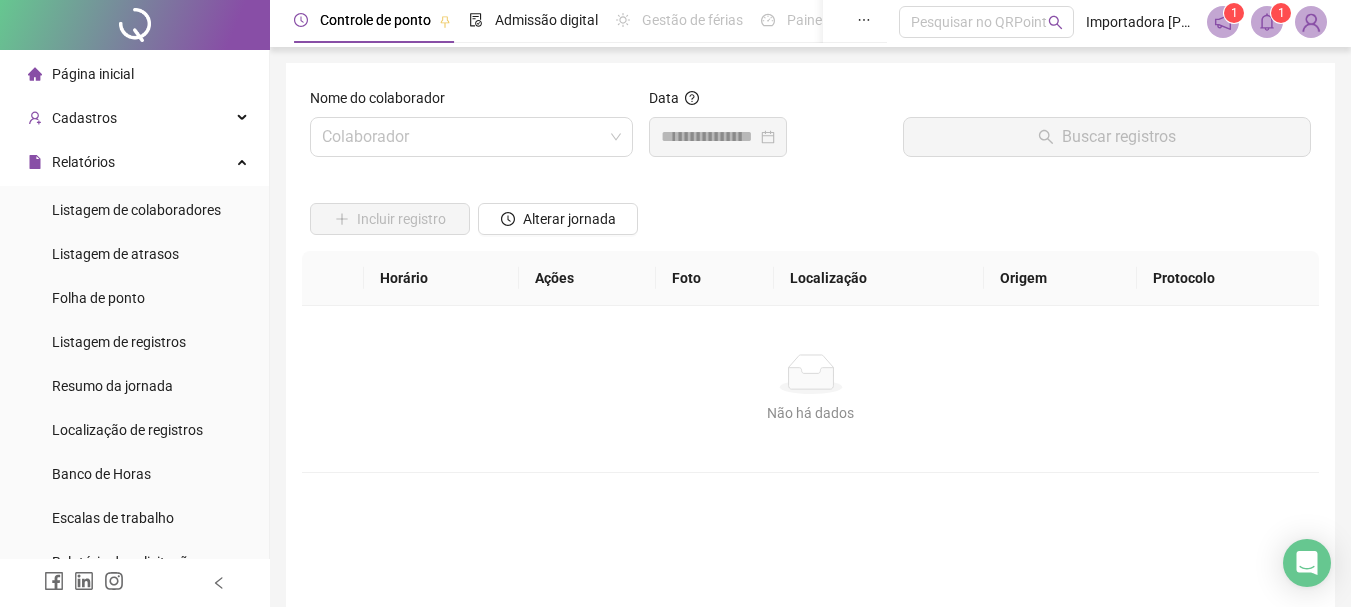 scroll, scrollTop: 0, scrollLeft: 0, axis: both 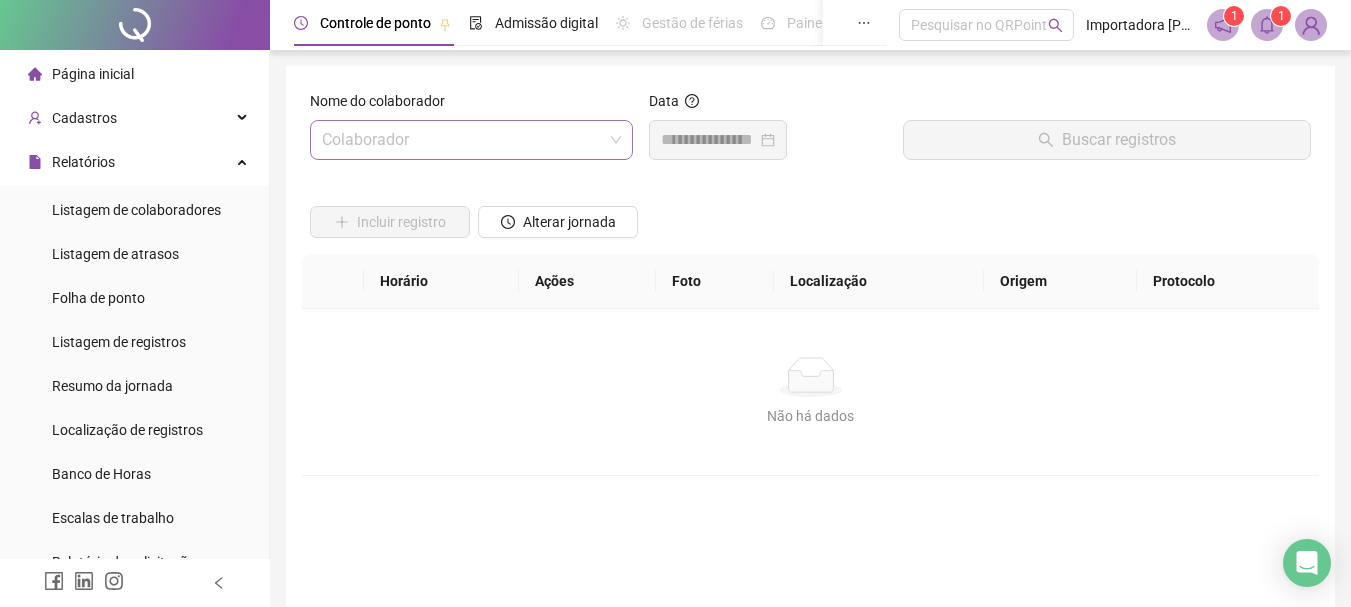 click at bounding box center [465, 140] 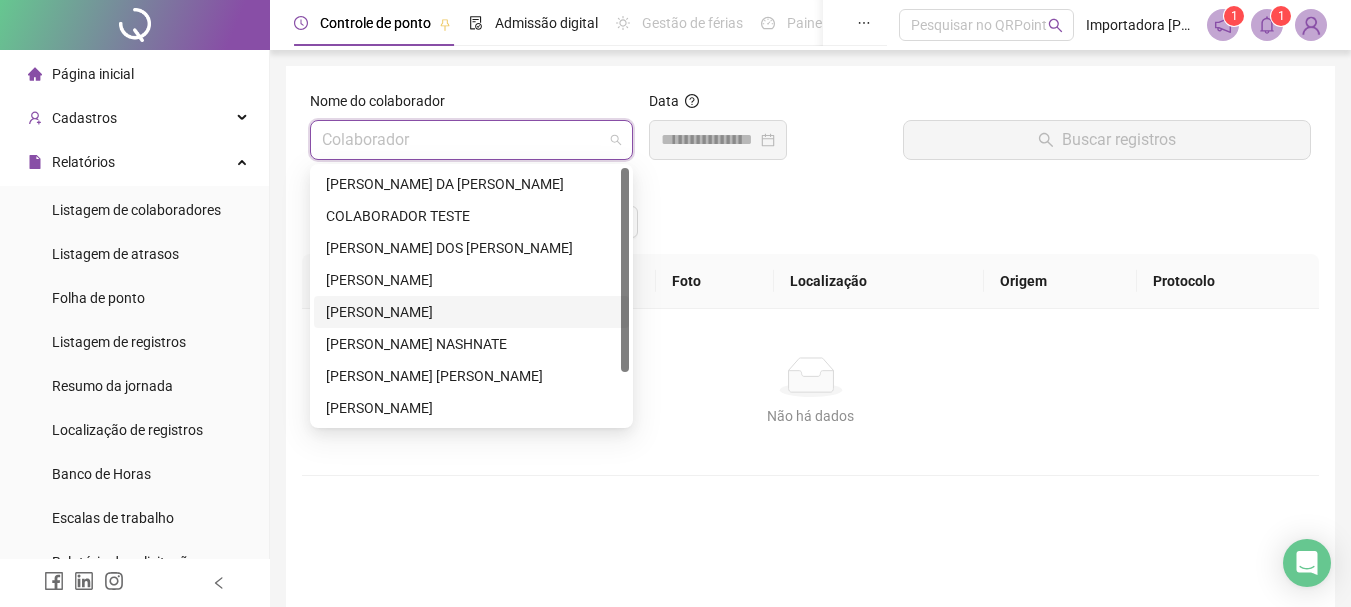 scroll, scrollTop: 64, scrollLeft: 0, axis: vertical 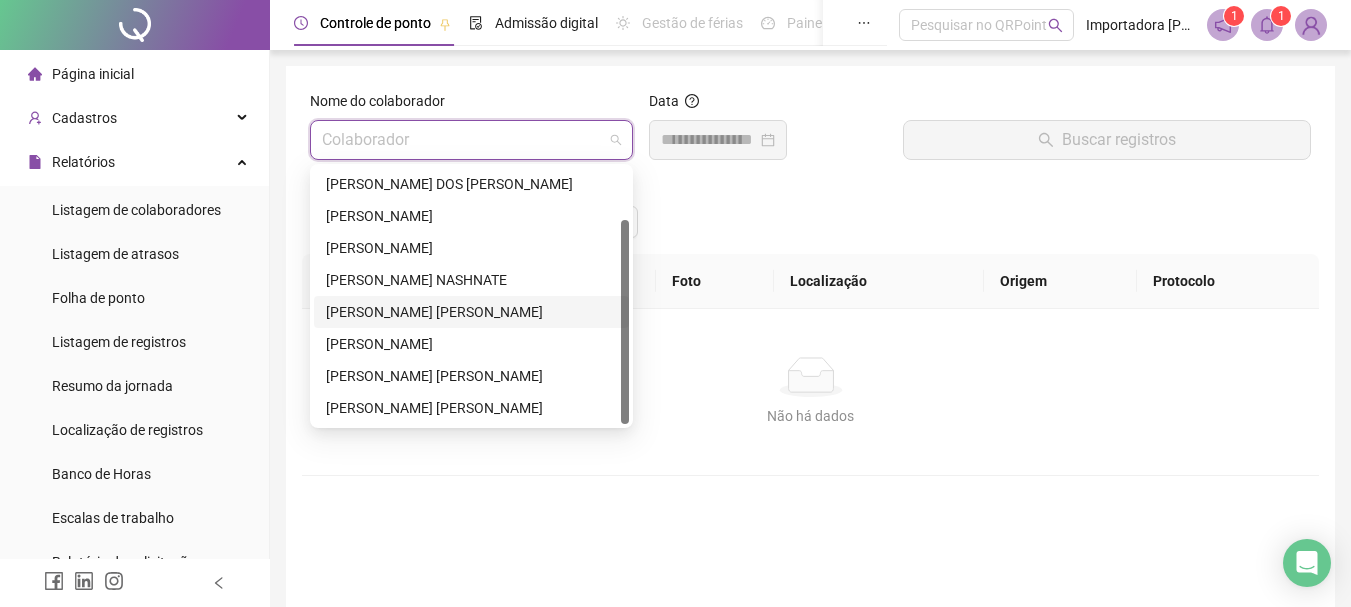 click on "[PERSON_NAME] [PERSON_NAME]" at bounding box center [471, 312] 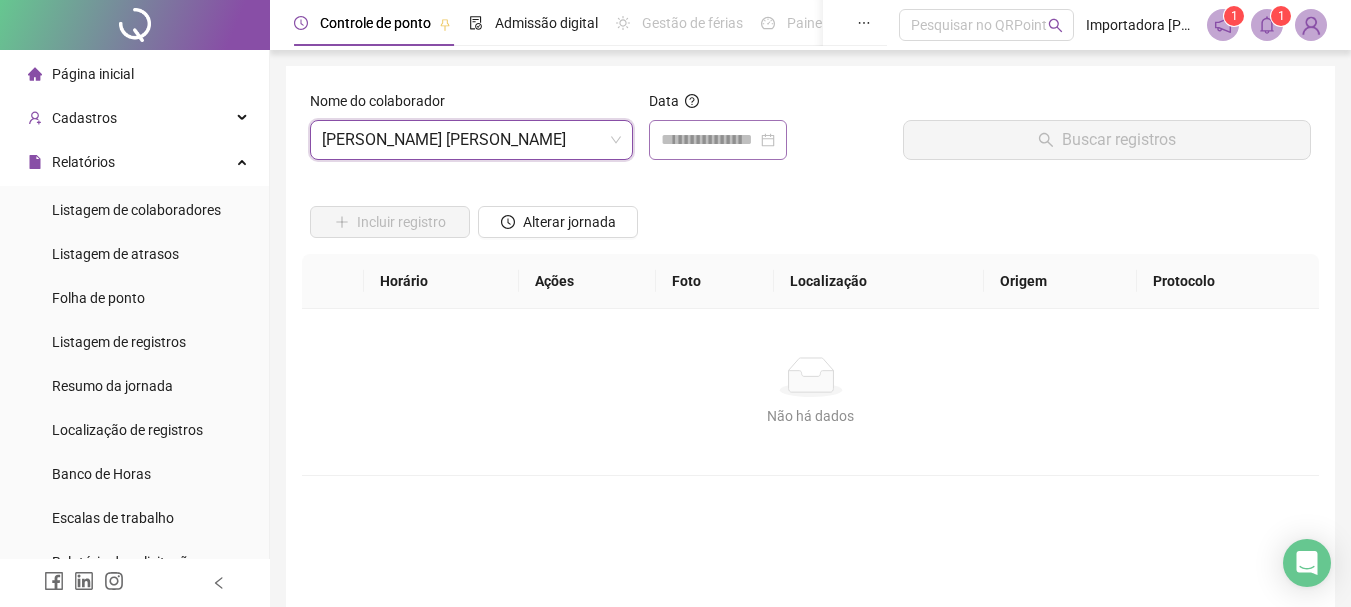 click at bounding box center [718, 140] 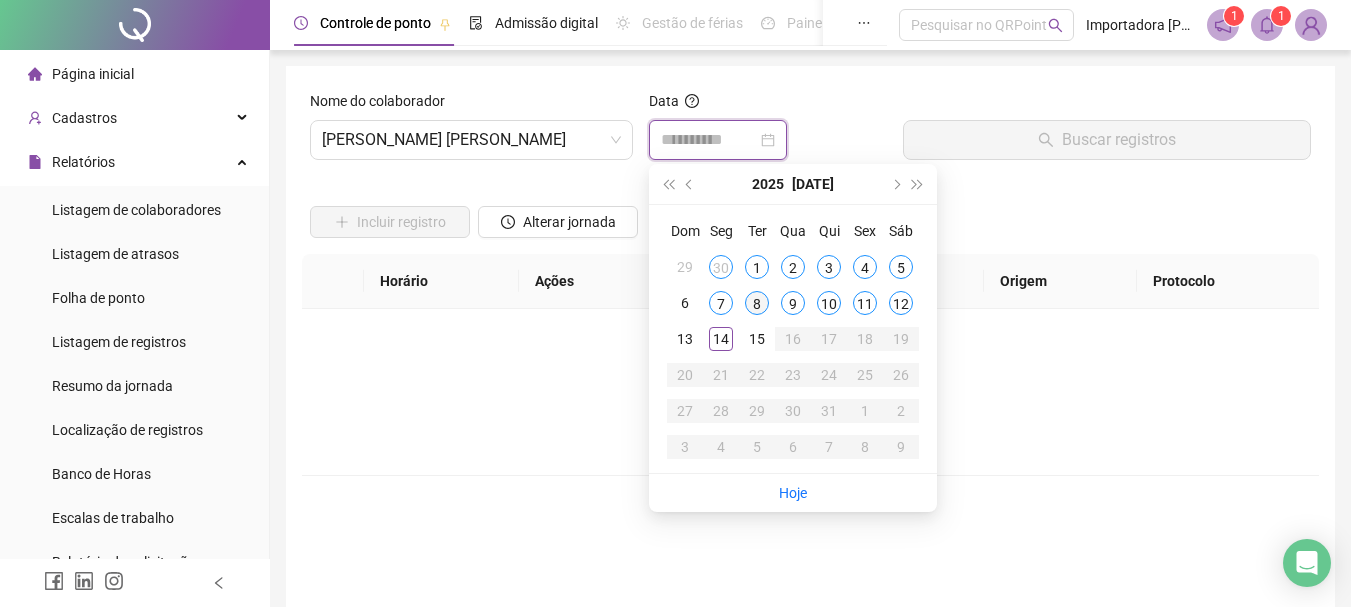 type on "**********" 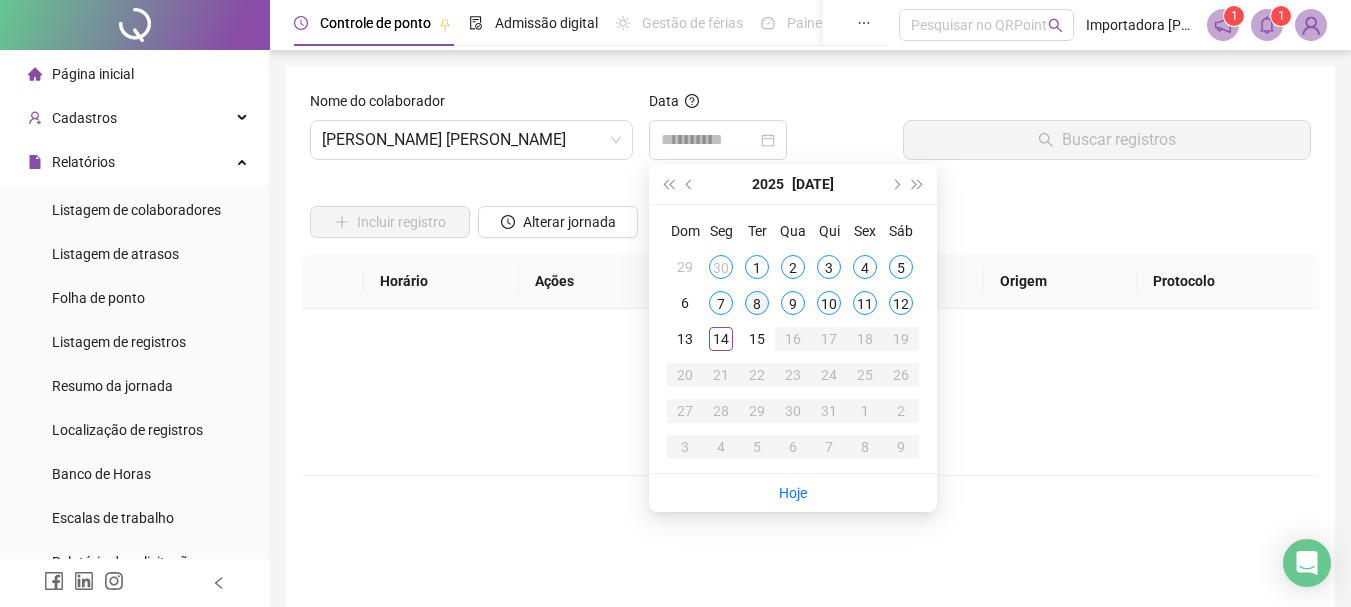 click on "8" at bounding box center (757, 303) 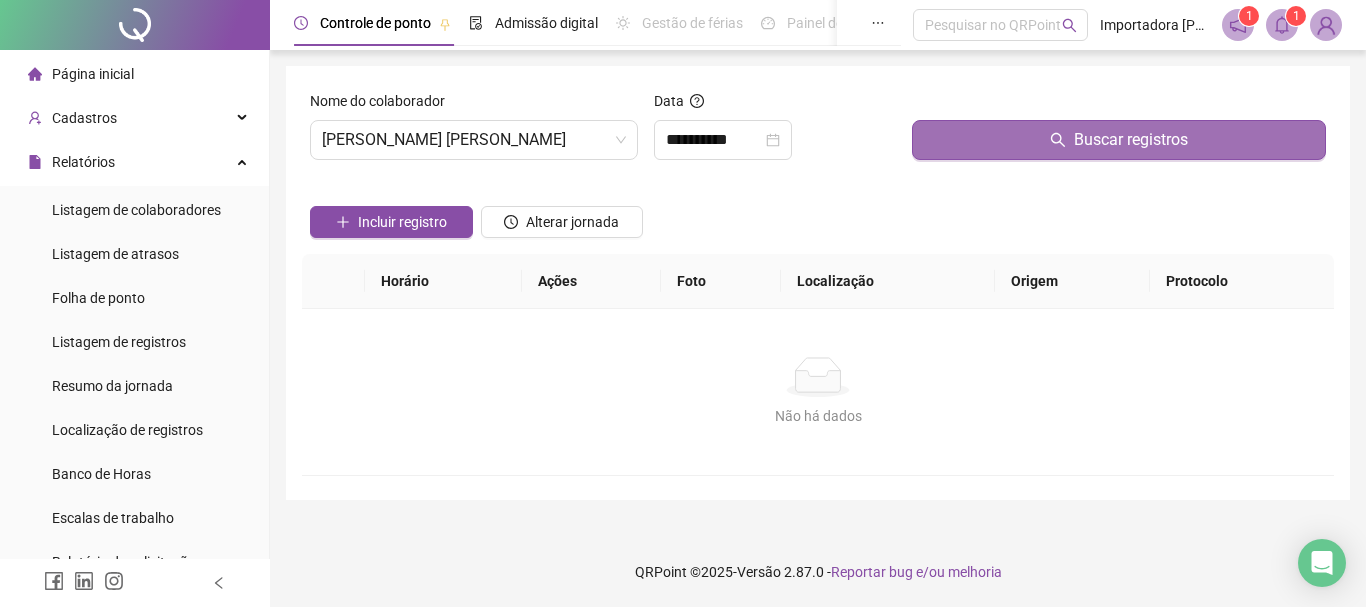 click on "Buscar registros" at bounding box center (1119, 140) 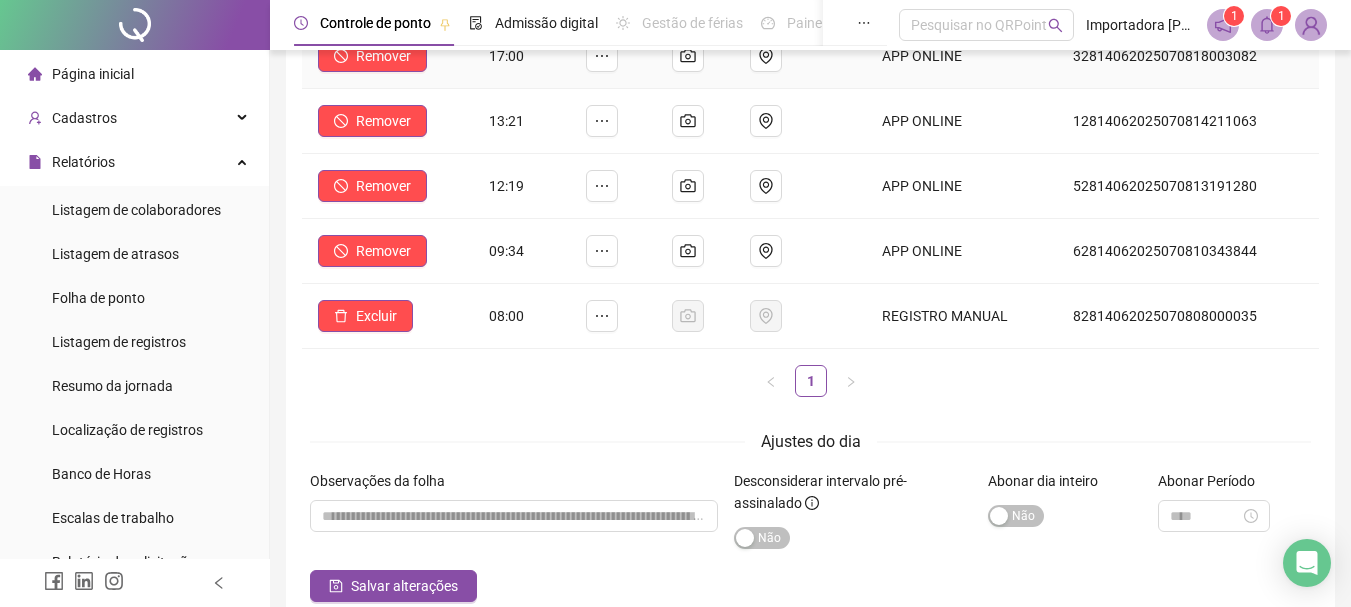 scroll, scrollTop: 300, scrollLeft: 0, axis: vertical 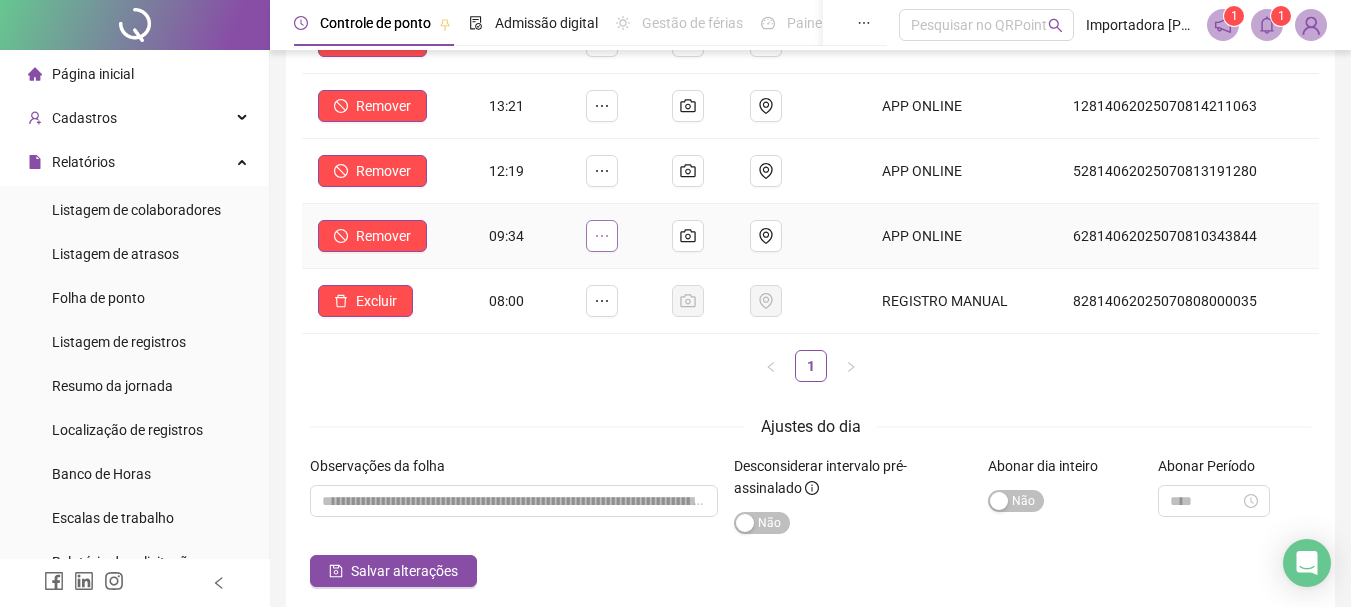click at bounding box center [602, 236] 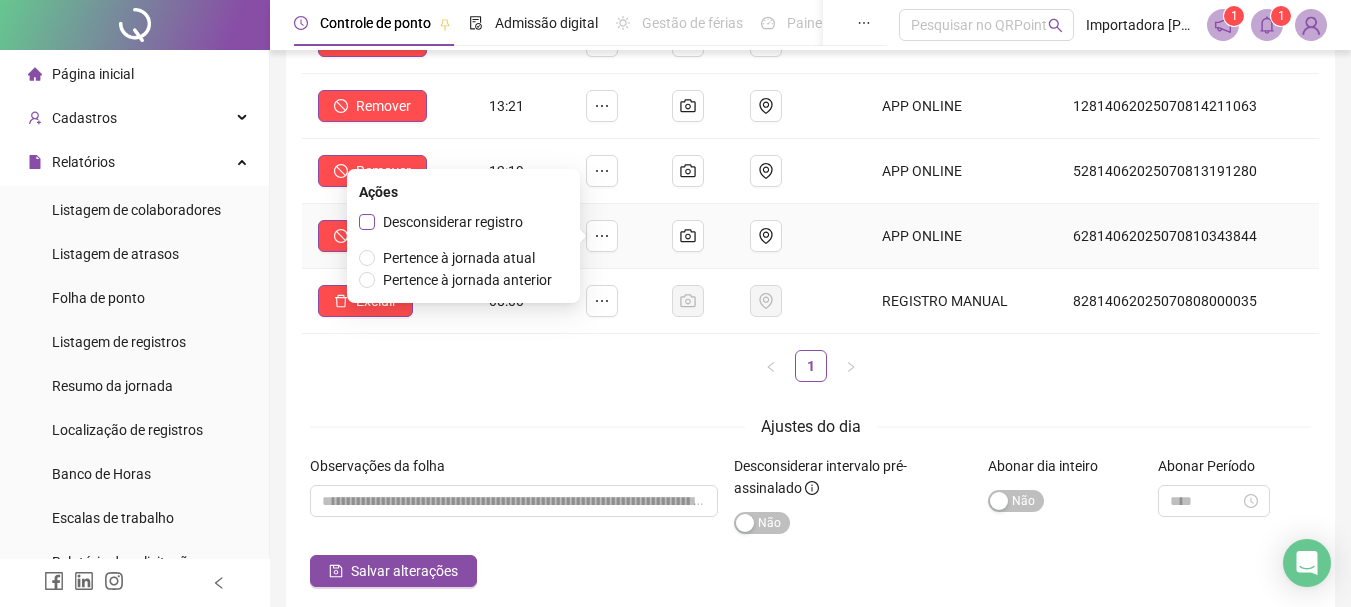 click on "Desconsiderar registro" at bounding box center [453, 222] 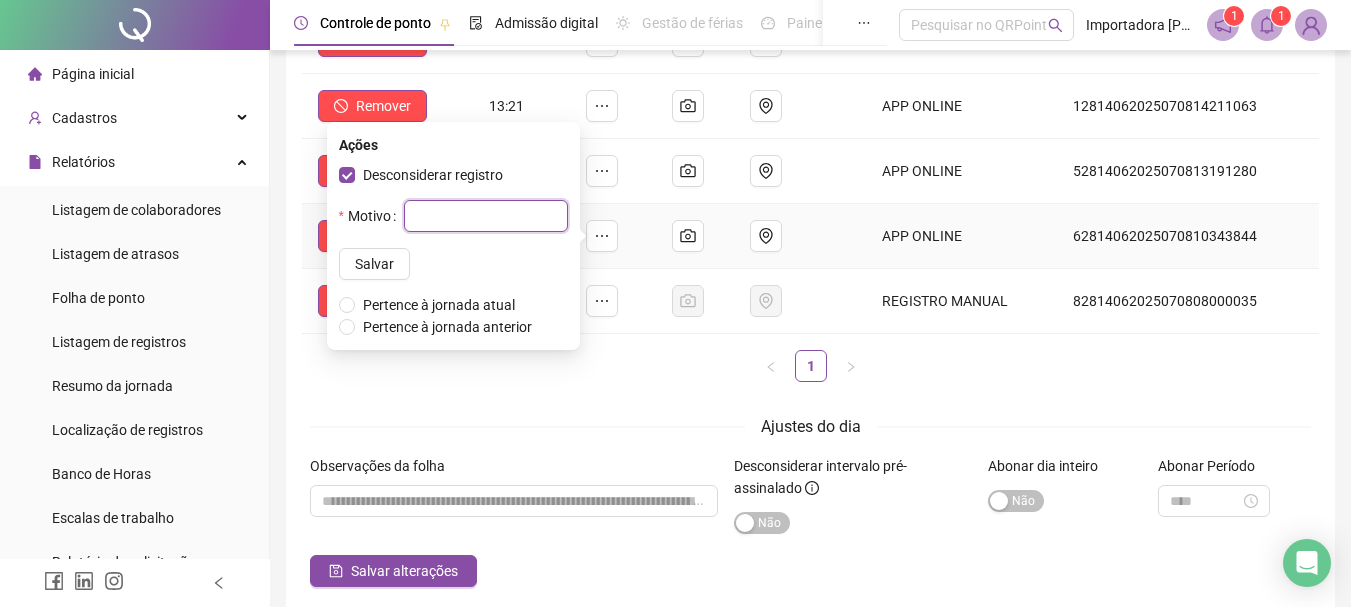 click at bounding box center [486, 216] 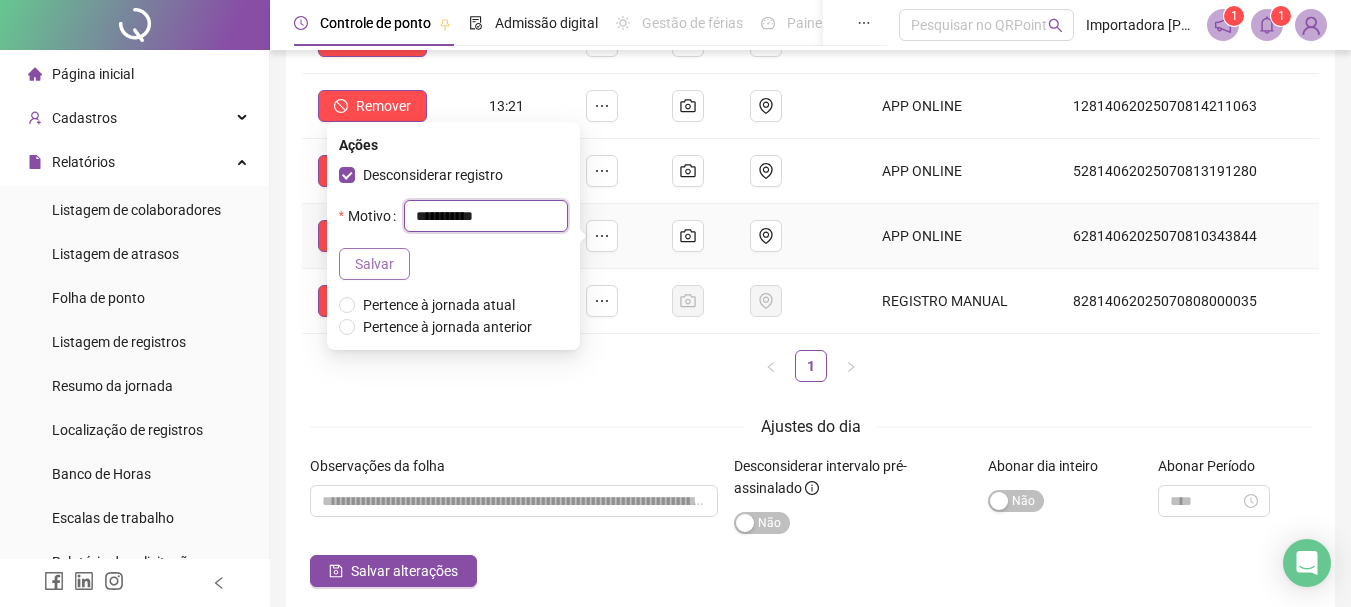 type on "**********" 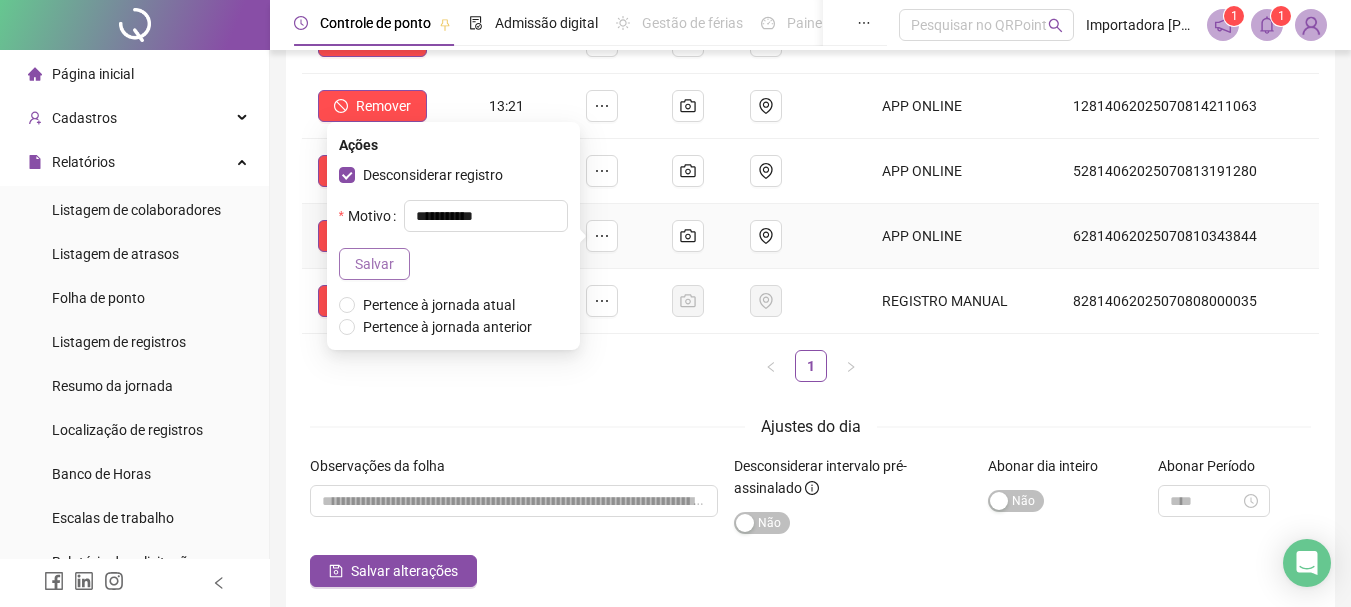 click on "Salvar" at bounding box center (374, 264) 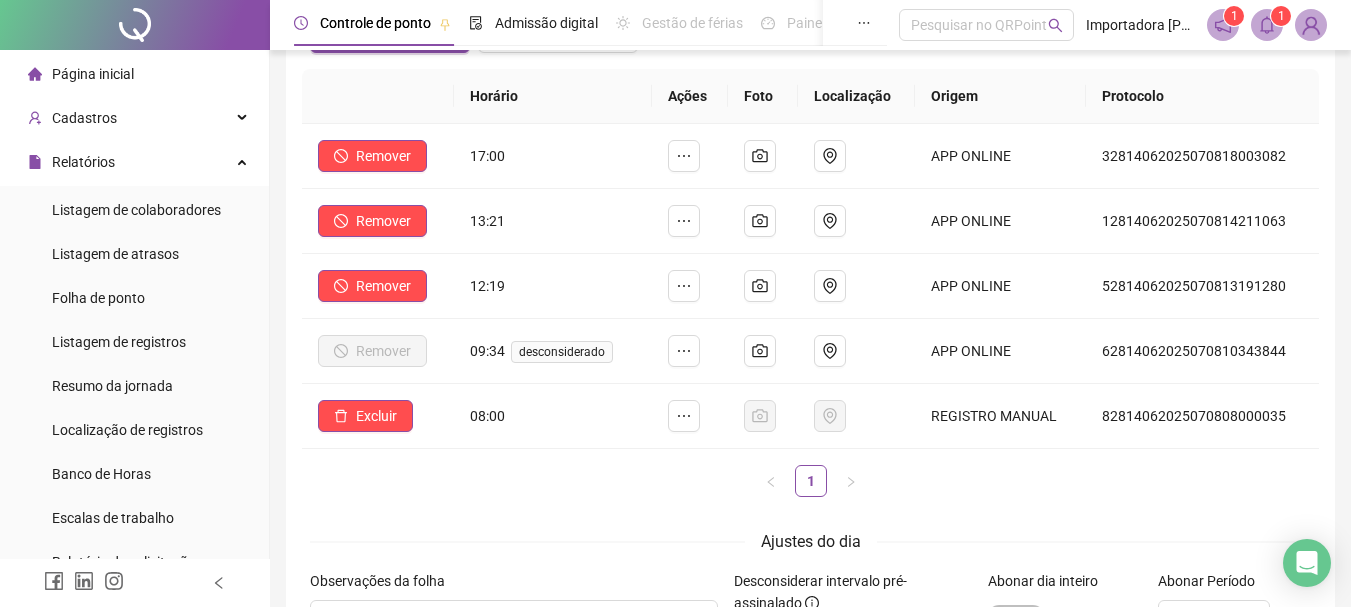 scroll, scrollTop: 0, scrollLeft: 0, axis: both 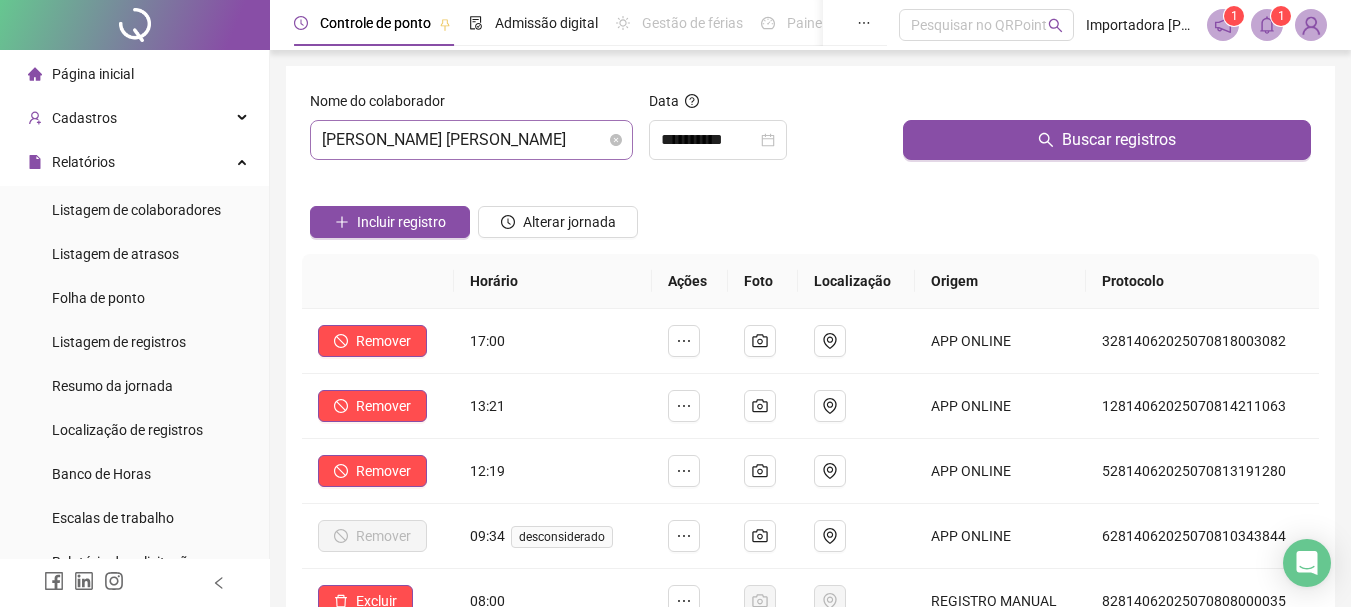 click on "[PERSON_NAME] [PERSON_NAME]" at bounding box center [471, 140] 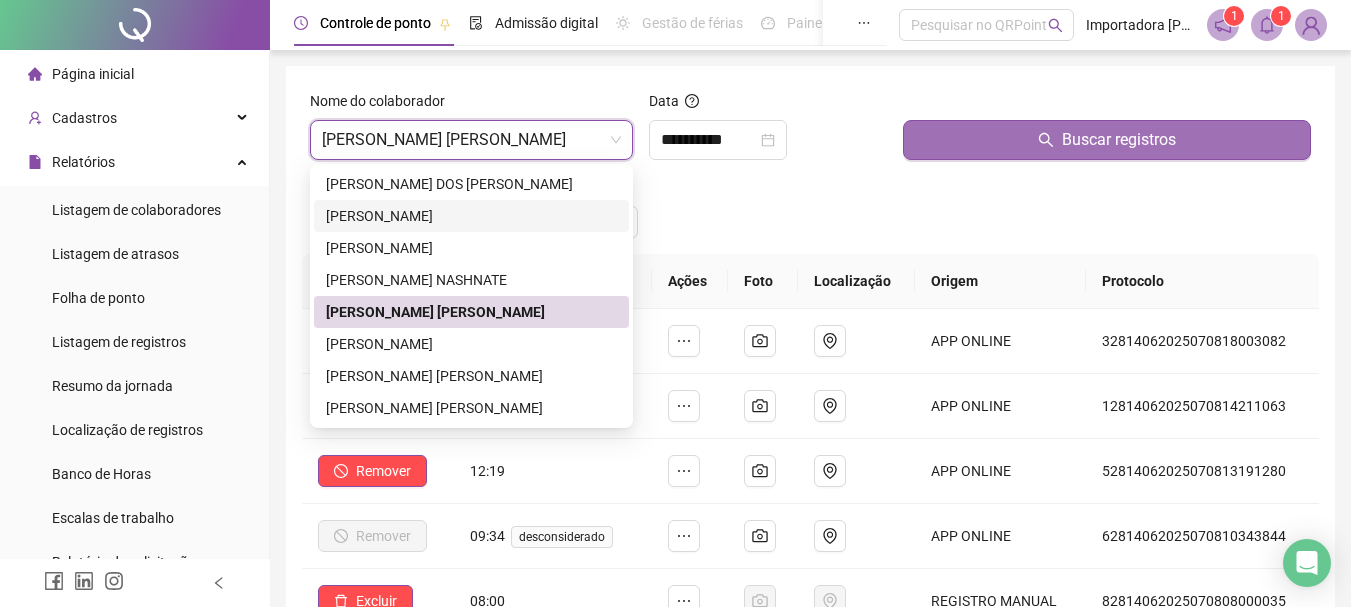 click on "Buscar registros" at bounding box center (1107, 140) 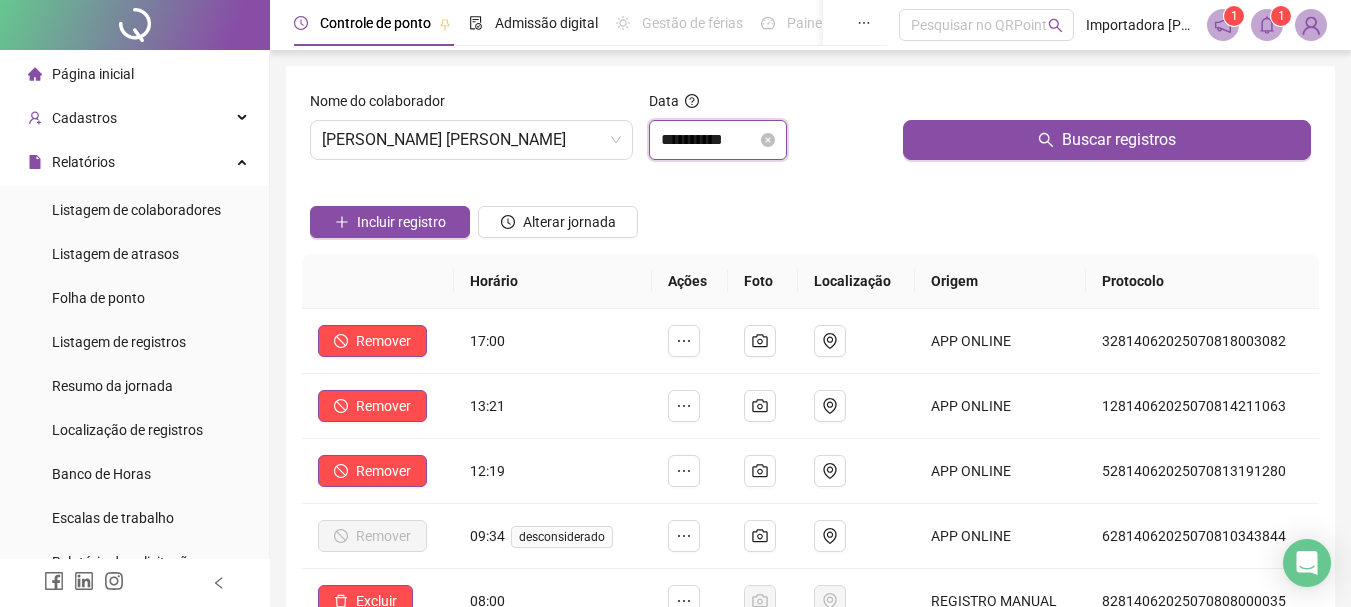 click on "**********" at bounding box center (709, 140) 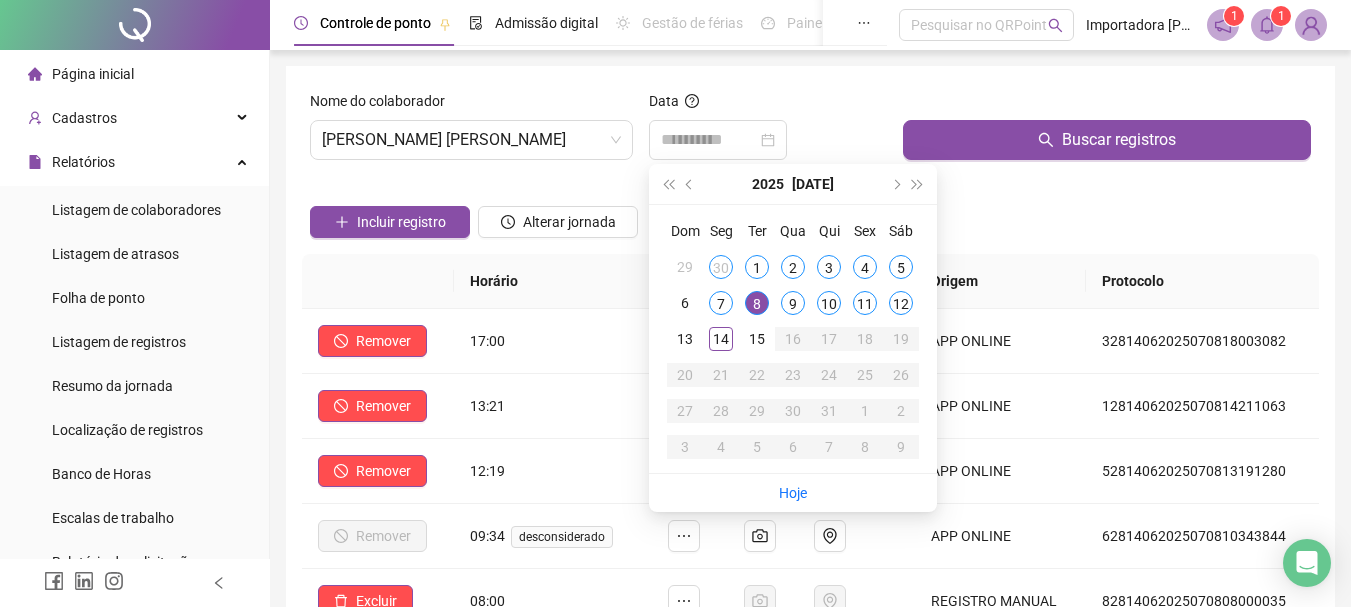 click on "9" at bounding box center [793, 303] 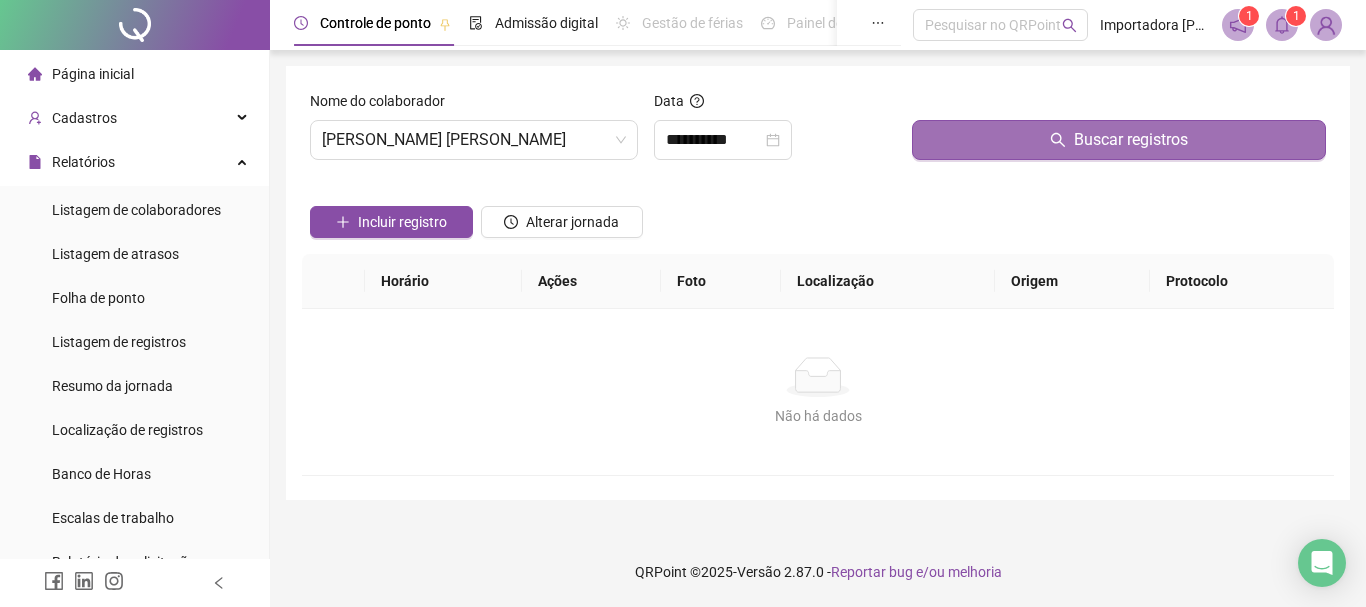 click on "Buscar registros" at bounding box center [1119, 140] 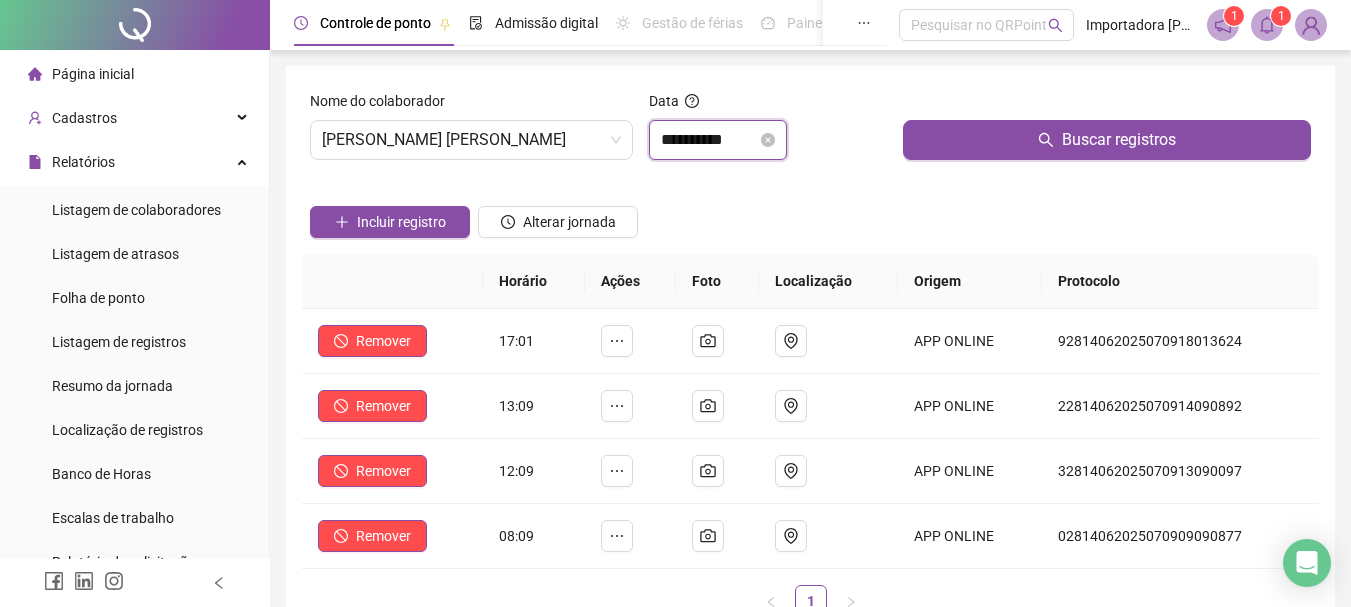 click on "**********" at bounding box center (709, 140) 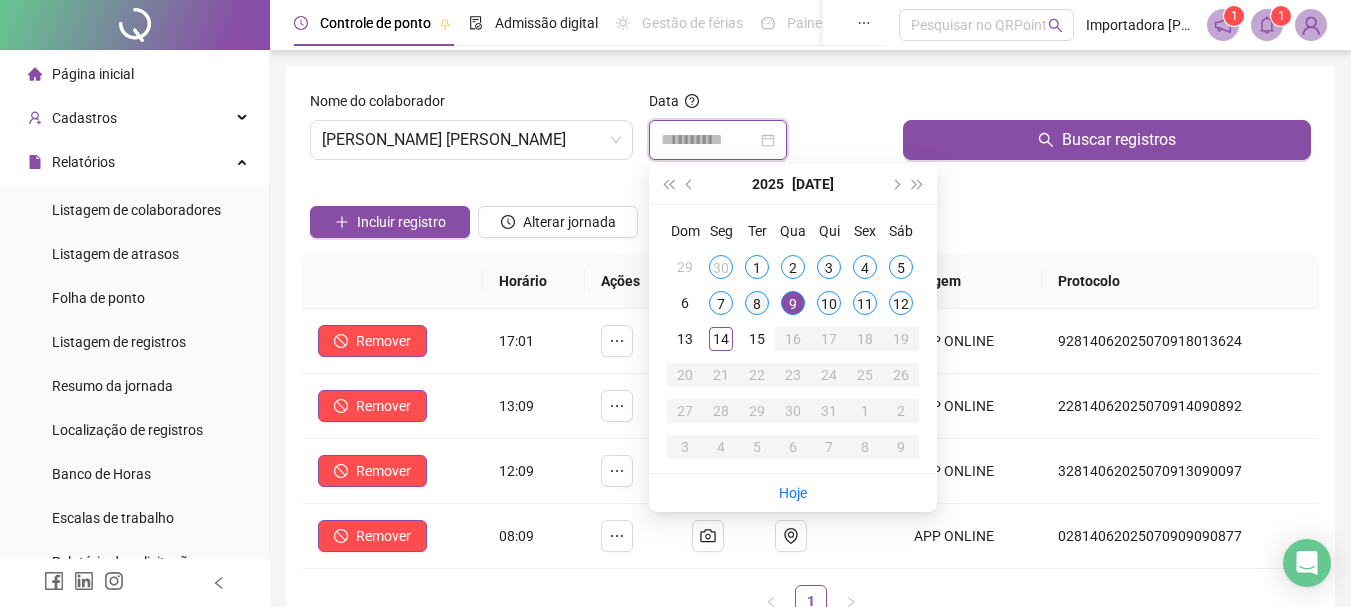 type on "**********" 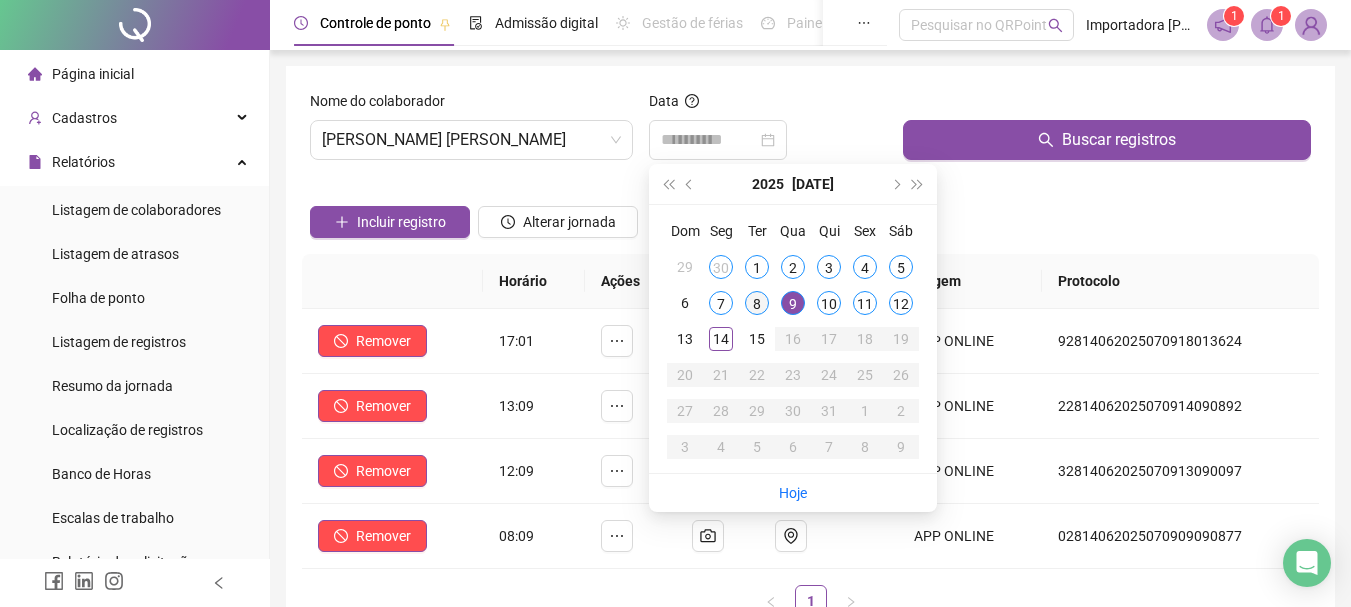 click on "8" at bounding box center (757, 303) 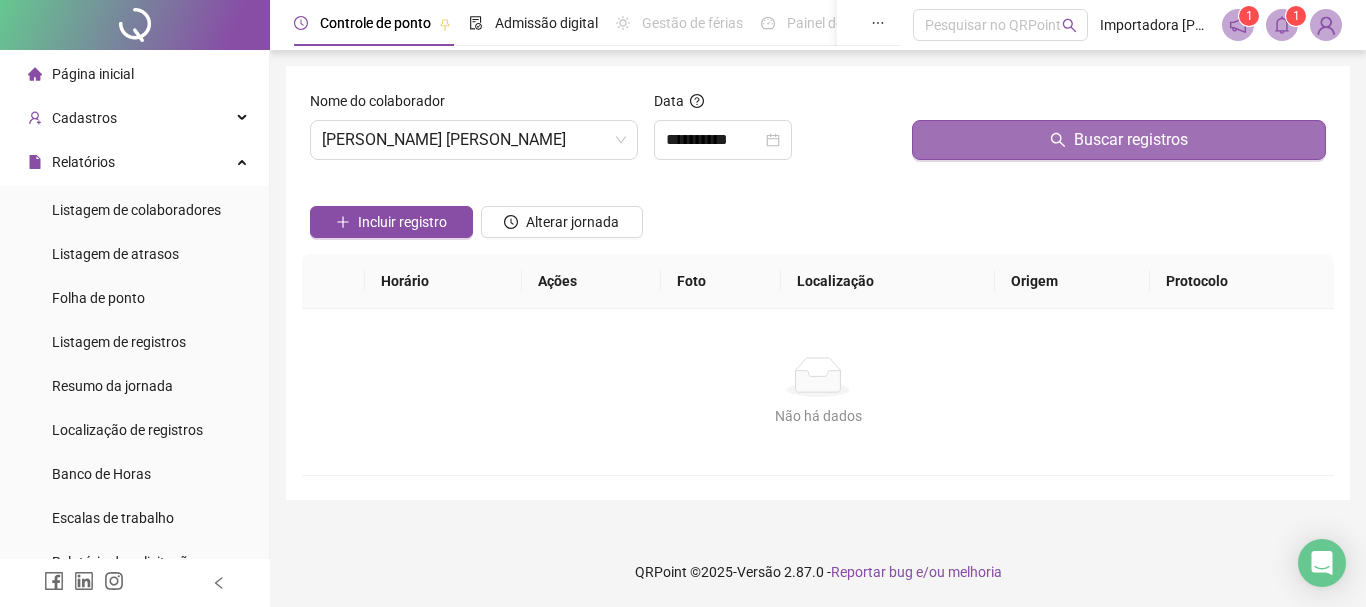 click on "Buscar registros" at bounding box center [1119, 140] 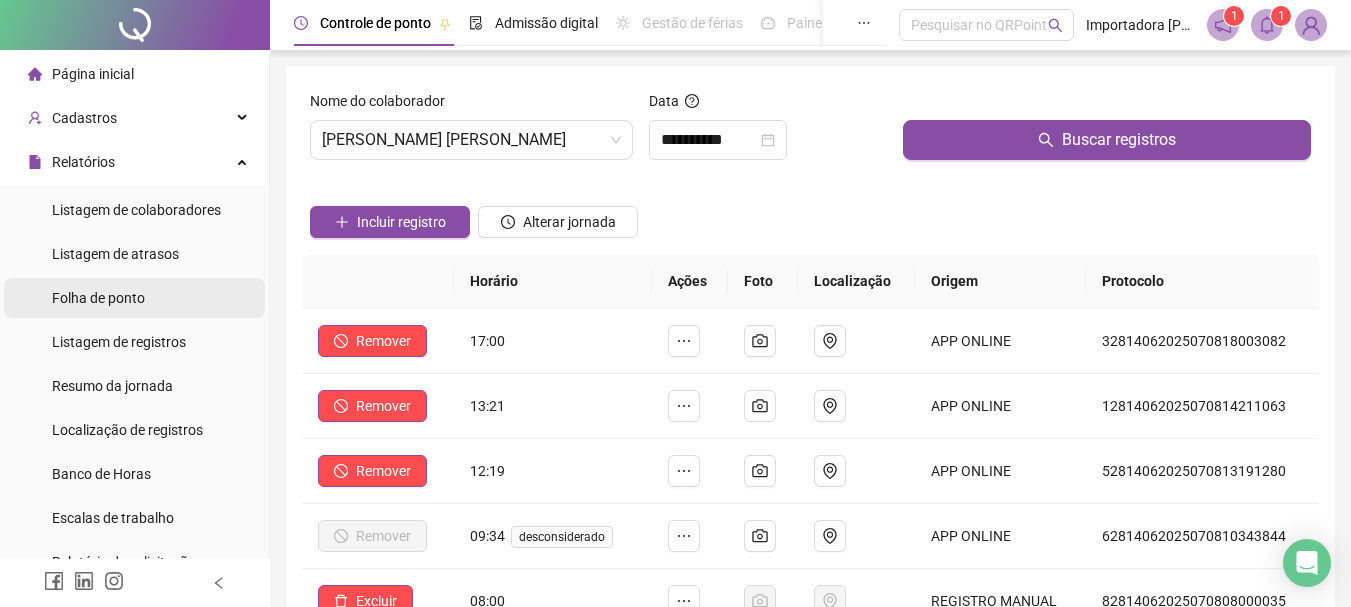 drag, startPoint x: 140, startPoint y: 290, endPoint x: 100, endPoint y: 294, distance: 40.1995 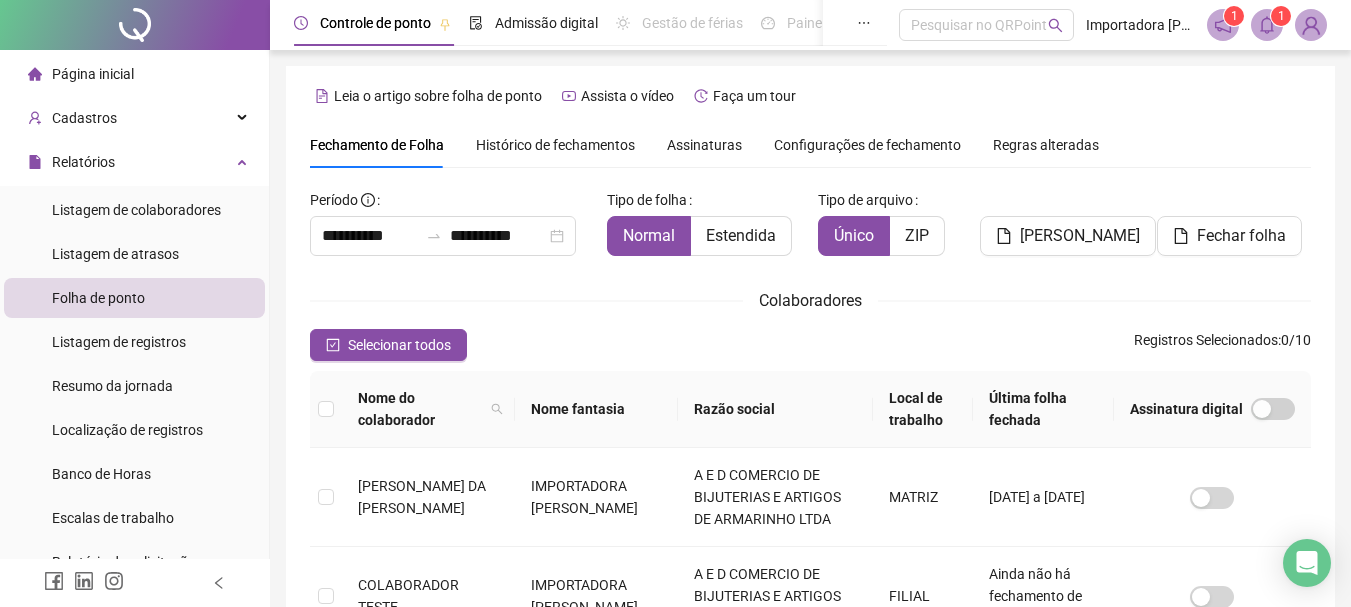 scroll, scrollTop: 106, scrollLeft: 0, axis: vertical 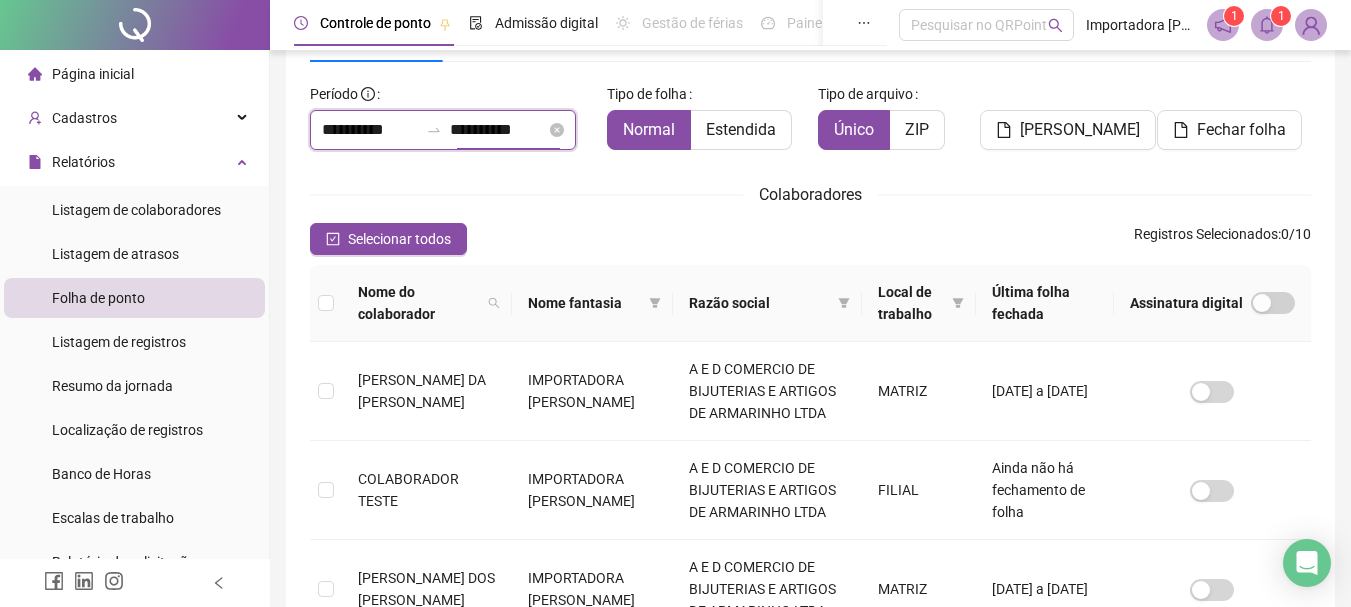 click on "**********" at bounding box center (498, 130) 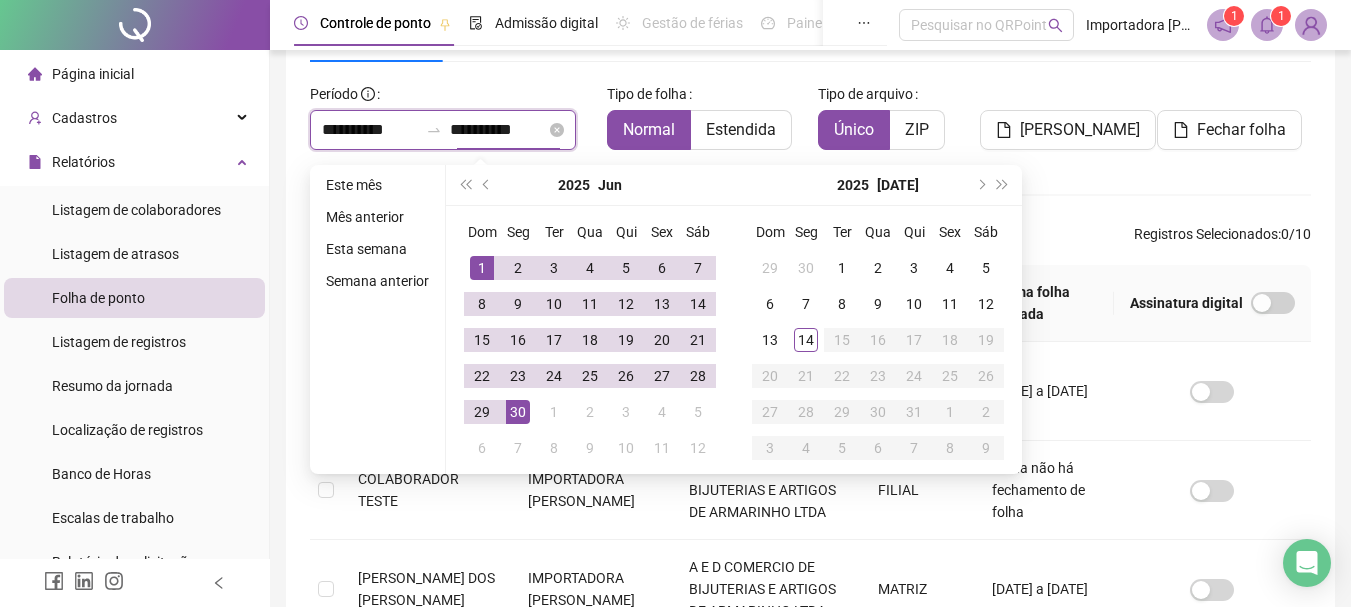 click on "**********" at bounding box center (370, 130) 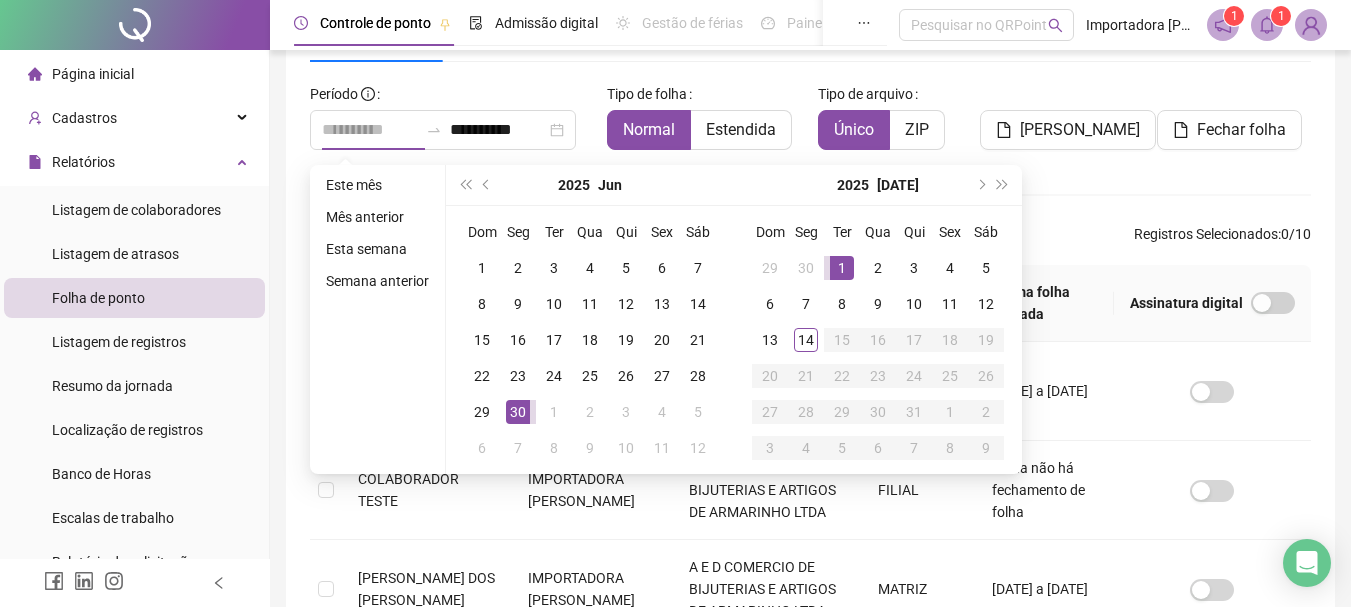 click on "1" at bounding box center (842, 268) 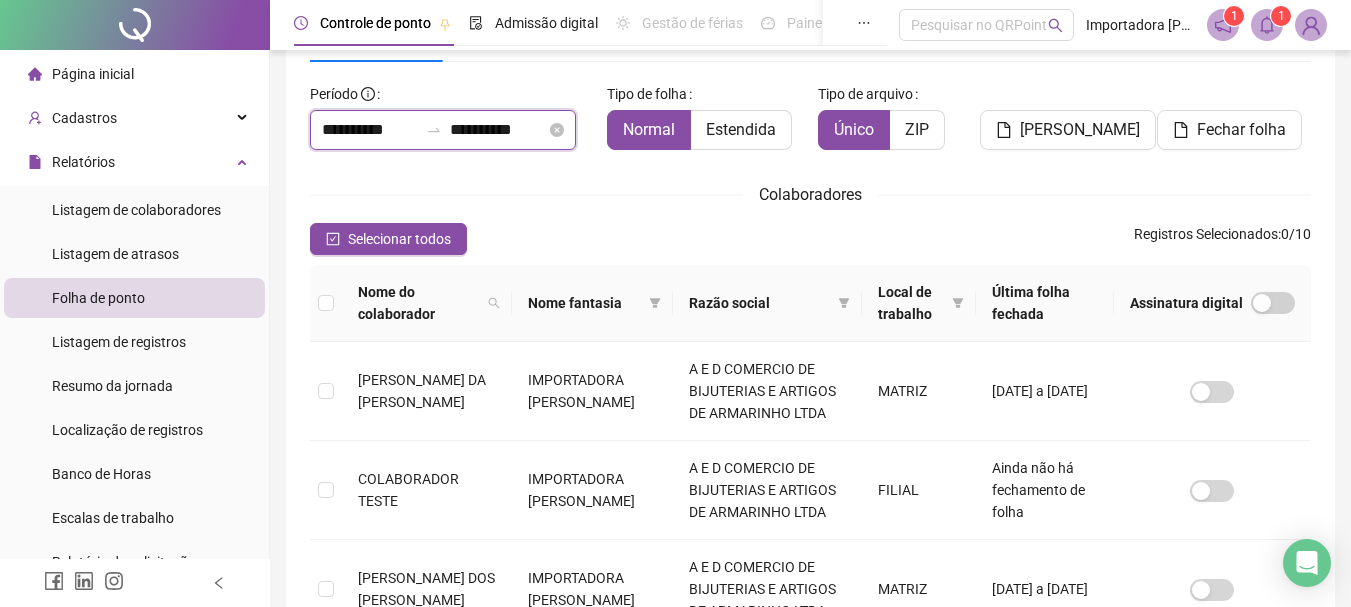 click on "**********" at bounding box center (498, 130) 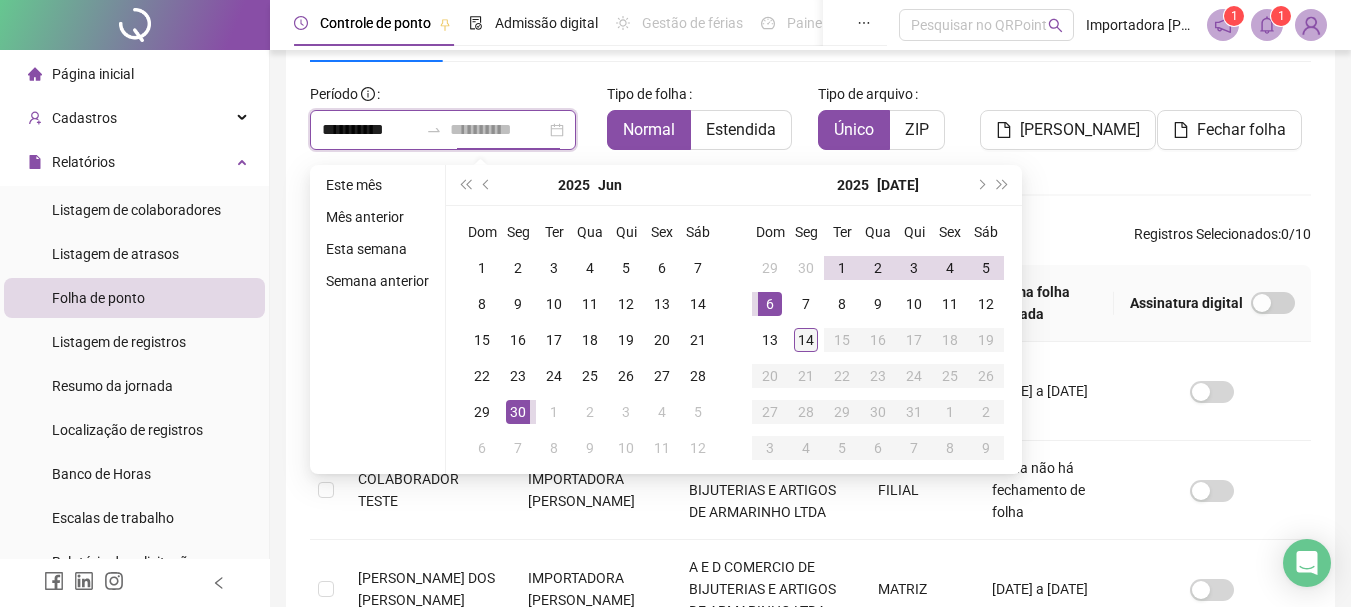 type on "**********" 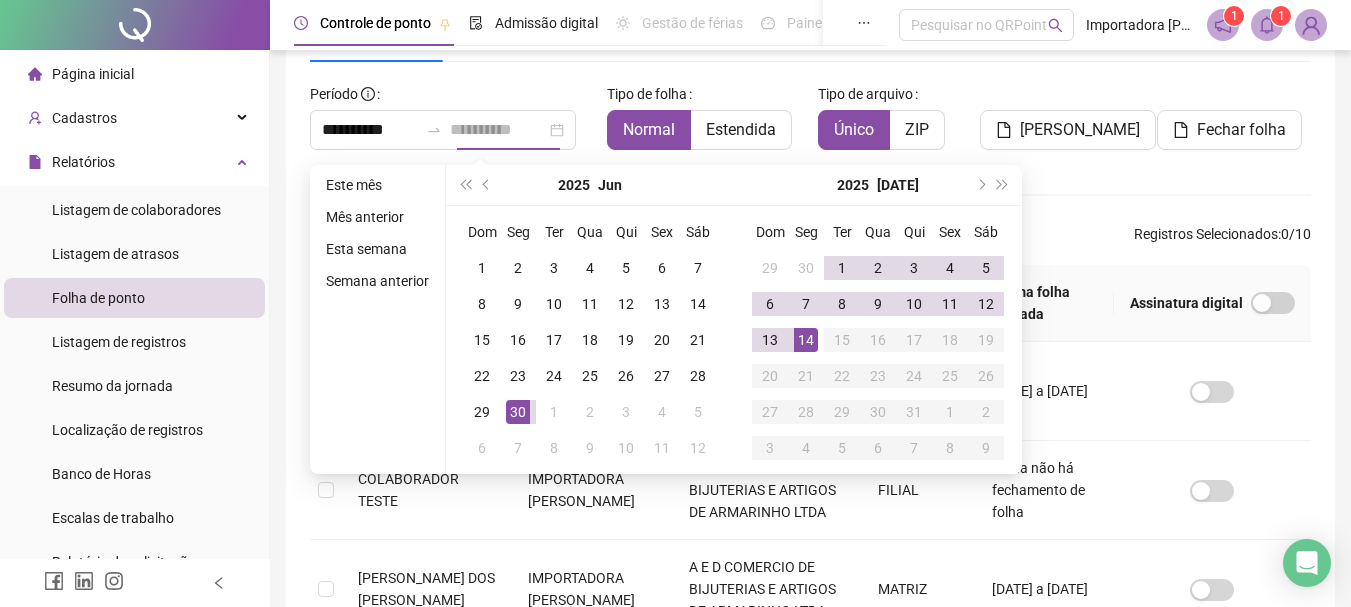 click on "14" at bounding box center (806, 340) 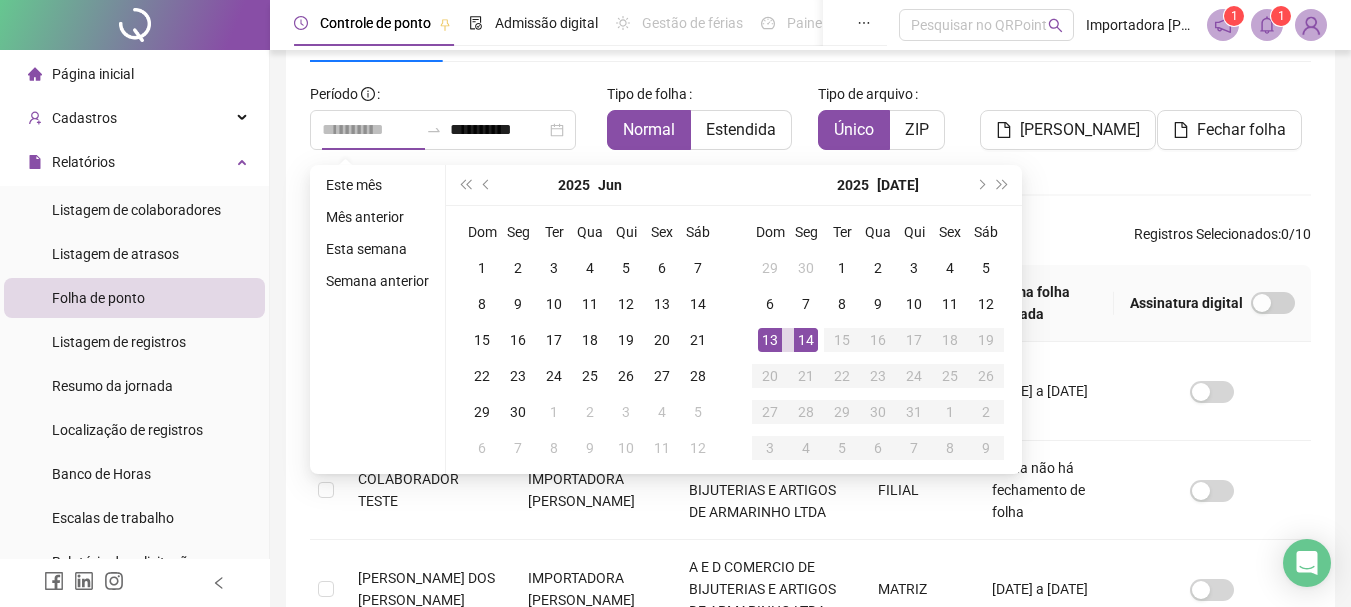 click on "13" at bounding box center (770, 340) 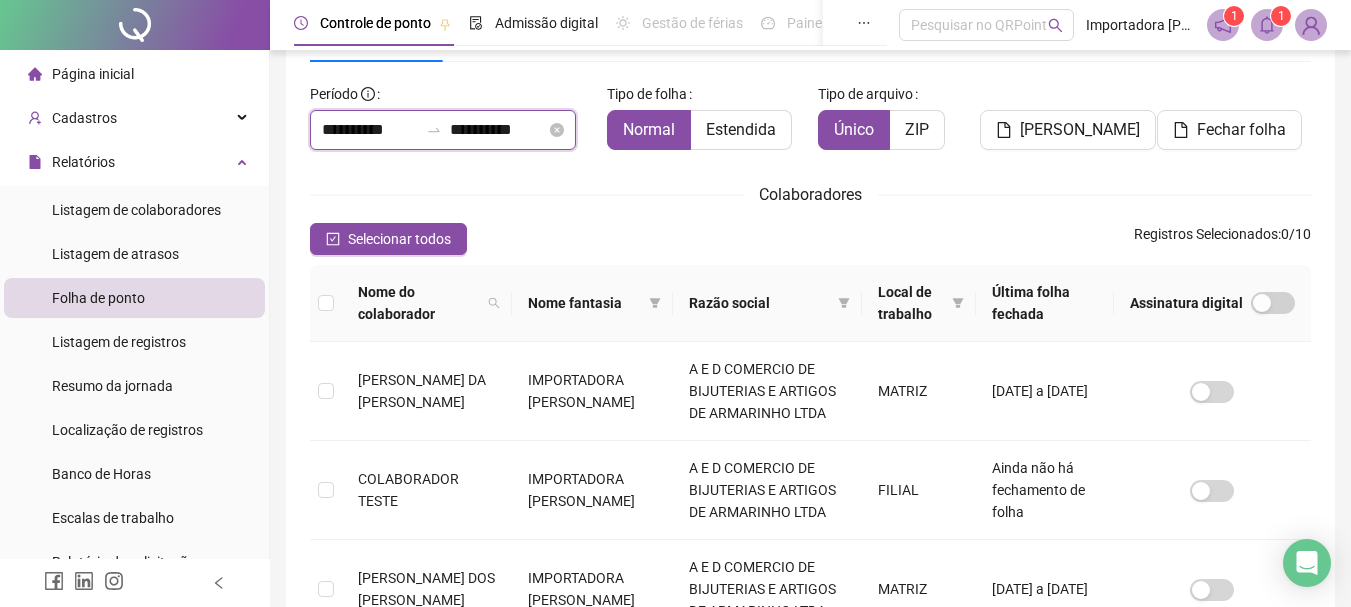 click on "**********" at bounding box center [370, 130] 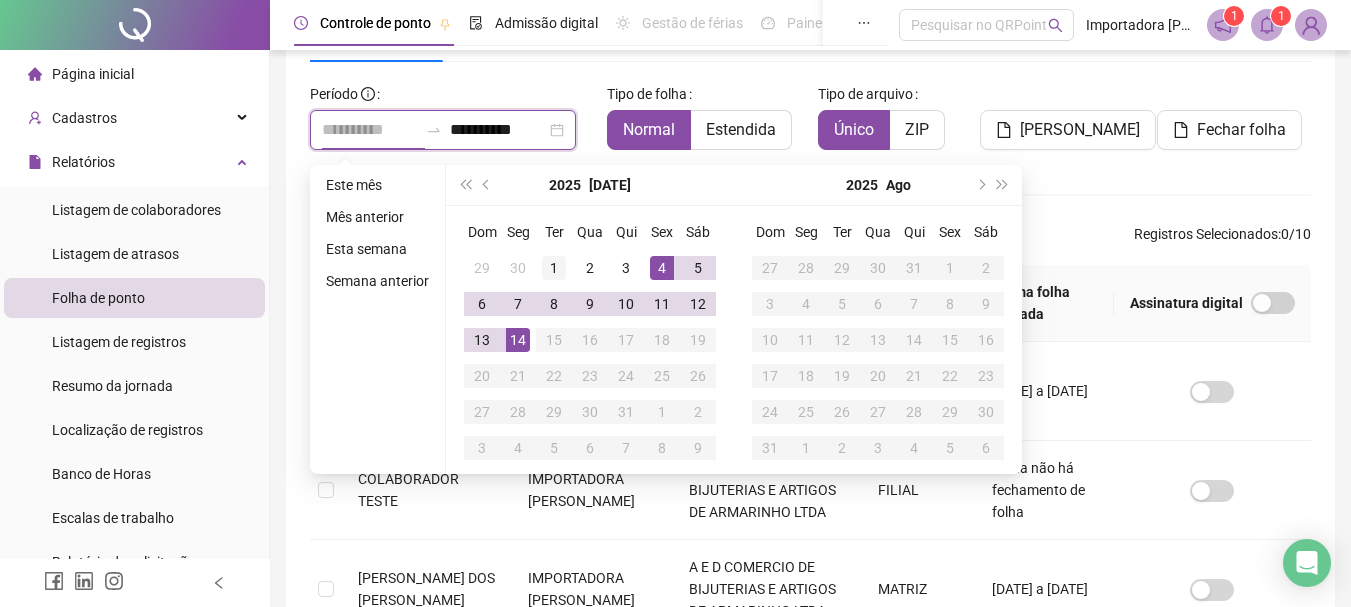 type on "**********" 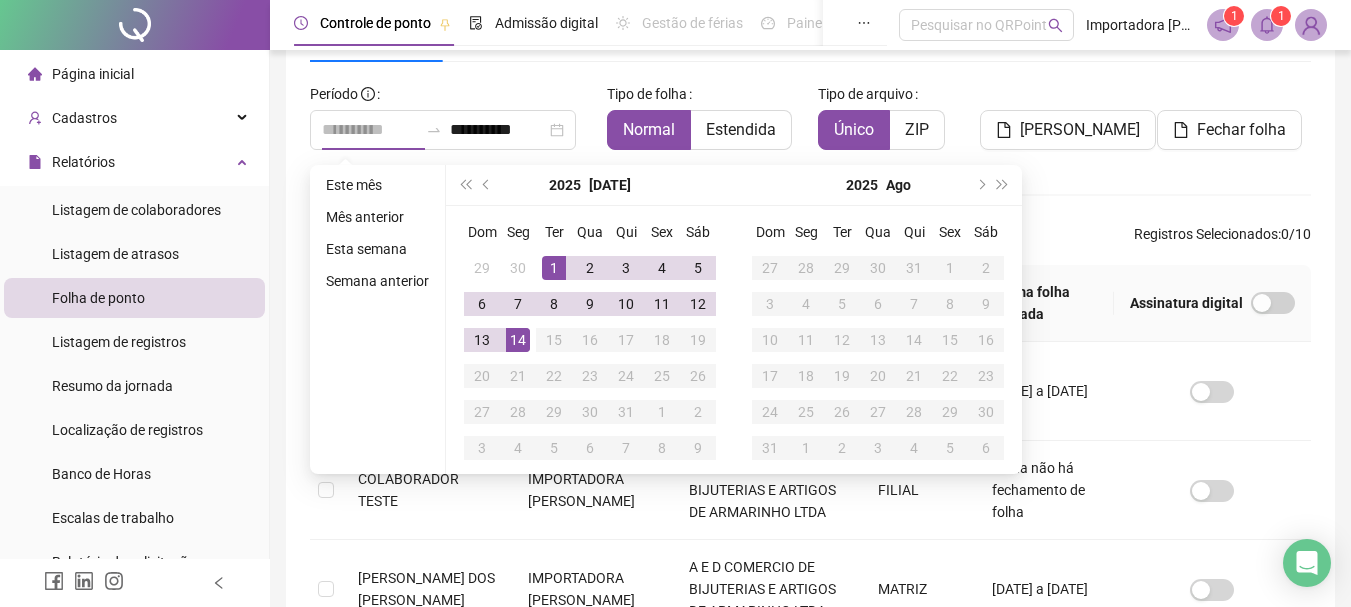 click on "1" at bounding box center [554, 268] 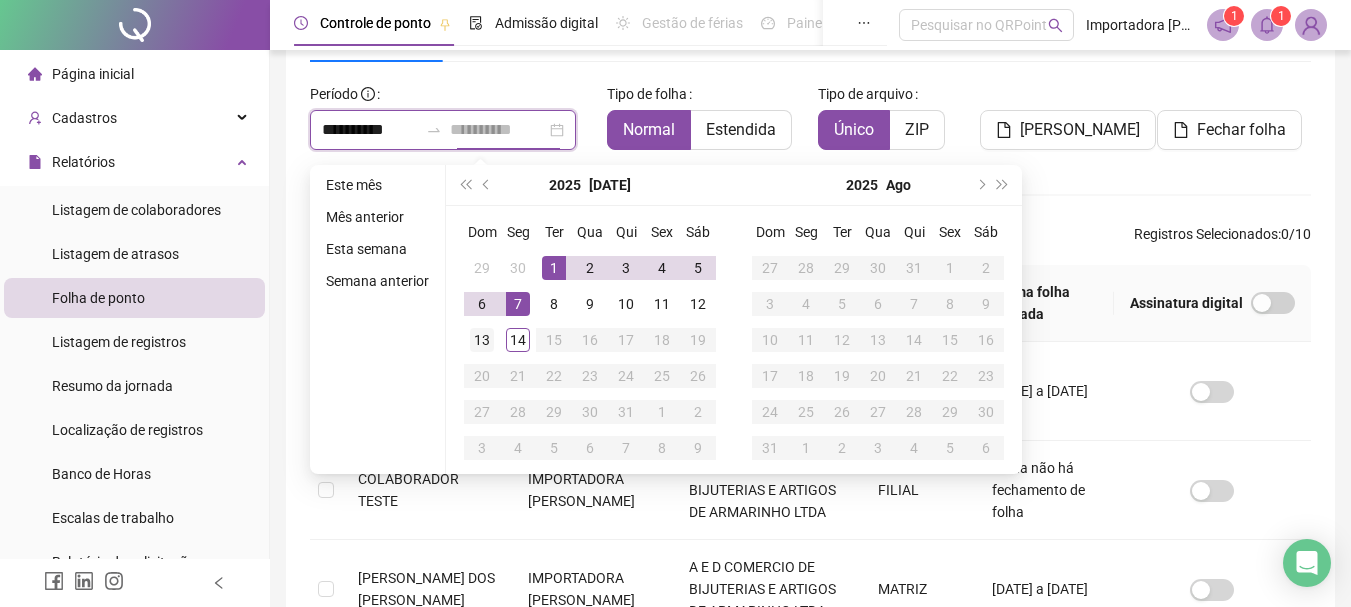 type on "**********" 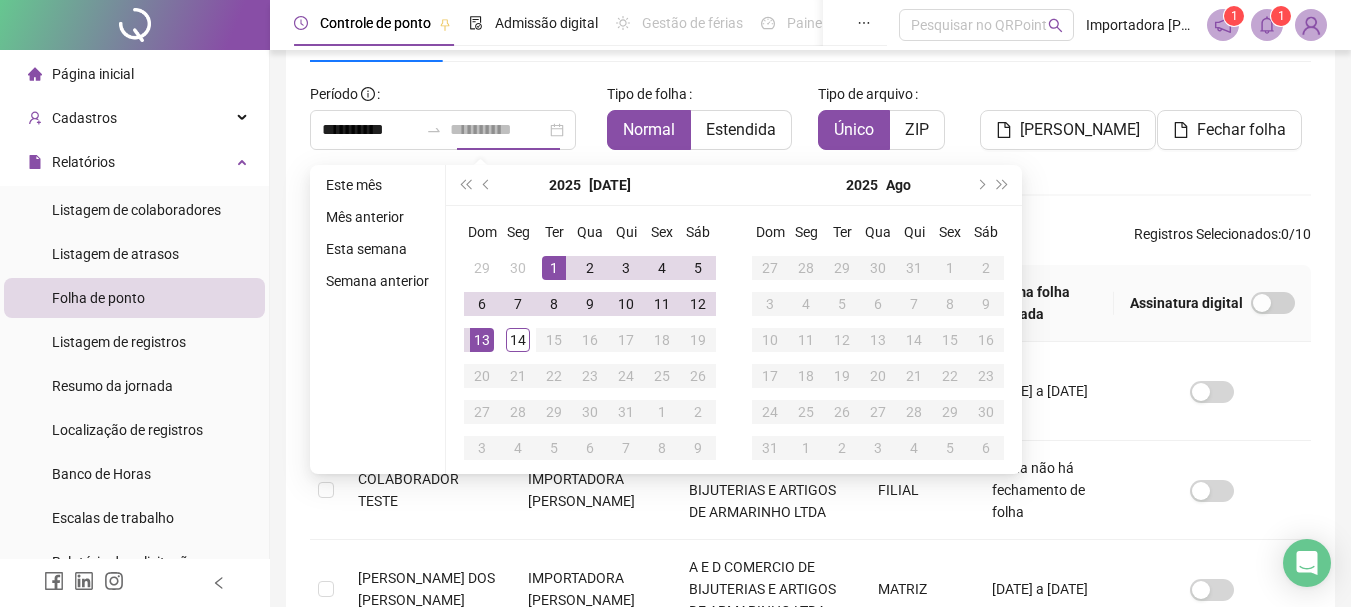 click on "13" at bounding box center [482, 340] 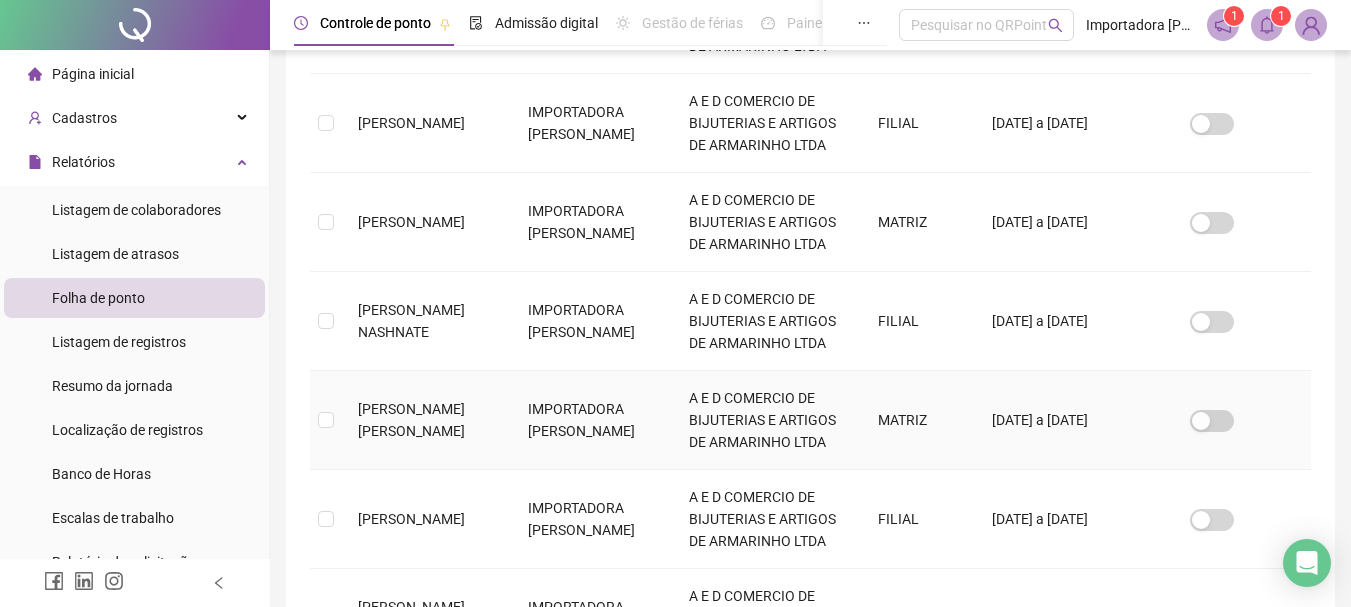 scroll, scrollTop: 706, scrollLeft: 0, axis: vertical 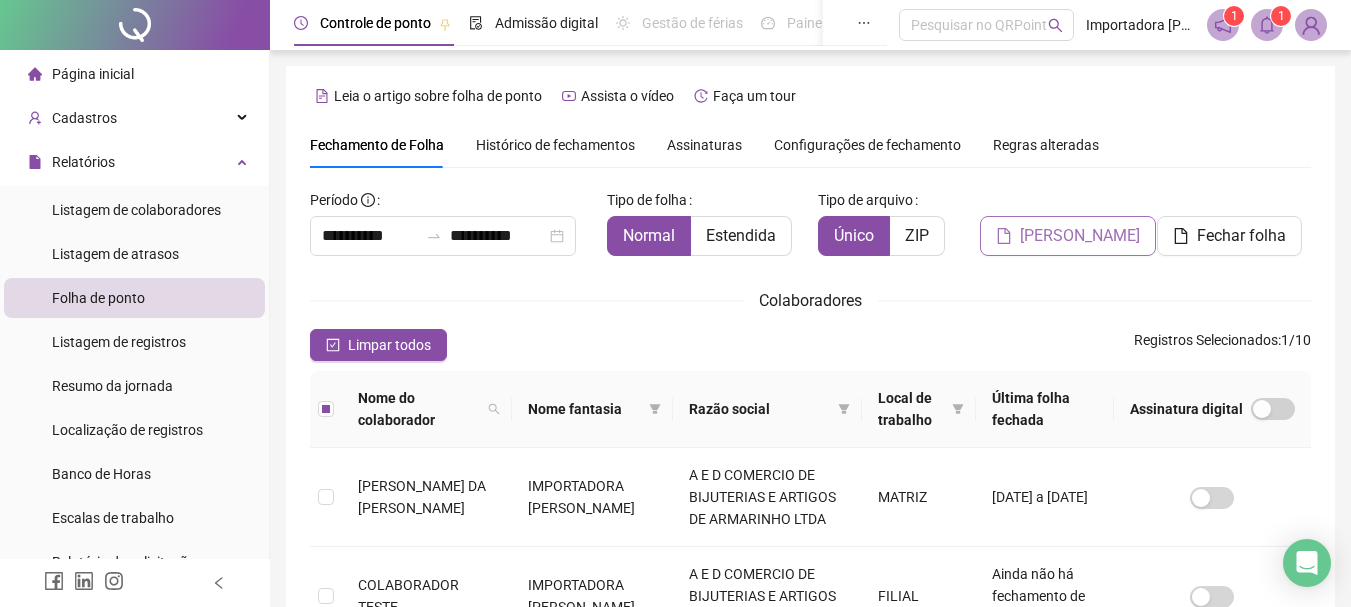 click on "[PERSON_NAME]" at bounding box center (1080, 236) 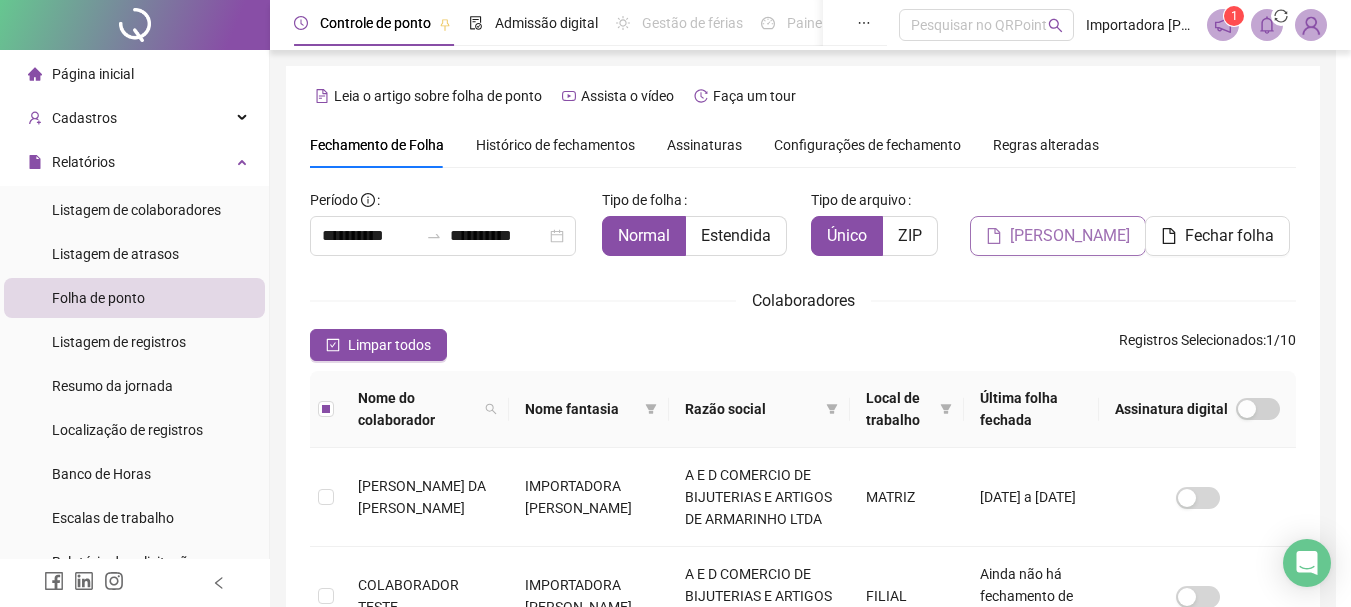 scroll, scrollTop: 106, scrollLeft: 0, axis: vertical 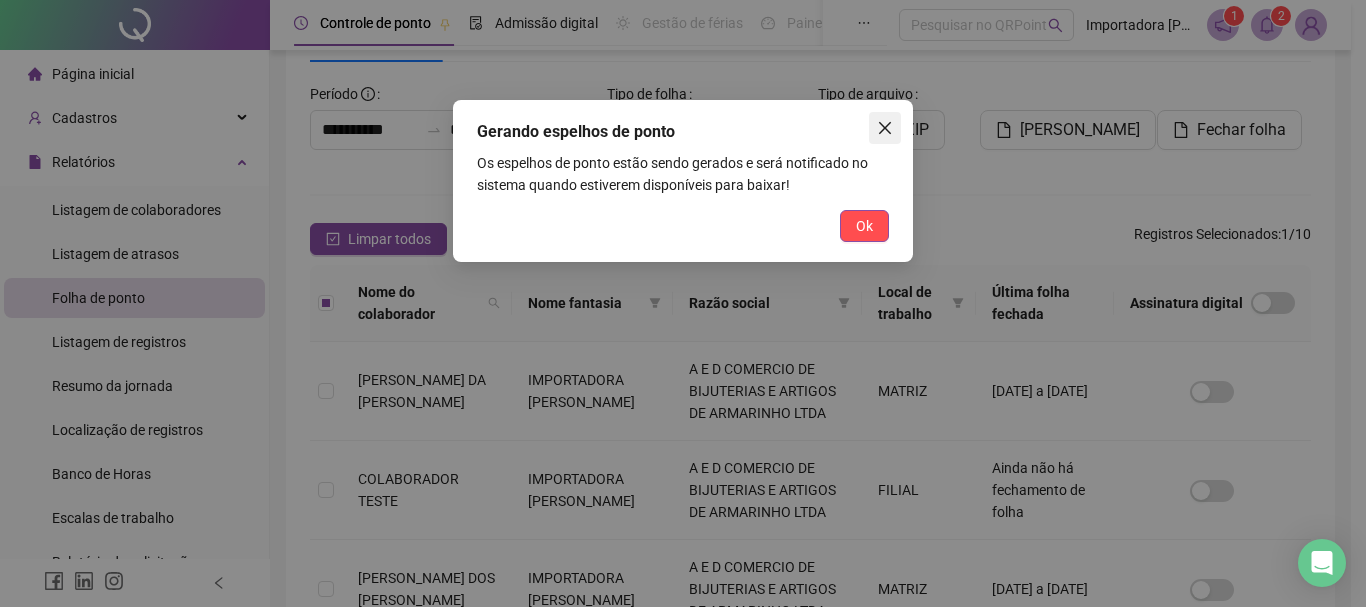 click 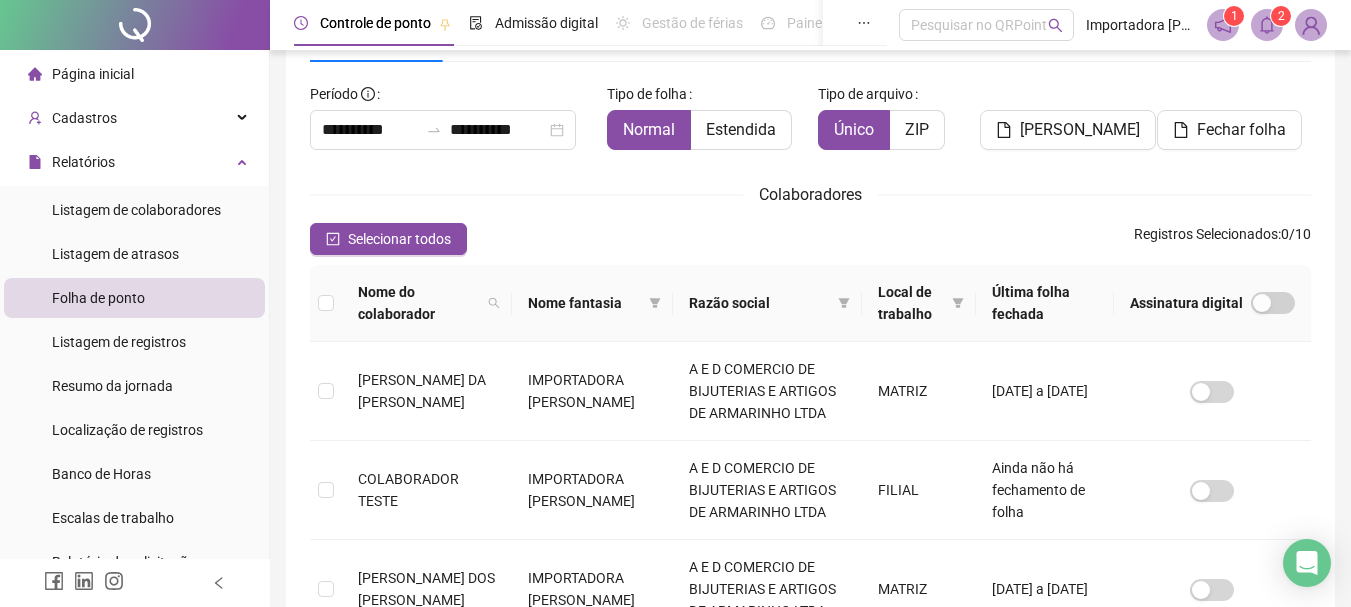 click on "Folha de ponto" at bounding box center (98, 298) 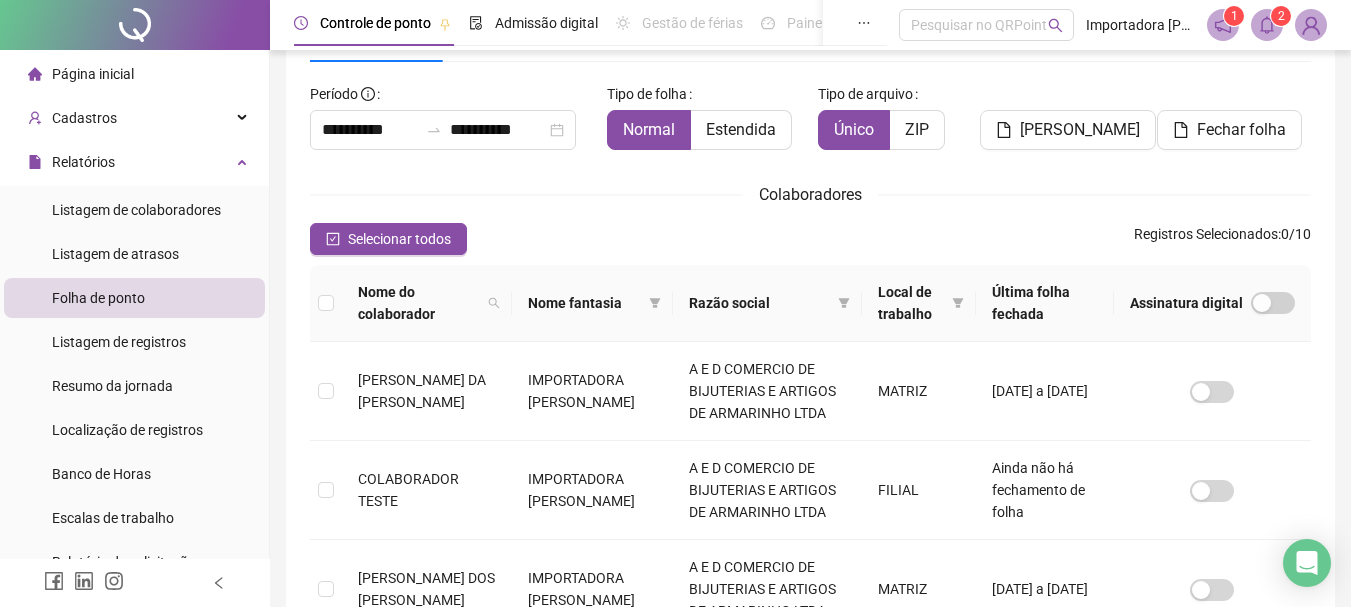 click on "Página inicial" at bounding box center [134, 74] 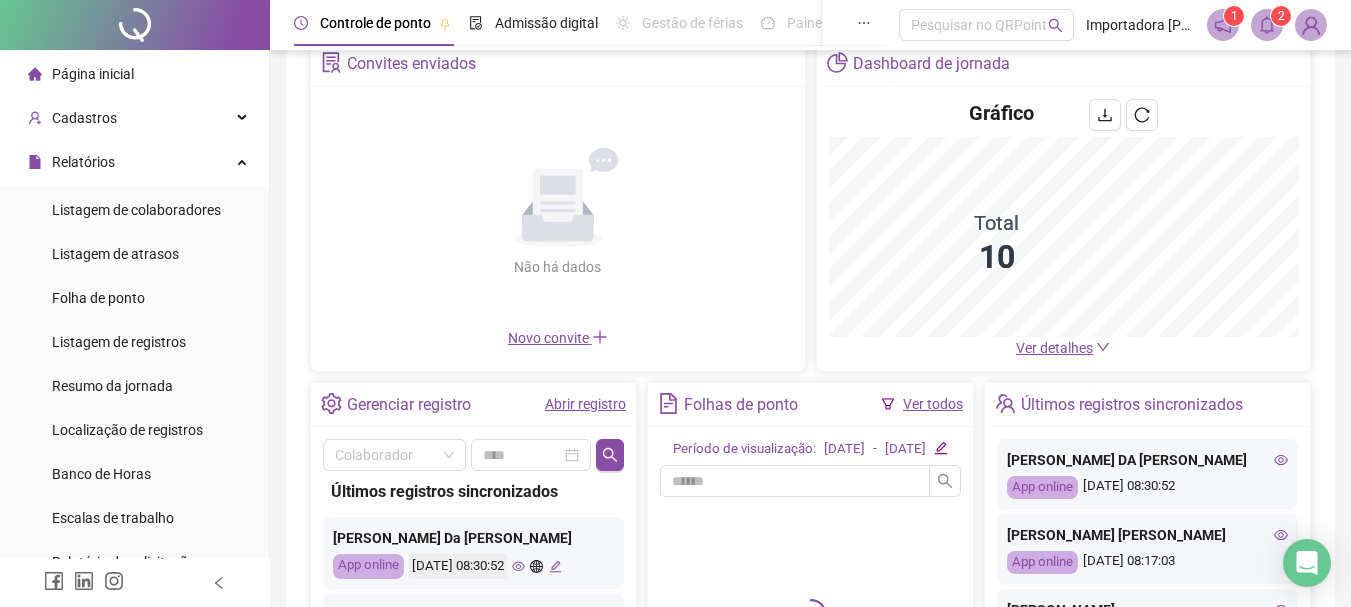 click on "Abrir registro" at bounding box center [585, 404] 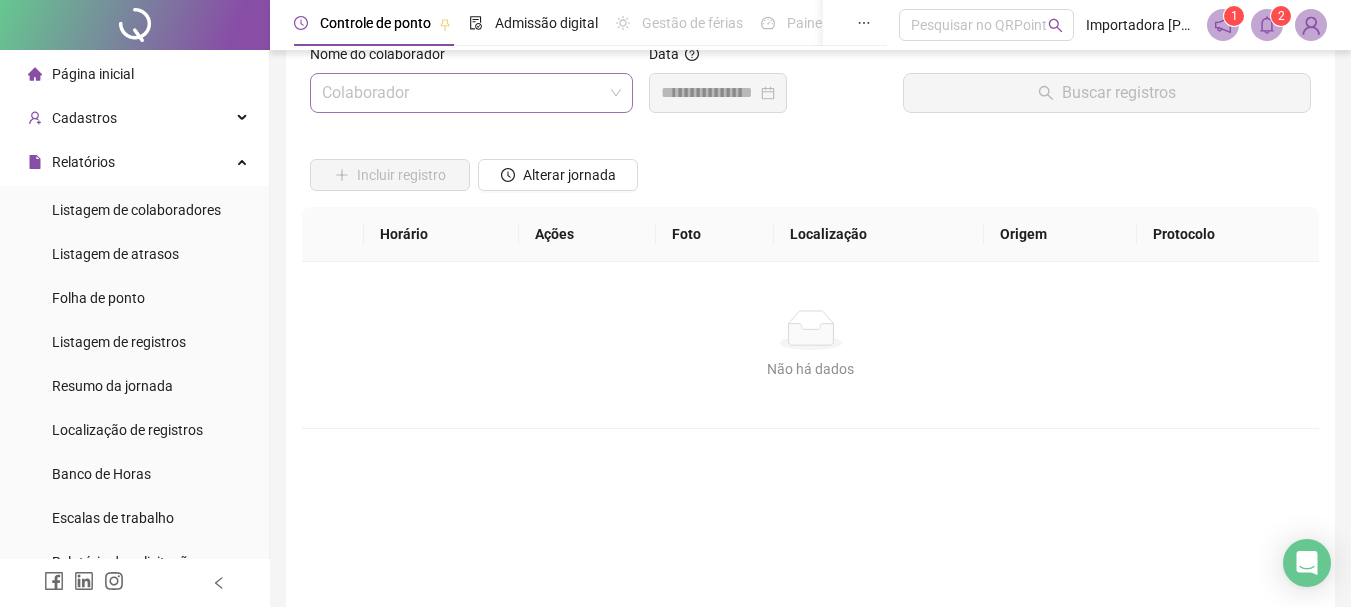 scroll, scrollTop: 0, scrollLeft: 0, axis: both 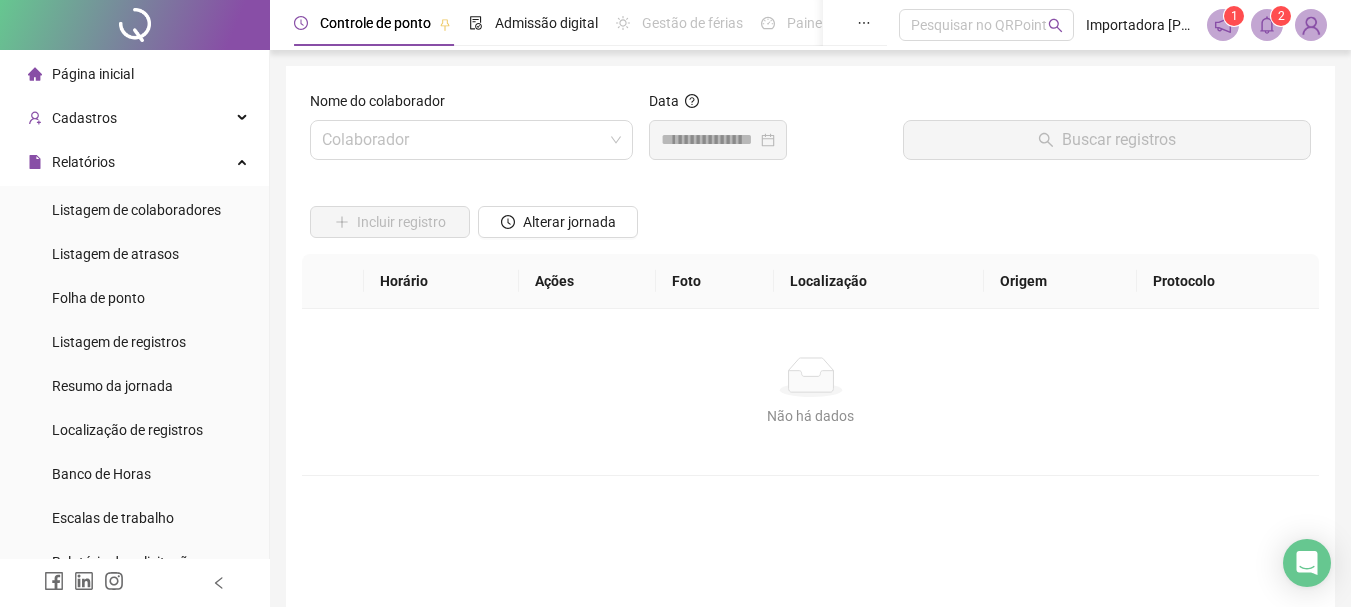 click on "Nome do colaborador" at bounding box center (471, 105) 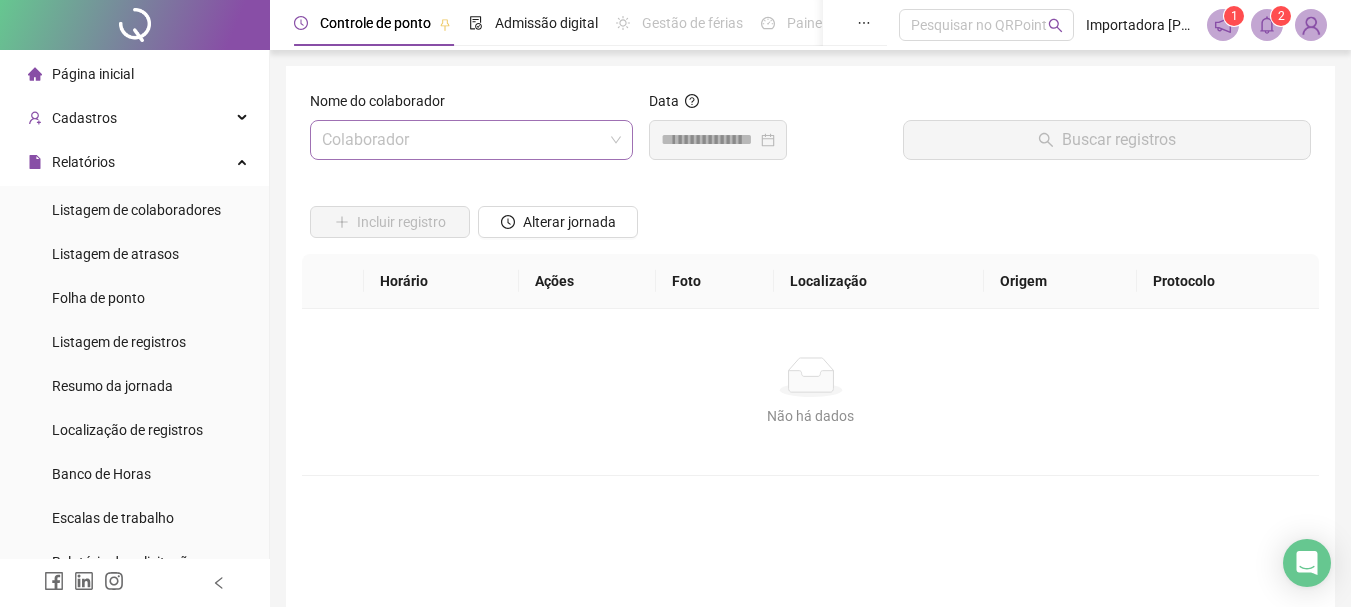 click at bounding box center (465, 140) 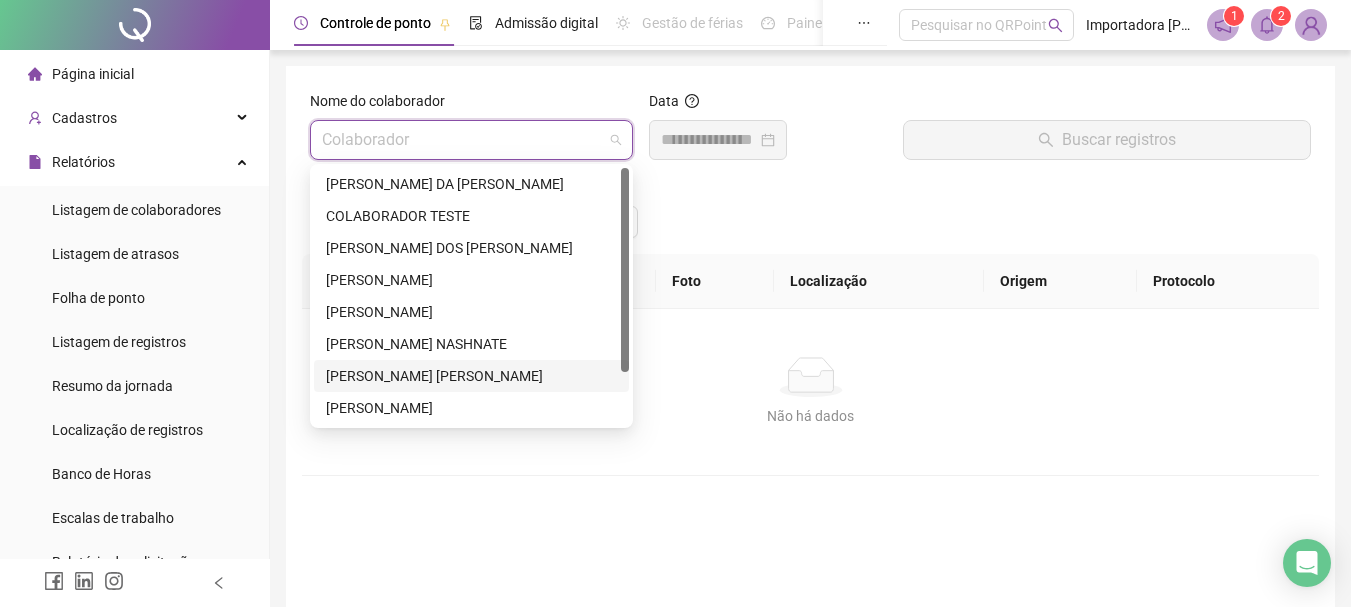 click on "[PERSON_NAME] [PERSON_NAME]" at bounding box center (471, 376) 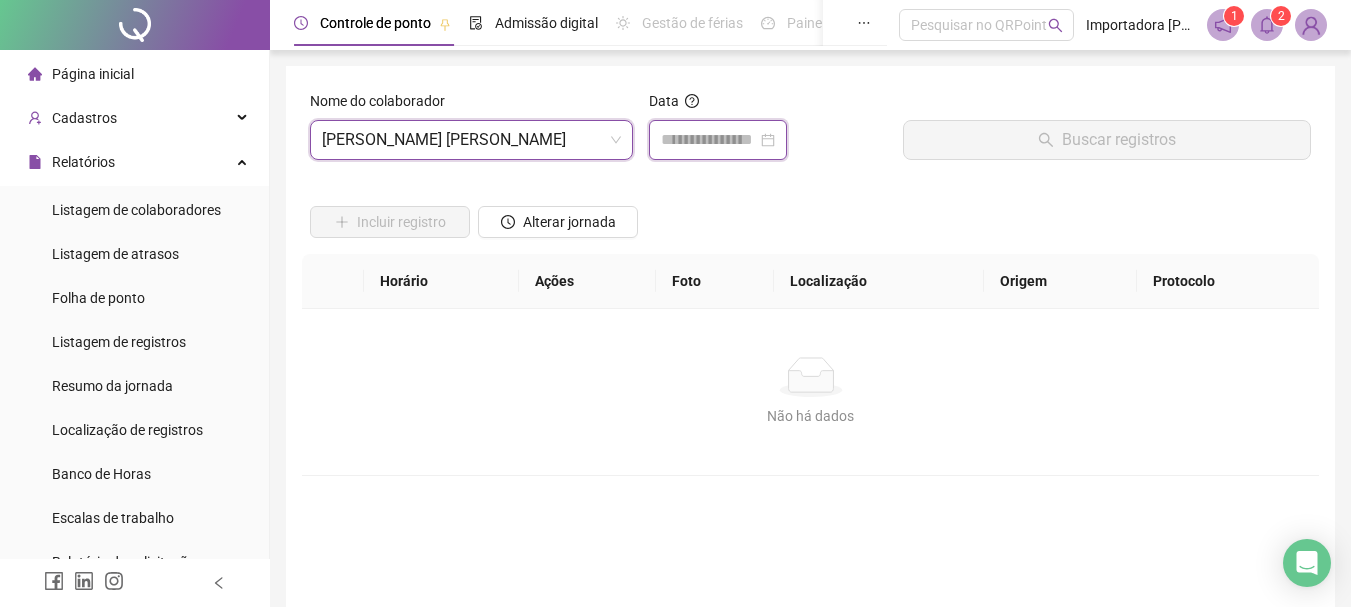 click at bounding box center (709, 140) 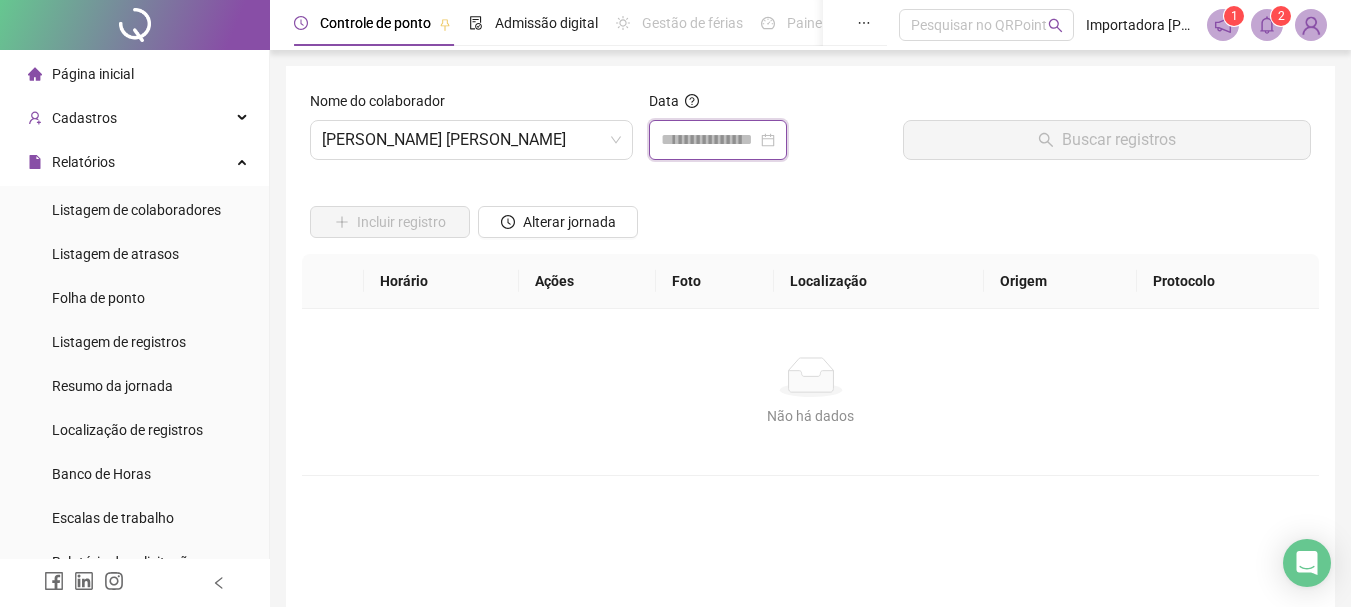 type on "**********" 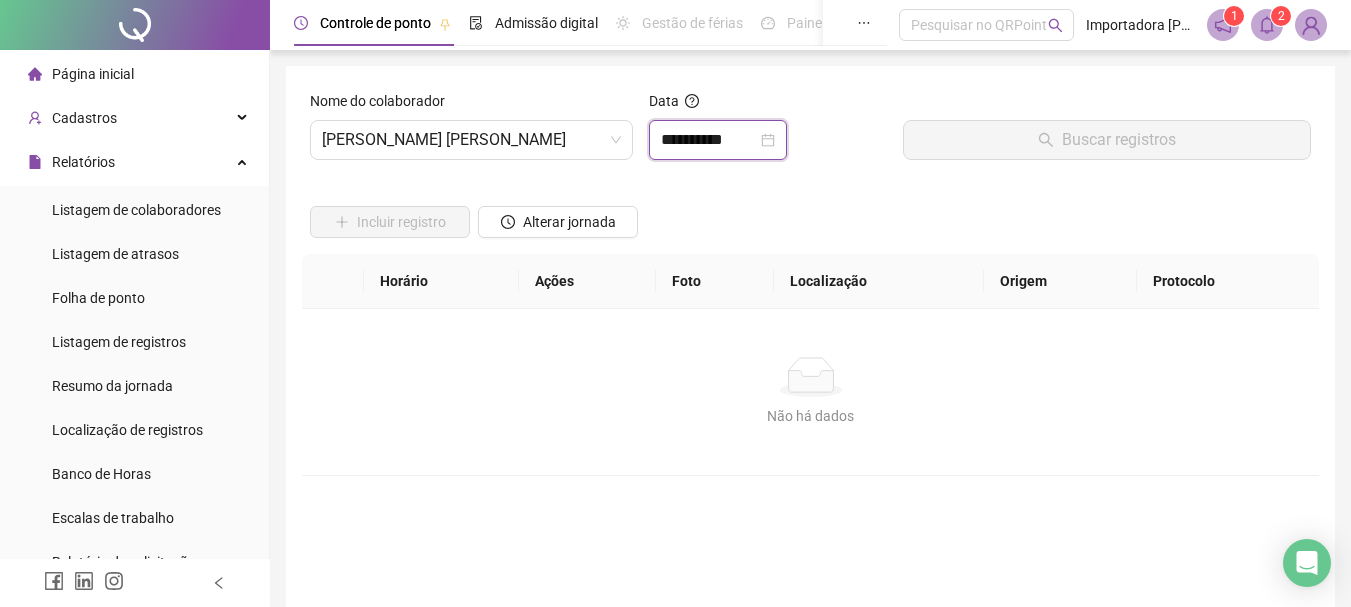 type on "**********" 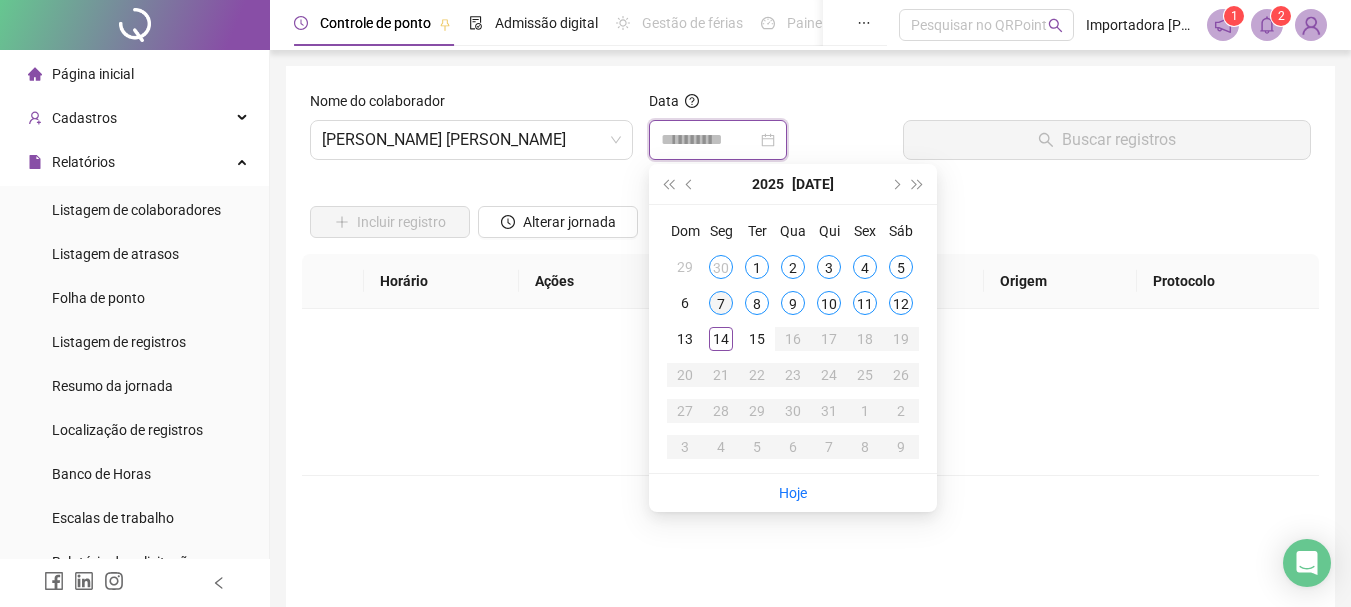 type on "**********" 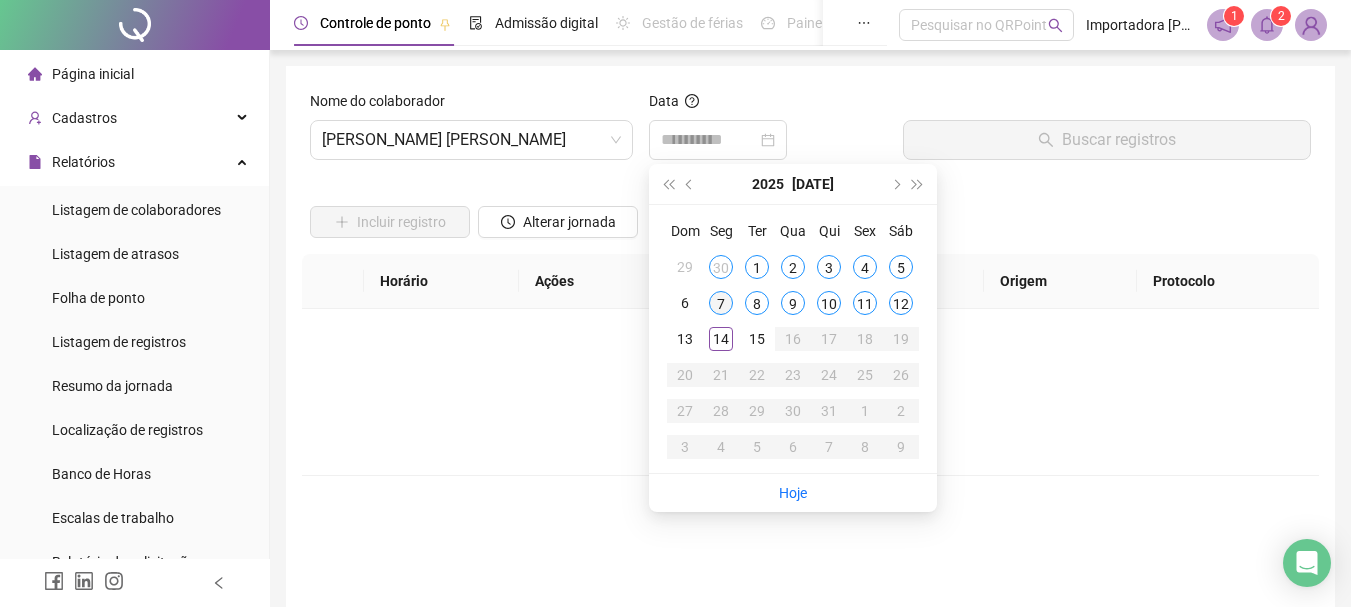 click on "7" at bounding box center (721, 303) 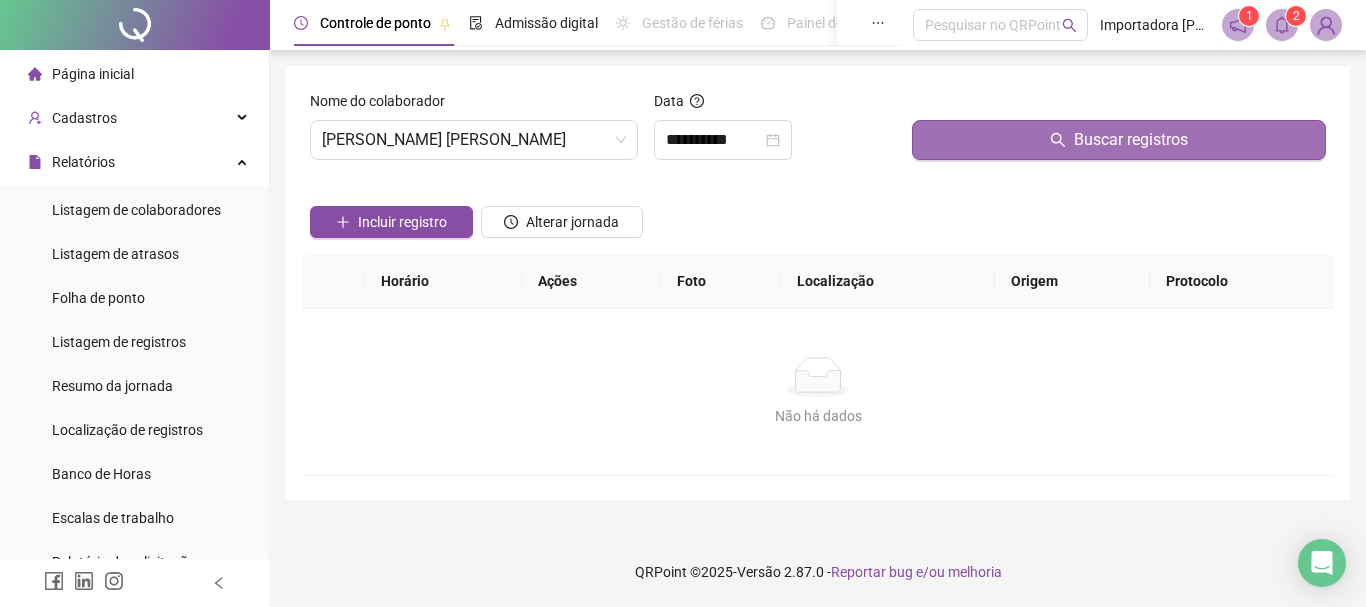 click on "Buscar registros" at bounding box center (1119, 140) 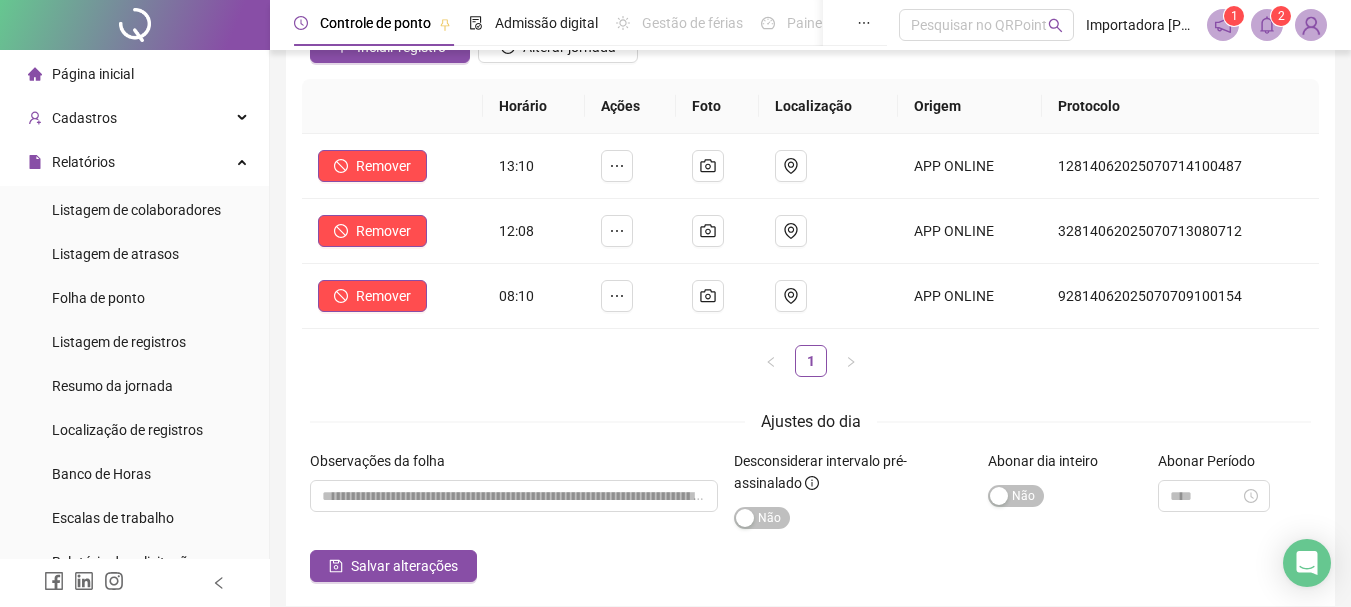 scroll, scrollTop: 60, scrollLeft: 0, axis: vertical 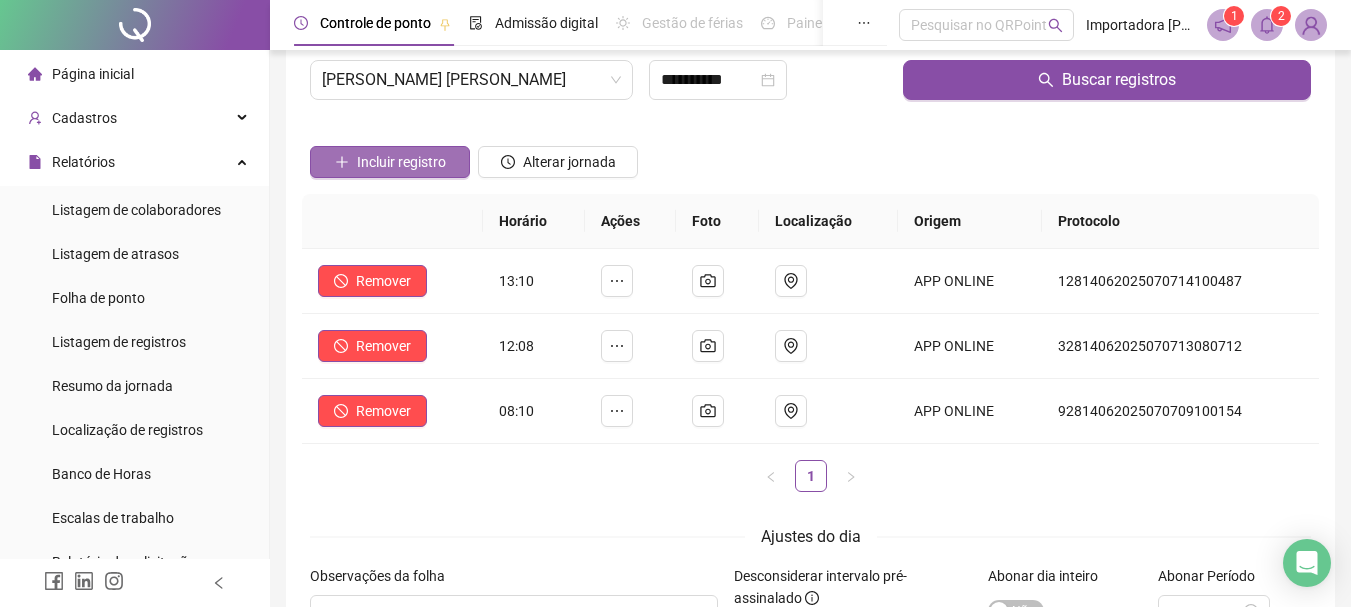 click on "Incluir registro" at bounding box center [401, 162] 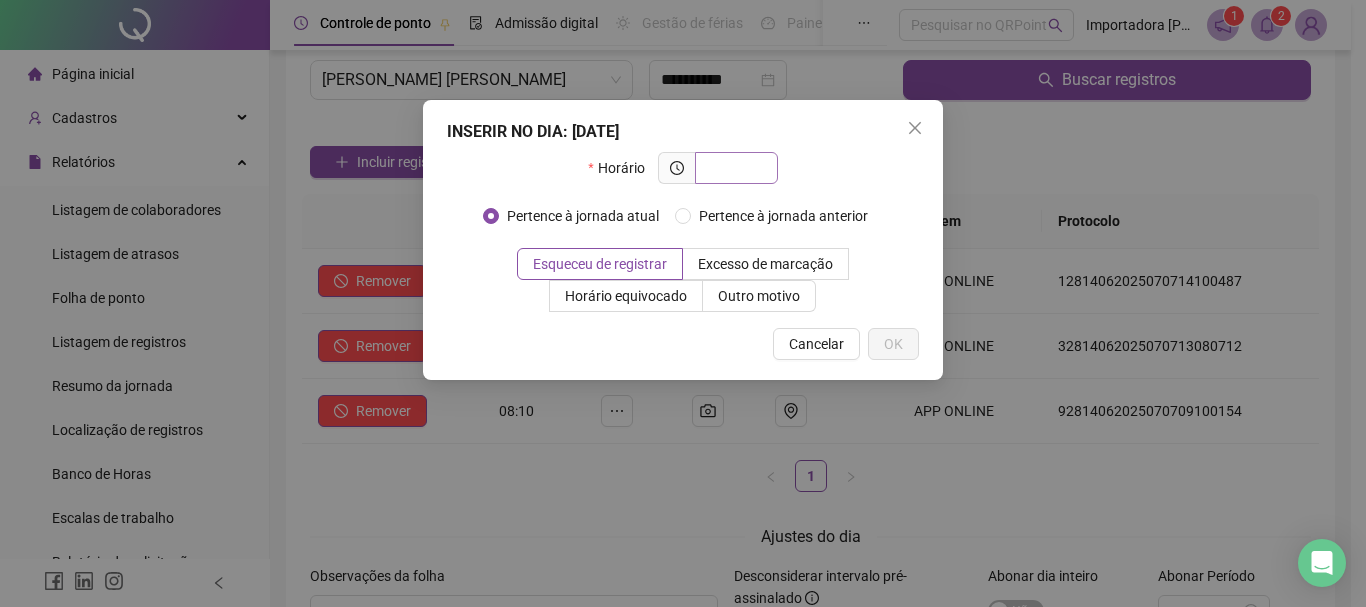 click at bounding box center [734, 168] 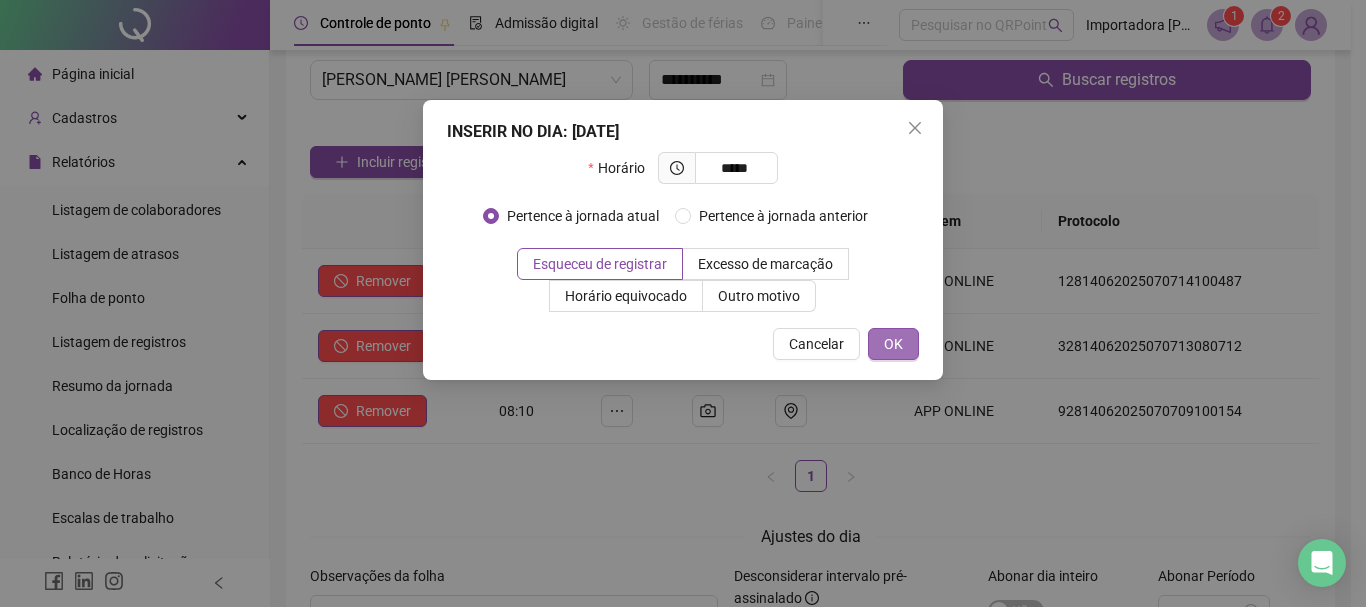 type on "*****" 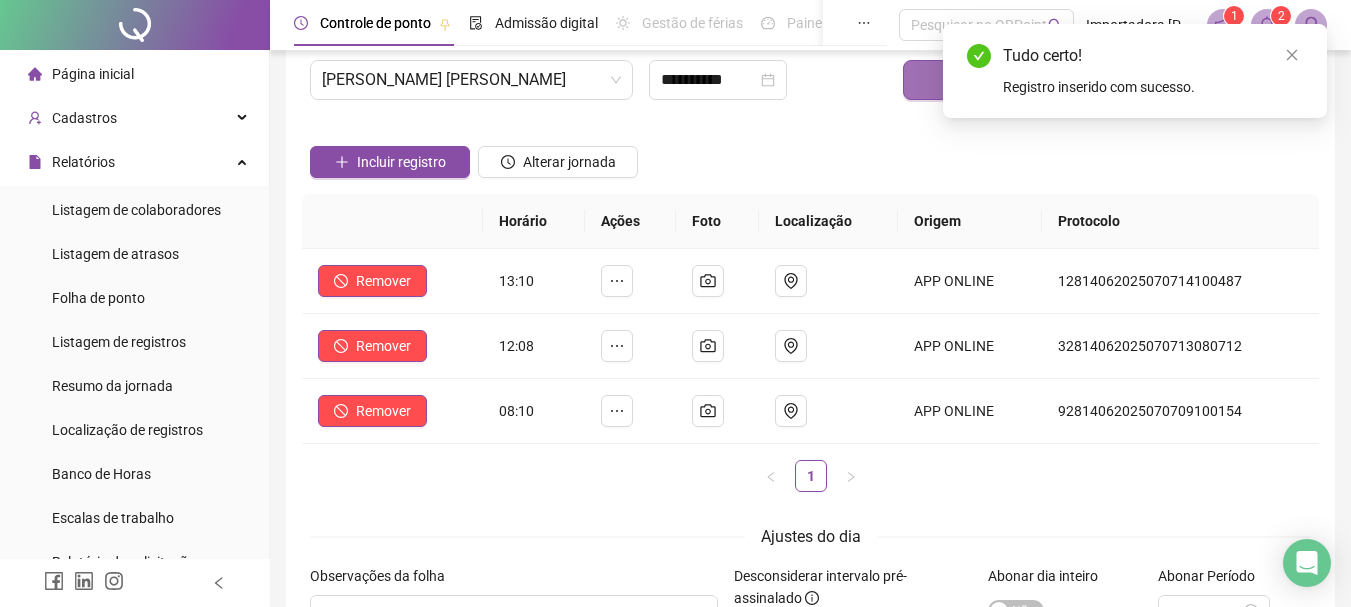 click on "Buscar registros" at bounding box center [1107, 80] 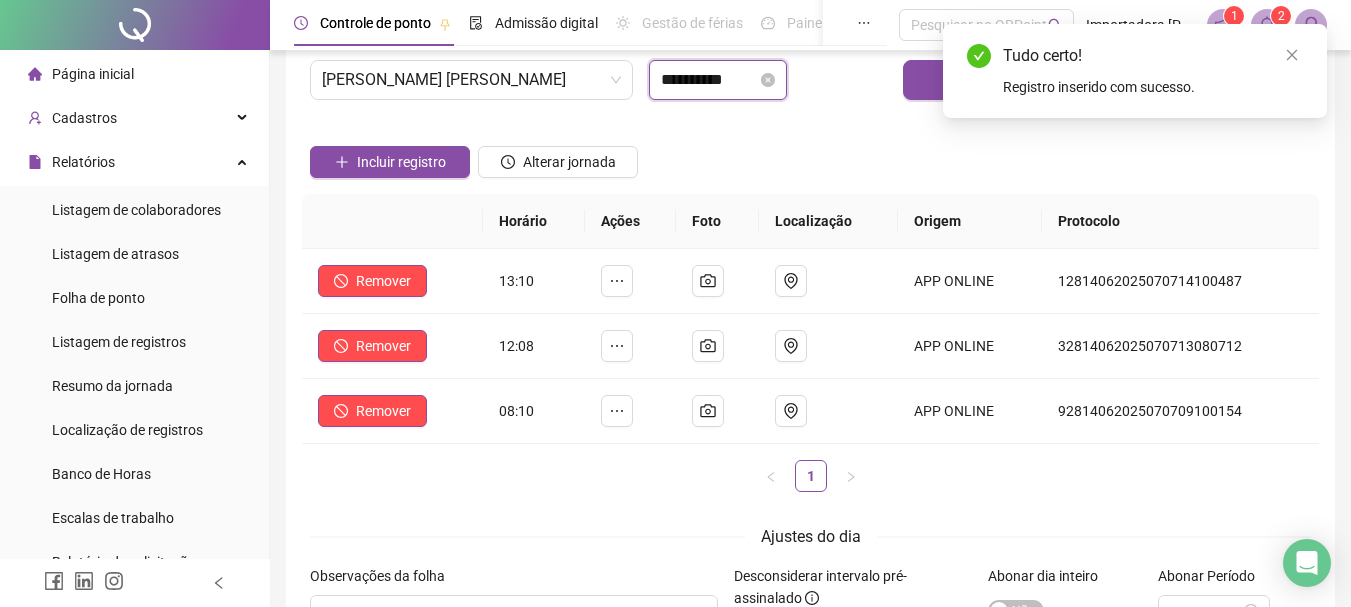 click on "**********" at bounding box center [709, 80] 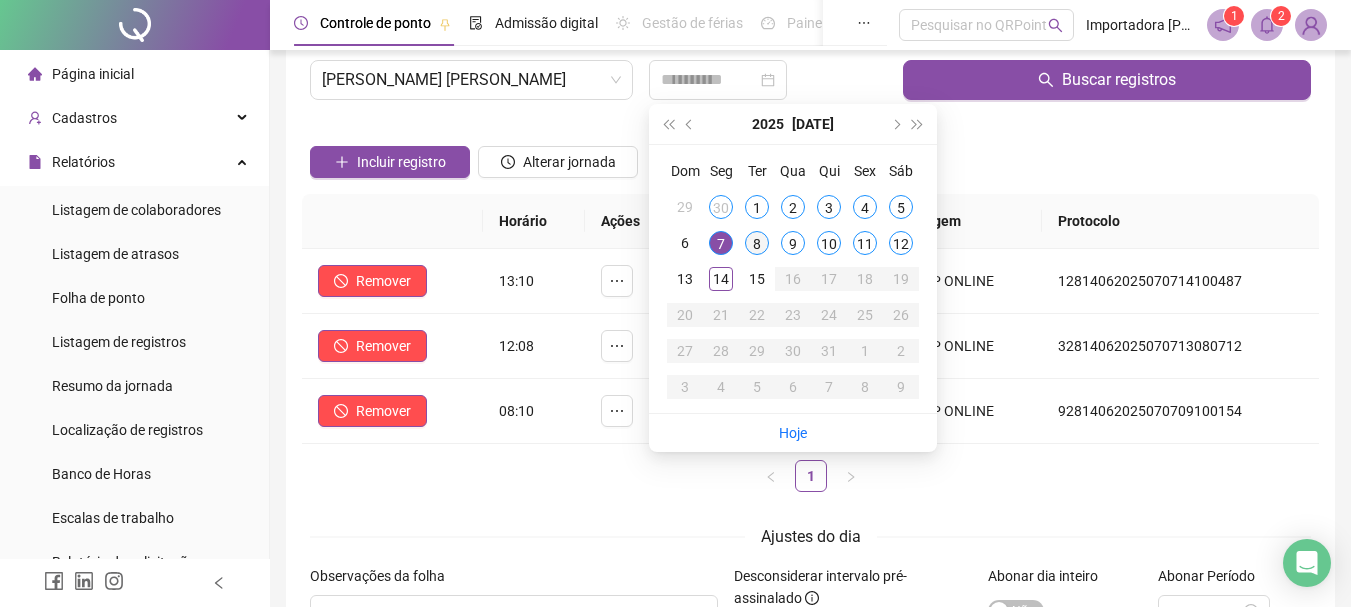 click on "8" at bounding box center (757, 243) 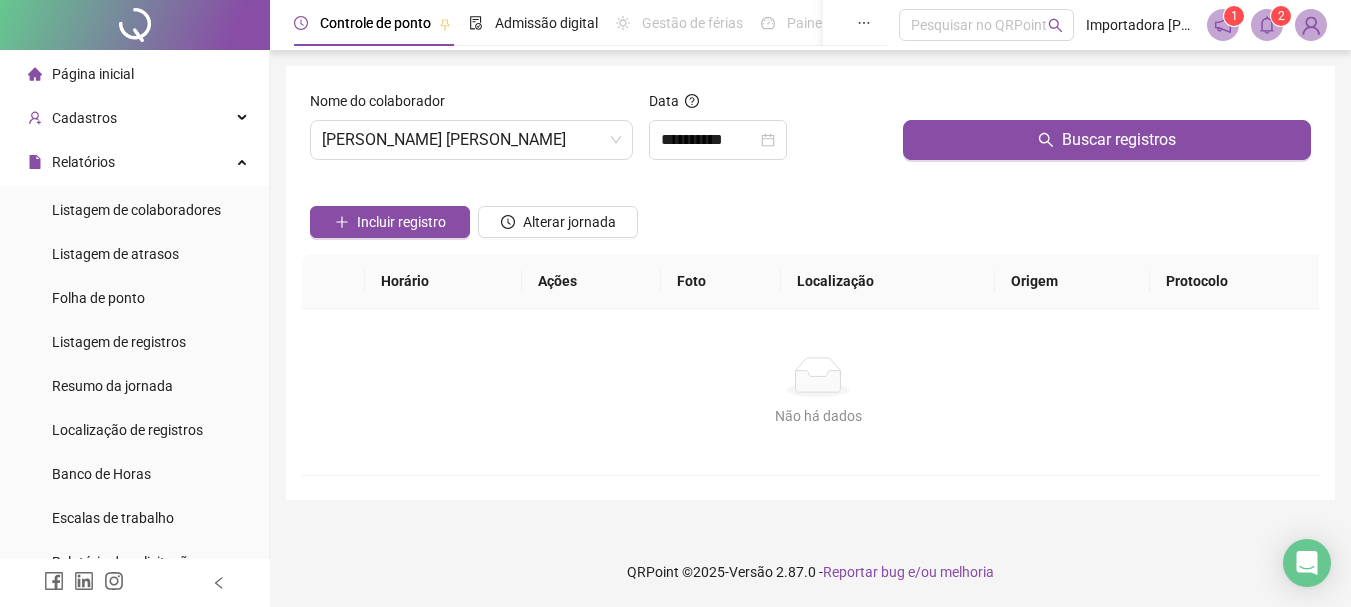 scroll, scrollTop: 0, scrollLeft: 0, axis: both 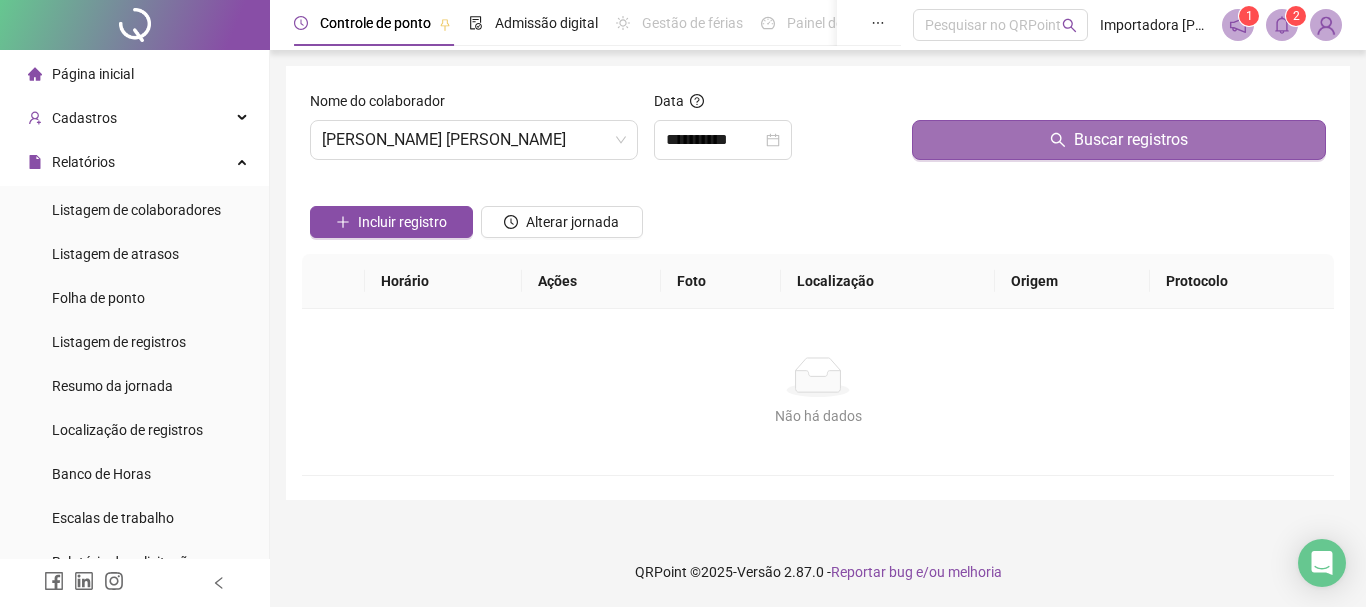 click on "Buscar registros" at bounding box center (1119, 140) 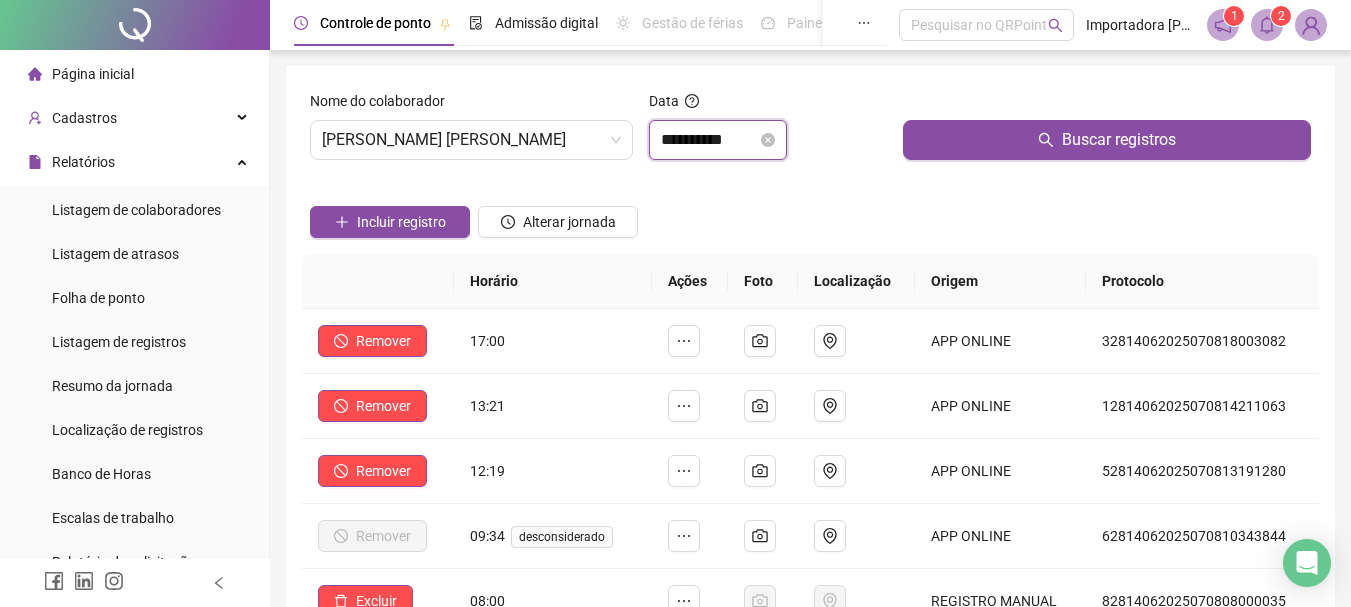 click on "**********" at bounding box center (709, 140) 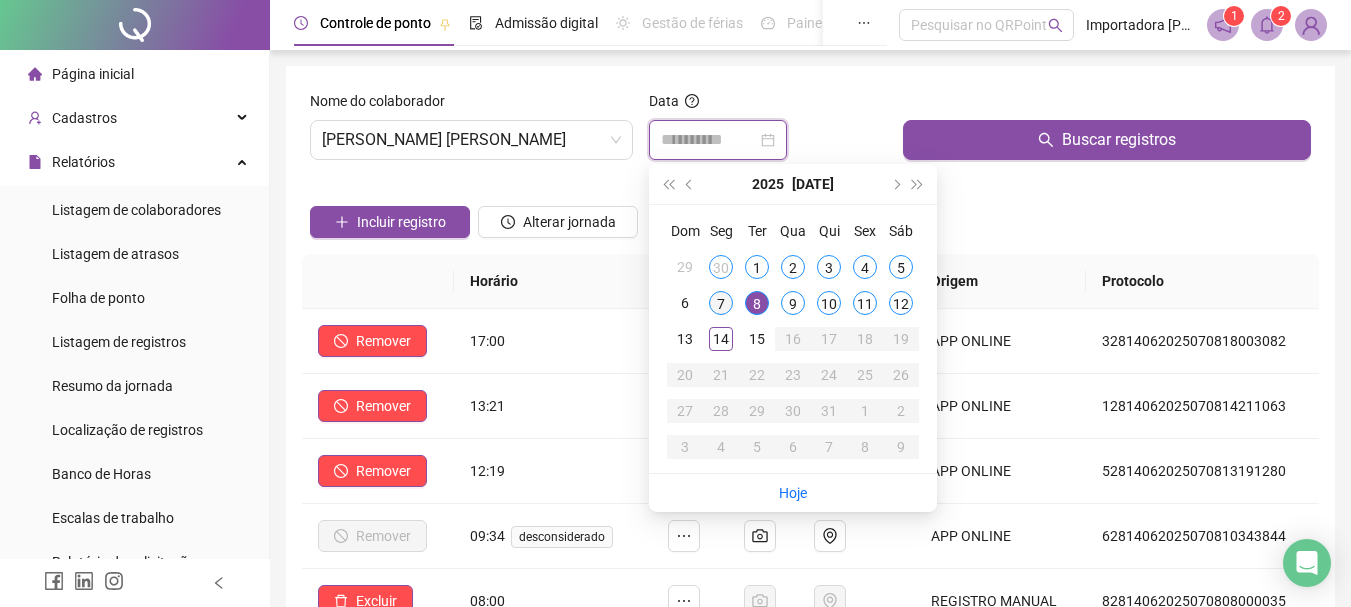 type on "**********" 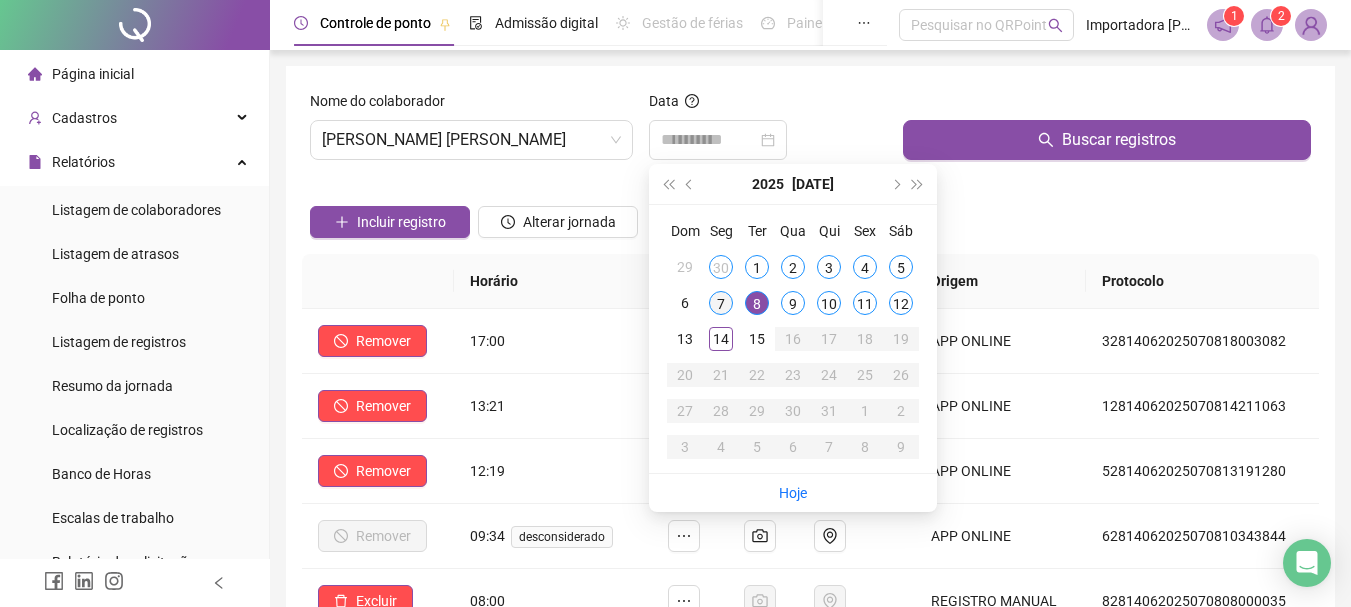 click on "7" at bounding box center (721, 303) 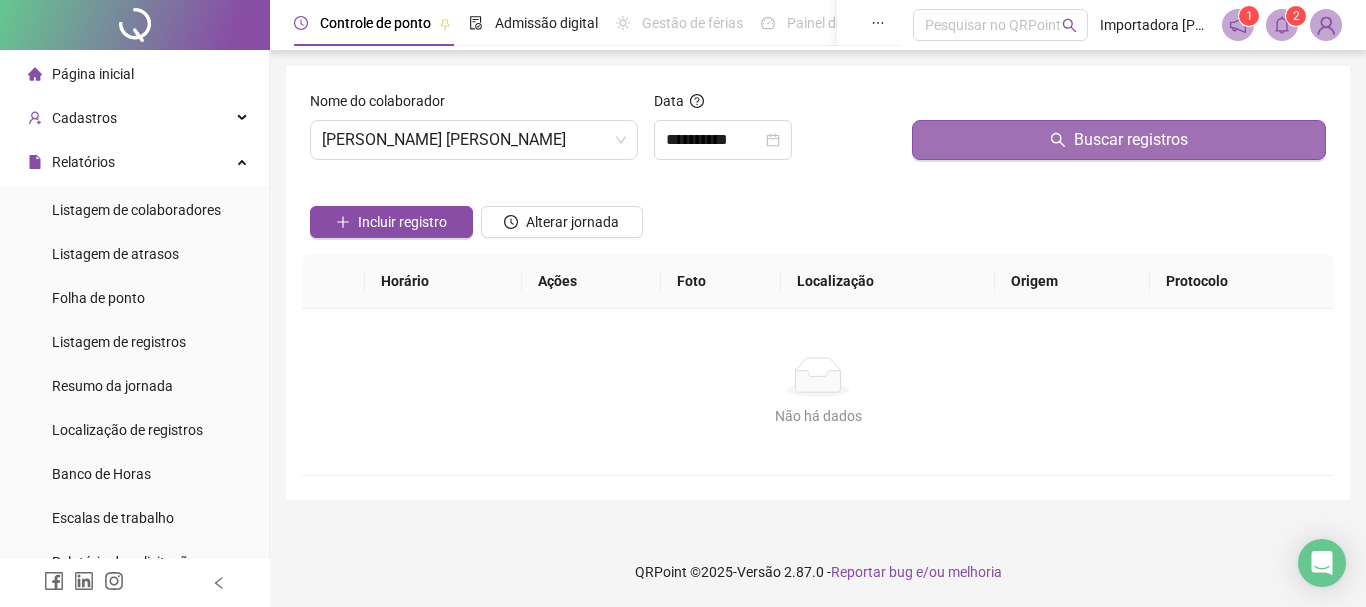 click on "Buscar registros" at bounding box center [1119, 140] 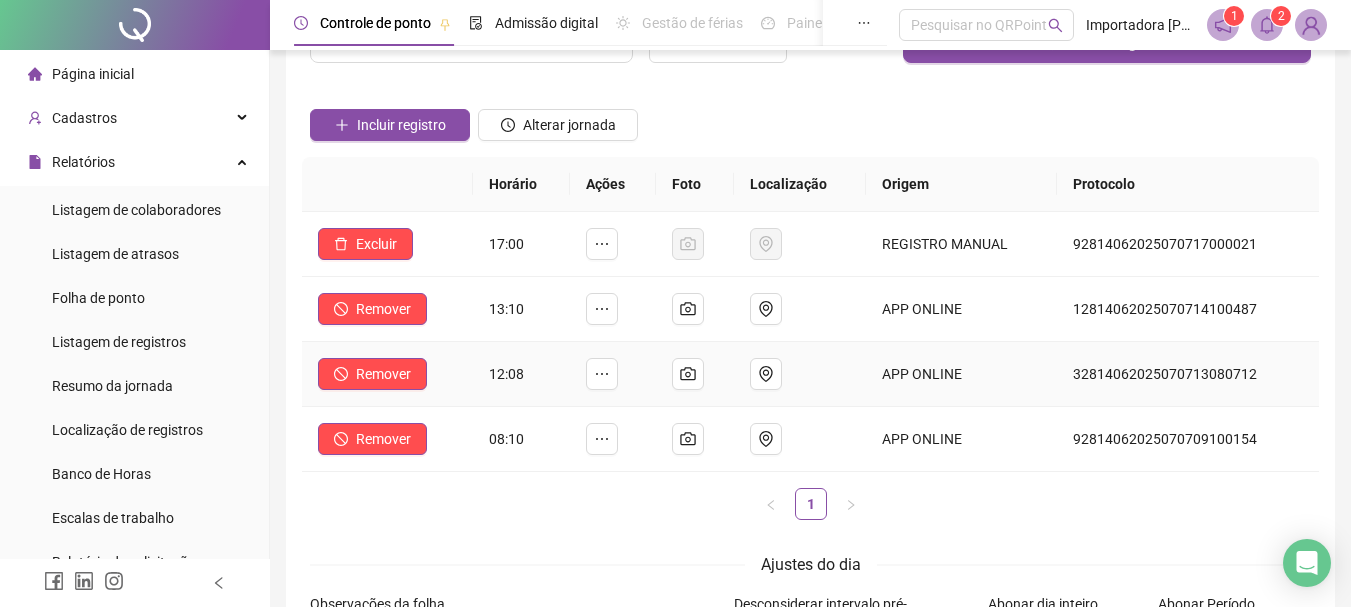 scroll, scrollTop: 0, scrollLeft: 0, axis: both 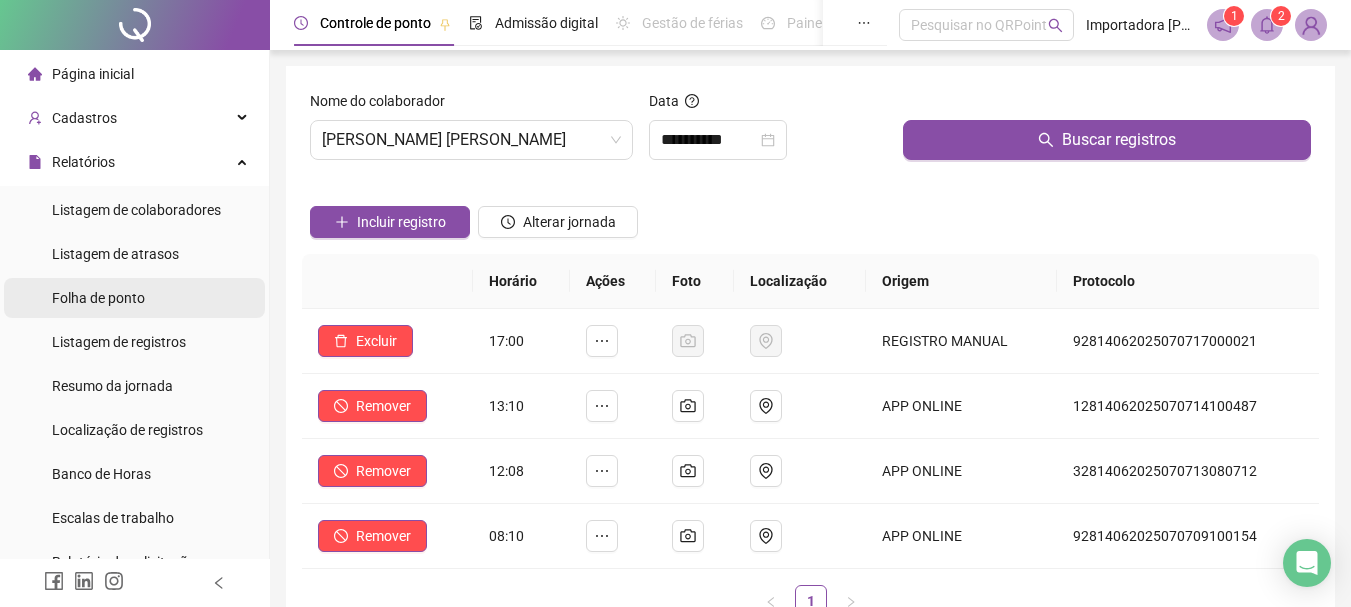 click on "Folha de ponto" at bounding box center [98, 298] 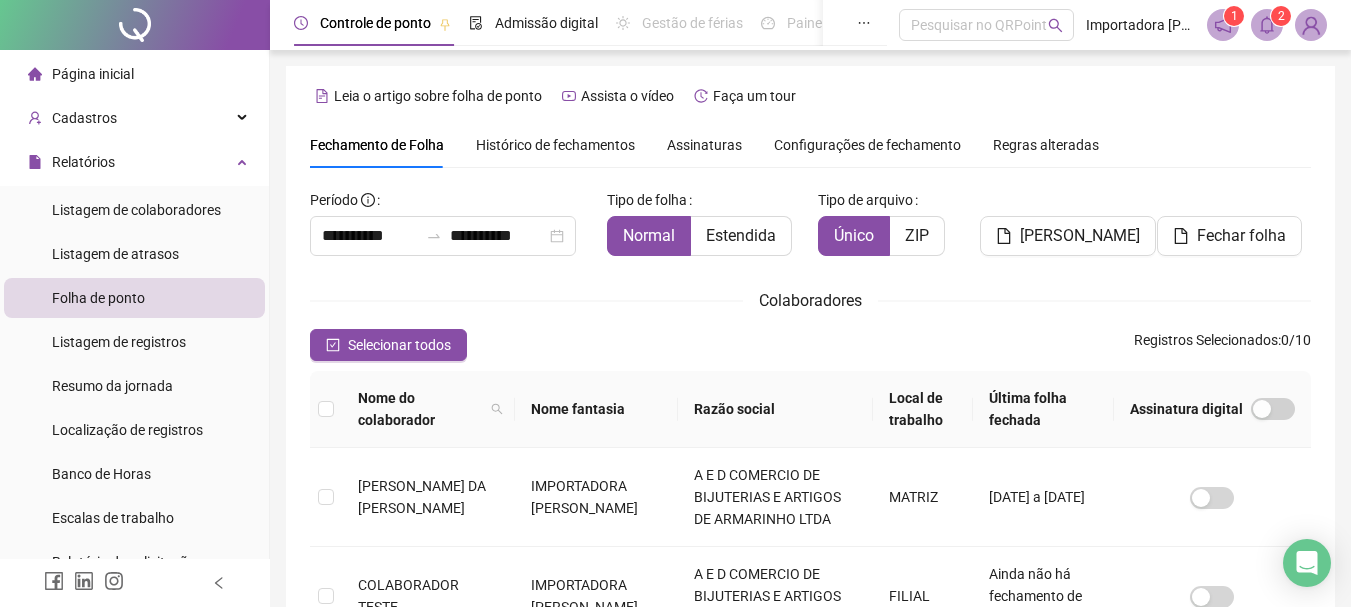 scroll, scrollTop: 106, scrollLeft: 0, axis: vertical 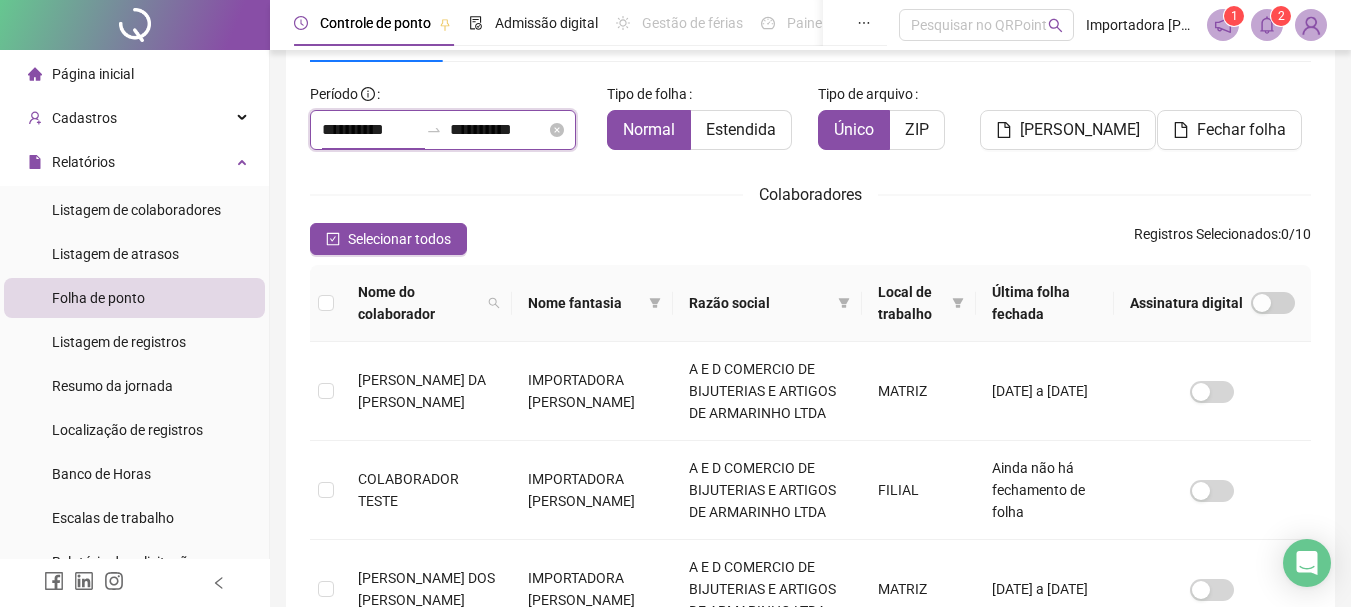 click on "**********" at bounding box center (370, 130) 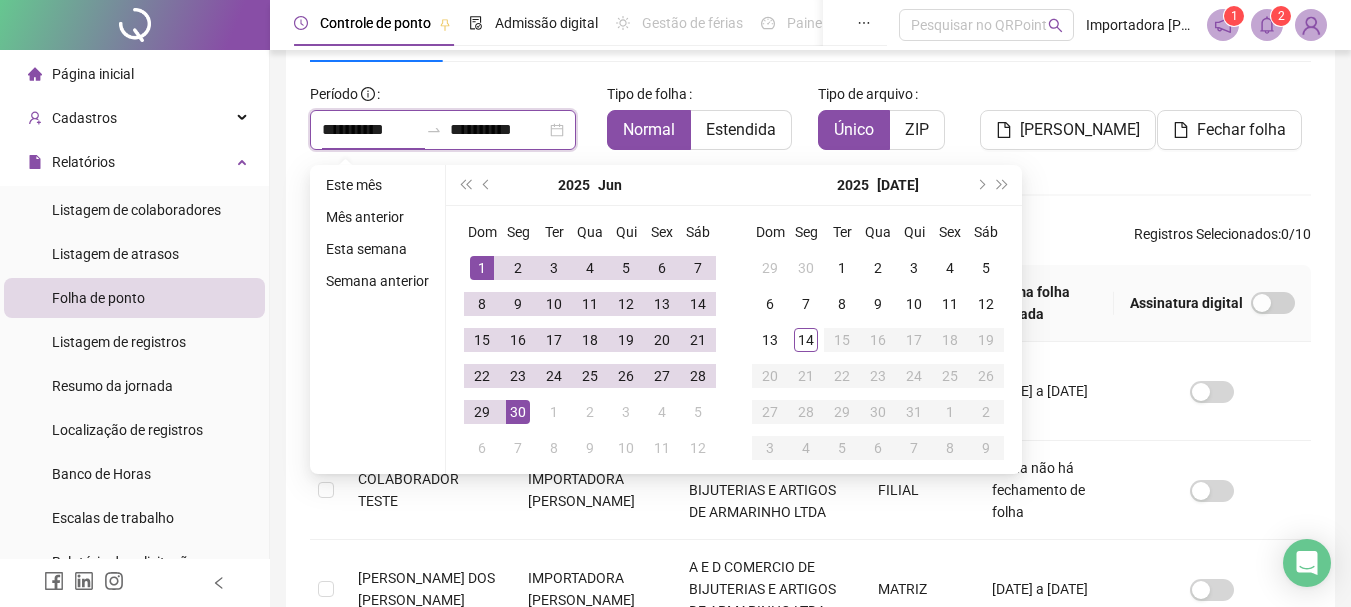 type on "**********" 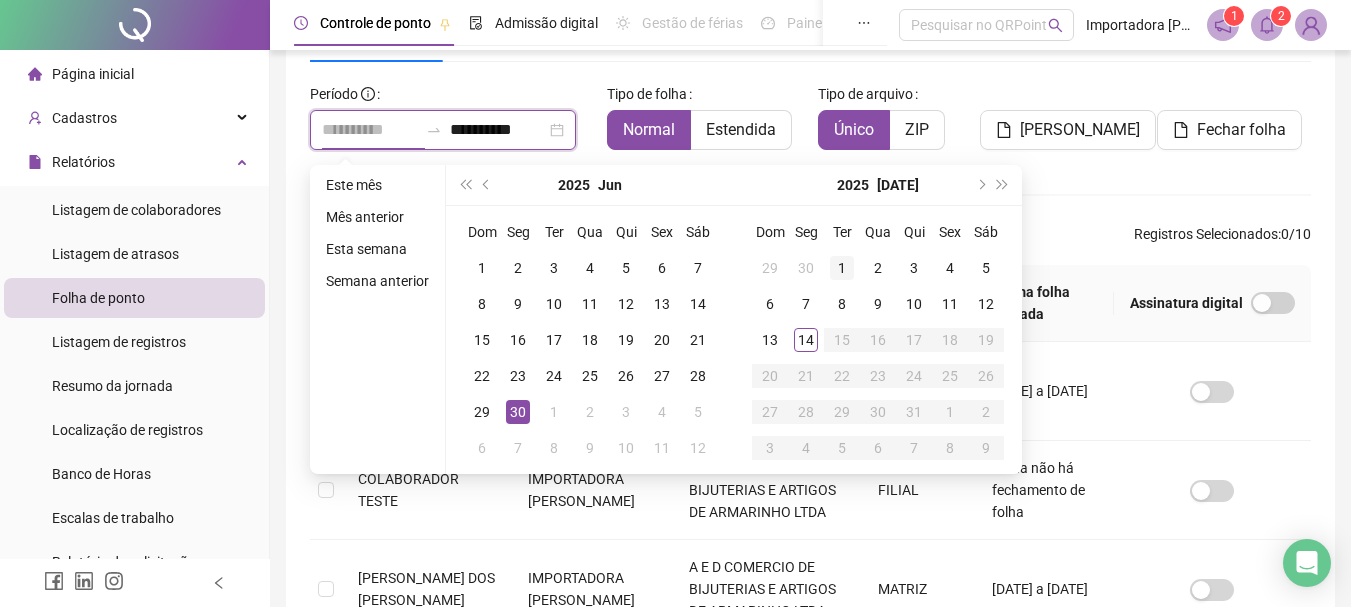 type on "**********" 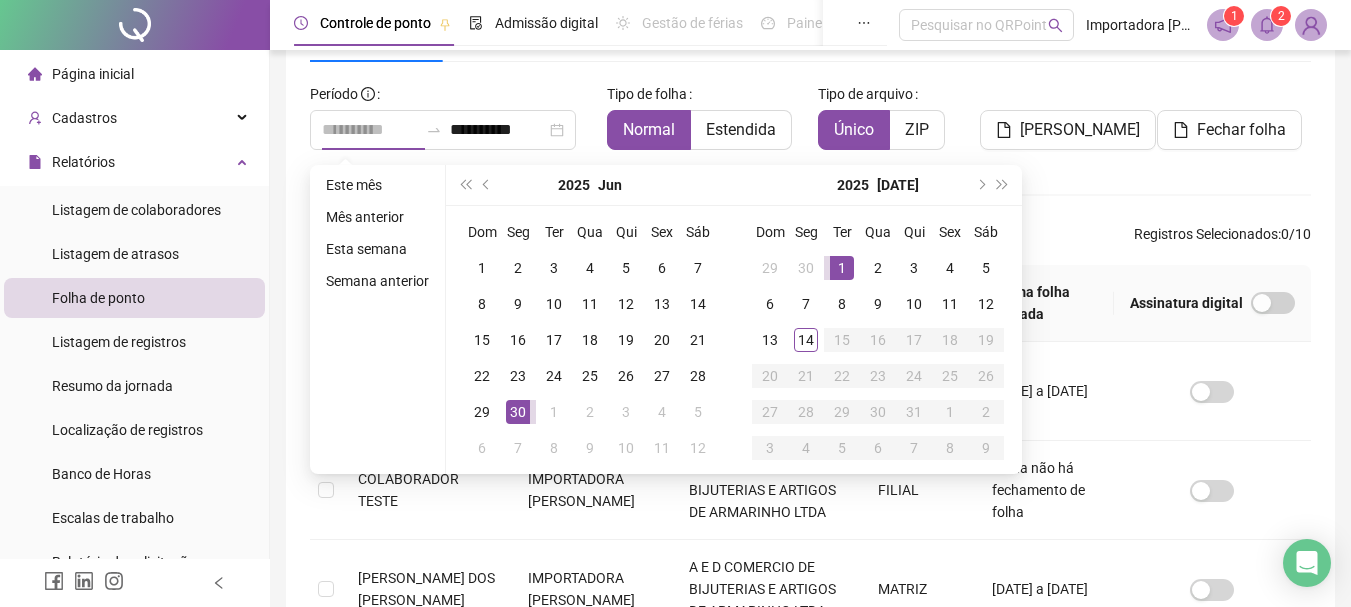 click on "1" at bounding box center (842, 268) 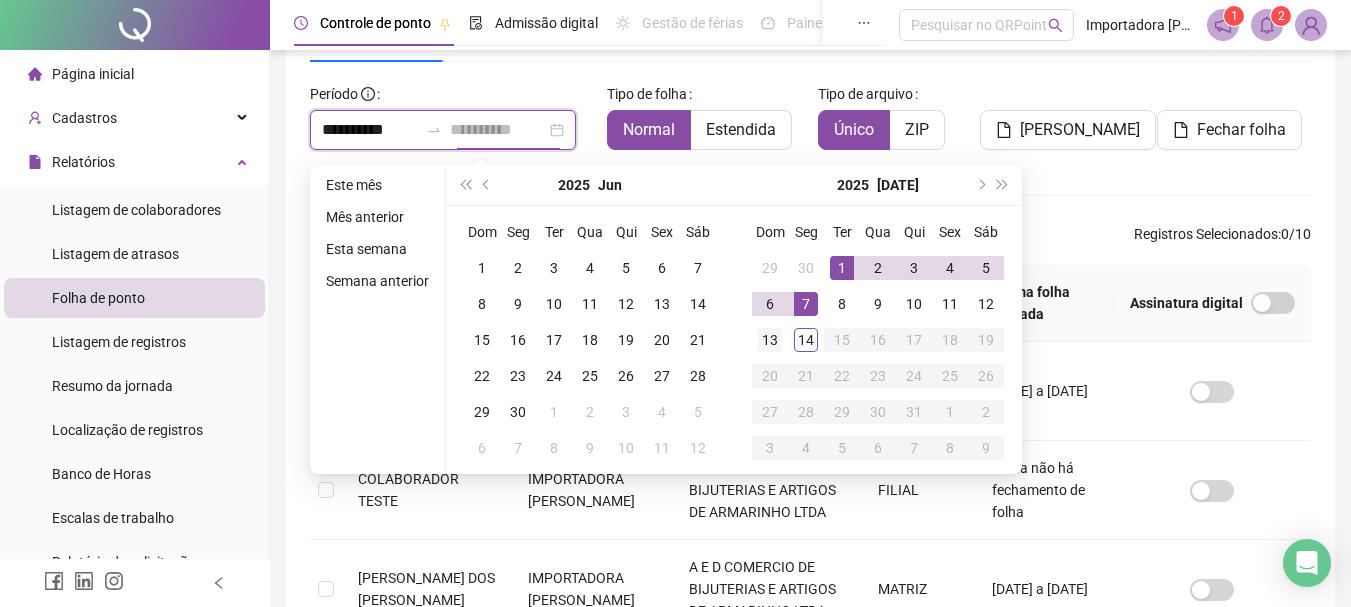 type on "**********" 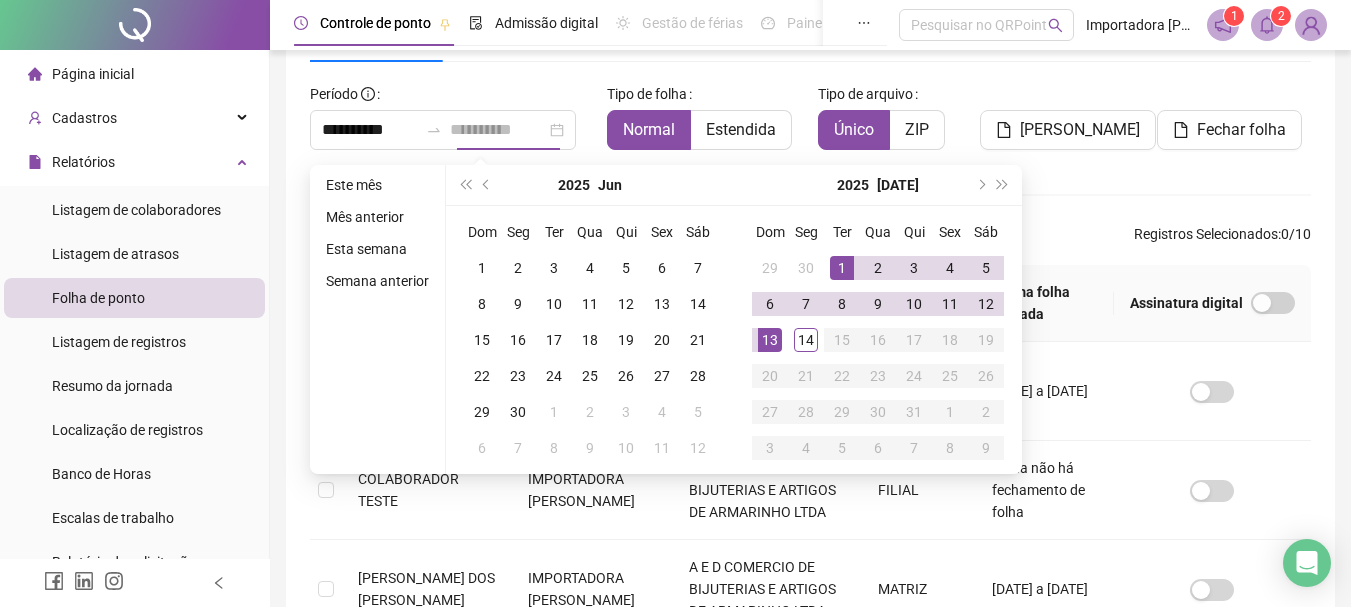 click on "13" at bounding box center (770, 340) 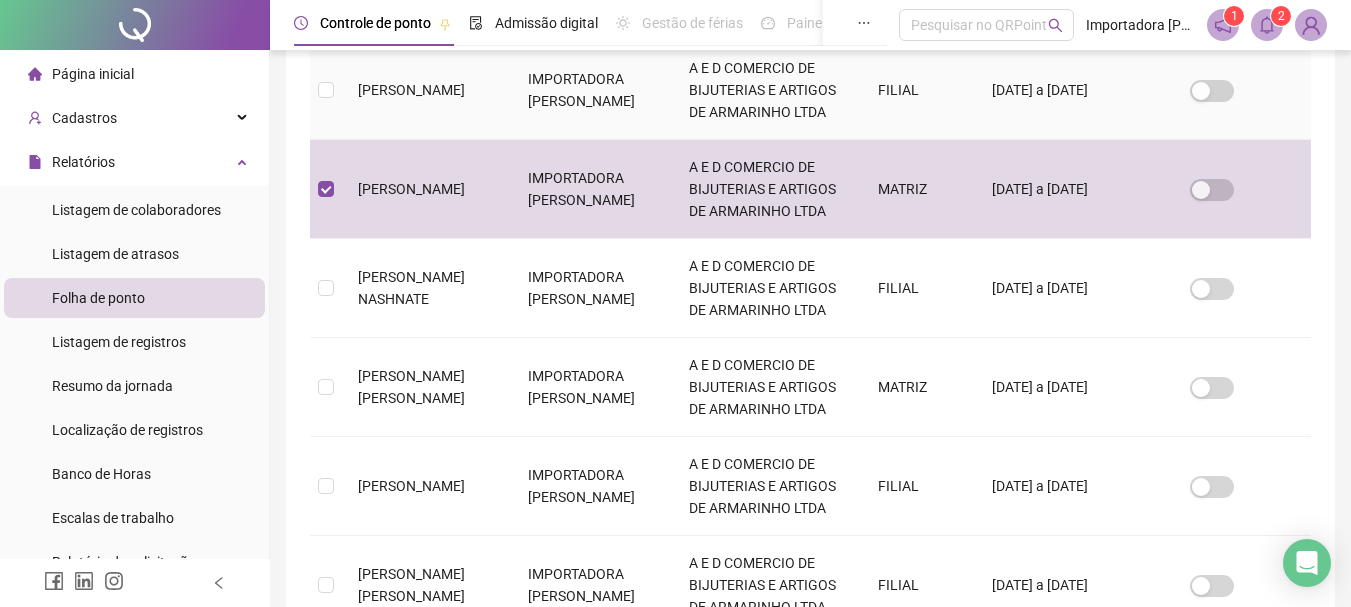 scroll, scrollTop: 706, scrollLeft: 0, axis: vertical 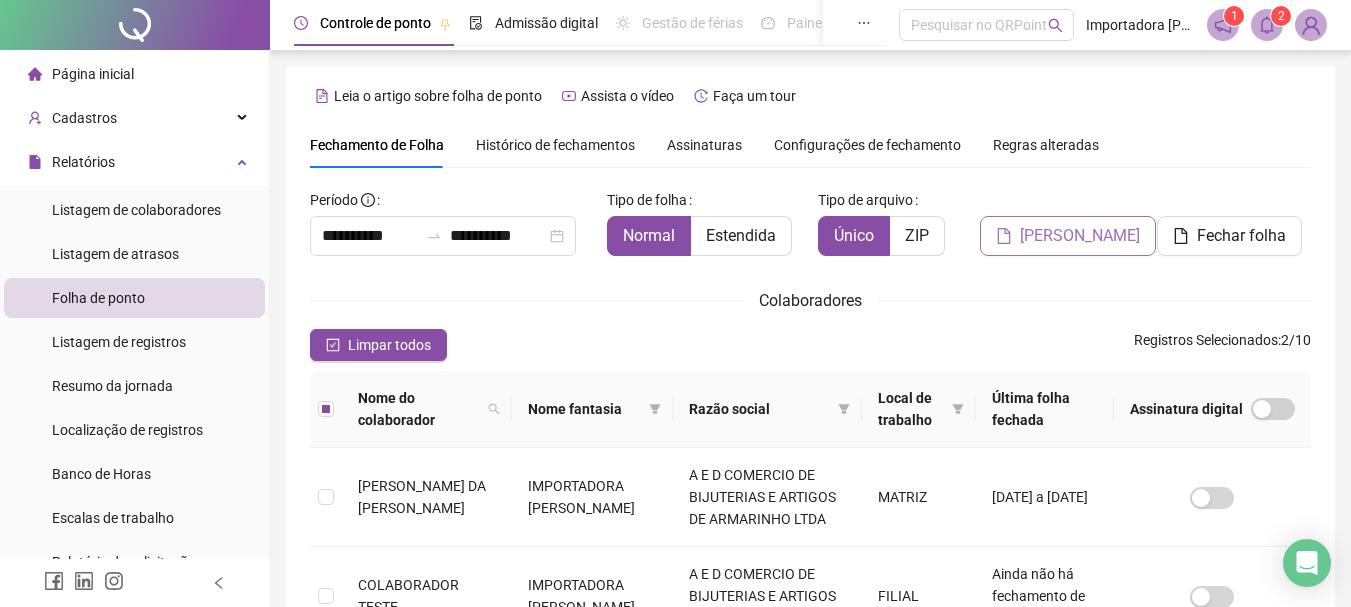 click on "[PERSON_NAME]" at bounding box center [1080, 236] 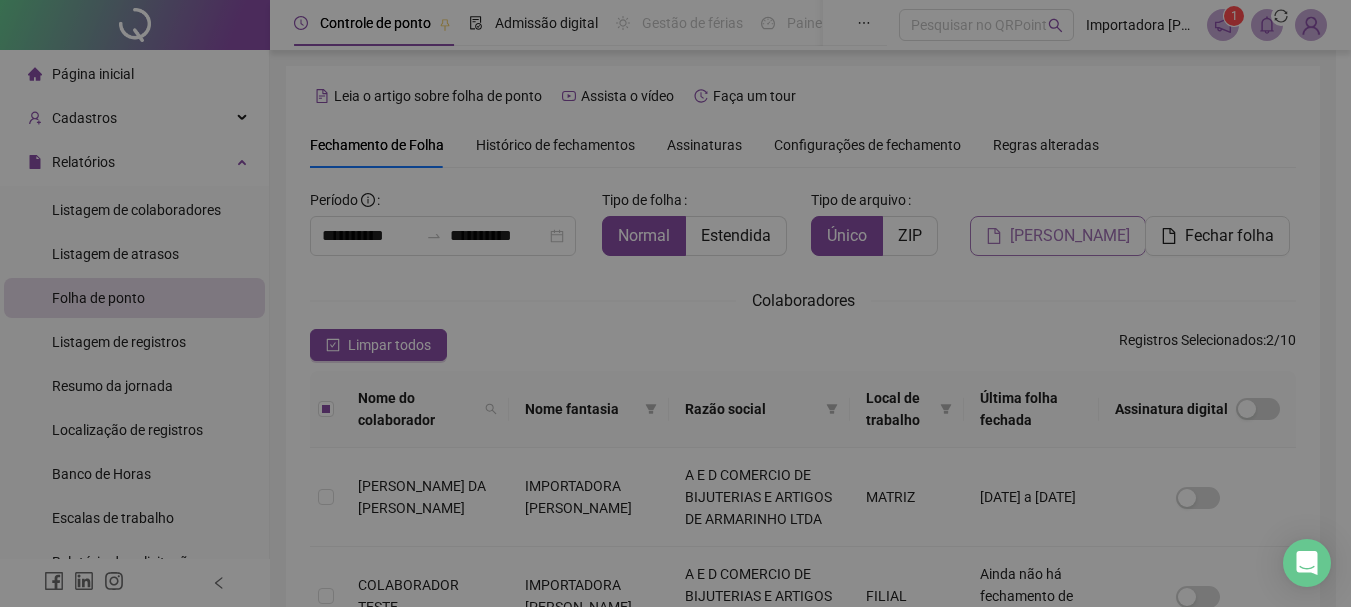 scroll, scrollTop: 106, scrollLeft: 0, axis: vertical 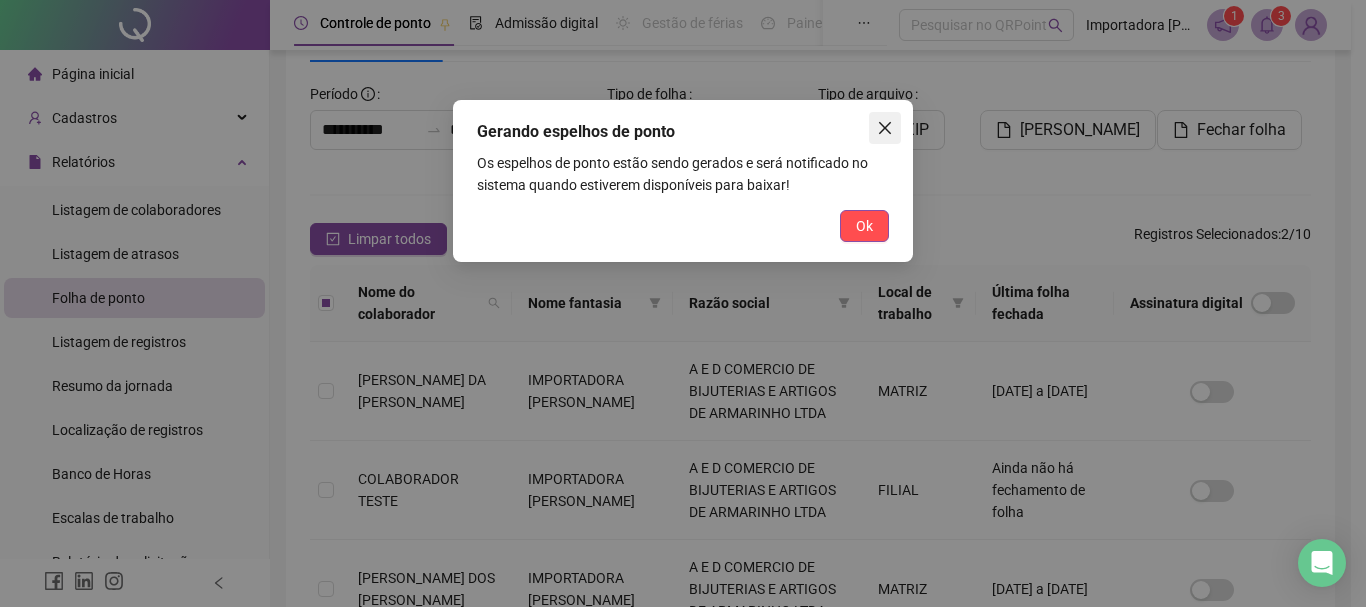 click at bounding box center [885, 128] 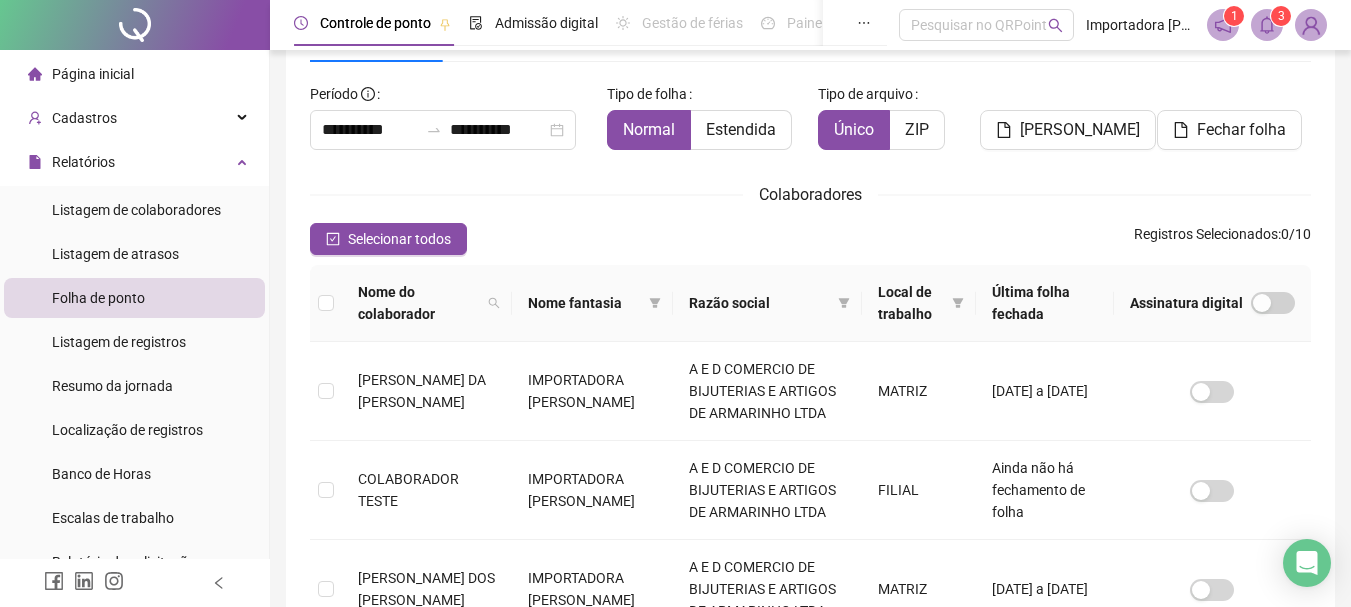 click on "Página inicial" at bounding box center [134, 74] 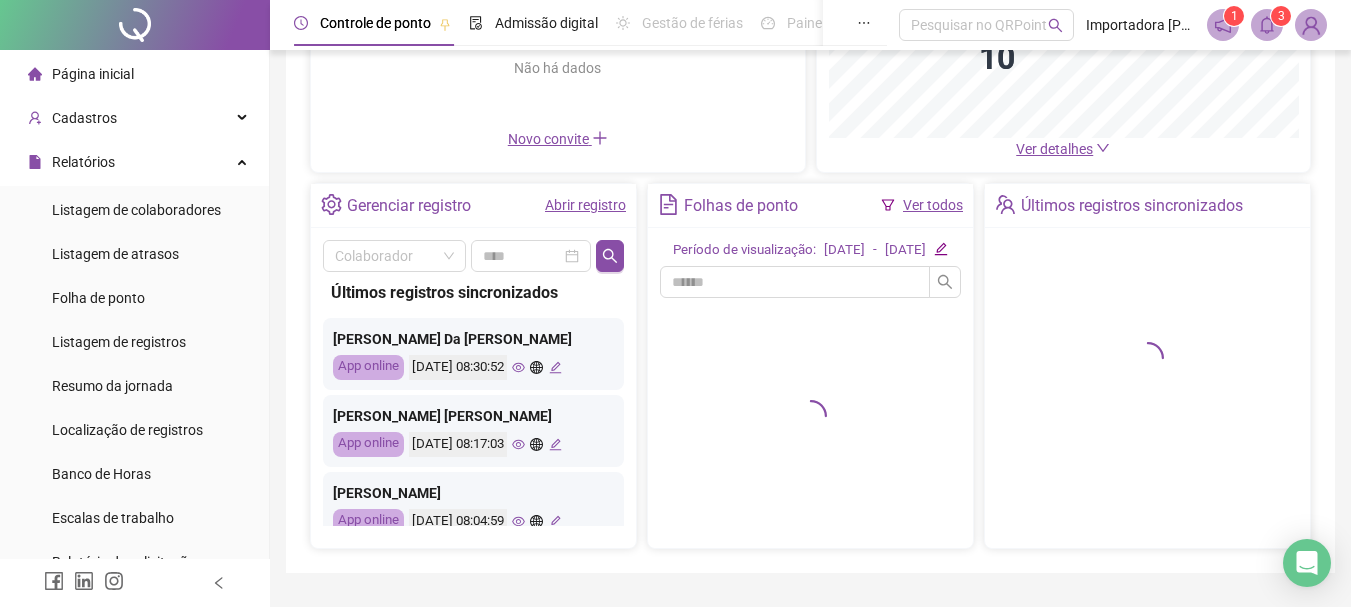 scroll, scrollTop: 306, scrollLeft: 0, axis: vertical 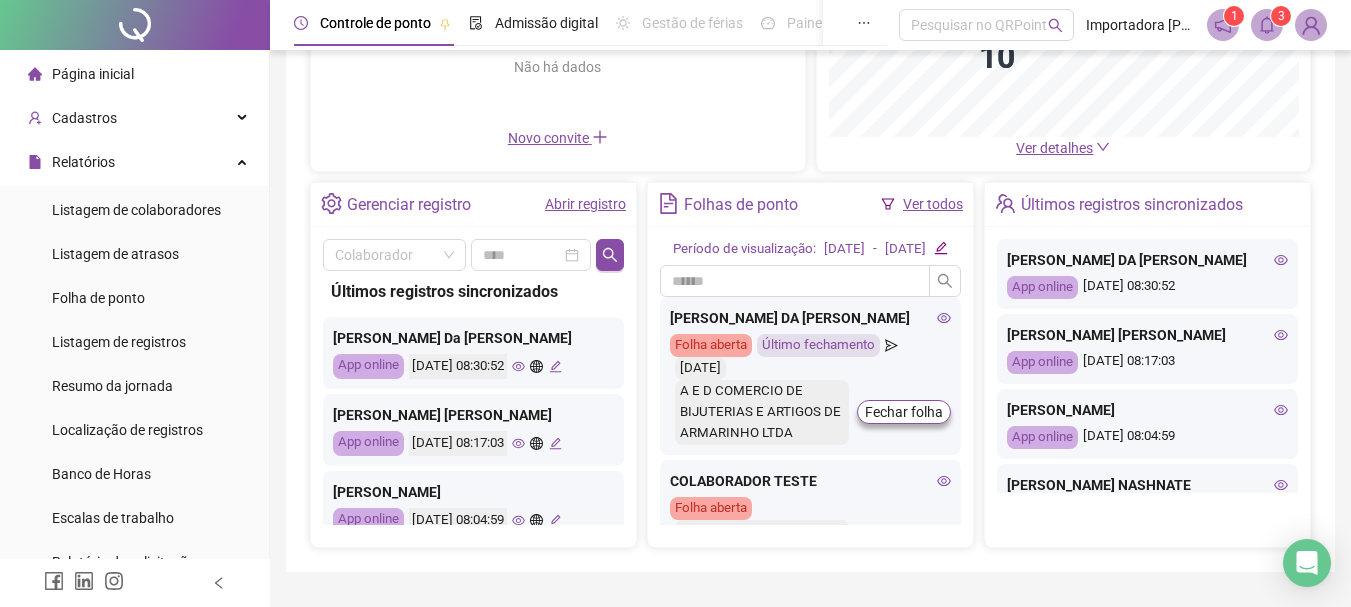 click on "Abrir registro" at bounding box center [585, 204] 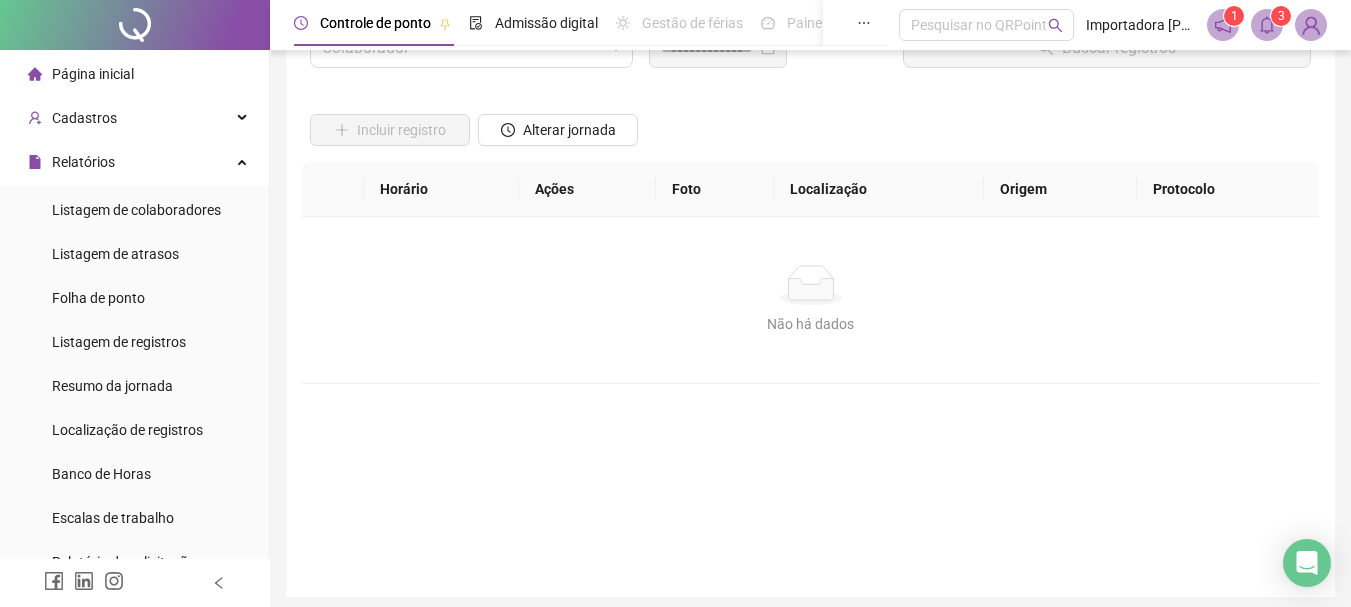 scroll, scrollTop: 0, scrollLeft: 0, axis: both 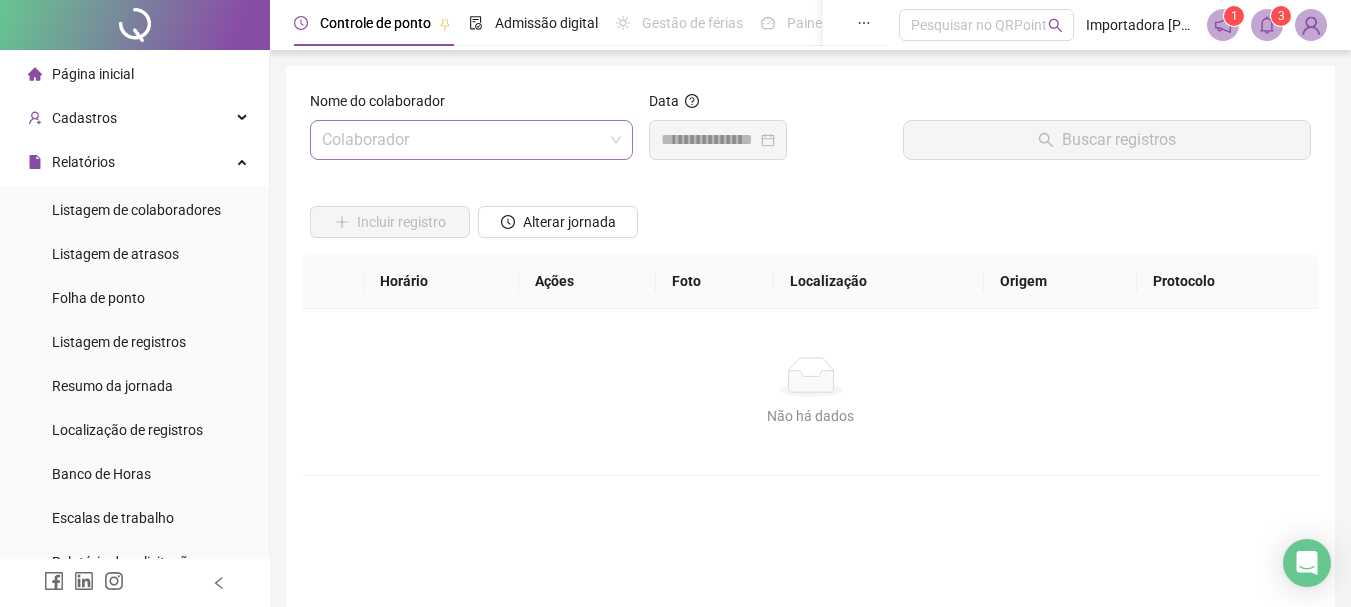 click at bounding box center (465, 140) 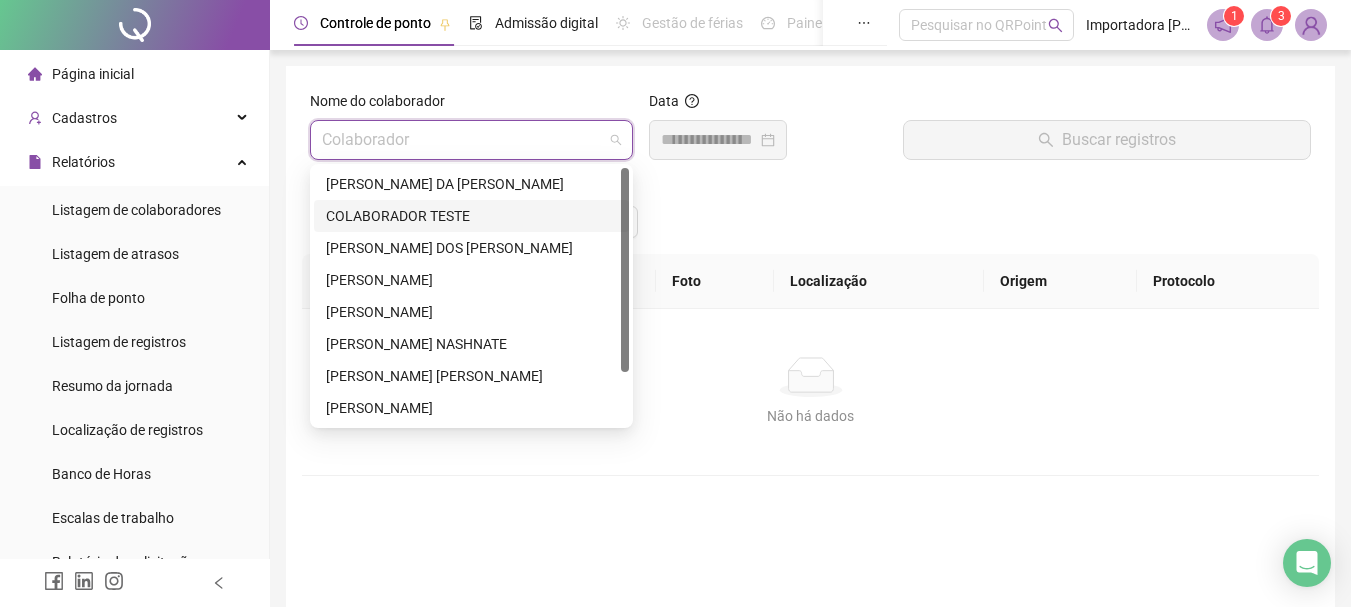 click on "[PERSON_NAME] DA [PERSON_NAME]" at bounding box center (471, 184) 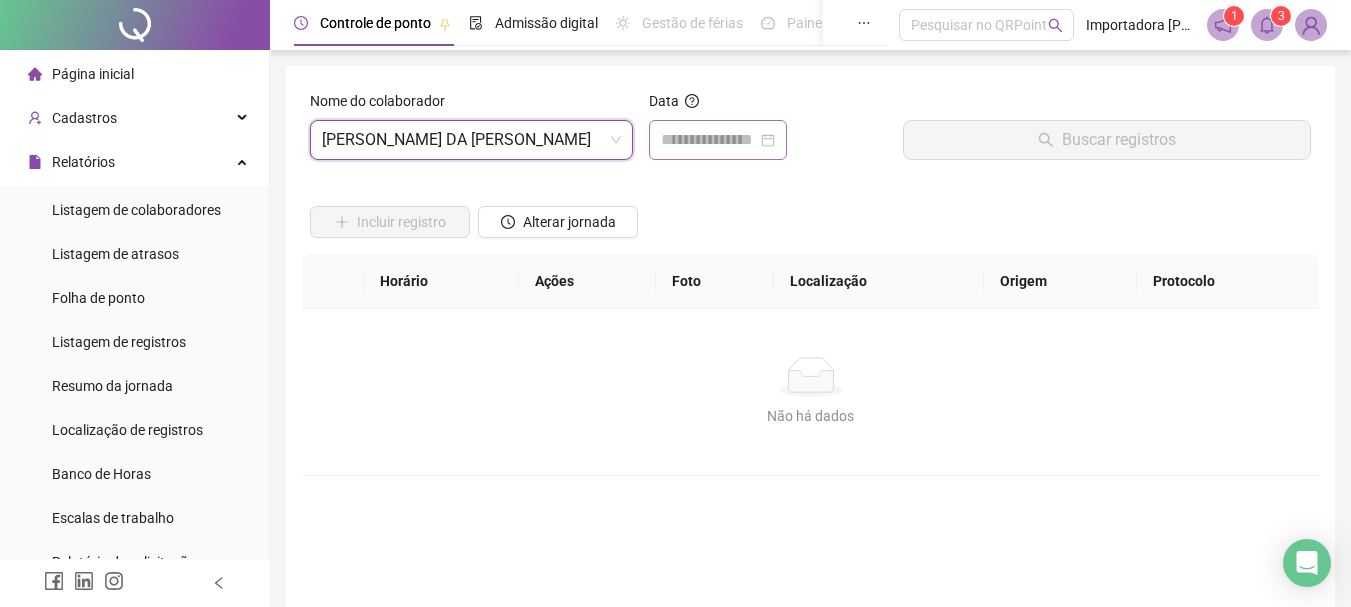 click at bounding box center [718, 140] 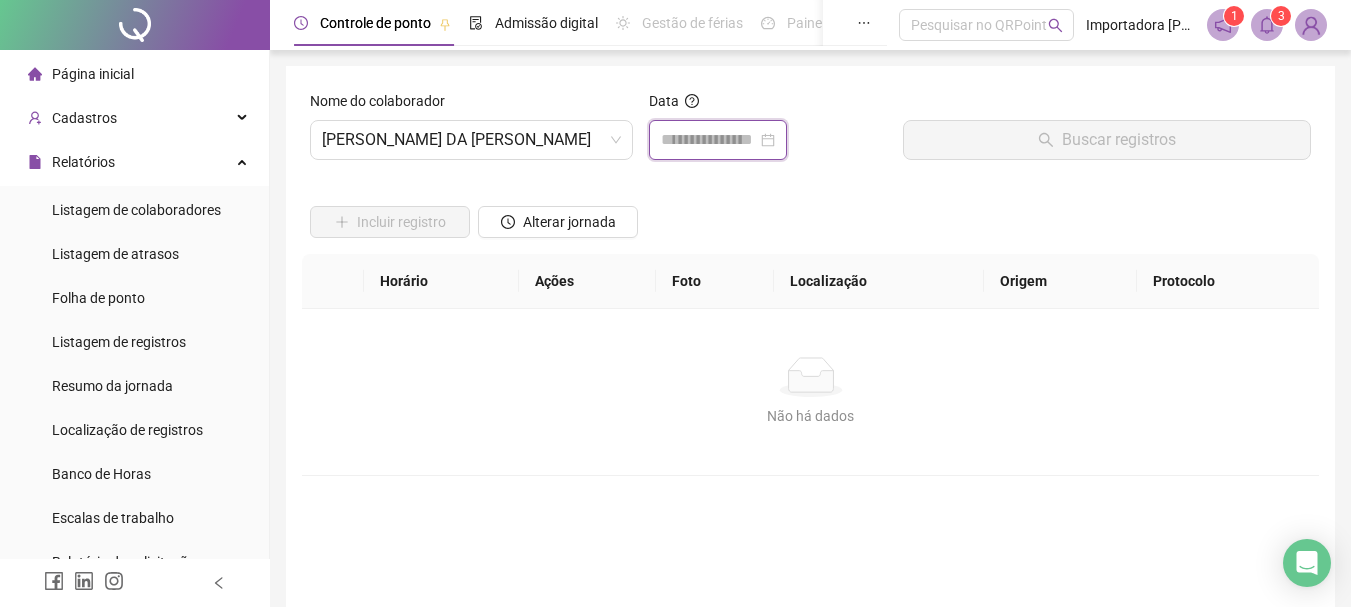 click at bounding box center [709, 140] 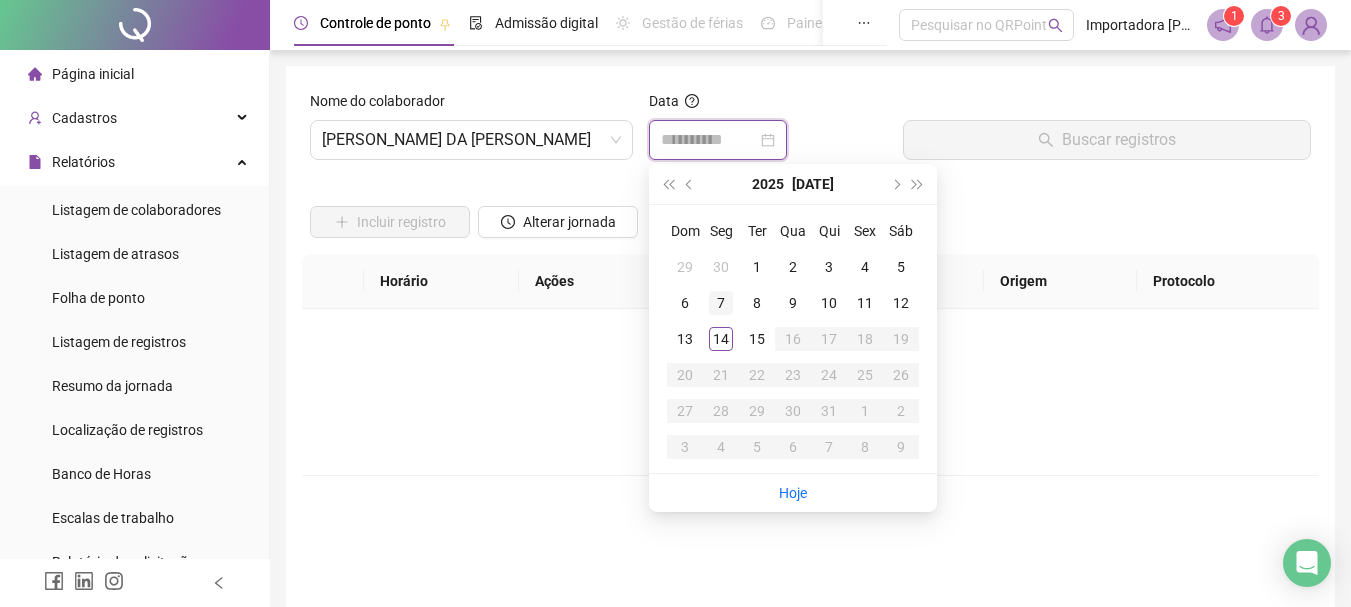 type on "**********" 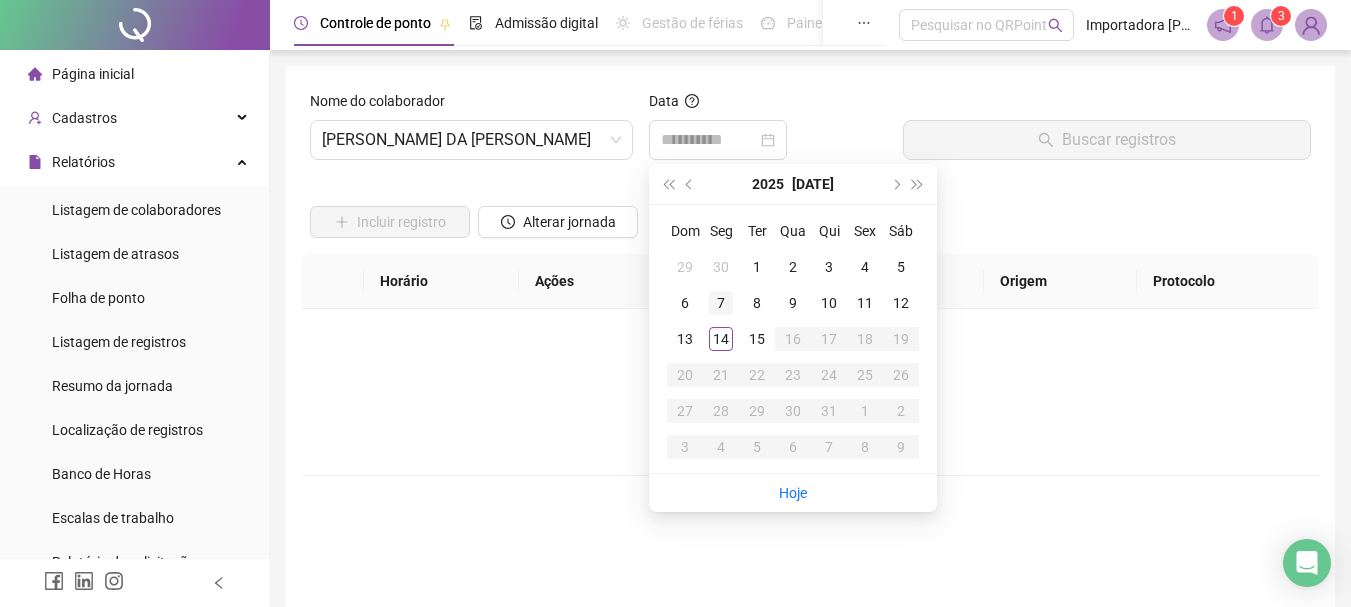 click on "7" at bounding box center (721, 303) 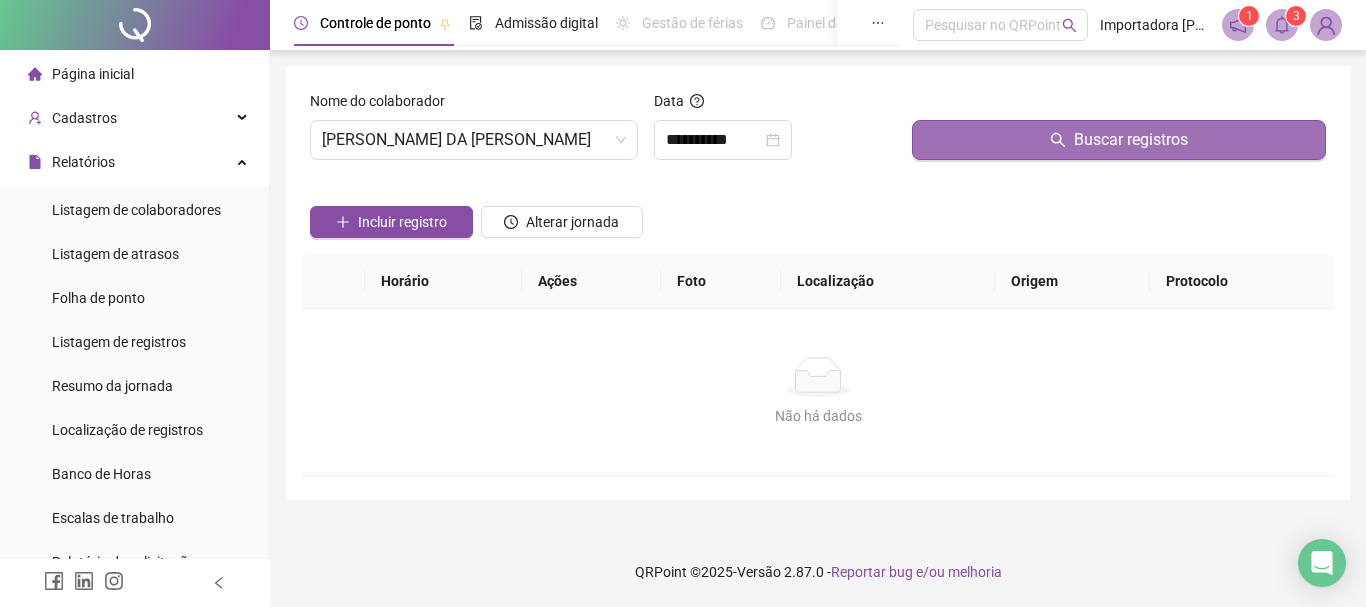 click on "Buscar registros" at bounding box center [1119, 140] 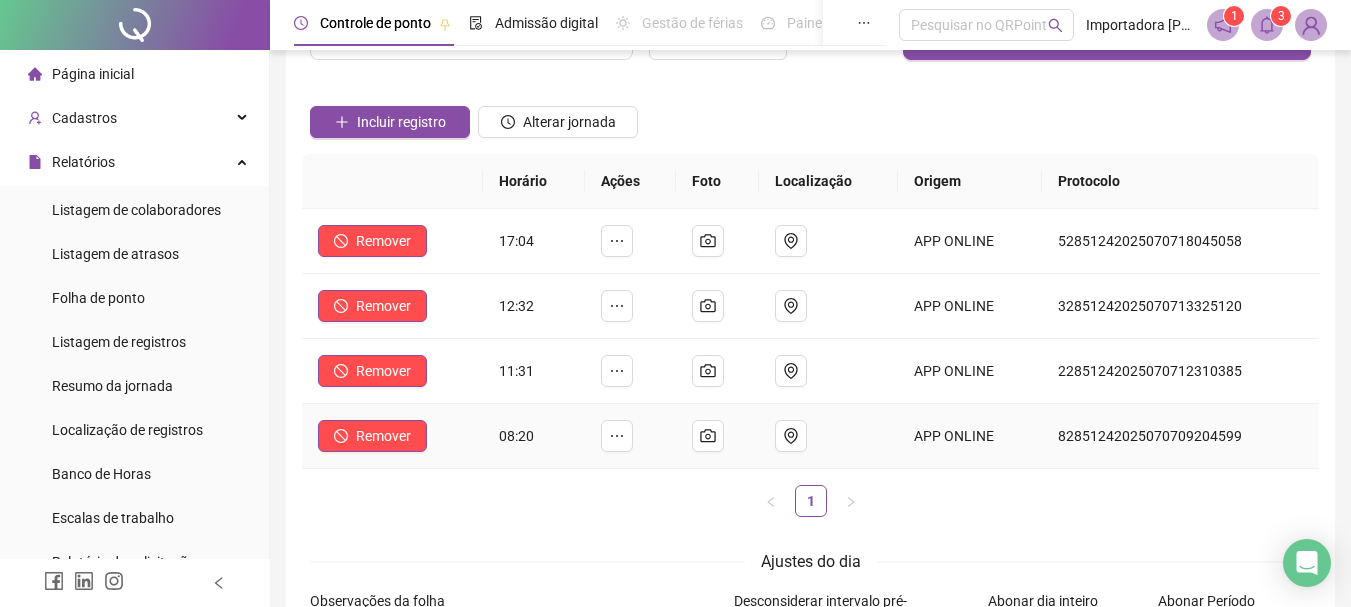 scroll, scrollTop: 0, scrollLeft: 0, axis: both 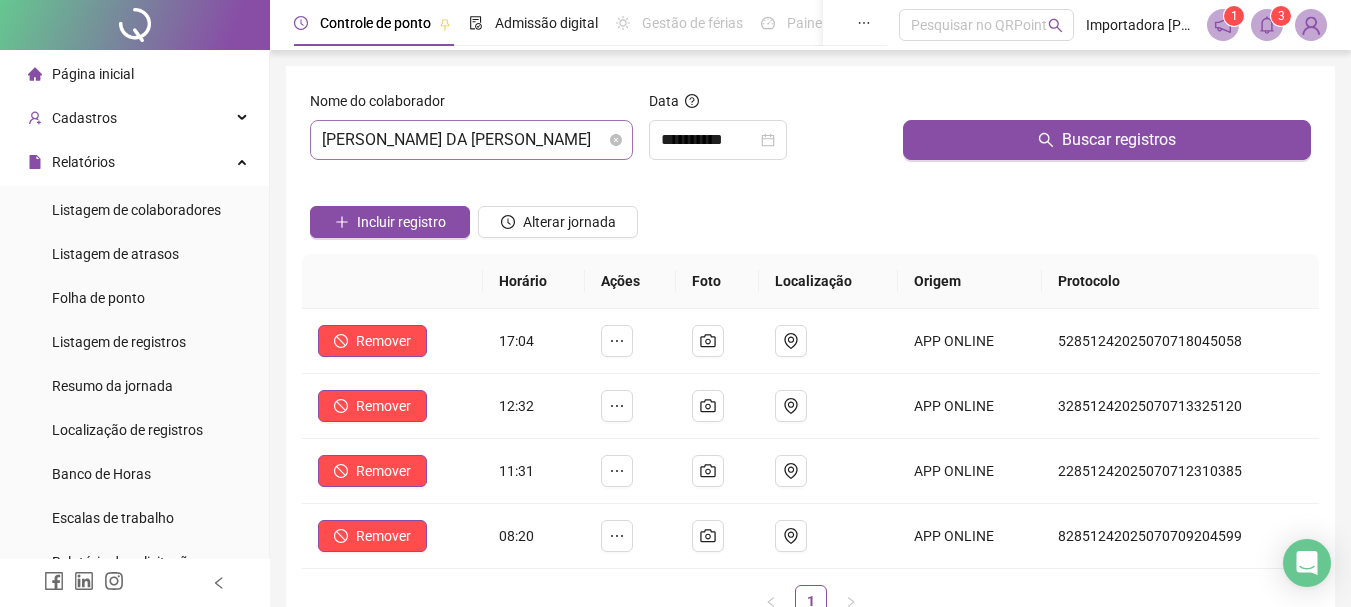 click on "[PERSON_NAME] DA [PERSON_NAME]" at bounding box center [471, 140] 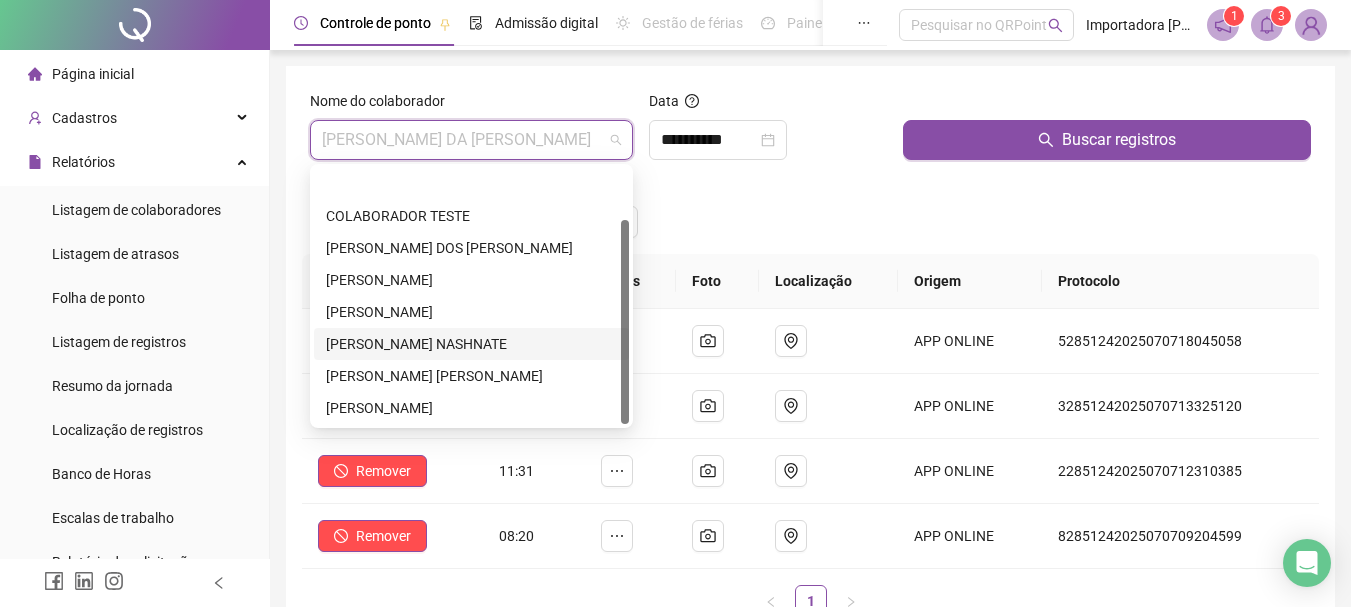 scroll, scrollTop: 64, scrollLeft: 0, axis: vertical 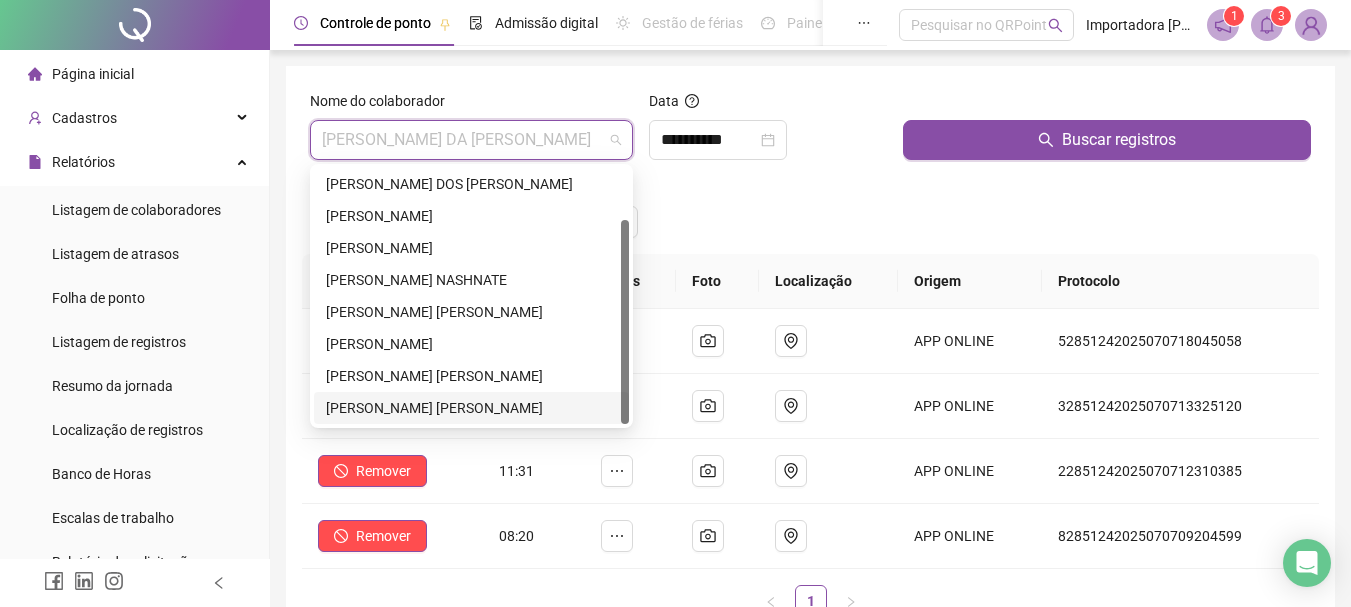 click on "[PERSON_NAME] [PERSON_NAME]" at bounding box center (471, 408) 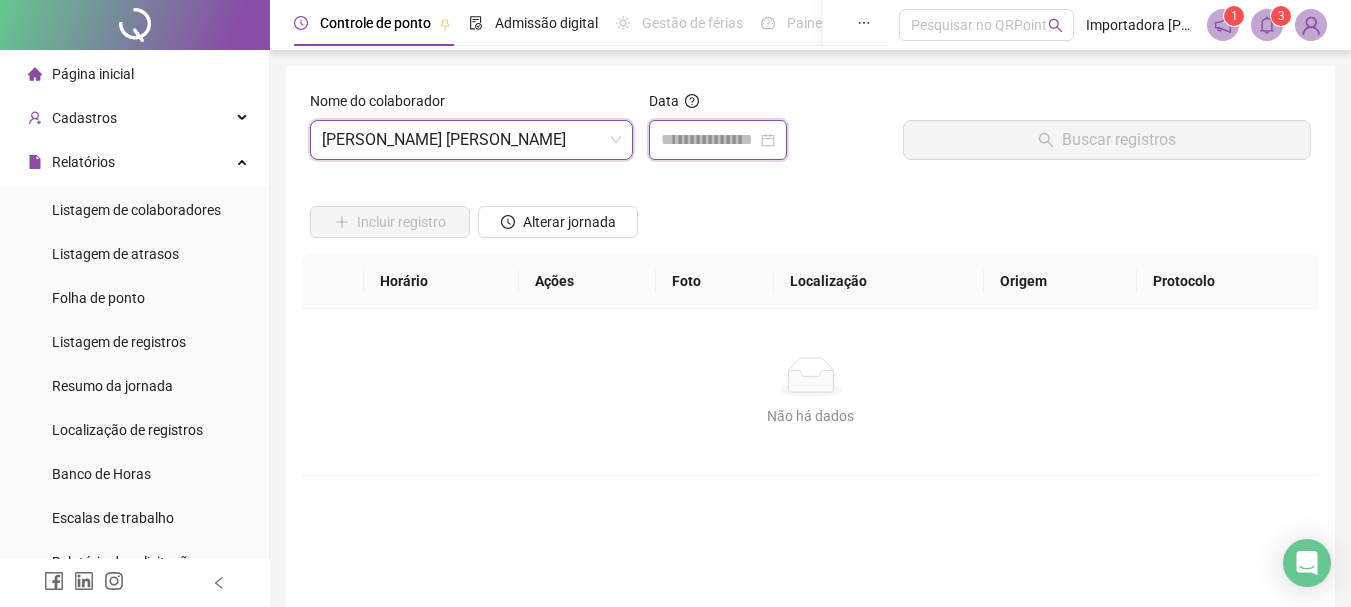 click at bounding box center [709, 140] 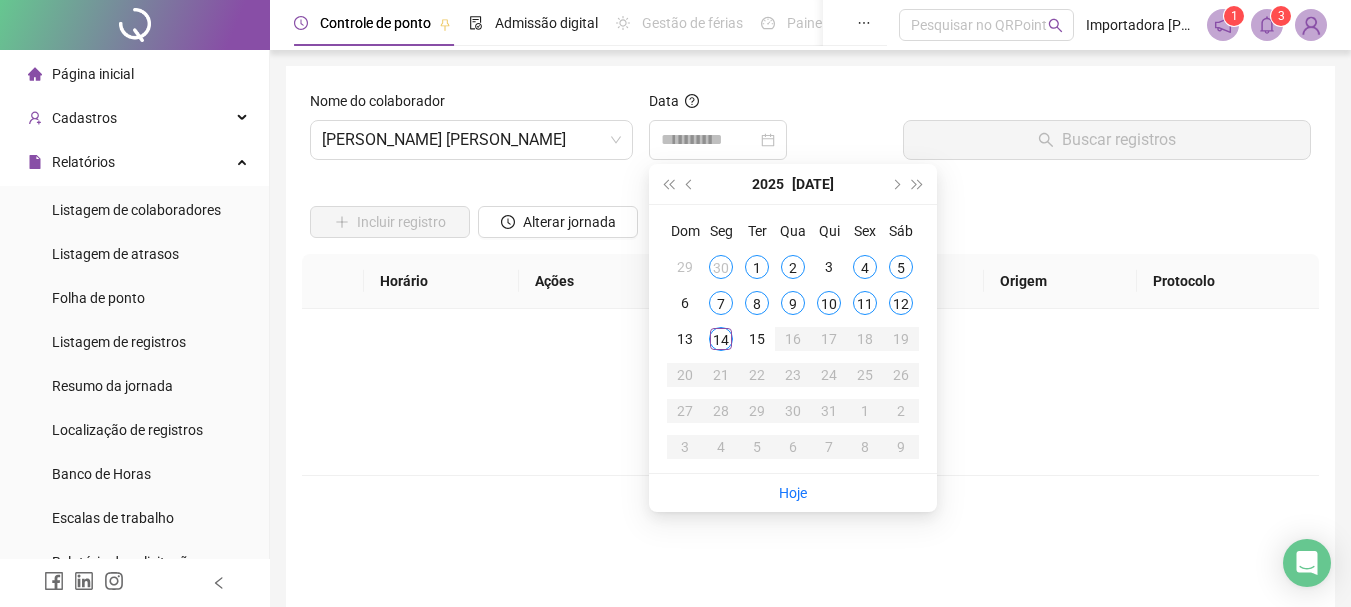 click on "14" at bounding box center (721, 339) 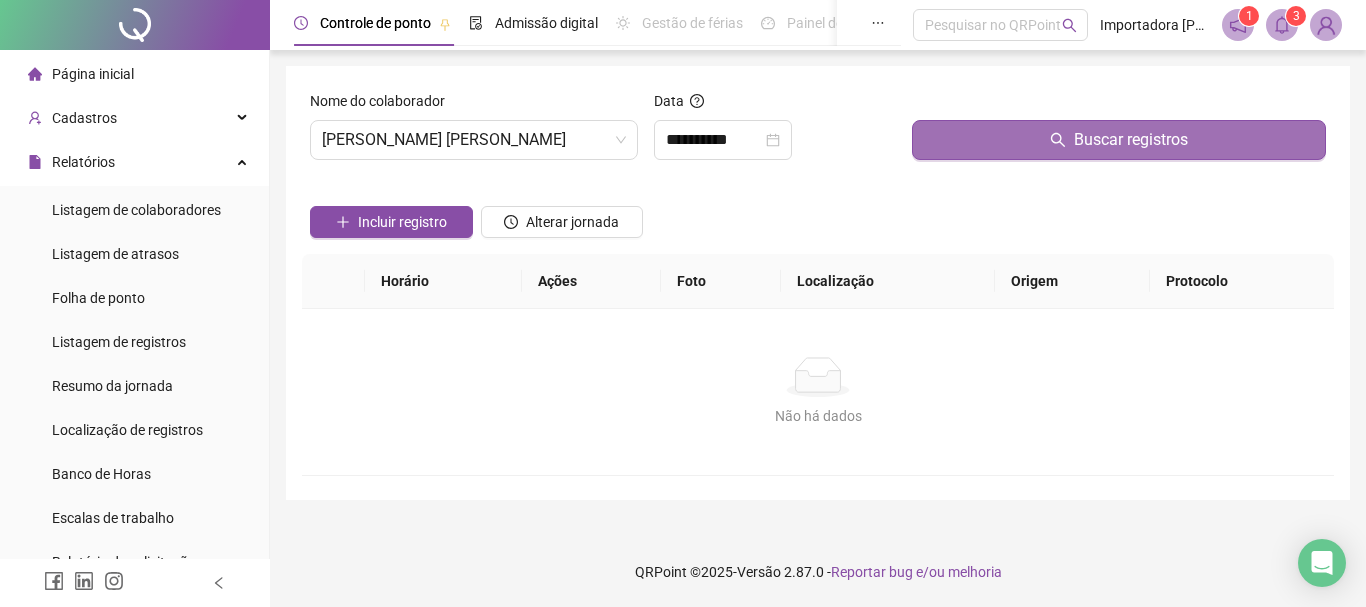 click on "Buscar registros" at bounding box center [1119, 140] 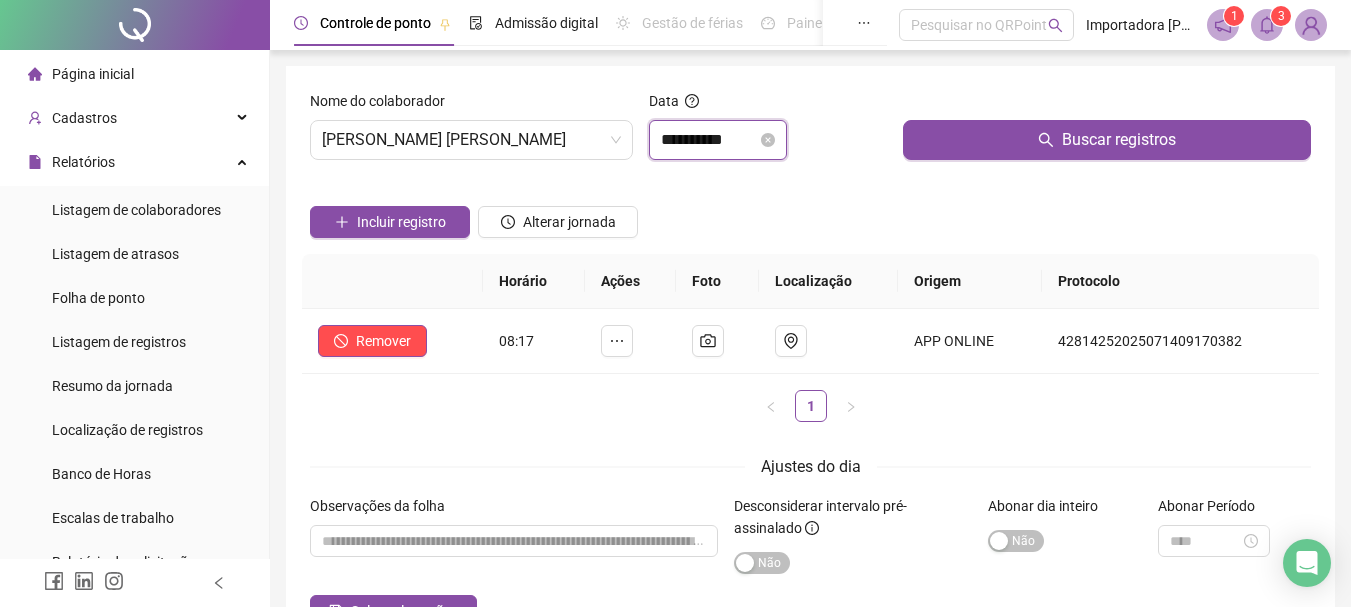 click on "**********" at bounding box center [709, 140] 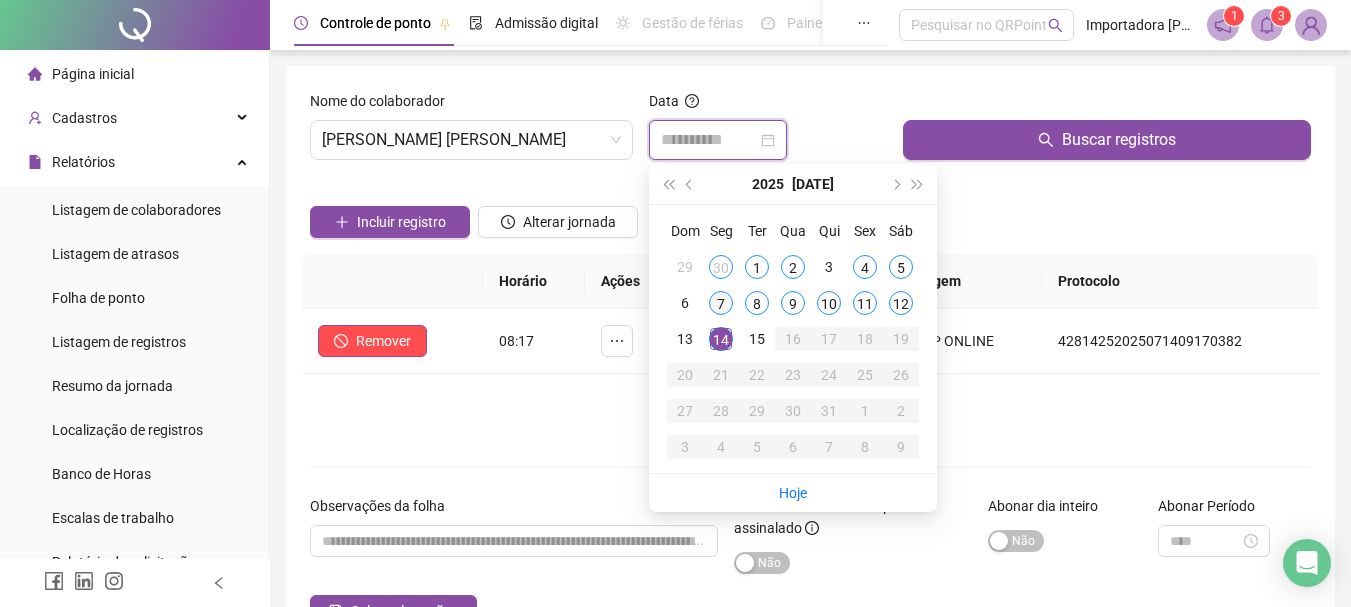 type on "**********" 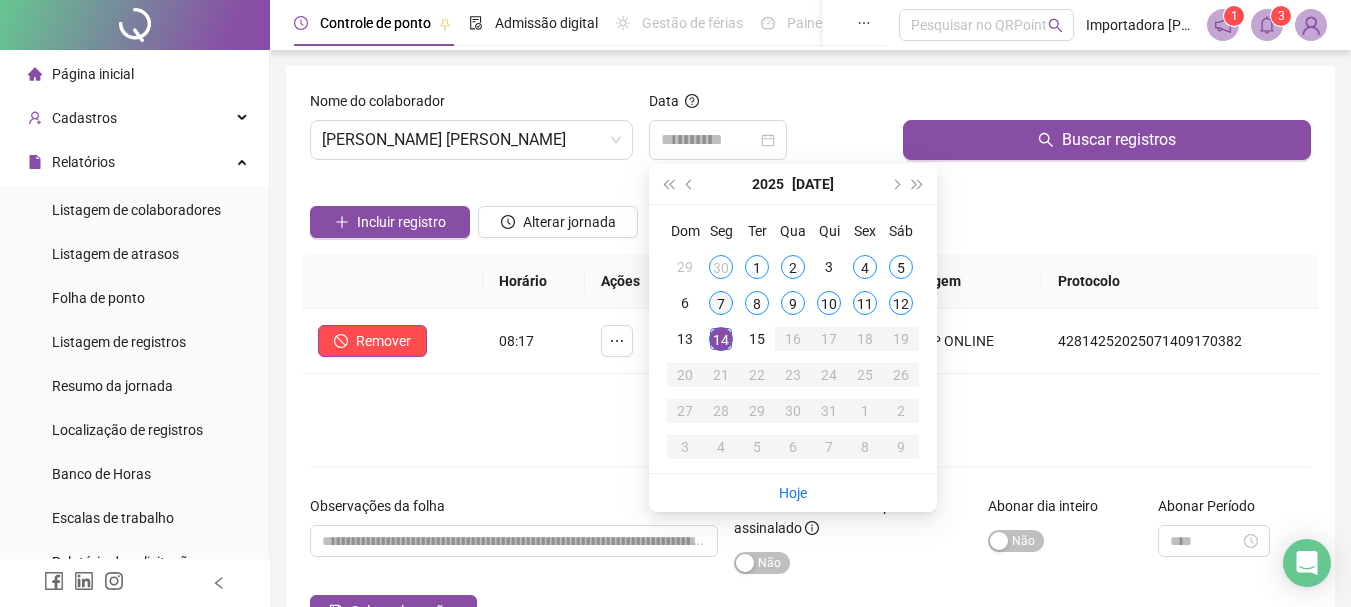 click on "7" at bounding box center (721, 303) 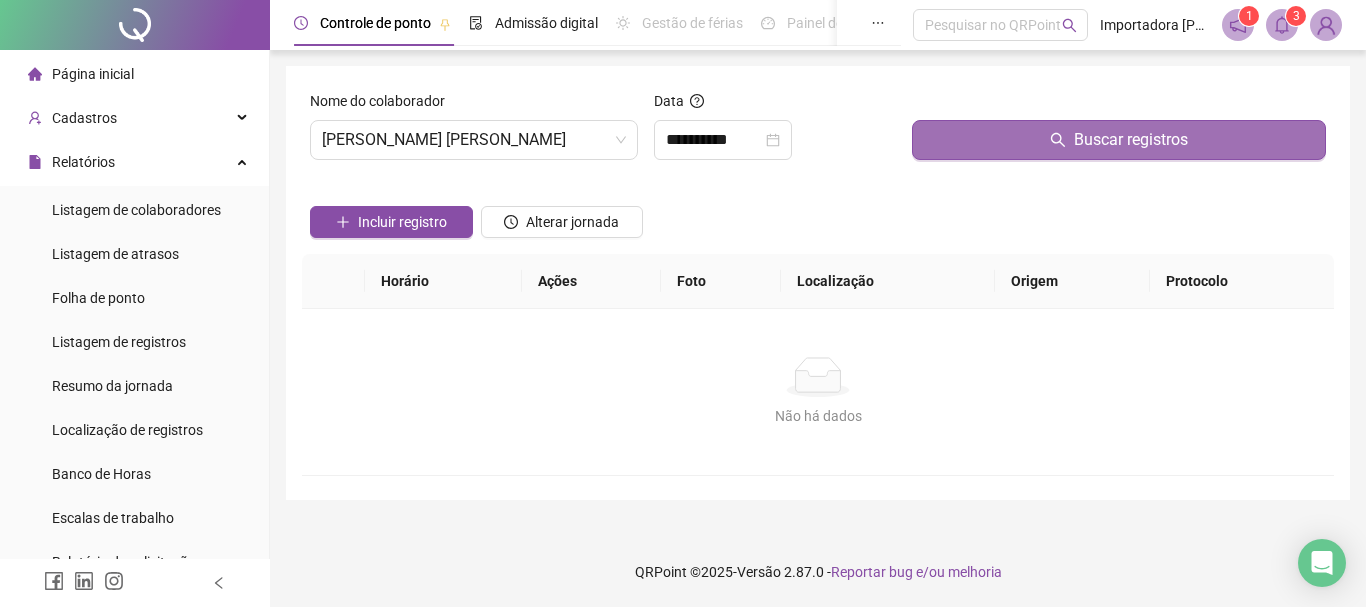 click on "Buscar registros" at bounding box center (1119, 140) 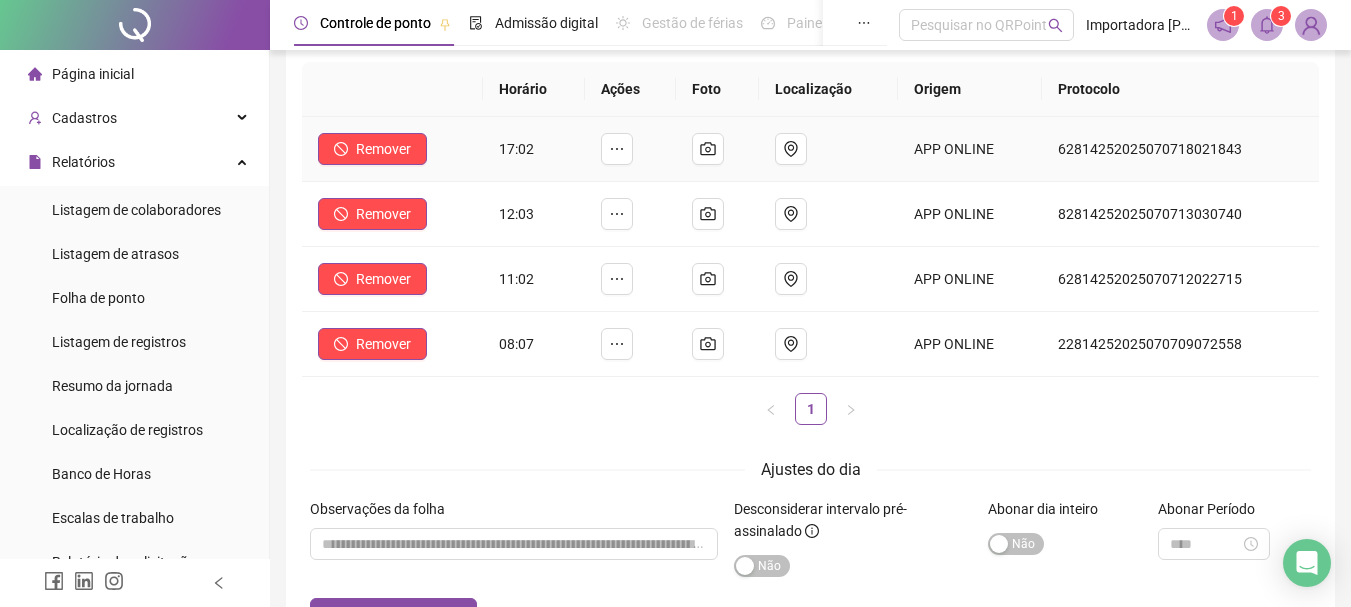 scroll, scrollTop: 200, scrollLeft: 0, axis: vertical 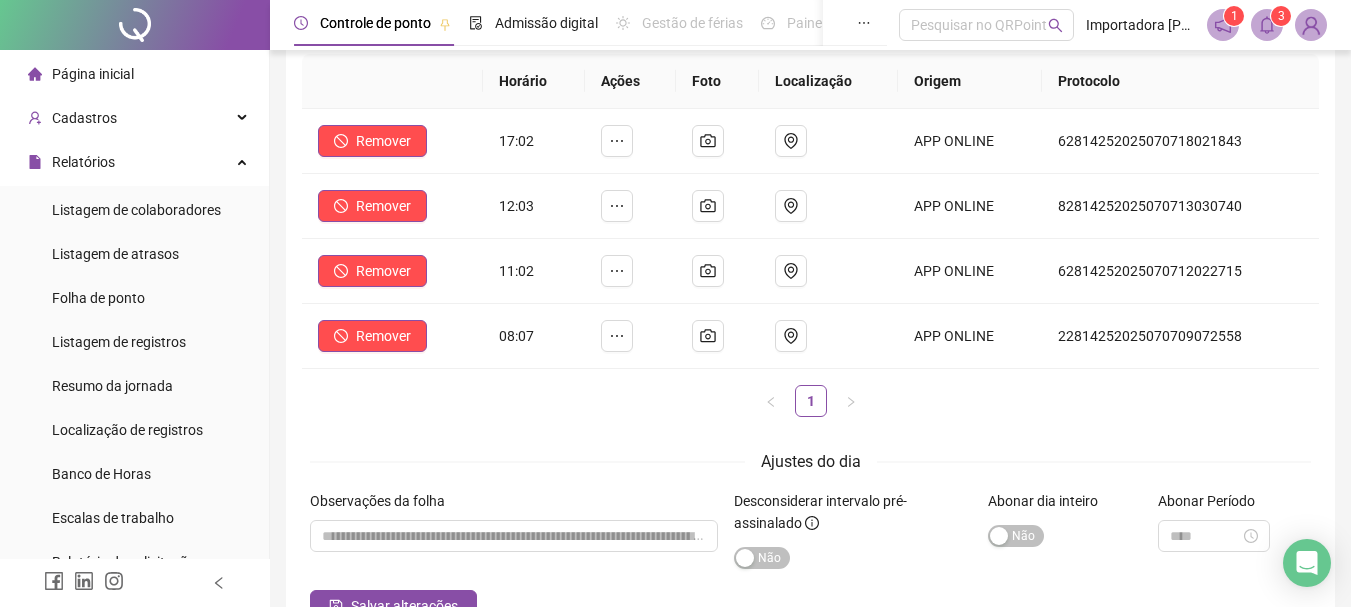 click on "1" at bounding box center (810, 401) 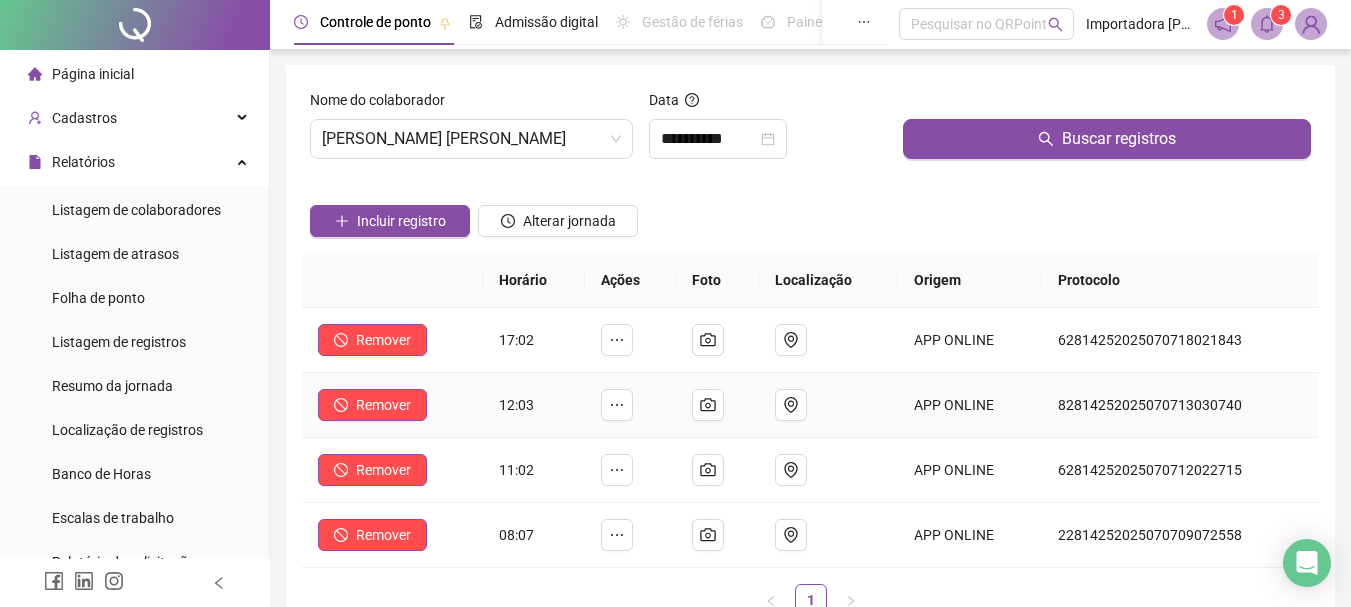 scroll, scrollTop: 0, scrollLeft: 0, axis: both 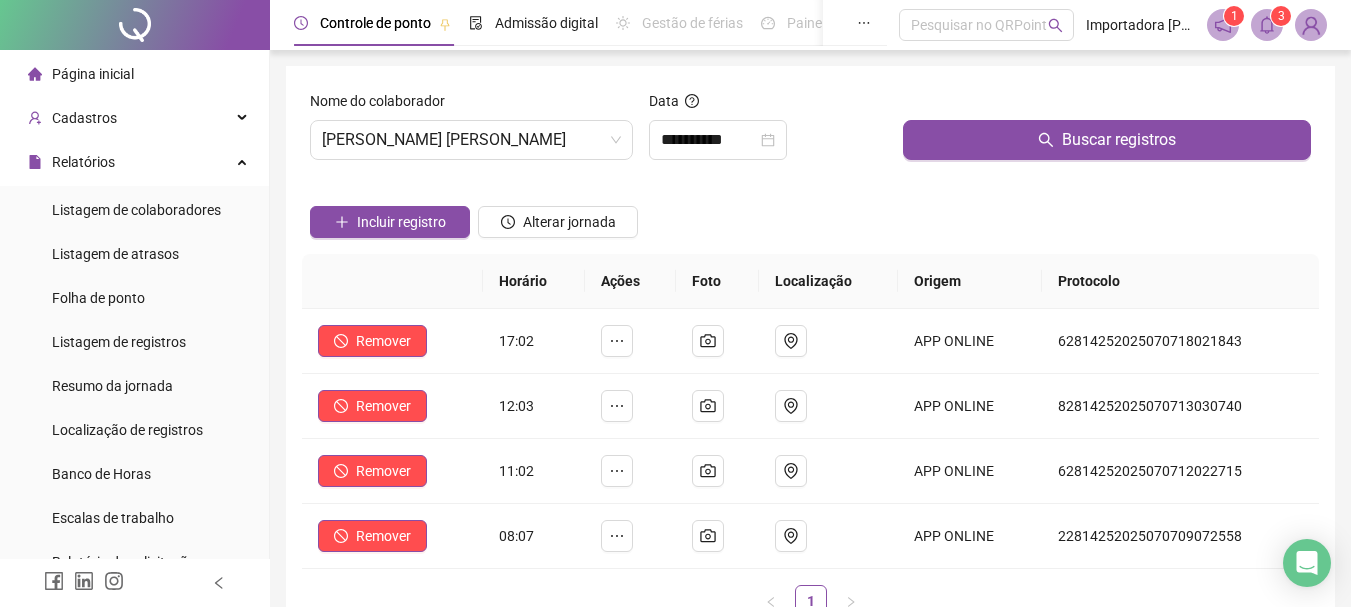 click on "Página inicial" at bounding box center (93, 74) 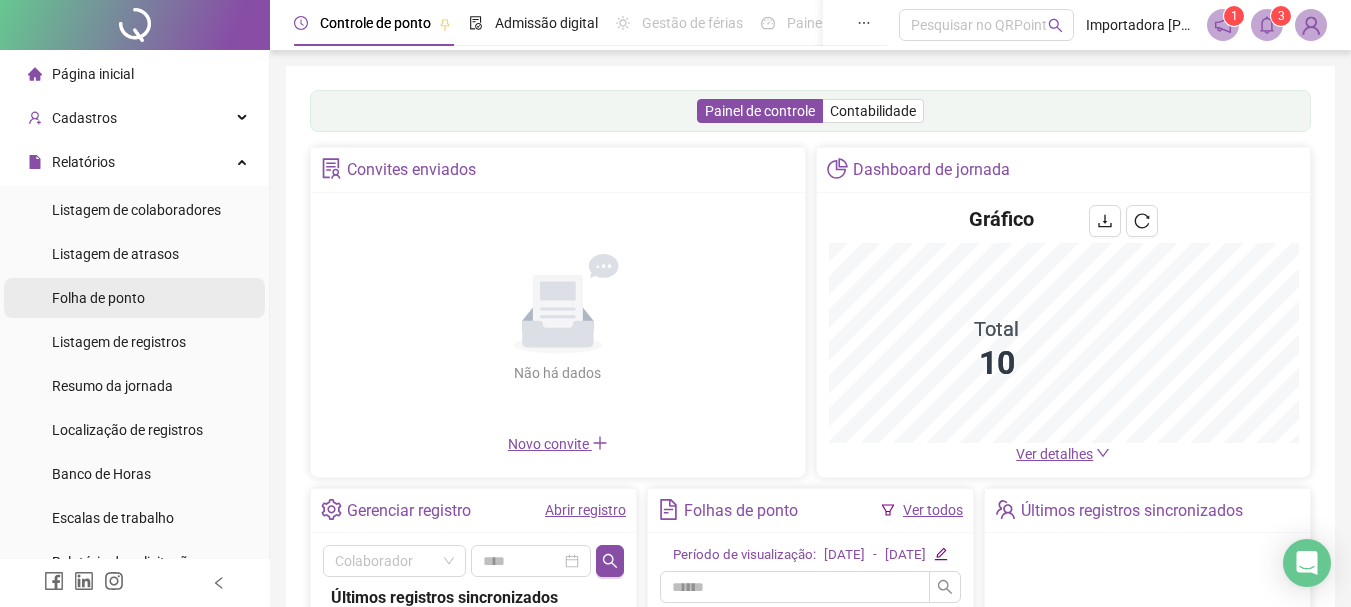 click on "Folha de ponto" at bounding box center [98, 298] 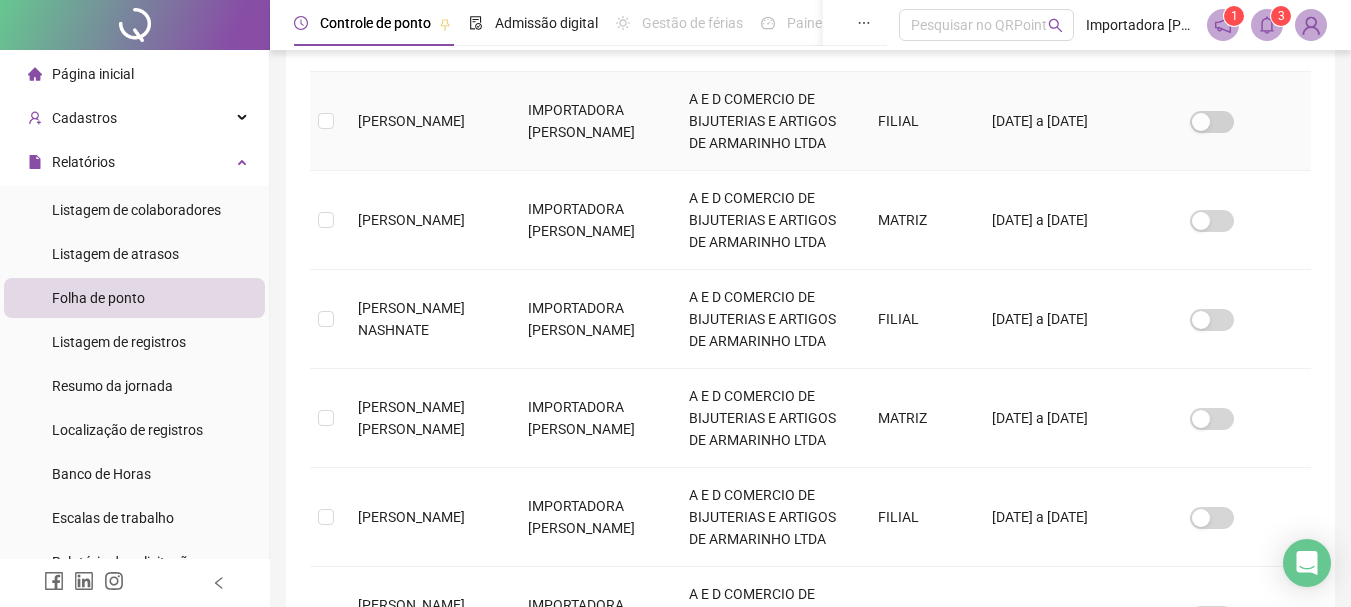 scroll, scrollTop: 806, scrollLeft: 0, axis: vertical 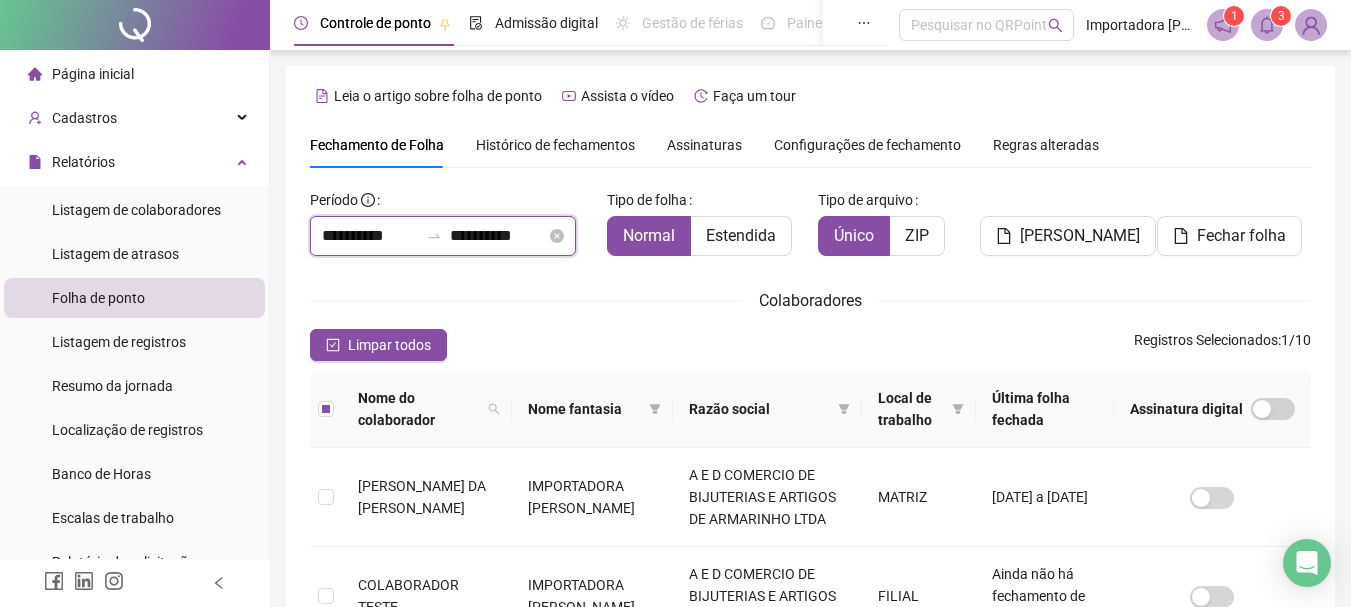 click on "**********" at bounding box center [370, 236] 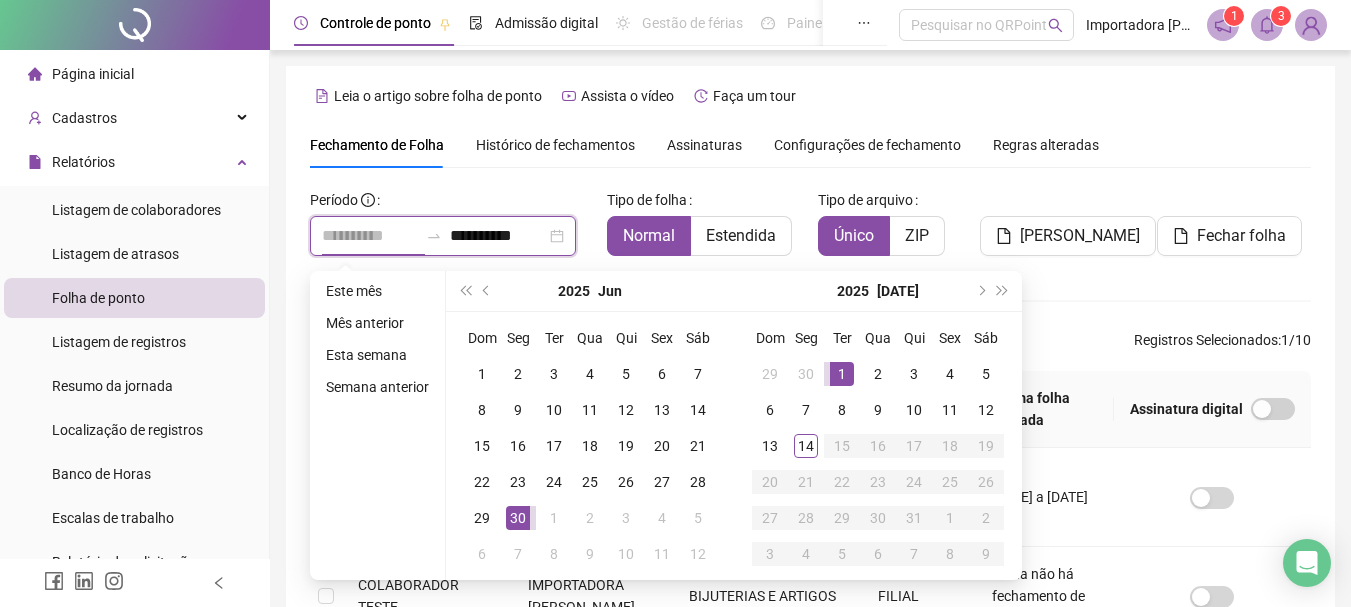 type on "**********" 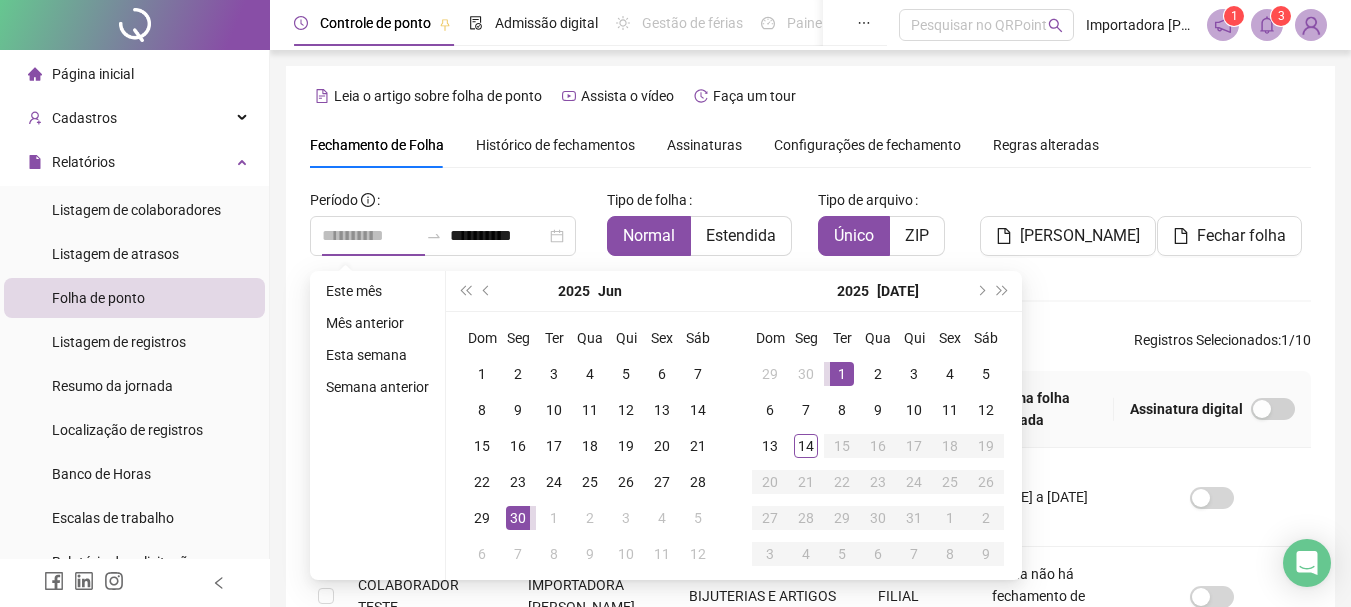 click on "1" at bounding box center (842, 374) 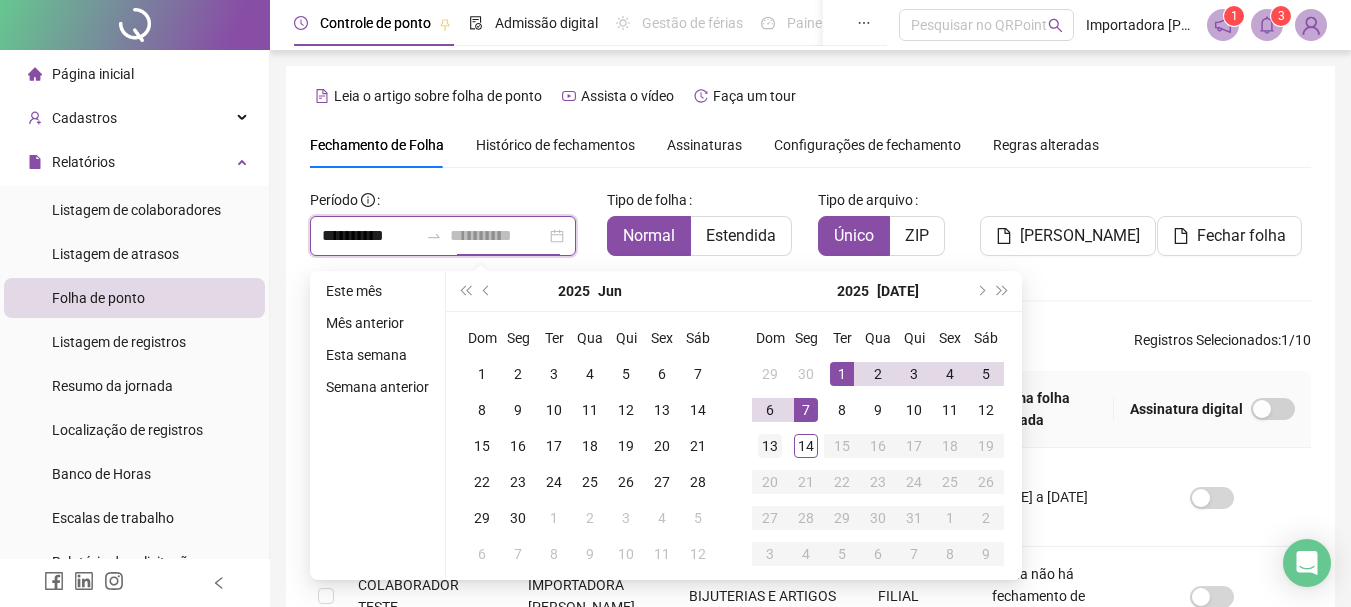 type on "**********" 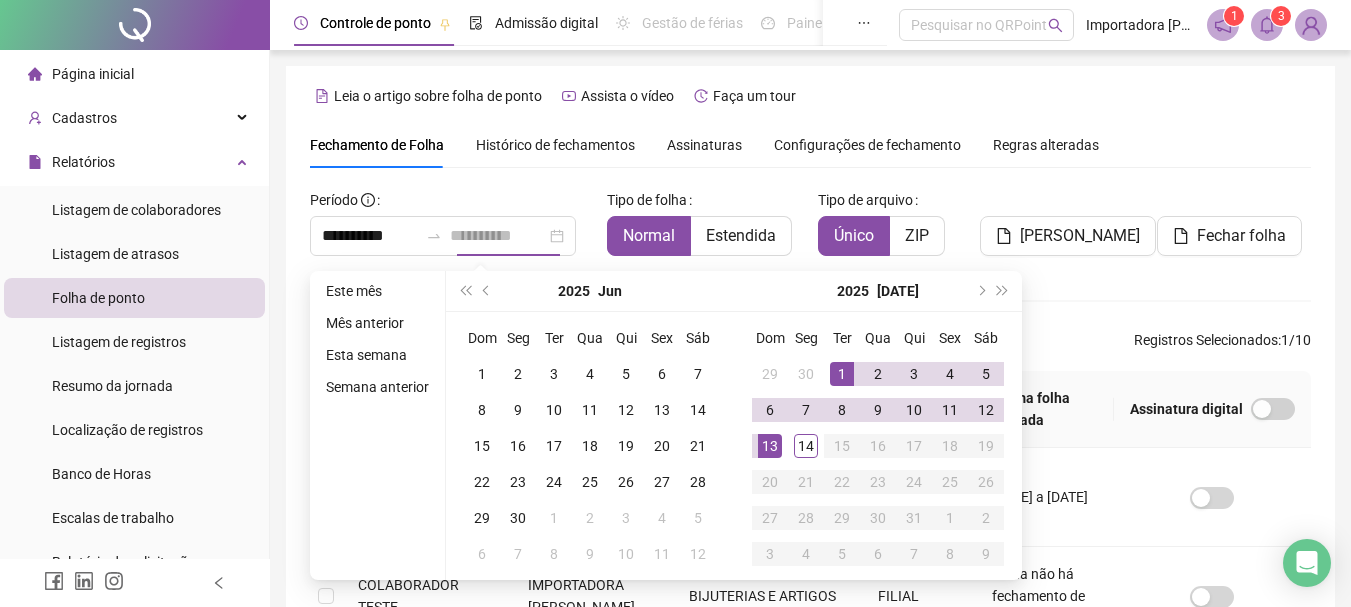 click on "13" at bounding box center (770, 446) 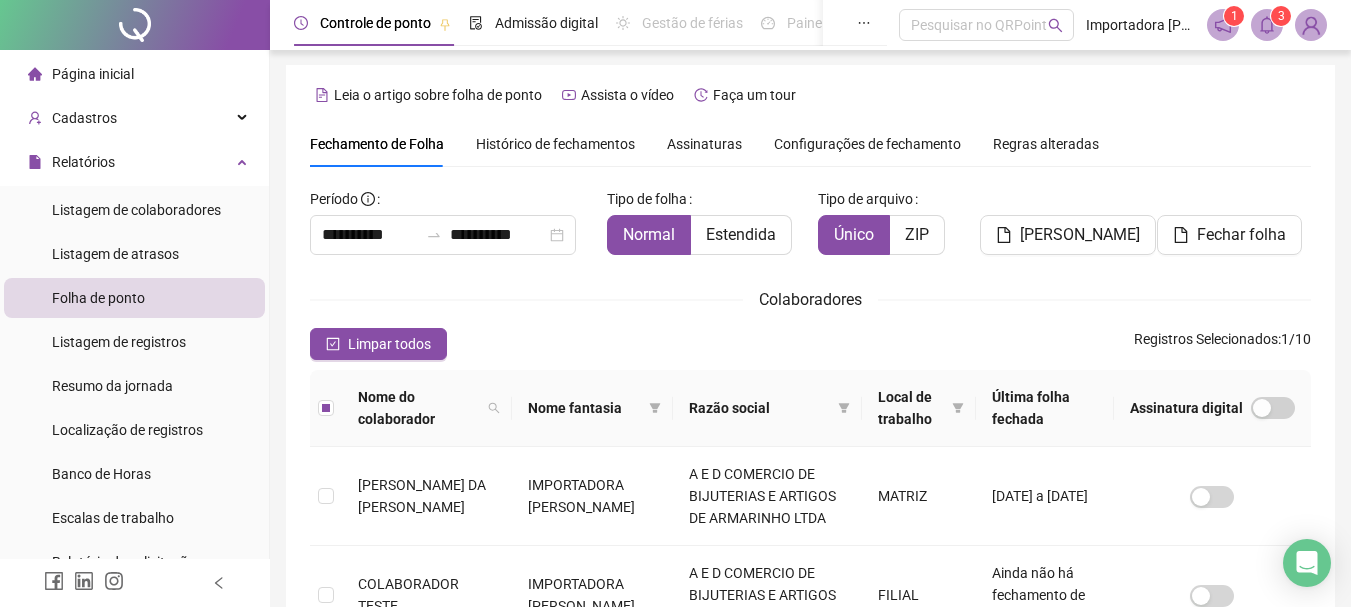 scroll, scrollTop: 0, scrollLeft: 0, axis: both 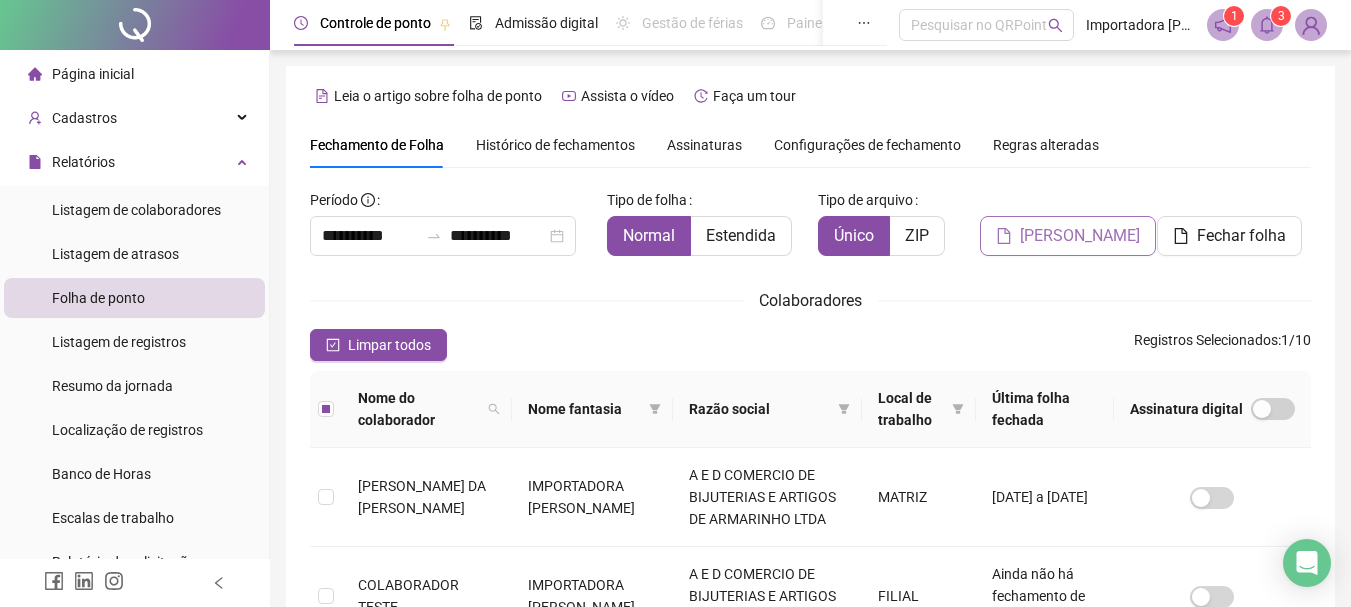 click on "[PERSON_NAME]" at bounding box center (1080, 236) 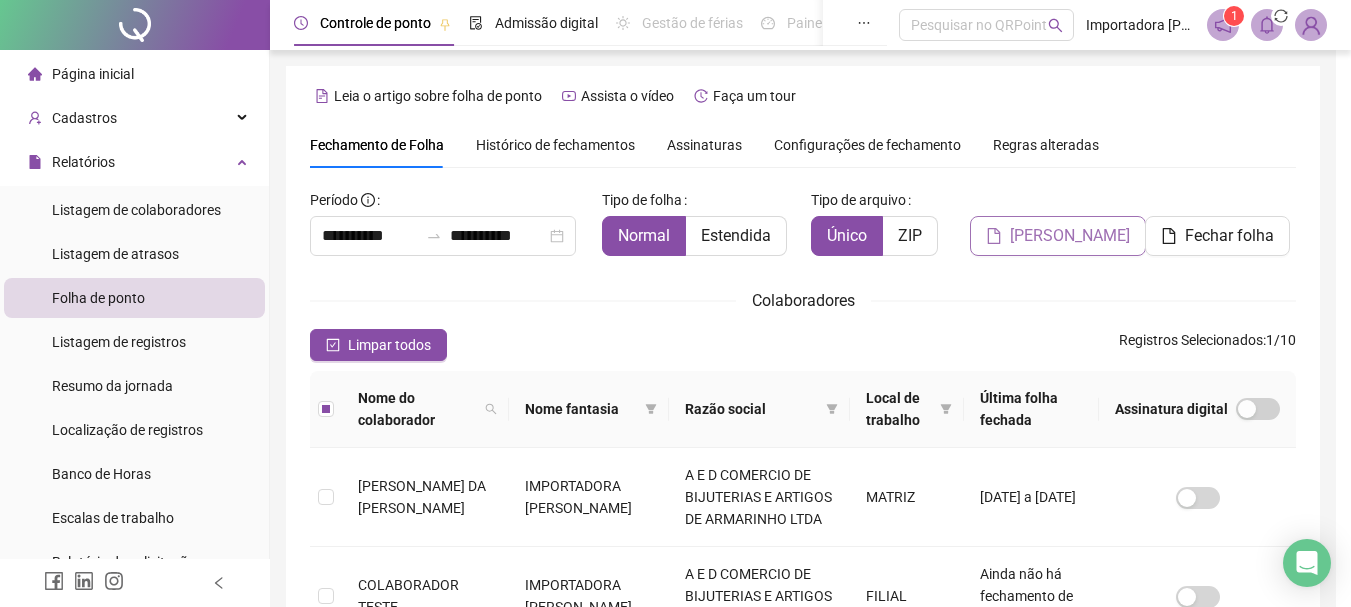 scroll, scrollTop: 106, scrollLeft: 0, axis: vertical 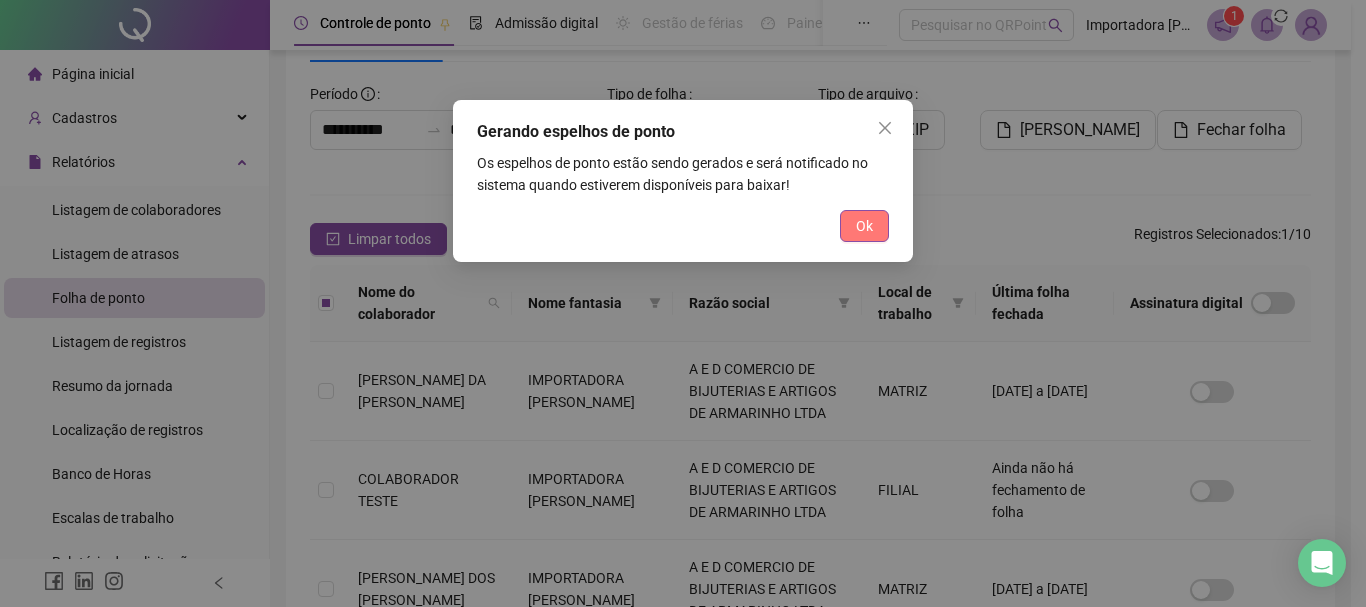 click on "Ok" at bounding box center [864, 226] 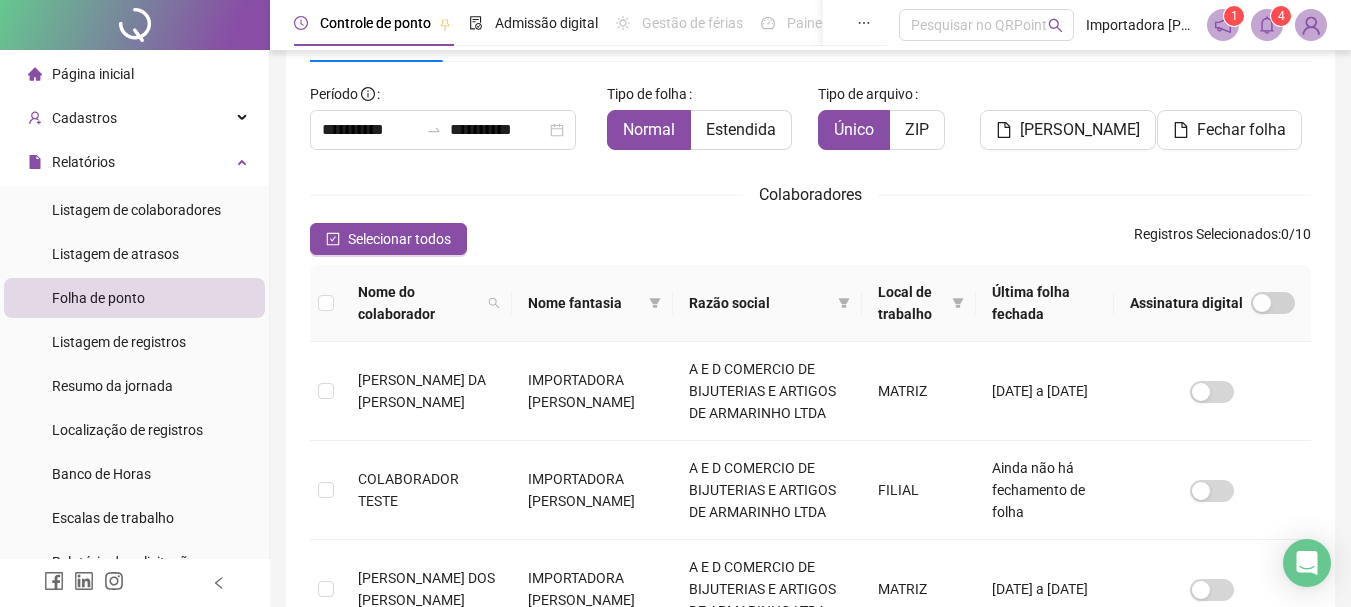 click on "Colaboradores" at bounding box center [810, 194] 